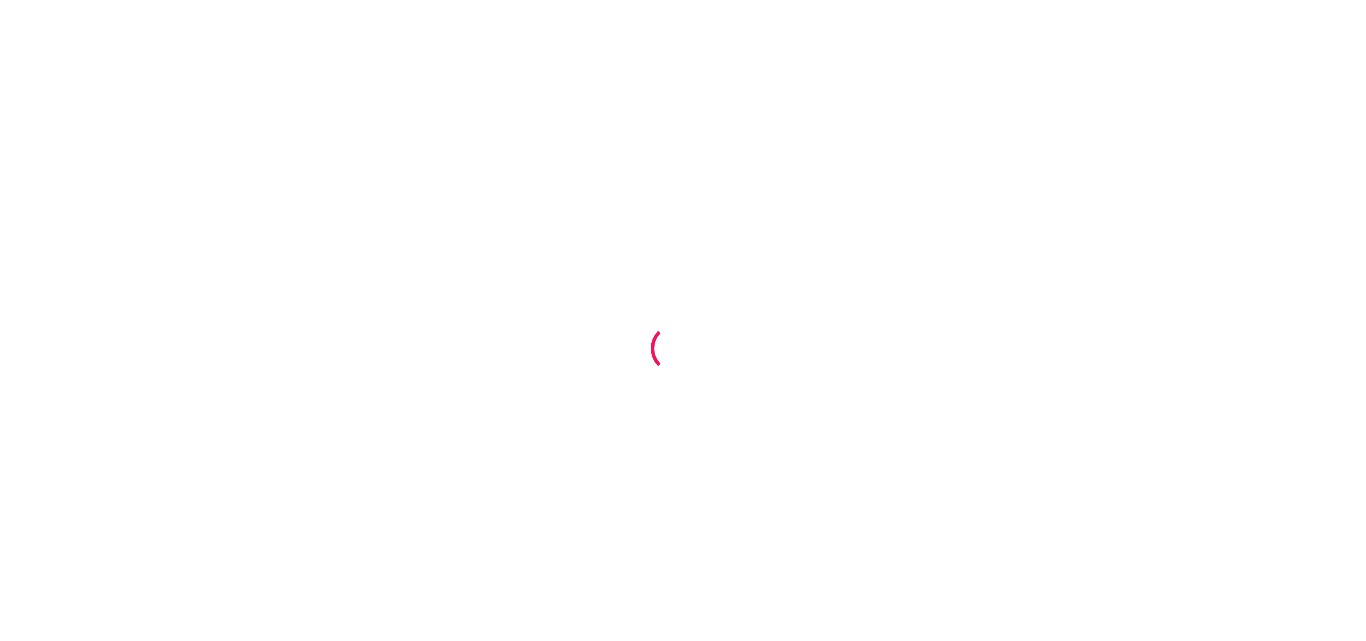 scroll, scrollTop: 0, scrollLeft: 0, axis: both 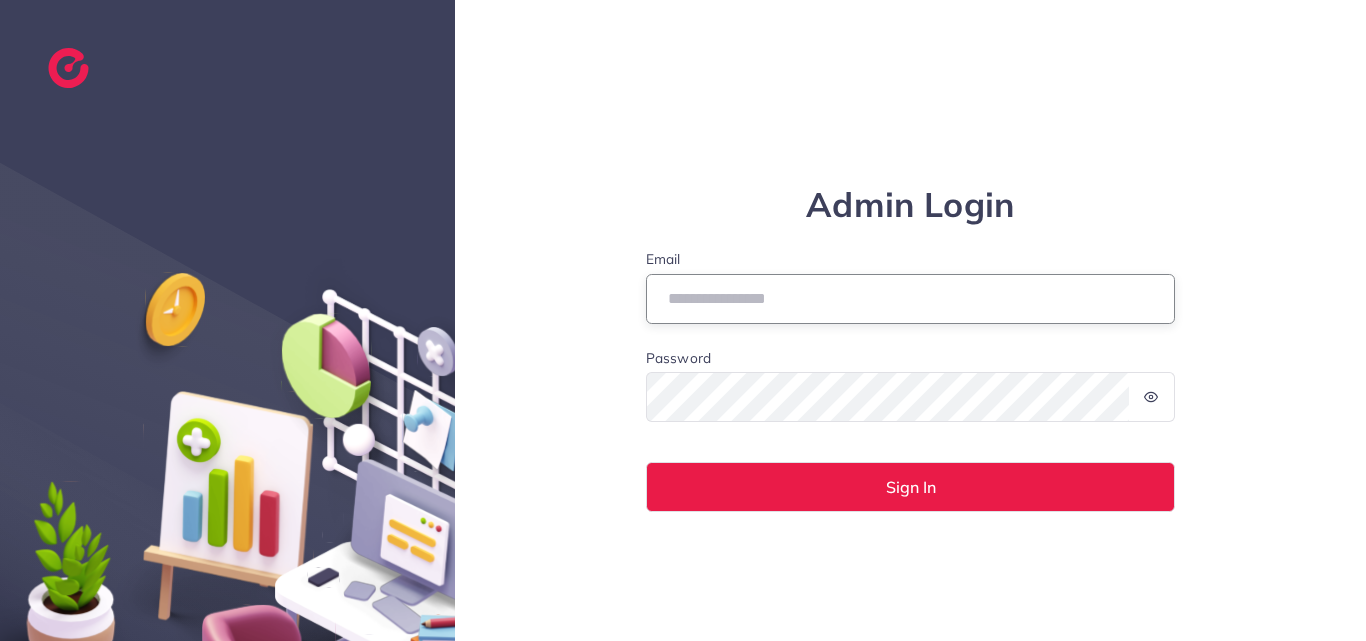 click on "Email" at bounding box center (911, 299) 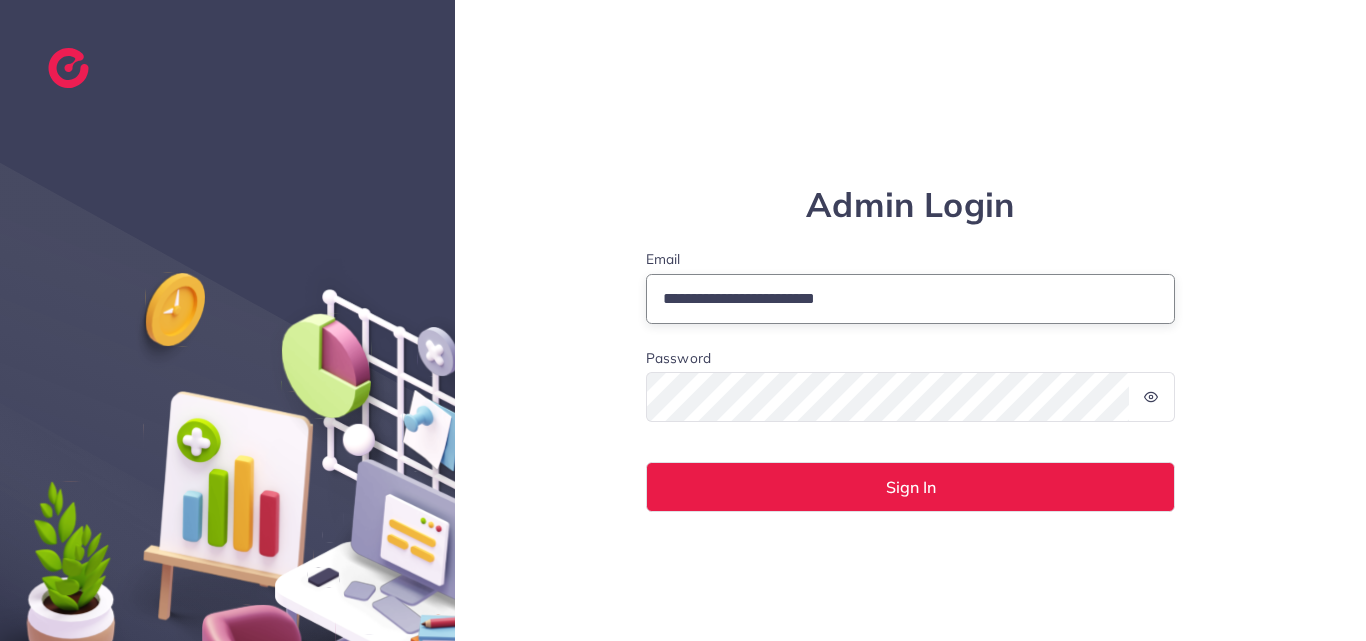 type on "**********" 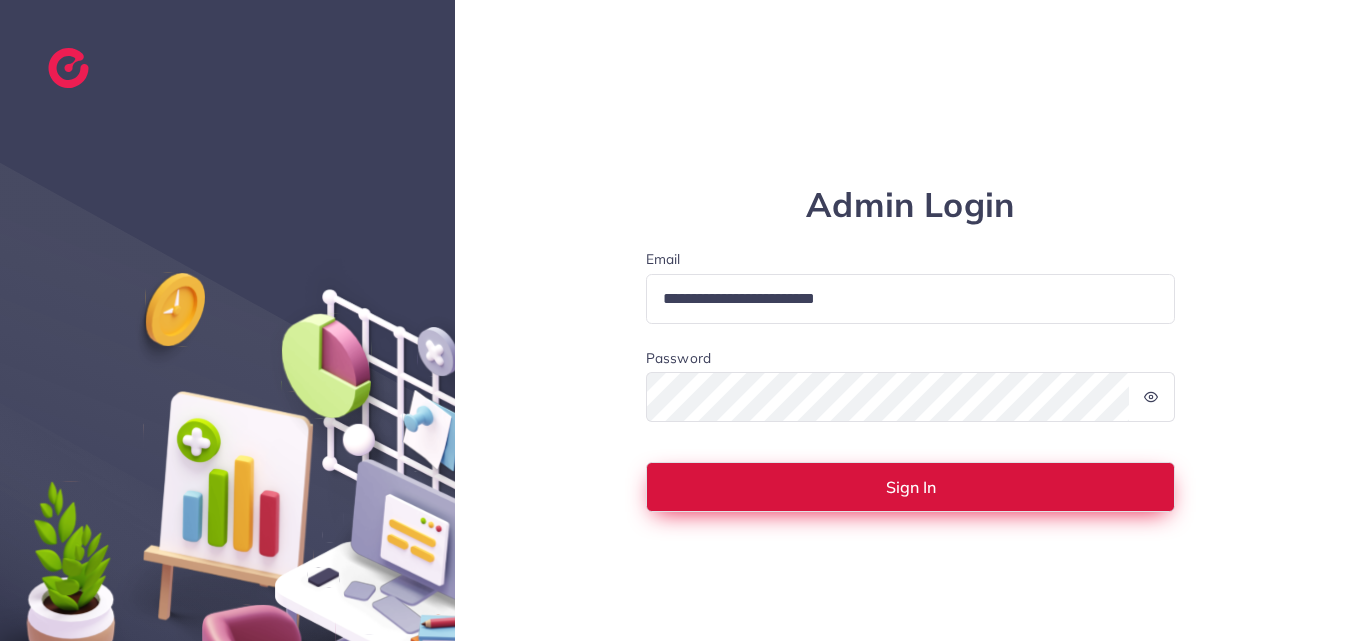 click on "Sign In" at bounding box center (911, 487) 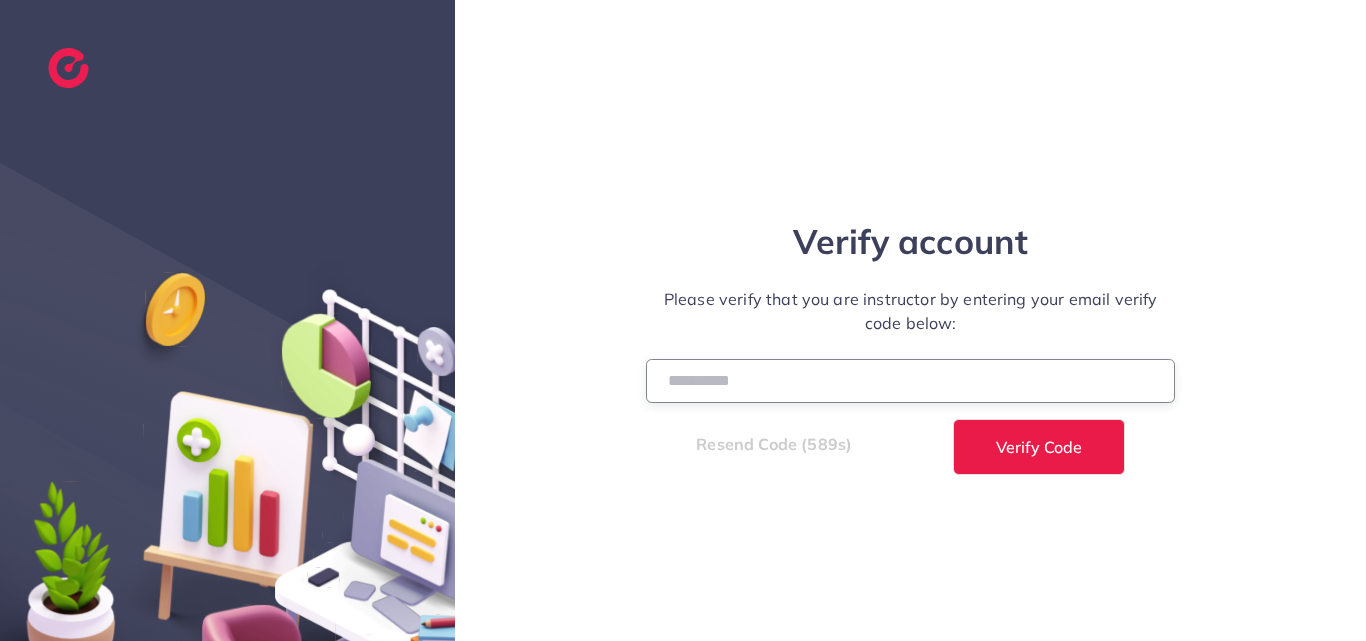 click at bounding box center [911, 380] 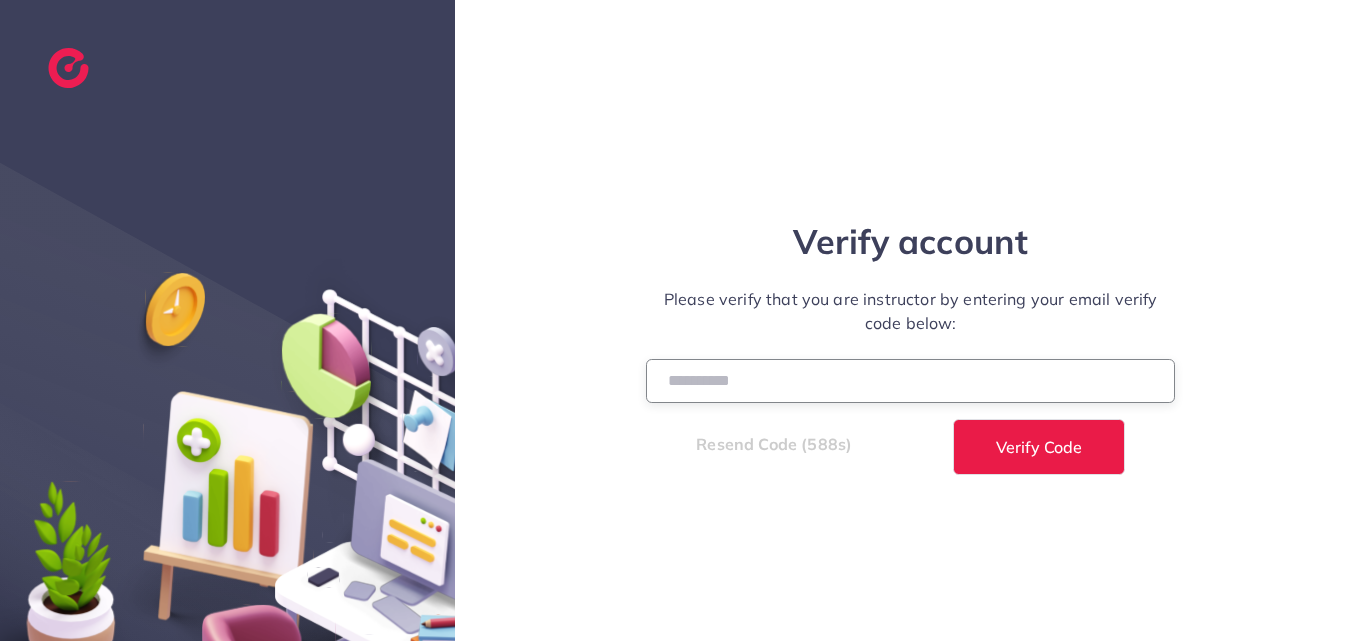 paste on "******" 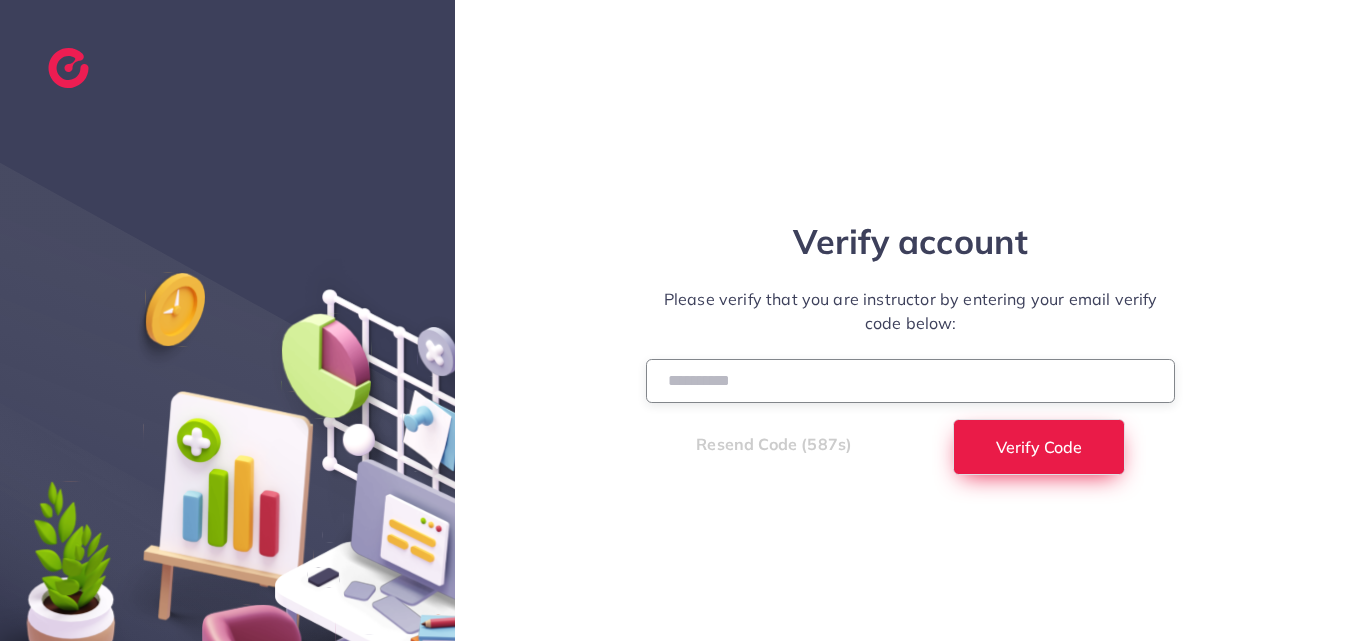 type on "******" 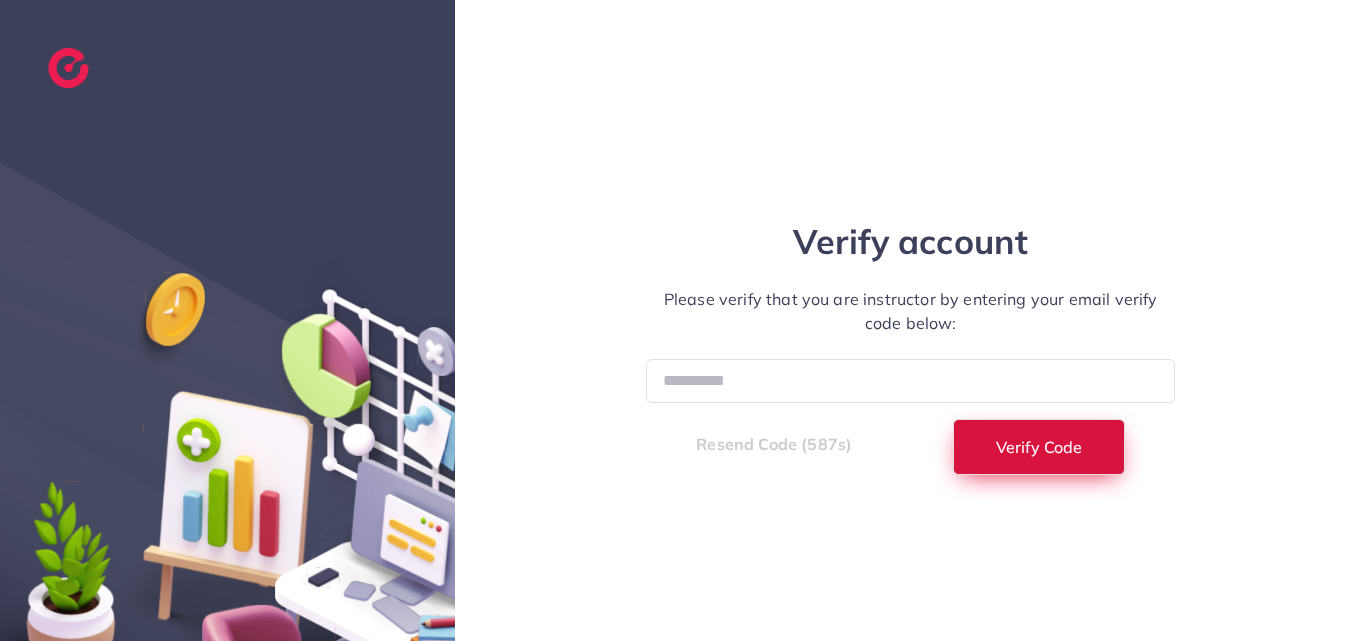 click on "Verify Code" at bounding box center [1039, 447] 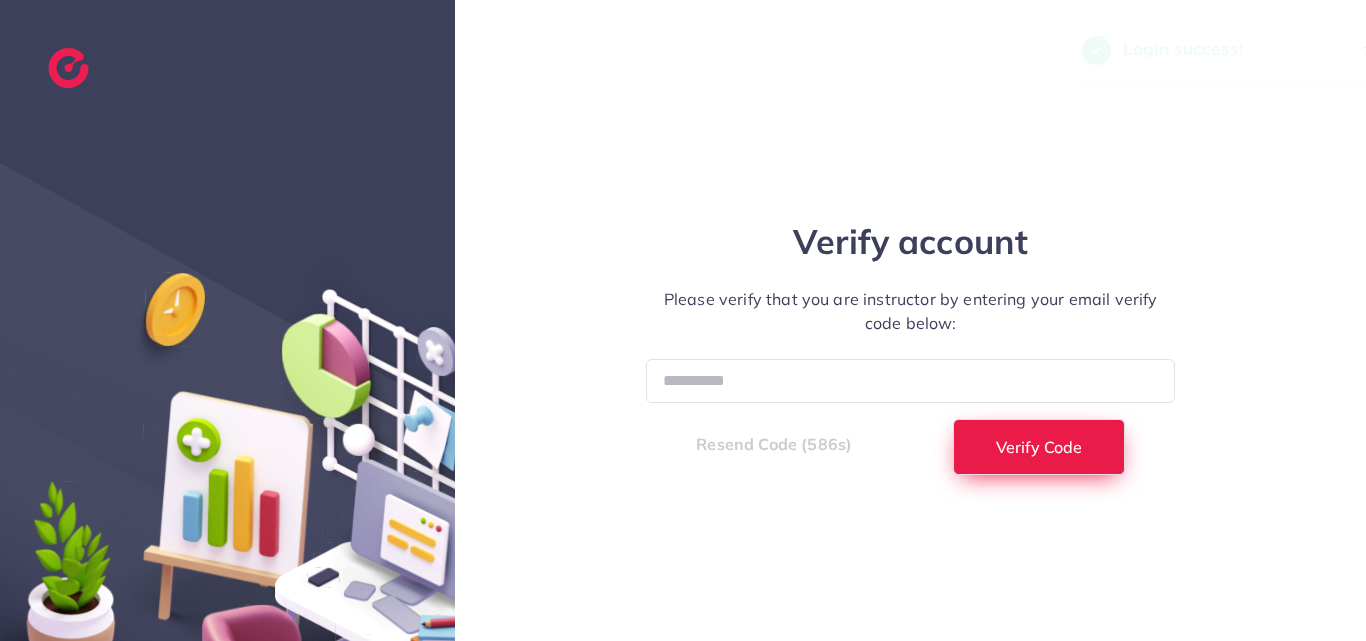 select on "*" 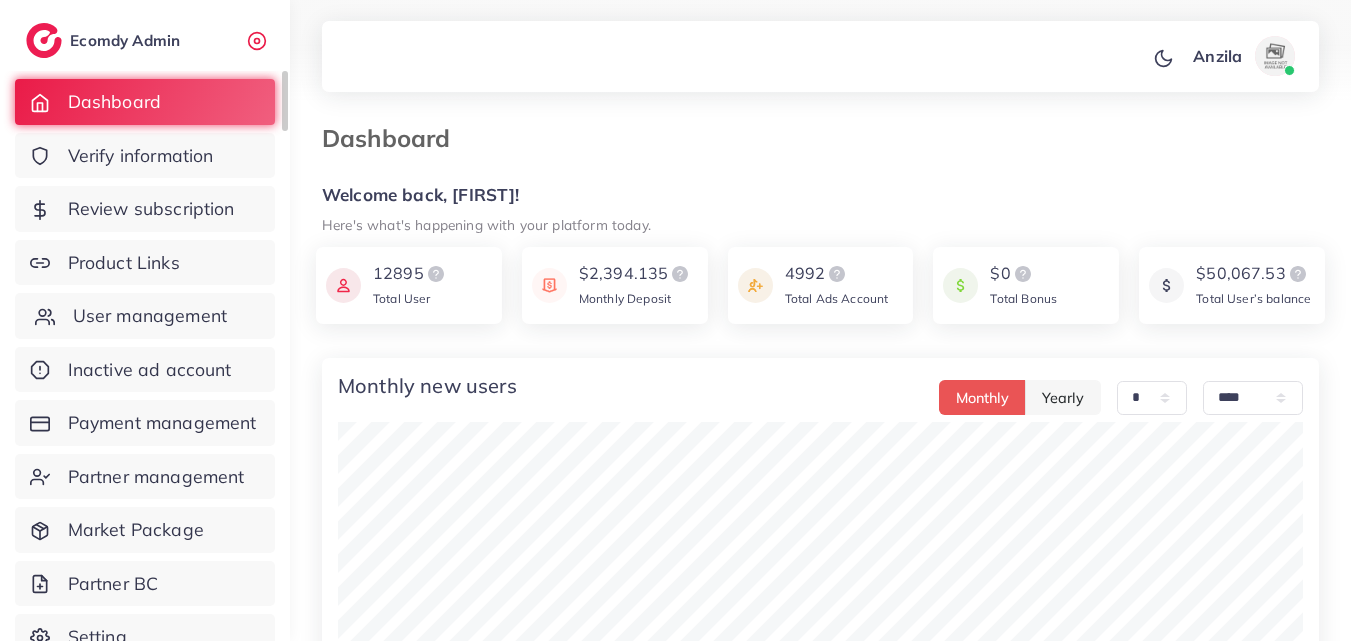 click on "User management" at bounding box center [150, 316] 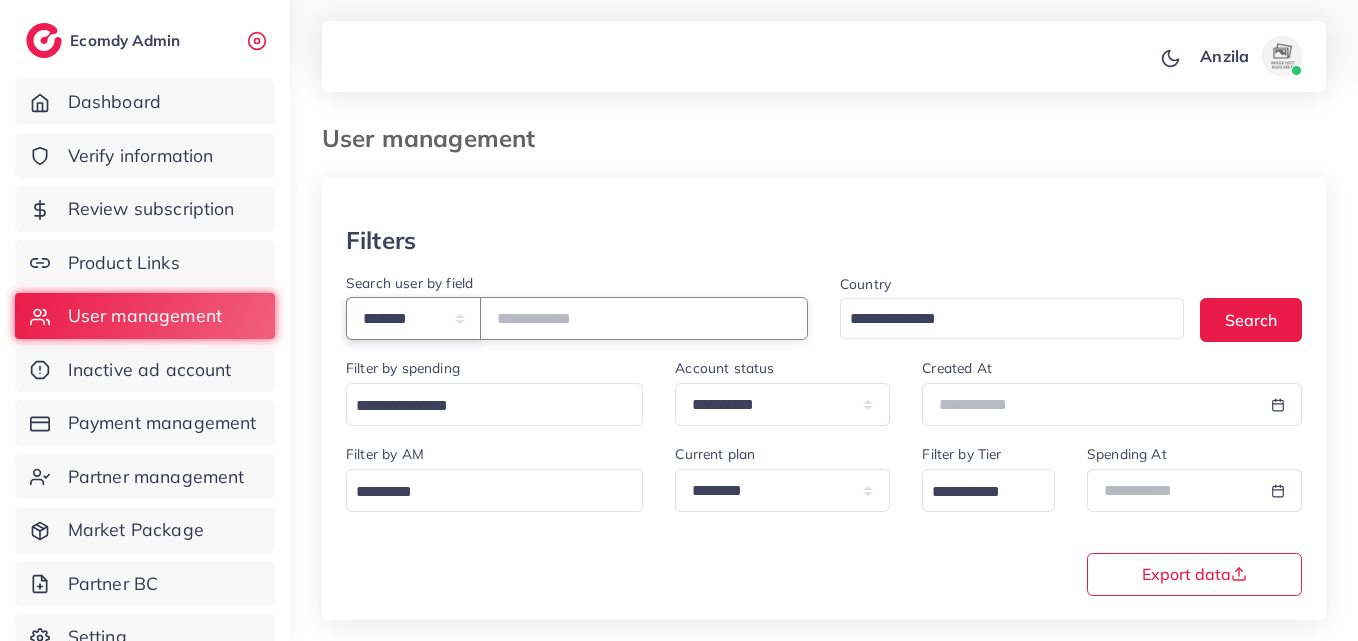 click on "**********" at bounding box center (413, 318) 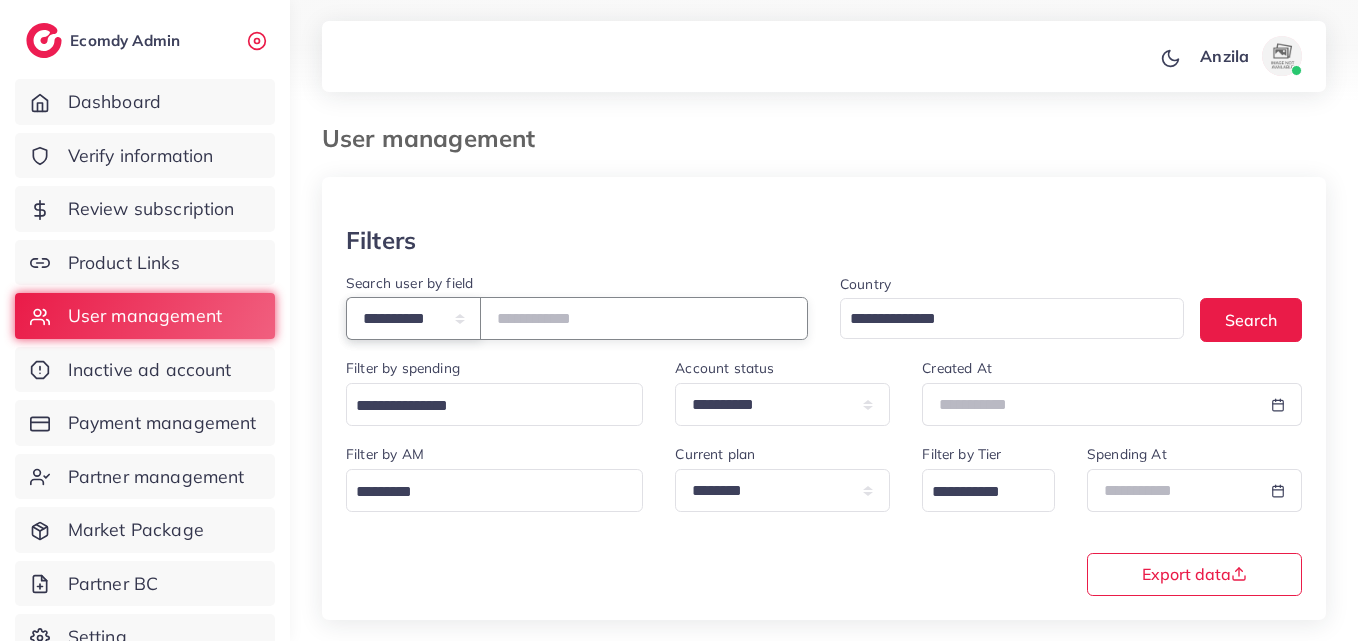 click on "**********" at bounding box center [413, 318] 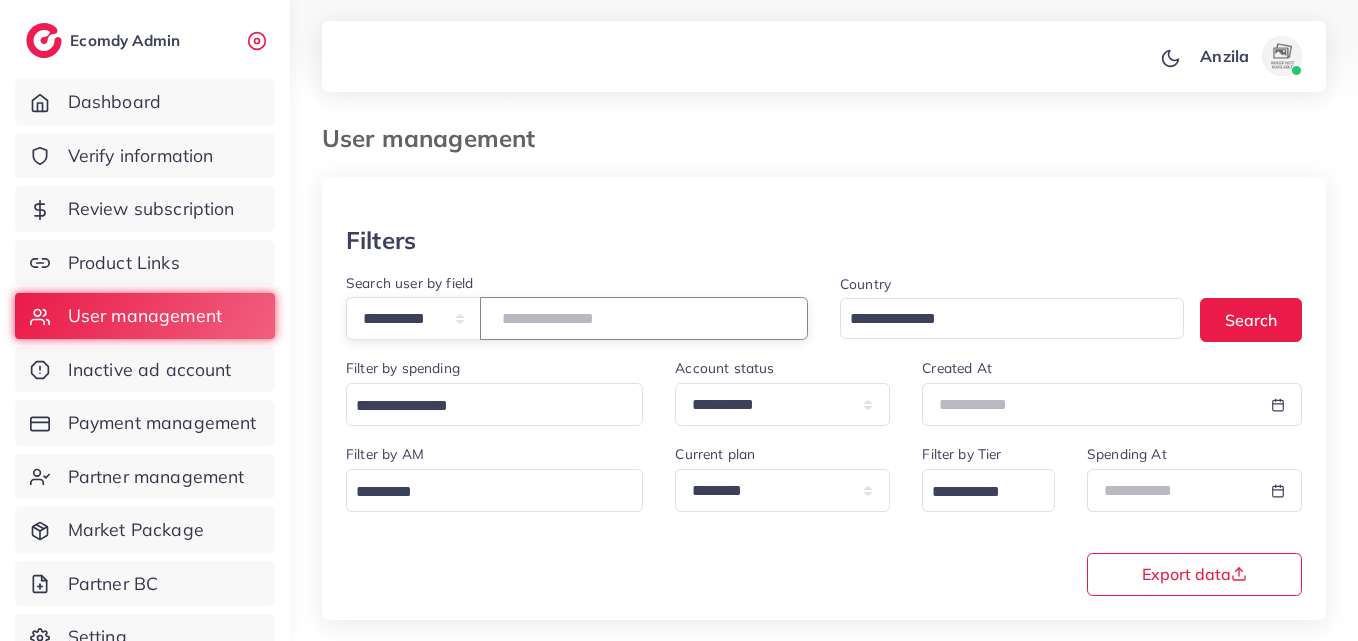 click at bounding box center (644, 318) 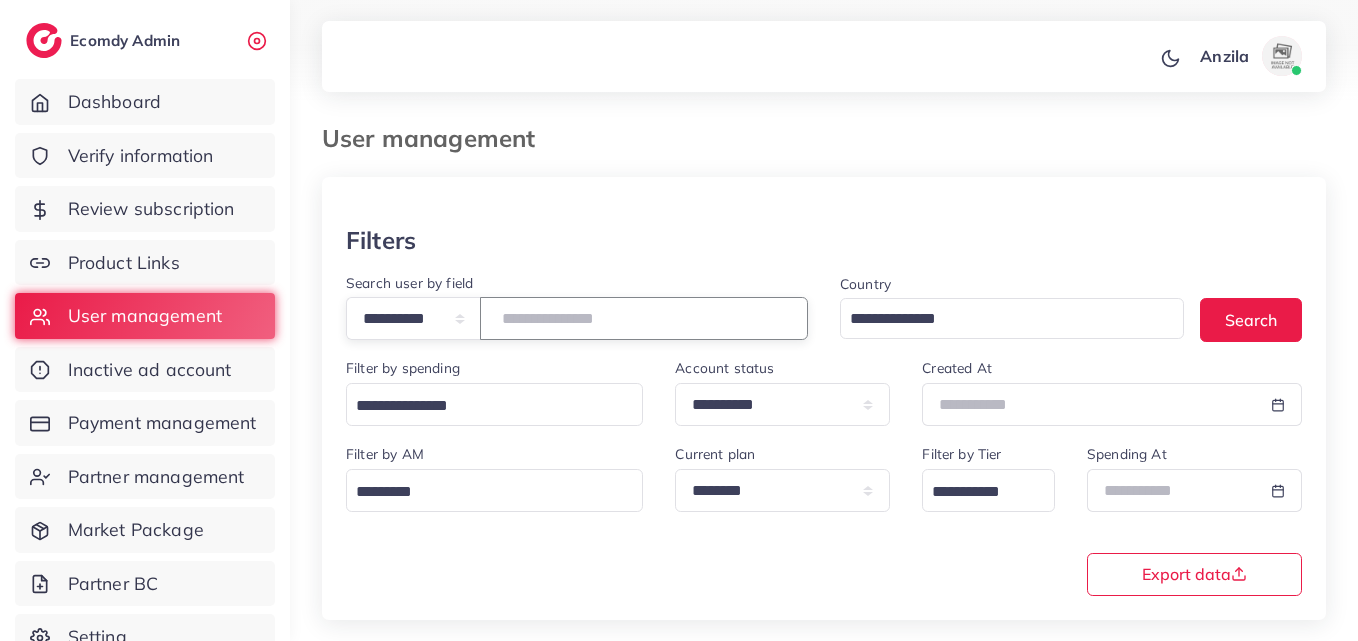 type on "**********" 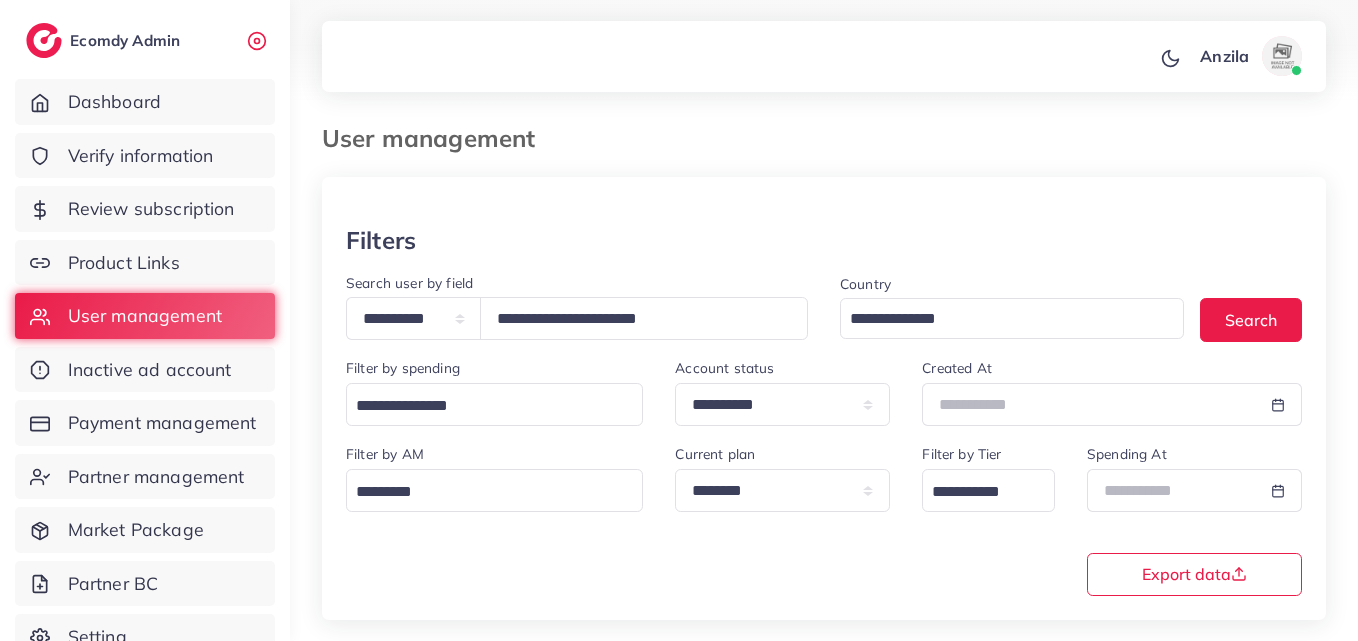 click on "**********" at bounding box center (824, 518) 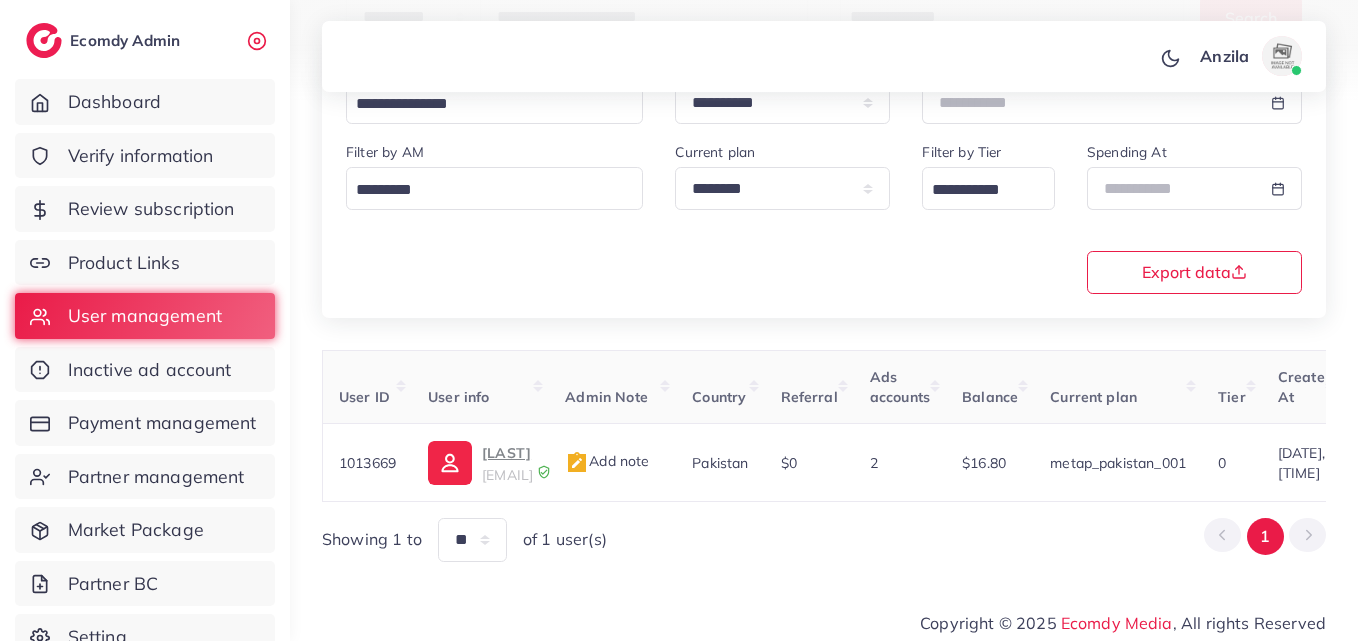 scroll, scrollTop: 316, scrollLeft: 0, axis: vertical 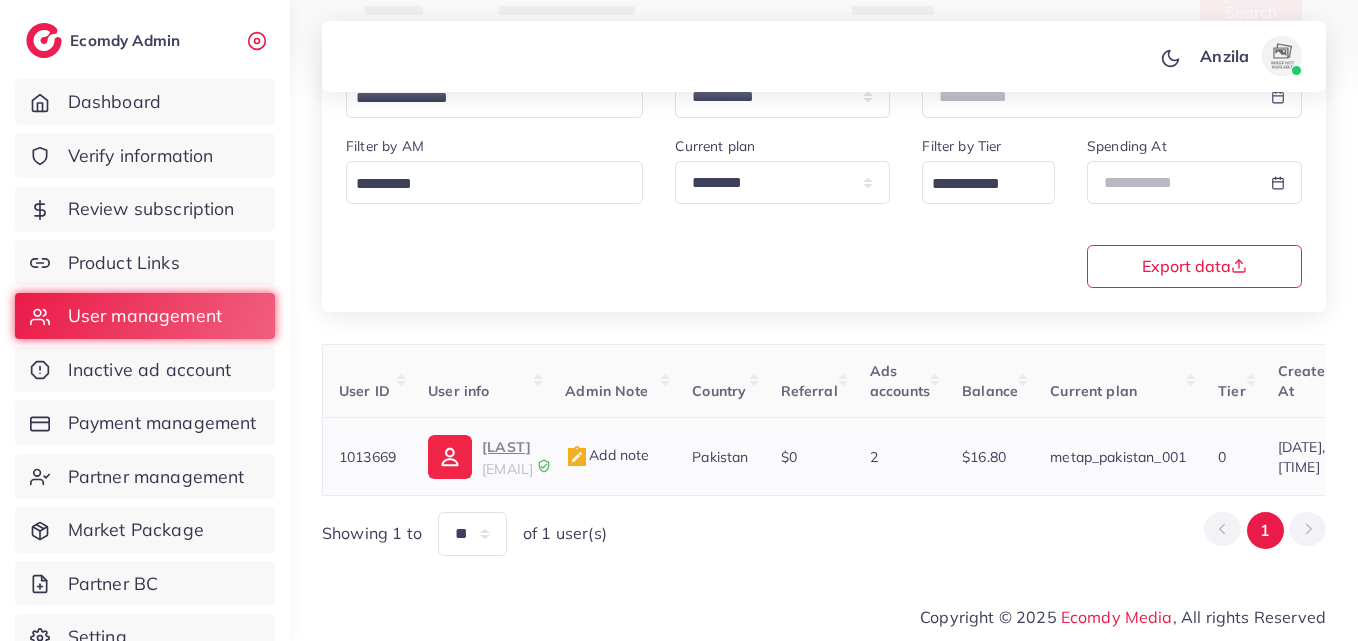 click on "ADNAN" at bounding box center [507, 447] 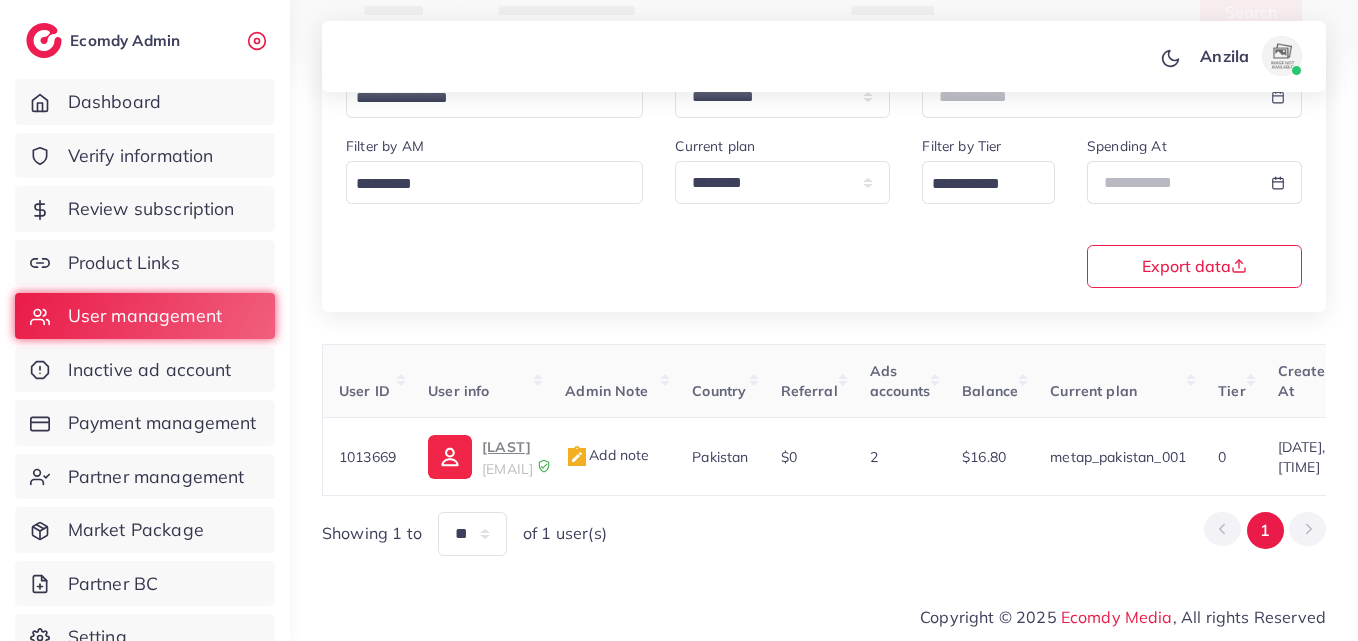 scroll, scrollTop: 0, scrollLeft: 669, axis: horizontal 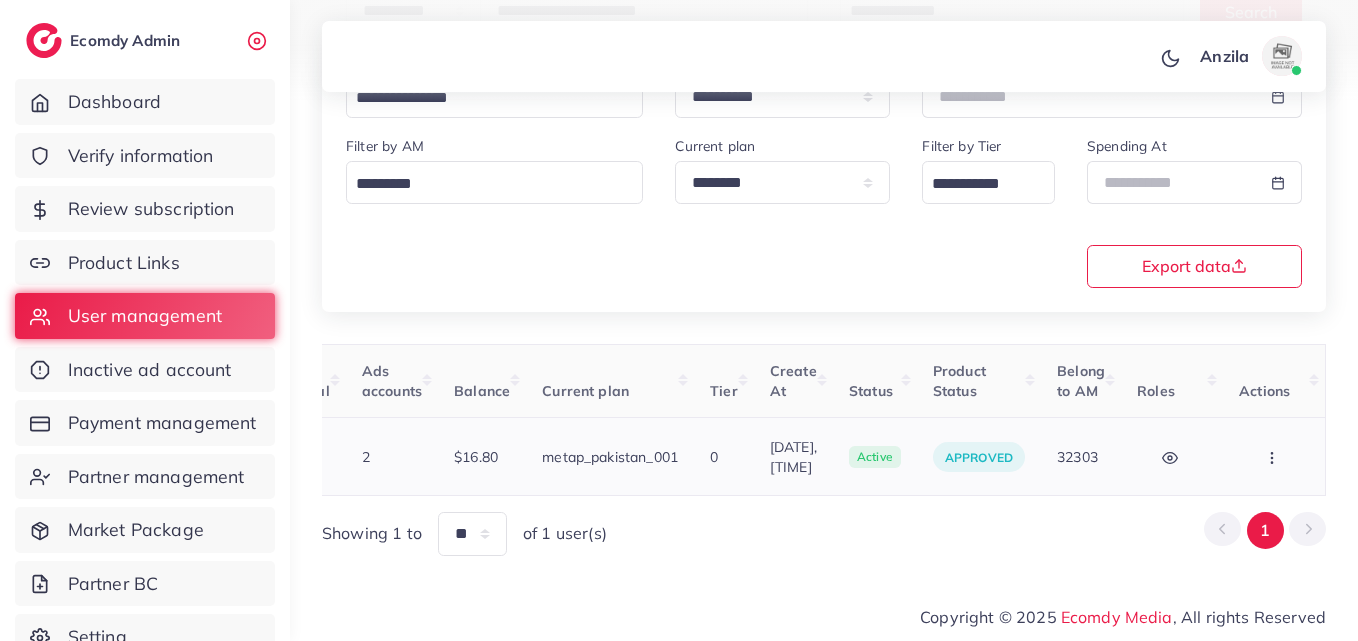 click 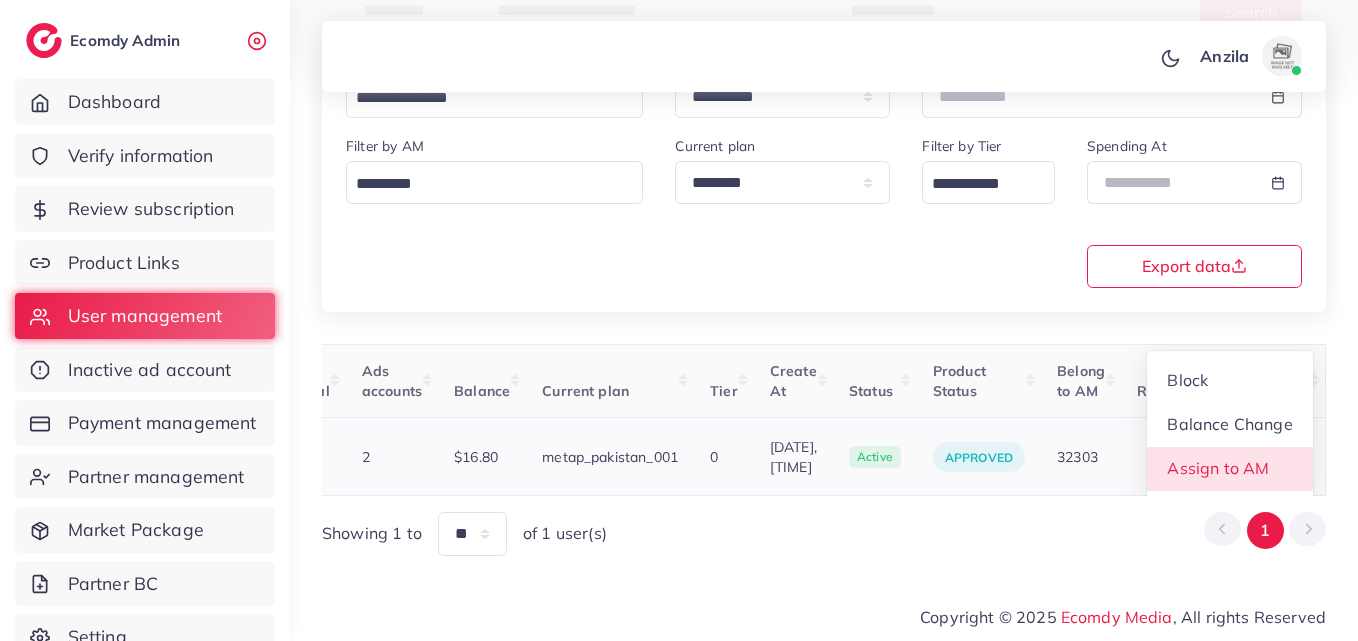 scroll, scrollTop: 2, scrollLeft: 669, axis: both 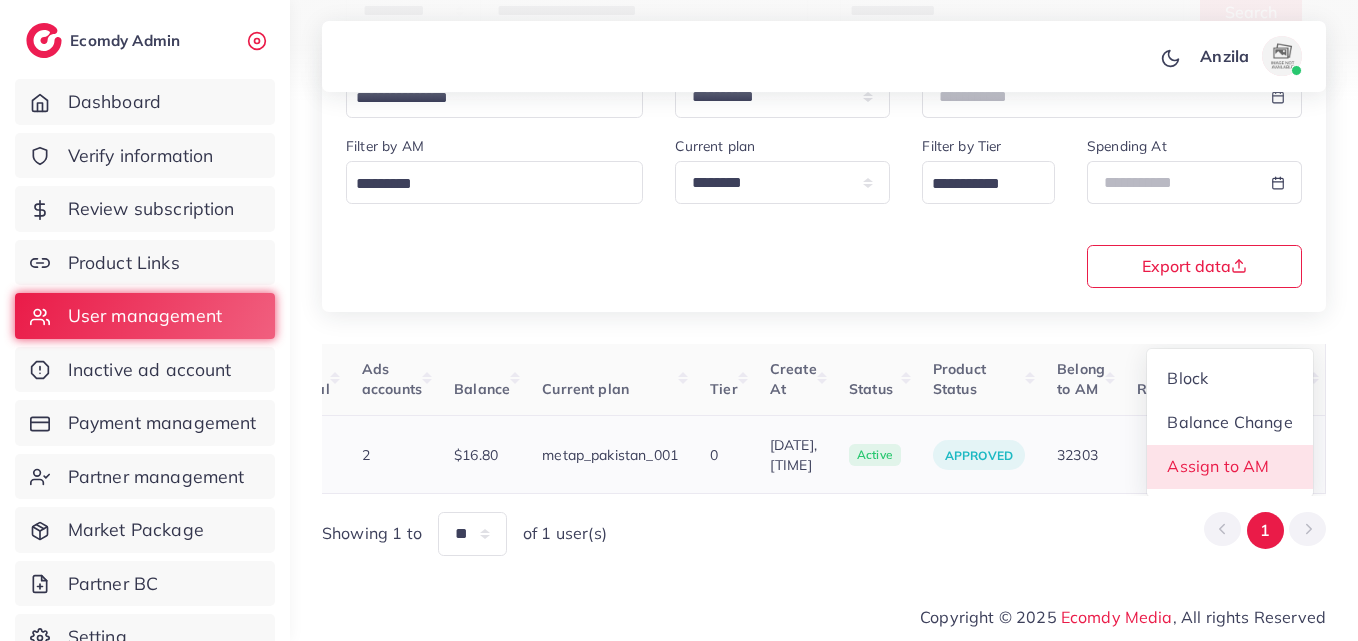 click on "Assign to AM" at bounding box center (1230, 467) 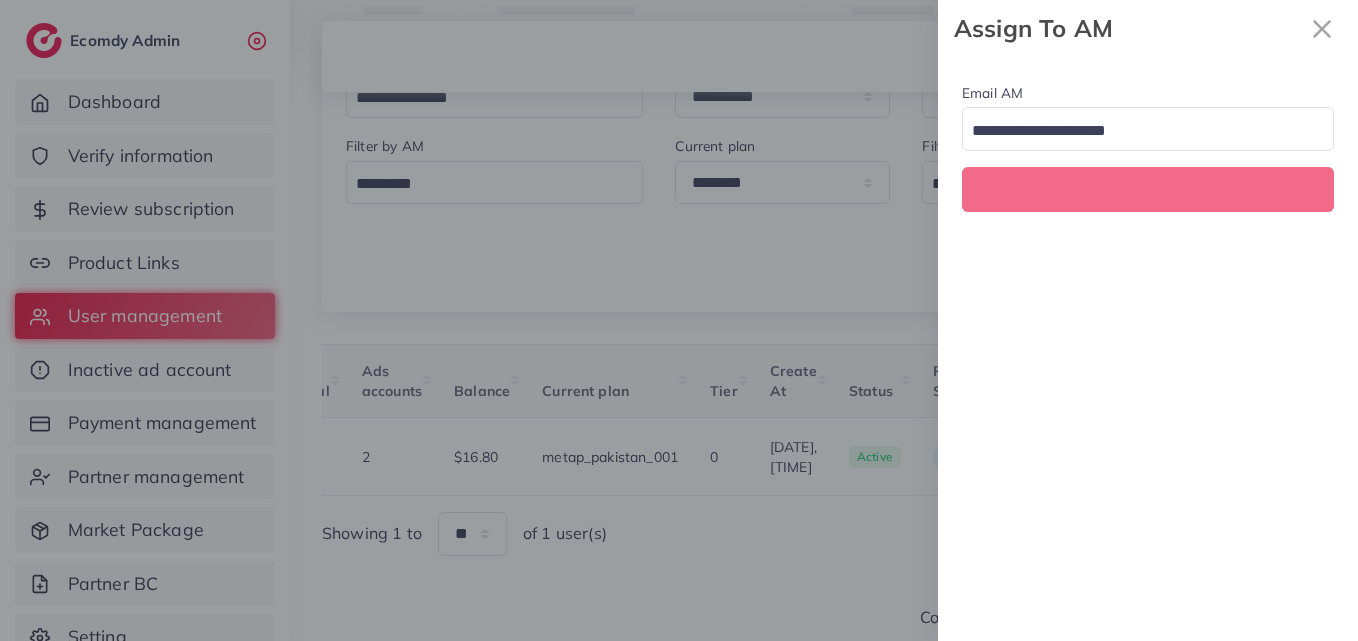 scroll, scrollTop: 0, scrollLeft: 669, axis: horizontal 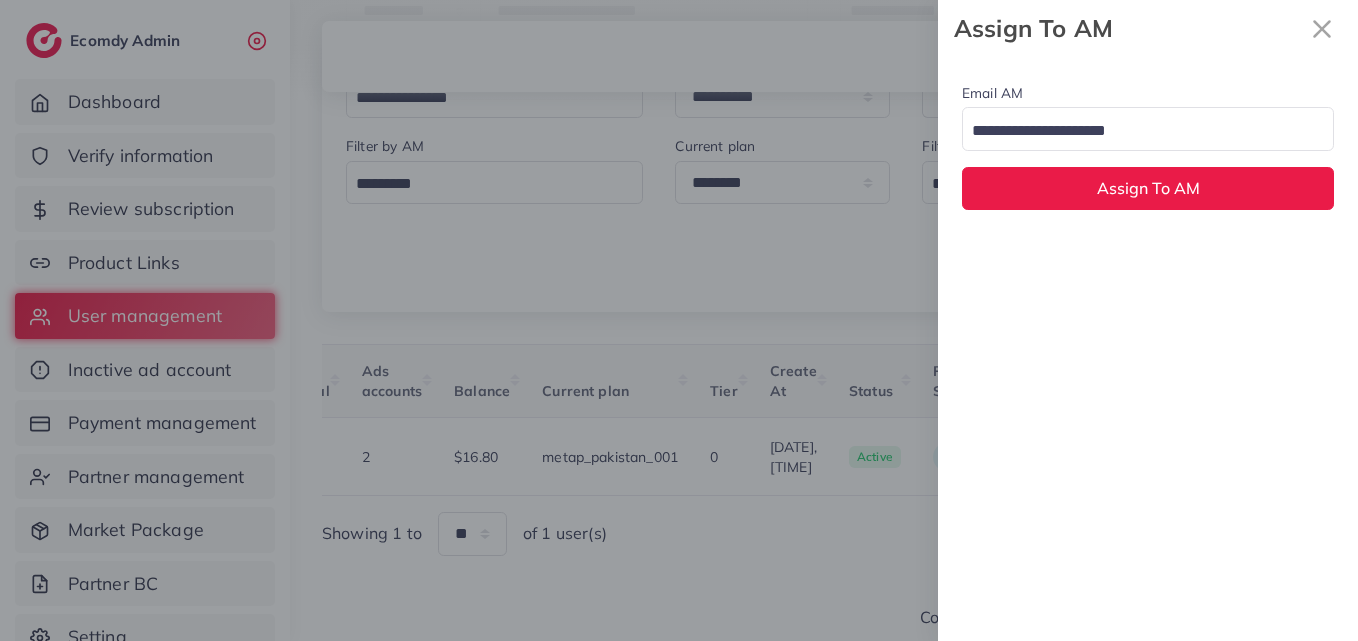 click at bounding box center (1136, 131) 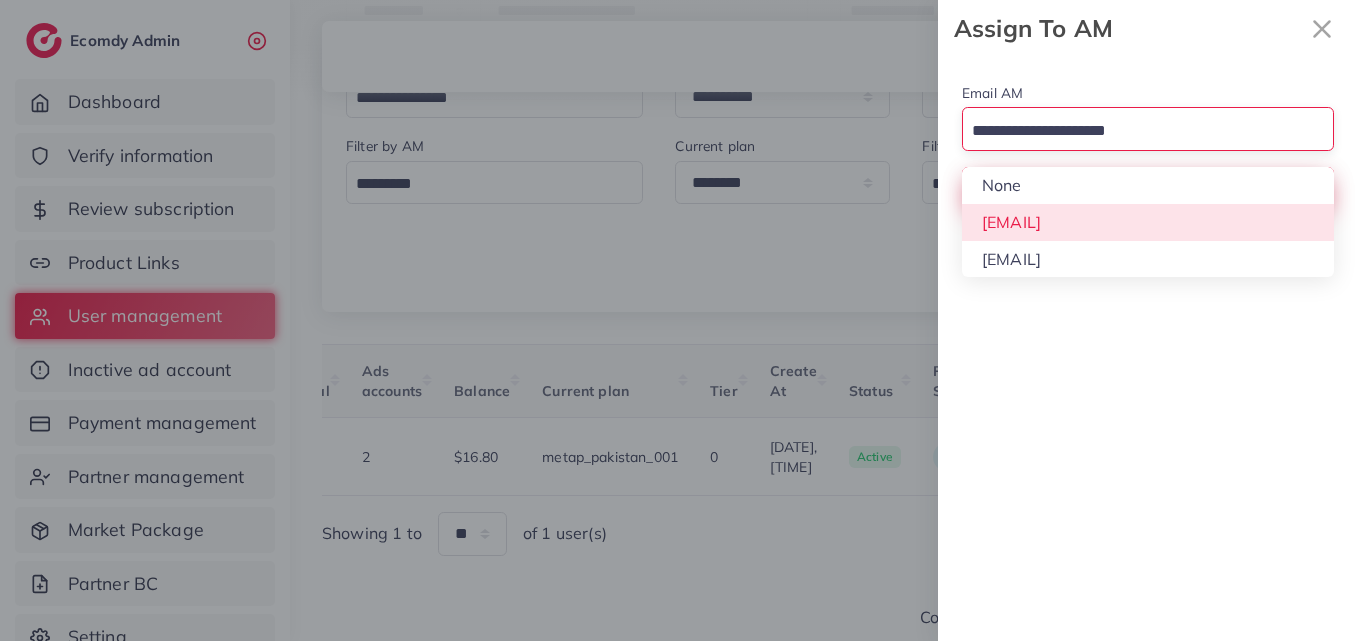 click on "Email AM            Loading...
None
hadibaaslam@gmail.com
wajahat@adreach.agency
Assign To AM" at bounding box center (1148, 145) 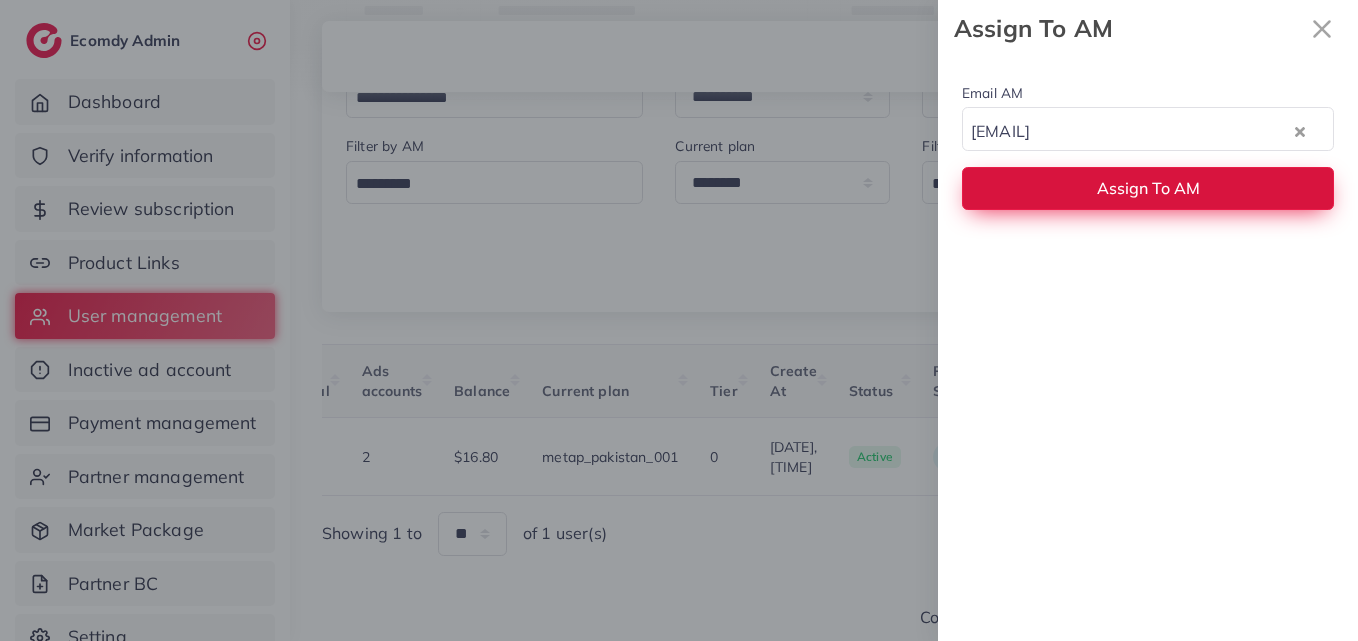 click on "Assign To AM" at bounding box center (1148, 188) 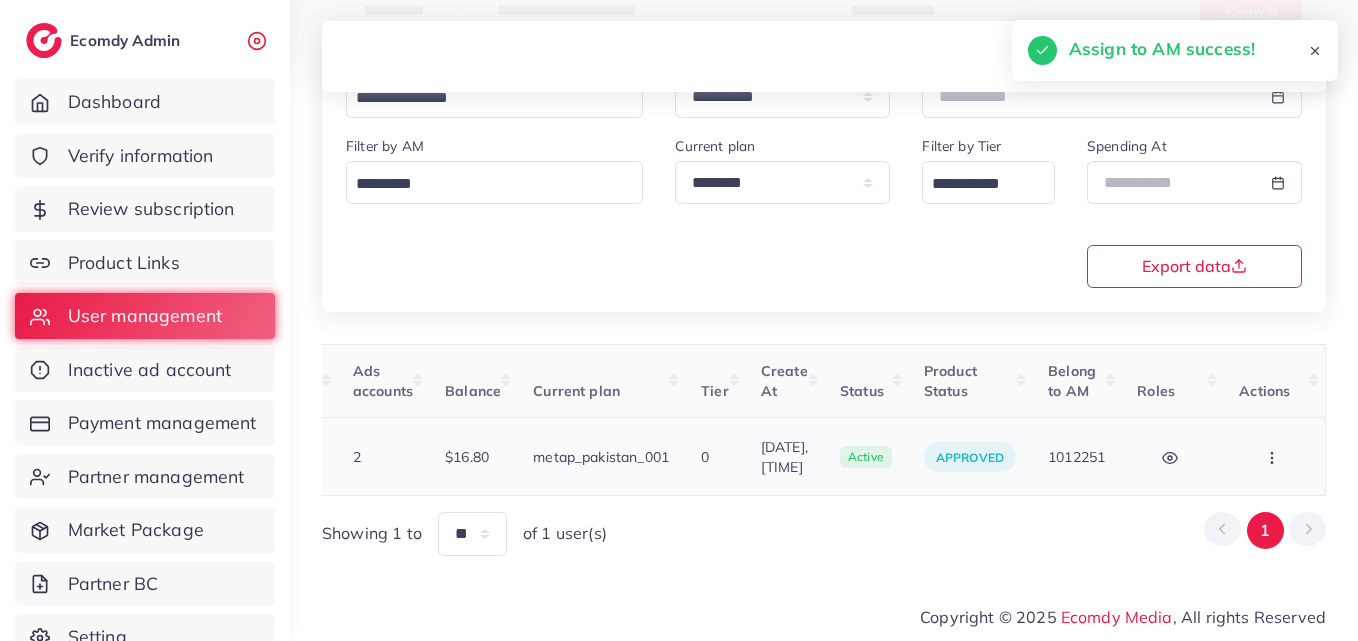 click at bounding box center (1274, 456) 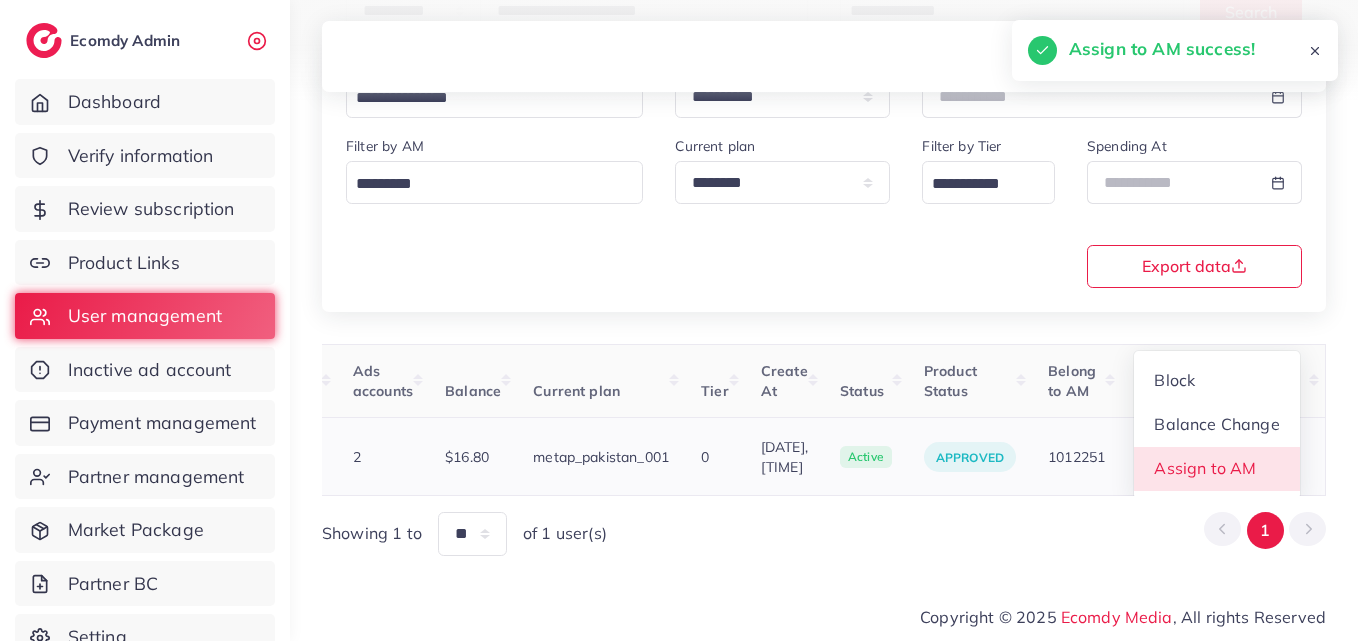 scroll, scrollTop: 2, scrollLeft: 669, axis: both 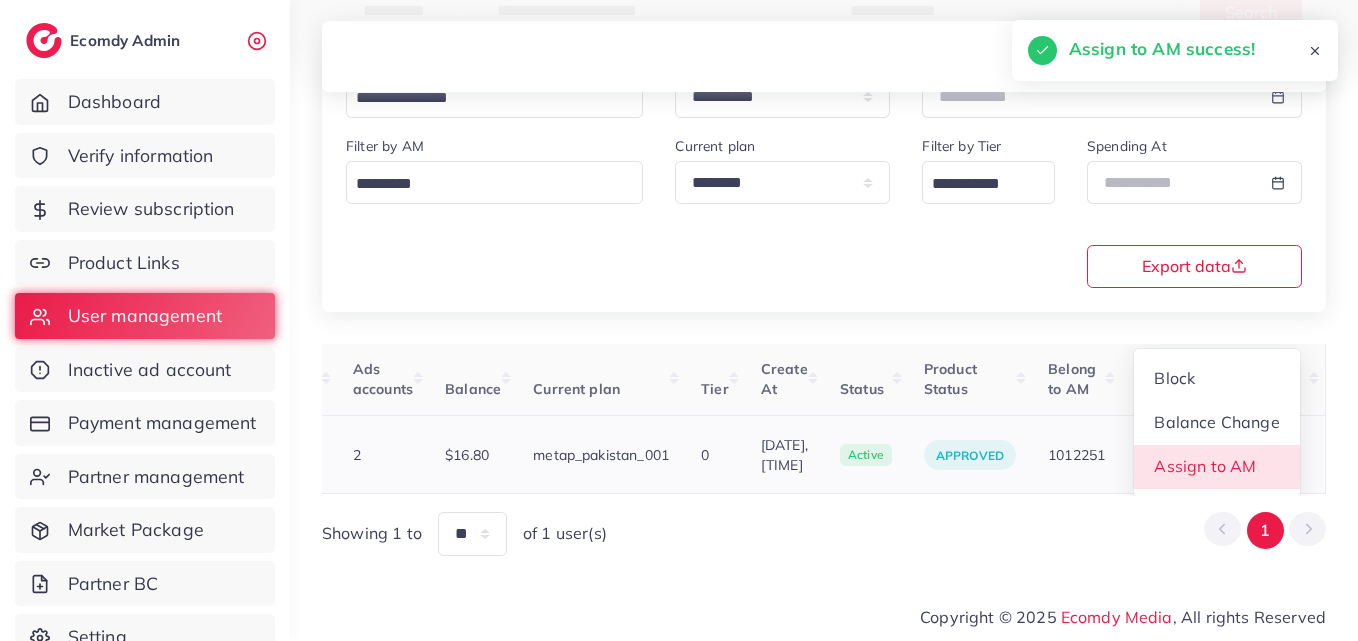 click on "Assign to AM" at bounding box center (1206, 467) 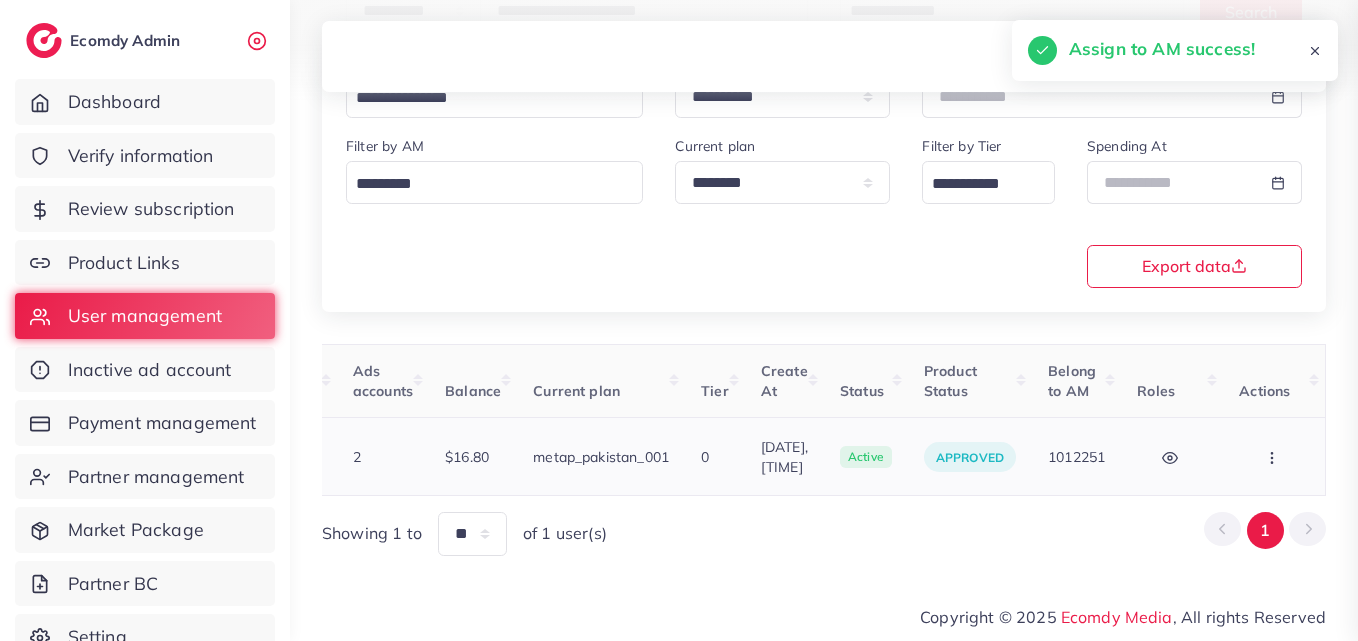 scroll, scrollTop: 0, scrollLeft: 669, axis: horizontal 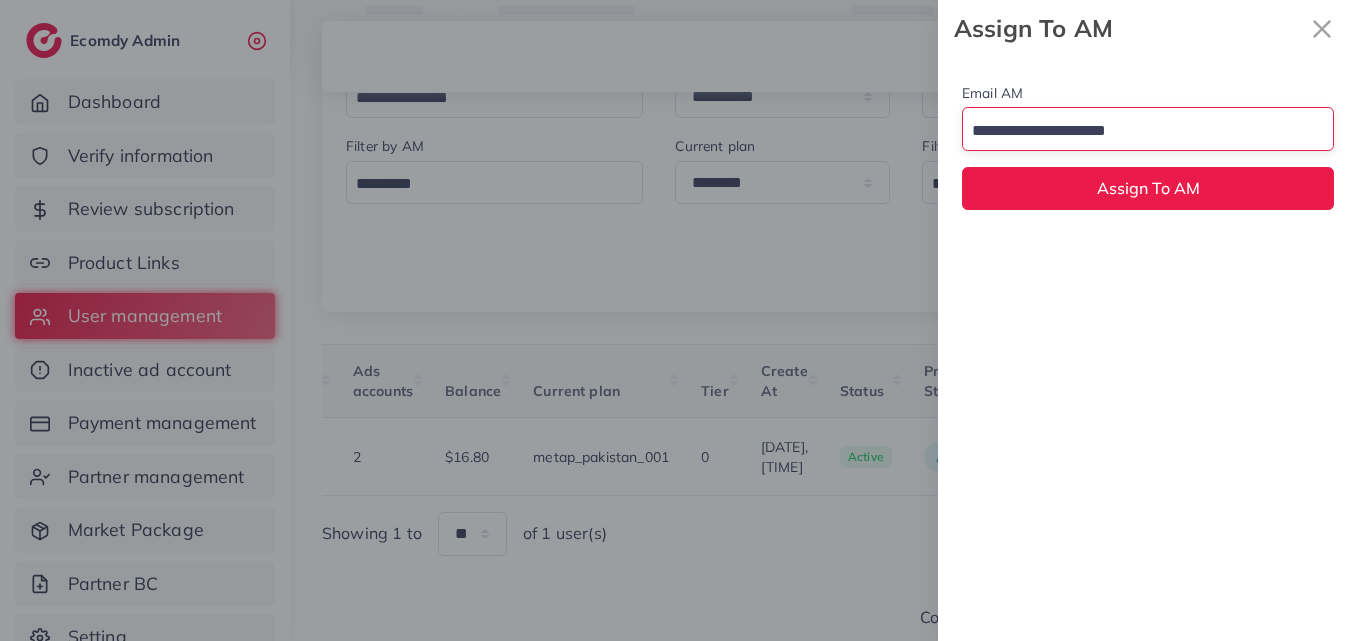 click at bounding box center [1136, 131] 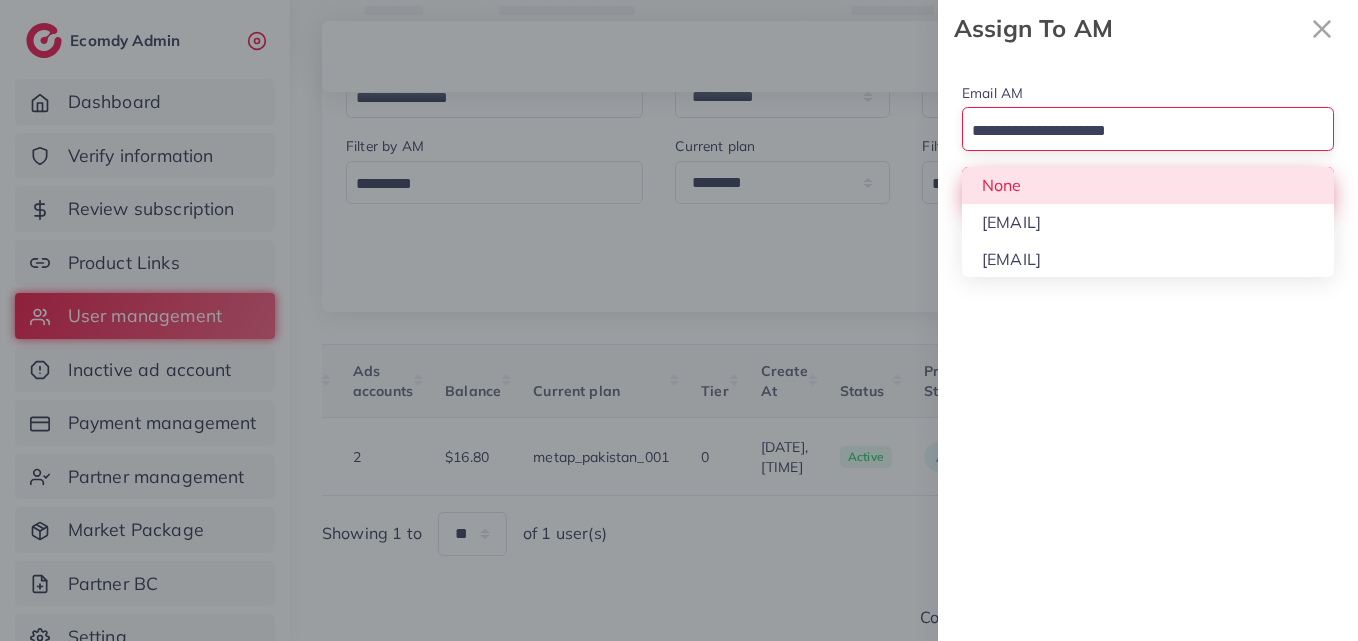click on "Email AM            Loading...
None
hadibaaslam@gmail.com
wajahat@adreach.agency
Assign To AM" at bounding box center (1148, 145) 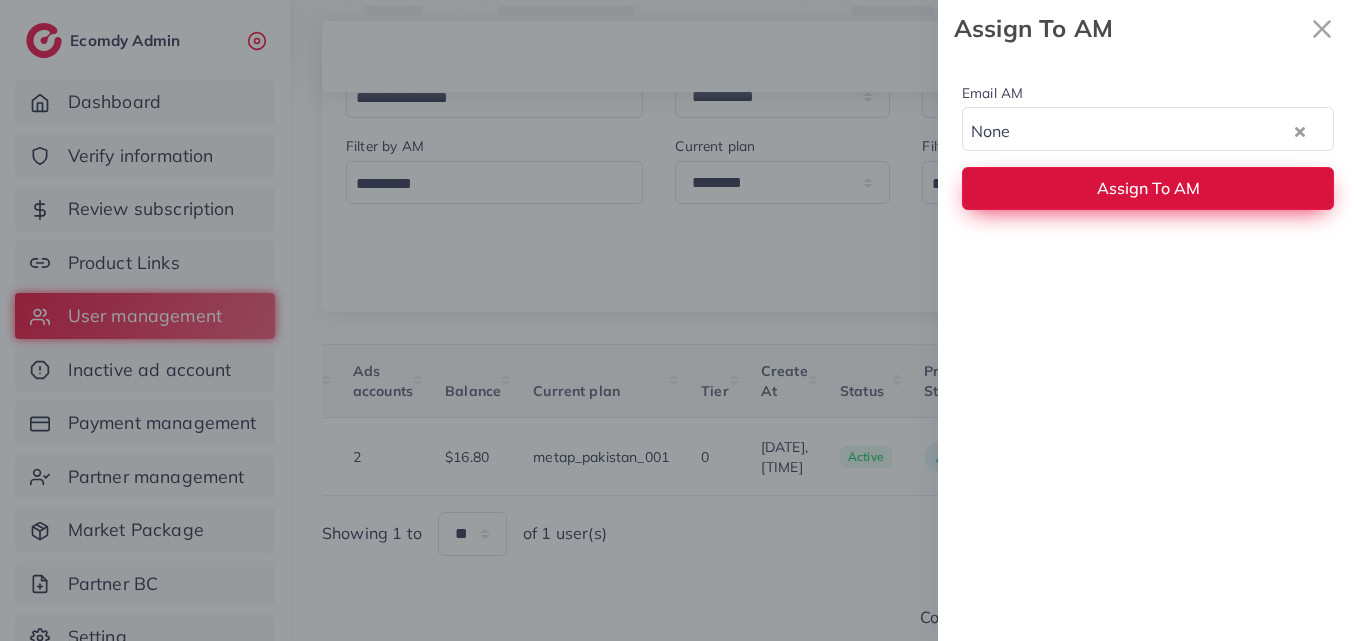 click on "Assign To AM" at bounding box center [1148, 188] 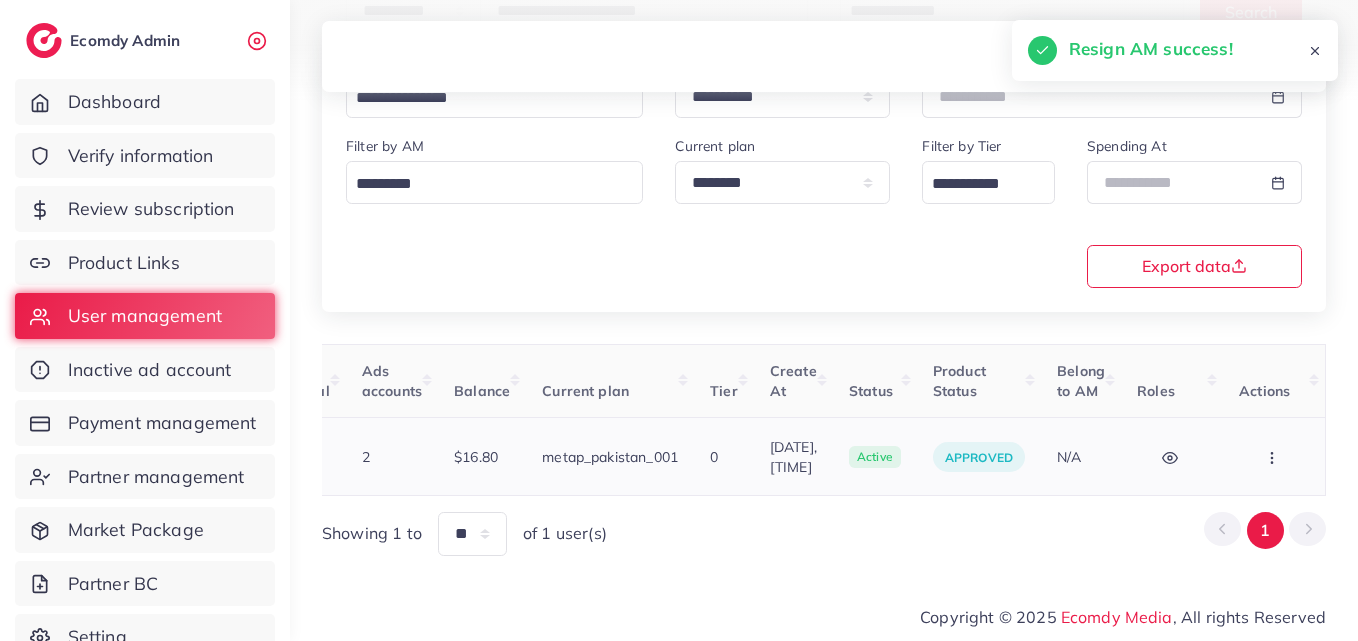 click 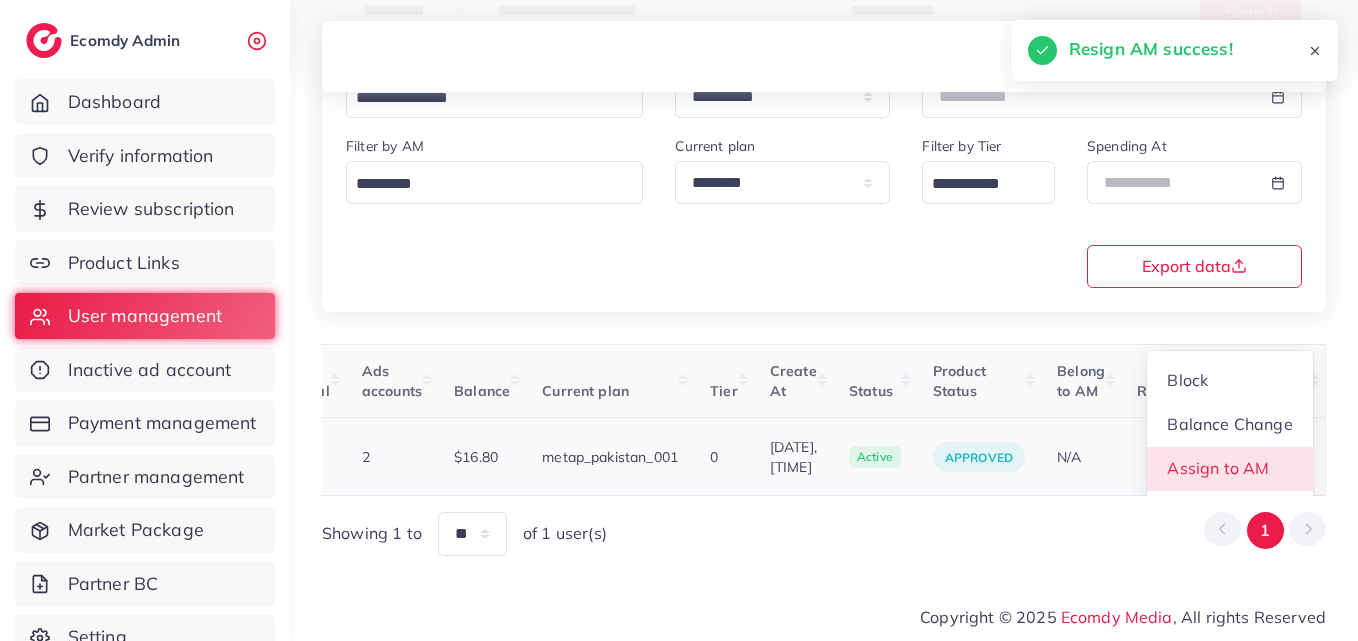 scroll, scrollTop: 2, scrollLeft: 669, axis: both 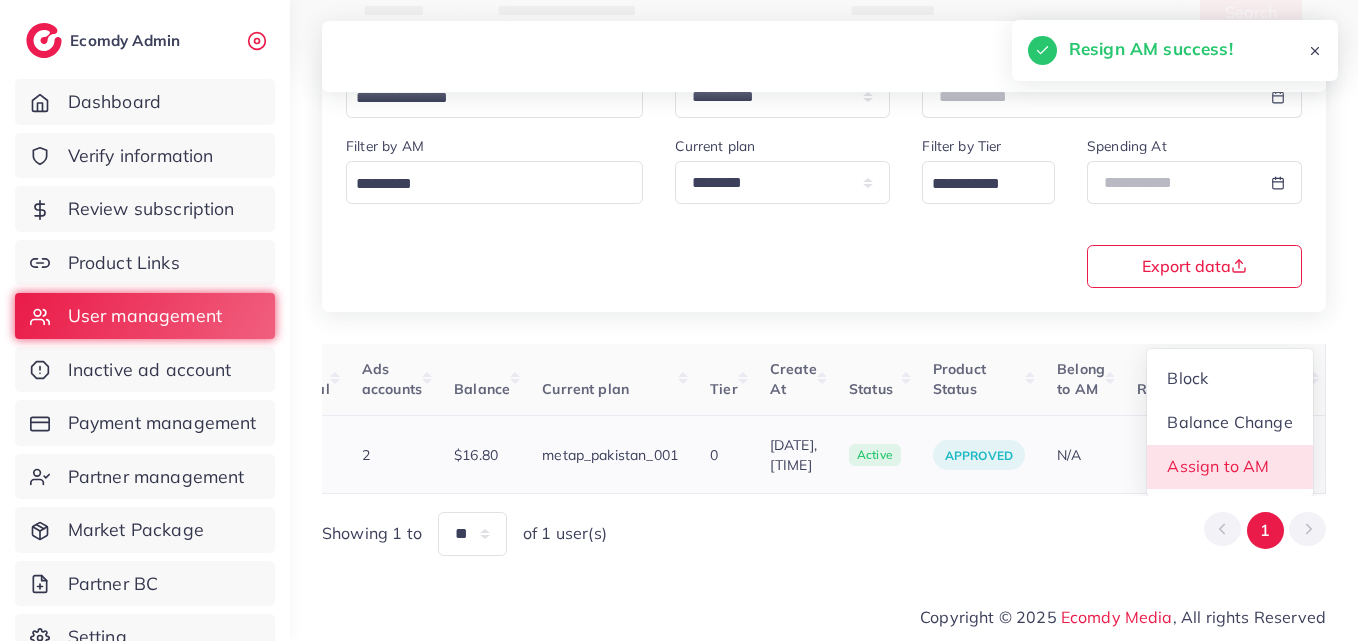 click on "Assign to AM" at bounding box center (1219, 467) 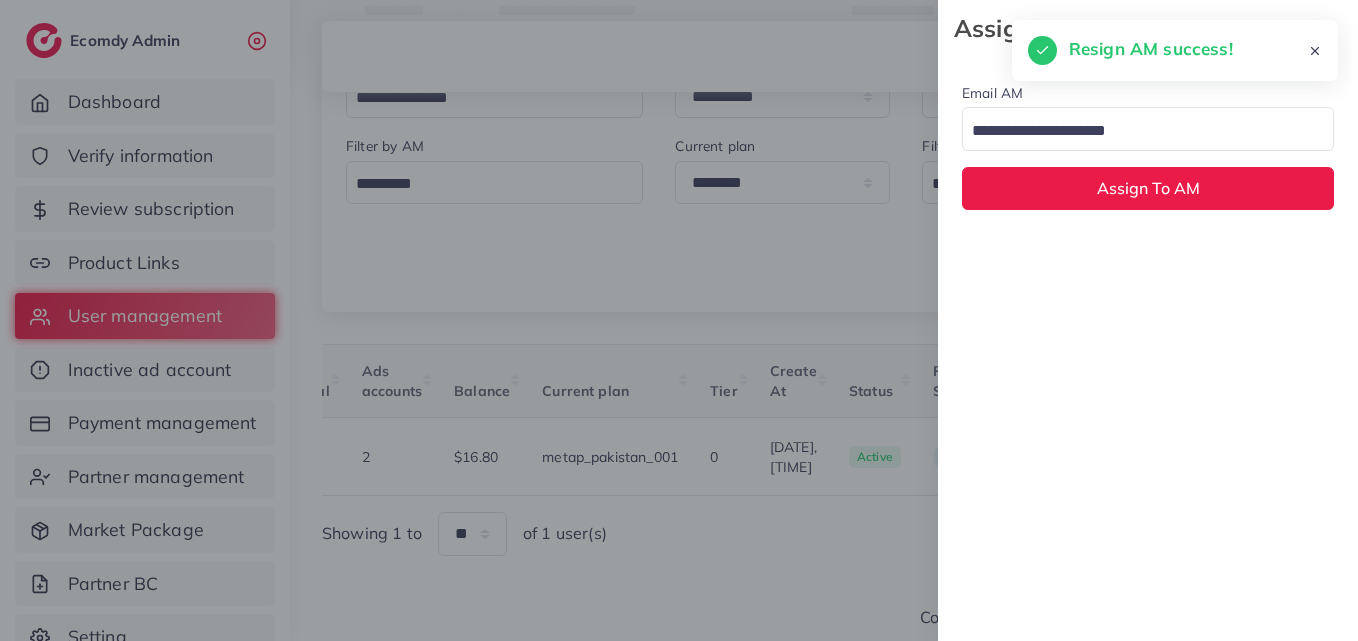 scroll, scrollTop: 0, scrollLeft: 669, axis: horizontal 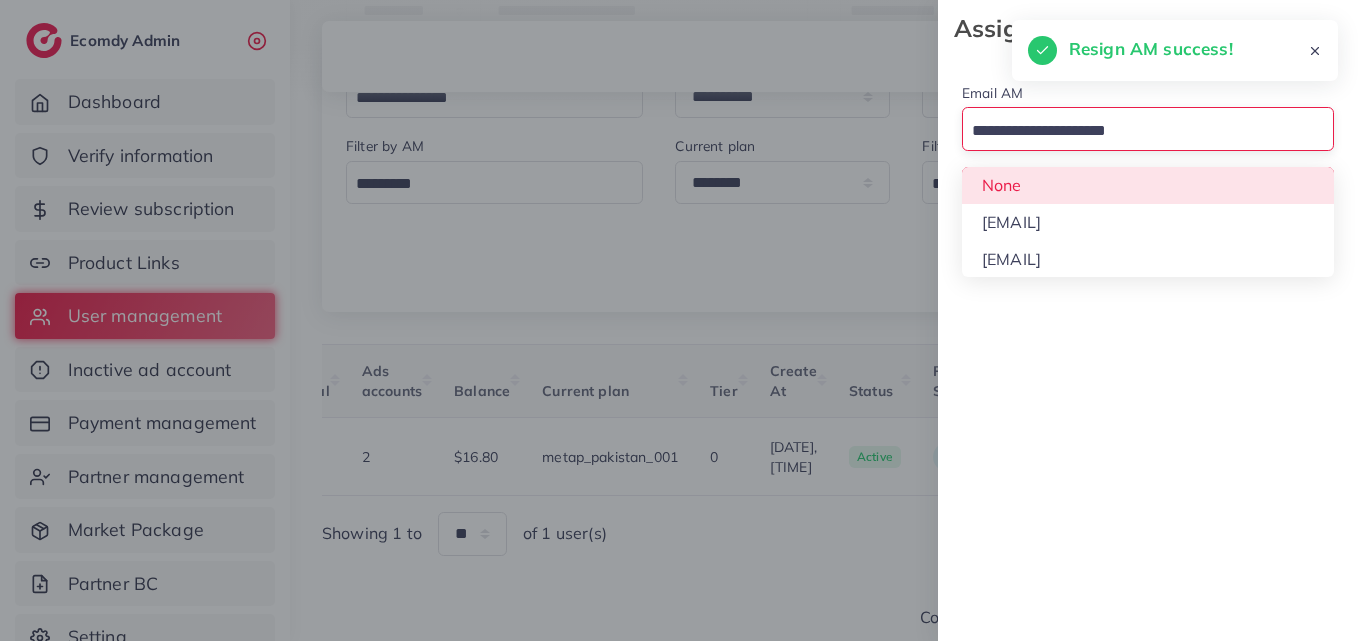 click at bounding box center (1136, 131) 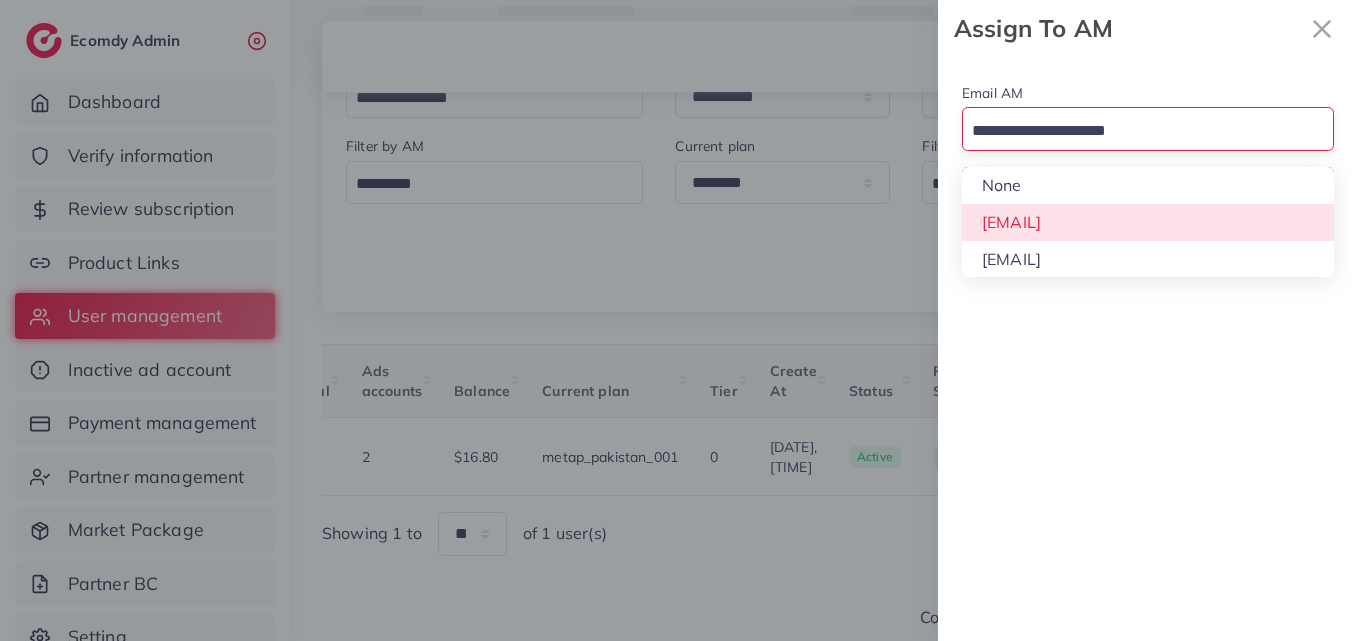 click on "Email AM            Loading...
None
hadibaaslam@gmail.com
wajahat@adreach.agency
Assign To AM" at bounding box center (1148, 145) 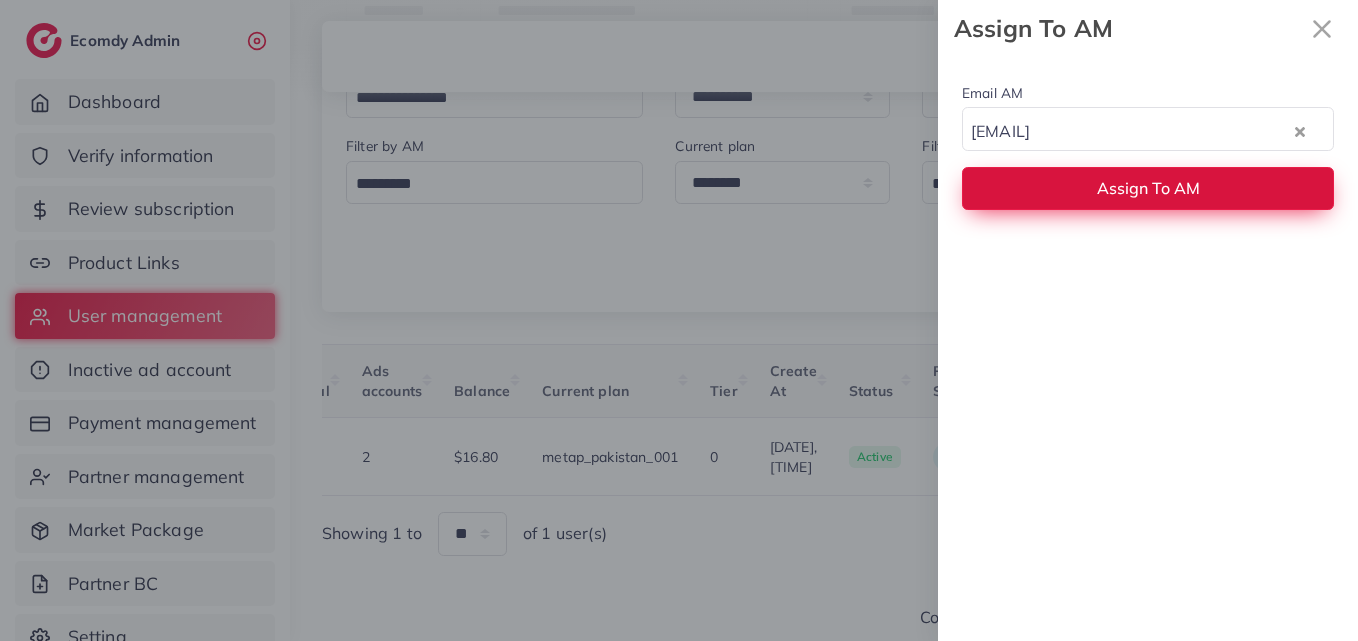 click on "Assign To AM" at bounding box center (1148, 188) 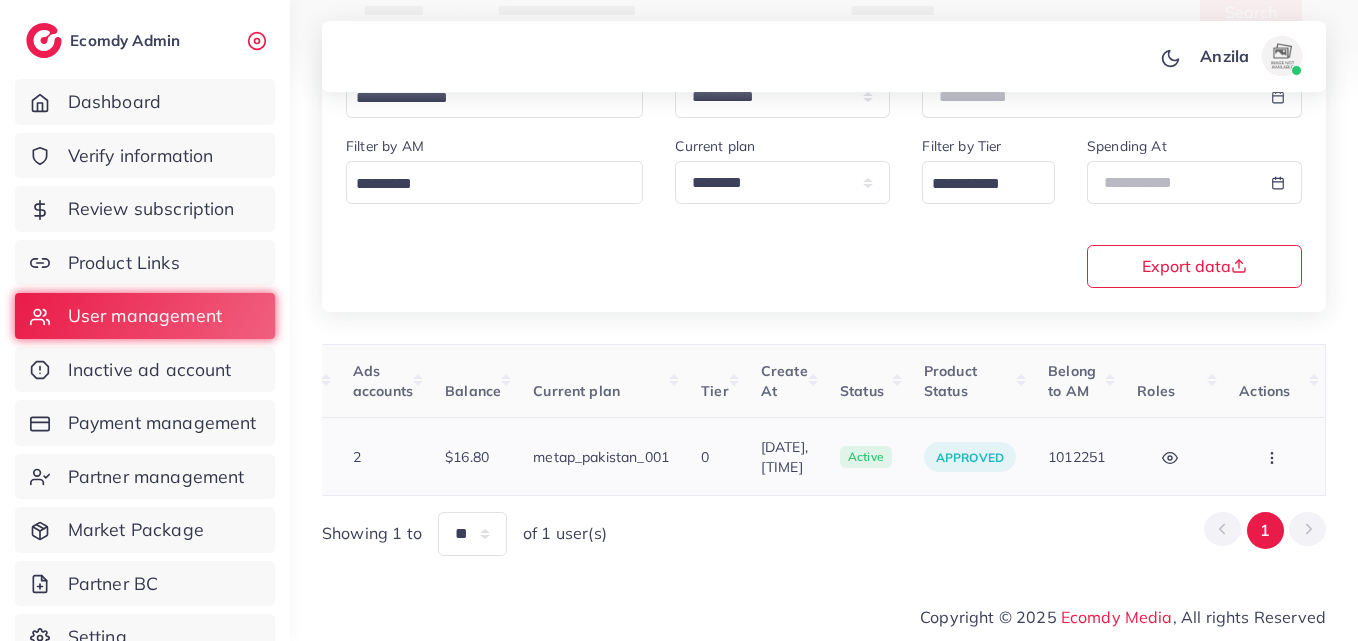 click at bounding box center (1274, 456) 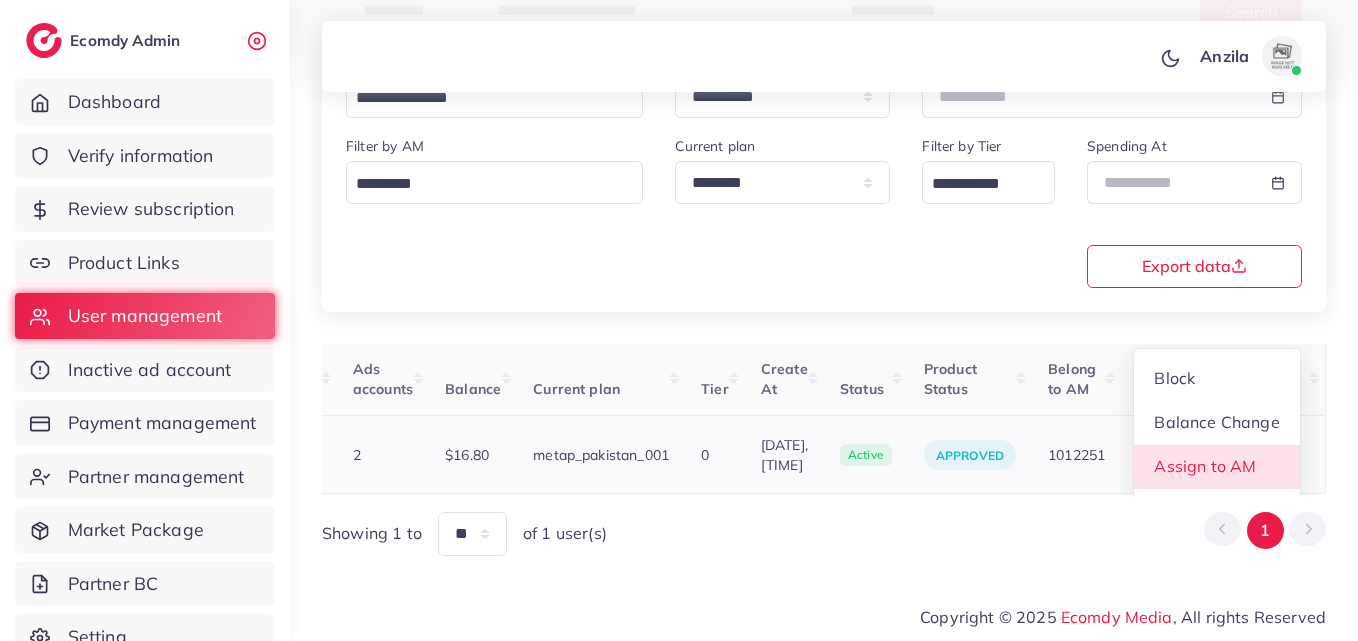 click on "Assign to AM" at bounding box center (1217, 467) 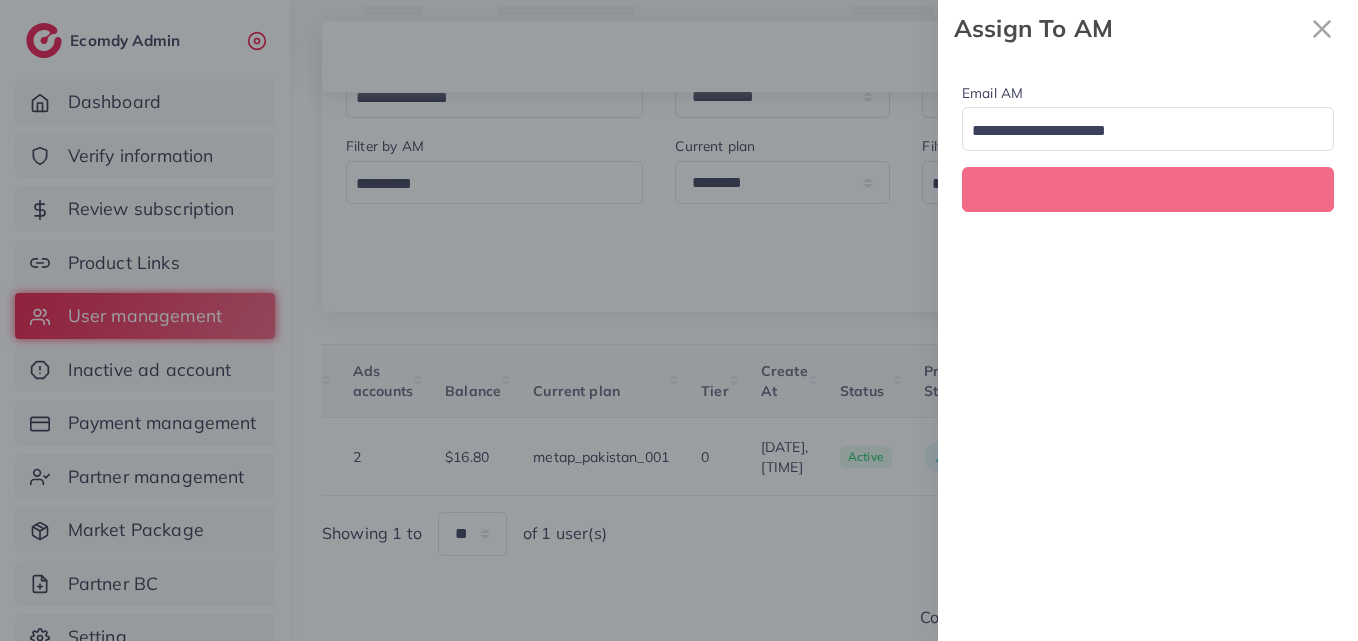 scroll, scrollTop: 0, scrollLeft: 669, axis: horizontal 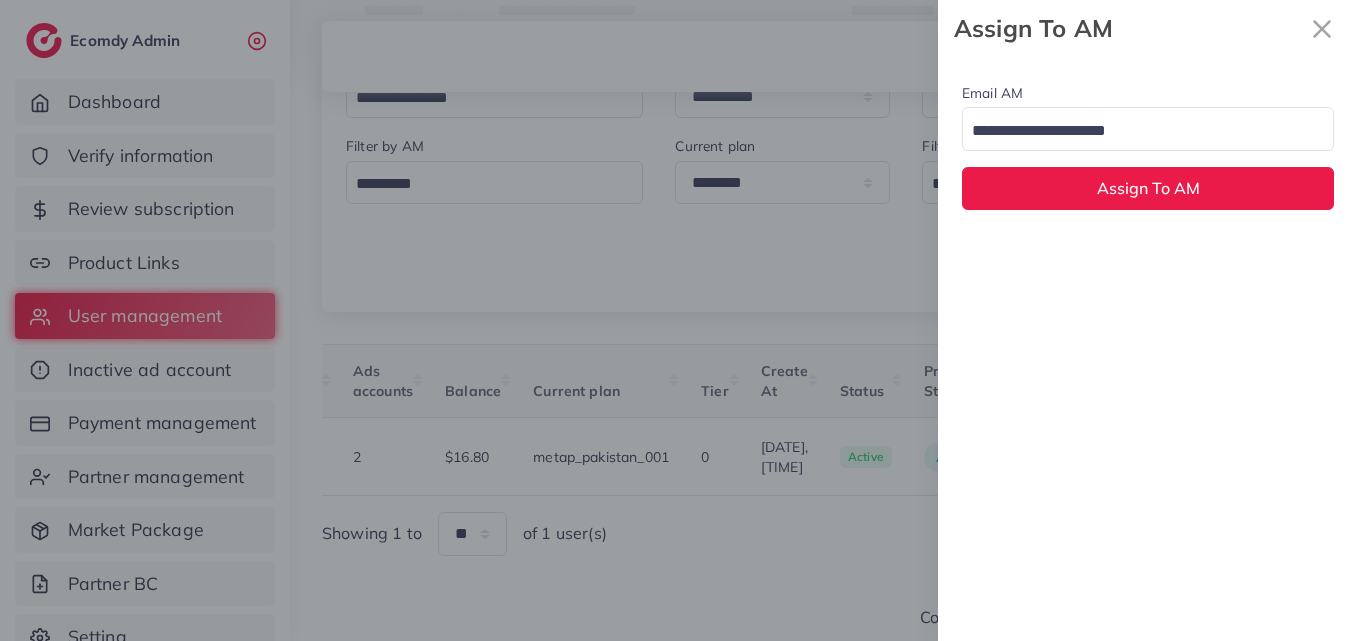 click at bounding box center (1136, 131) 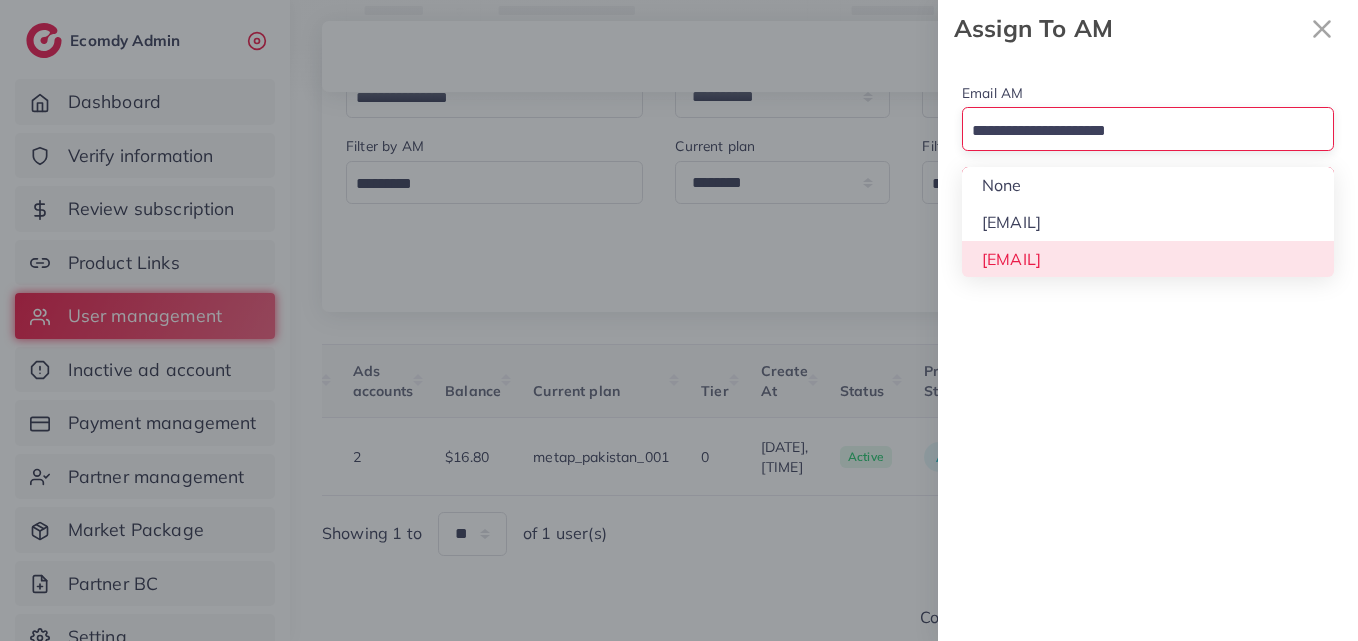 click on "Email AM            Loading...
None
hadibaaslam@gmail.com
wajahat@adreach.agency
Assign To AM" at bounding box center [1148, 349] 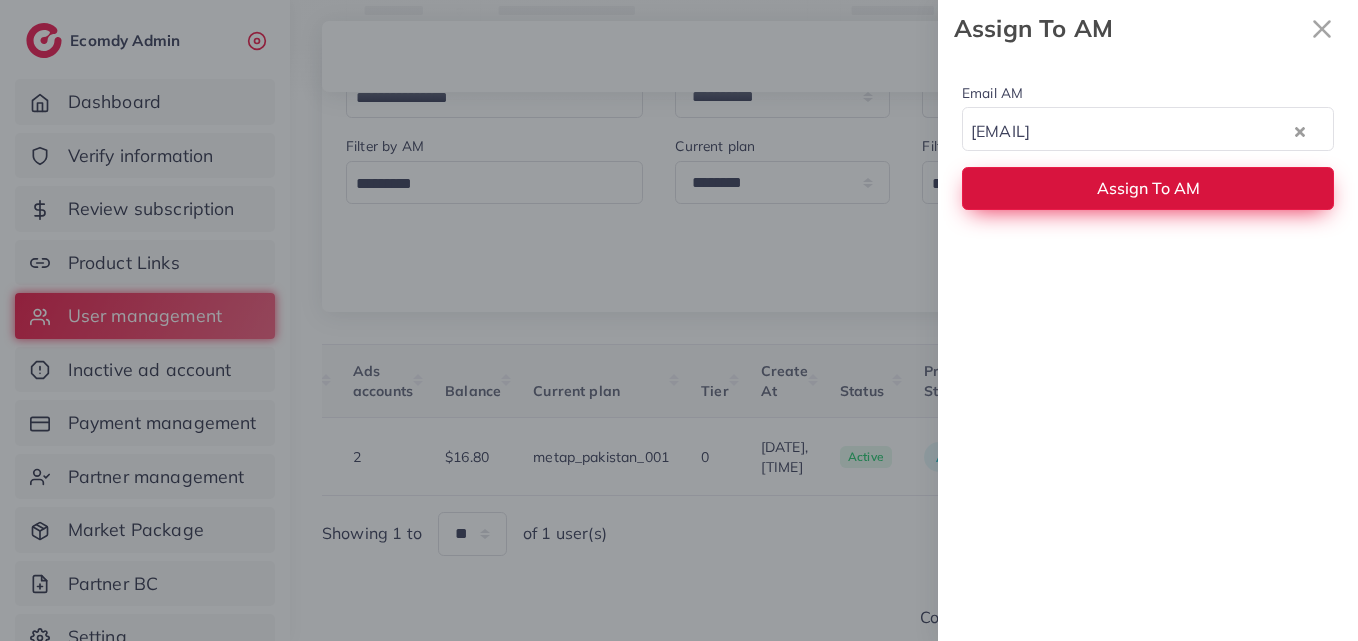 click on "Assign To AM" at bounding box center (1148, 188) 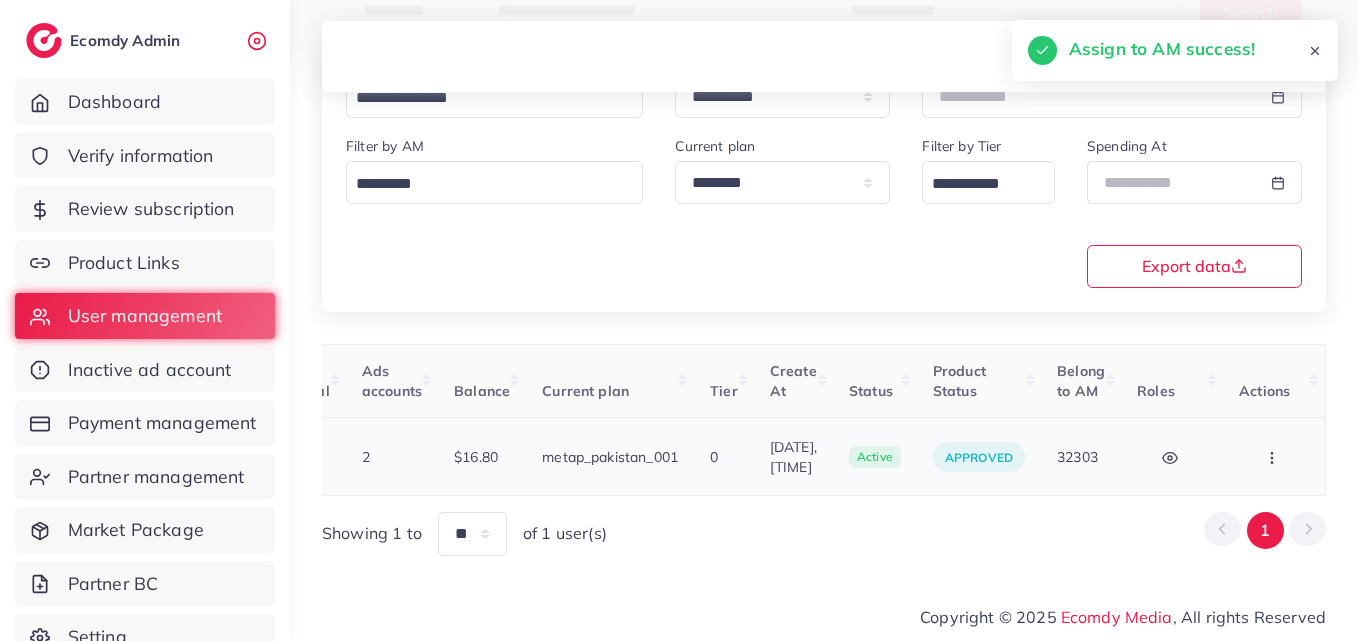click 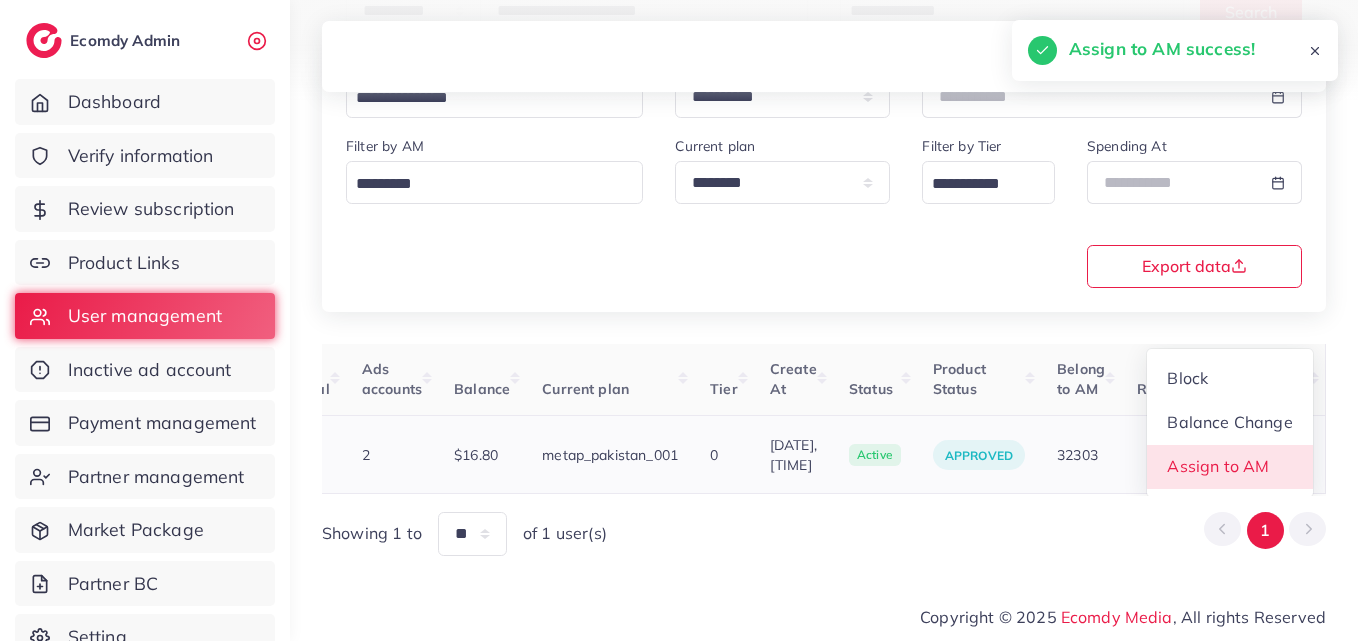 click on "Assign to AM" at bounding box center (1219, 467) 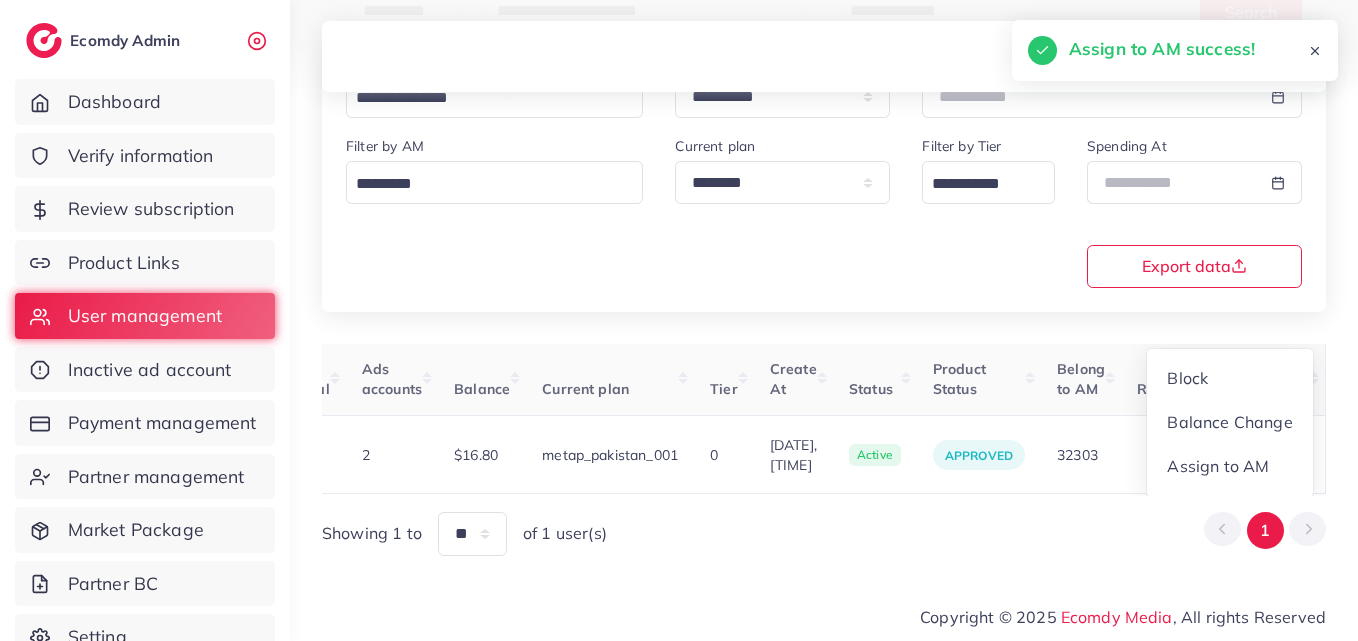 click at bounding box center [0, 0] 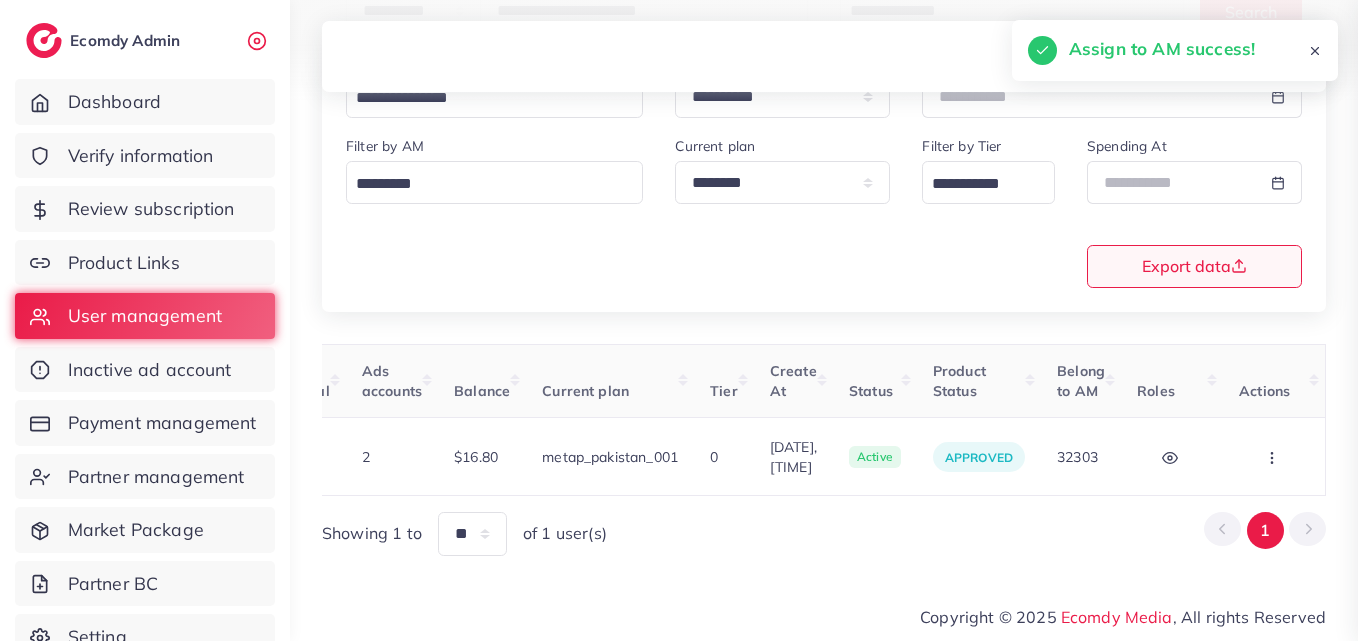 scroll, scrollTop: 0, scrollLeft: 669, axis: horizontal 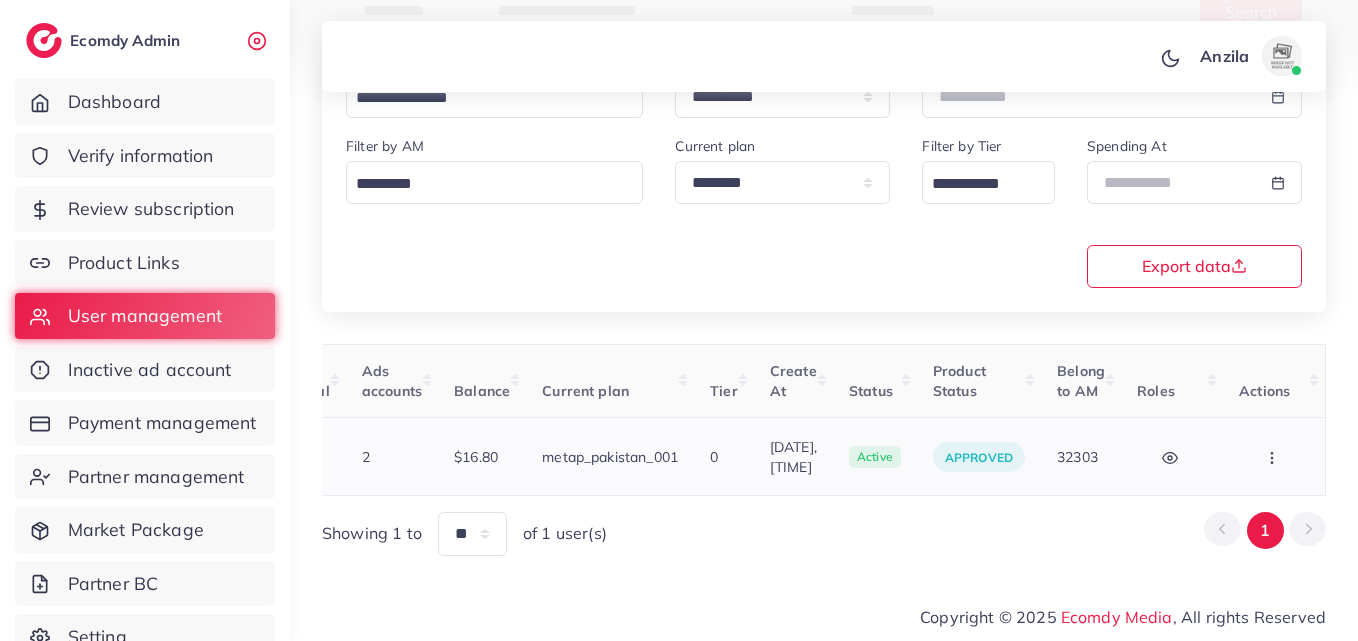 click at bounding box center (1274, 456) 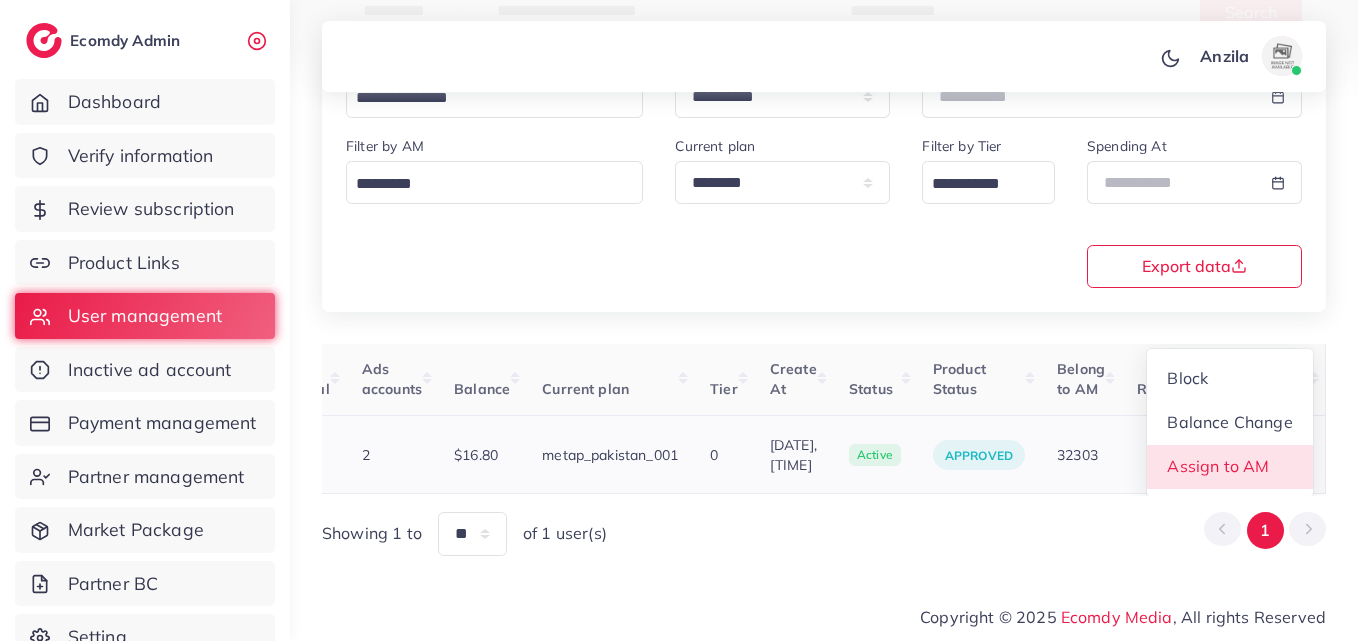 click on "Assign to AM" at bounding box center (1219, 467) 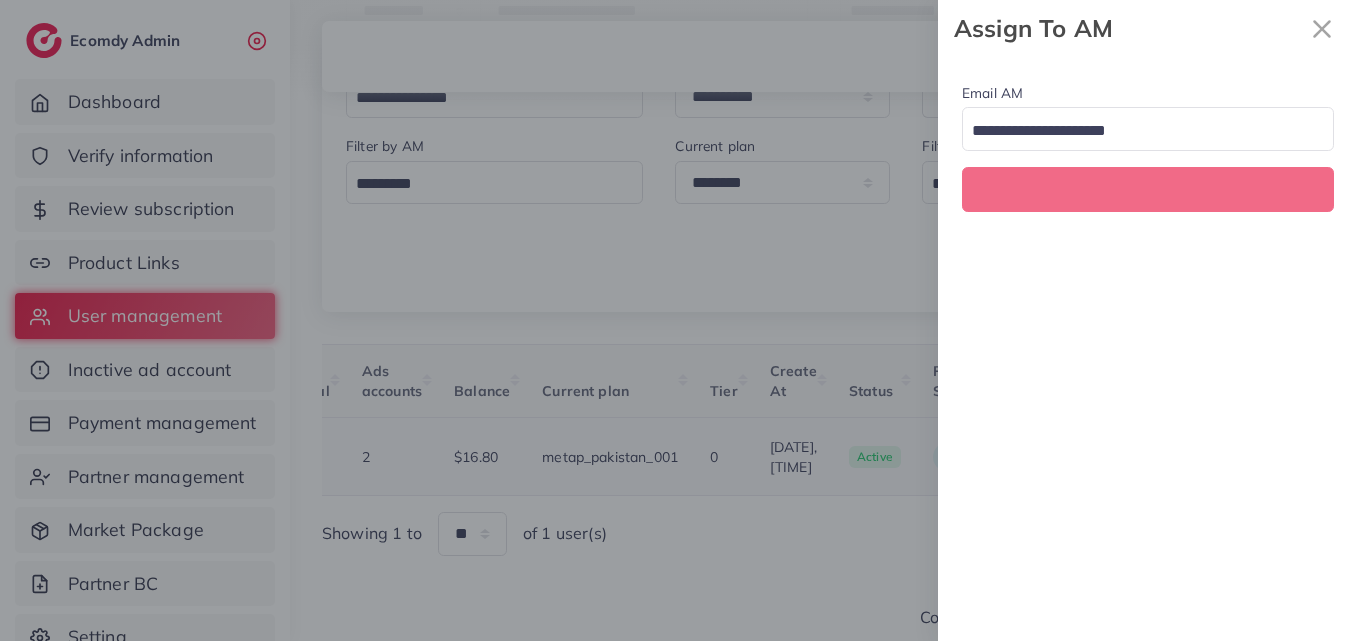 scroll, scrollTop: 0, scrollLeft: 669, axis: horizontal 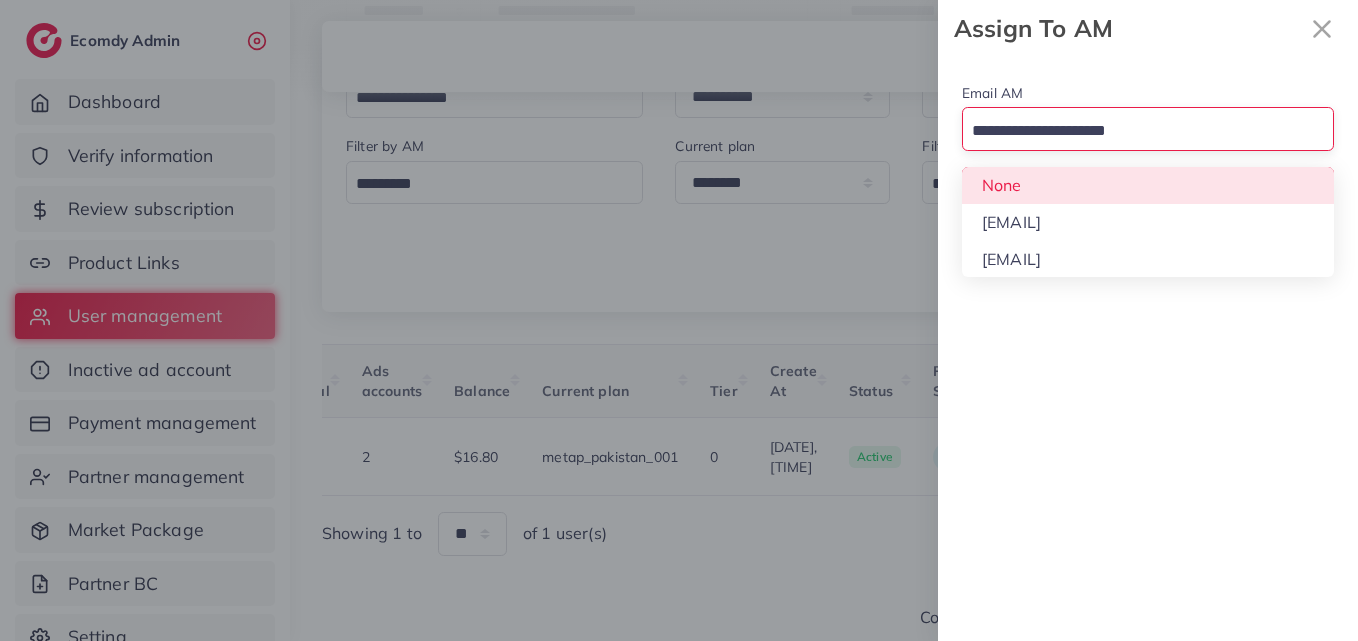 click on "Loading..." at bounding box center (1148, 128) 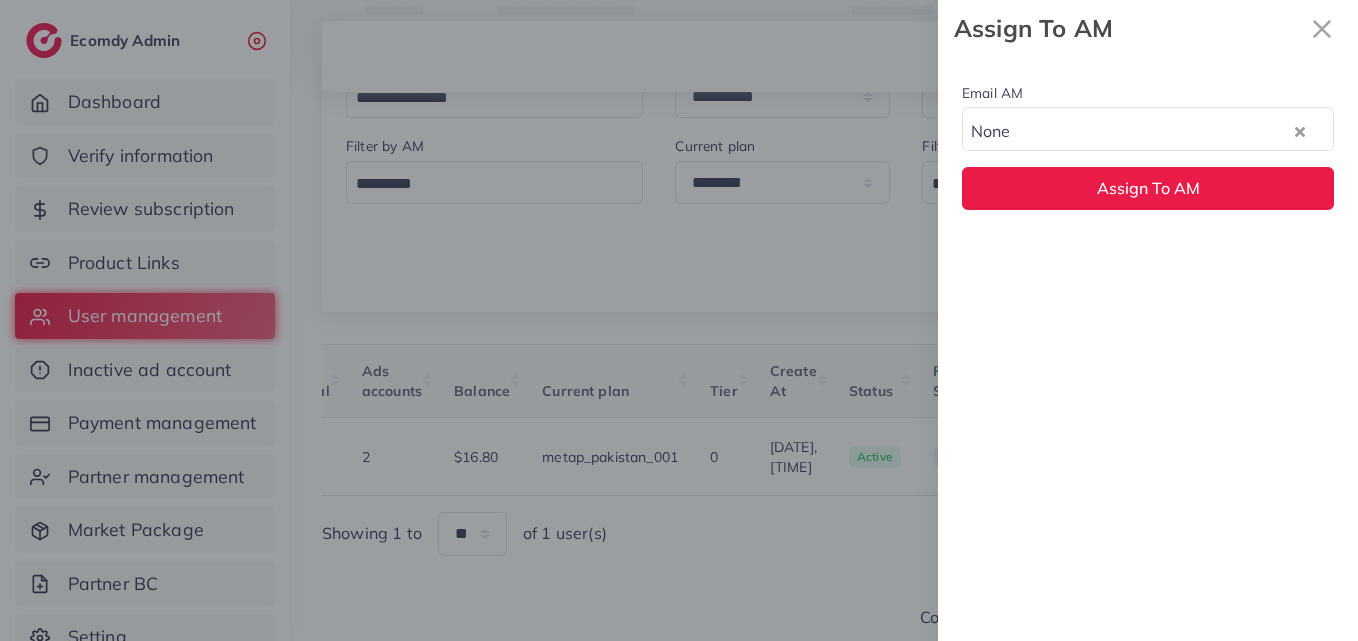 click on "Email AM
None
Loading...
None
hadibaaslam@gmail.com
wajahat@adreach.agency
Assign To AM" at bounding box center (1148, 145) 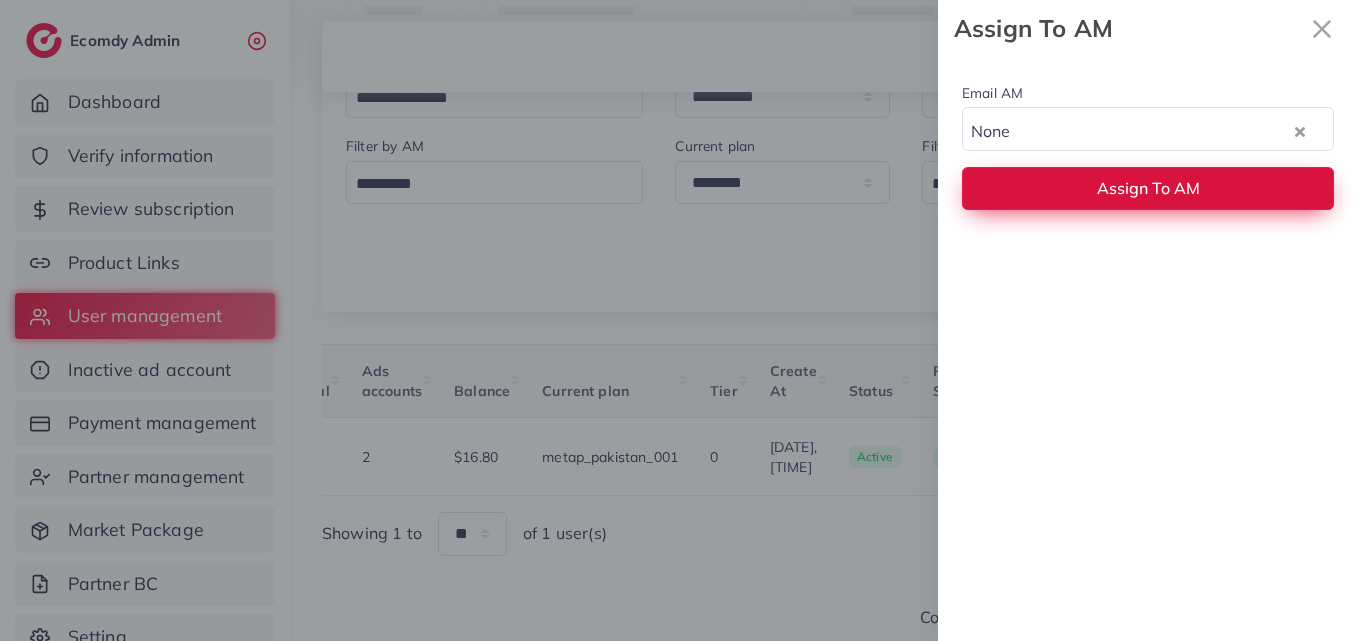 click on "Assign To AM" at bounding box center (1148, 188) 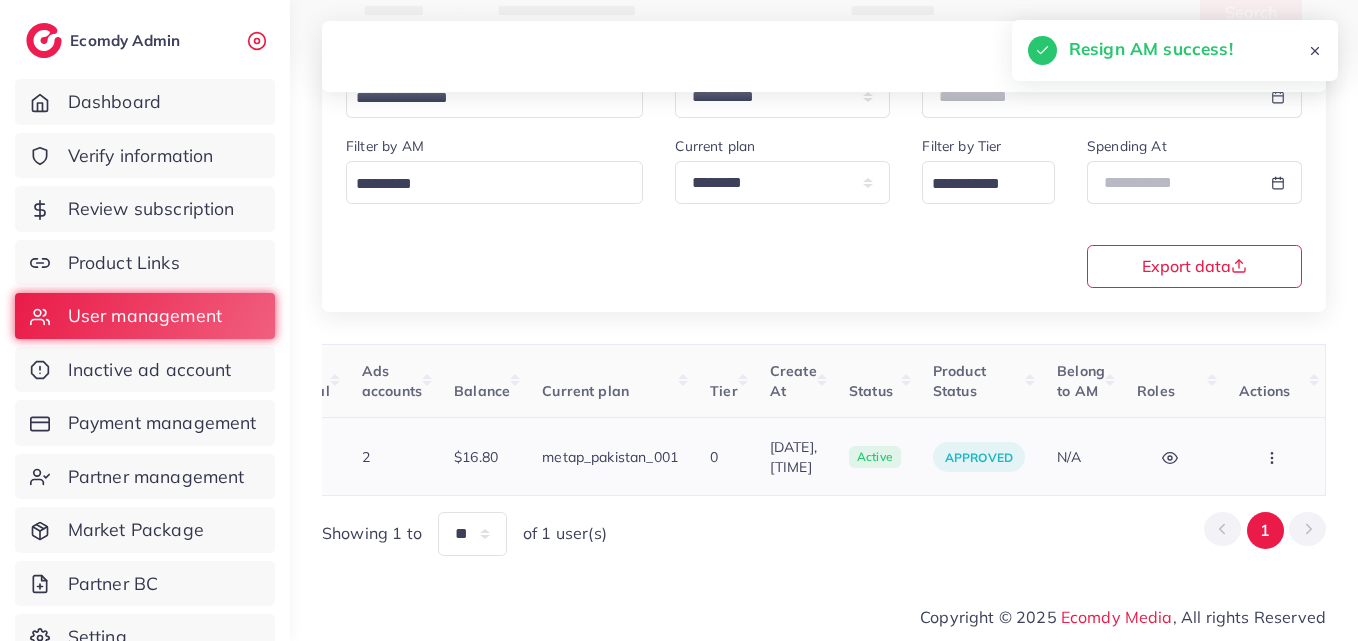 click at bounding box center (1274, 456) 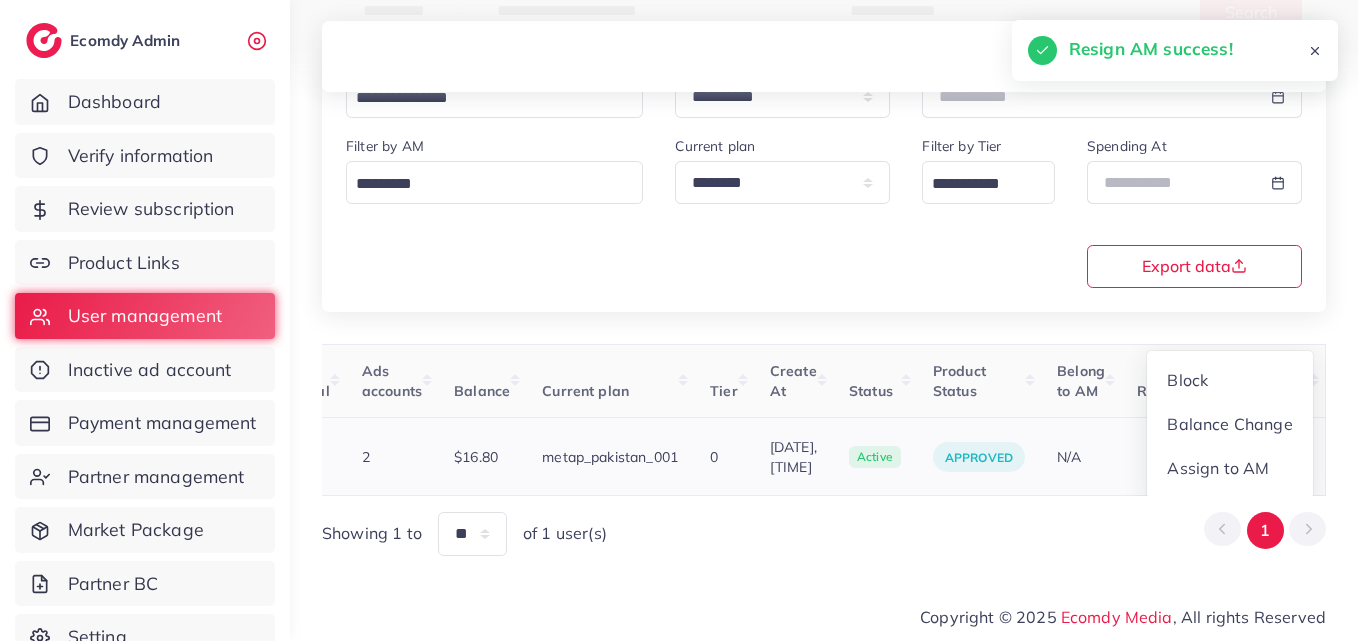 scroll, scrollTop: 2, scrollLeft: 669, axis: both 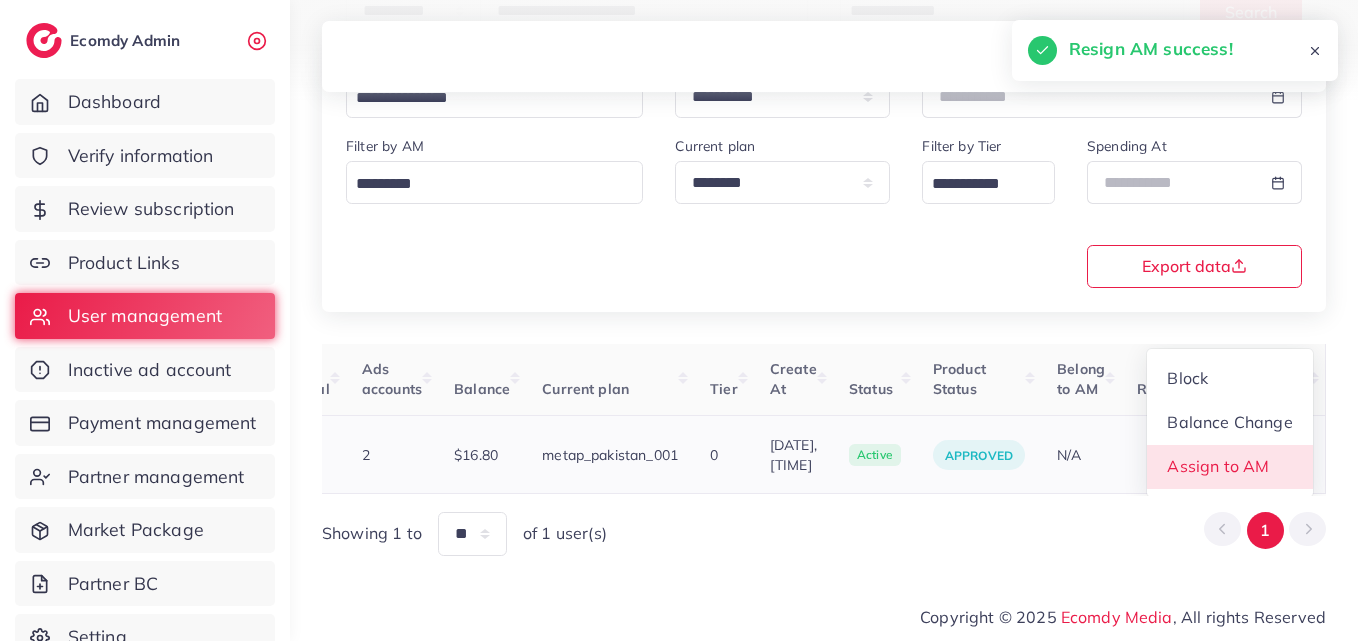 click on "Assign to AM" at bounding box center (1219, 467) 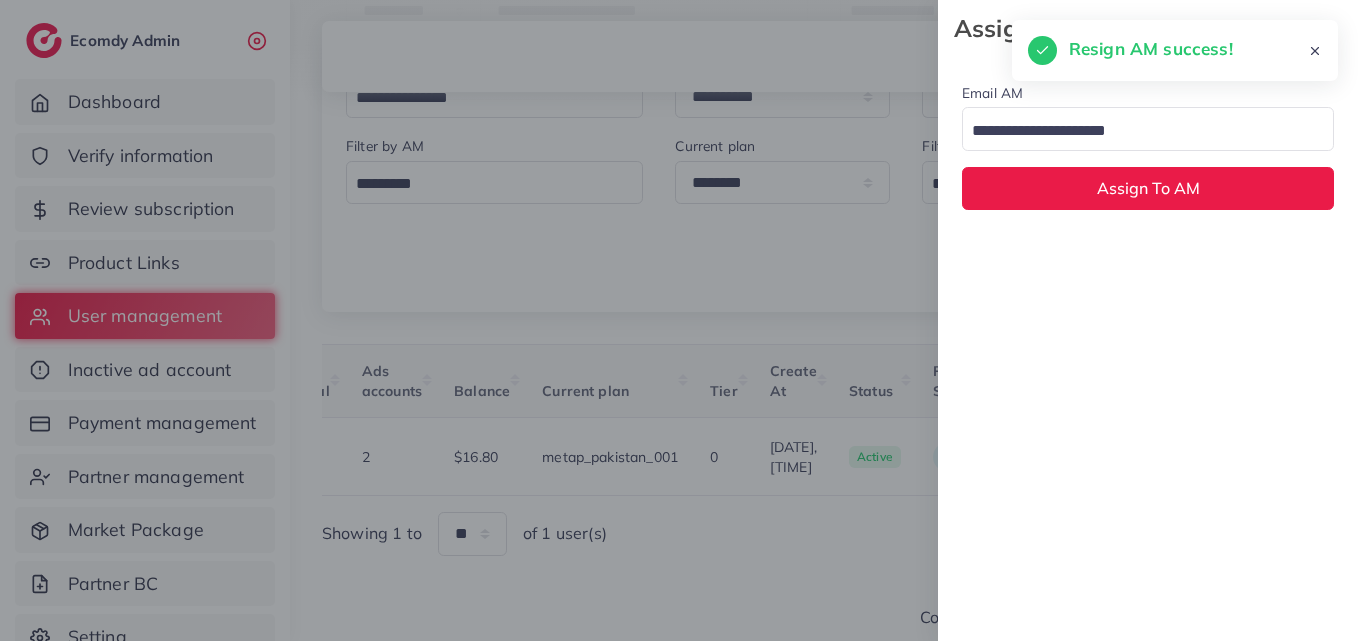 scroll, scrollTop: 0, scrollLeft: 669, axis: horizontal 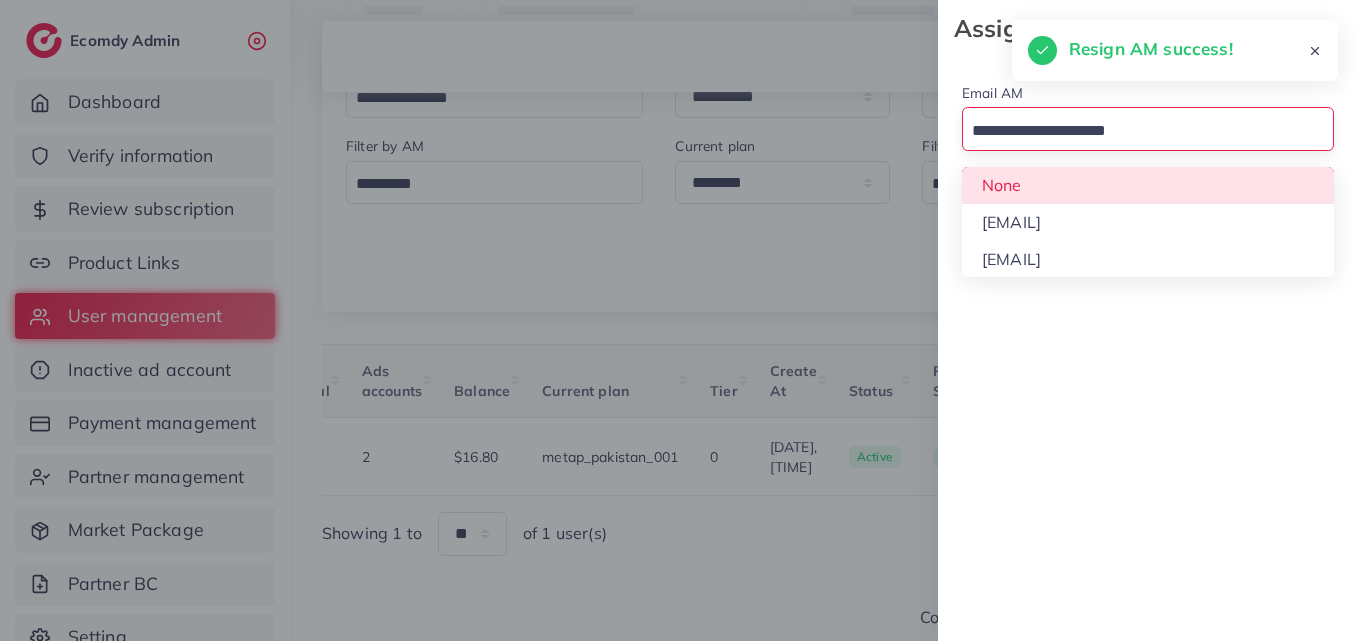 click at bounding box center [1136, 131] 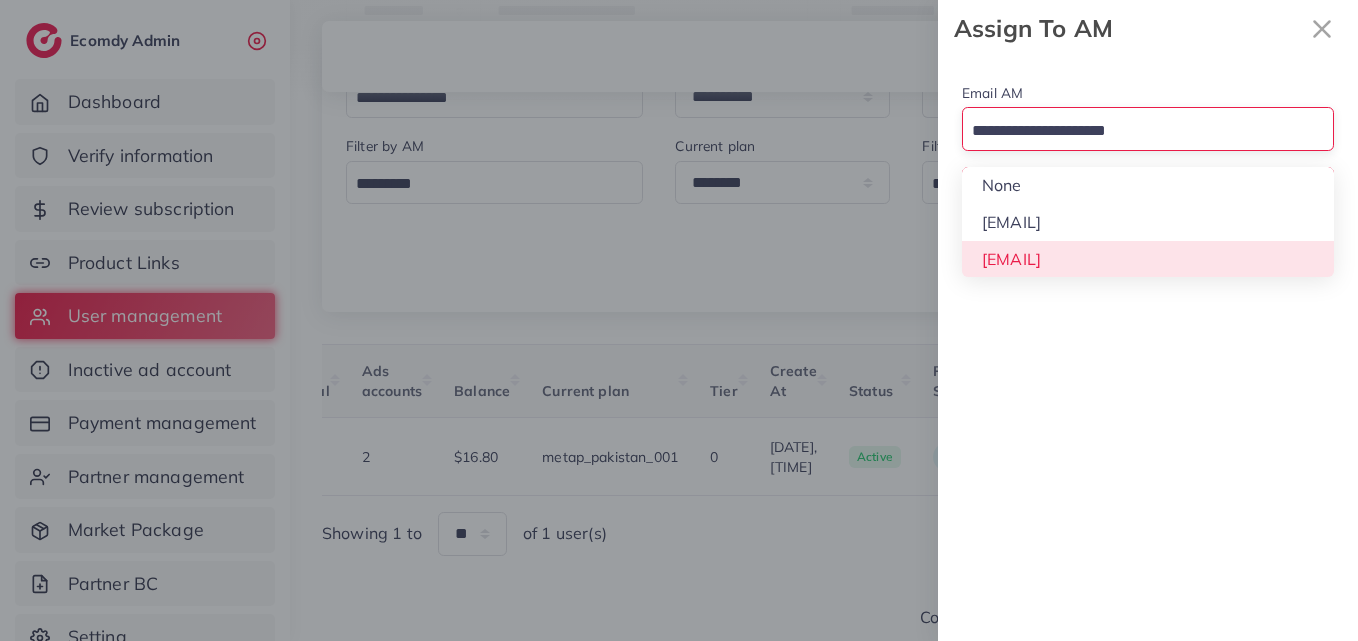 click on "Email AM            Loading...
None
hadibaaslam@gmail.com
wajahat@adreach.agency
Assign To AM" at bounding box center [1148, 349] 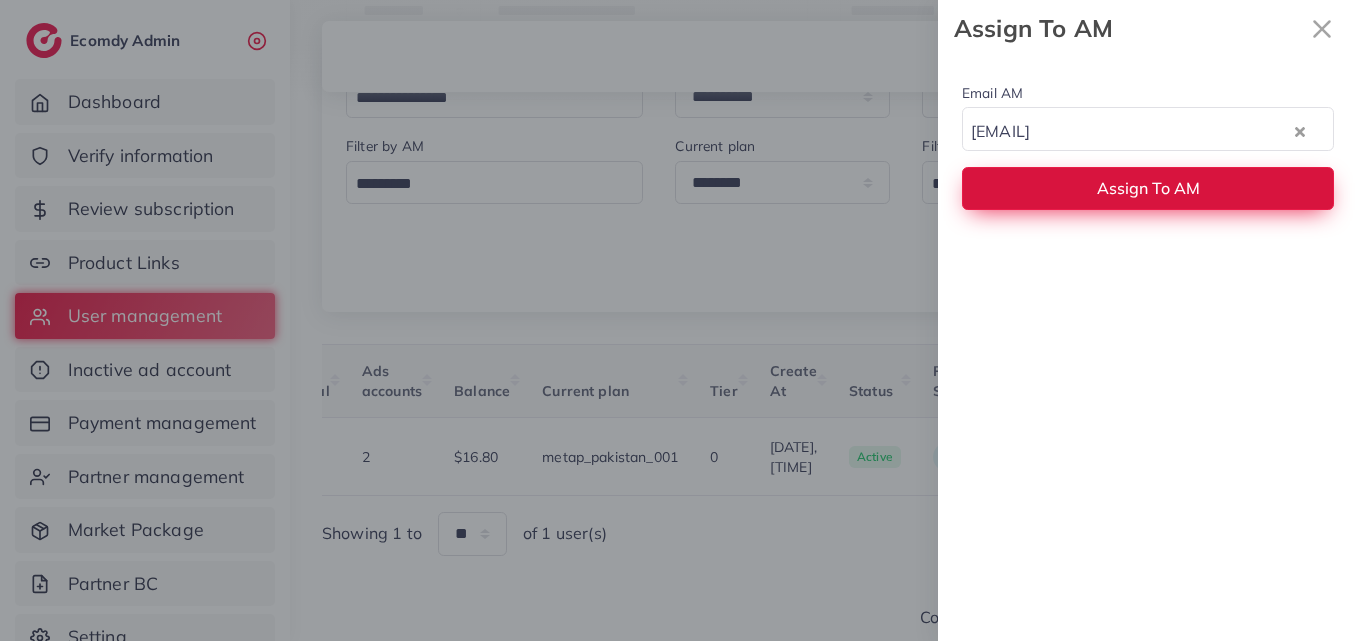 click on "Assign To AM" at bounding box center [1148, 188] 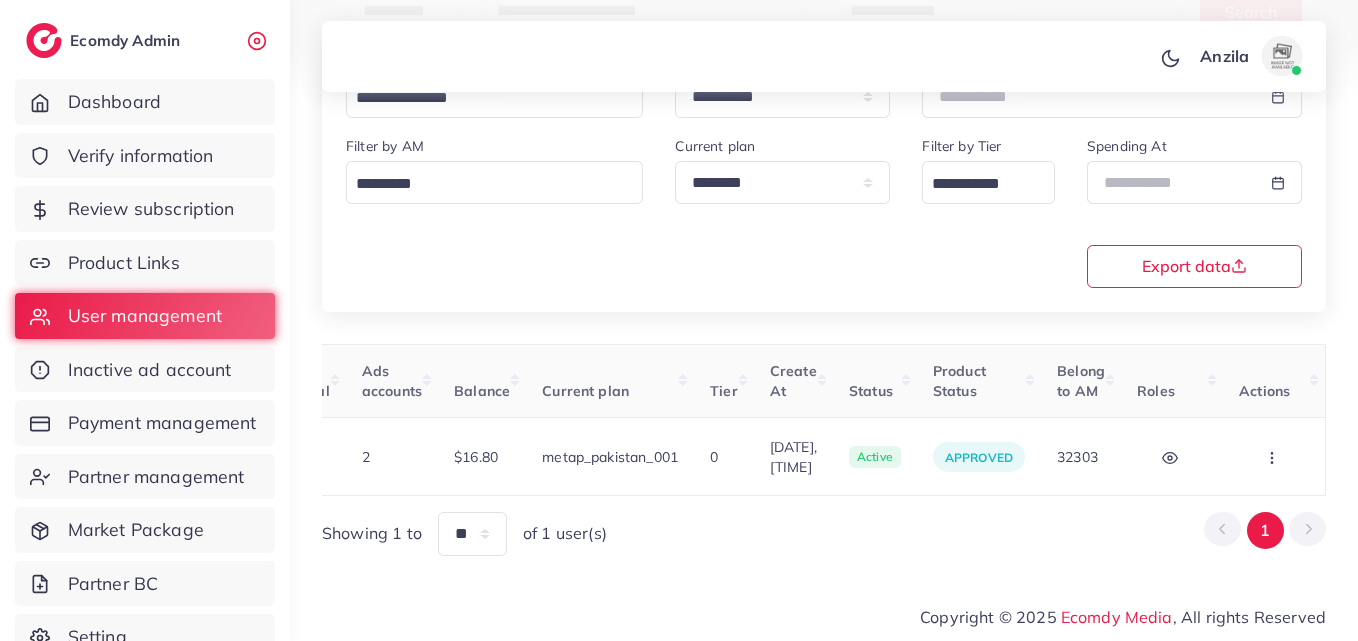 scroll, scrollTop: 116, scrollLeft: 0, axis: vertical 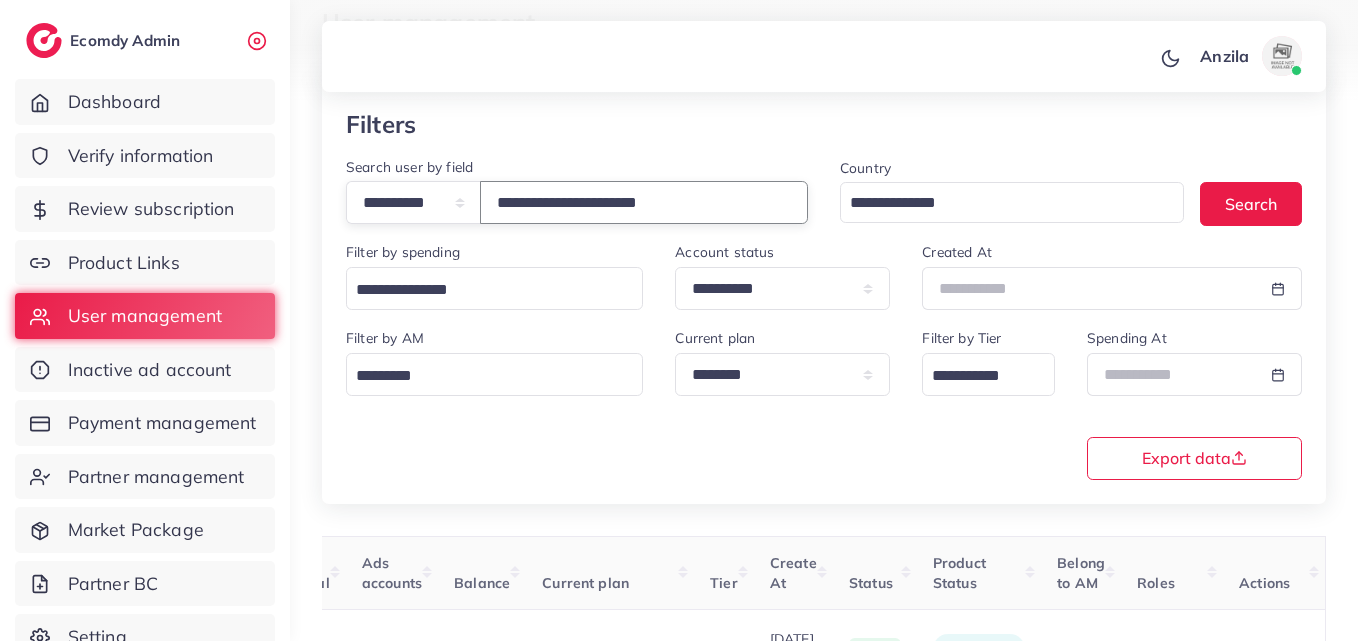 click on "**********" at bounding box center (644, 202) 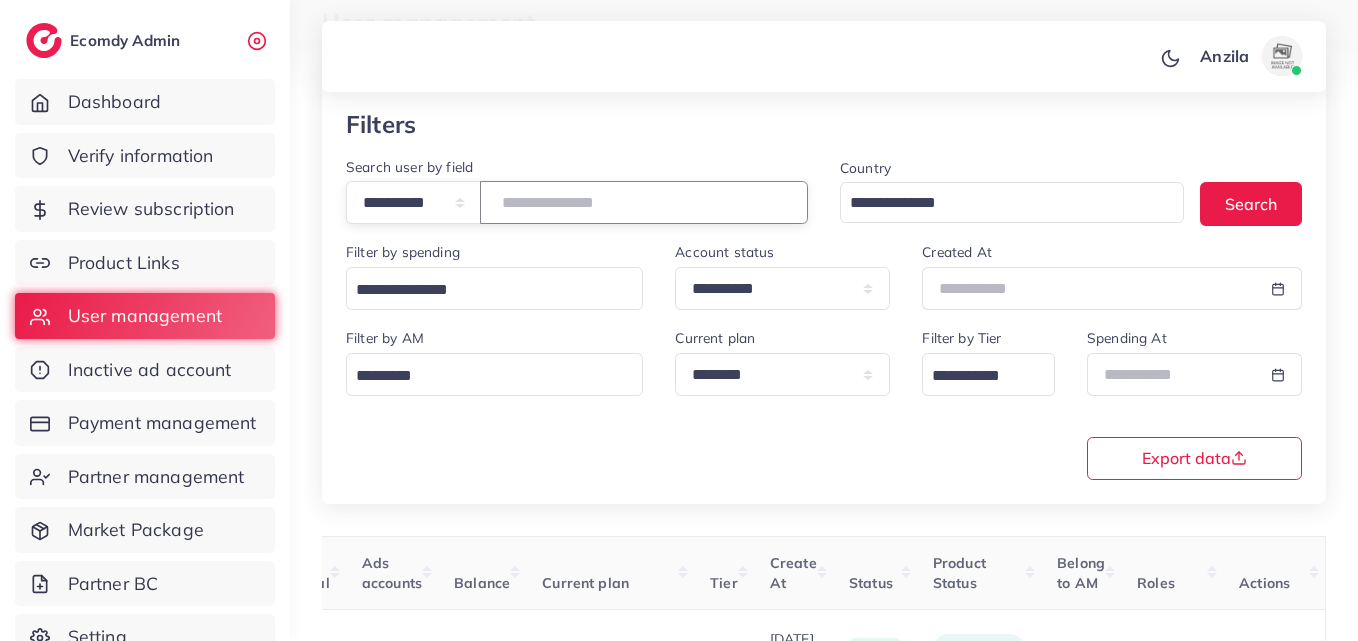 paste on "**********" 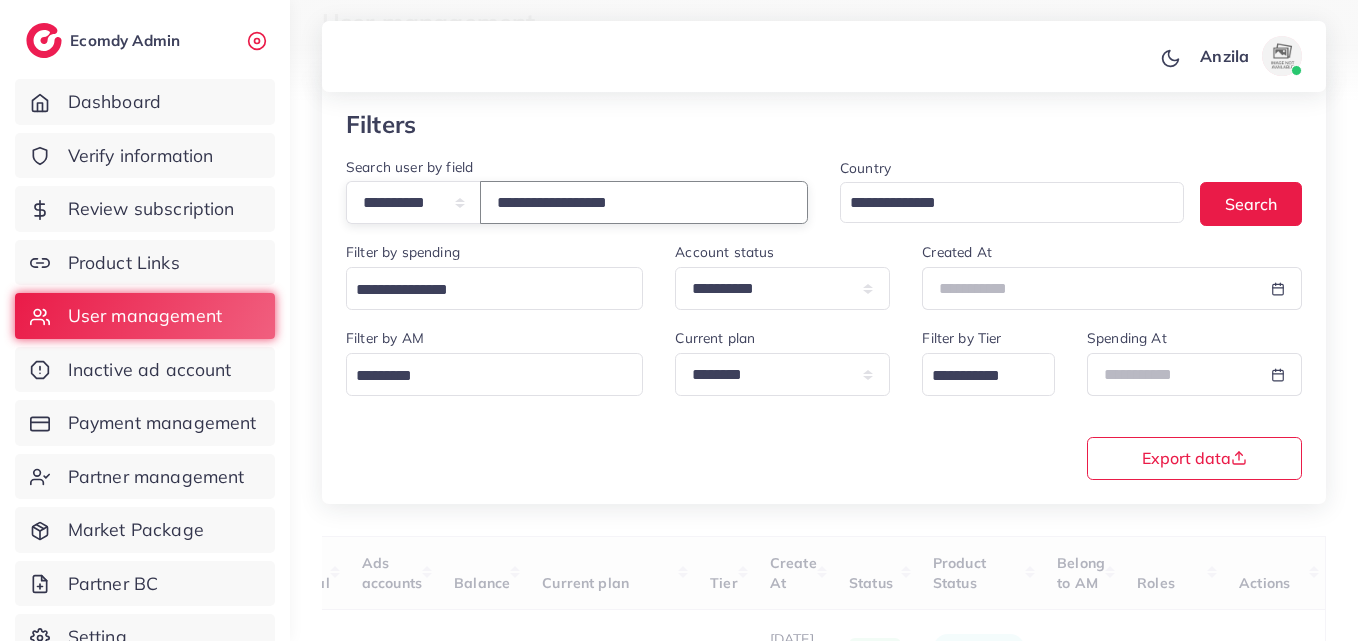 type on "**********" 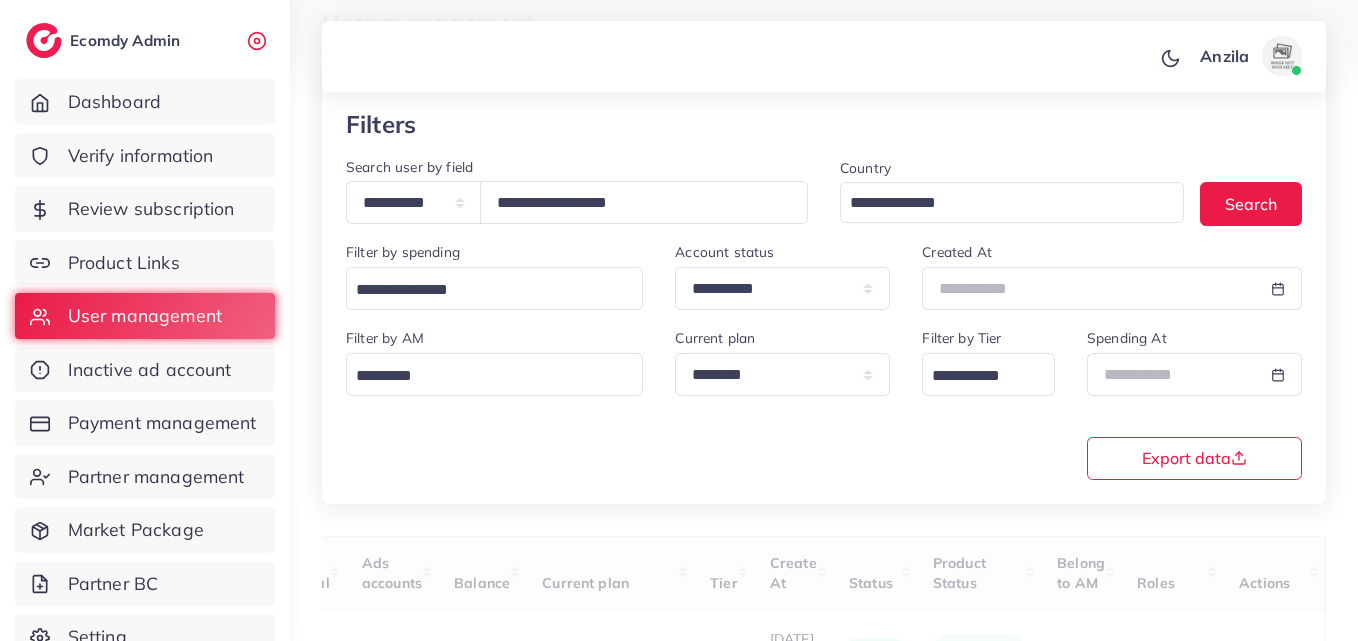 click on "**********" at bounding box center (824, 402) 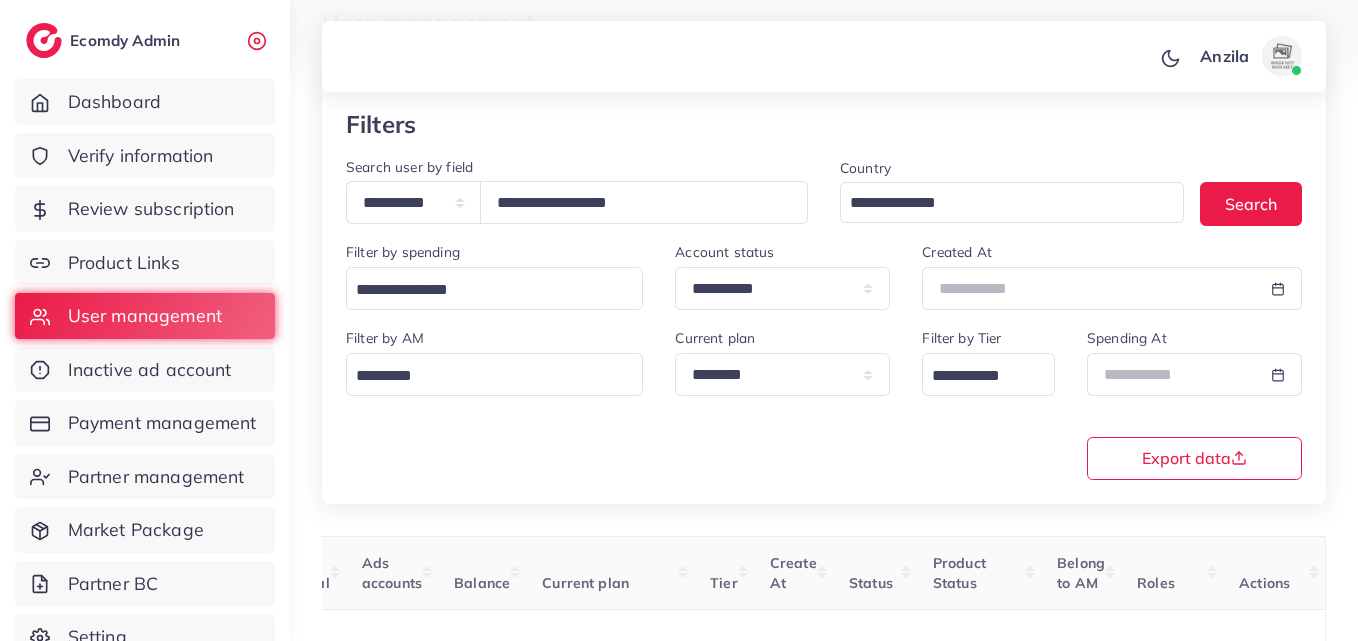 scroll, scrollTop: 0, scrollLeft: 641, axis: horizontal 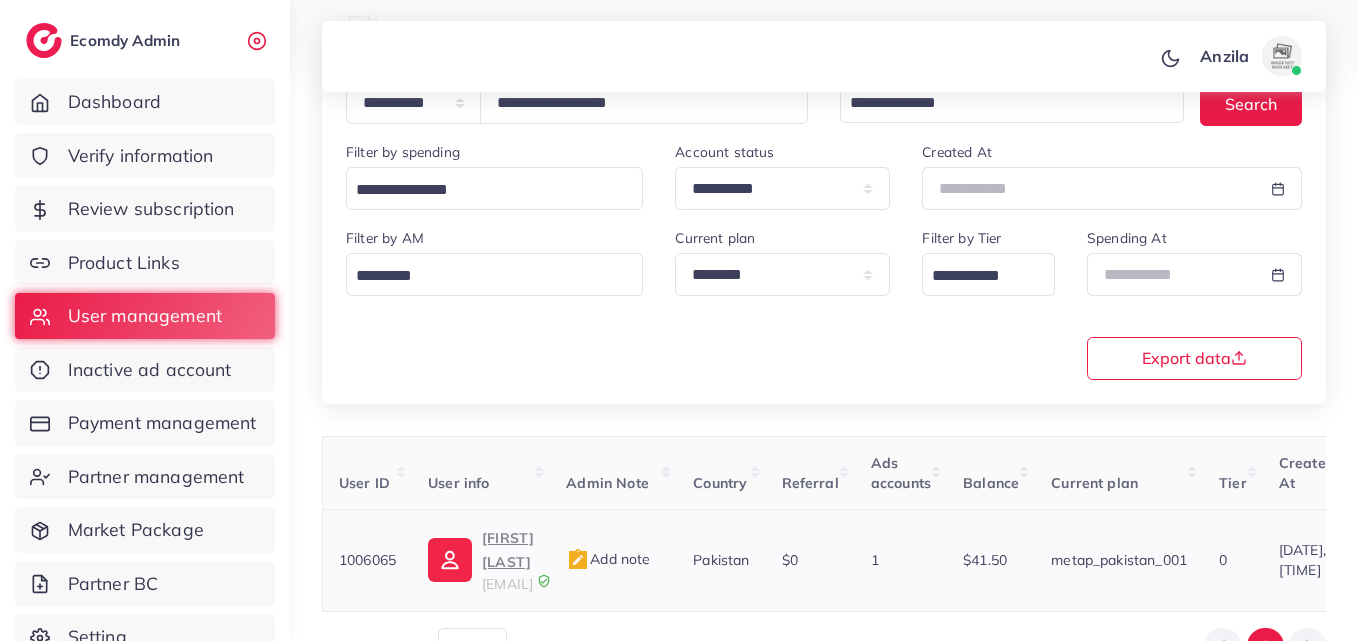 click on "za897938@gmail.com" at bounding box center [507, 584] 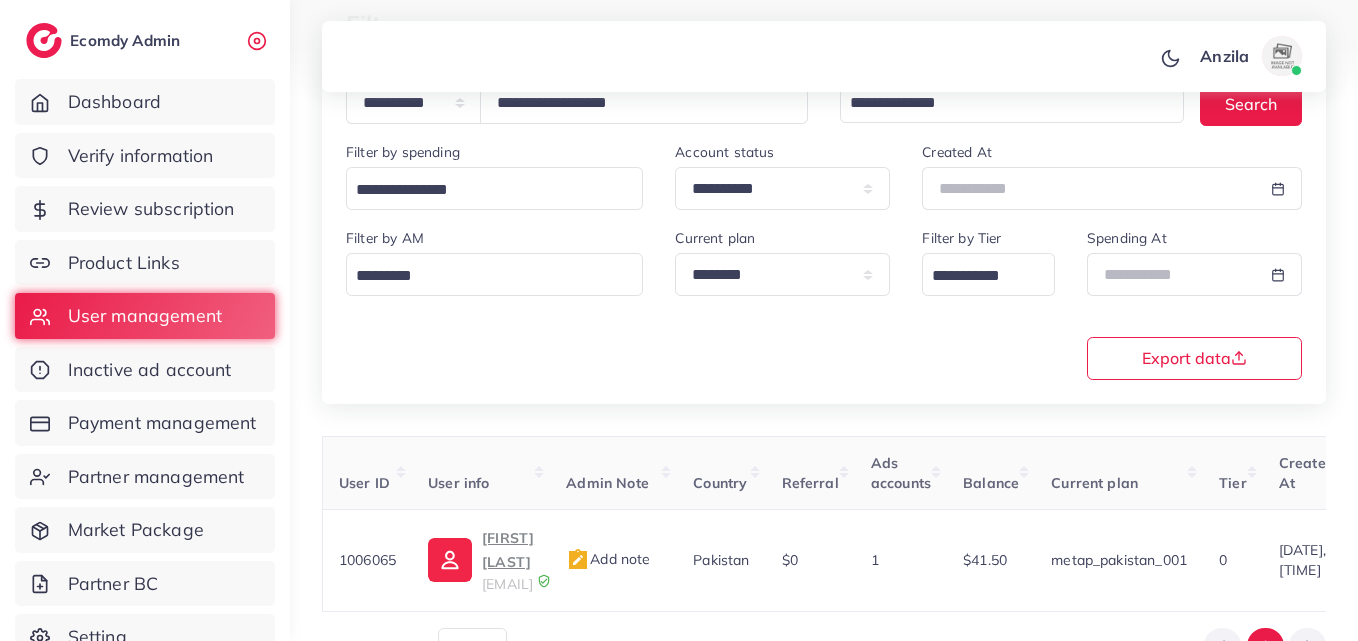 scroll, scrollTop: 0, scrollLeft: 641, axis: horizontal 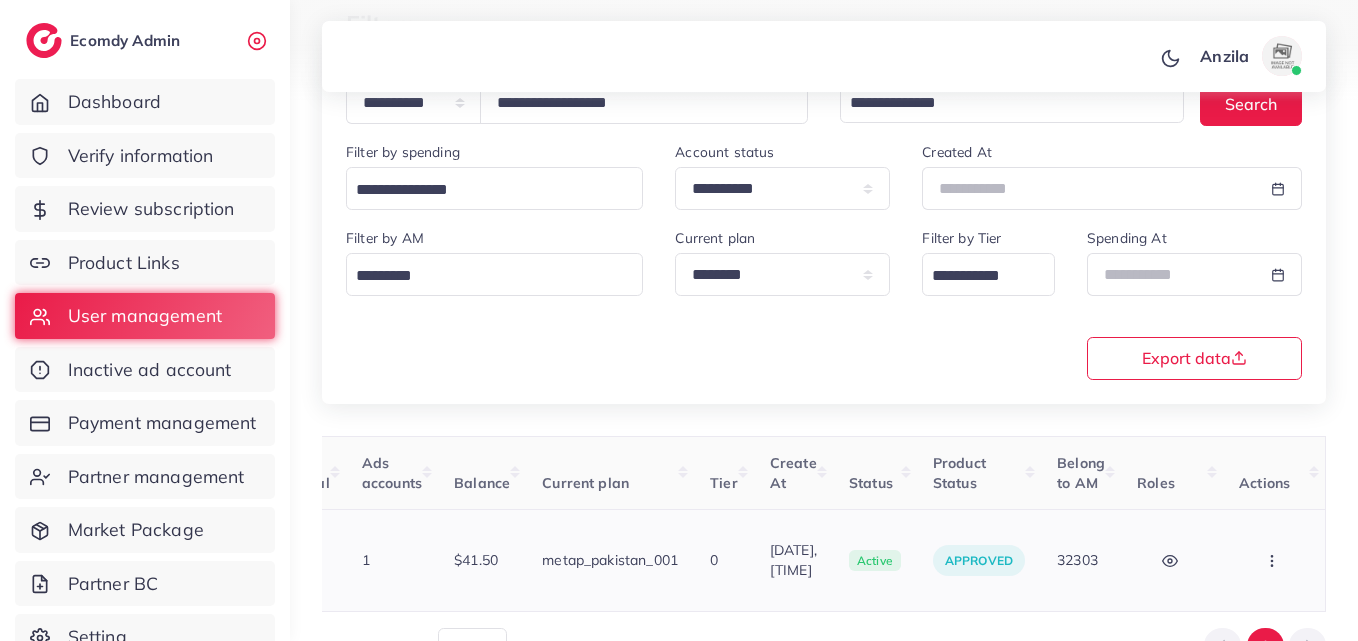 click at bounding box center [1274, 560] 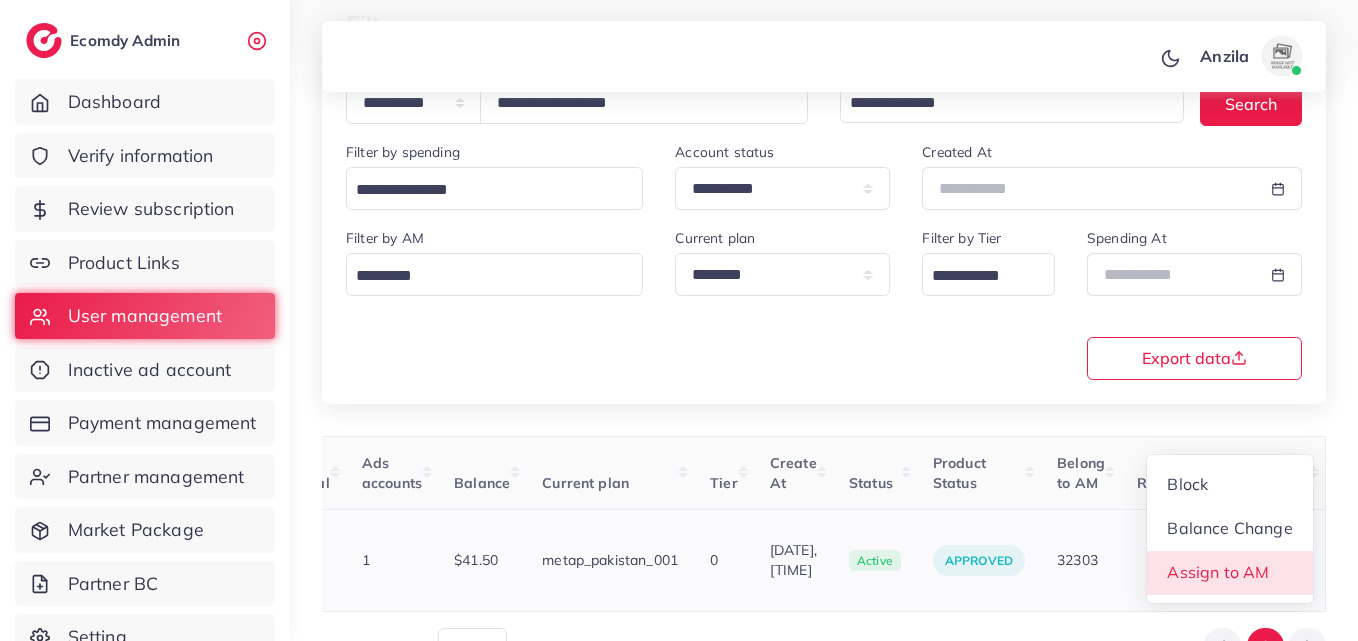 scroll, scrollTop: 2, scrollLeft: 641, axis: both 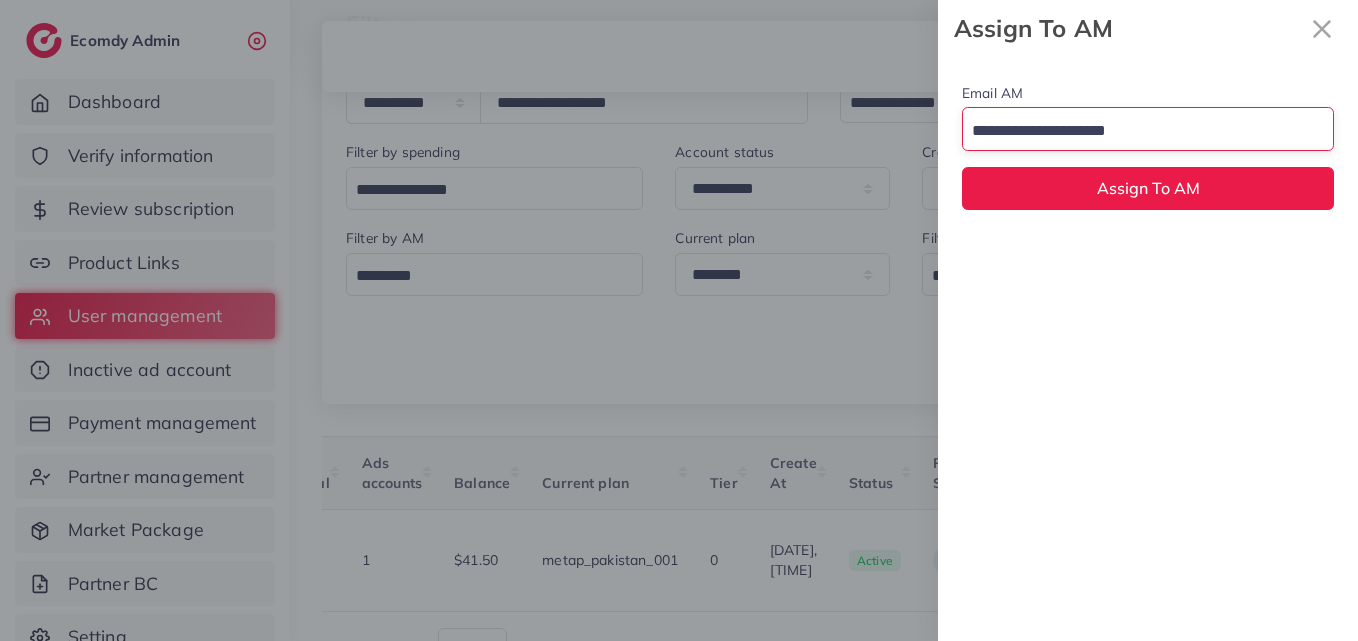 click at bounding box center [1136, 131] 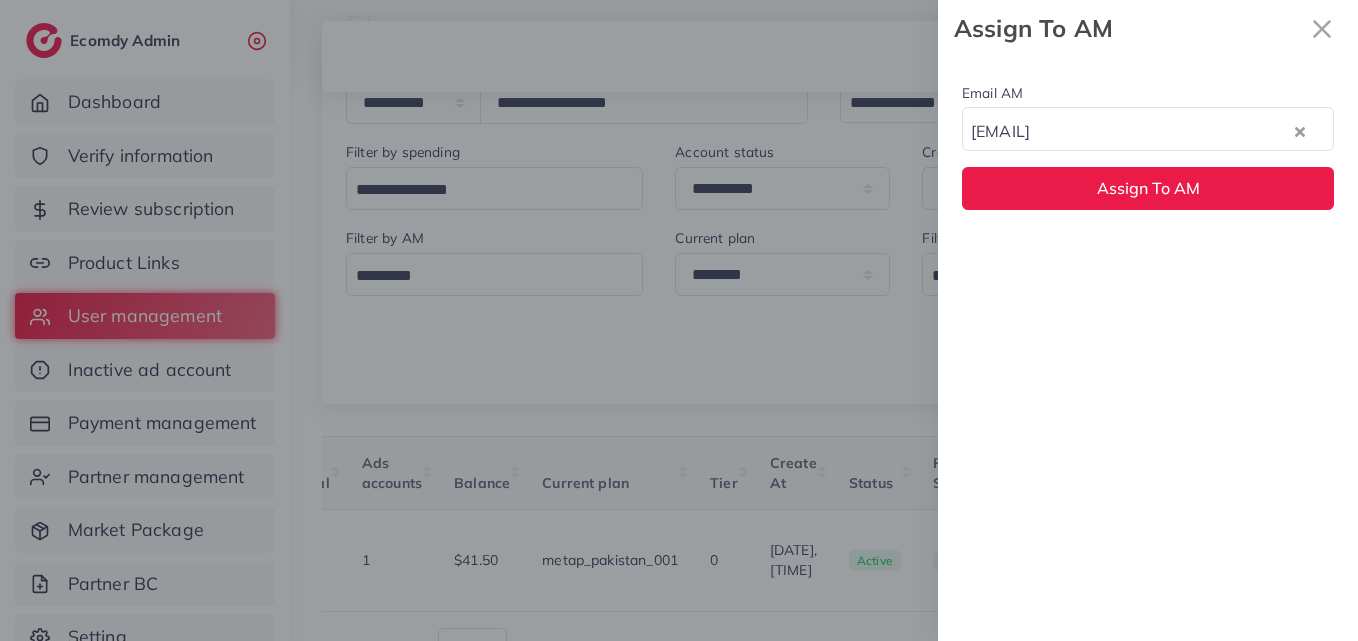 click on "Email AM
wajahat@adreach.agency
Loading...
None
hadibaaslam@gmail.com
wajahat@adreach.agency
Assign To AM" at bounding box center (1148, 349) 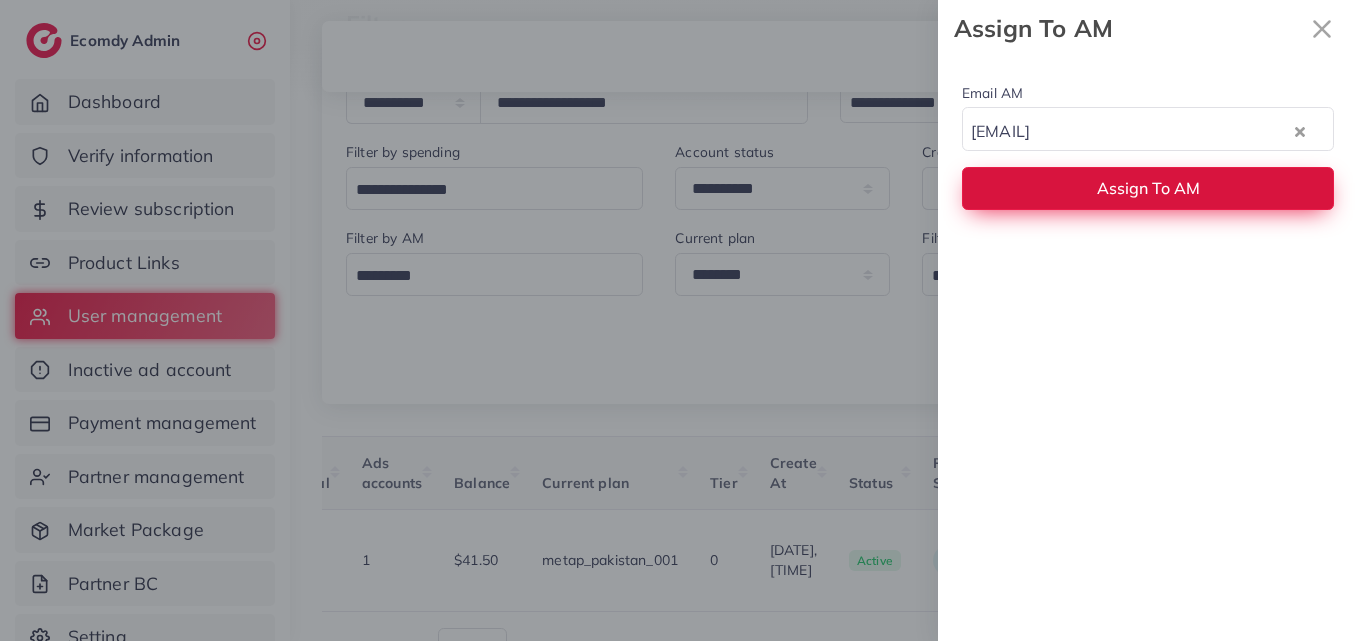 click on "Assign To AM" at bounding box center [1148, 188] 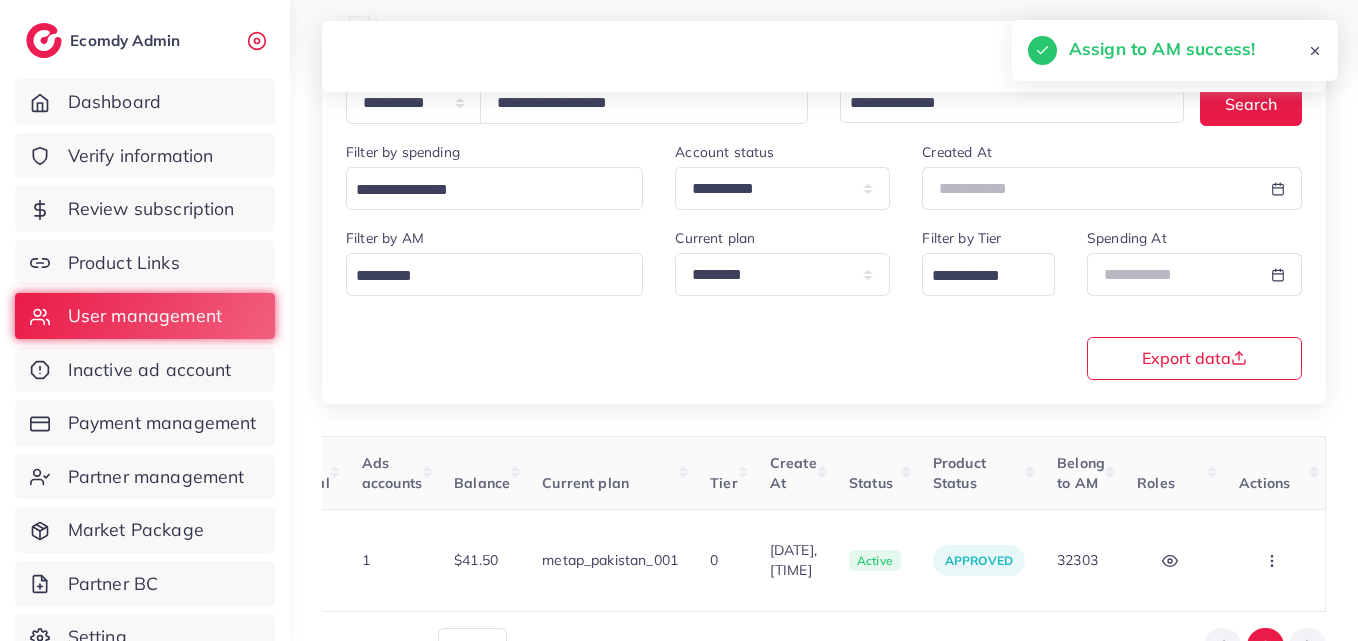 click at bounding box center (1274, 560) 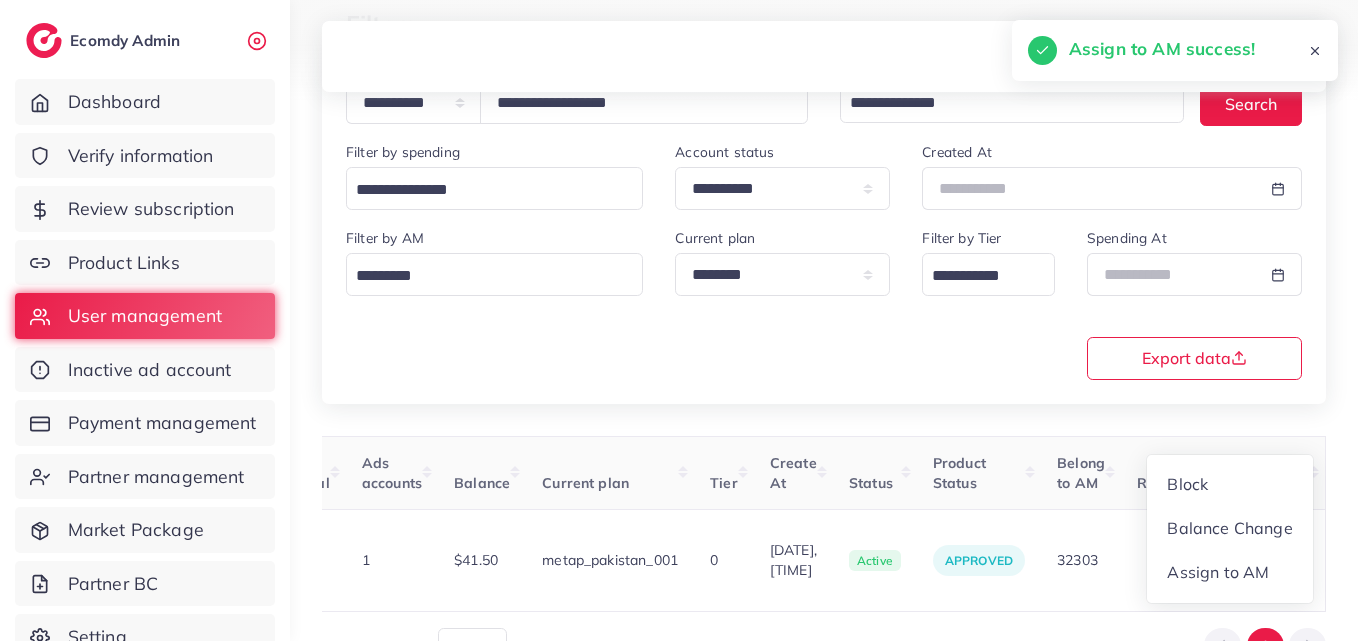 scroll, scrollTop: 2, scrollLeft: 641, axis: both 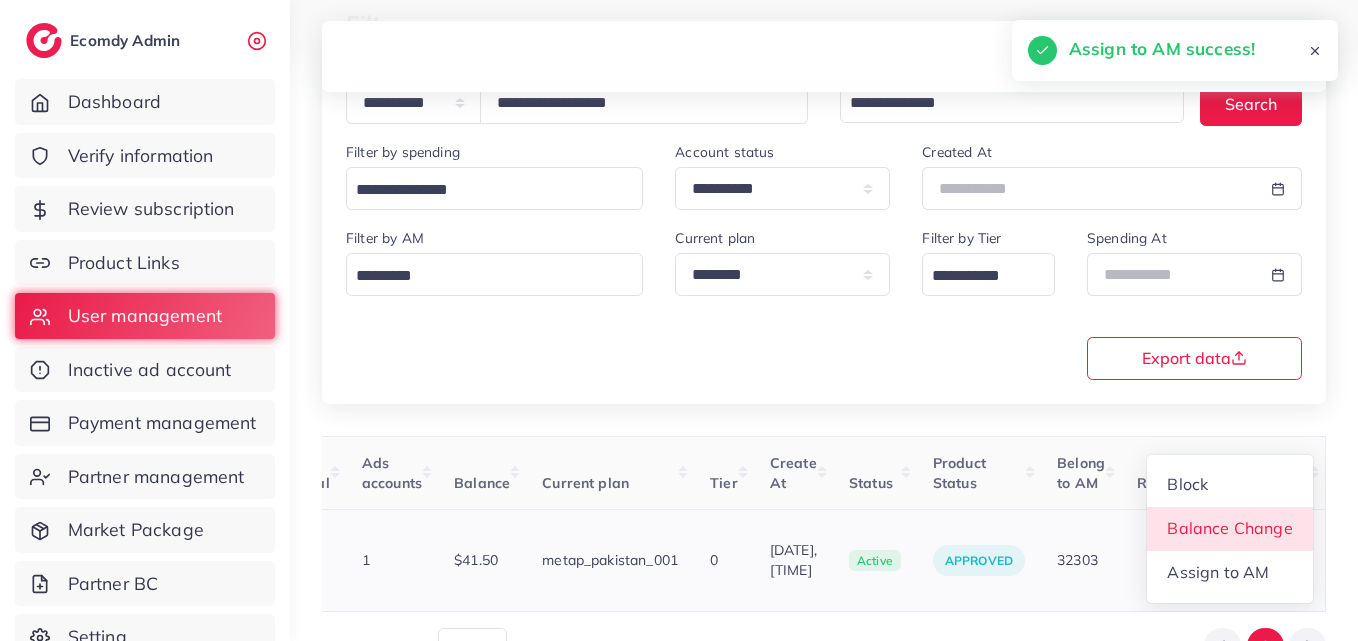click on "Balance Change" at bounding box center (1230, 529) 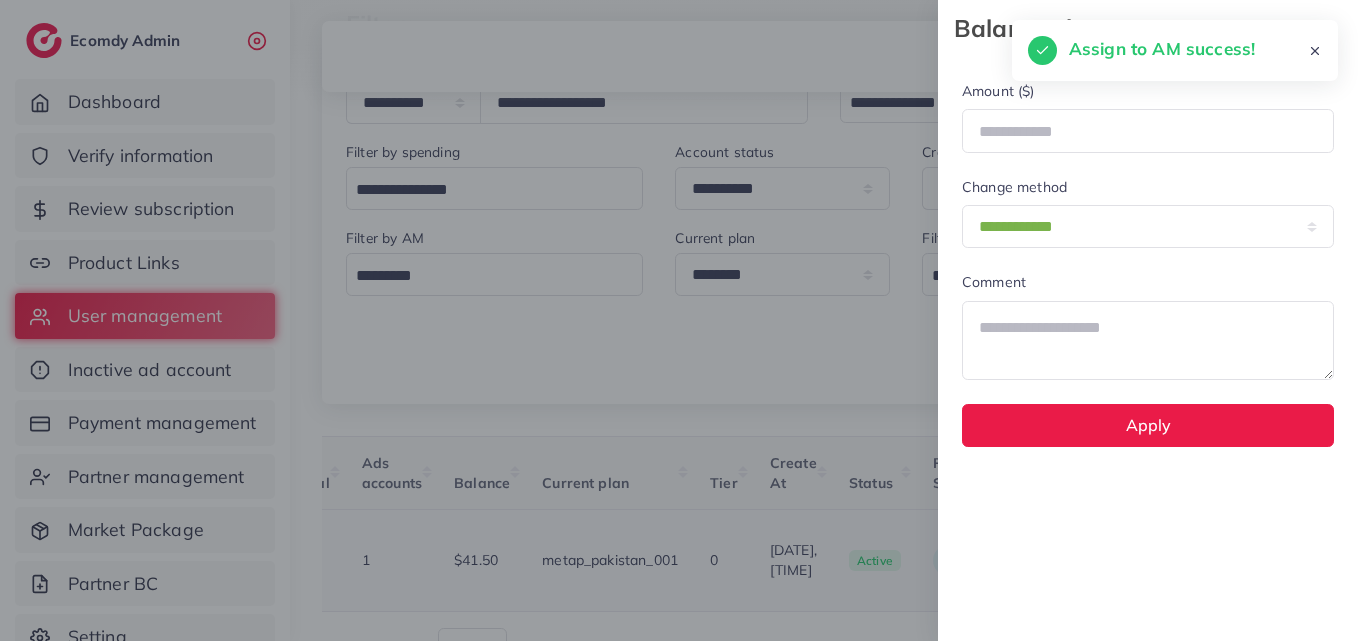 scroll, scrollTop: 0, scrollLeft: 641, axis: horizontal 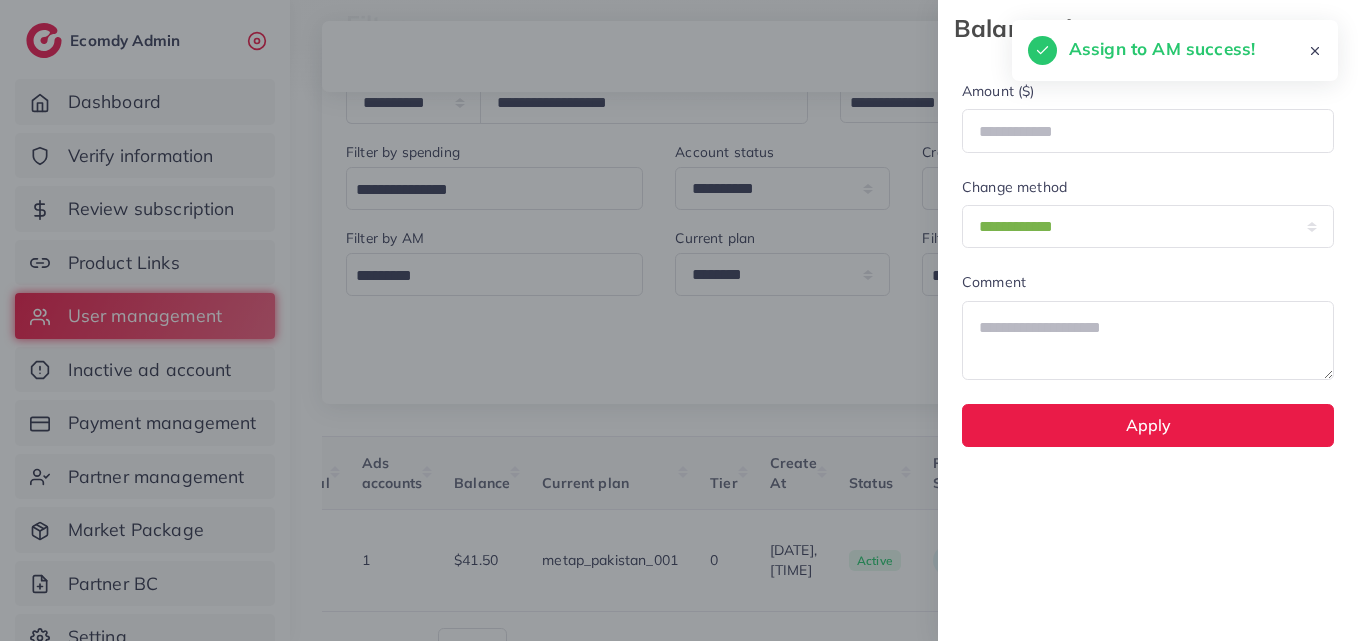click on "**********" at bounding box center [1148, 349] 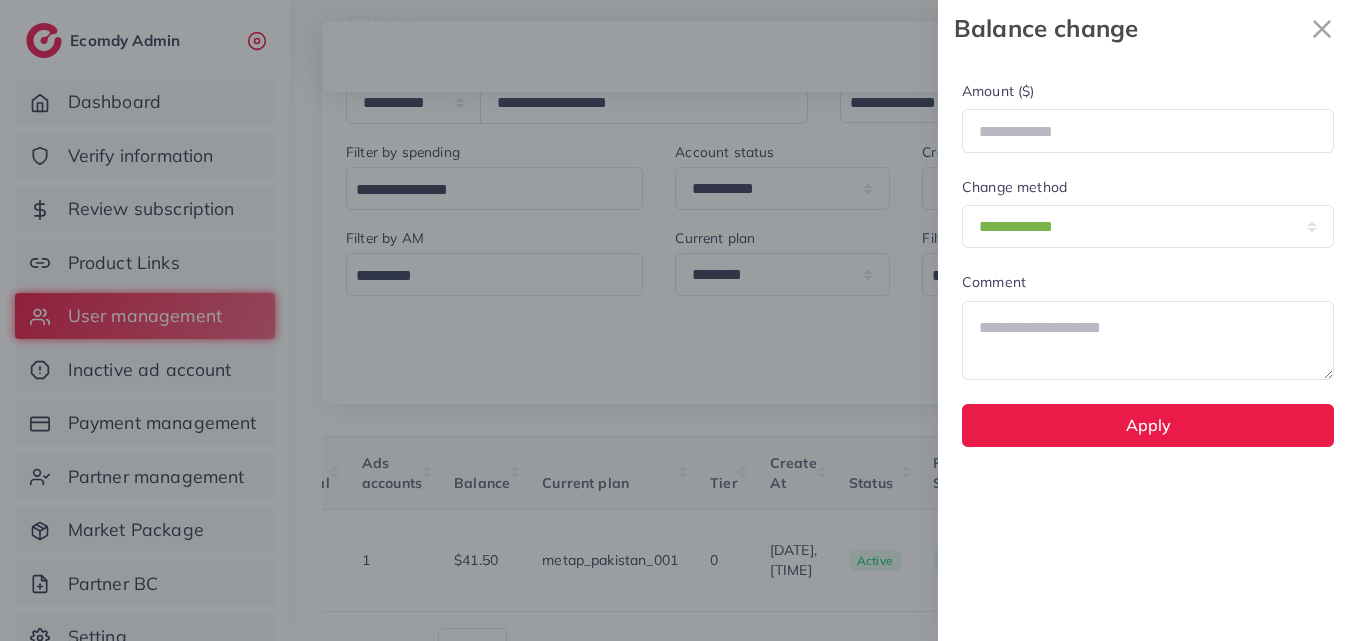 click at bounding box center (679, 320) 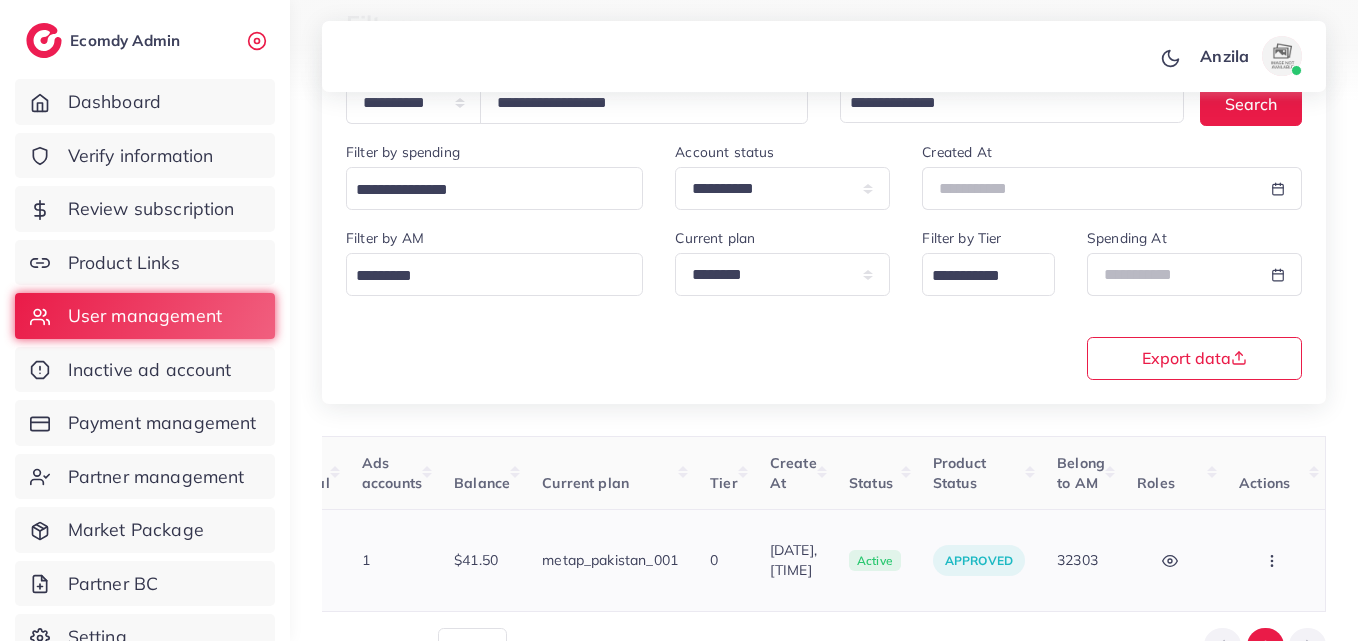 click 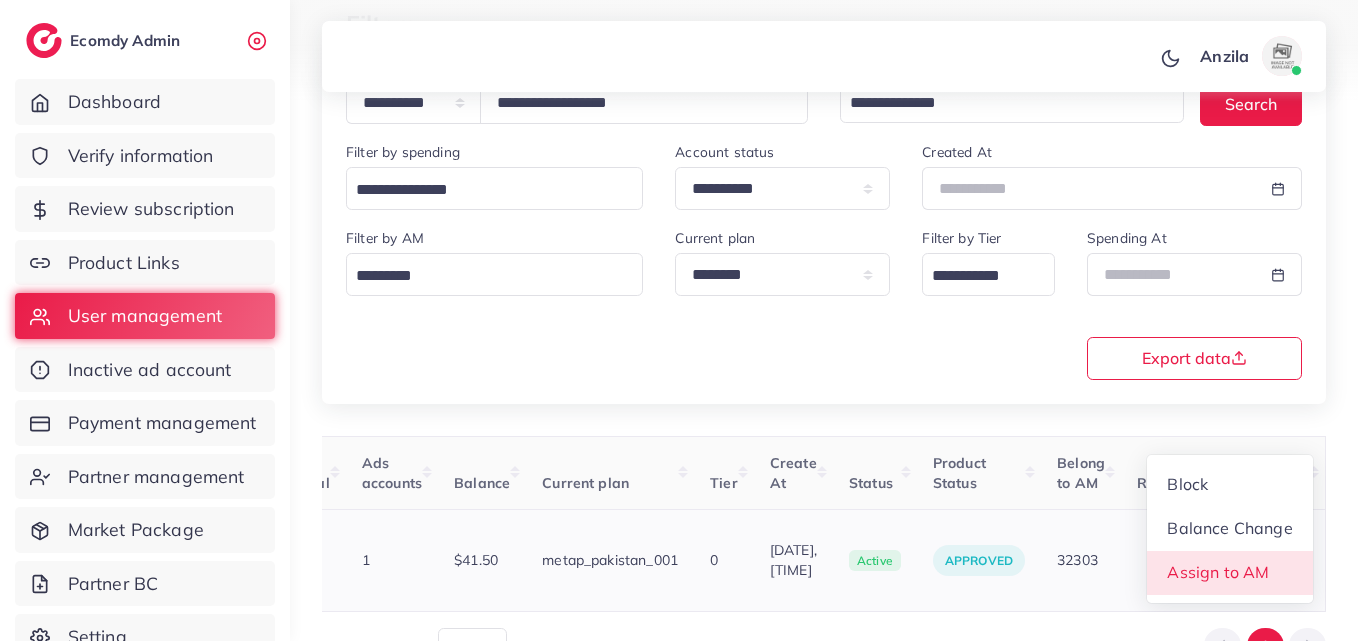 scroll, scrollTop: 2, scrollLeft: 641, axis: both 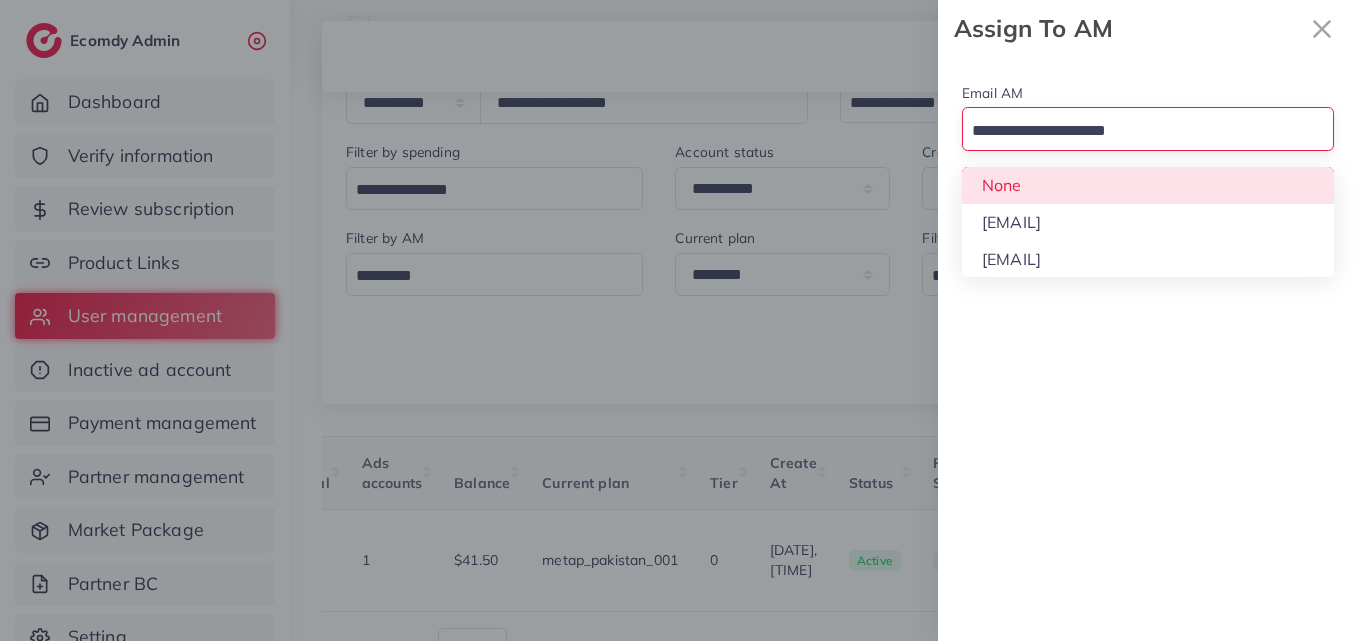 click at bounding box center (1136, 131) 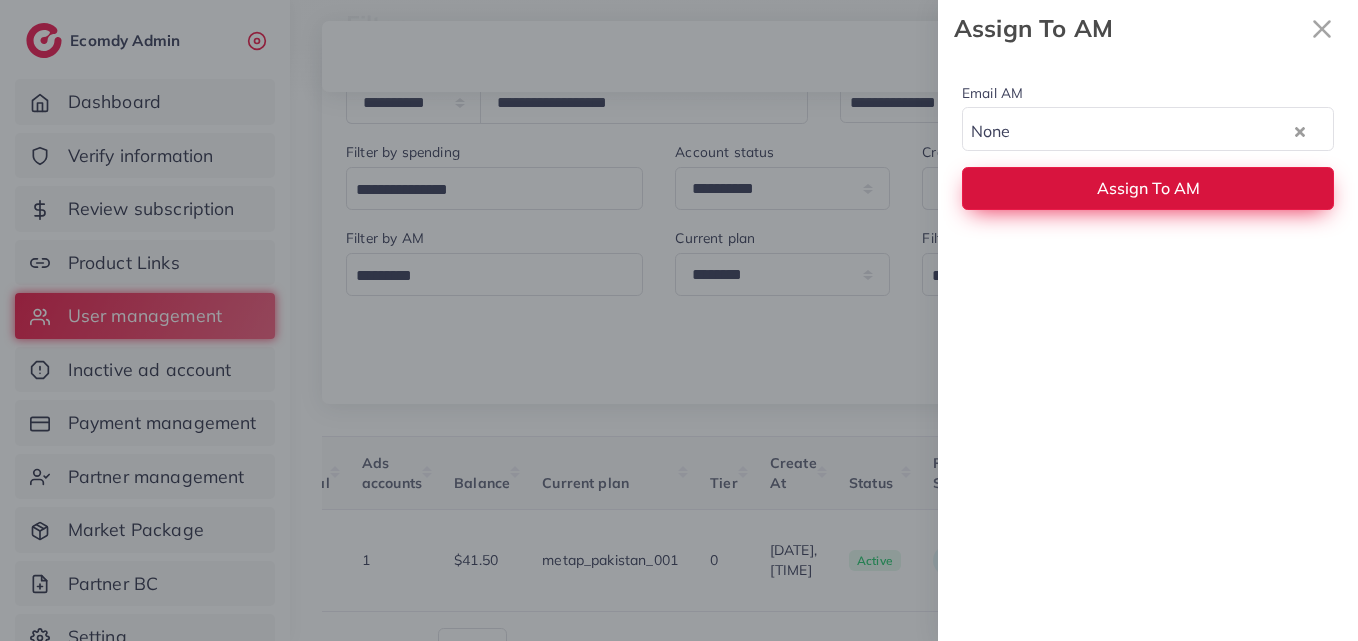 click on "Assign To AM" at bounding box center (1148, 188) 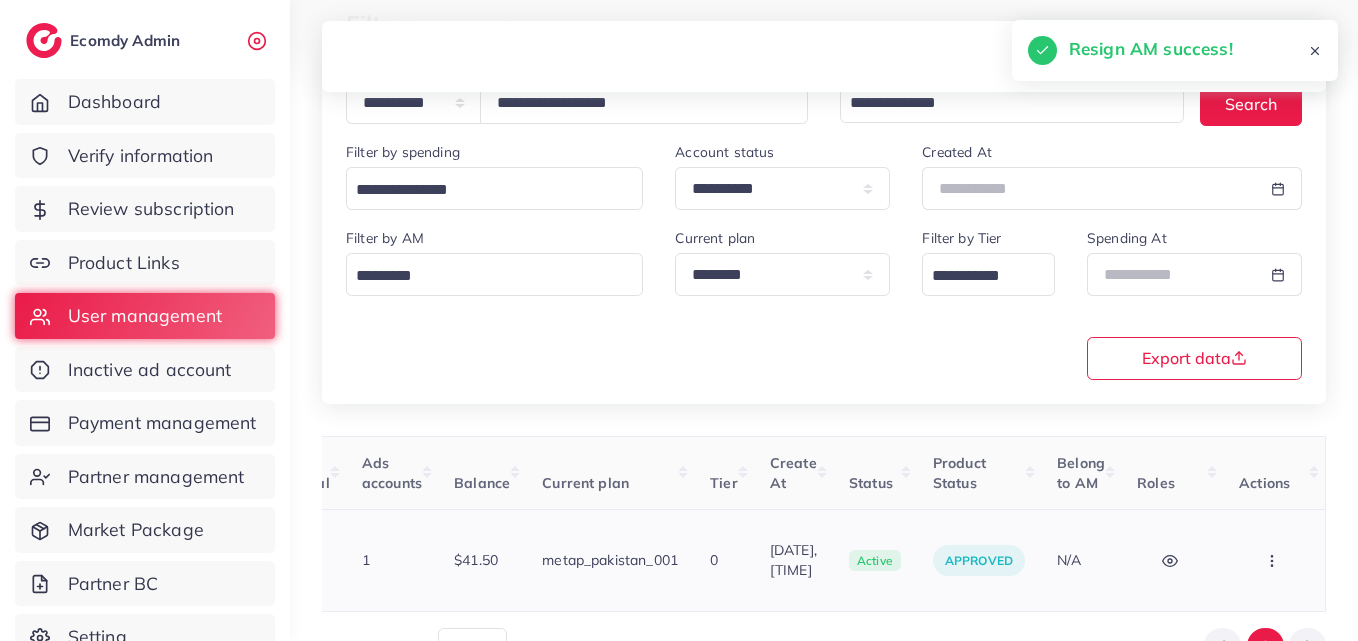 click 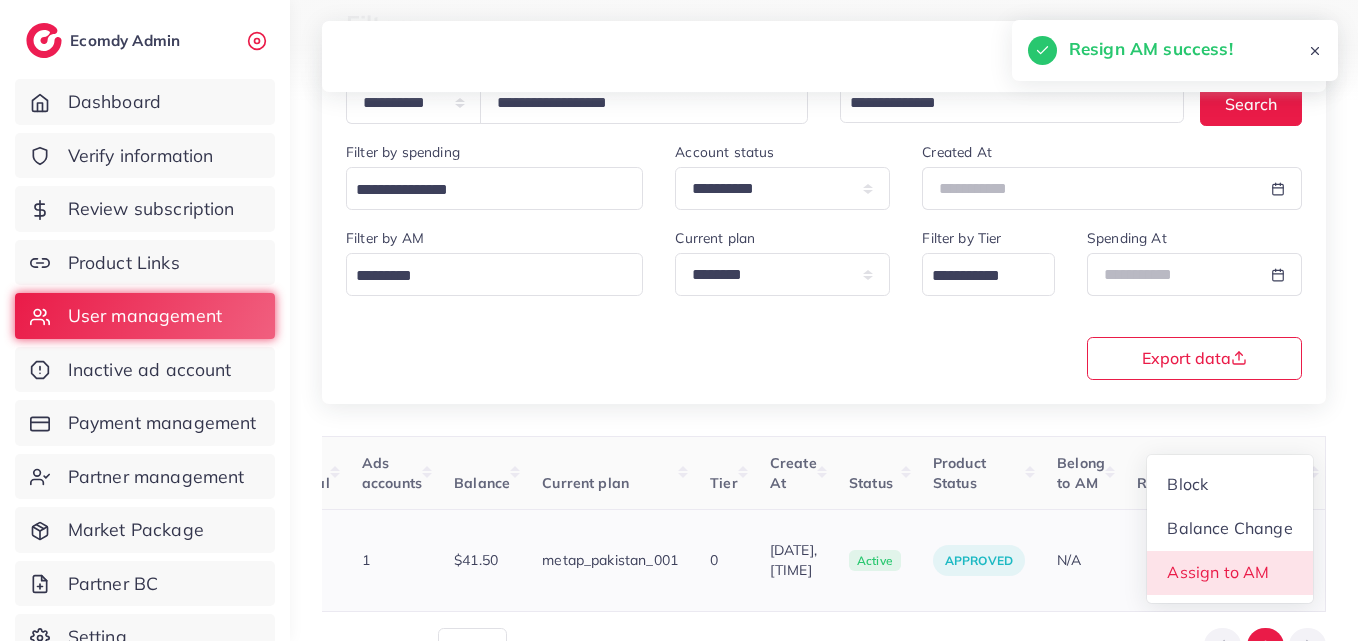 click on "Assign to AM" at bounding box center (1219, 572) 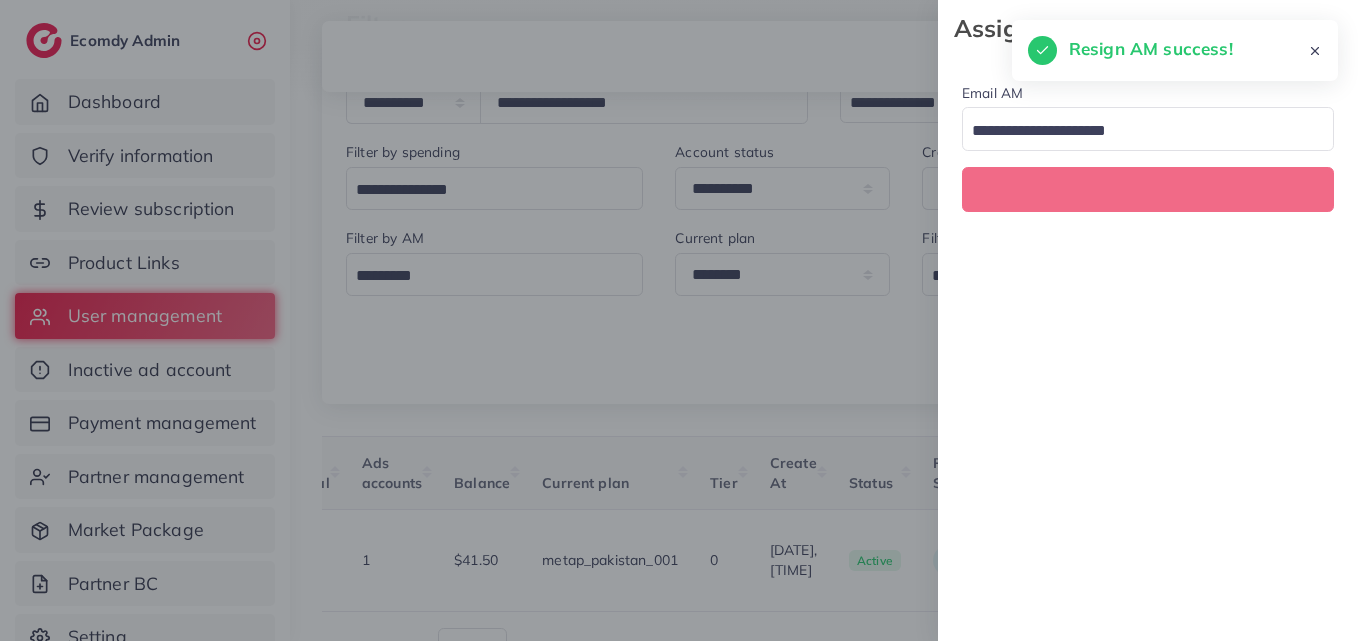 scroll, scrollTop: 0, scrollLeft: 641, axis: horizontal 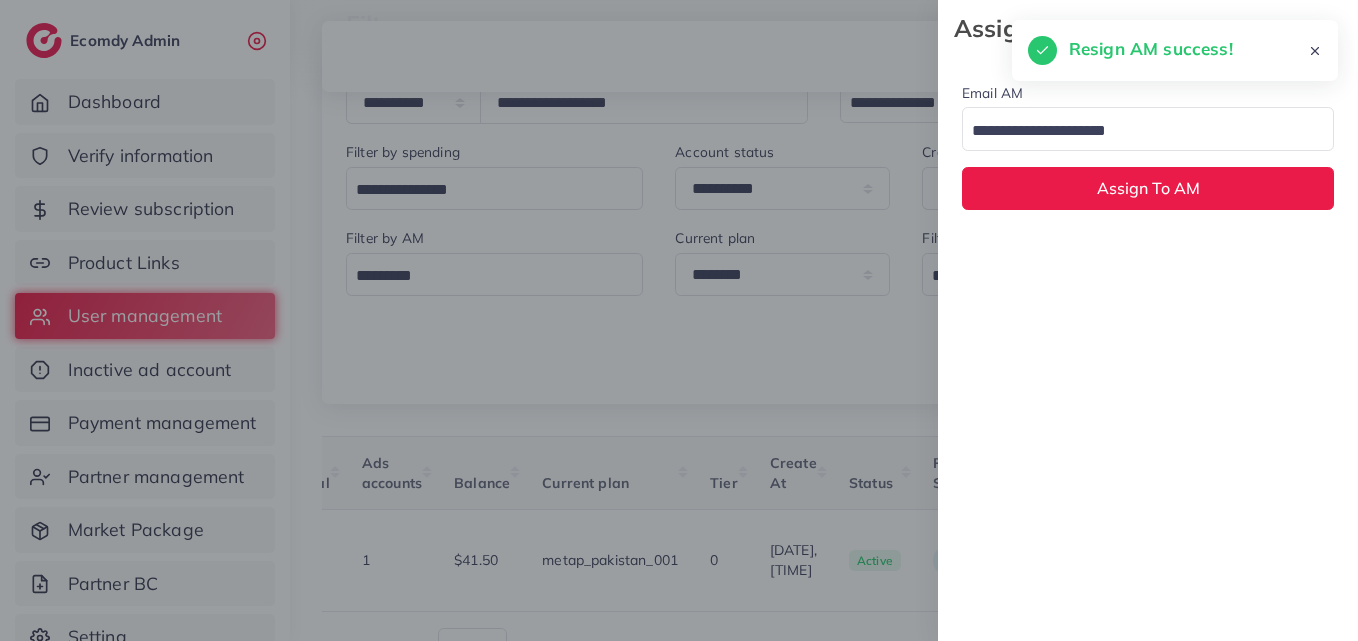 click at bounding box center (1136, 131) 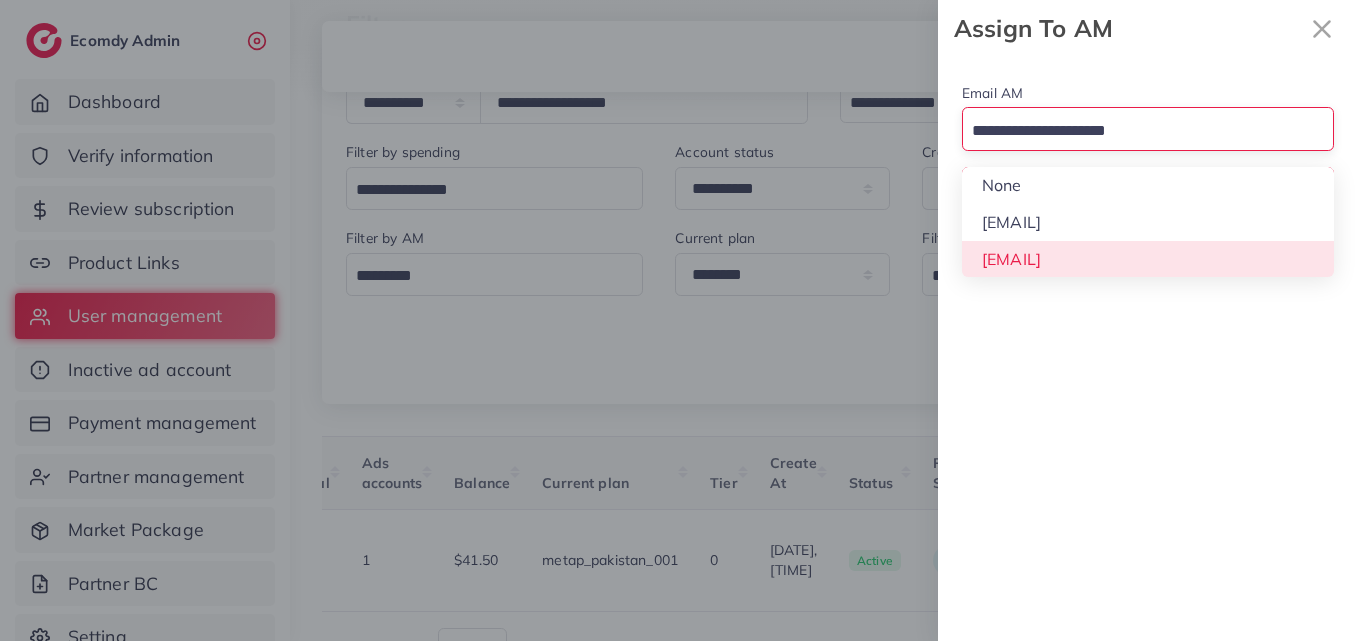 click on "Email AM            Loading...
None
hadibaaslam@gmail.com
wajahat@adreach.agency
Assign To AM" at bounding box center (1148, 349) 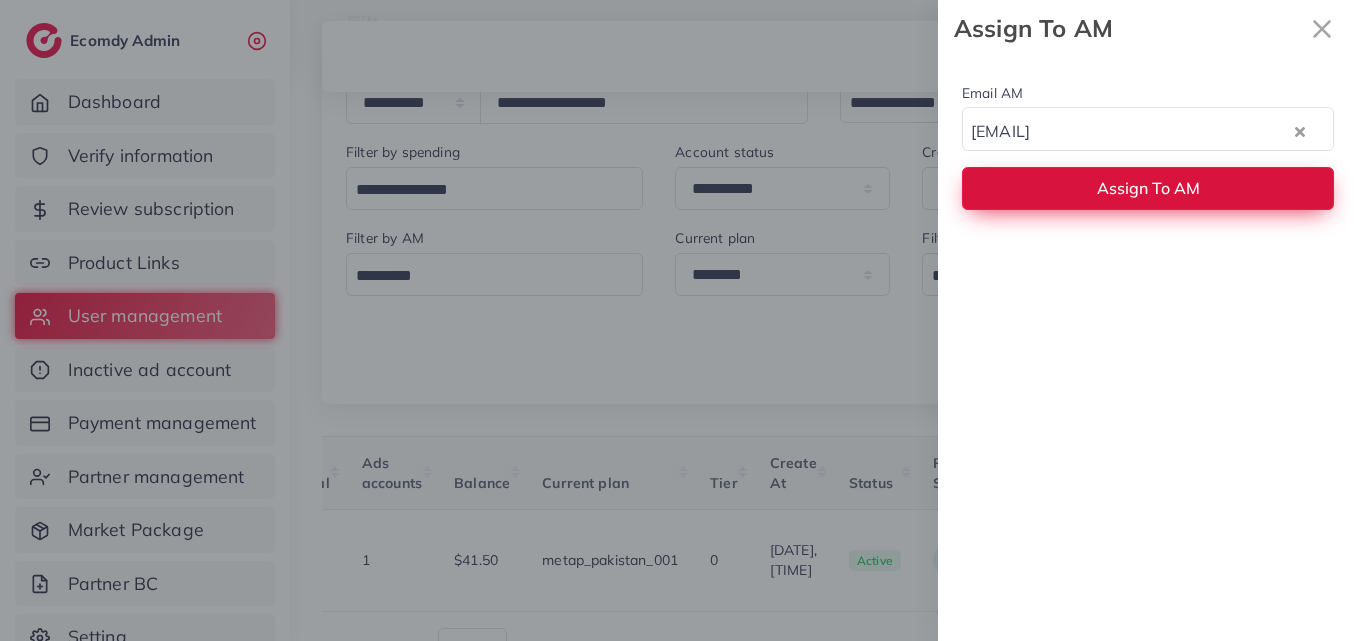 click on "Assign To AM" at bounding box center (1148, 188) 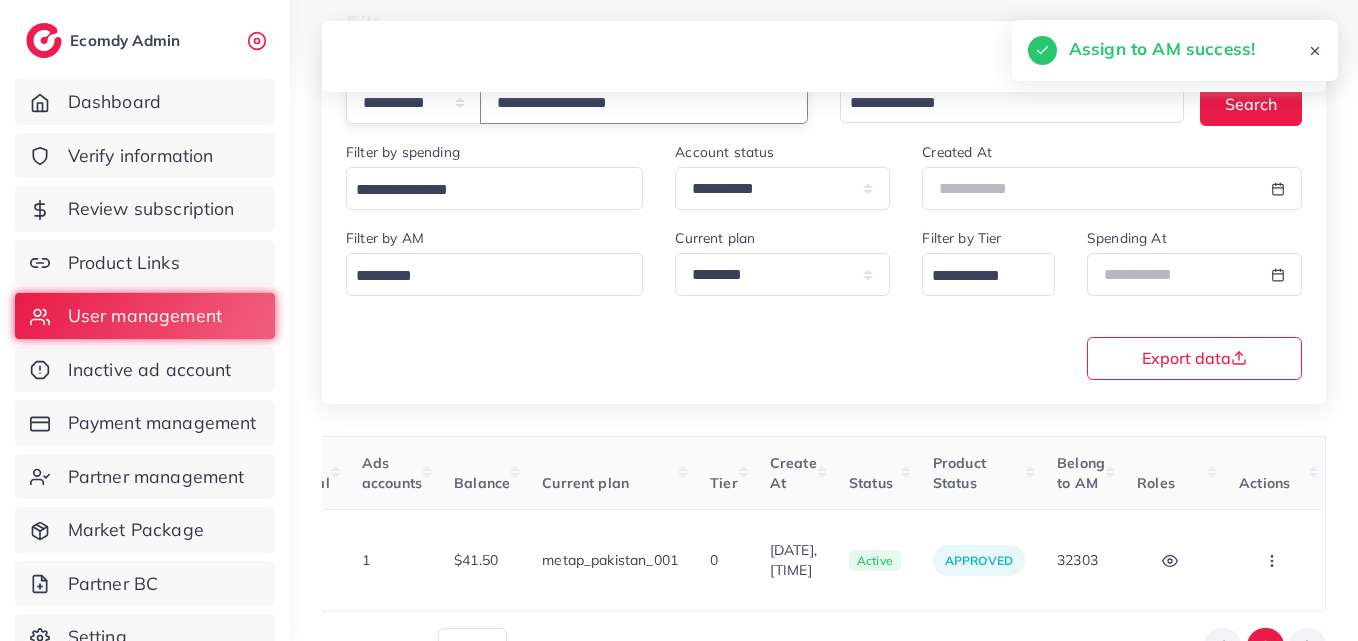 click on "**********" at bounding box center (644, 102) 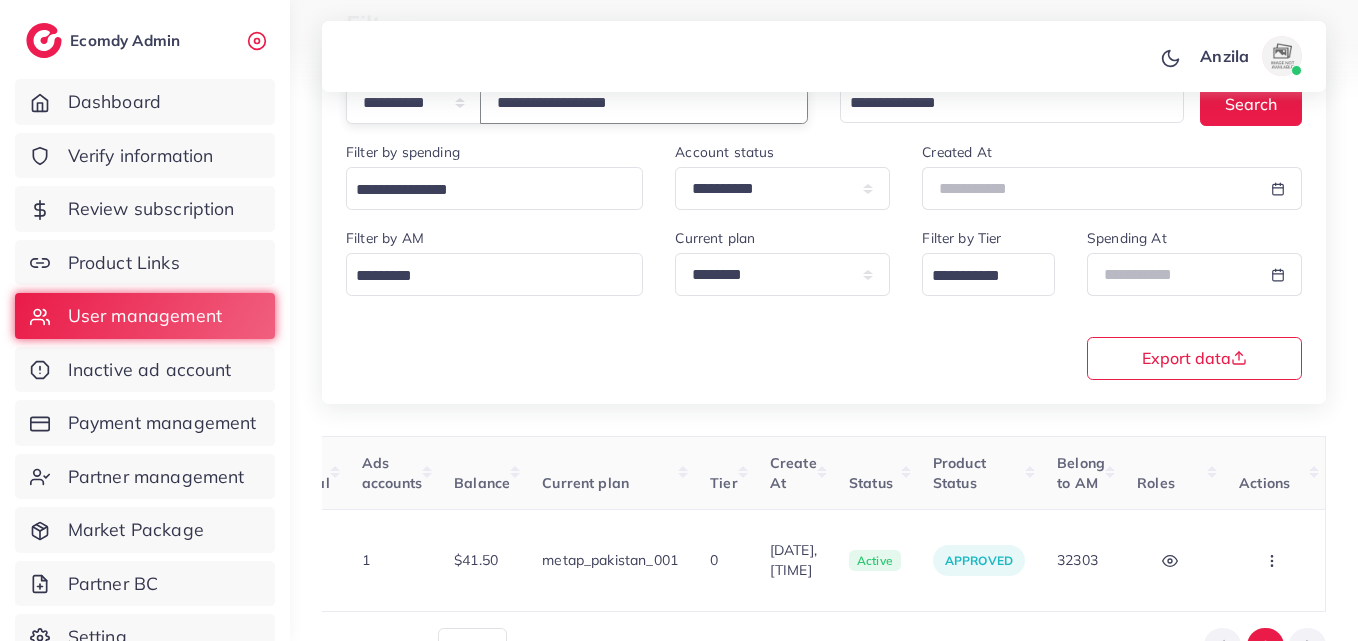 click on "**********" at bounding box center [644, 102] 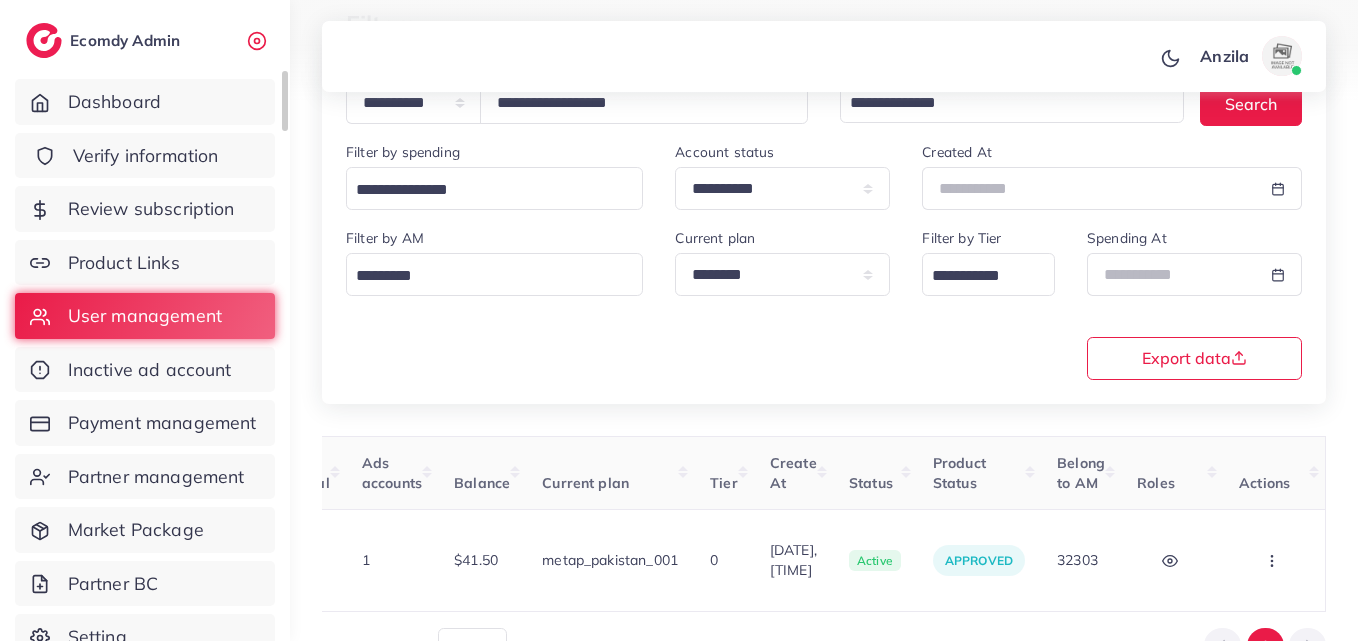 click on "Verify information" at bounding box center (146, 156) 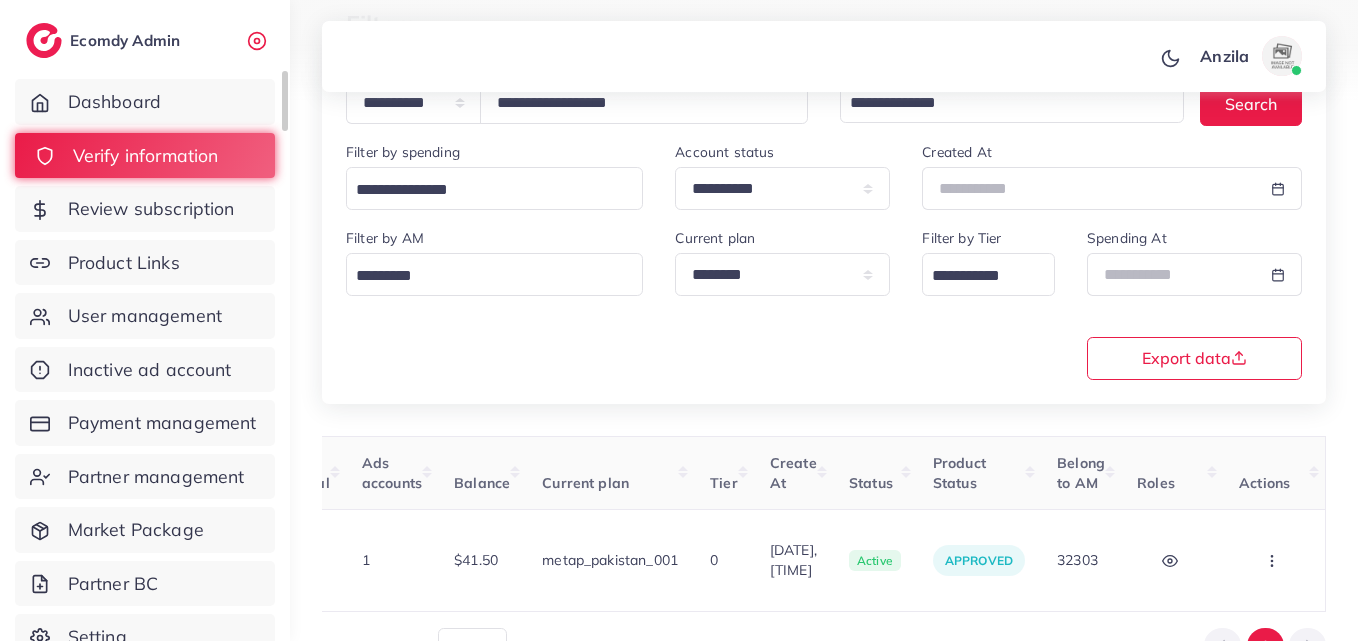 scroll, scrollTop: 0, scrollLeft: 0, axis: both 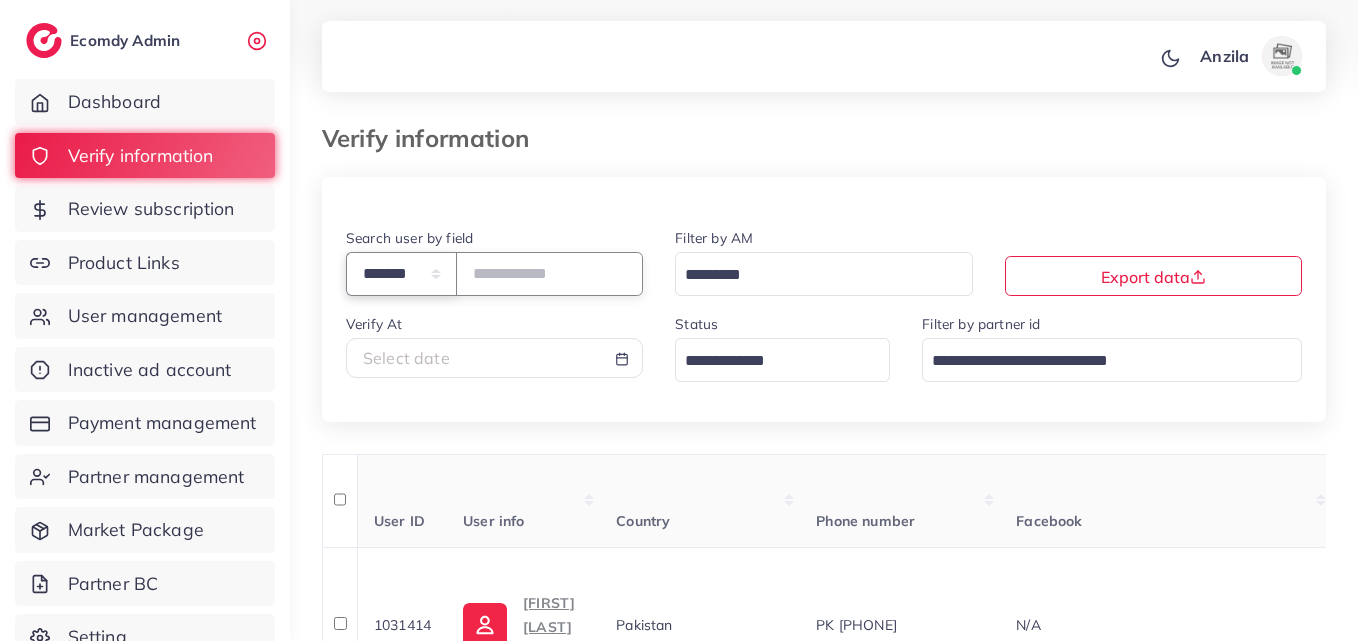 click on "**********" at bounding box center (401, 273) 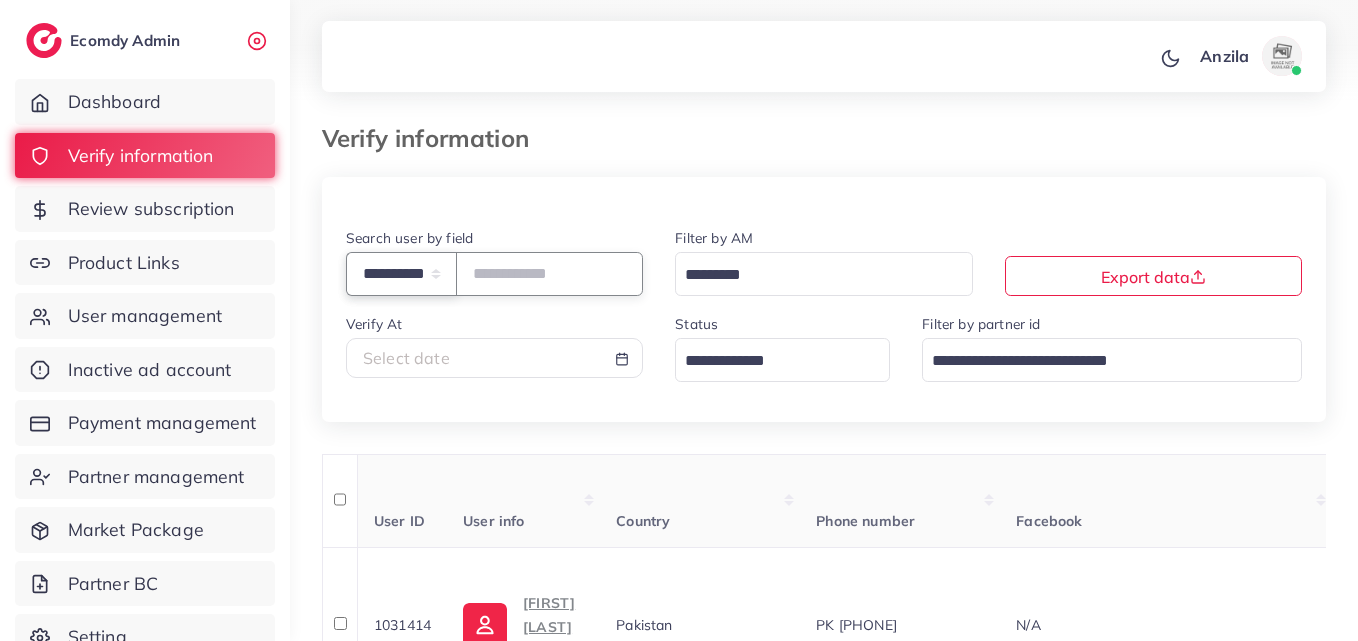 click on "**********" at bounding box center [401, 273] 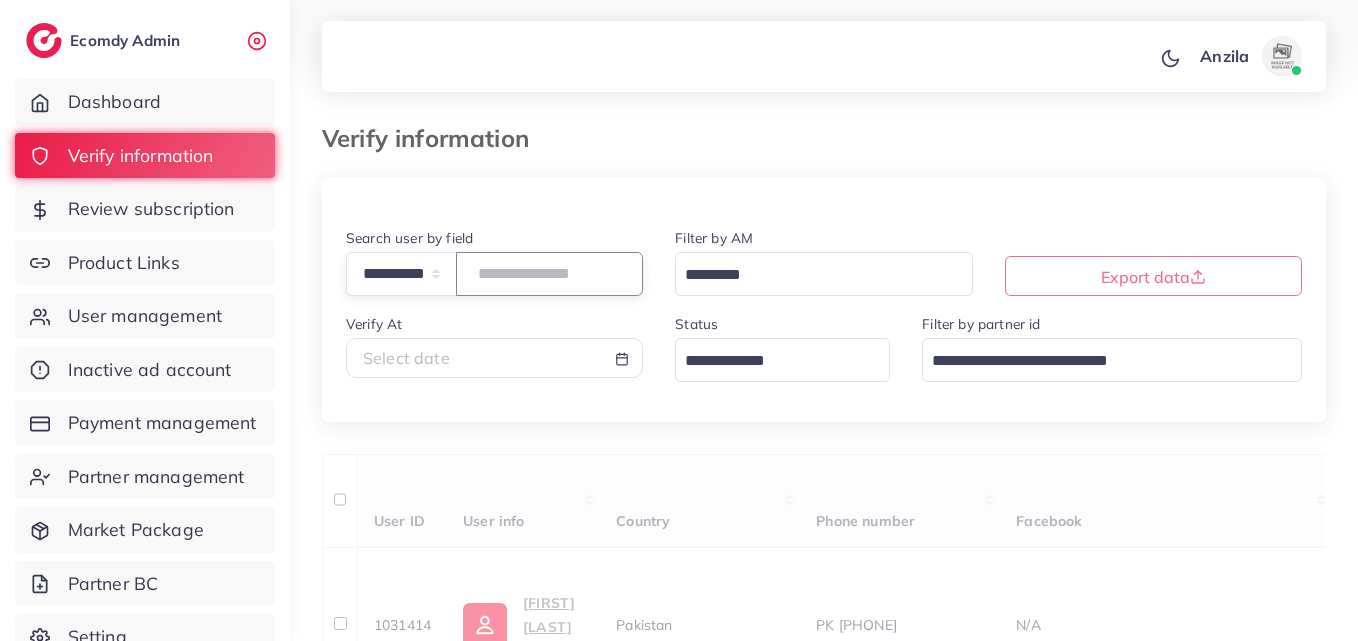 click at bounding box center (549, 273) 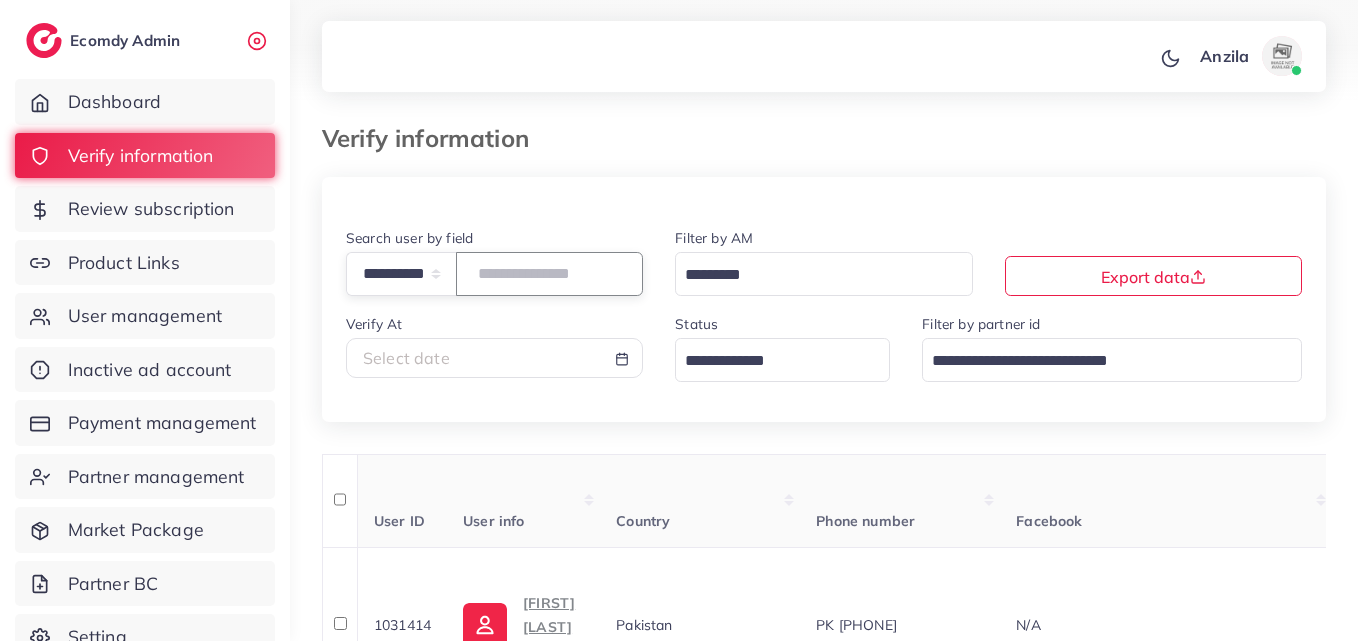 paste on "**********" 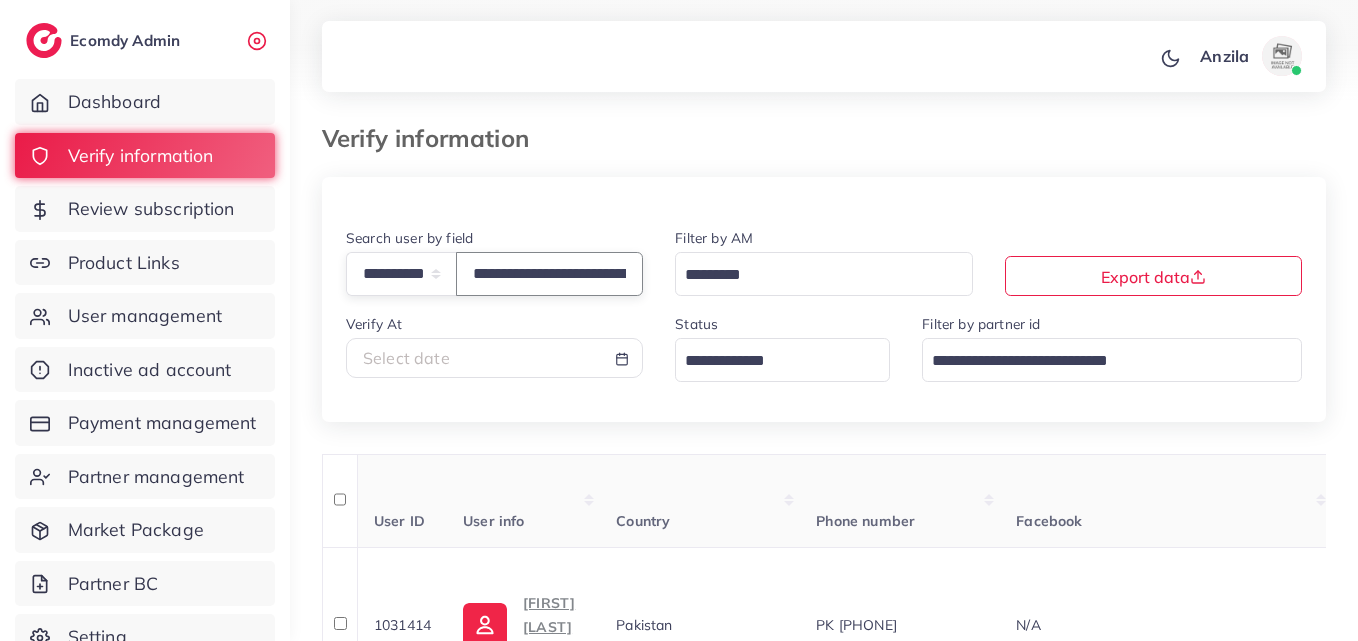 scroll, scrollTop: 0, scrollLeft: 149, axis: horizontal 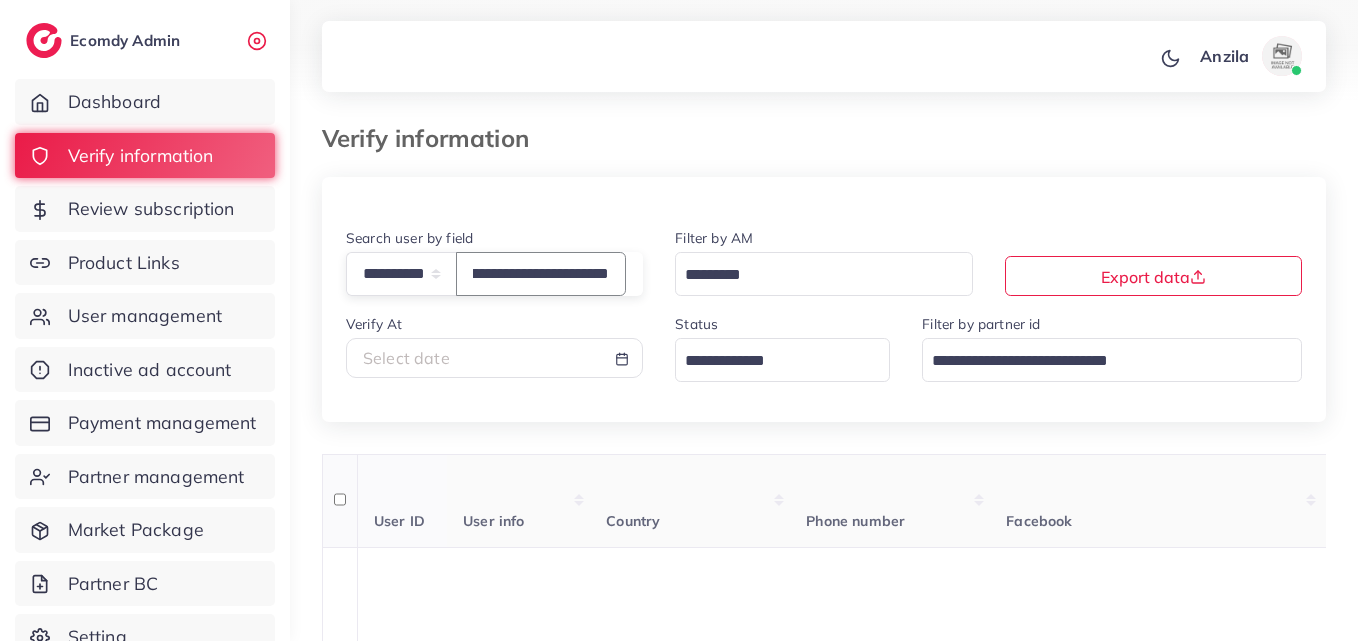 type on "**********" 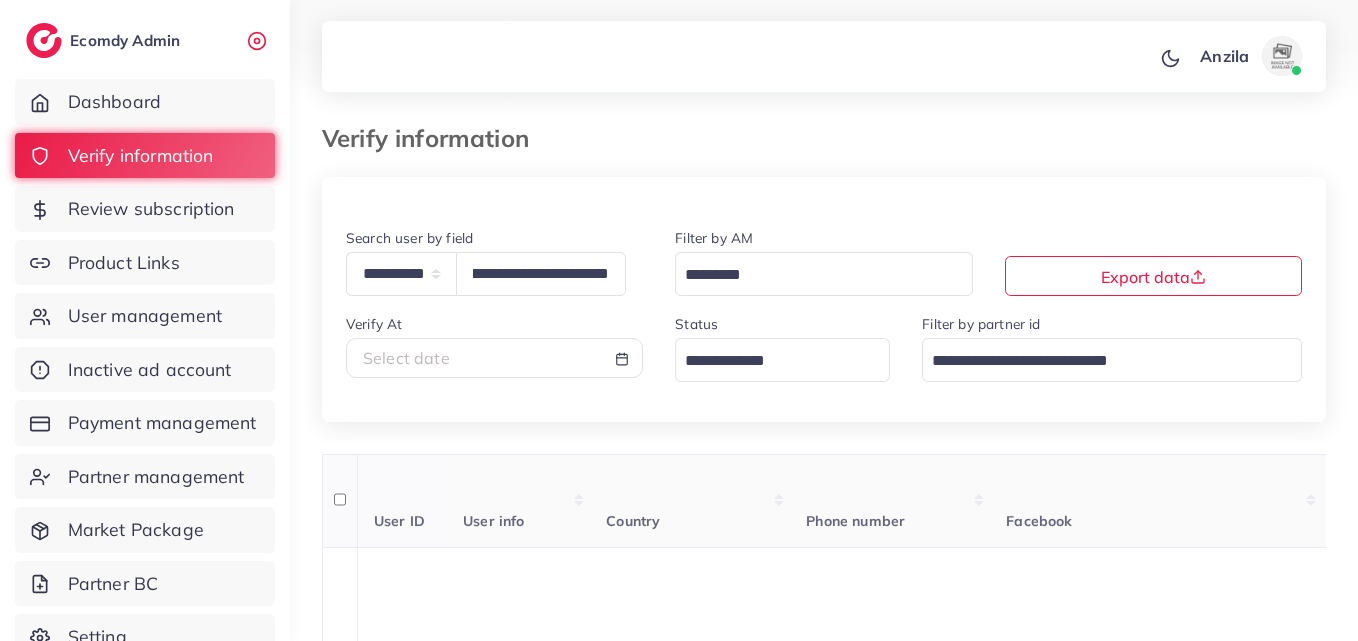 scroll, scrollTop: 0, scrollLeft: 0, axis: both 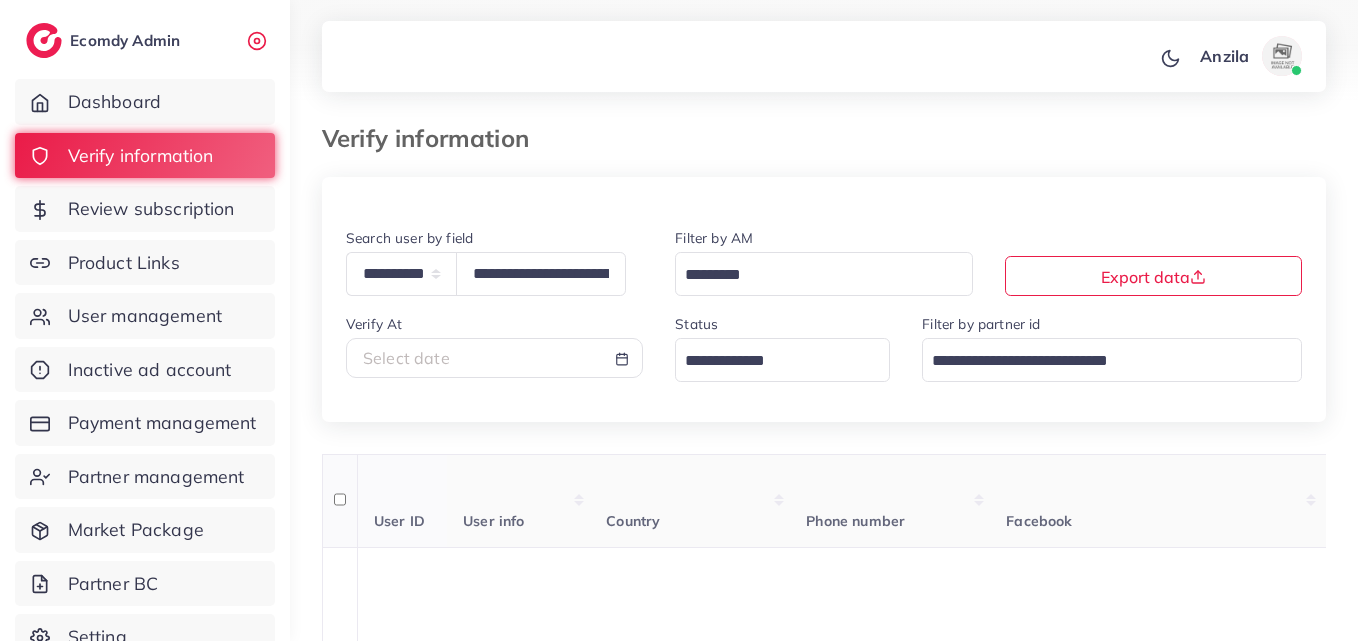 click on "User info" at bounding box center [518, 501] 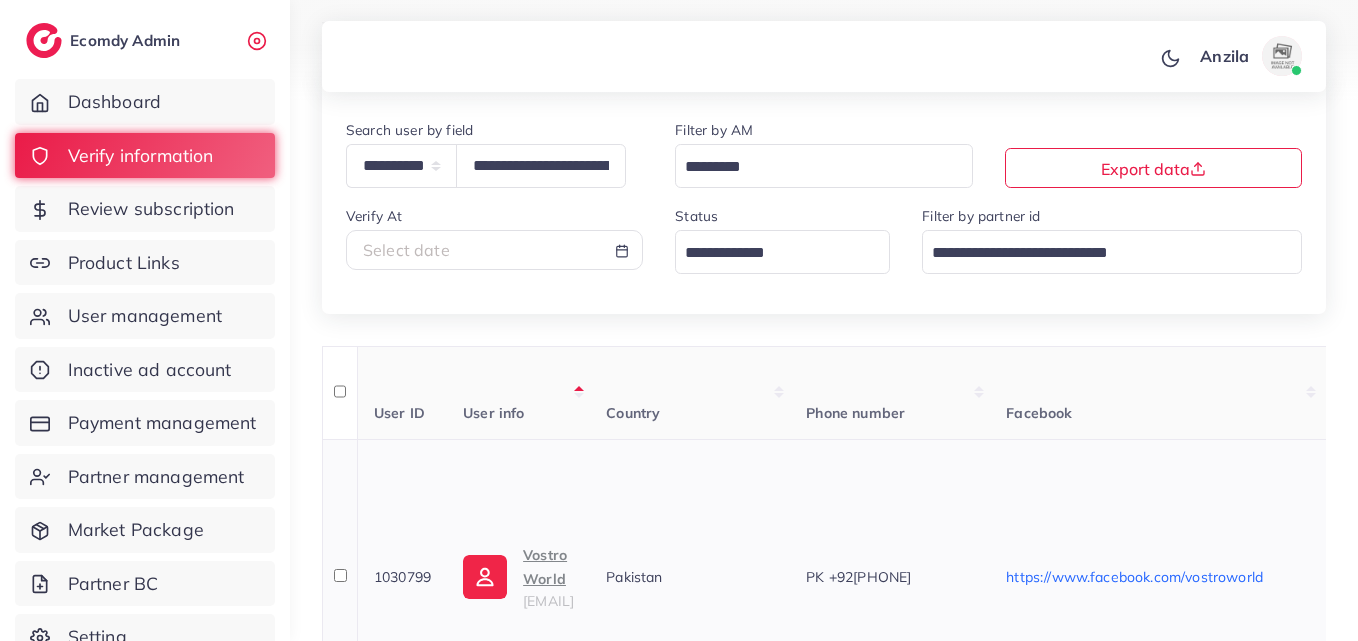scroll, scrollTop: 334, scrollLeft: 0, axis: vertical 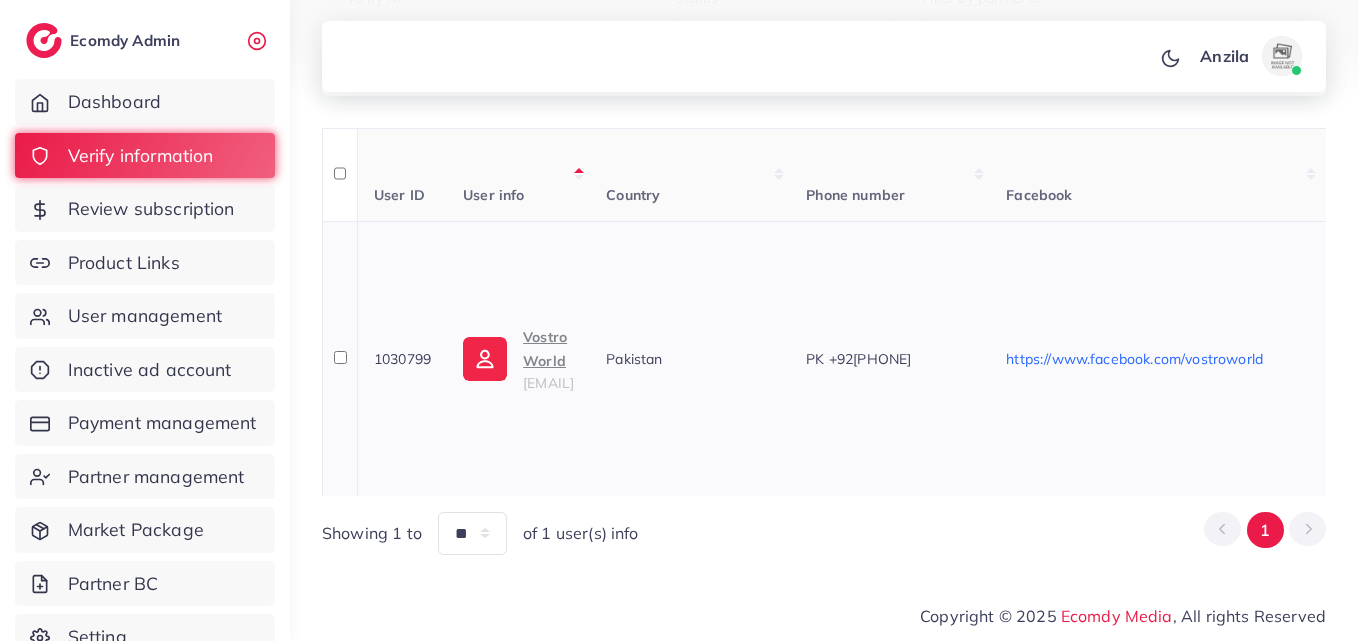 click on "Vostro World" at bounding box center (548, 349) 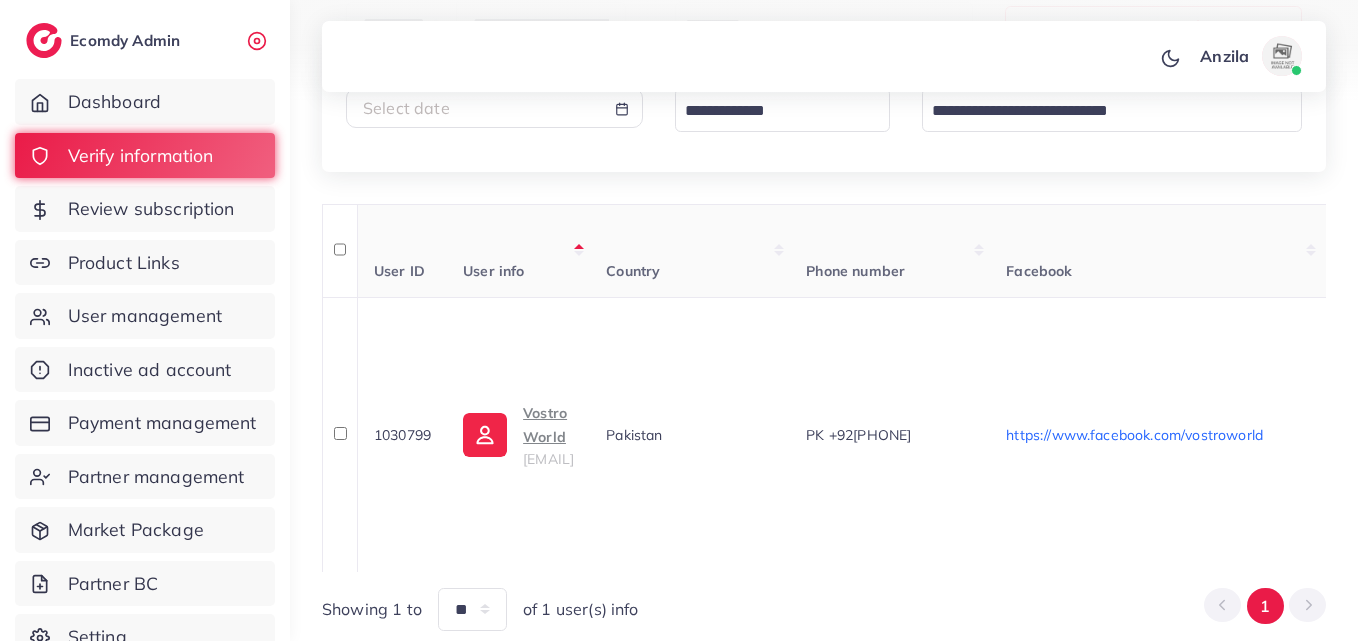 scroll, scrollTop: 134, scrollLeft: 0, axis: vertical 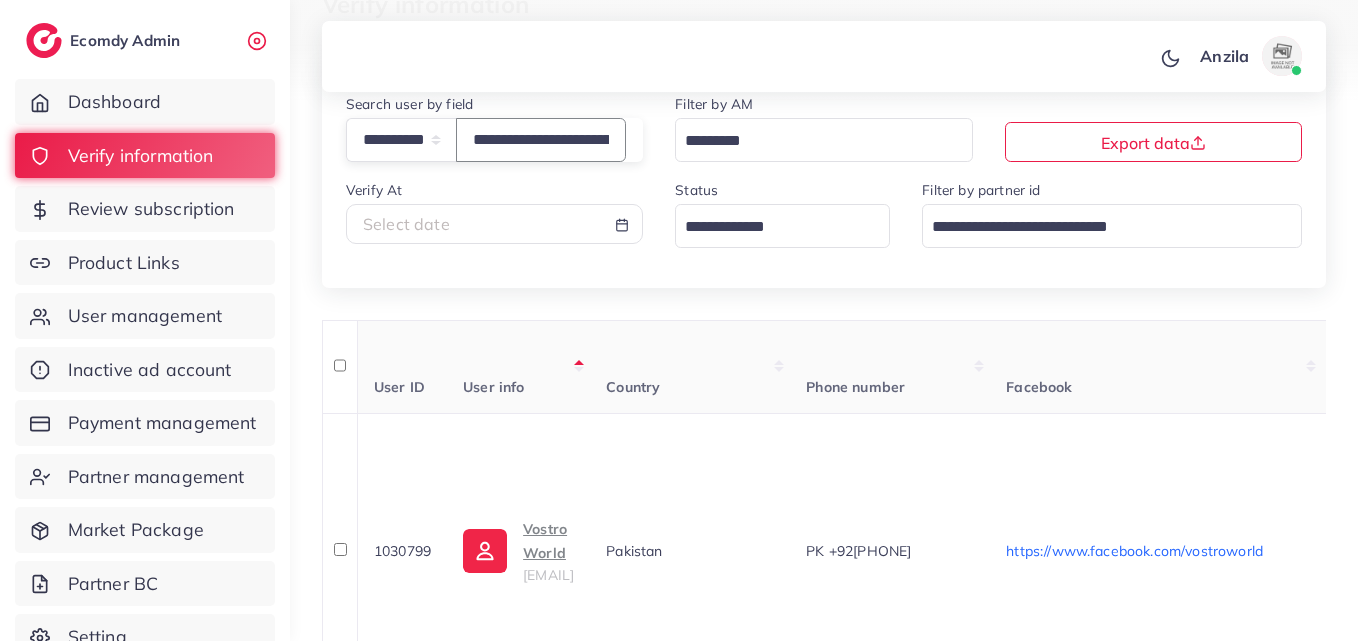 click on "**********" at bounding box center (541, 139) 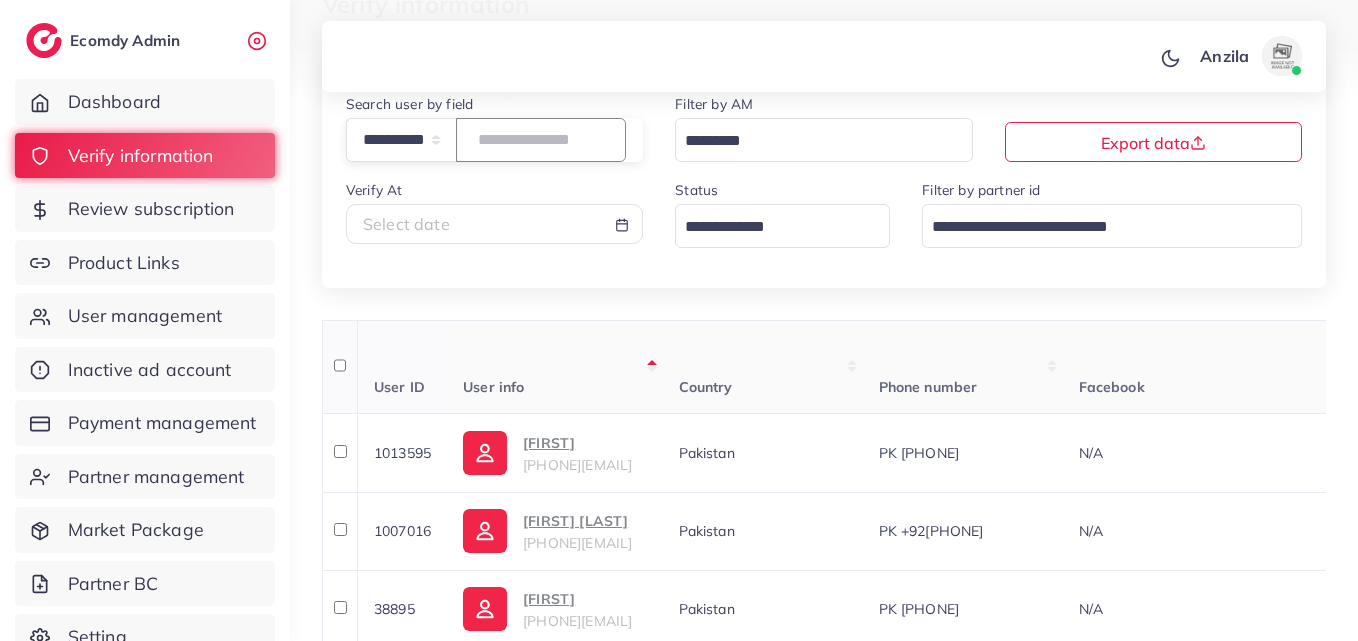 paste on "**********" 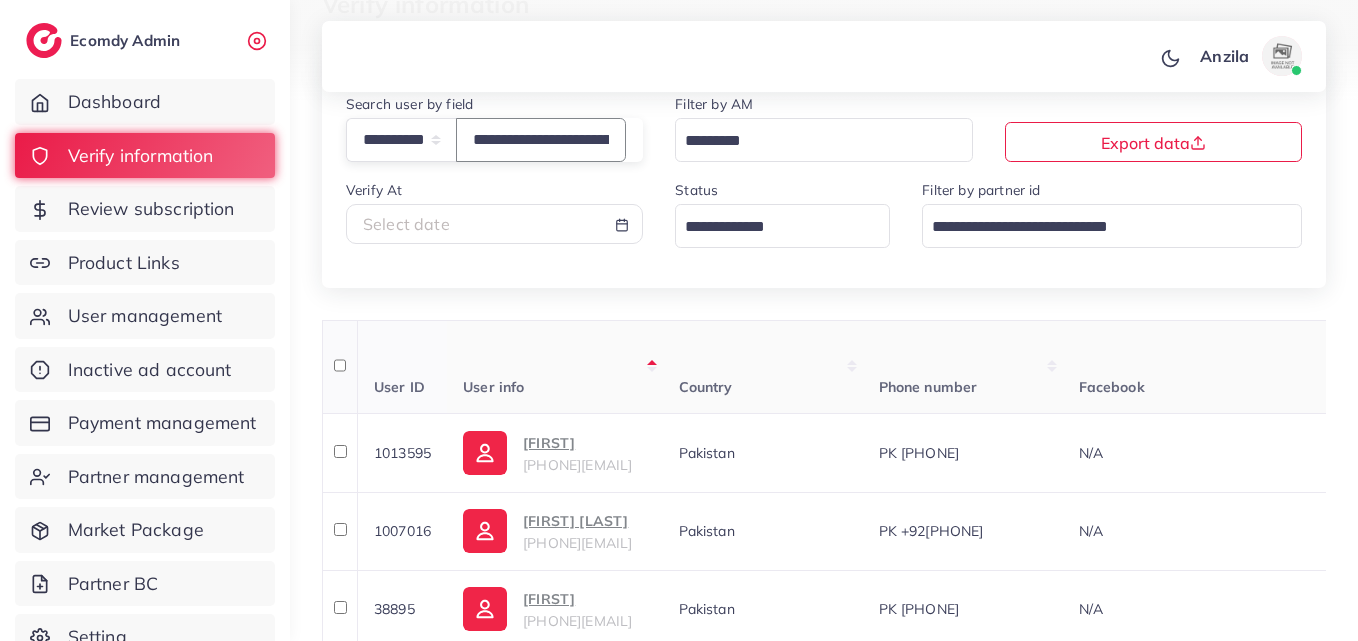 scroll, scrollTop: 0, scrollLeft: 77, axis: horizontal 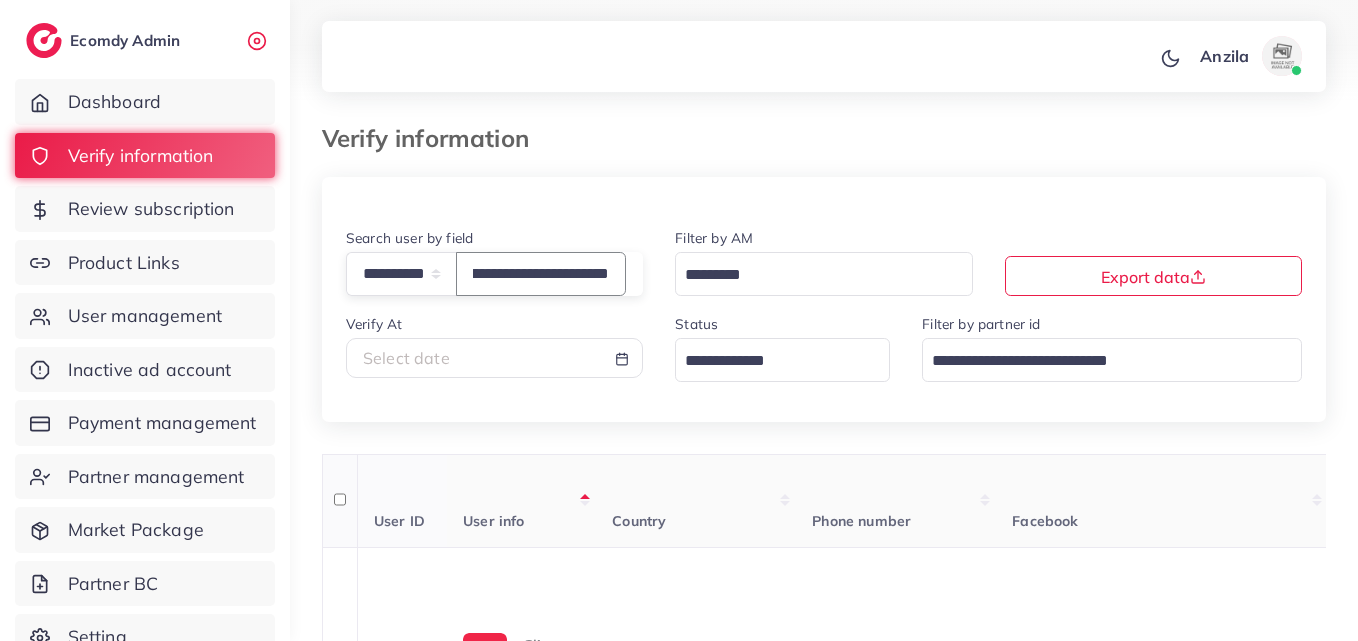 type on "**********" 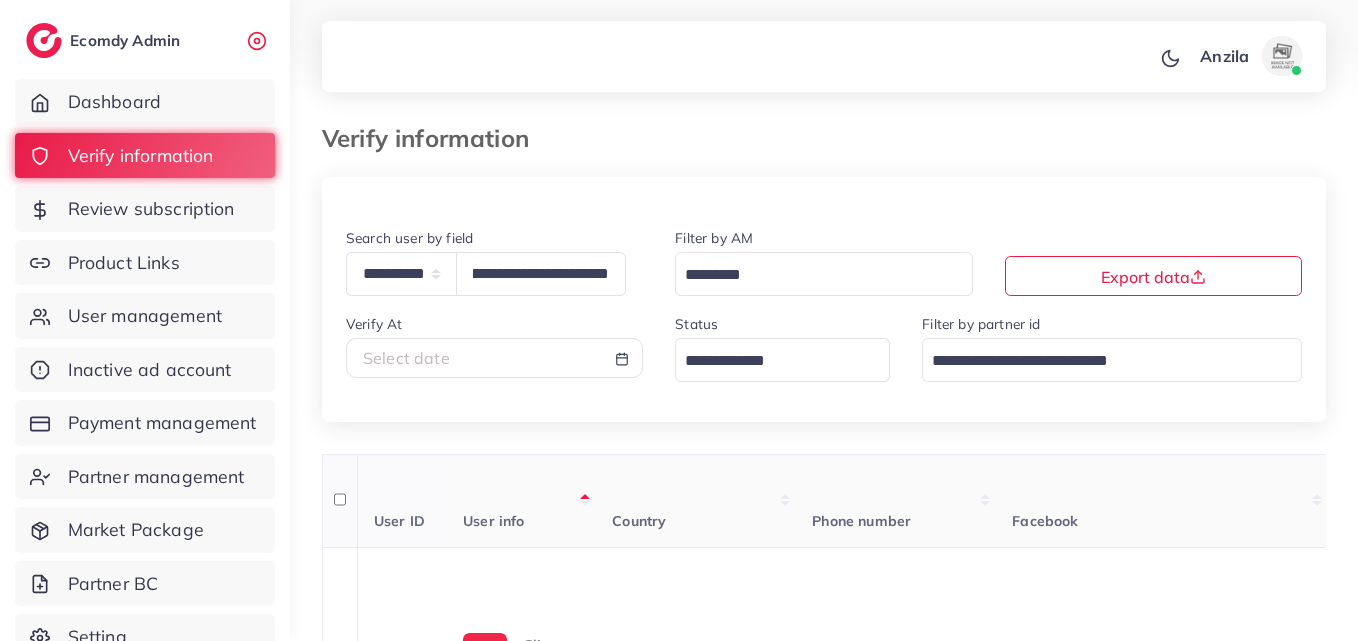 click on "User info" at bounding box center [521, 501] 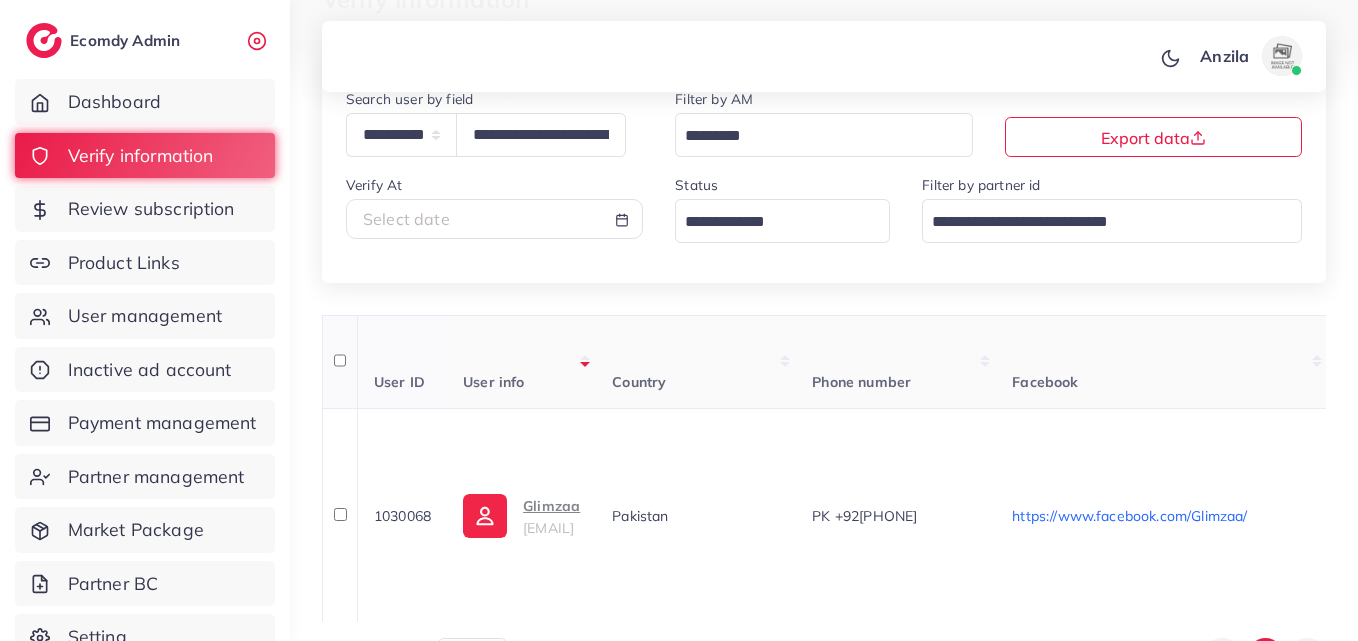 scroll, scrollTop: 273, scrollLeft: 0, axis: vertical 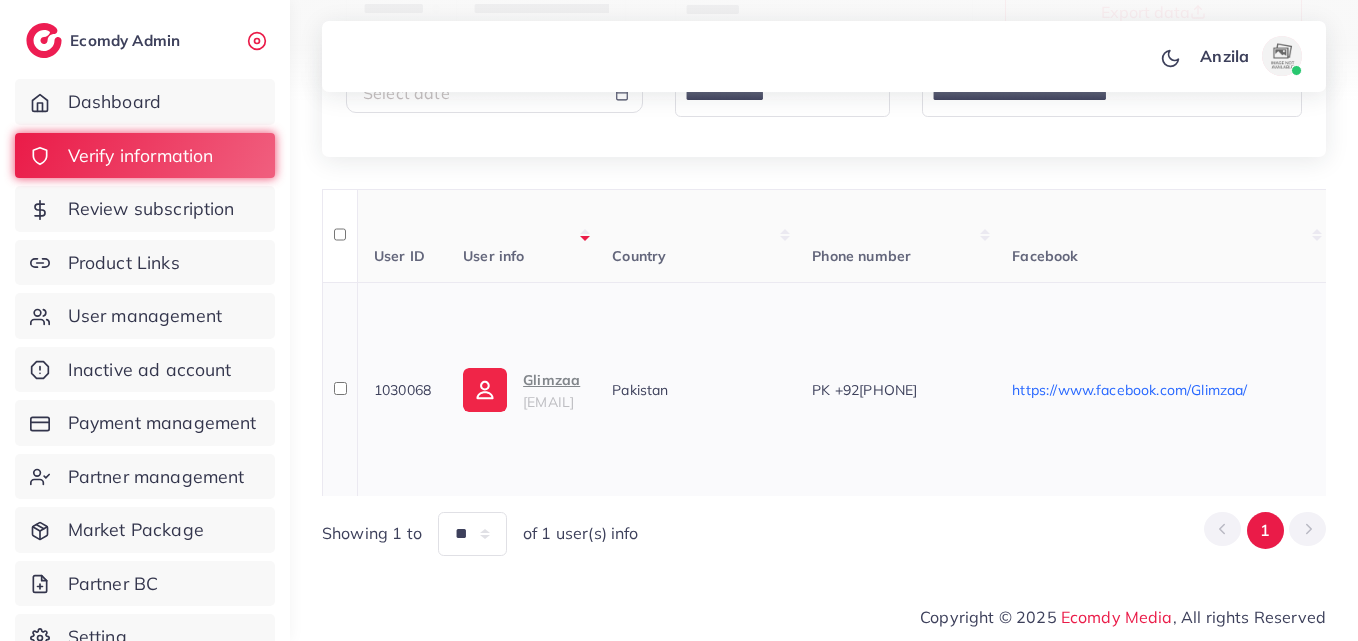 click on "Glimzaa" at bounding box center [551, 380] 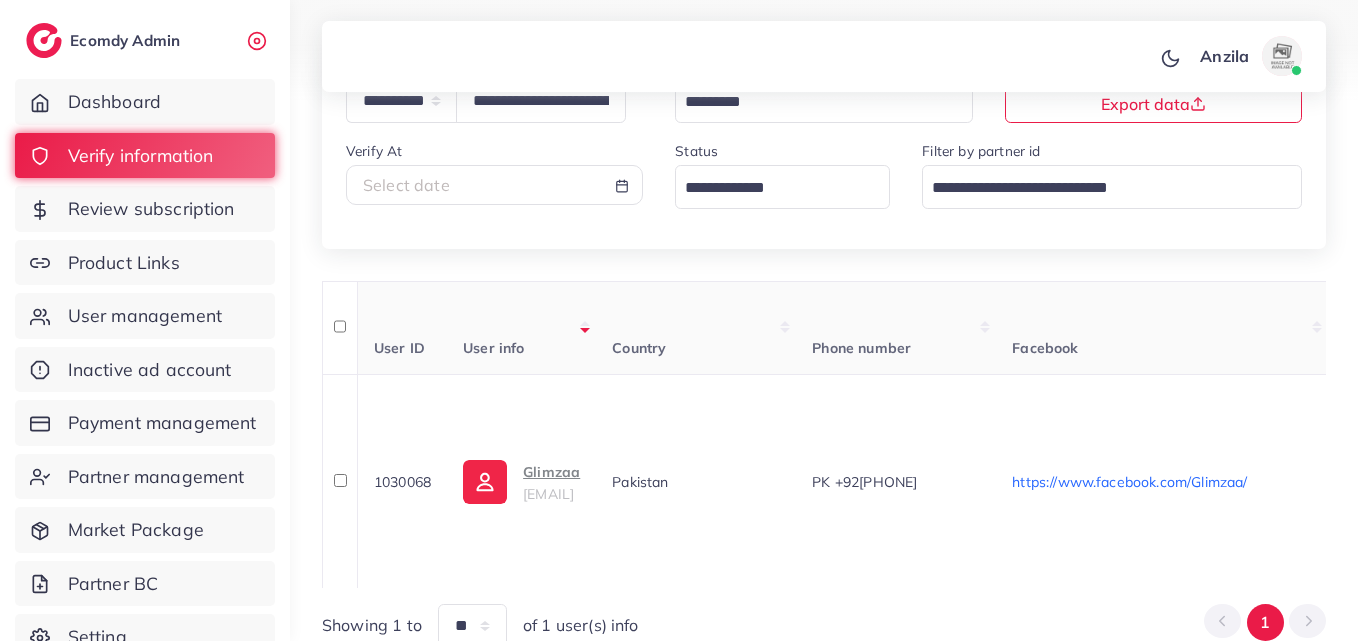 scroll, scrollTop: 0, scrollLeft: 0, axis: both 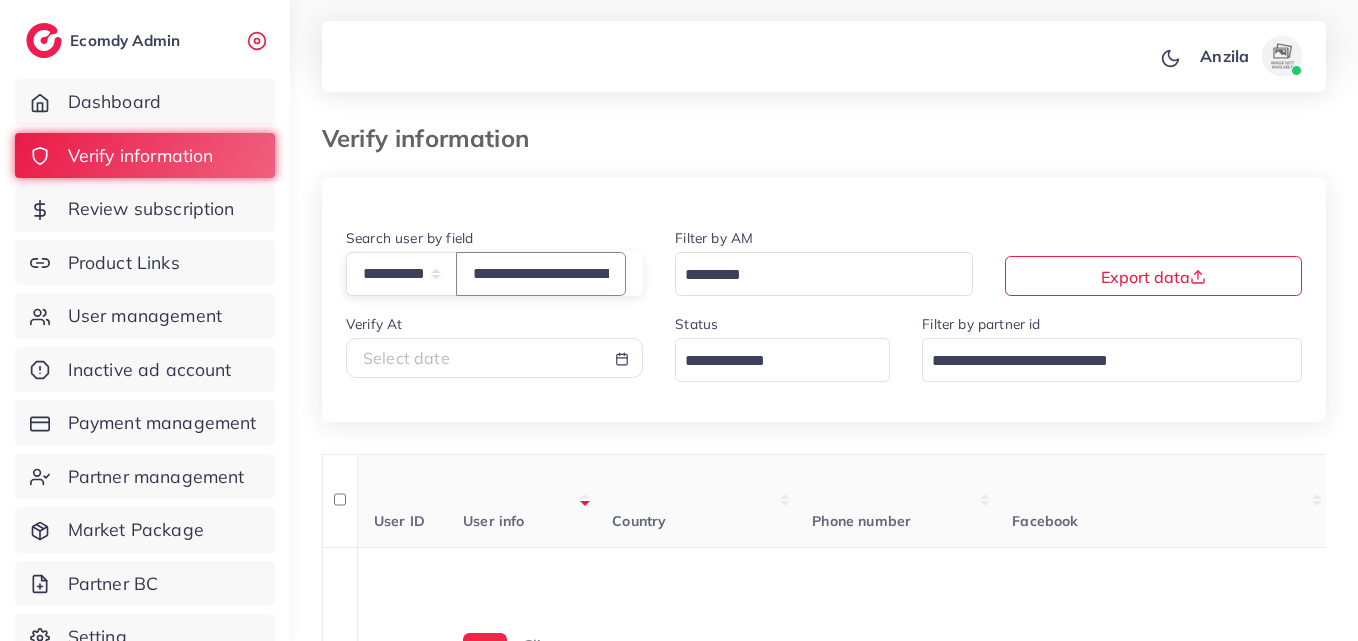 click on "**********" at bounding box center [541, 273] 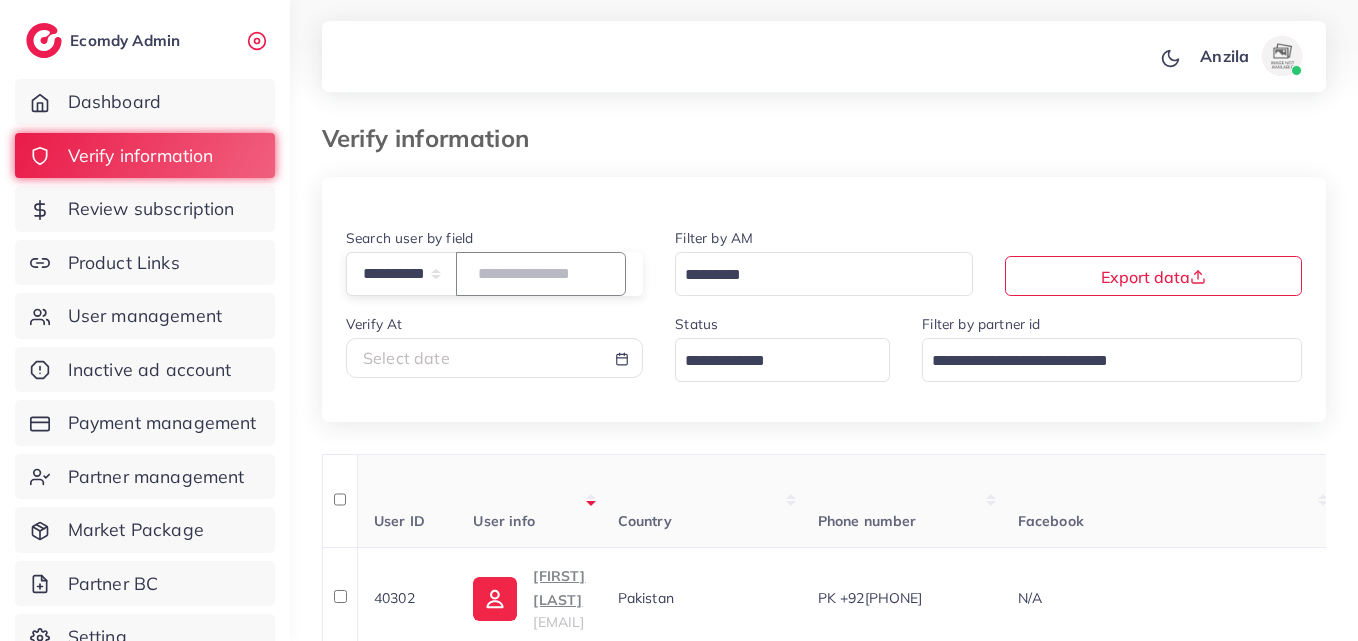 paste on "**********" 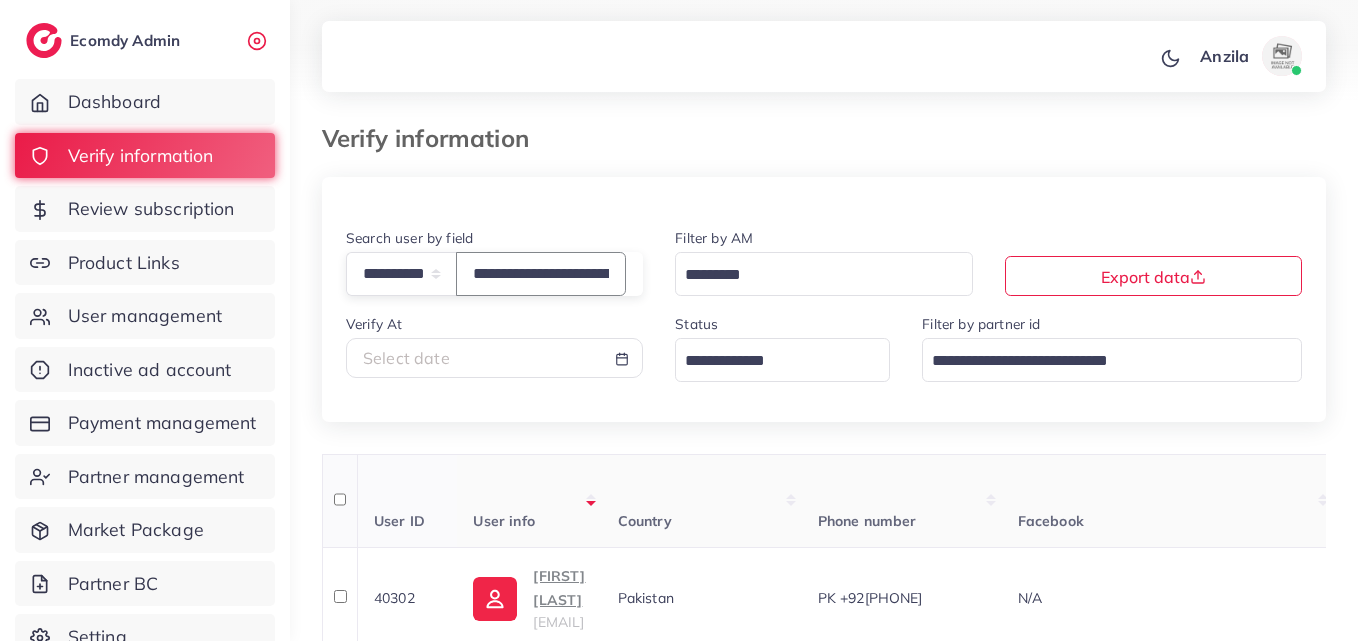 scroll, scrollTop: 0, scrollLeft: 78, axis: horizontal 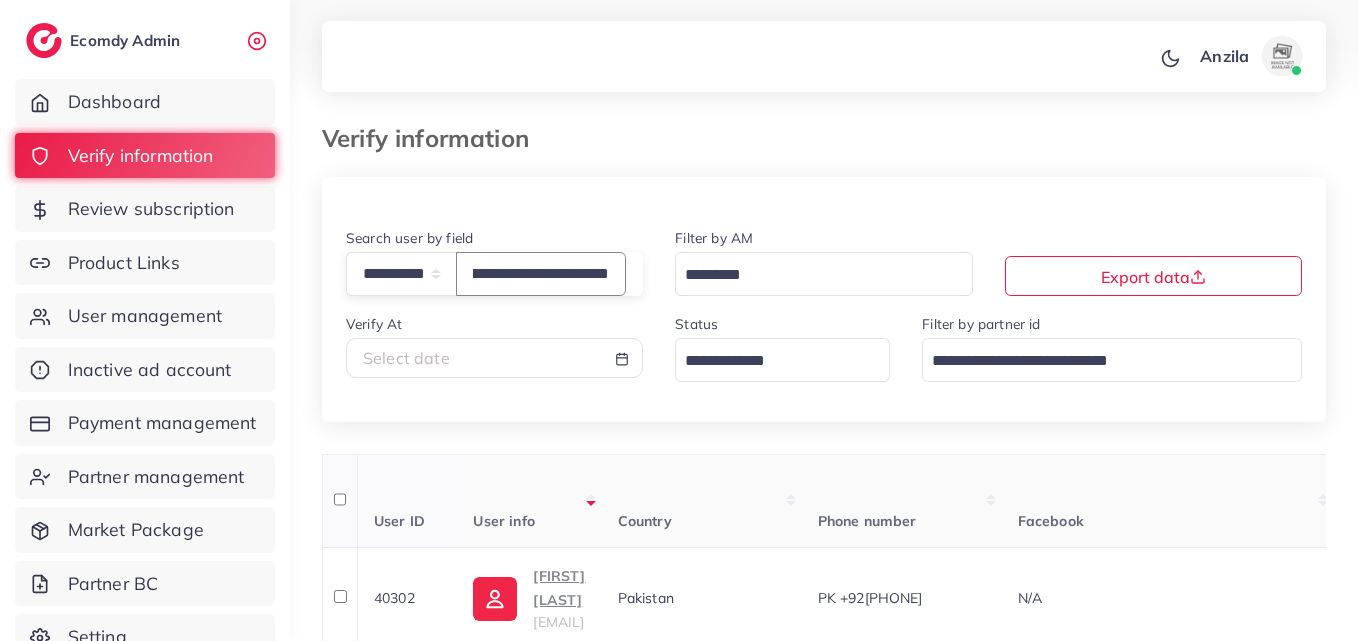 type on "**********" 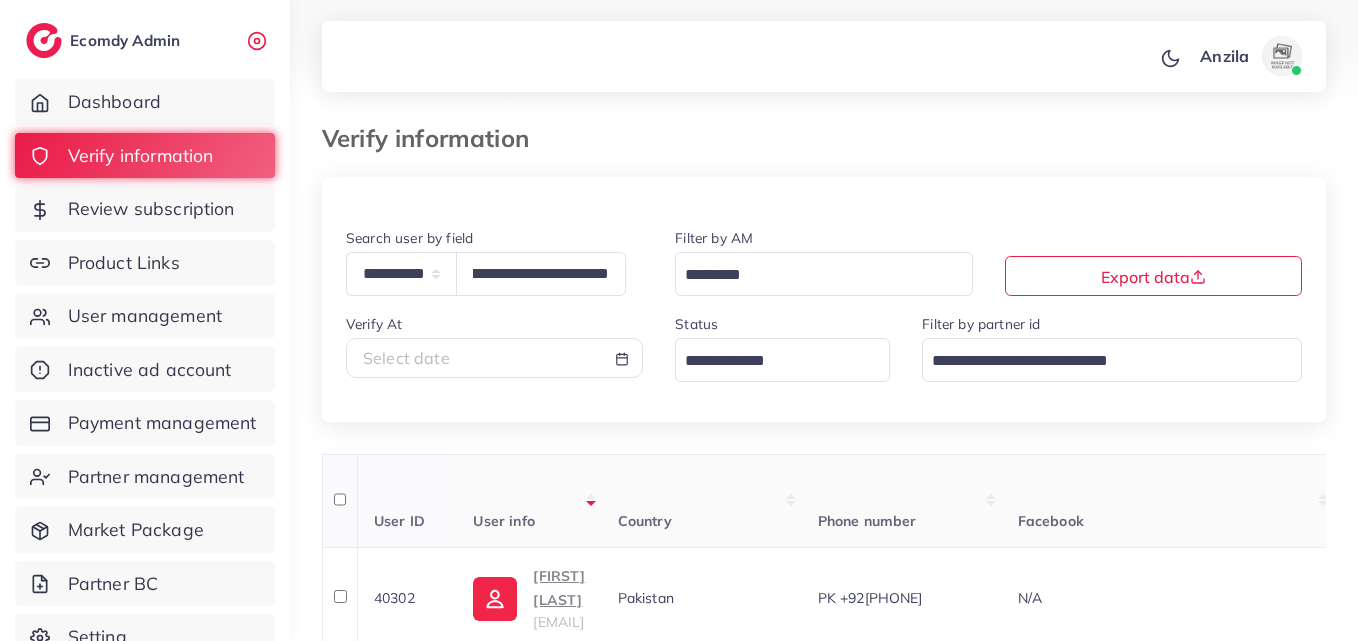 scroll, scrollTop: 0, scrollLeft: 0, axis: both 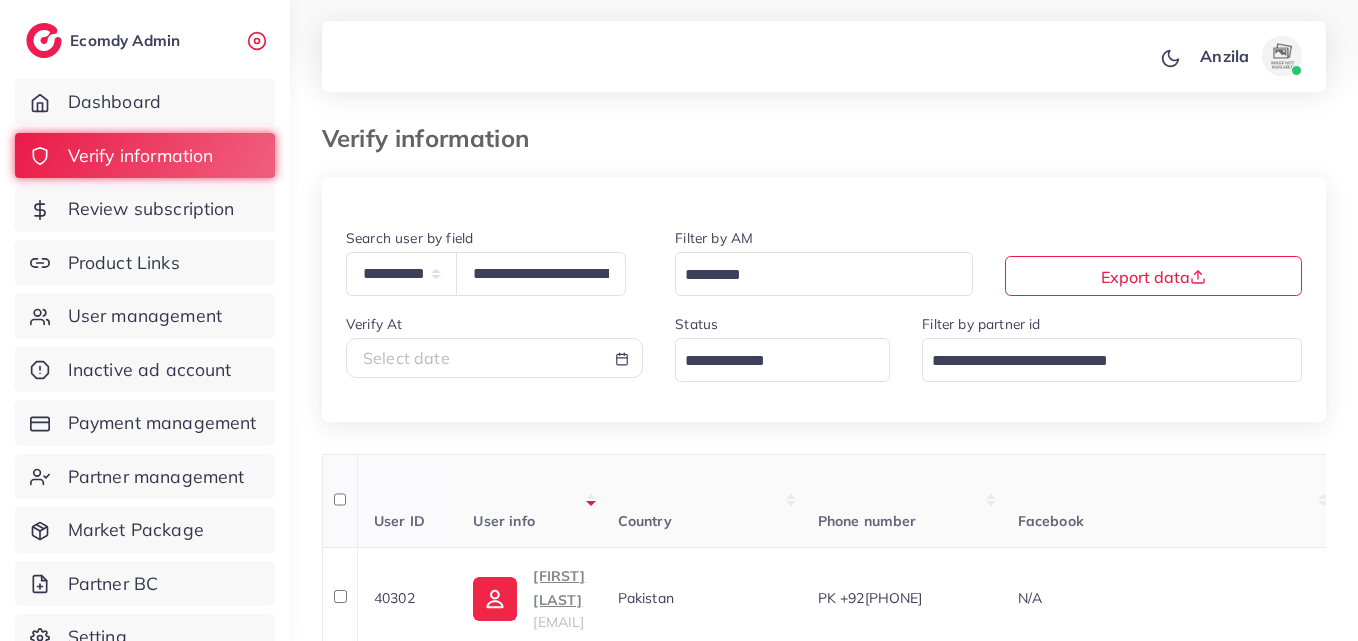 click on "User info" at bounding box center [529, 501] 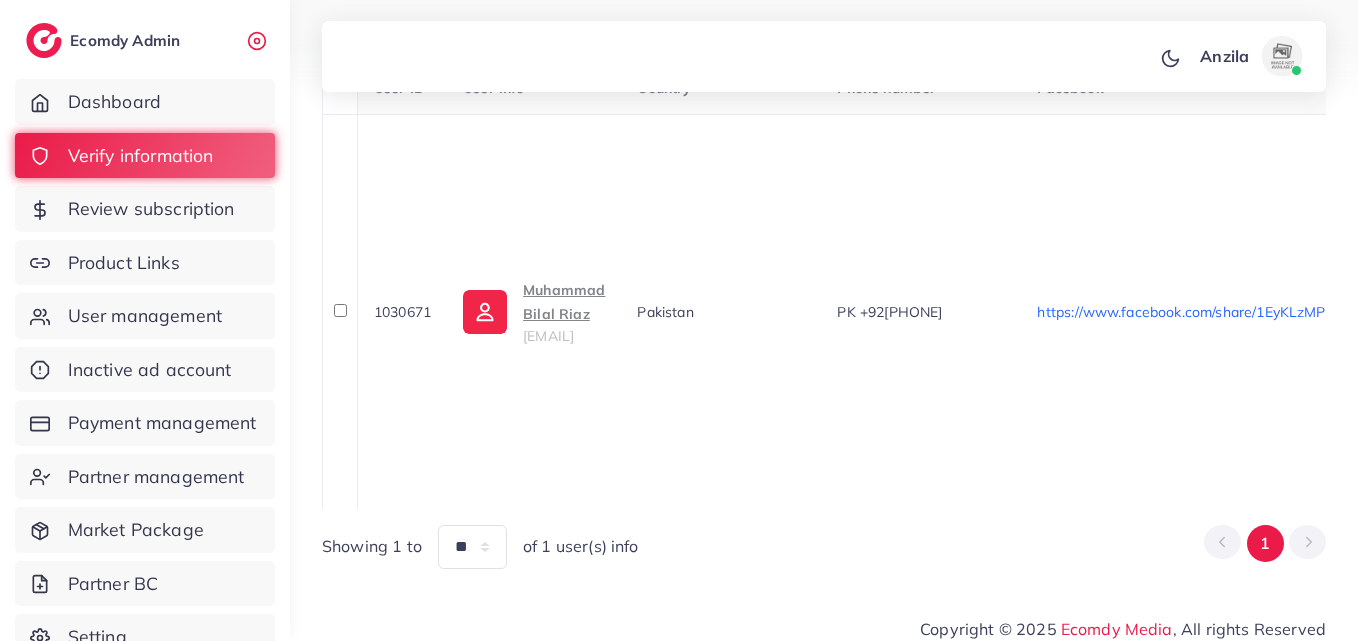 scroll, scrollTop: 454, scrollLeft: 0, axis: vertical 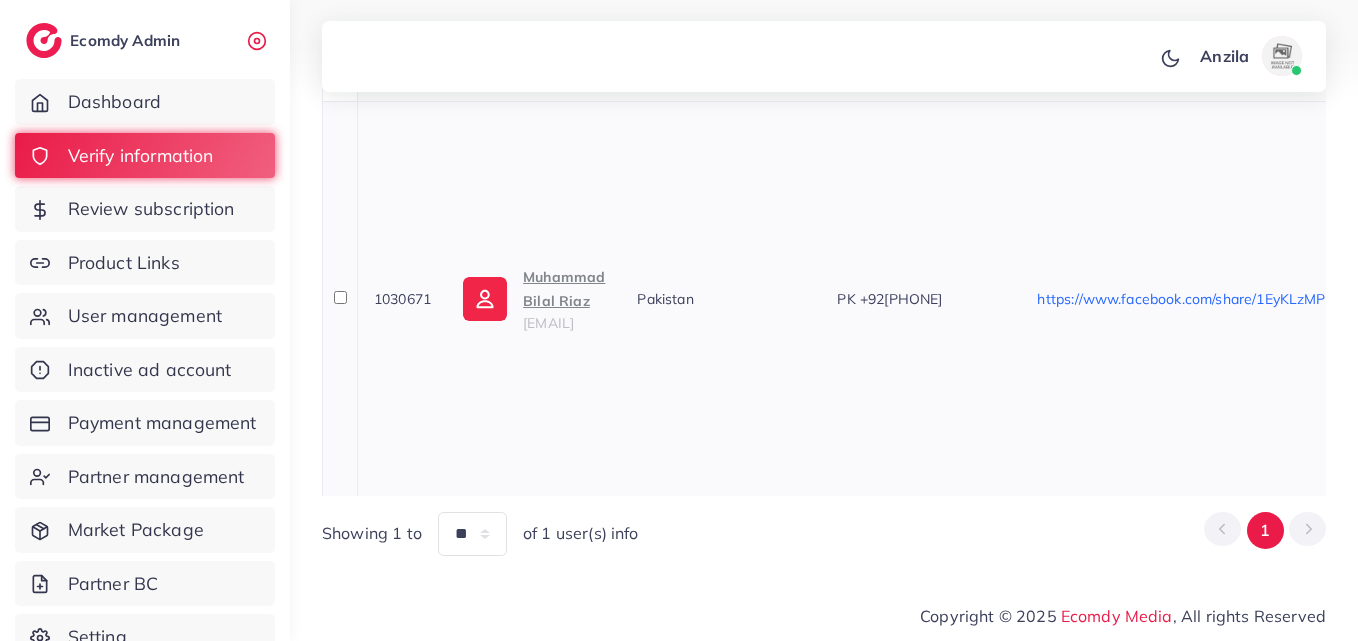 click on "comfort1525010@proton.me" at bounding box center [548, 323] 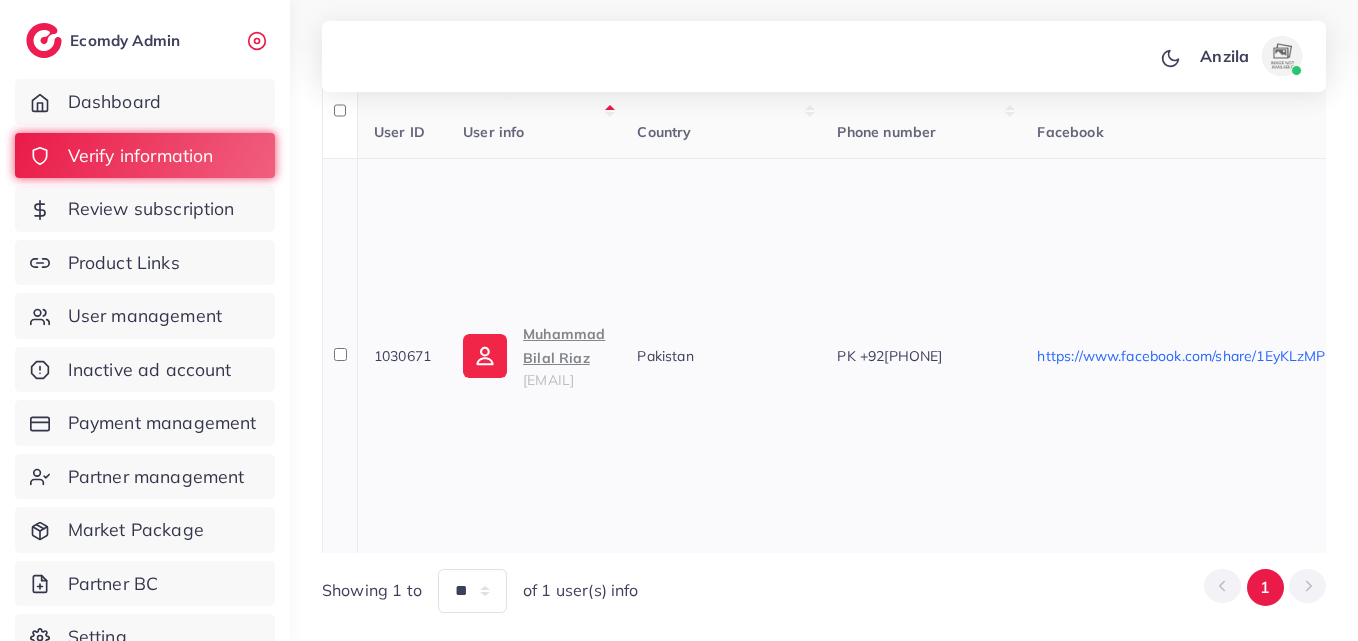 scroll, scrollTop: 154, scrollLeft: 0, axis: vertical 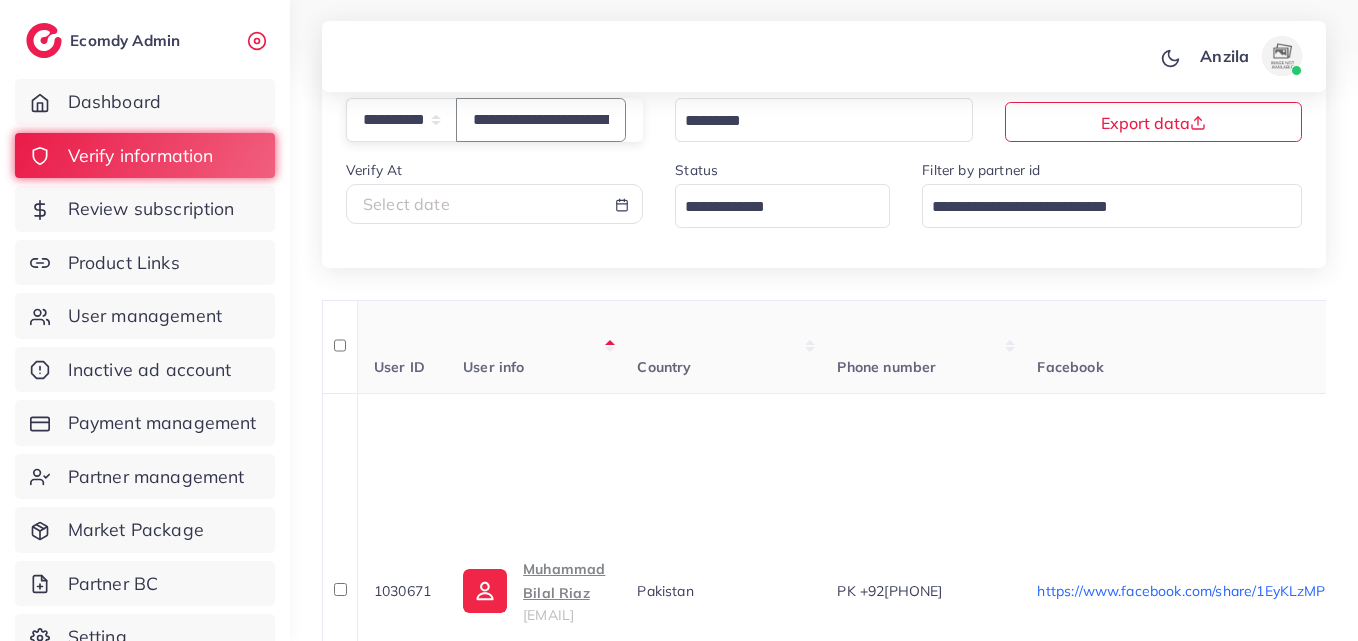 click on "**********" at bounding box center (541, 119) 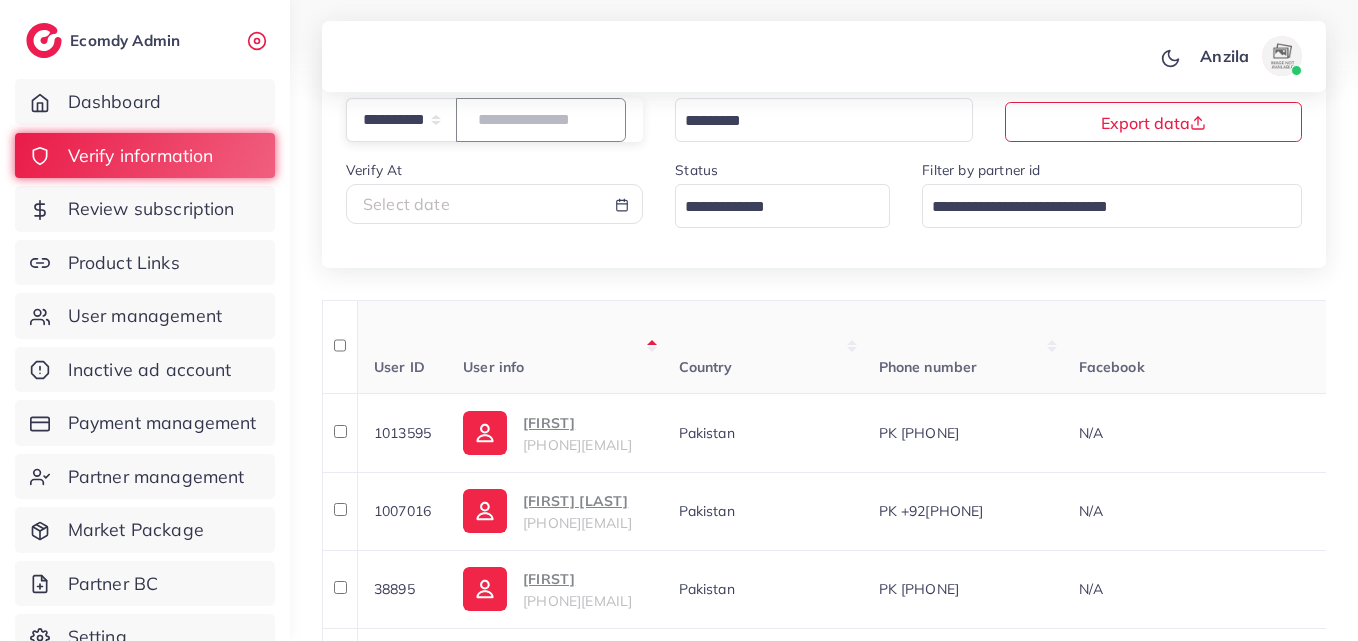 paste on "**********" 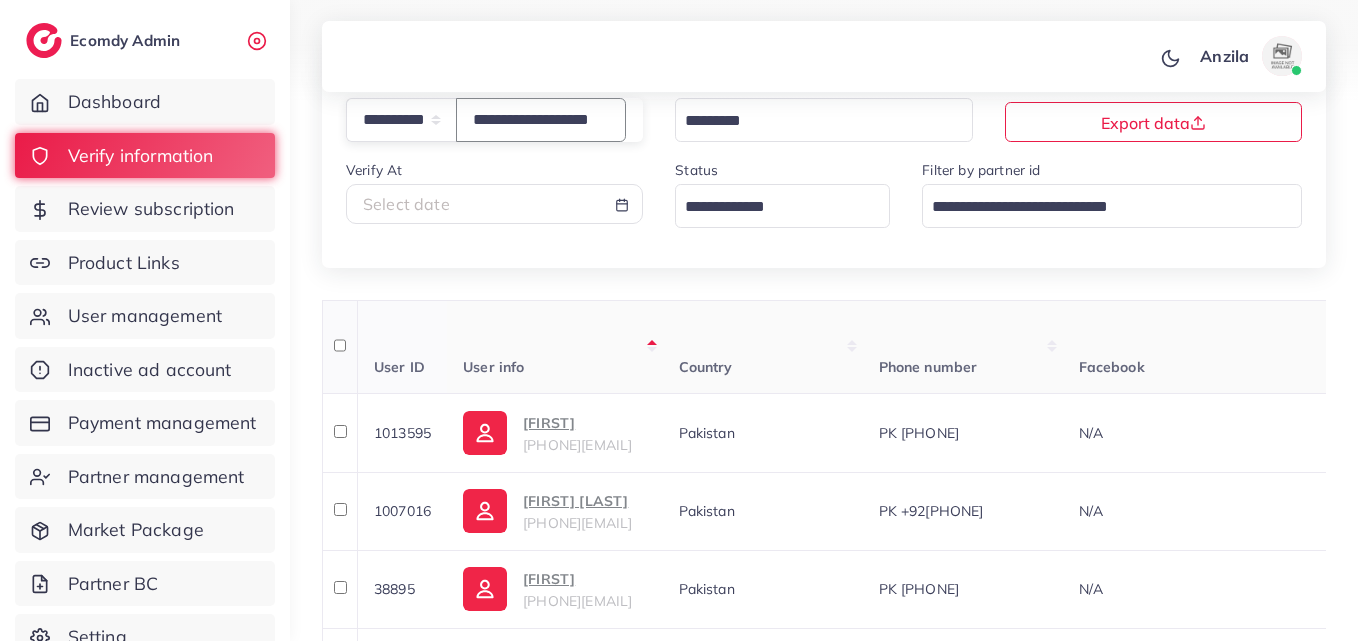 scroll, scrollTop: 0, scrollLeft: 36, axis: horizontal 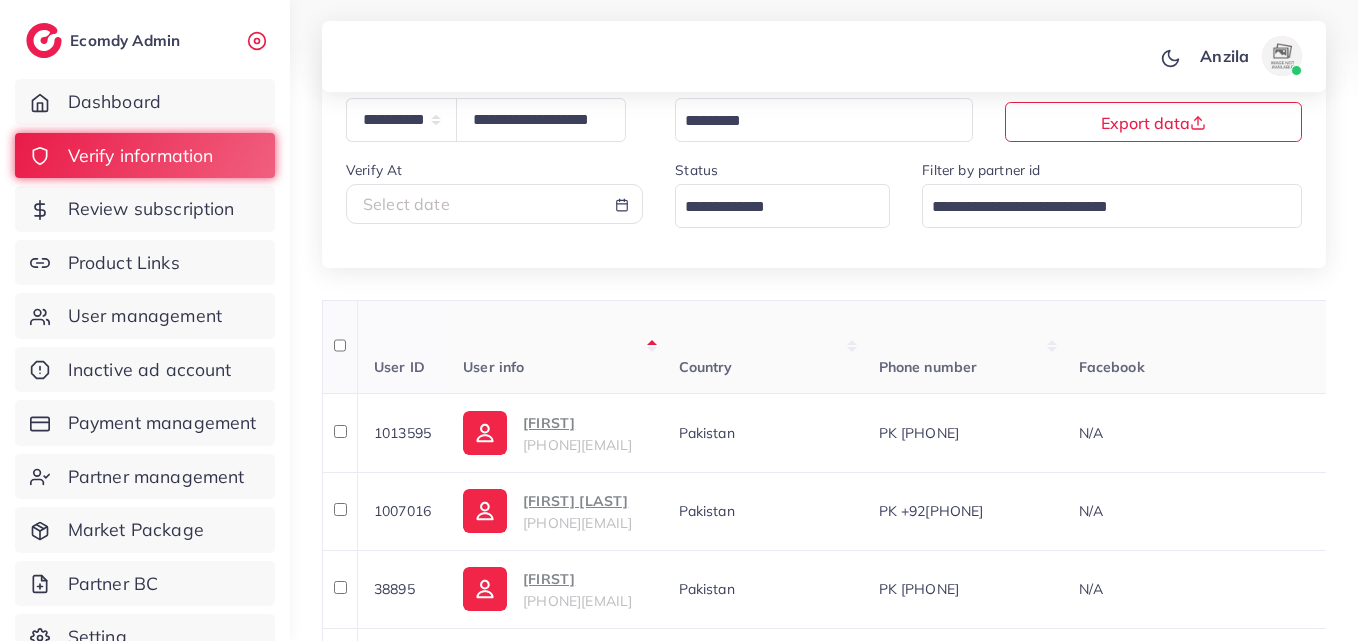 click on "User info" at bounding box center [554, 347] 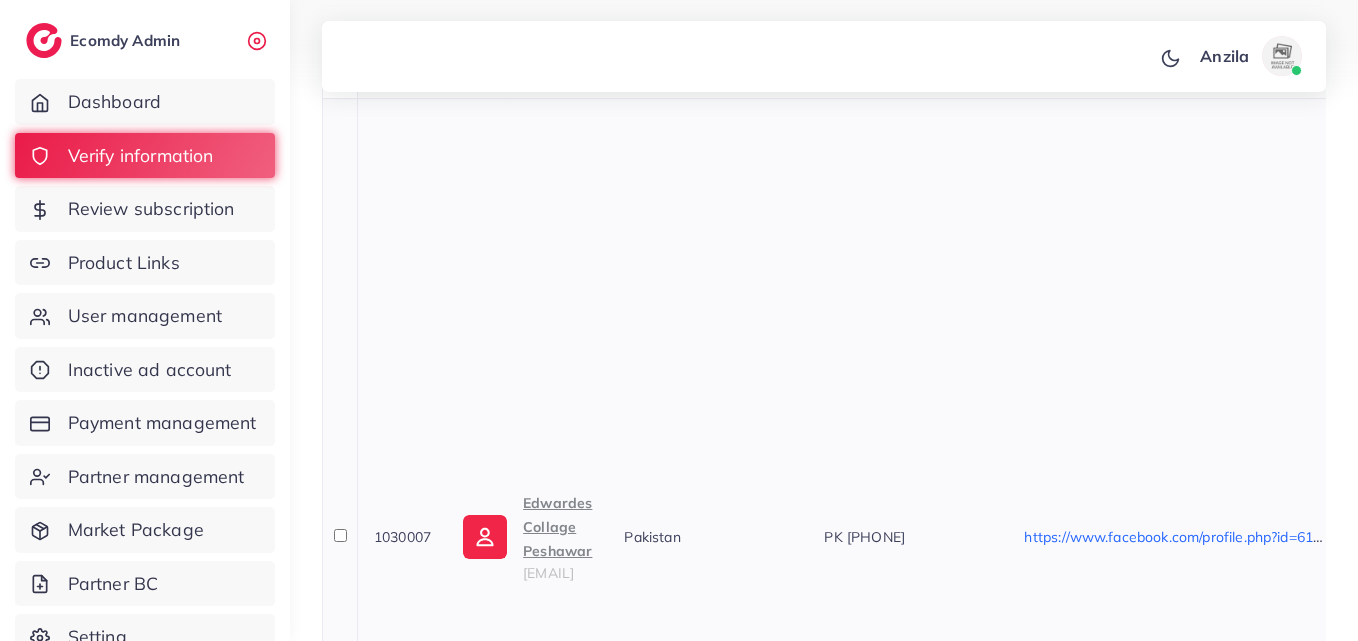 scroll, scrollTop: 500, scrollLeft: 0, axis: vertical 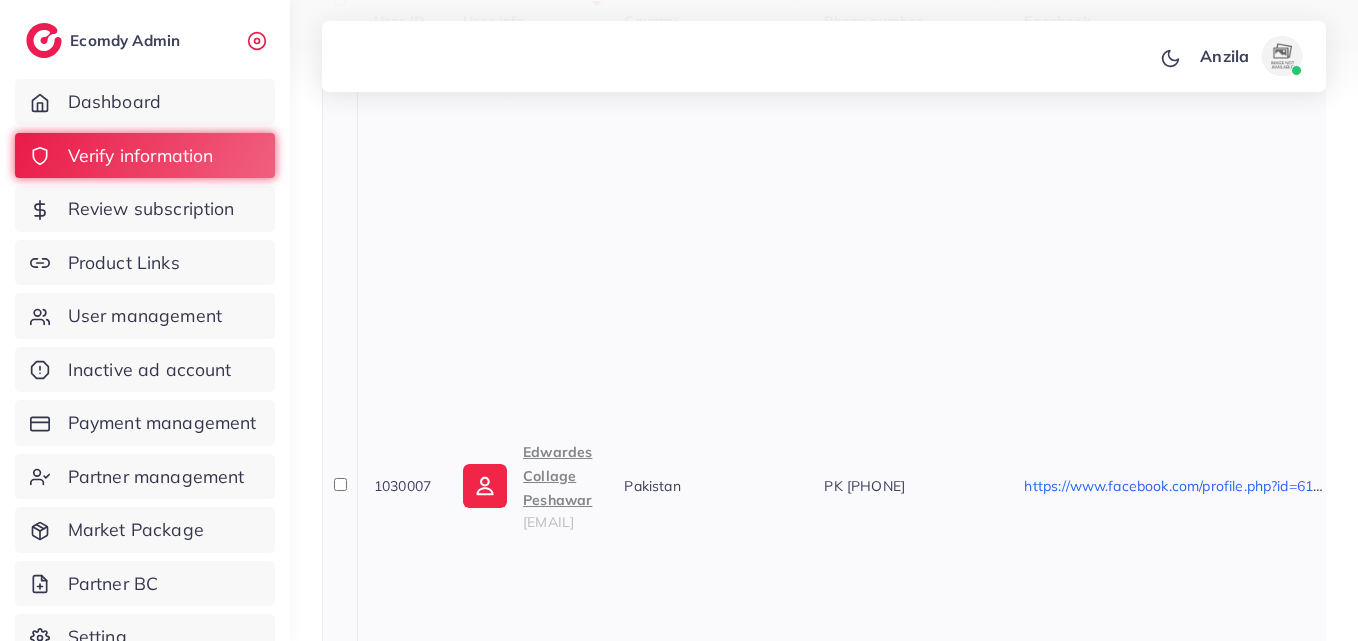 click on "Edwardes Collage Peshawar" at bounding box center (557, 476) 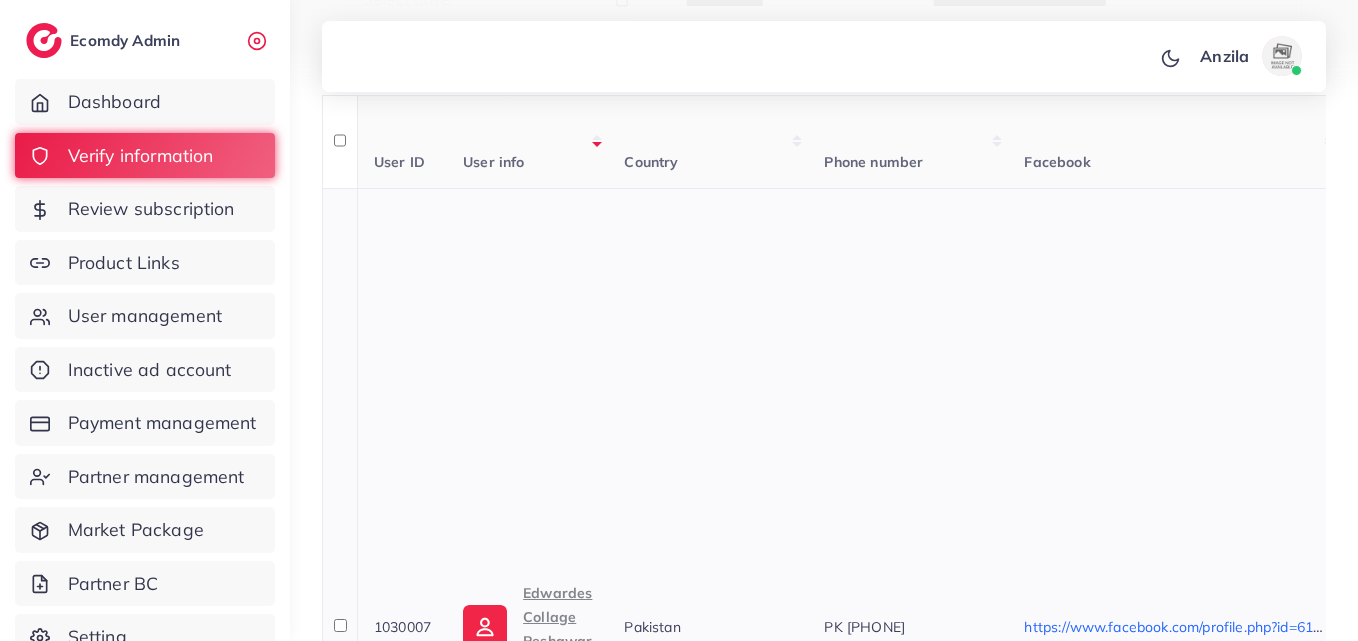 scroll, scrollTop: 100, scrollLeft: 0, axis: vertical 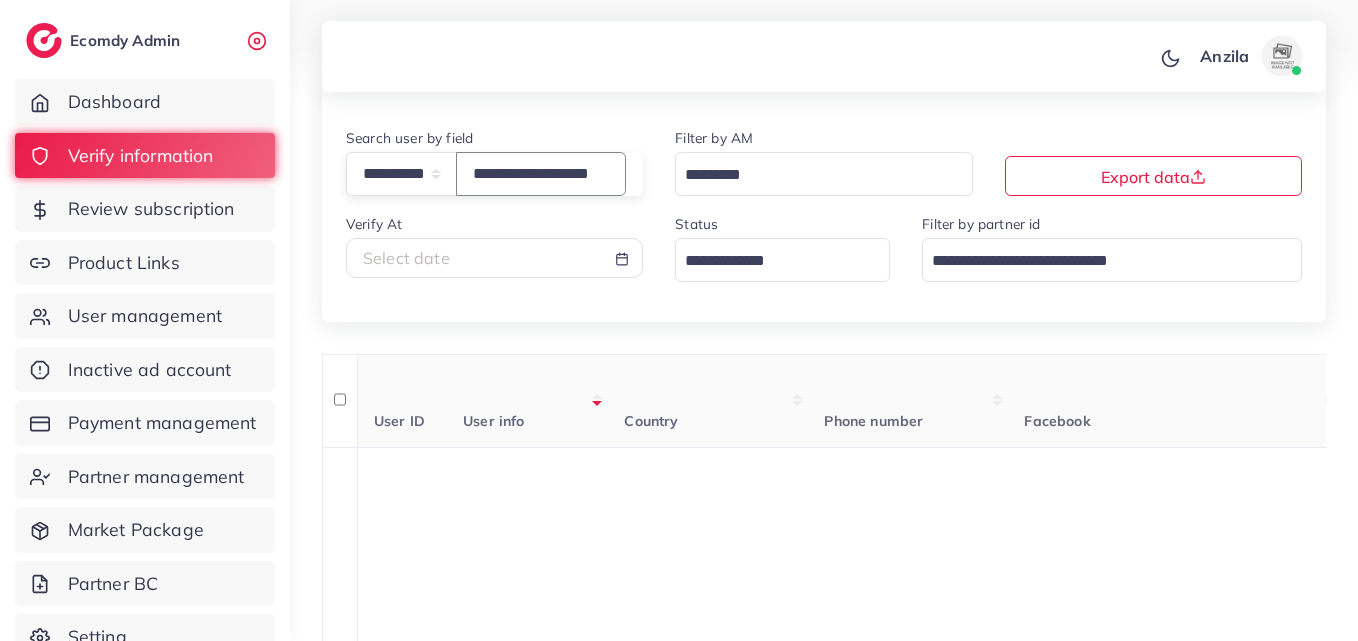 click on "**********" at bounding box center (541, 173) 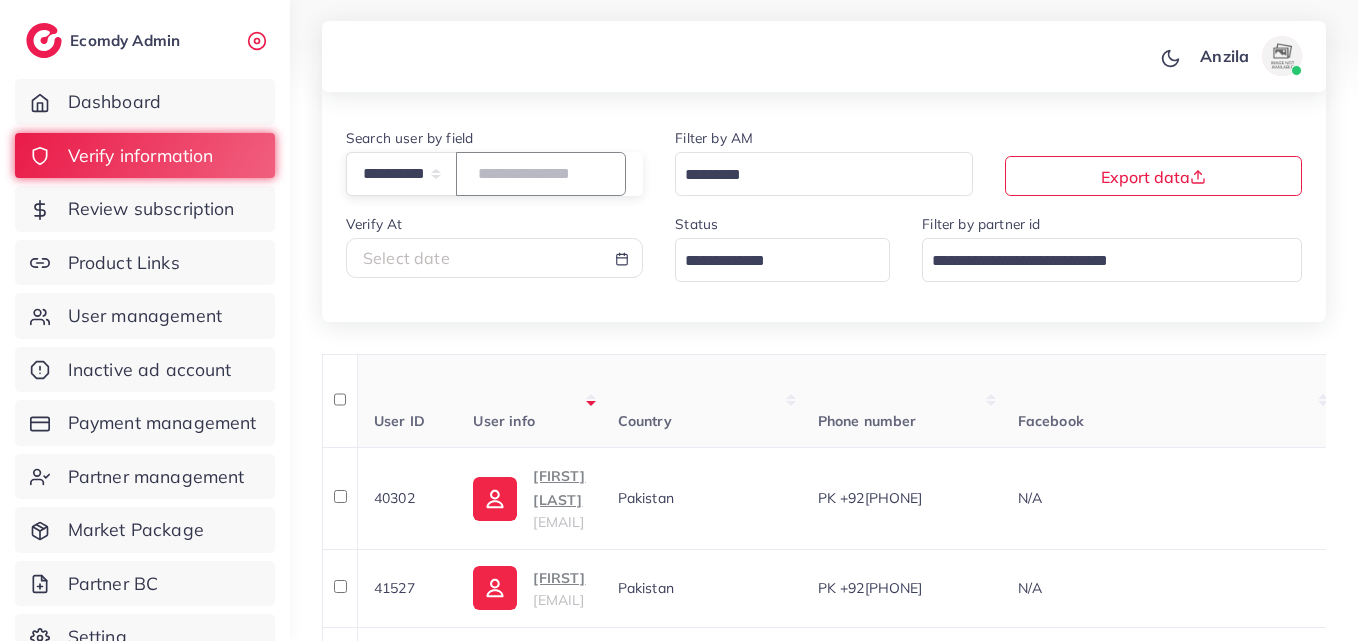 paste on "**********" 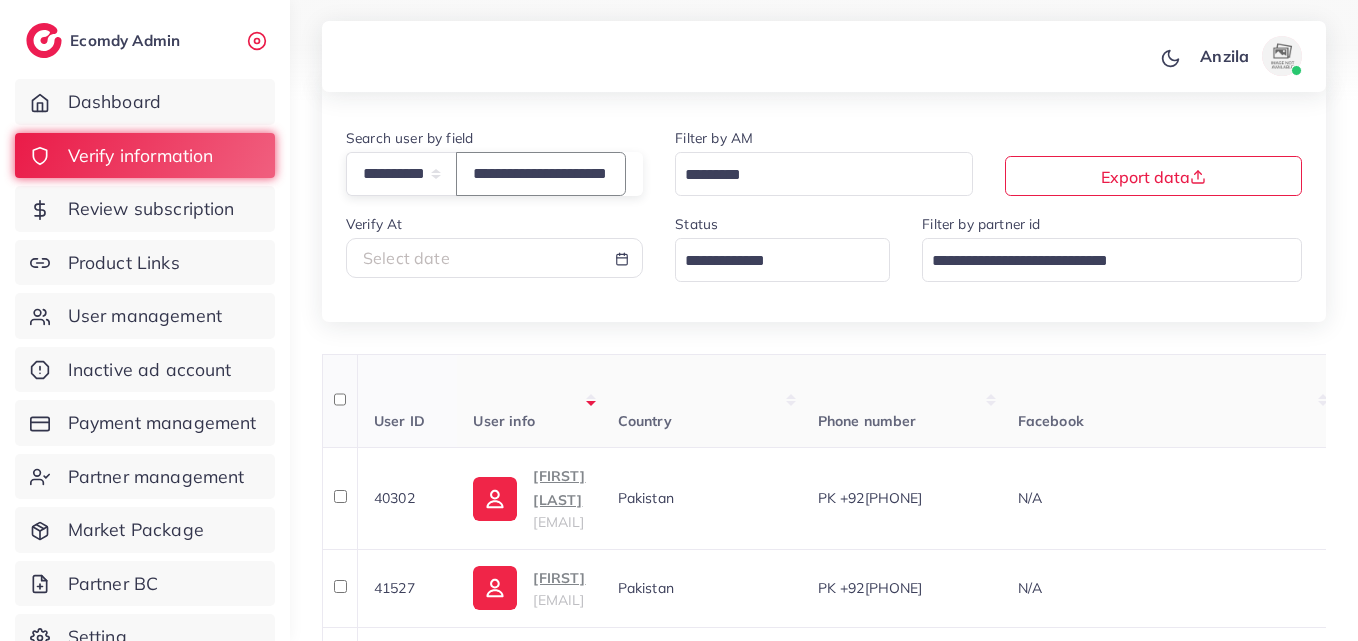 scroll, scrollTop: 0, scrollLeft: 59, axis: horizontal 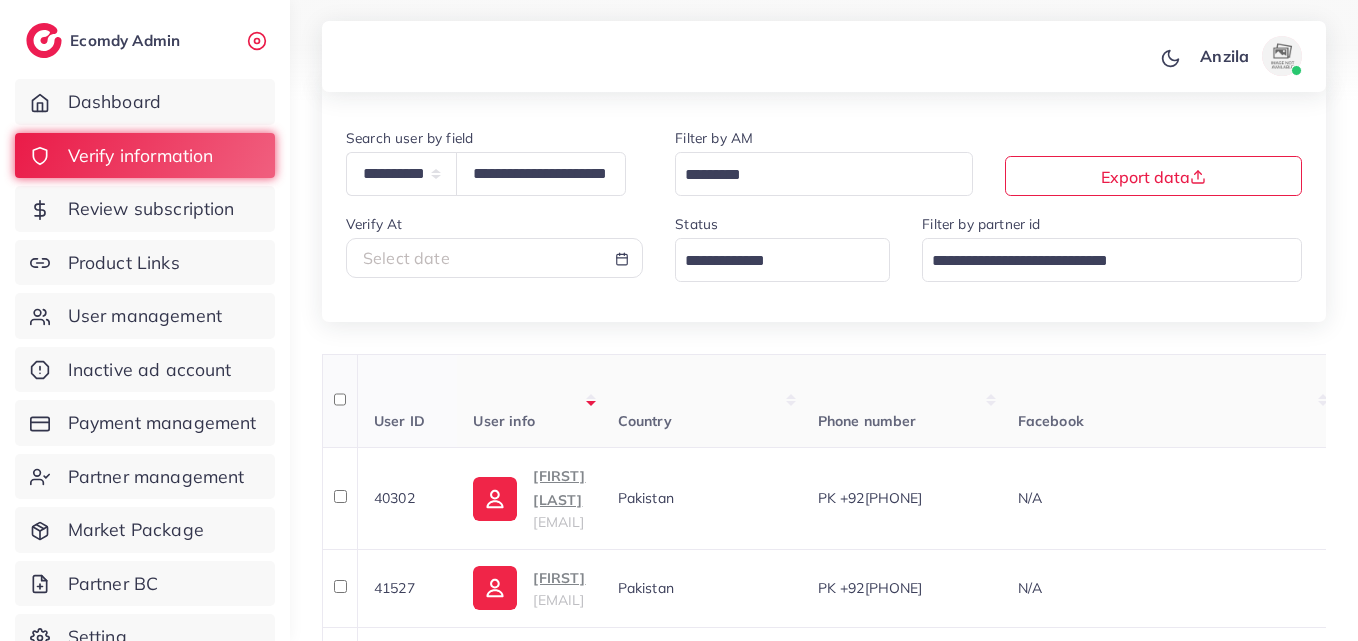 click on "User info" at bounding box center (529, 401) 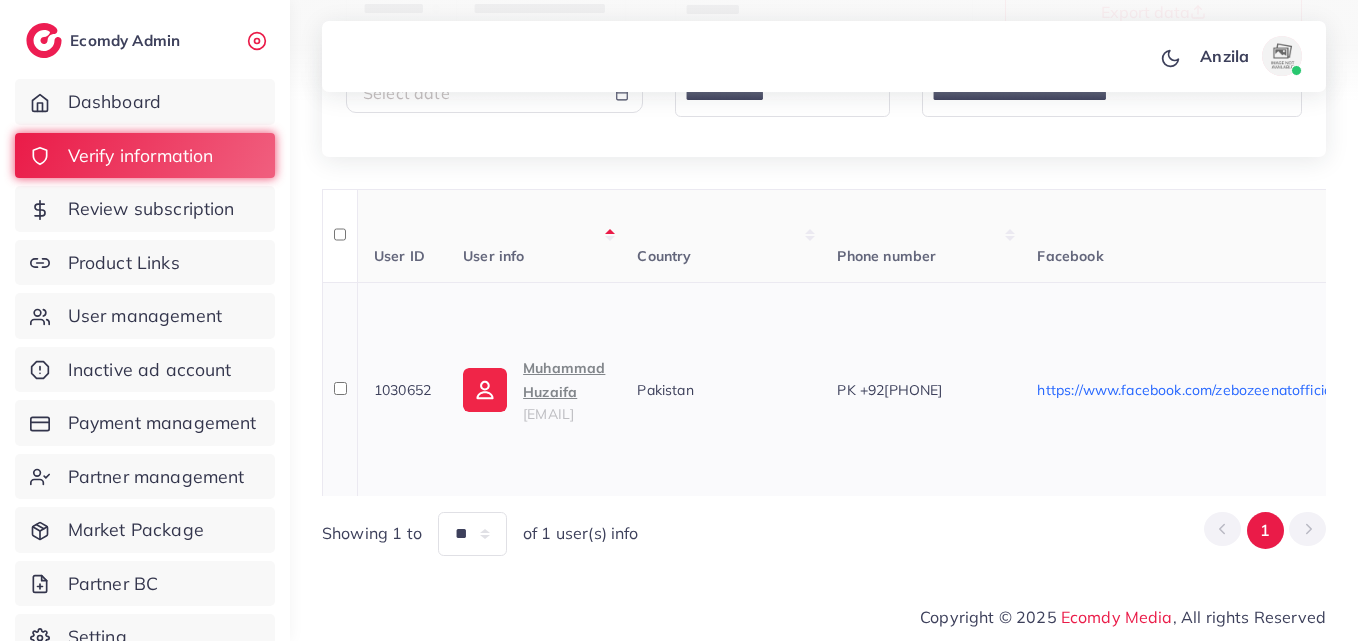 scroll, scrollTop: 273, scrollLeft: 0, axis: vertical 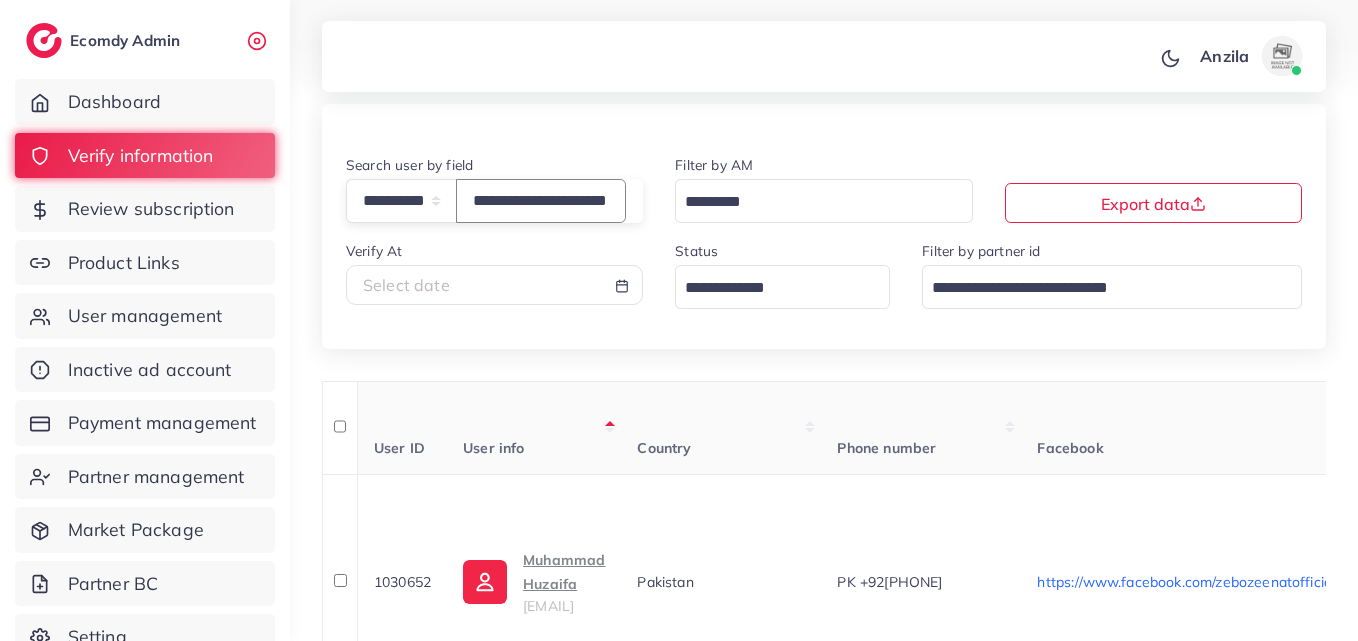 click on "**********" at bounding box center (541, 200) 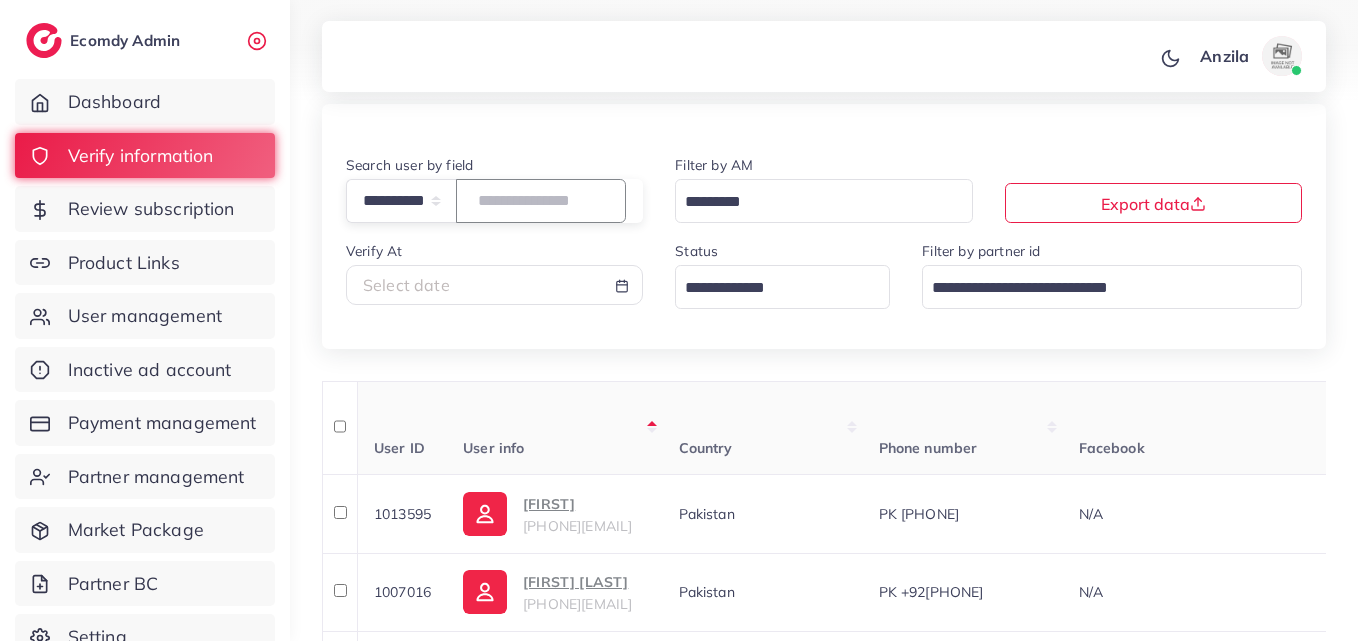 paste on "**********" 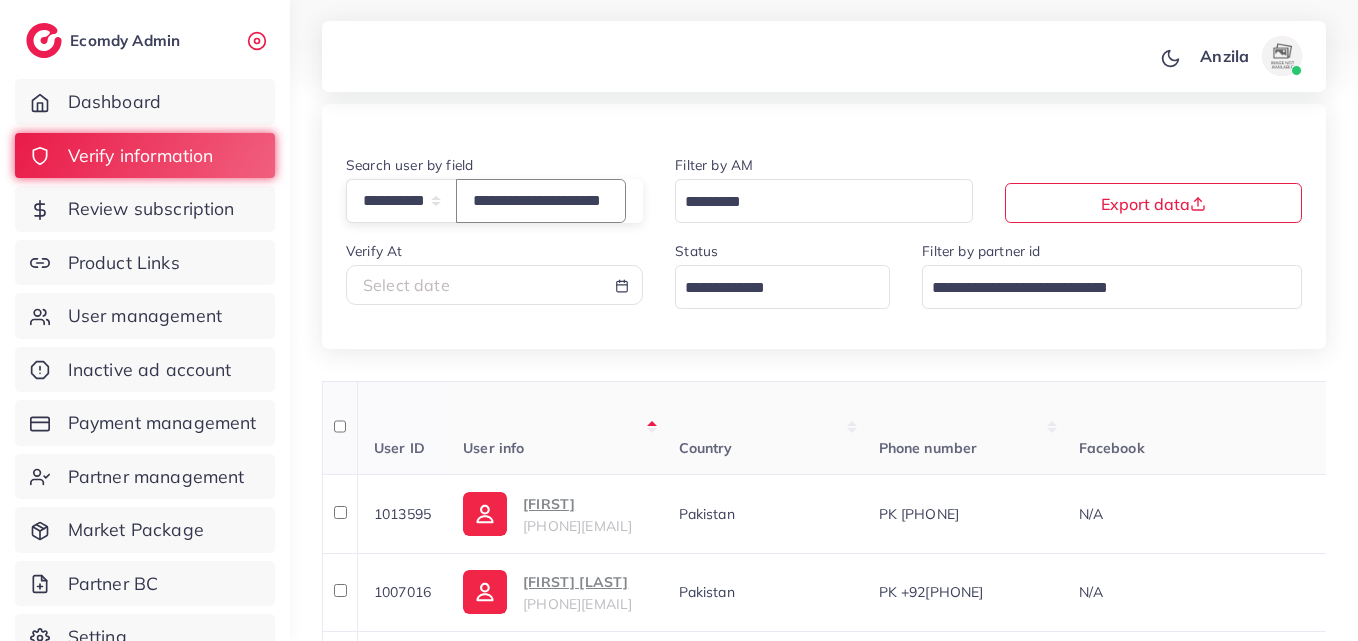 scroll, scrollTop: 0, scrollLeft: 34, axis: horizontal 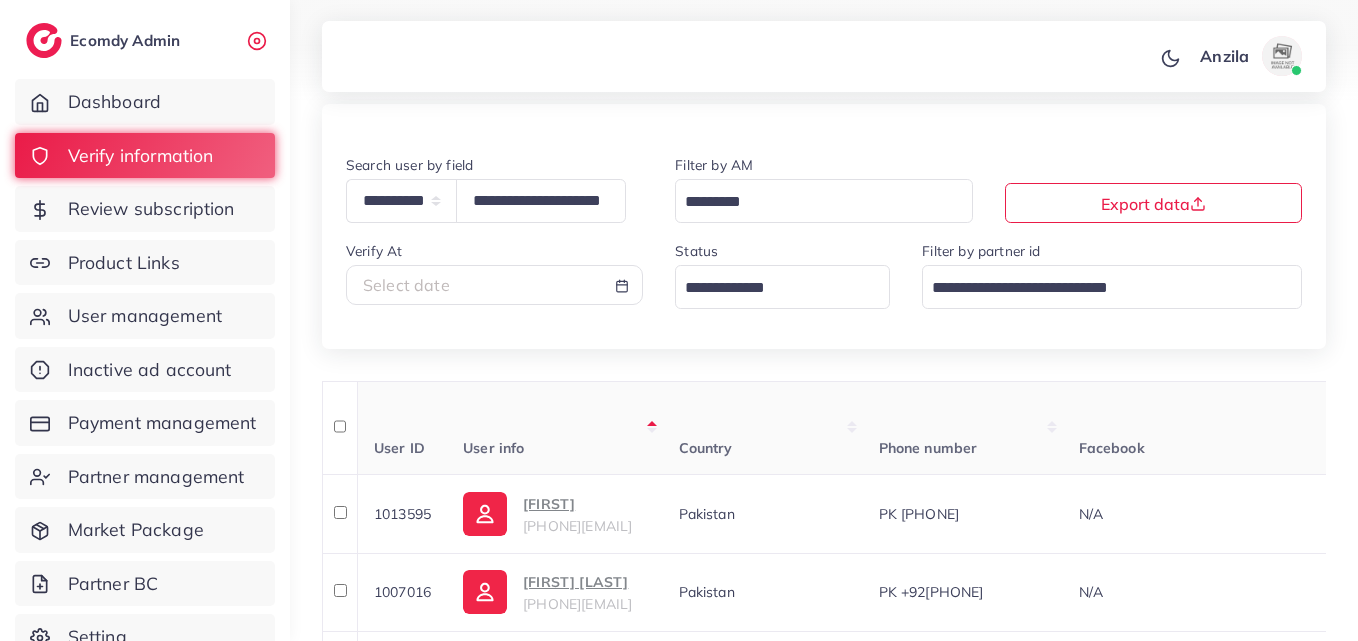 click on "User info" at bounding box center [554, 428] 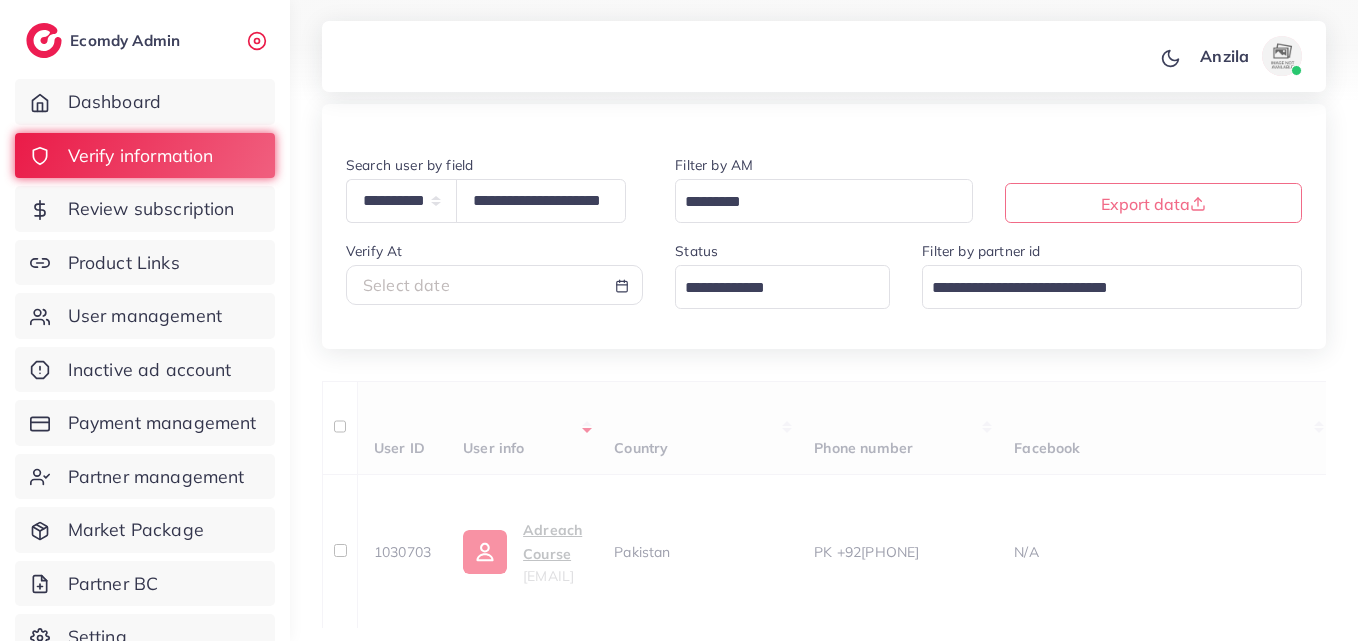 scroll, scrollTop: 99, scrollLeft: 0, axis: vertical 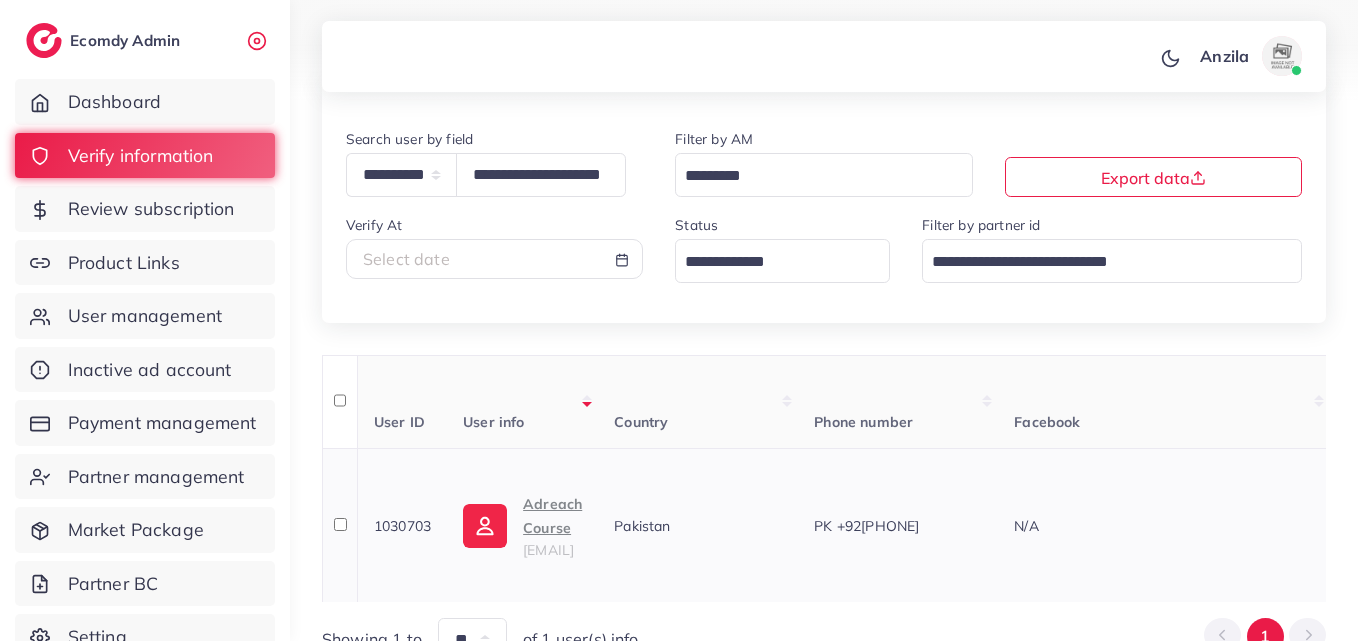 click on "lenuhapo@cyclelove.cc" at bounding box center [548, 550] 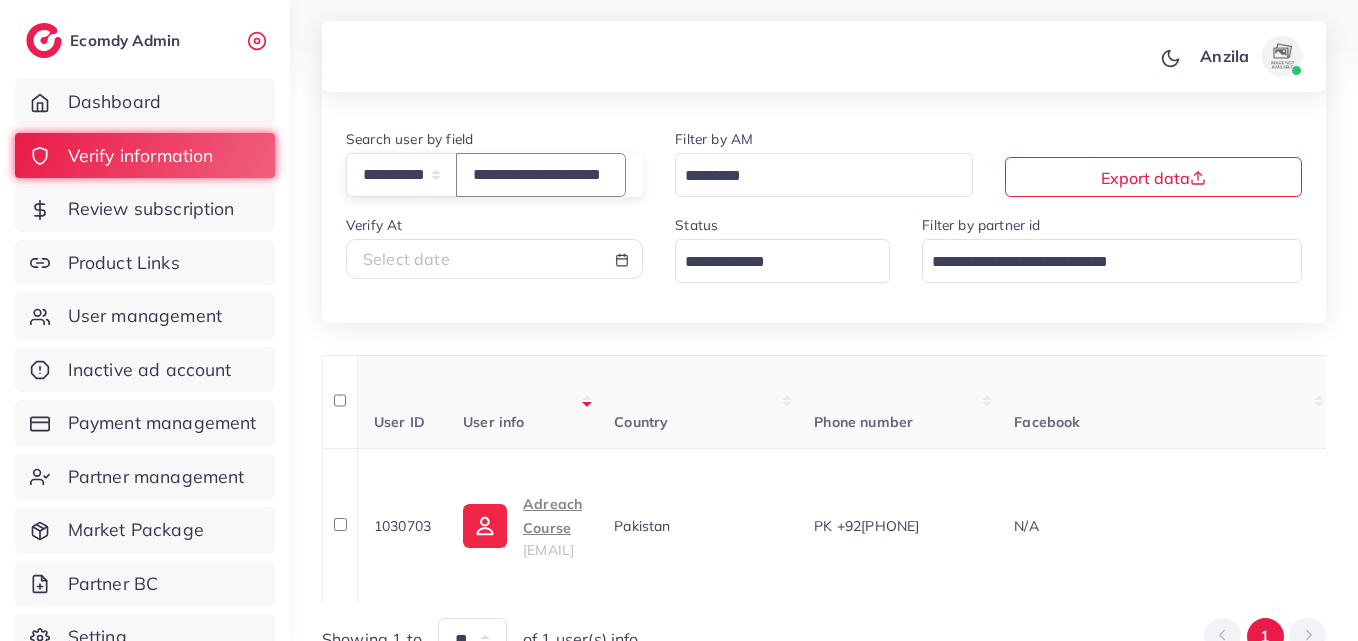 click on "**********" at bounding box center [541, 174] 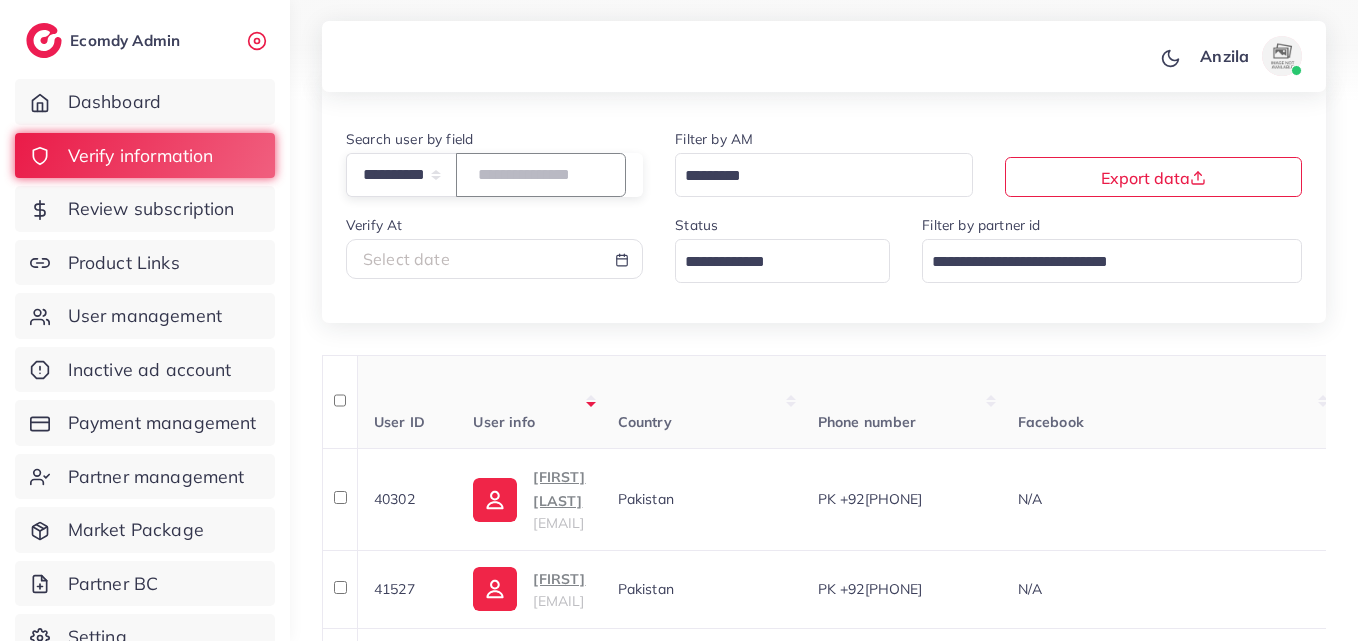 paste on "**********" 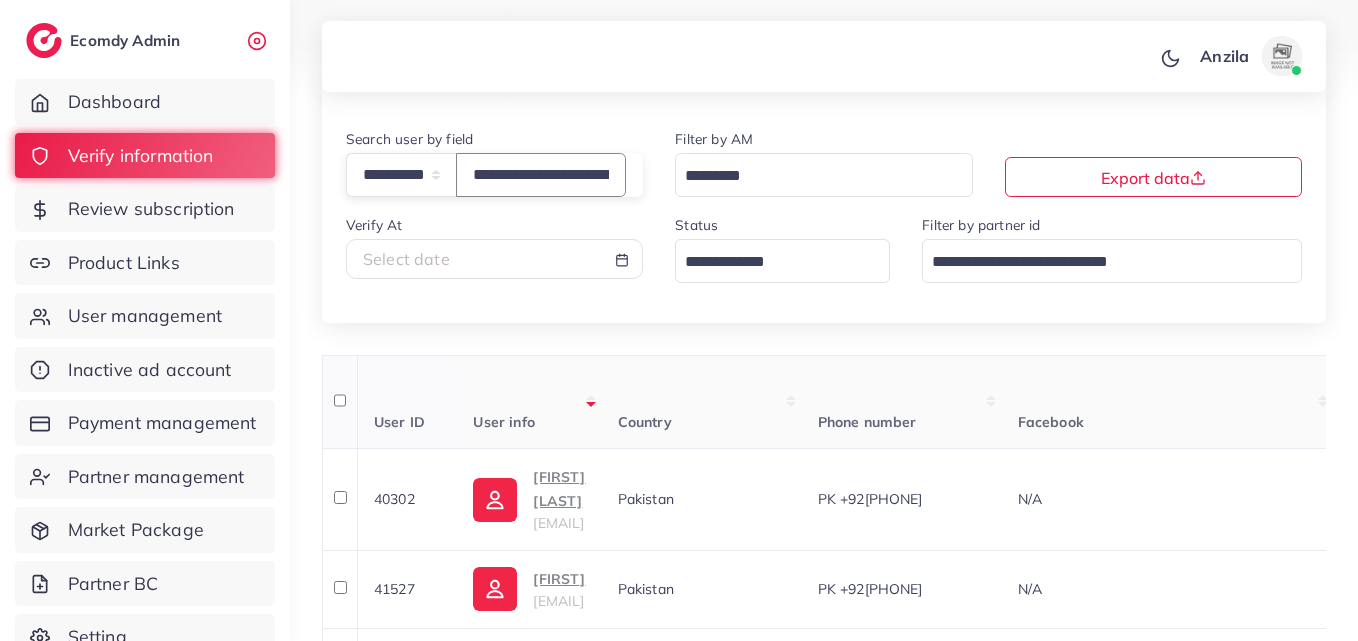 scroll, scrollTop: 0, scrollLeft: 91, axis: horizontal 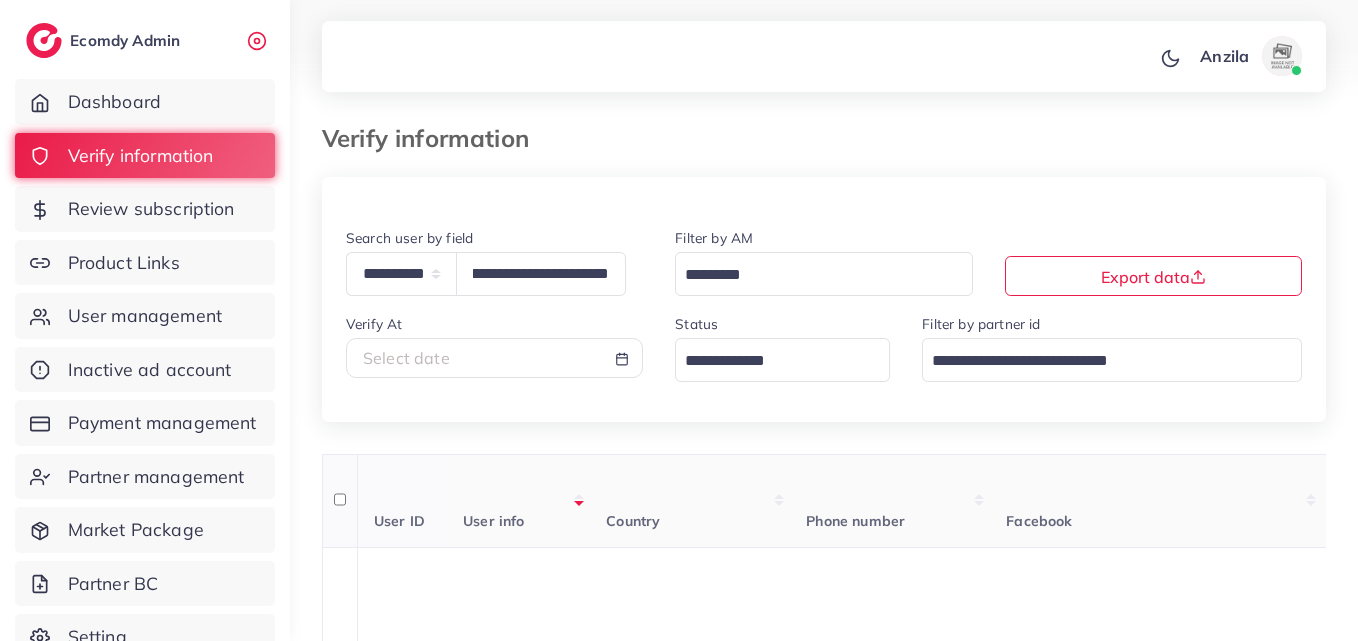 click on "User info" at bounding box center (518, 501) 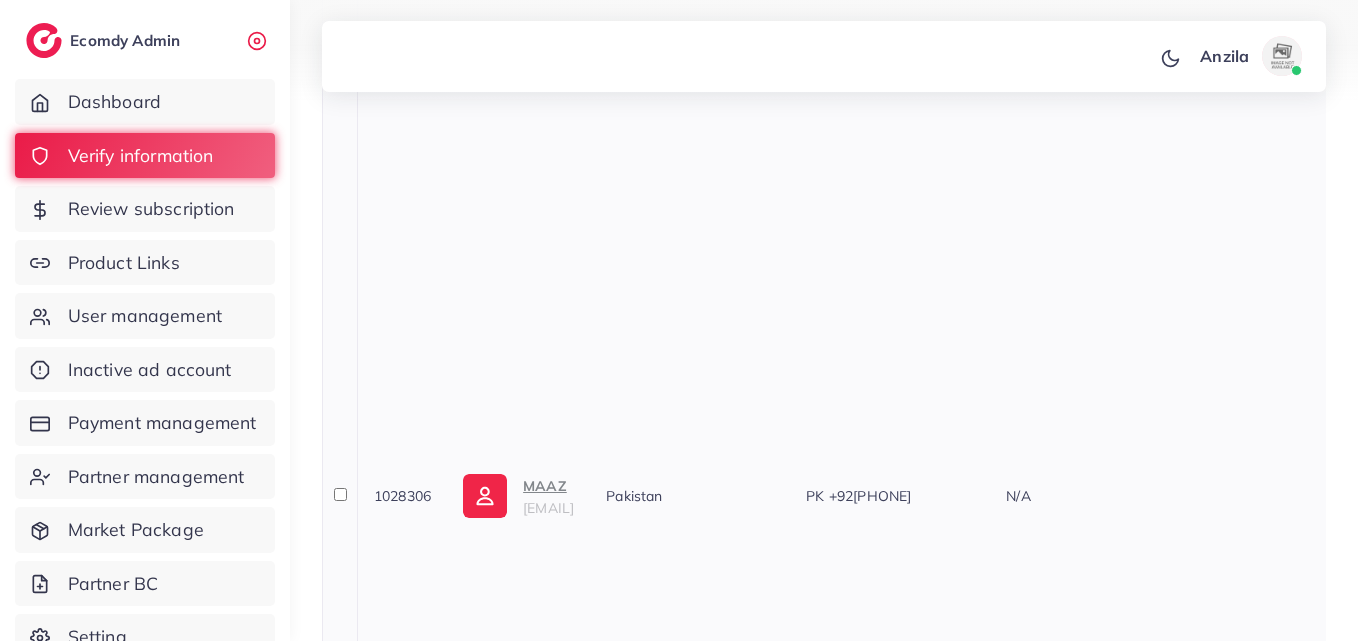 scroll, scrollTop: 800, scrollLeft: 0, axis: vertical 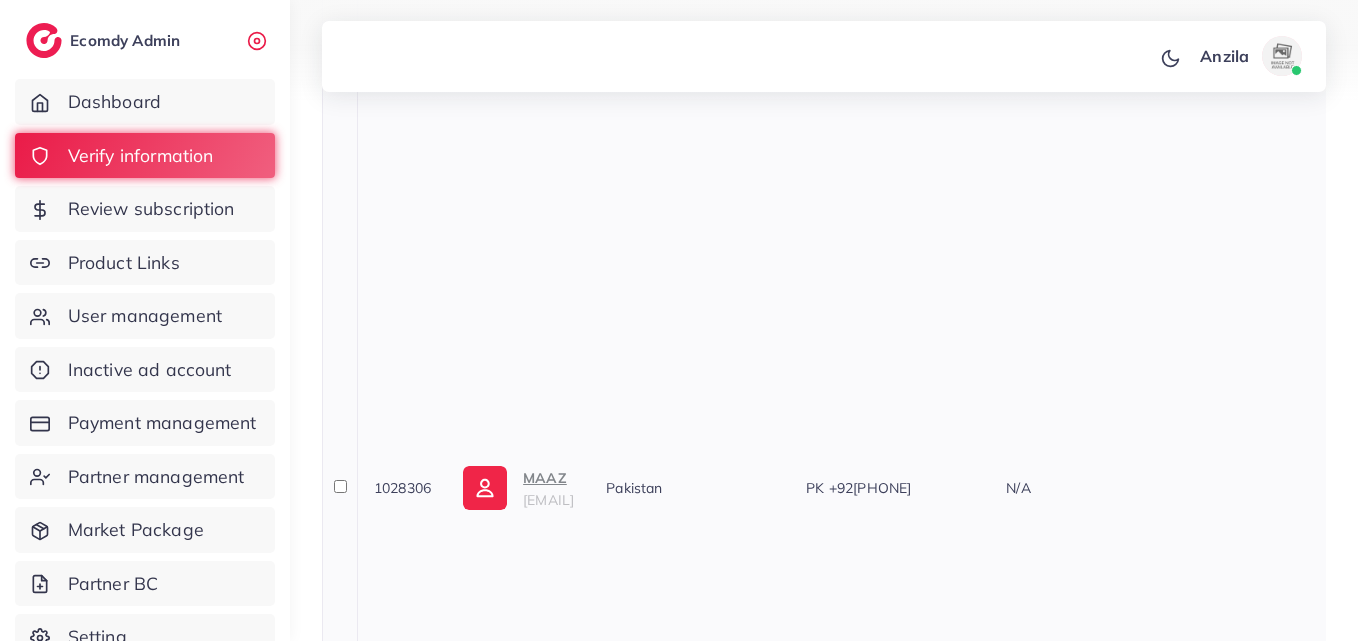click on "MAAZ" at bounding box center [548, 478] 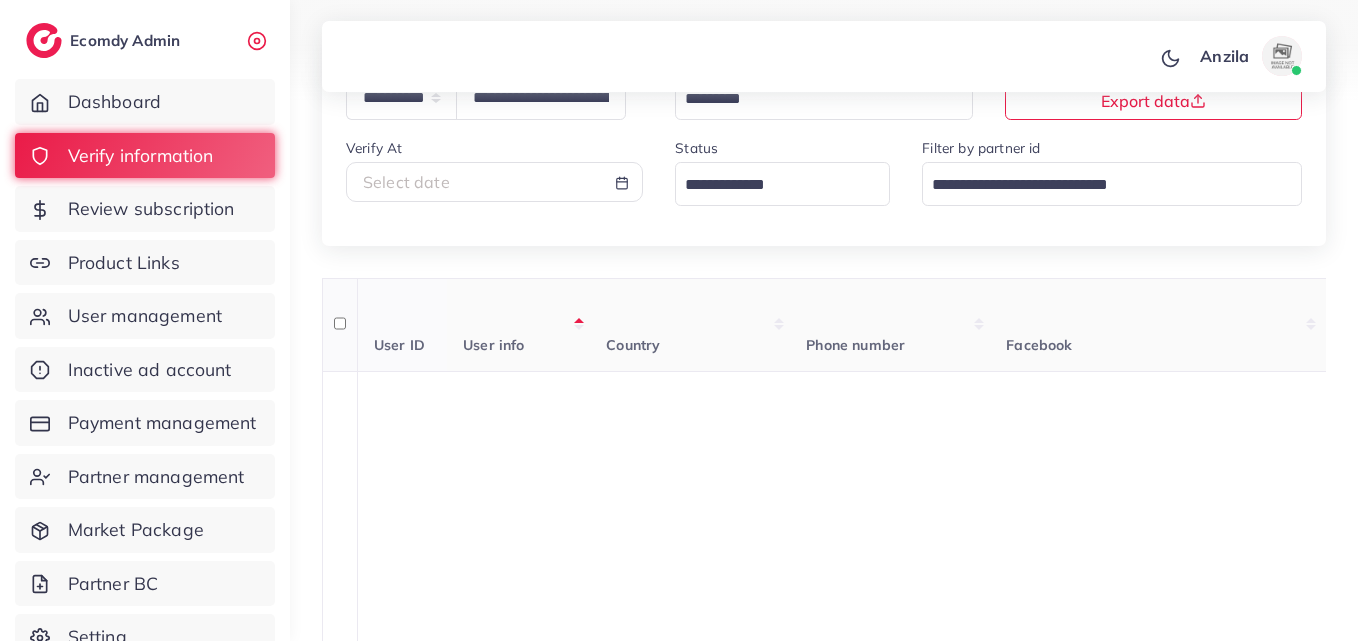 scroll, scrollTop: 100, scrollLeft: 0, axis: vertical 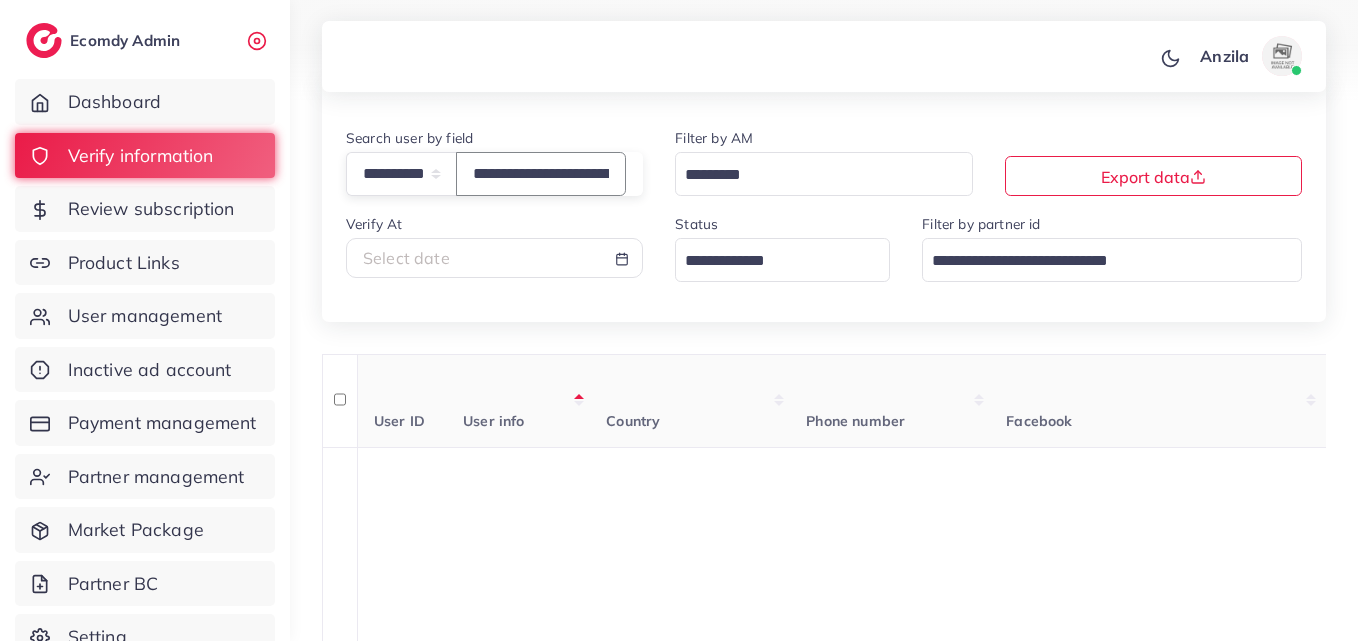 click on "**********" at bounding box center [541, 173] 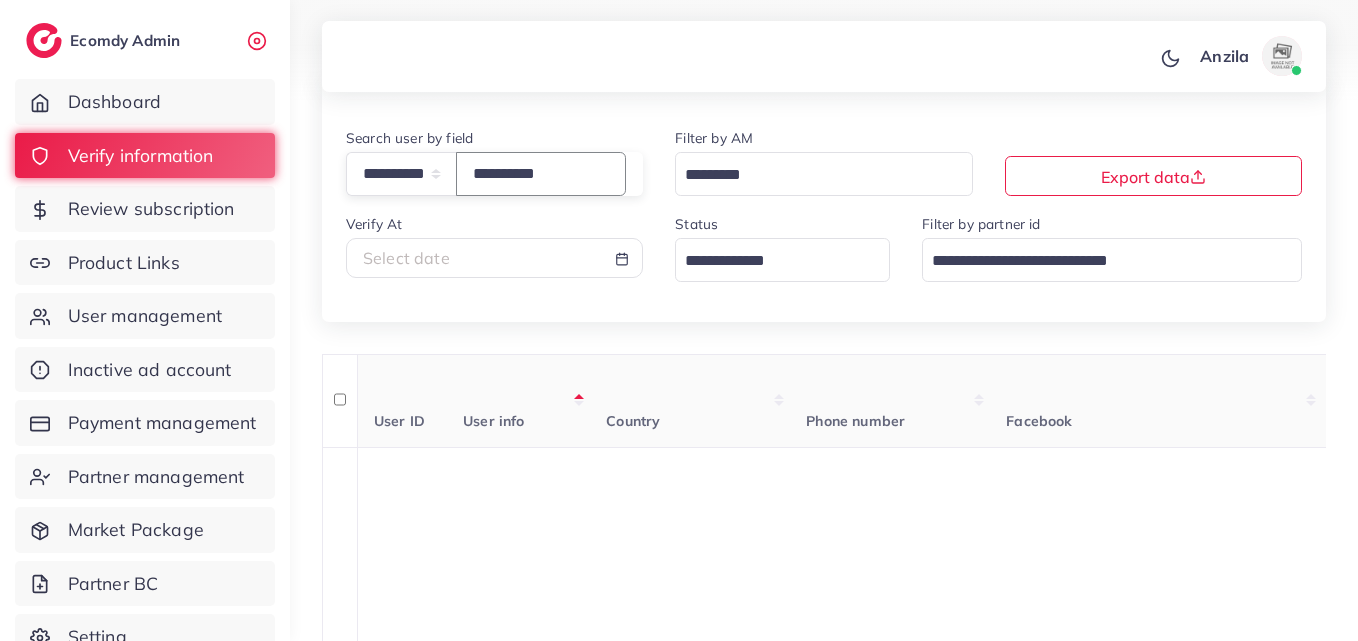 drag, startPoint x: 575, startPoint y: 170, endPoint x: 535, endPoint y: 171, distance: 40.012497 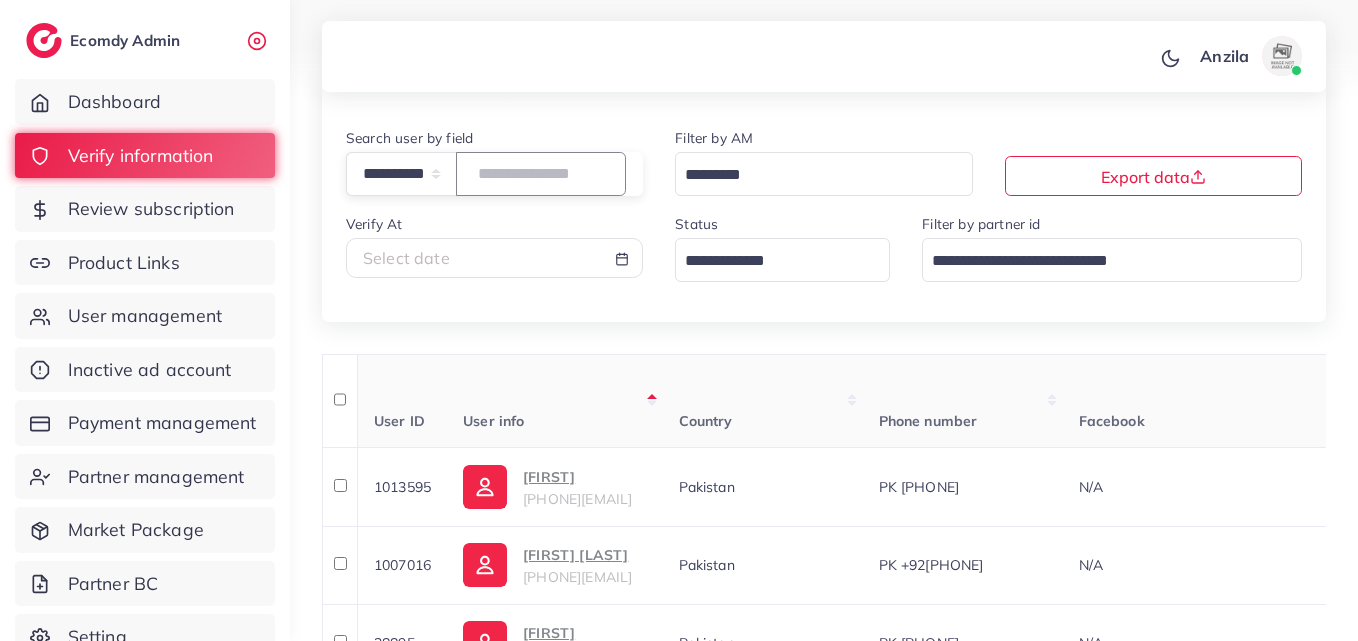 paste on "**********" 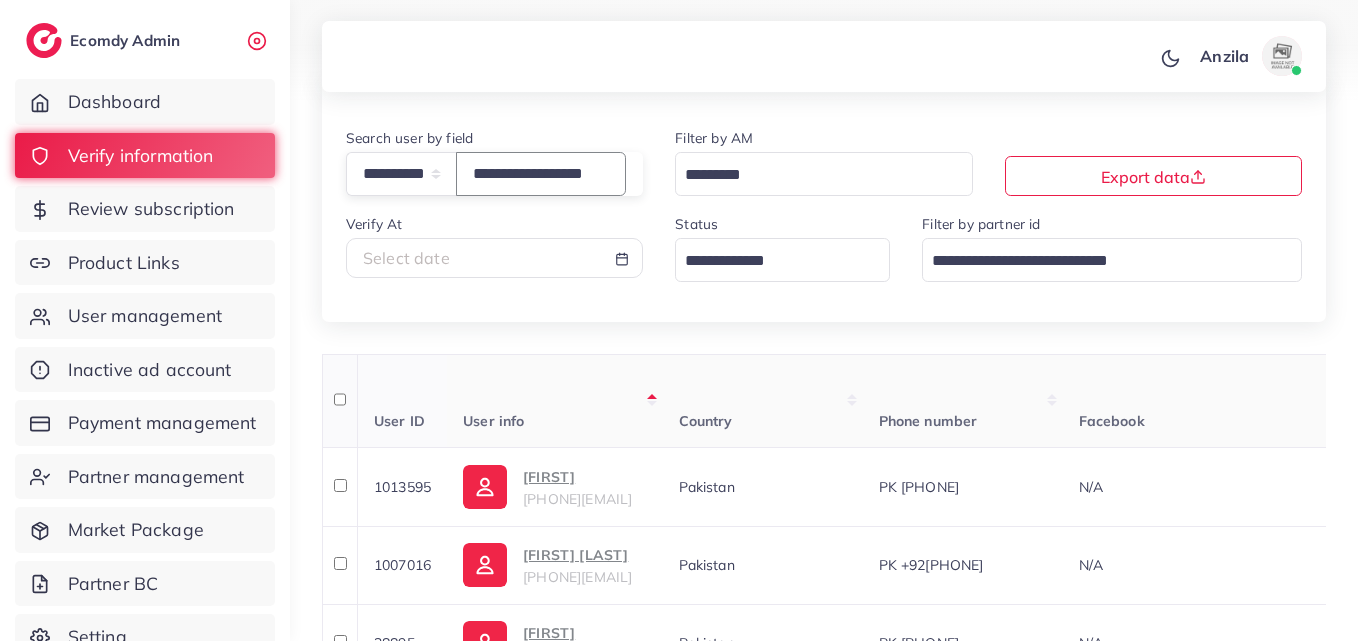 scroll, scrollTop: 0, scrollLeft: 13, axis: horizontal 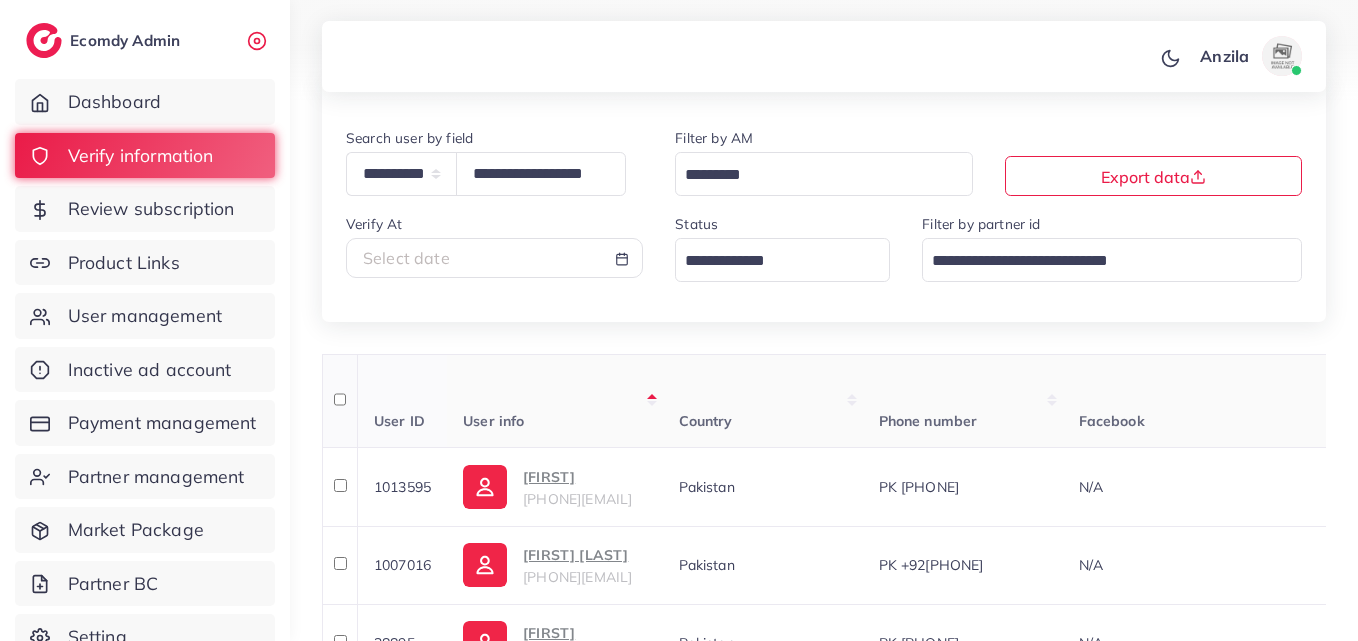click on "User info" at bounding box center [554, 401] 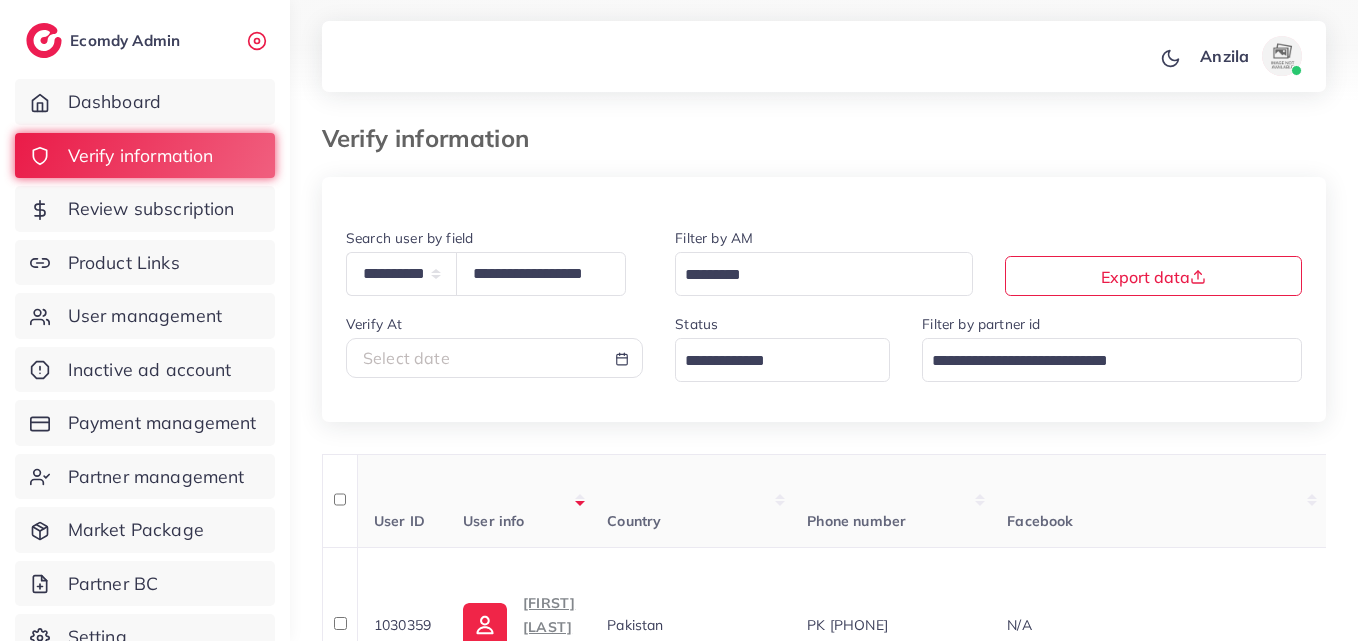 scroll, scrollTop: 213, scrollLeft: 0, axis: vertical 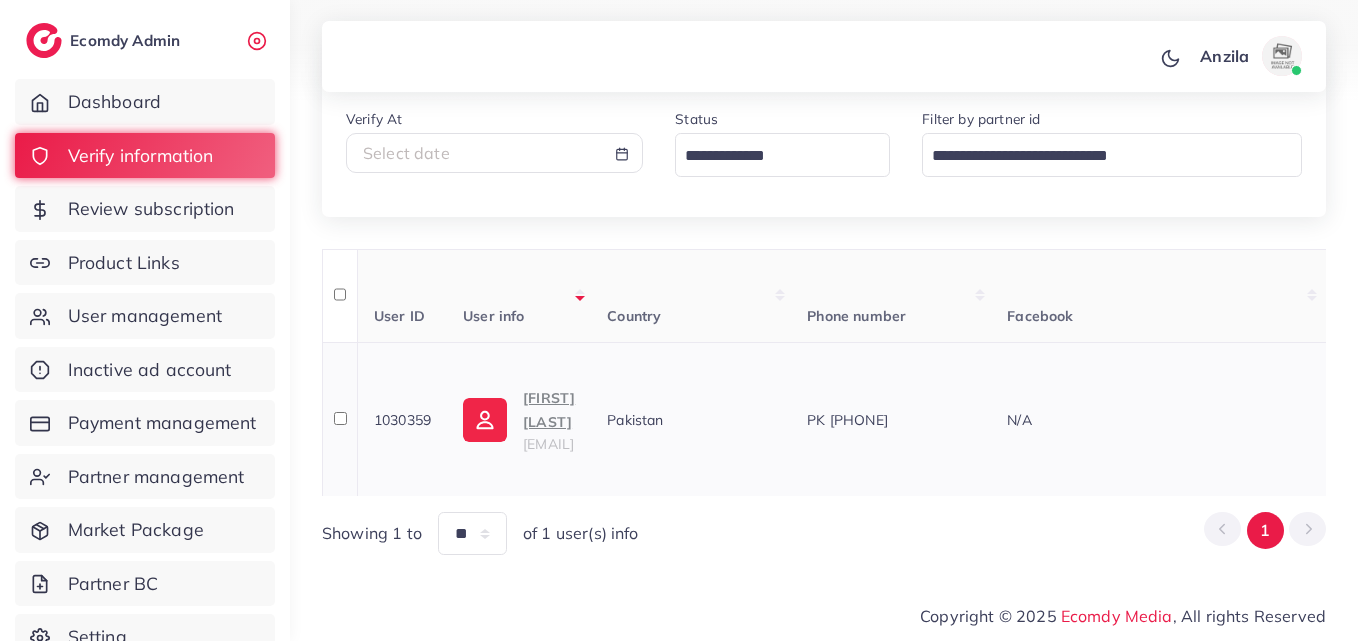 click on "Rana Mozzam" at bounding box center (549, 410) 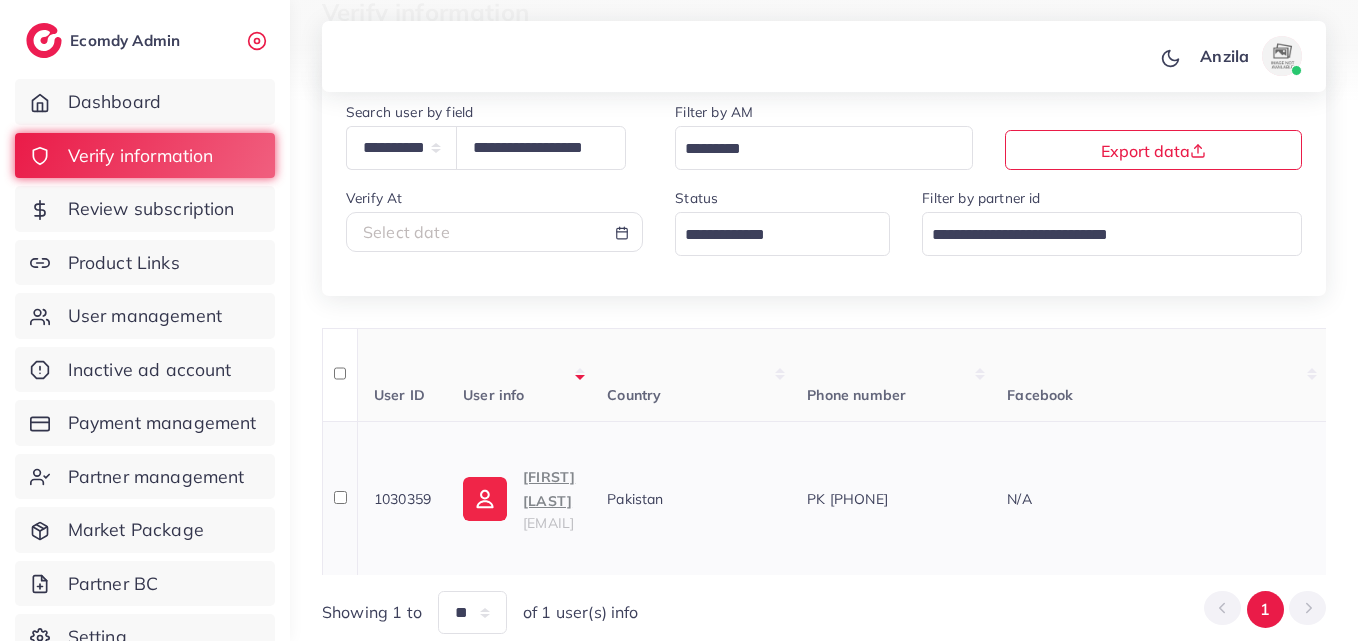 scroll, scrollTop: 13, scrollLeft: 0, axis: vertical 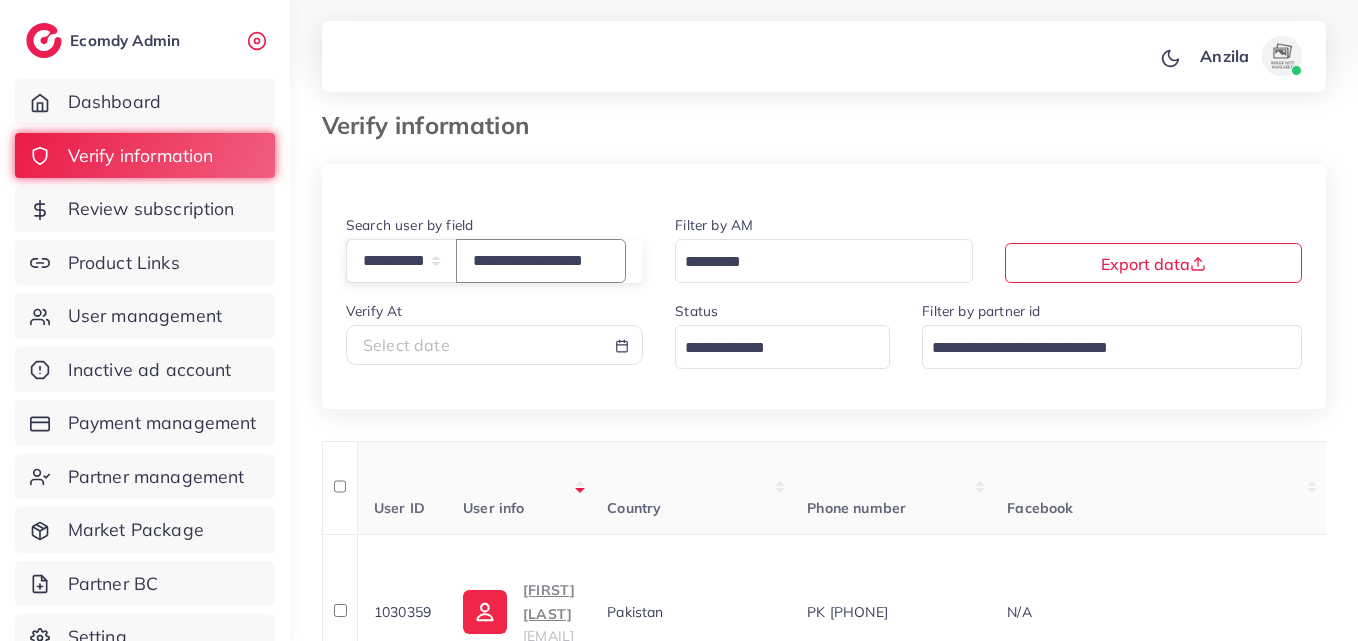 click on "**********" at bounding box center [541, 260] 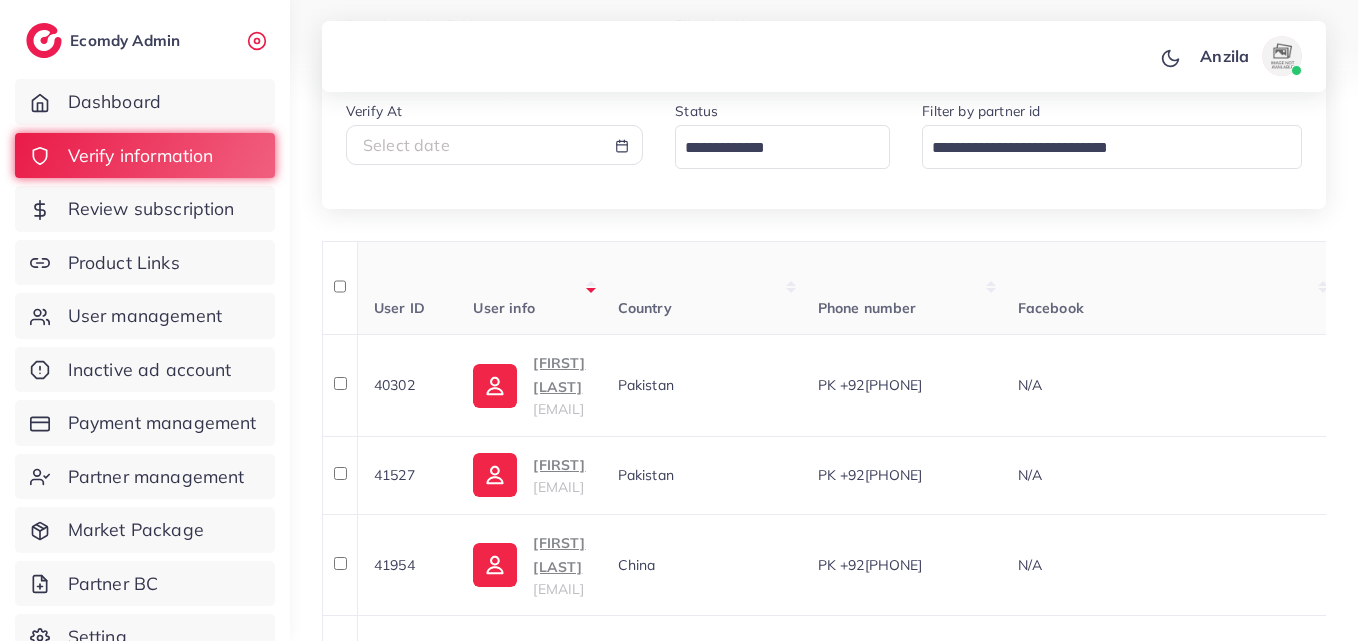 scroll, scrollTop: 13, scrollLeft: 0, axis: vertical 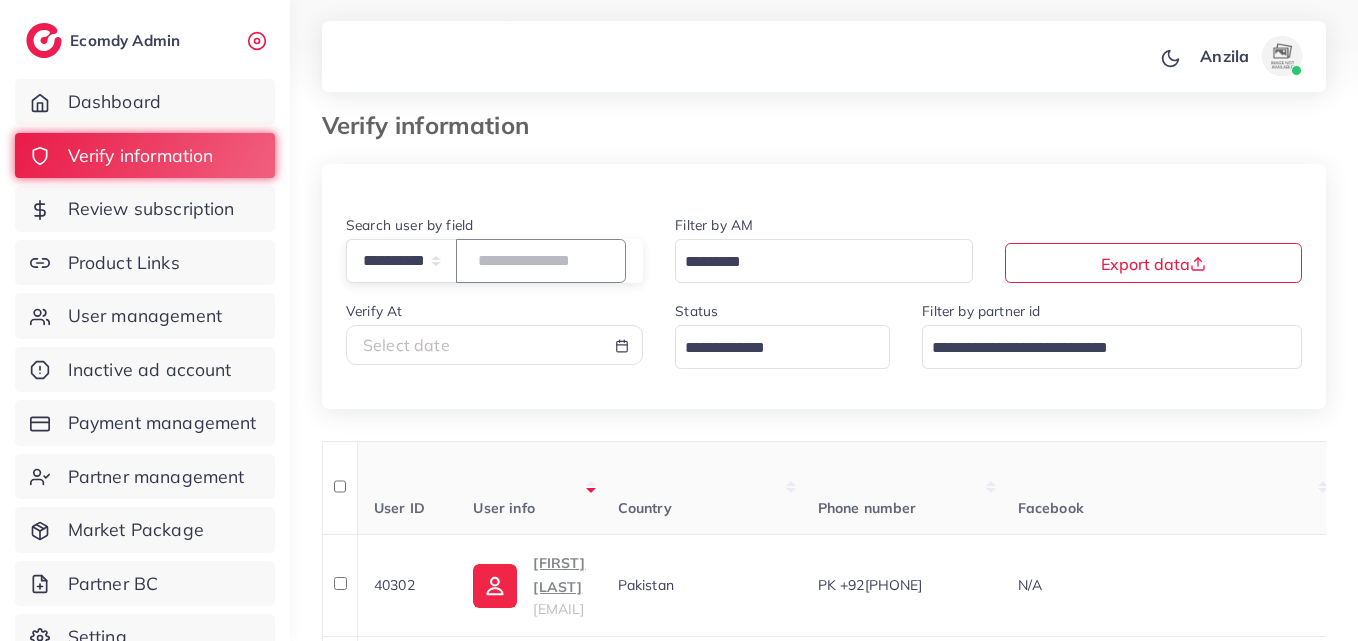 click at bounding box center [541, 260] 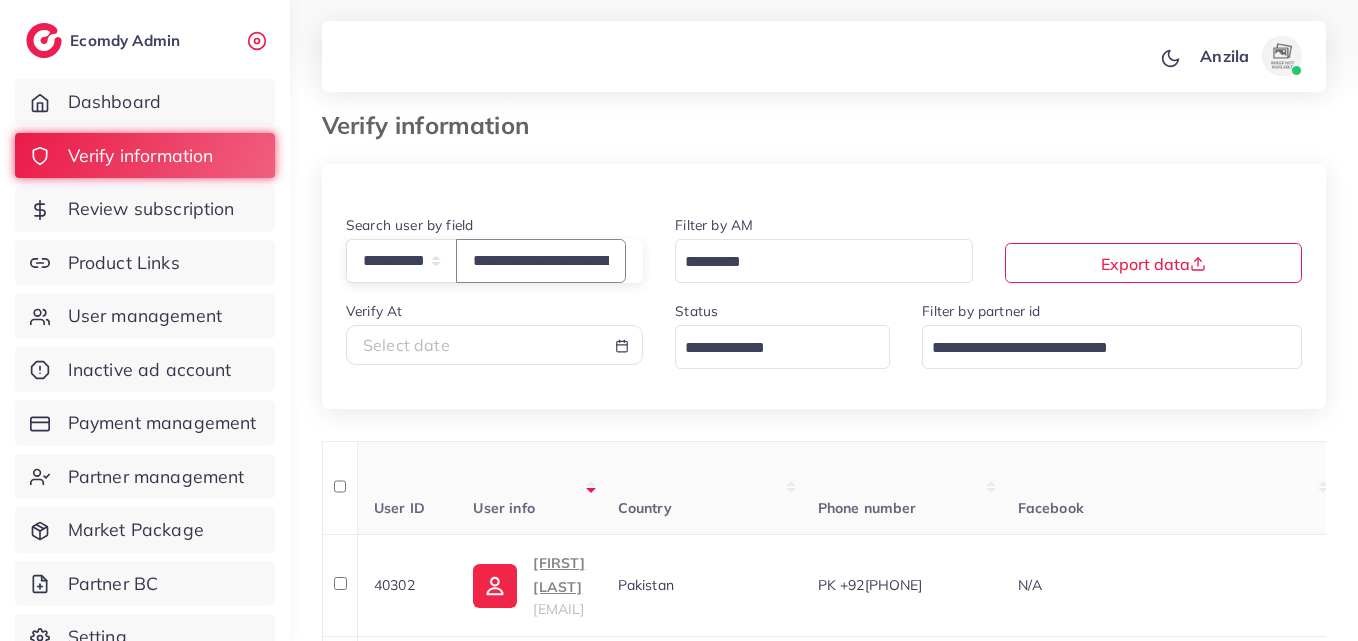 scroll, scrollTop: 0, scrollLeft: 76, axis: horizontal 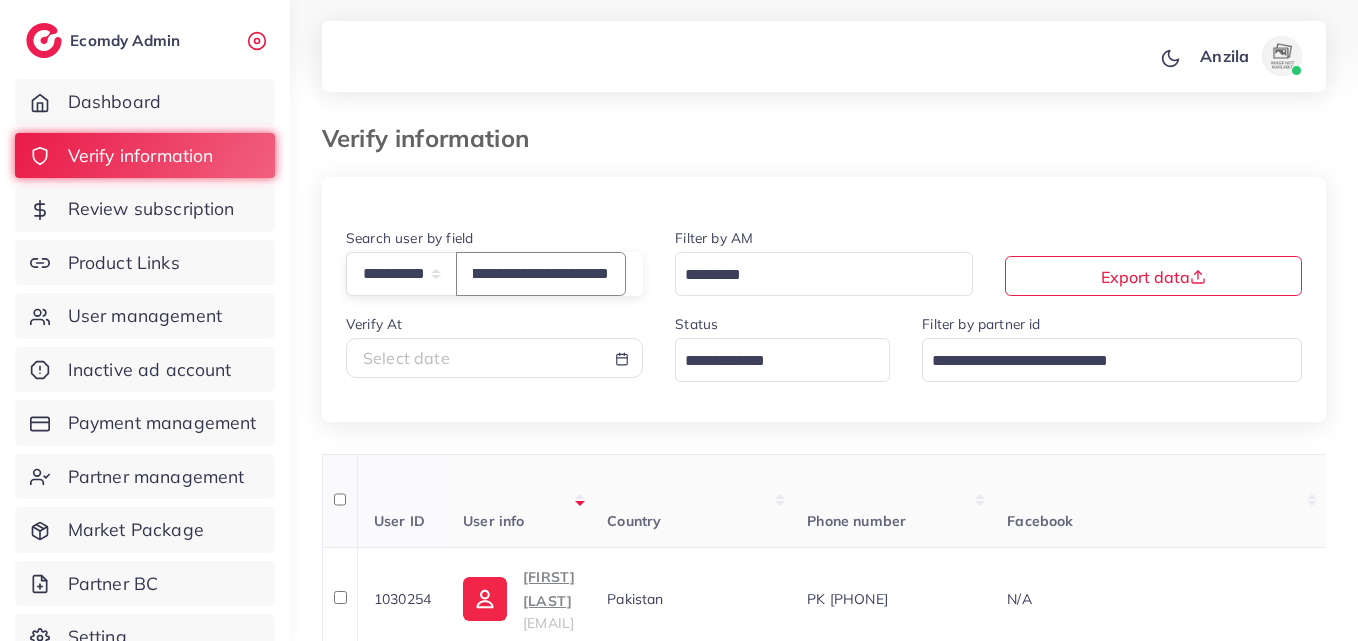type on "**********" 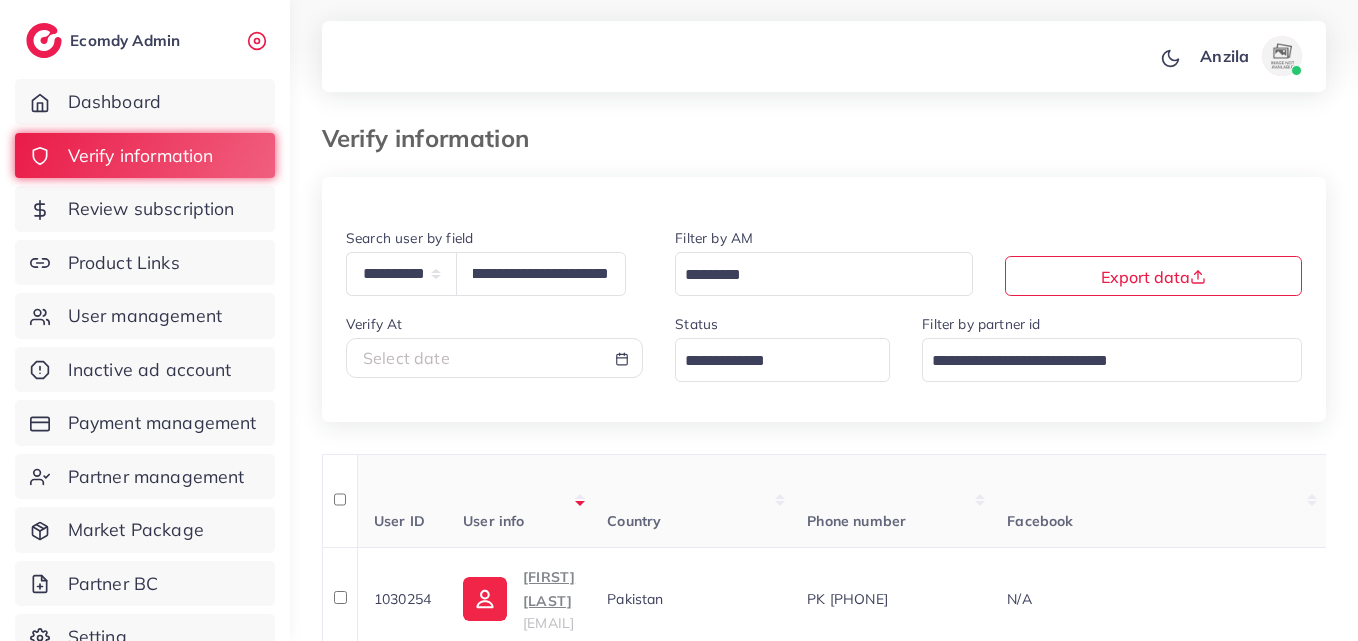scroll, scrollTop: 0, scrollLeft: 0, axis: both 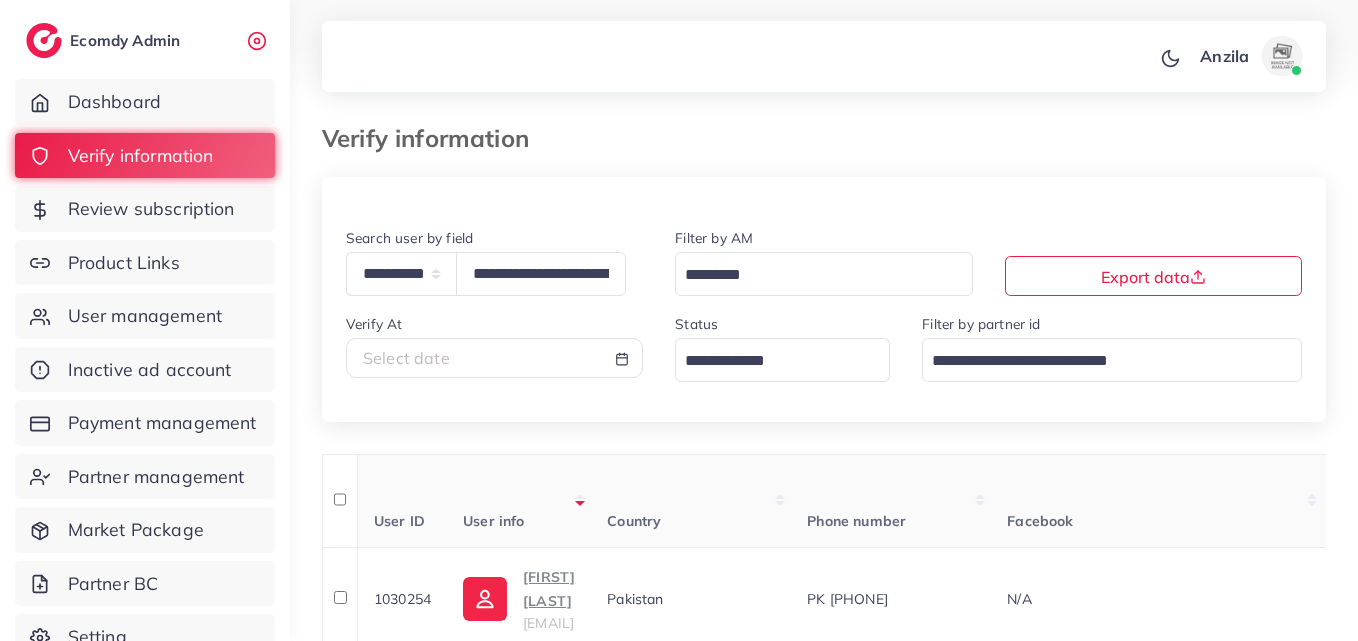 click on "Country" at bounding box center [691, 501] 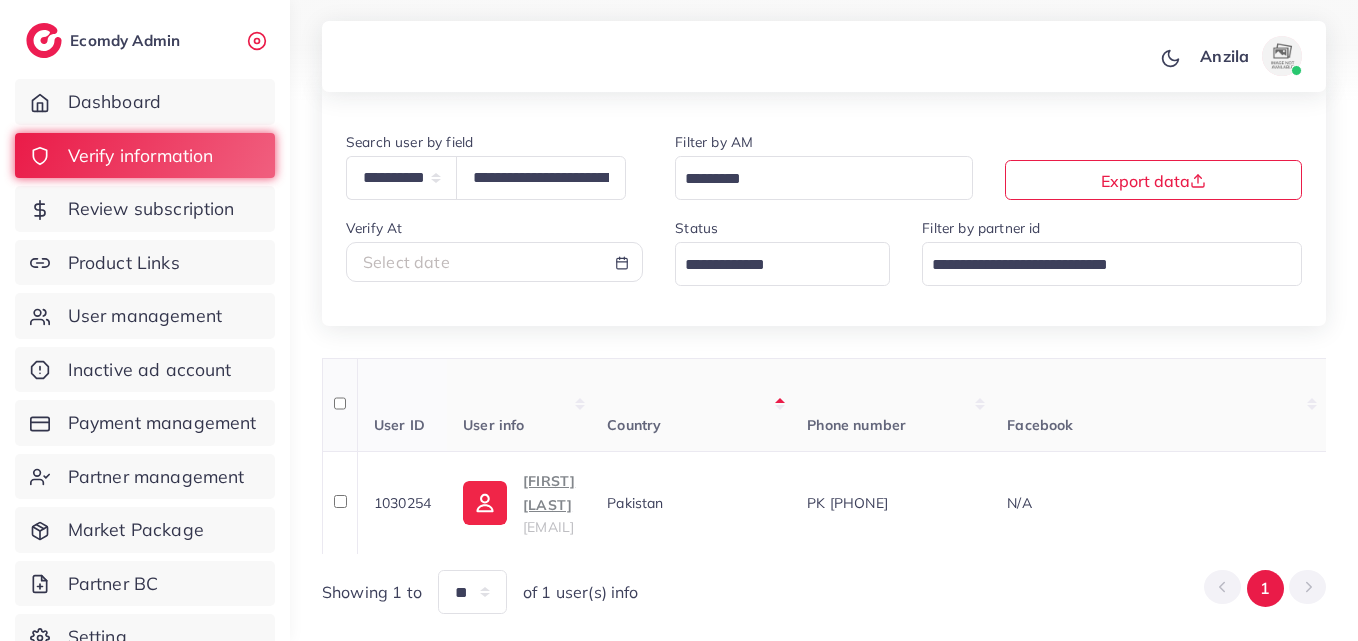 scroll, scrollTop: 162, scrollLeft: 0, axis: vertical 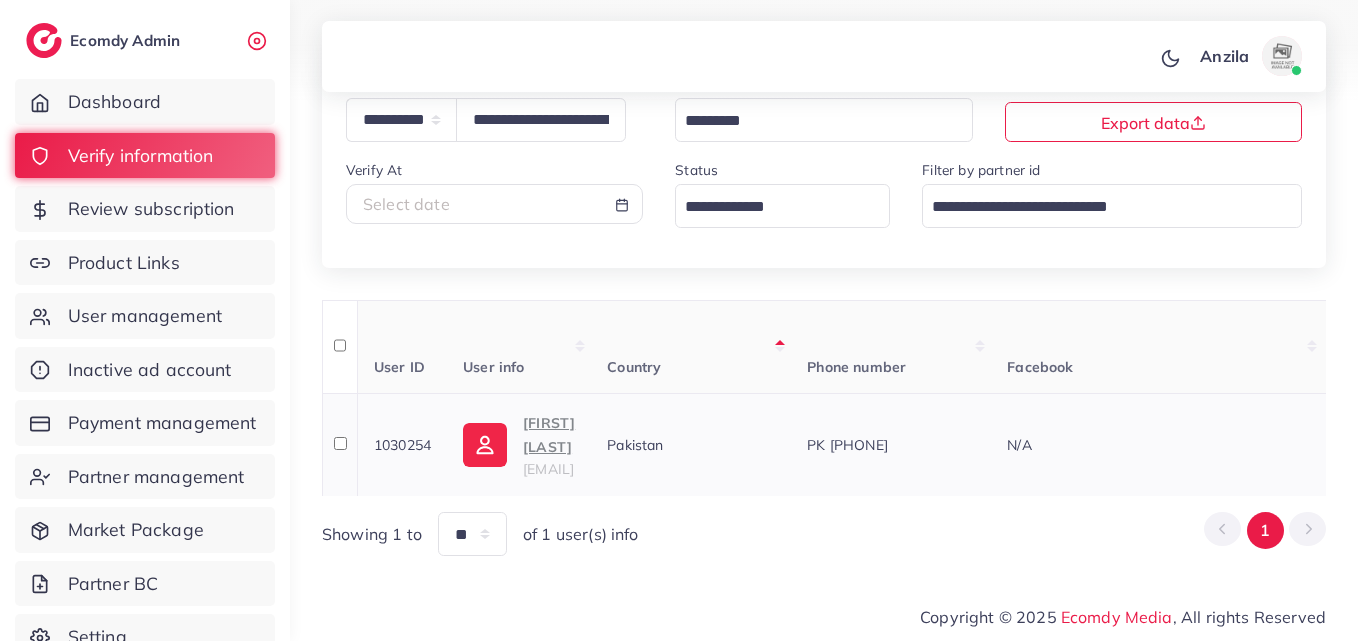 click on "mubshar ali amjad  rmcosmoshoppk@gmail.com" at bounding box center [519, 444] 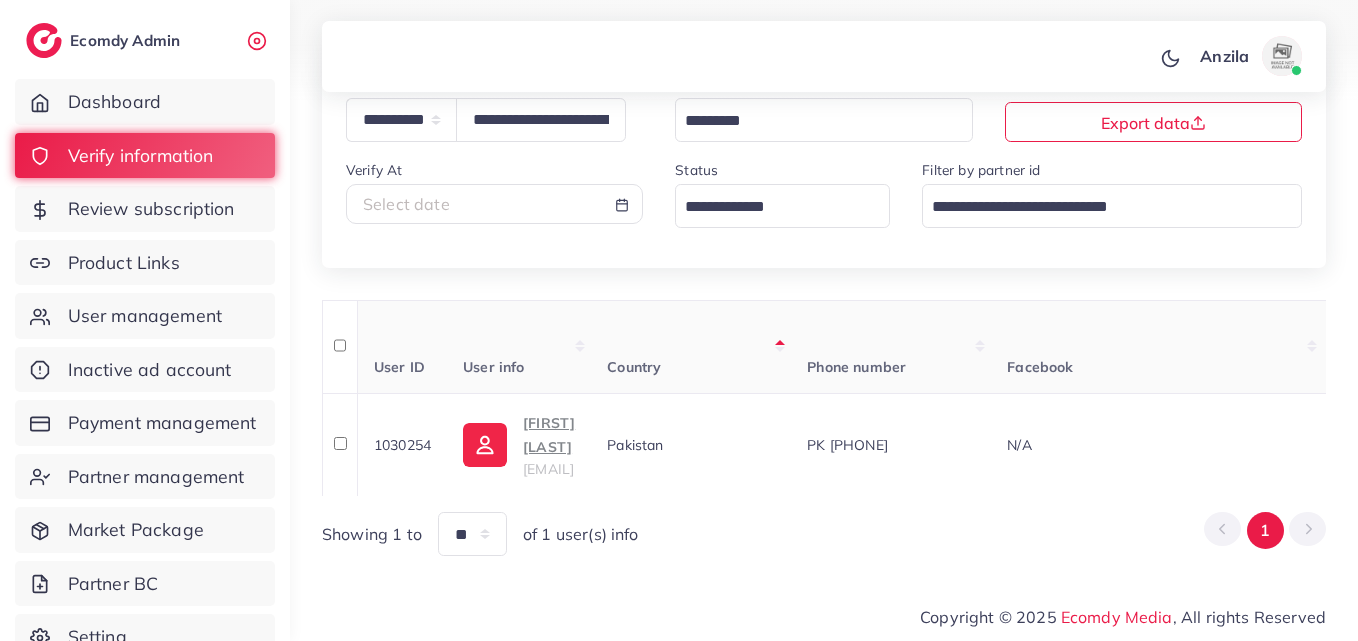 scroll, scrollTop: 62, scrollLeft: 0, axis: vertical 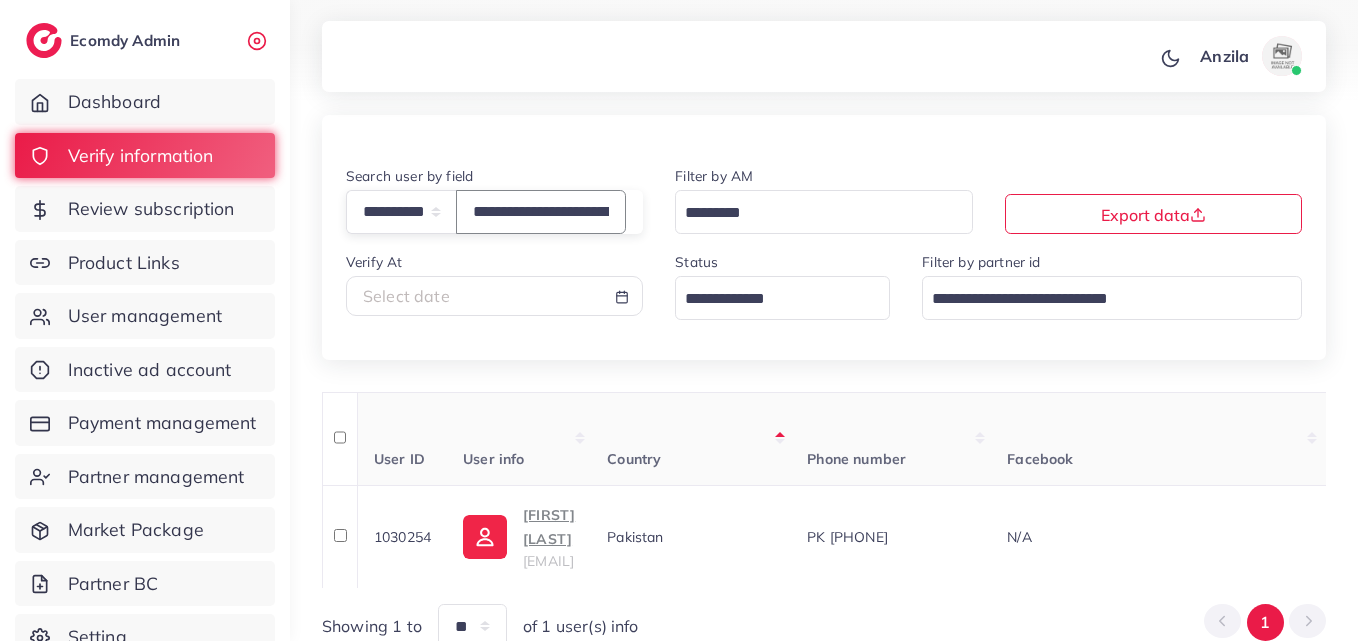 click on "**********" at bounding box center [541, 211] 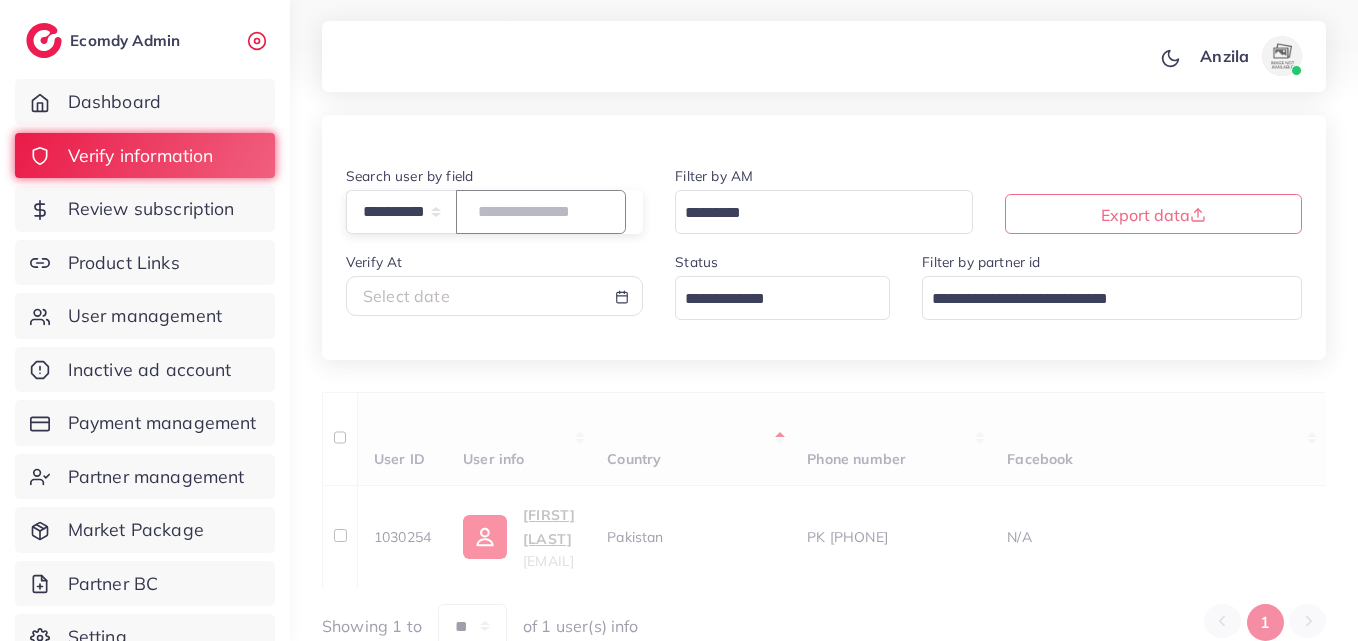 paste on "**********" 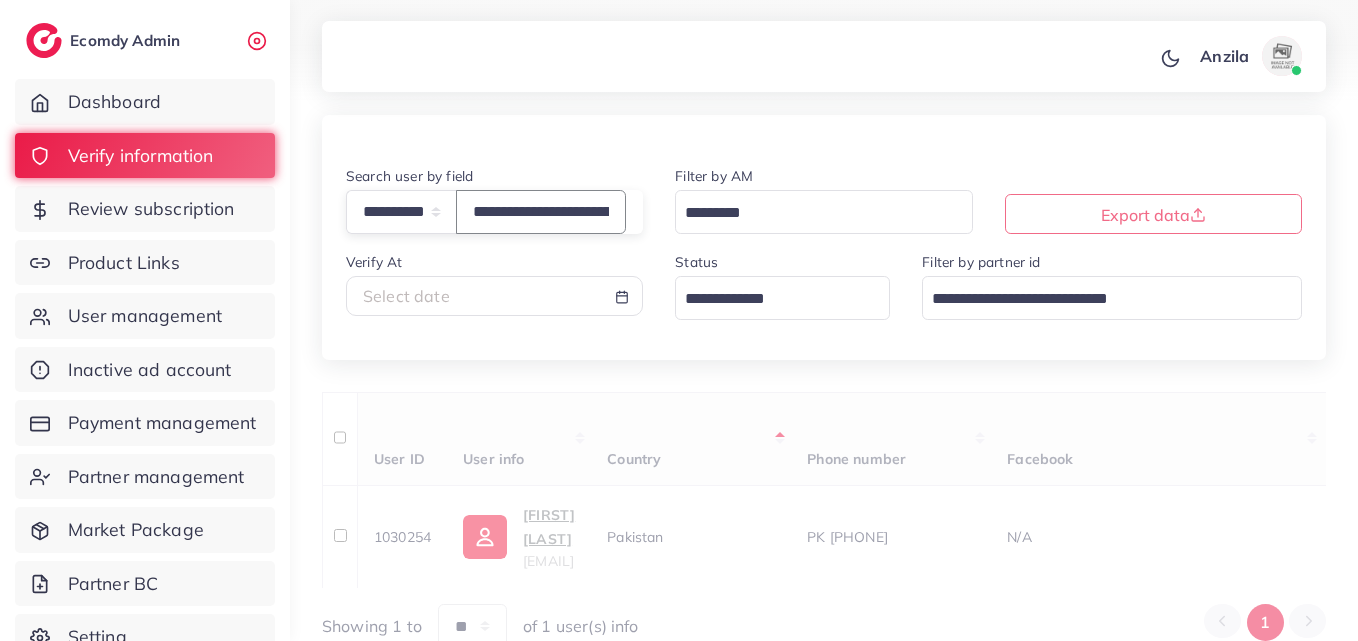 scroll, scrollTop: 0, scrollLeft: 81, axis: horizontal 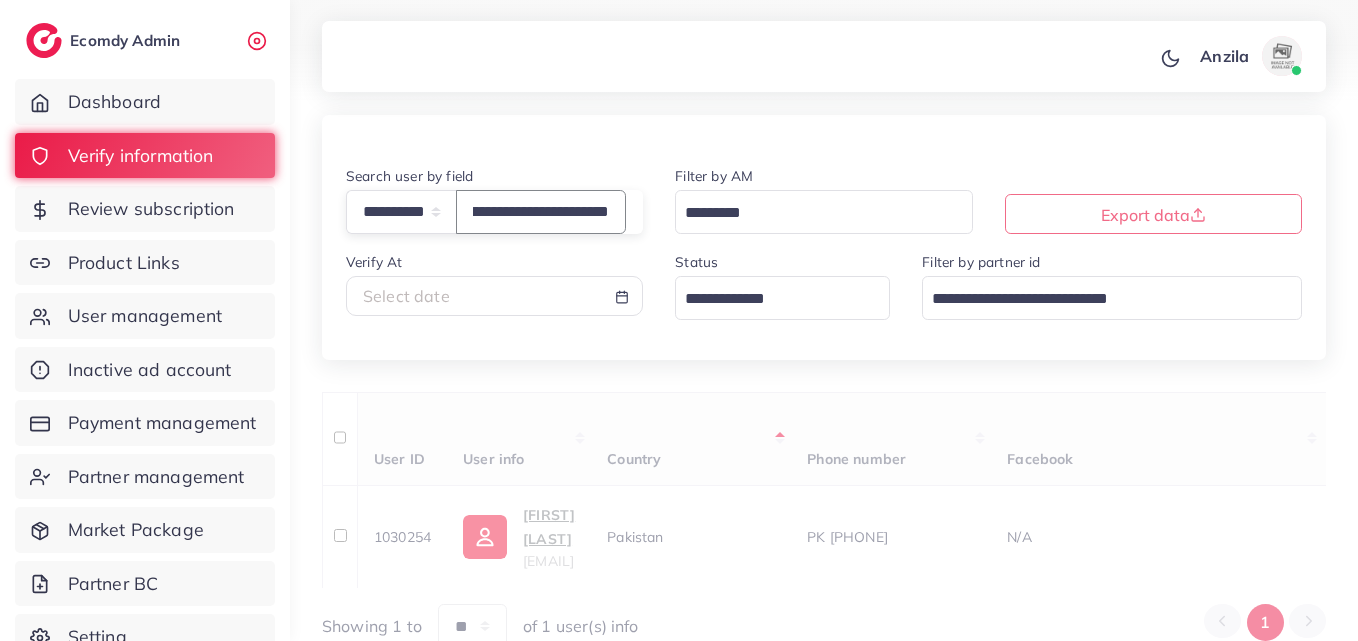 type on "**********" 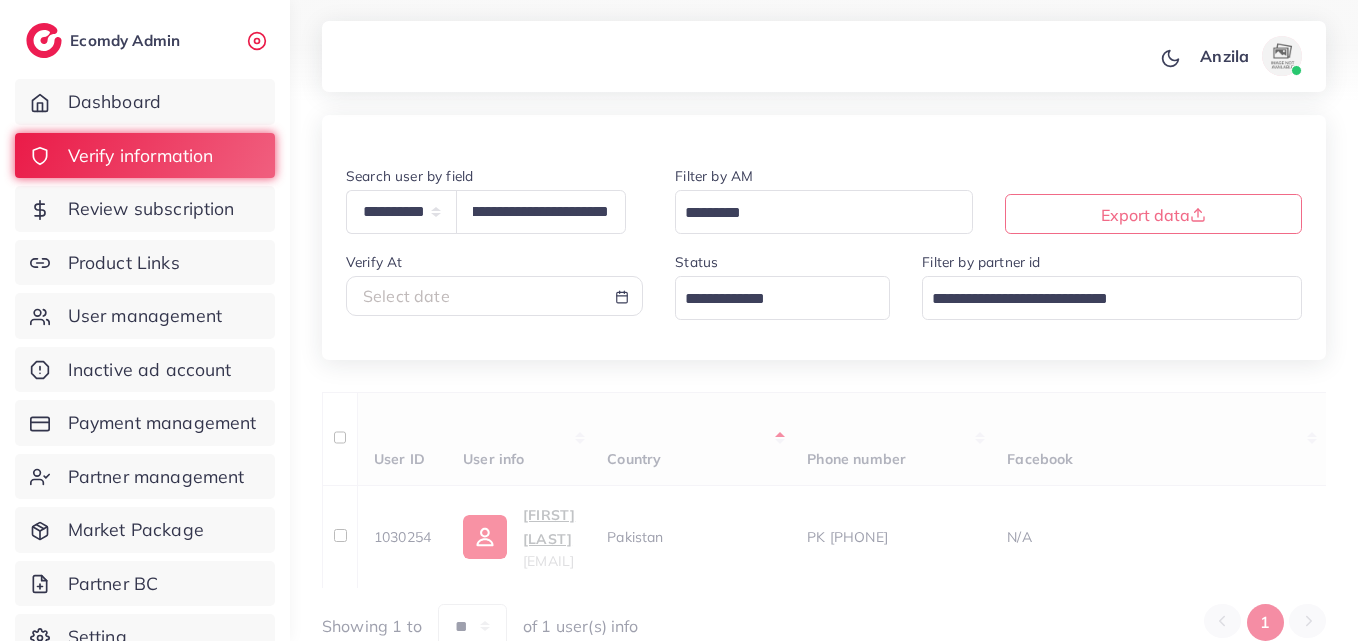 scroll, scrollTop: 0, scrollLeft: 0, axis: both 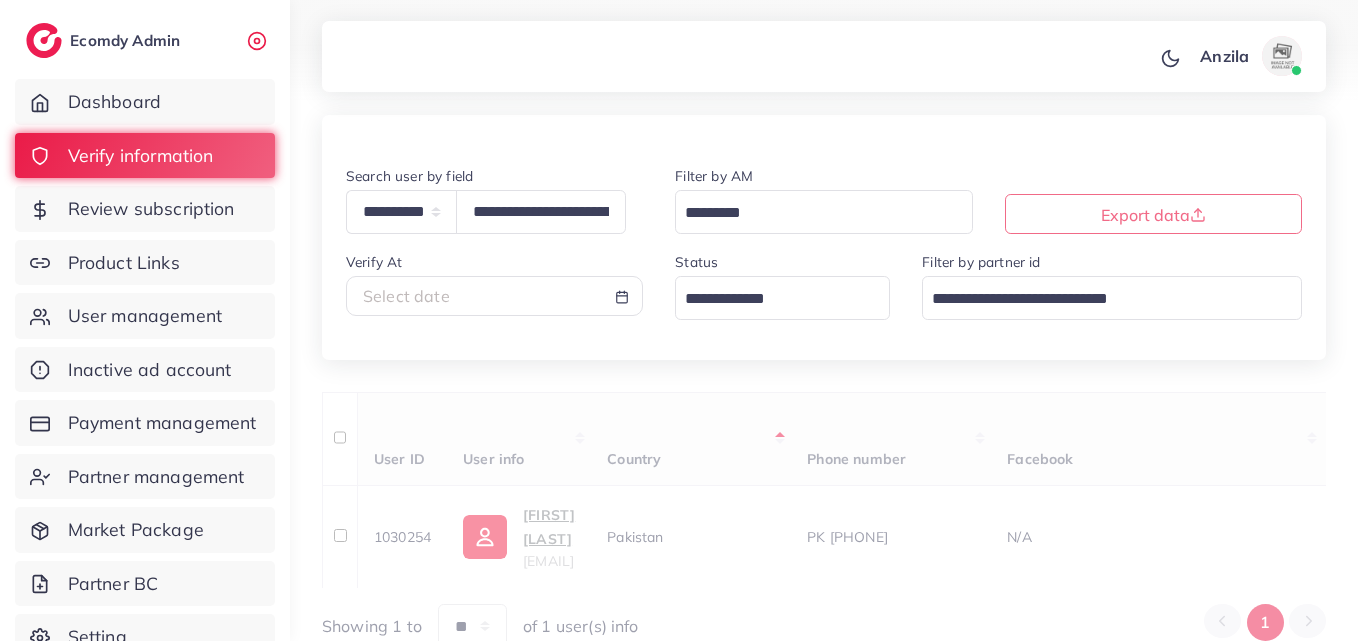 click on "User ID User info Country Phone number Facebook WhatsApp Telegram Product Url Platform Industry Screenshots Current plan Belong to partner Create At Status Reason reject Review by Verify At Belong to AM Actions            1030254   mubshar ali amjad  rmcosmoshoppk@gmail.com  Pakistan   PK +923126168709   N/A   3126168709   N/A   https://rmcosmoshop.com/products/rm-hand-and-foot-cream   Pakistan - approved   shopify   e-commerce   adreach_new_package   12667   01/07/2025, 01:06:14   approved   N/A  1002330 01/07/2025, 18:37:02   1012251  Approve Reject Assign to AM          Showing 1 to  ** ** ** ***  of 1 user(s) info  1" at bounding box center (824, 520) 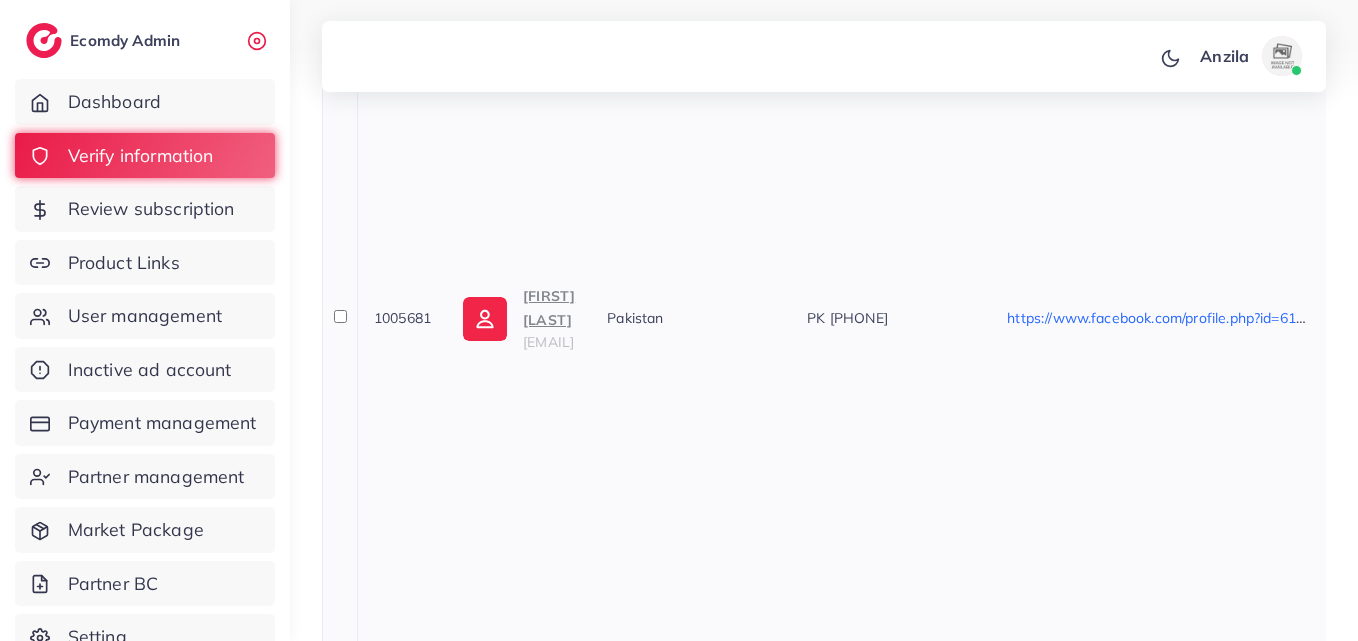 scroll, scrollTop: 900, scrollLeft: 0, axis: vertical 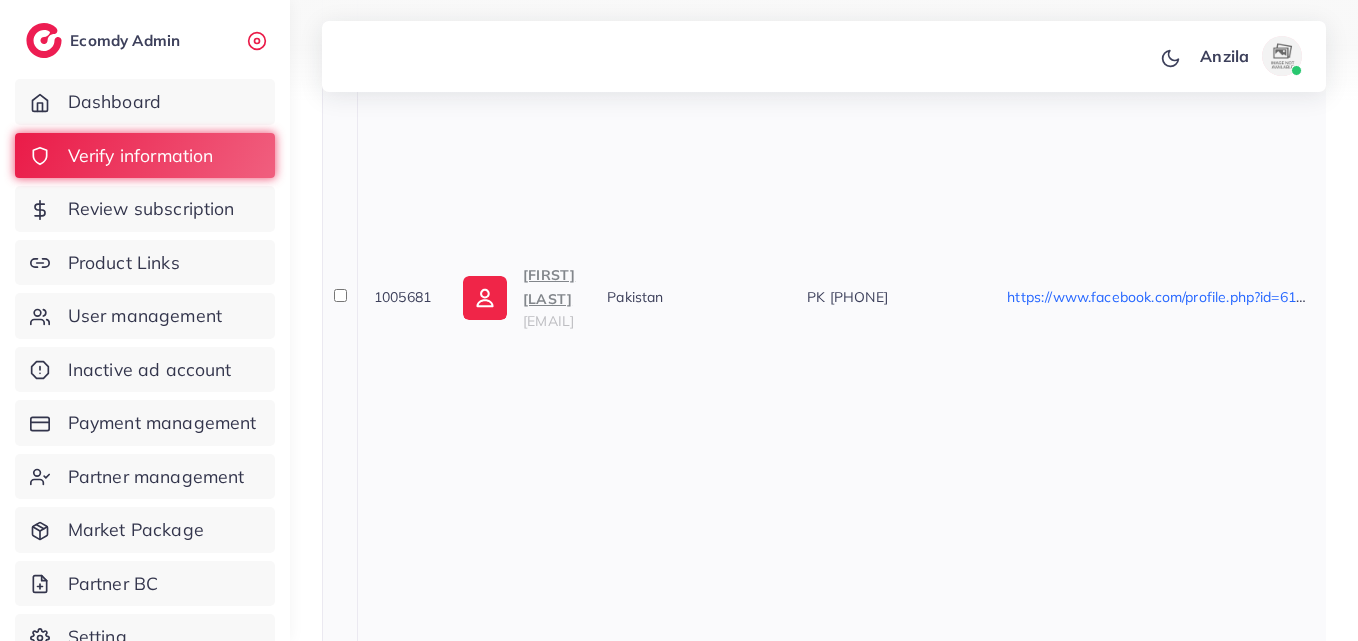 click on "Muhammad Moazzam" at bounding box center [549, 287] 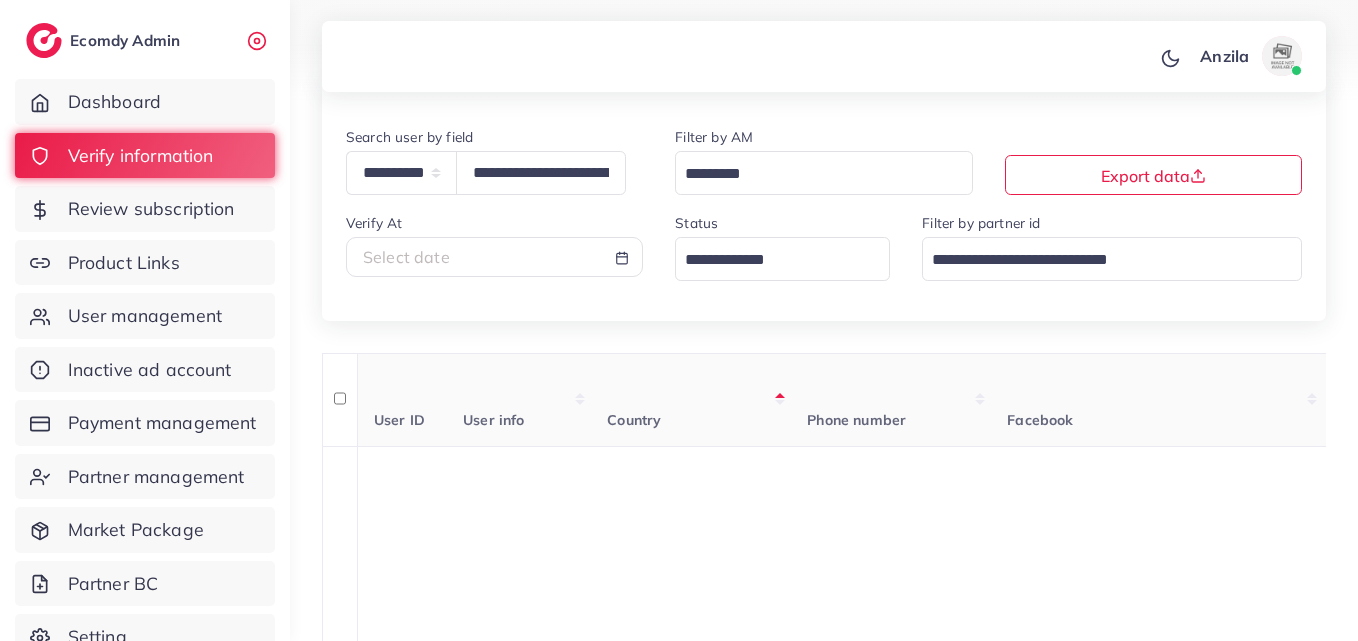 scroll, scrollTop: 0, scrollLeft: 0, axis: both 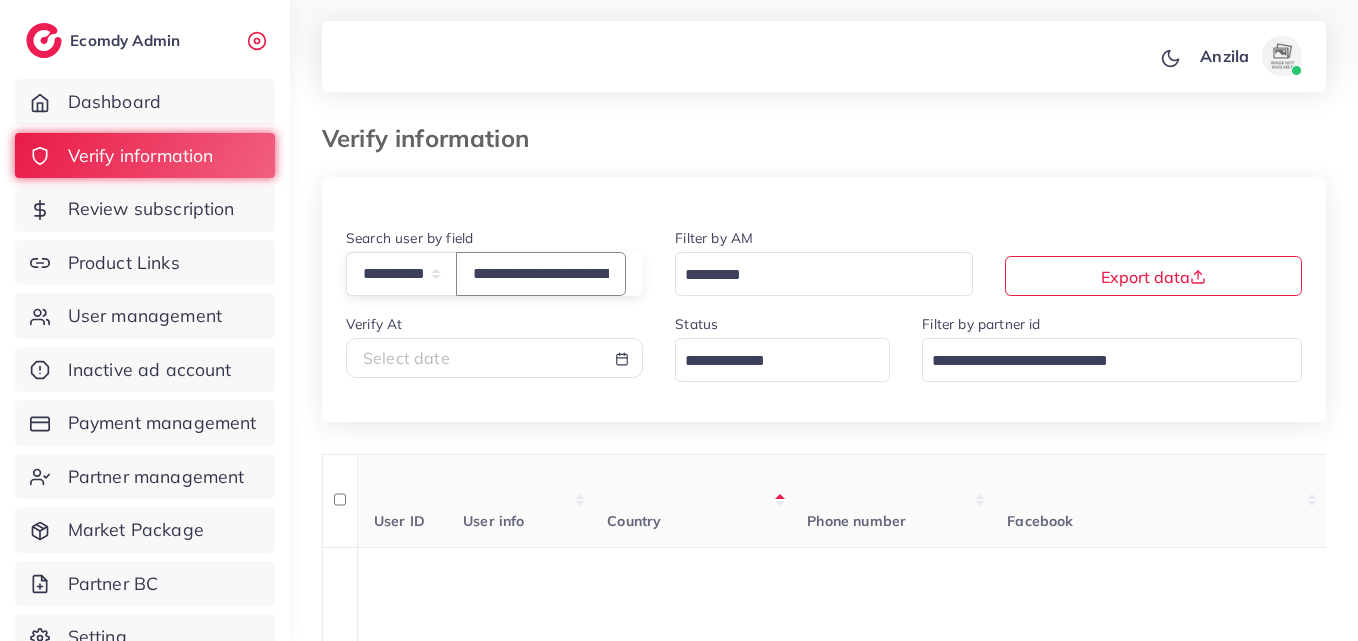 click on "**********" at bounding box center [541, 273] 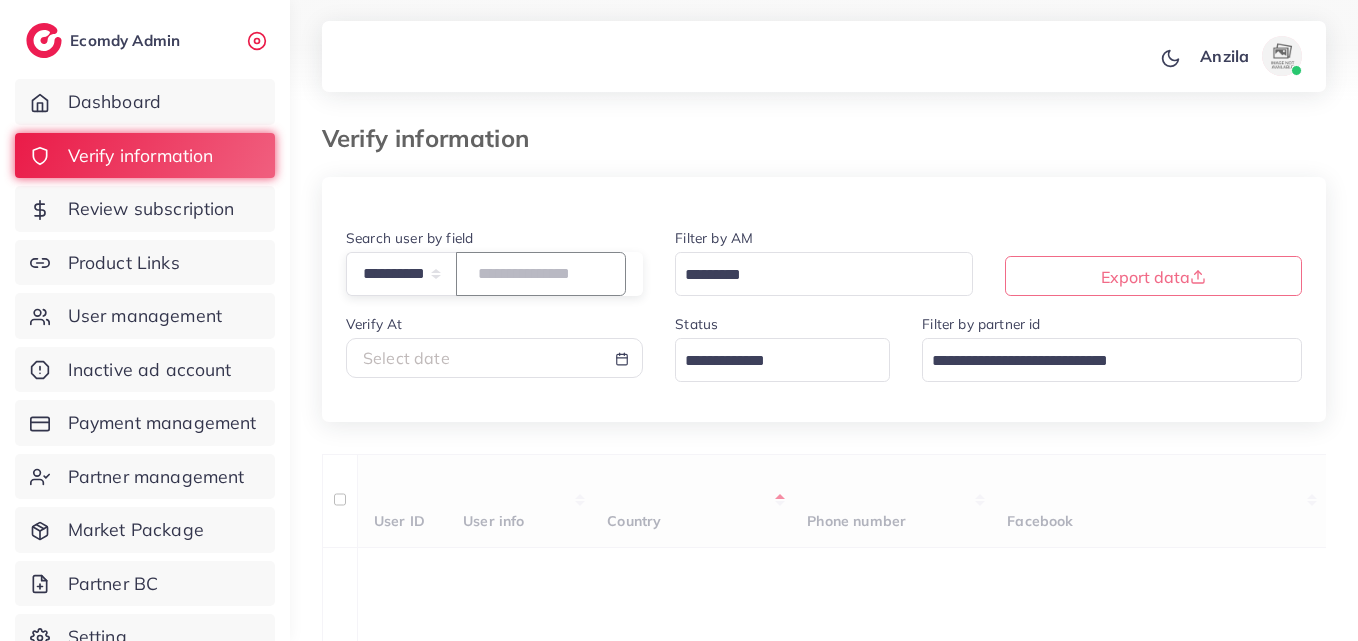 paste on "**********" 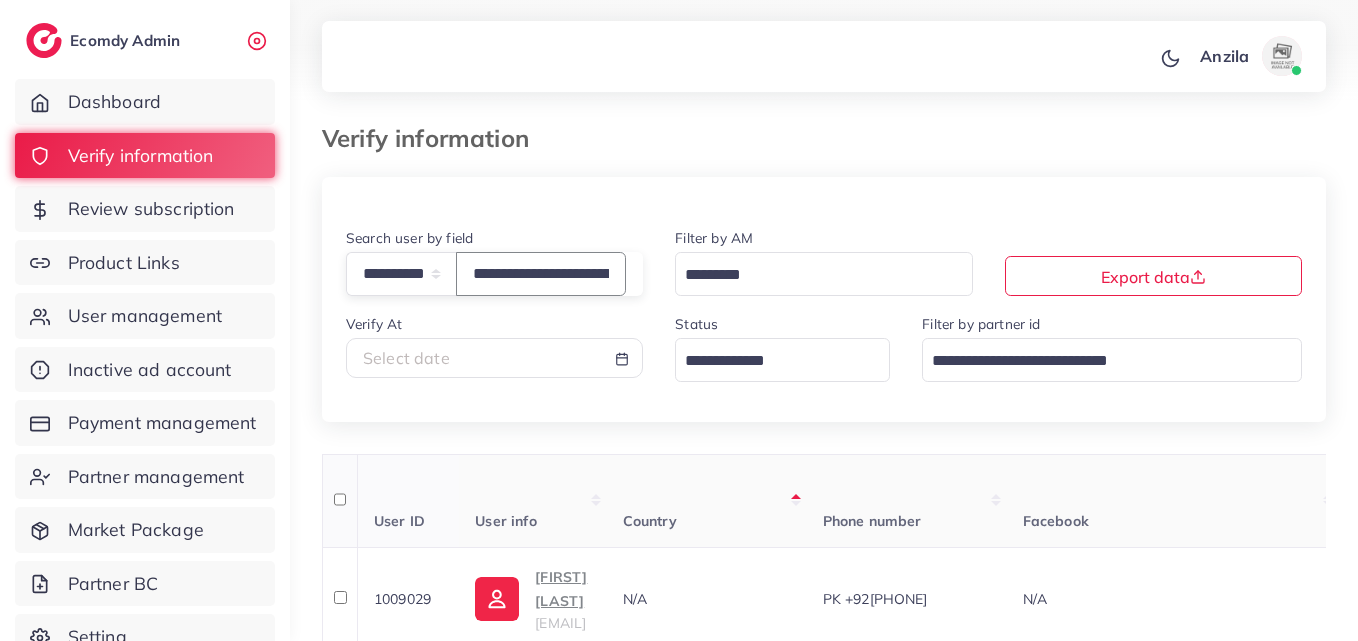 scroll, scrollTop: 0, scrollLeft: 74, axis: horizontal 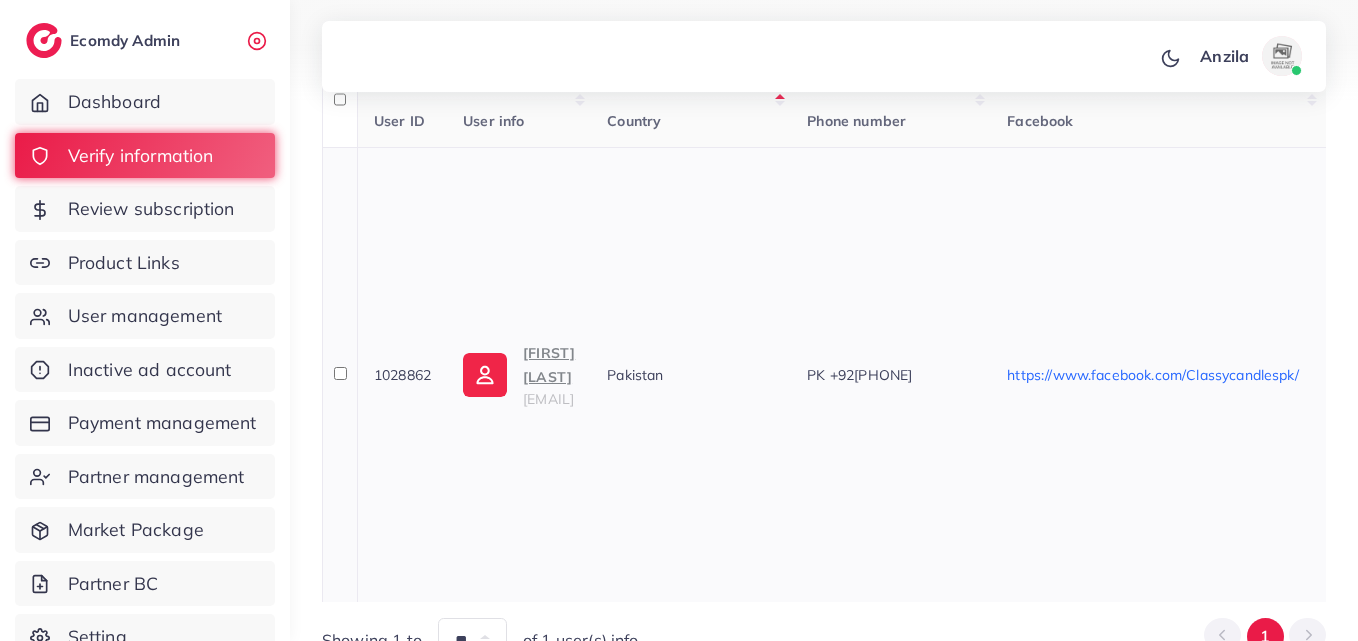 type on "**********" 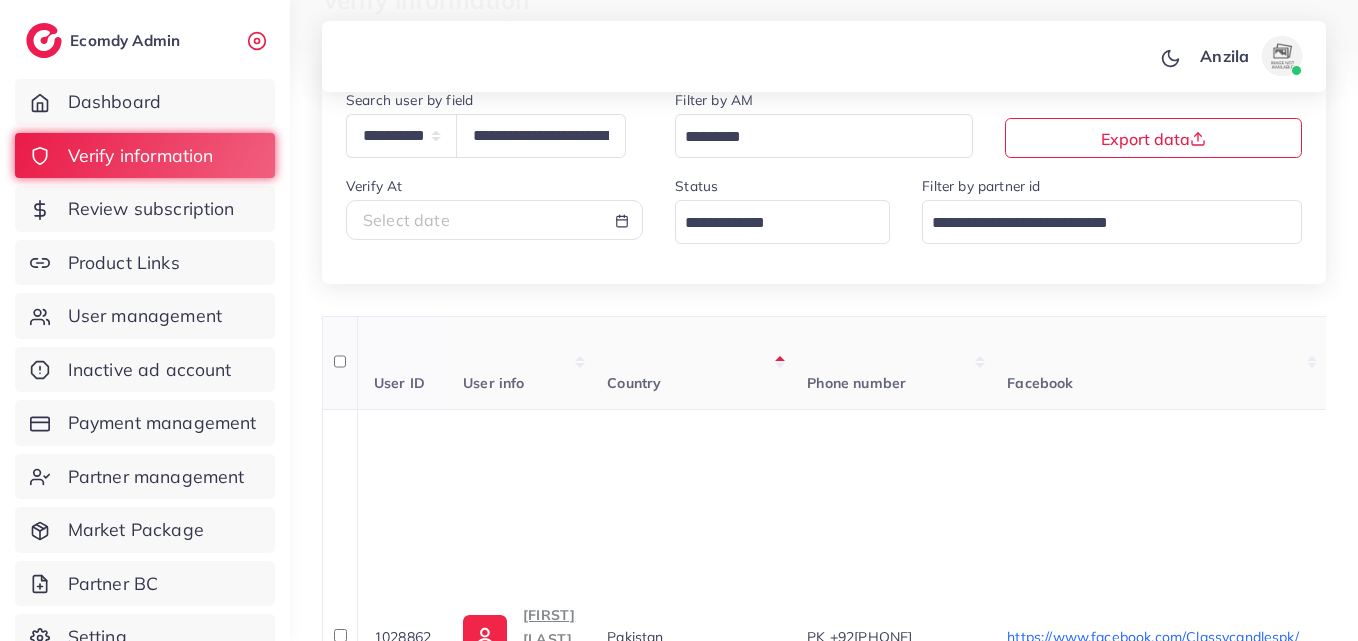 scroll, scrollTop: 100, scrollLeft: 0, axis: vertical 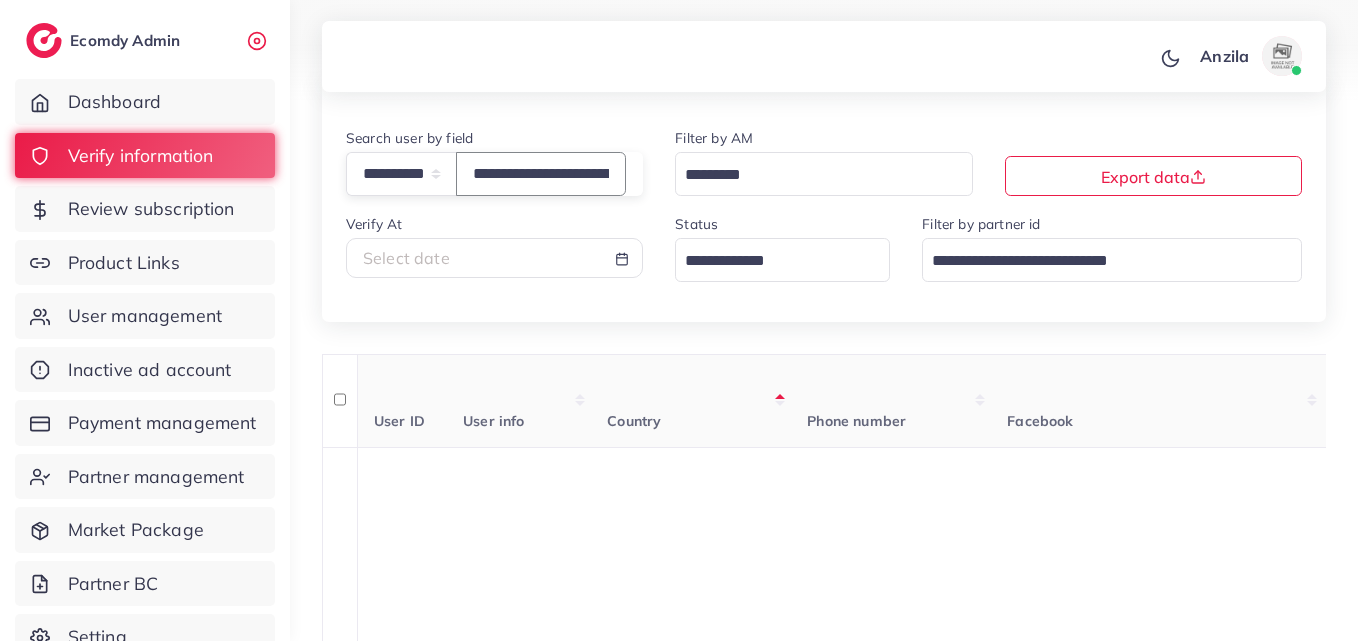 click on "**********" at bounding box center (541, 173) 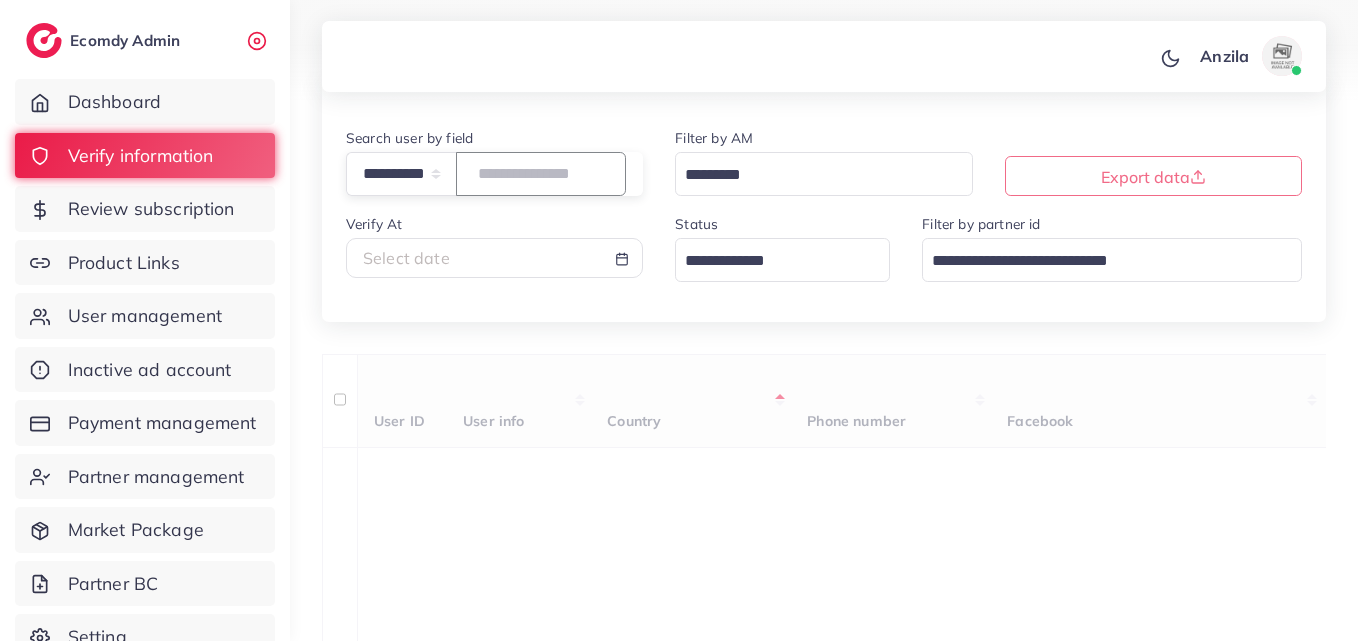paste on "**********" 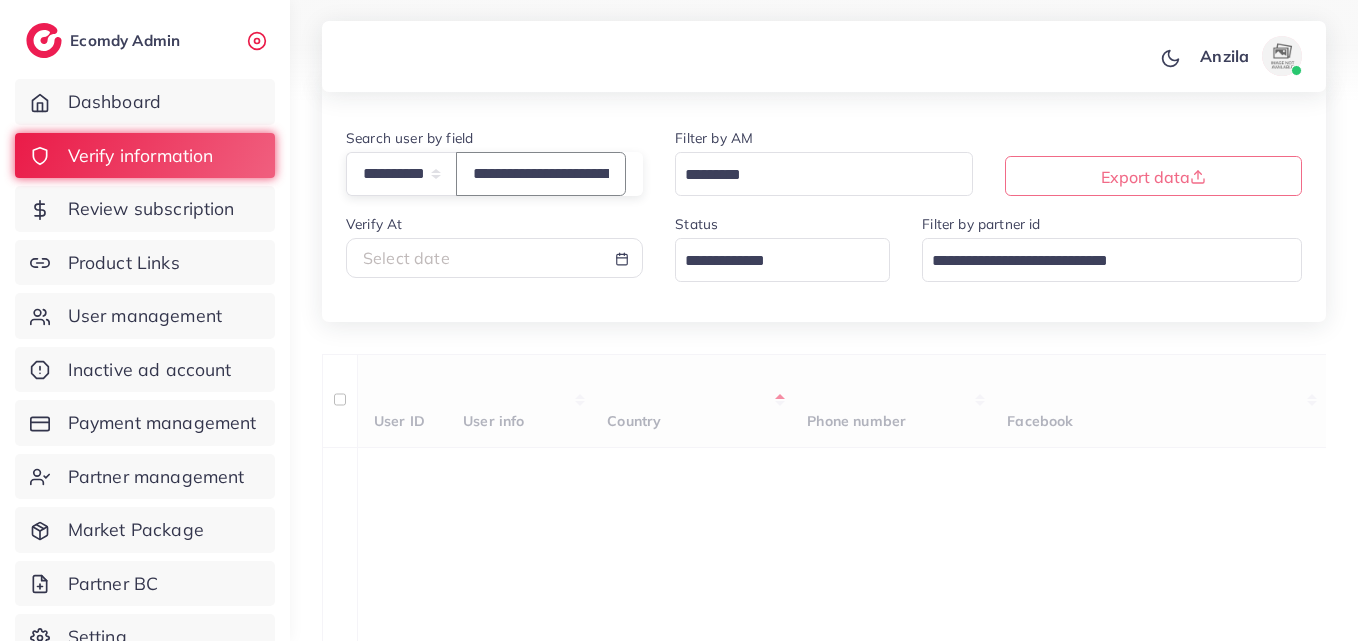scroll, scrollTop: 0, scrollLeft: 104, axis: horizontal 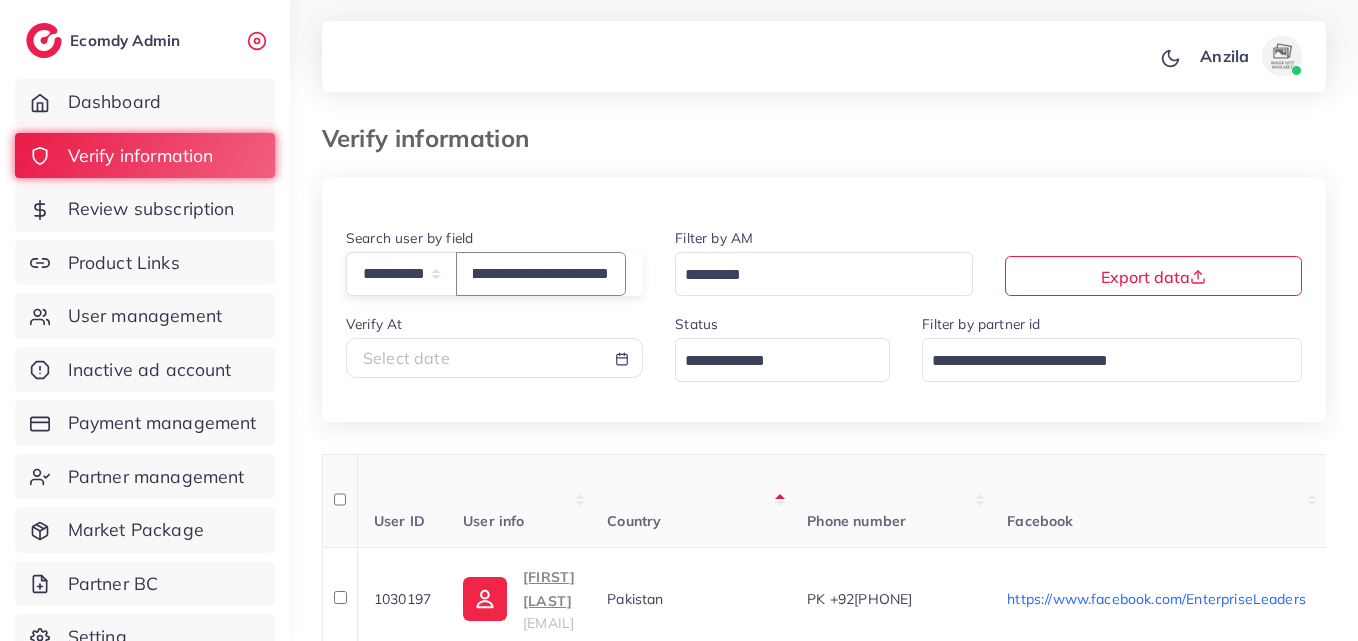 type on "**********" 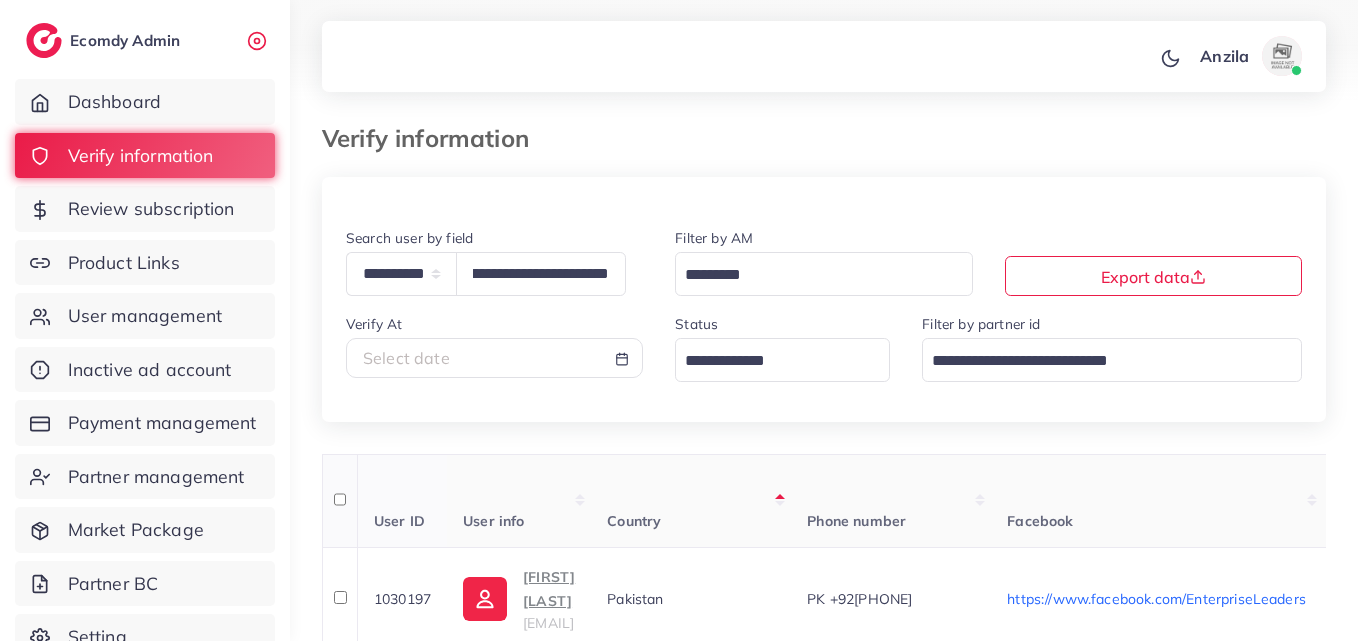 click on "User info" at bounding box center [519, 501] 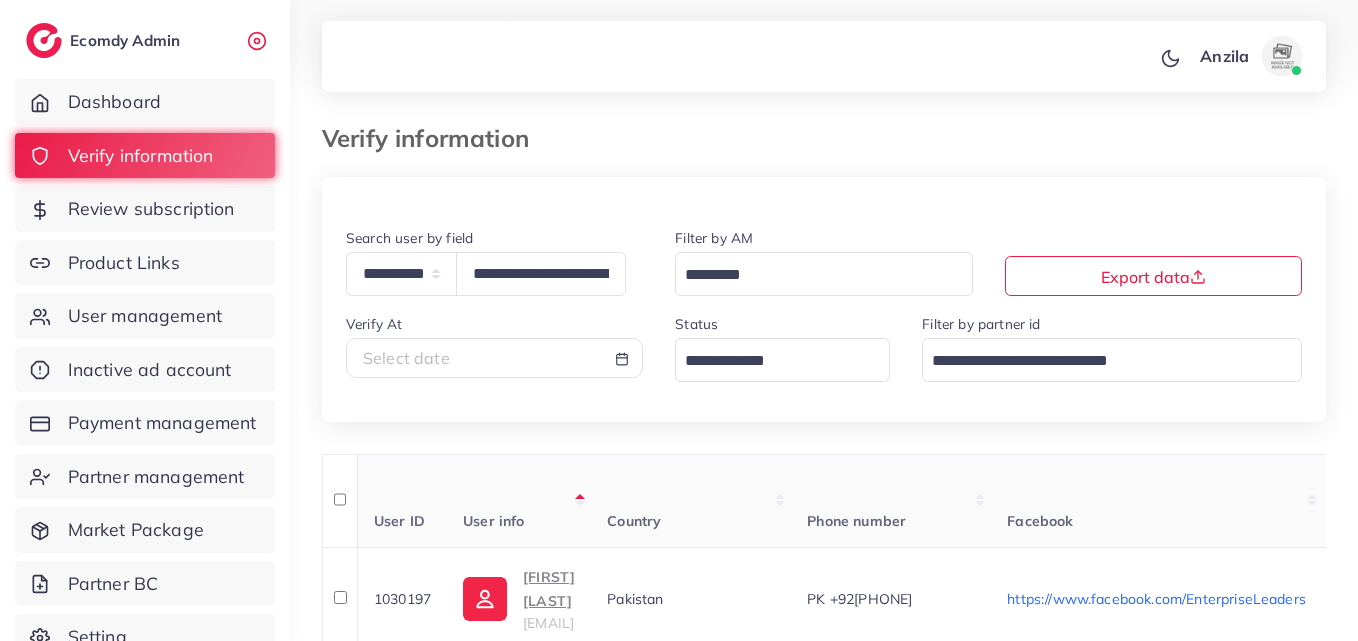 scroll, scrollTop: 162, scrollLeft: 0, axis: vertical 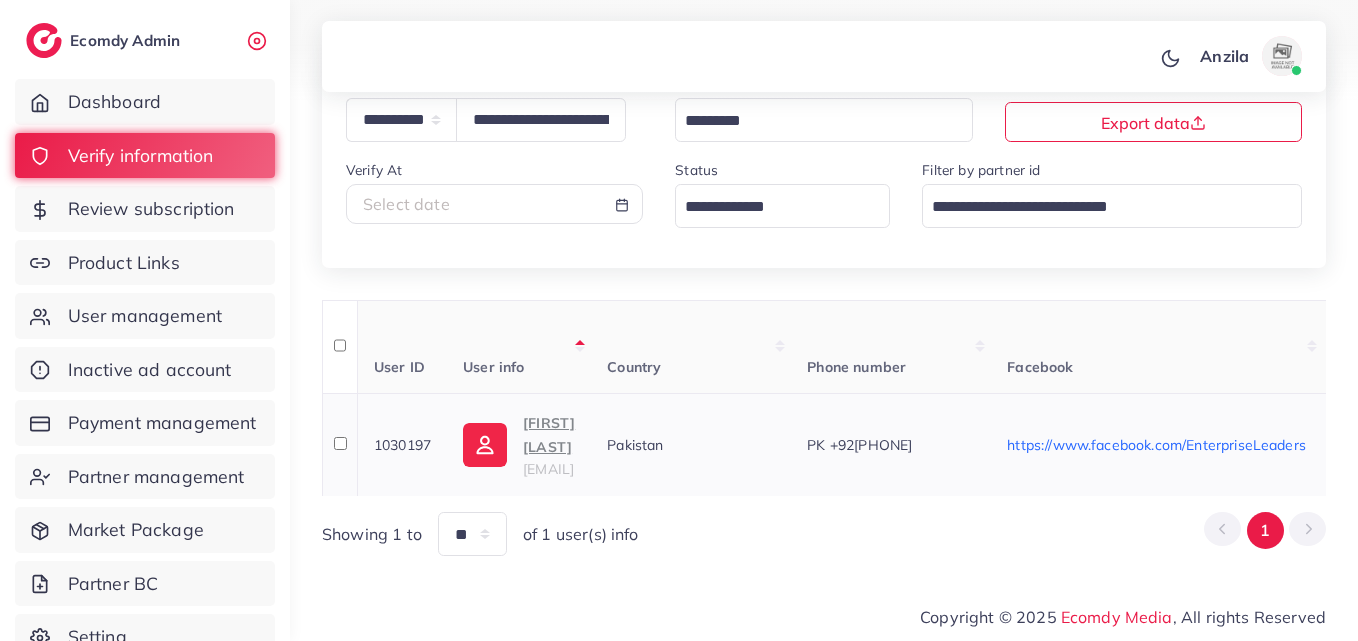click on "Rana Shan Ali" at bounding box center [549, 435] 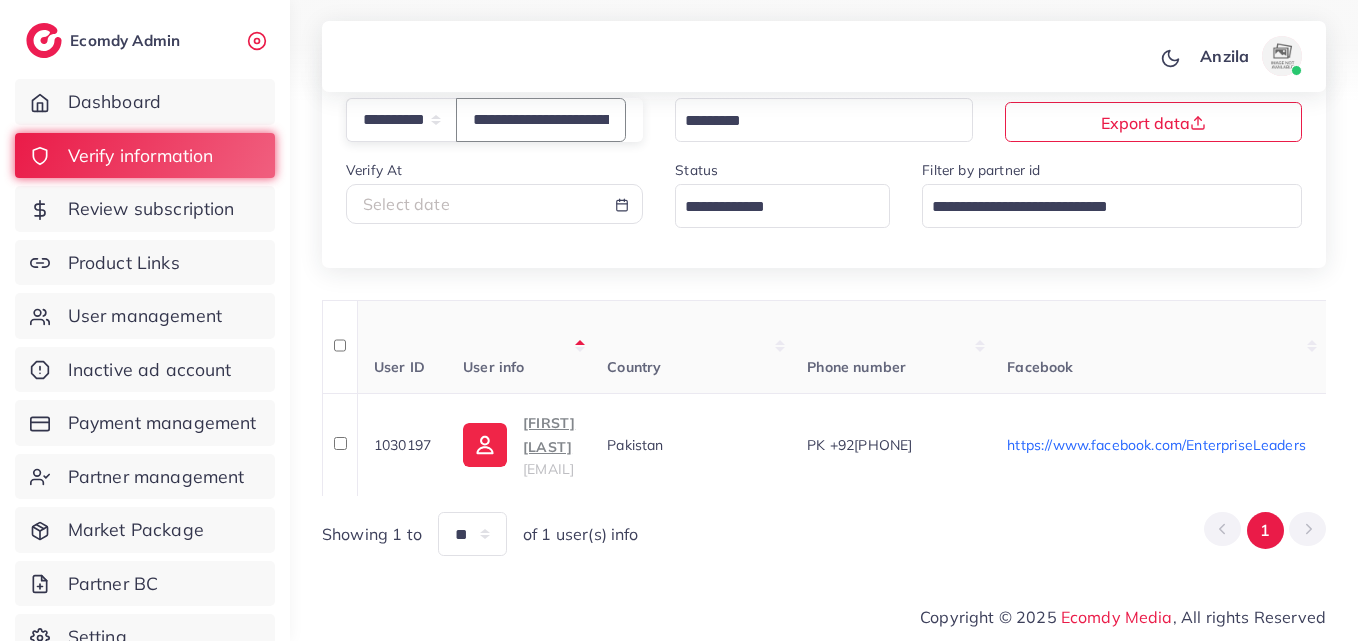 click on "**********" at bounding box center [541, 119] 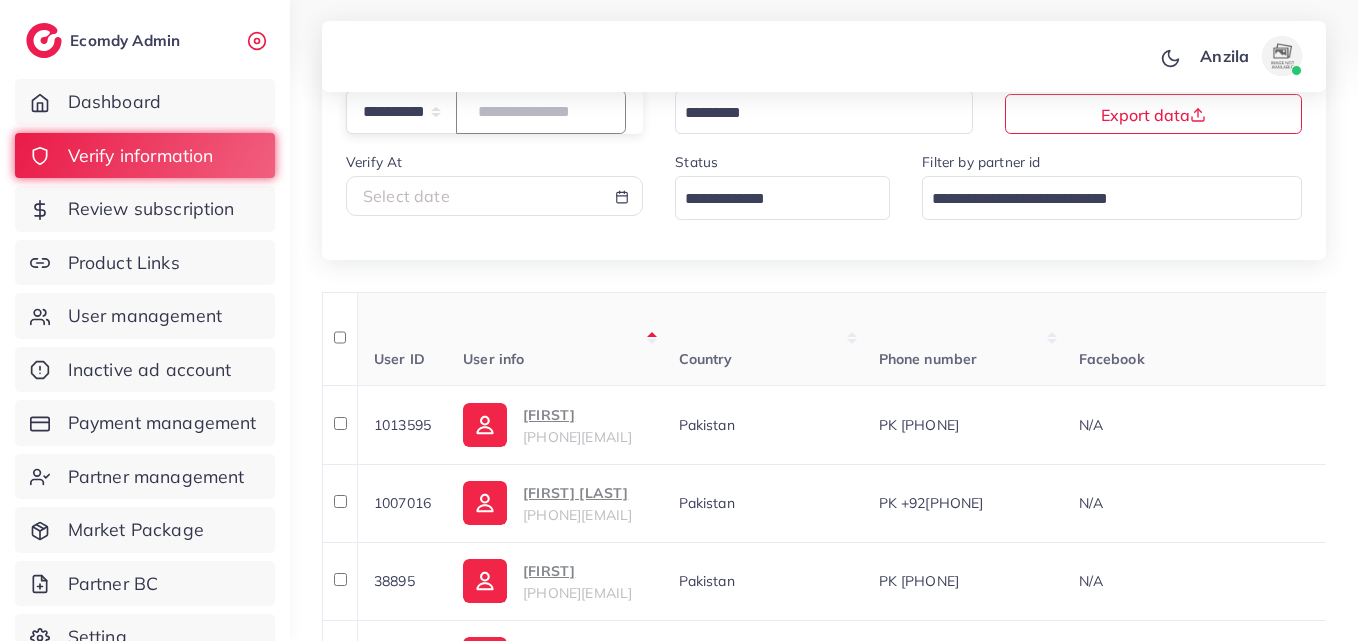 paste on "**********" 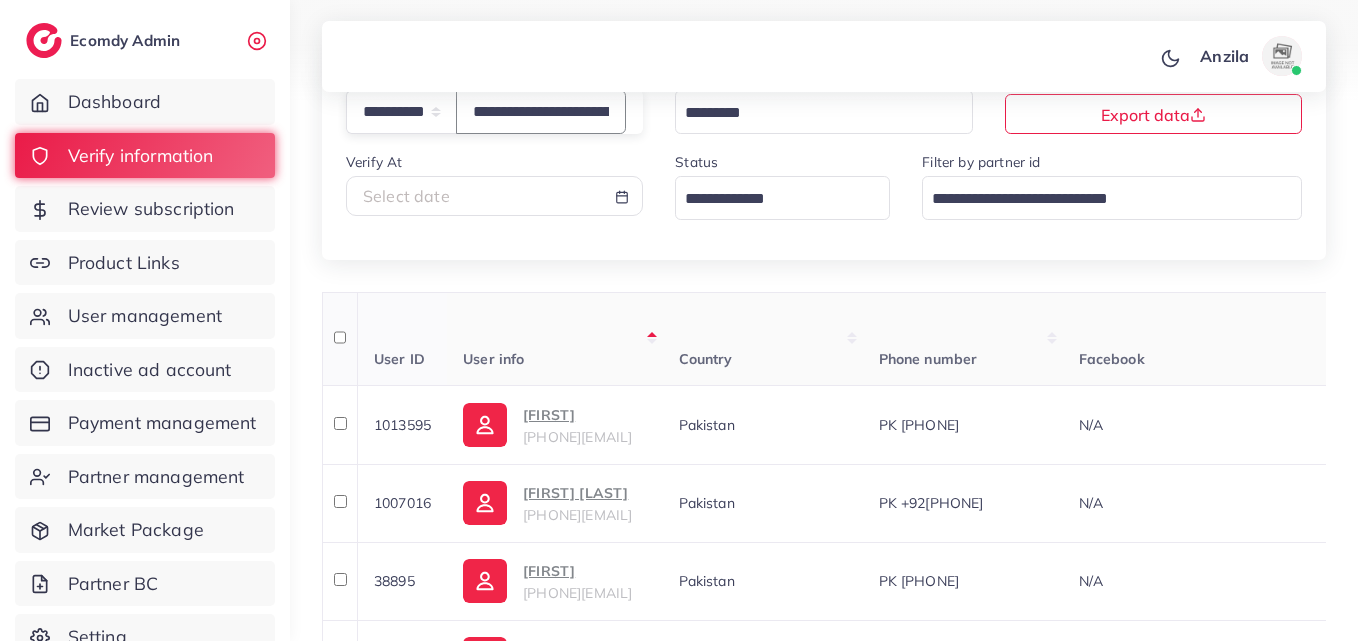 scroll, scrollTop: 0, scrollLeft: 81, axis: horizontal 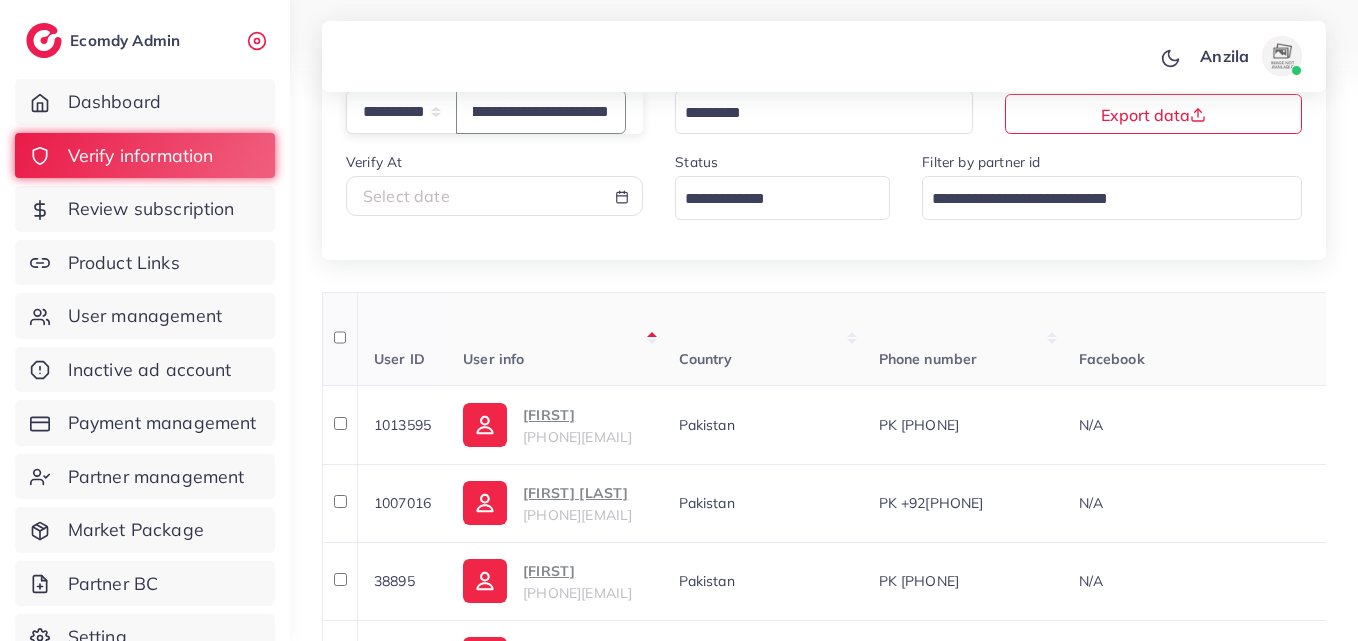 type on "**********" 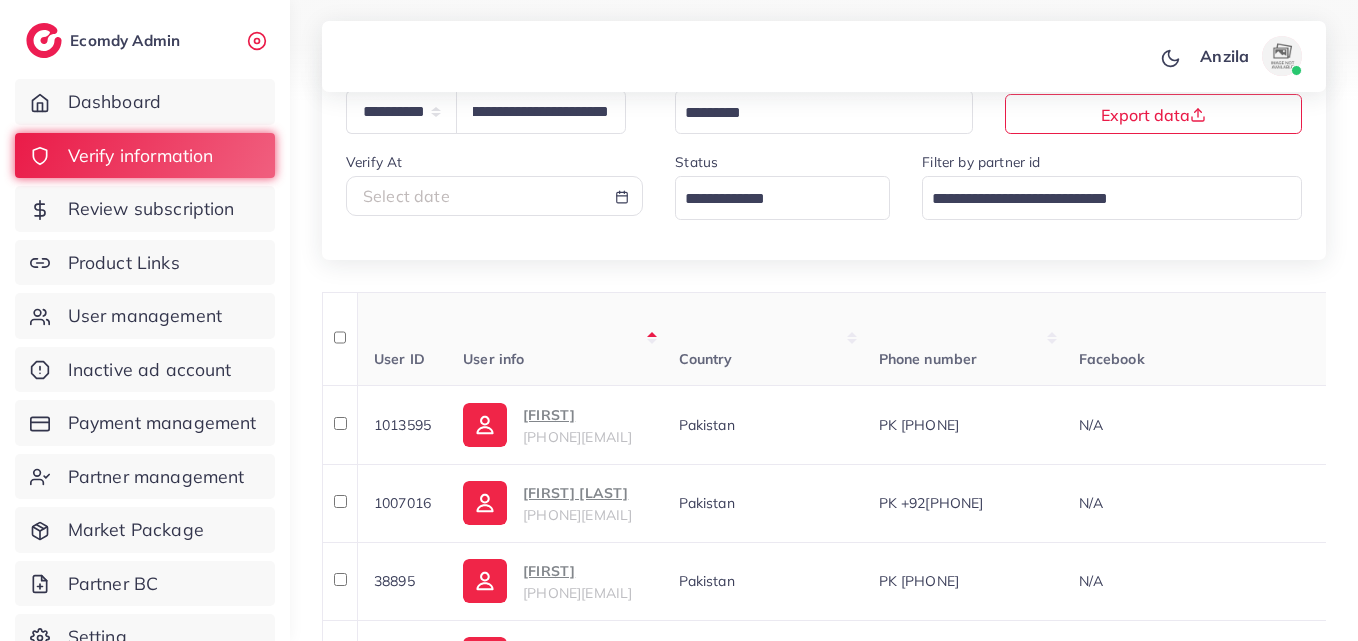 scroll, scrollTop: 0, scrollLeft: 0, axis: both 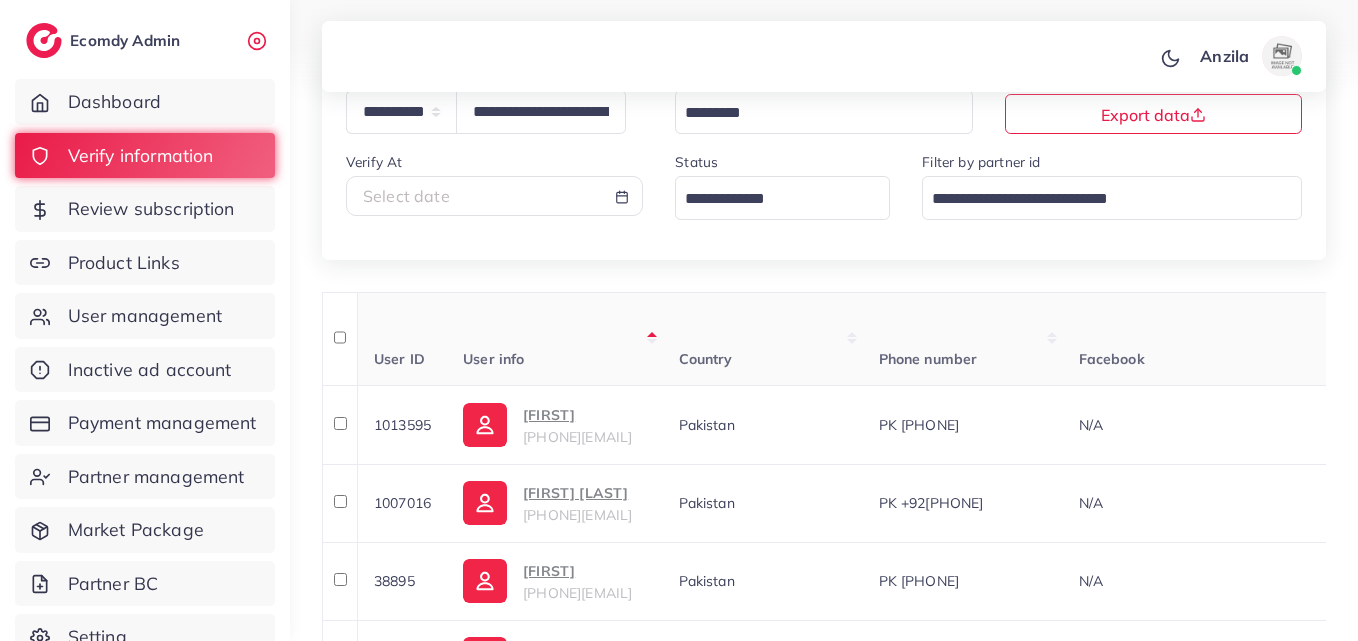 click on "Country" at bounding box center [763, 339] 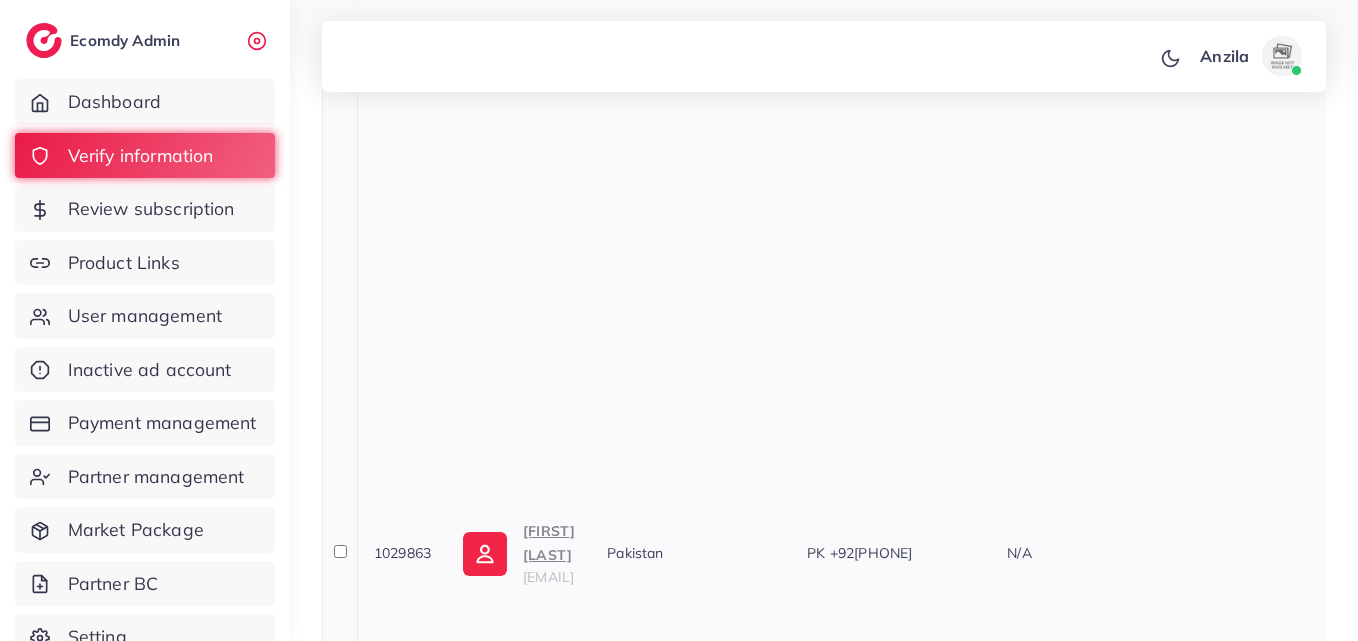 scroll, scrollTop: 600, scrollLeft: 0, axis: vertical 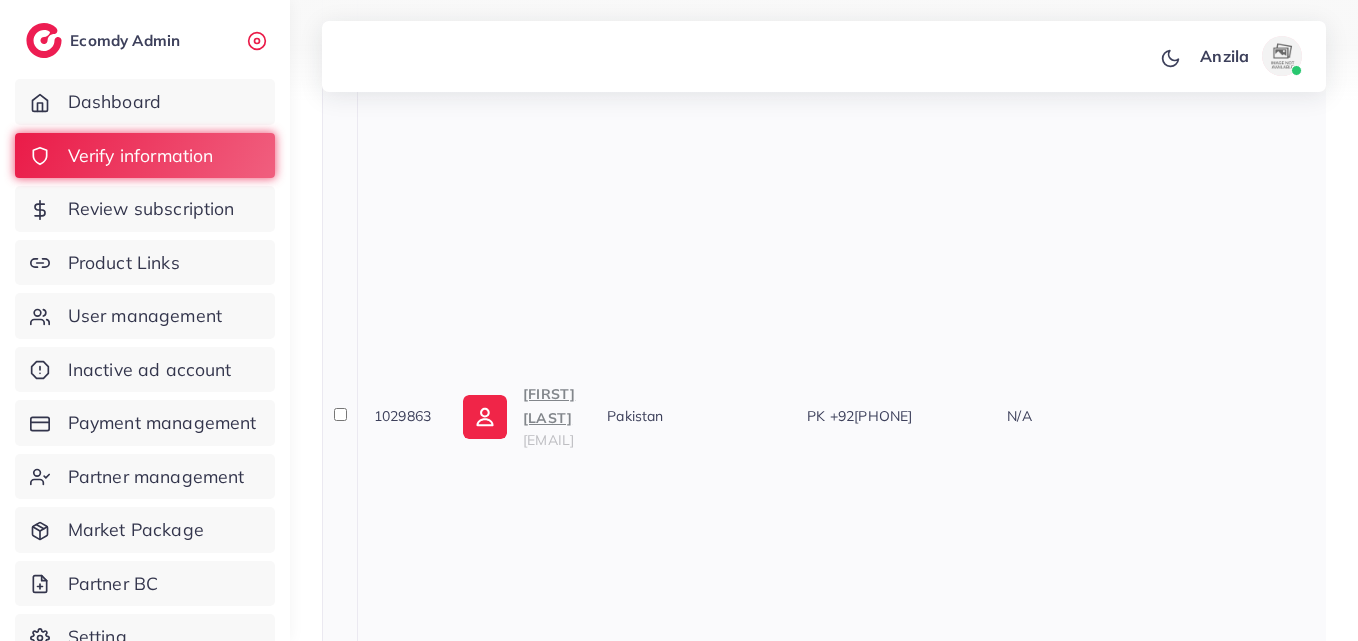 click on "Ali ASghar" at bounding box center (549, 406) 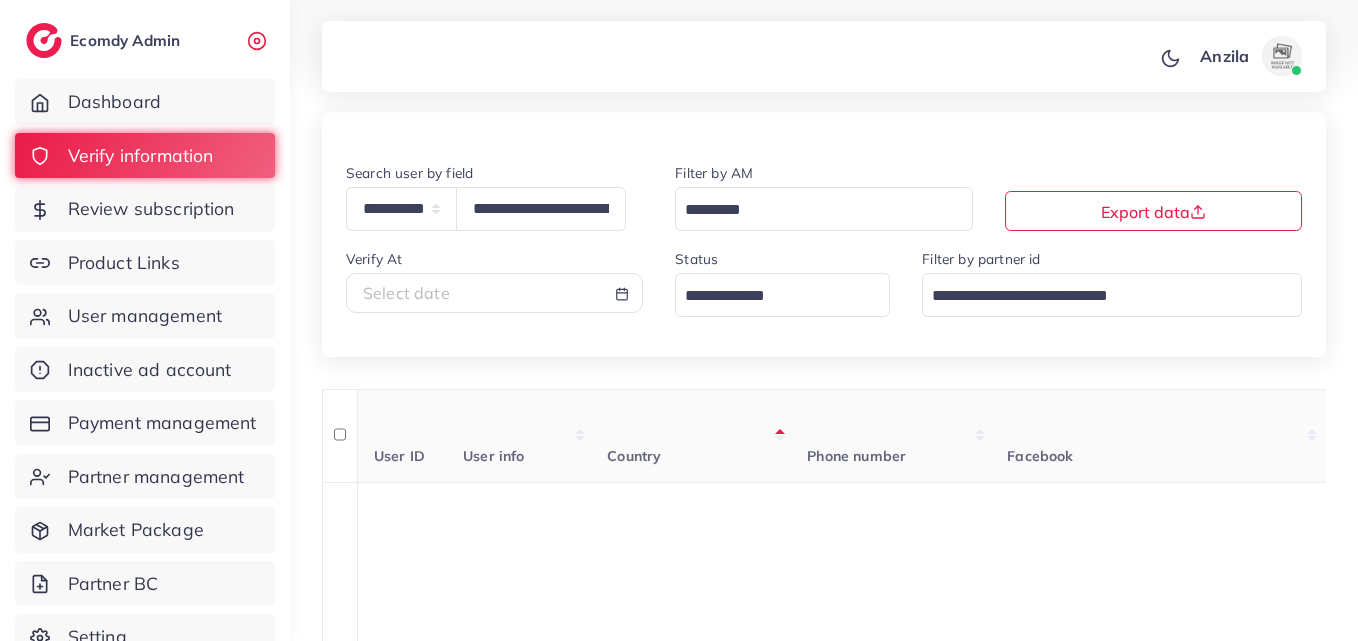 scroll, scrollTop: 0, scrollLeft: 0, axis: both 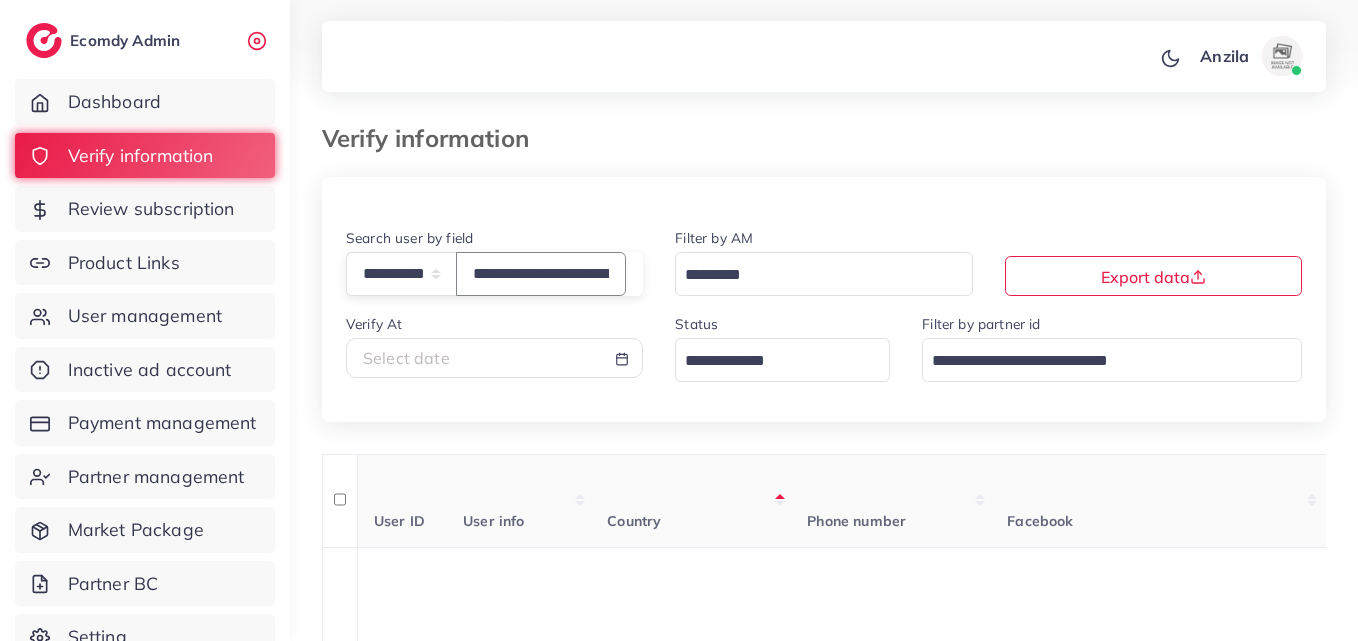 click on "**********" at bounding box center (541, 273) 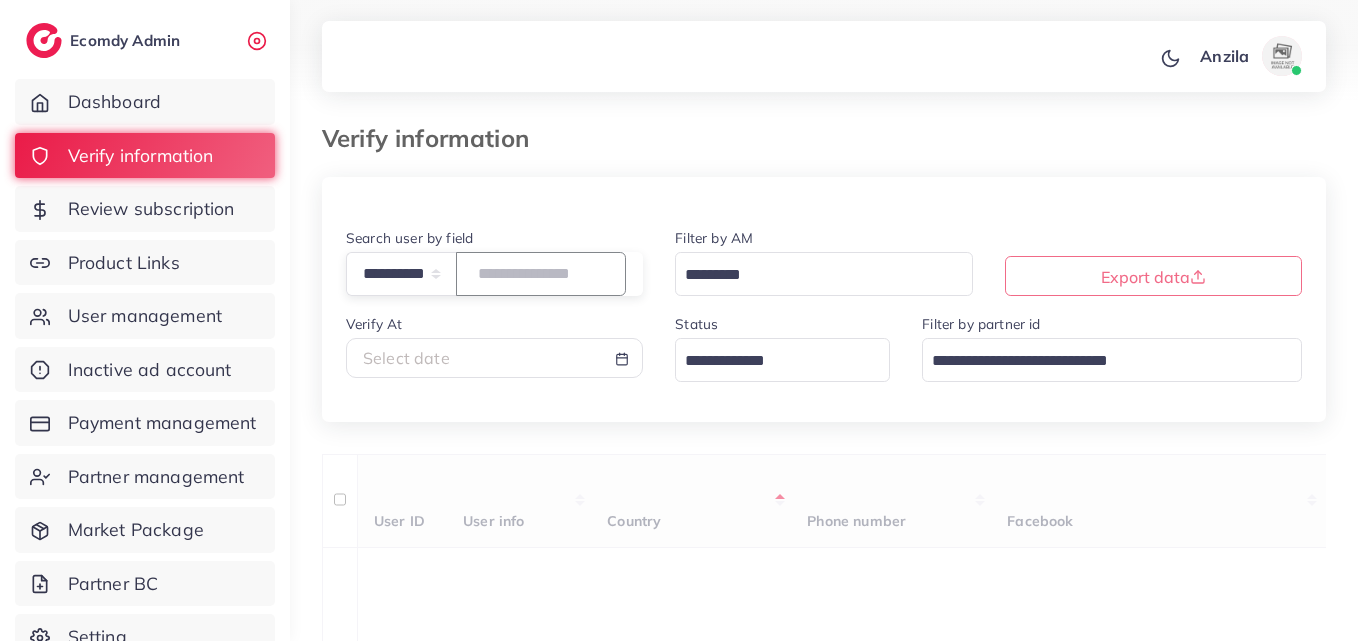 paste on "**********" 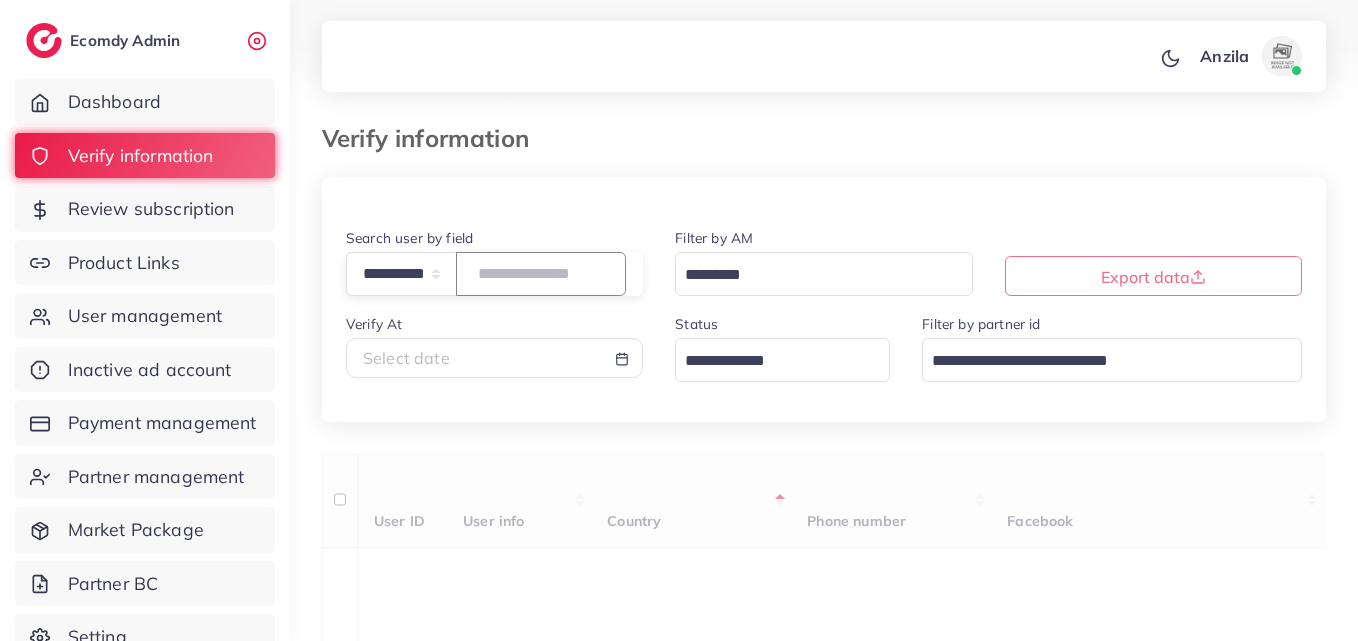 type on "**********" 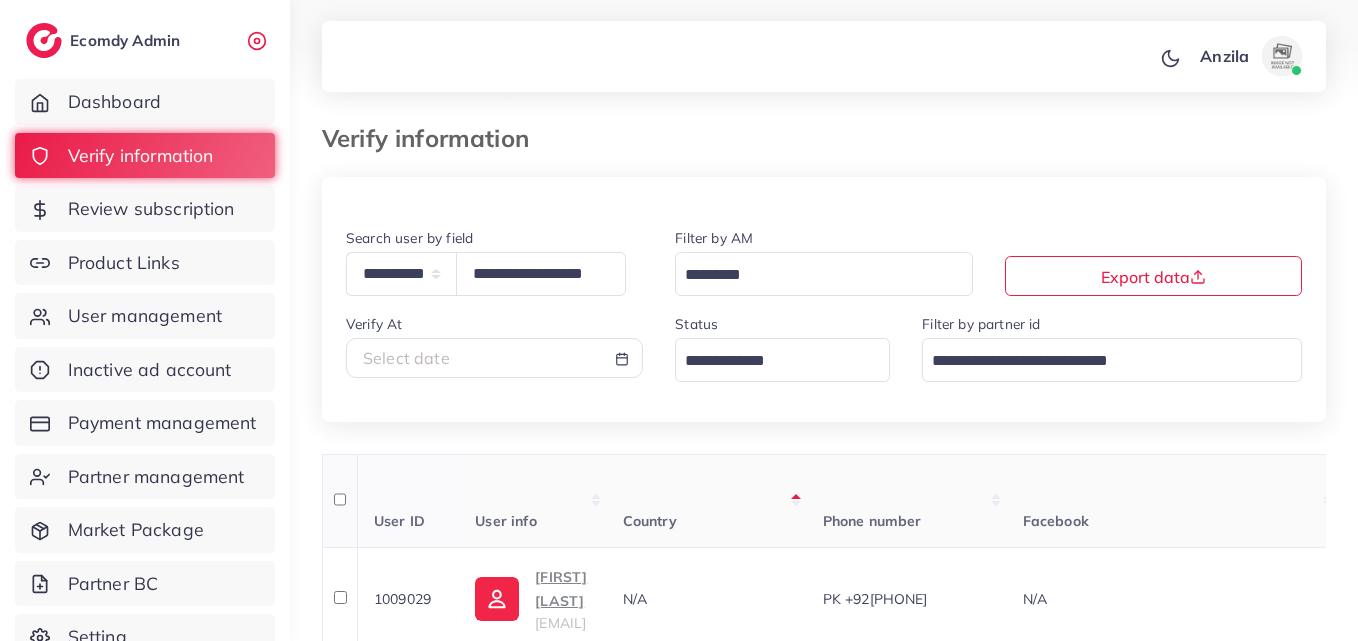 click on "User info" at bounding box center [532, 501] 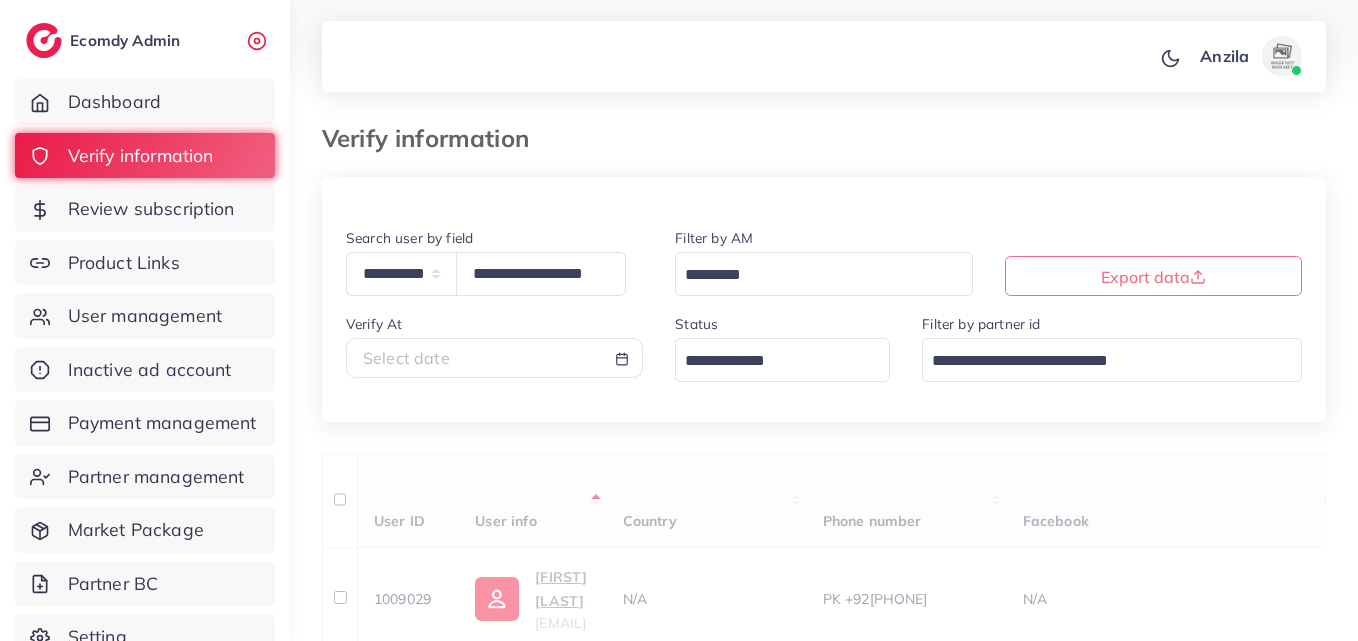 scroll, scrollTop: 0, scrollLeft: 0, axis: both 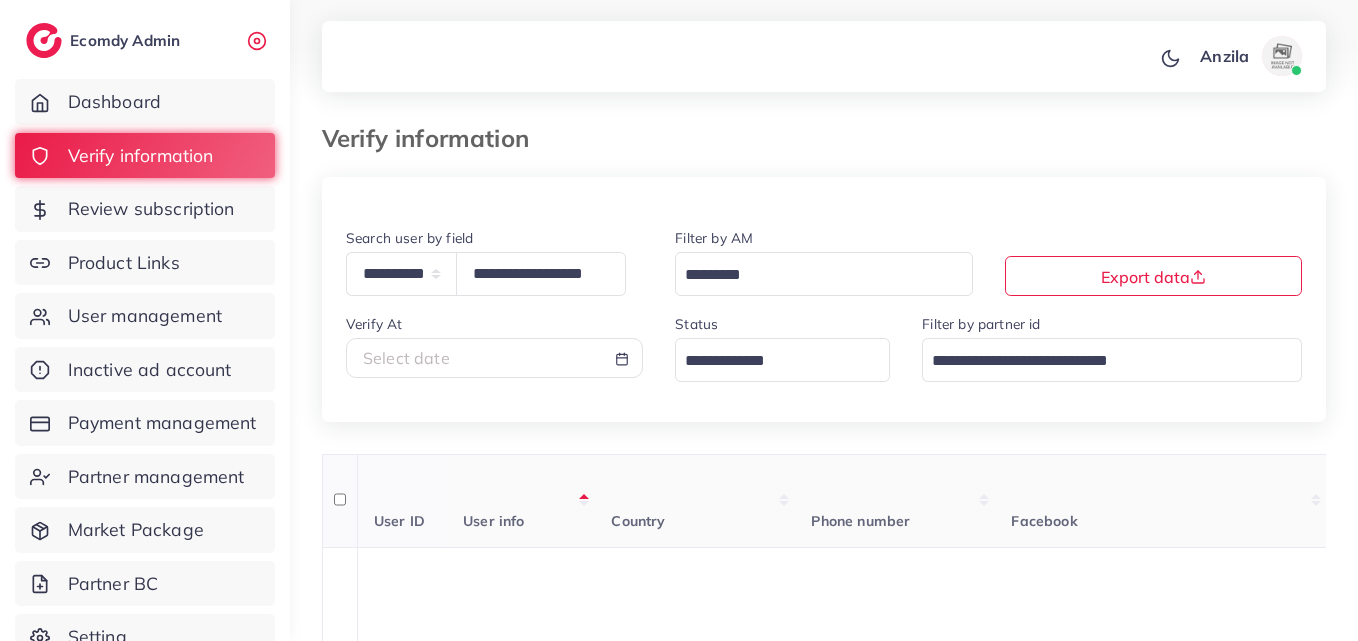click on "User info" at bounding box center [521, 501] 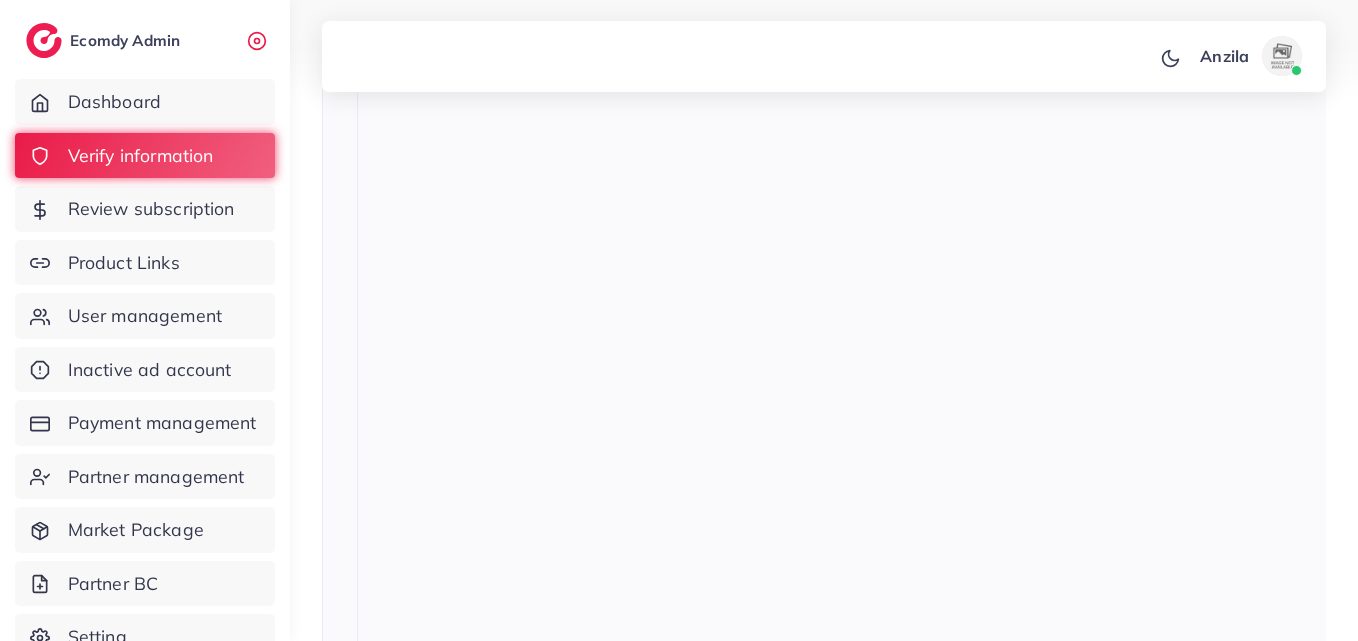 scroll, scrollTop: 1300, scrollLeft: 0, axis: vertical 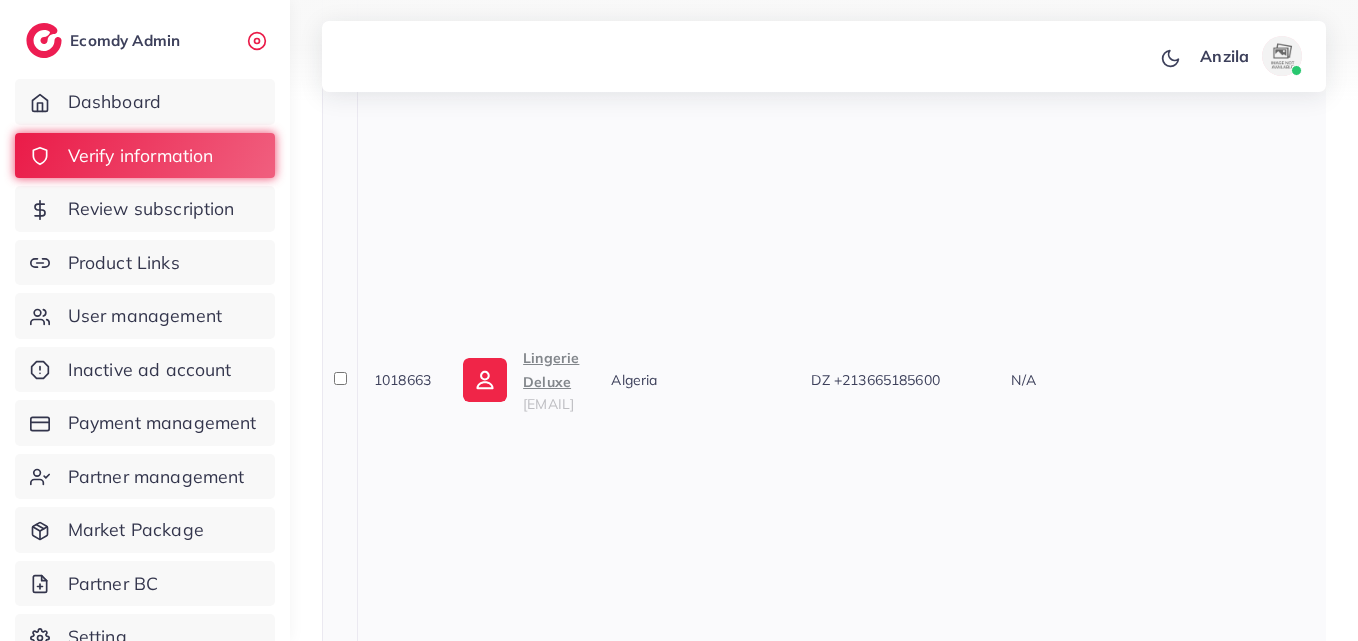 click on "dzshop32@gmail.com" at bounding box center [548, 404] 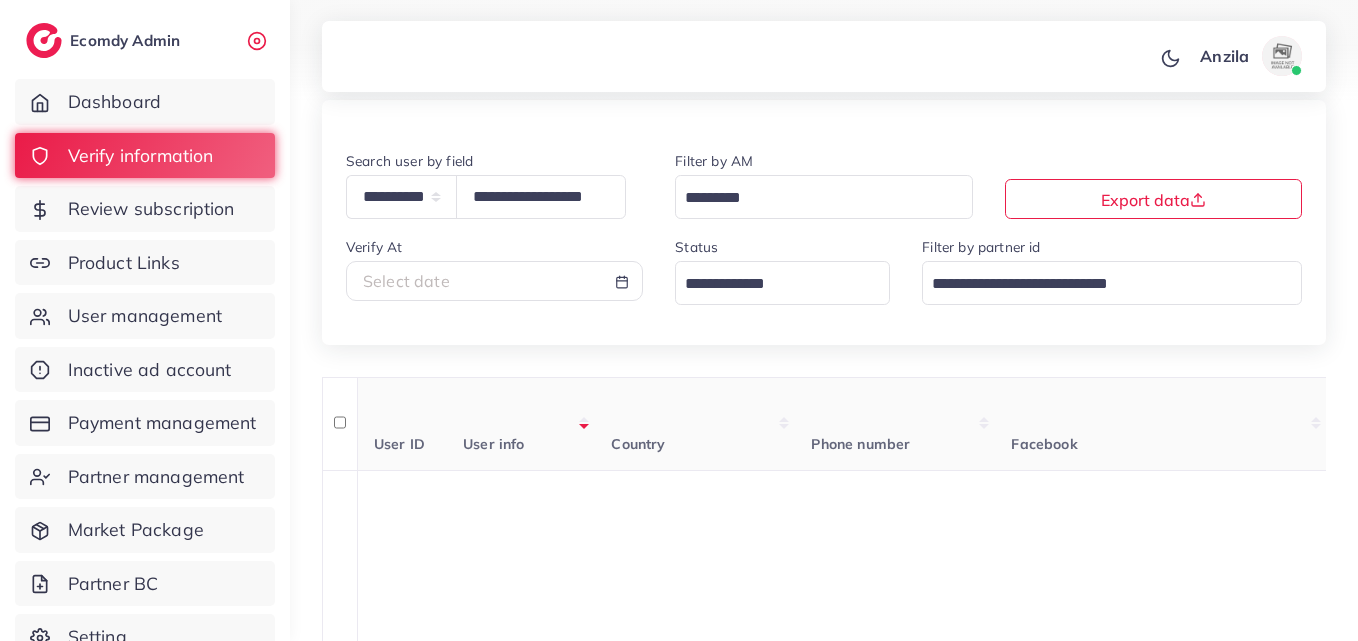 scroll, scrollTop: 0, scrollLeft: 0, axis: both 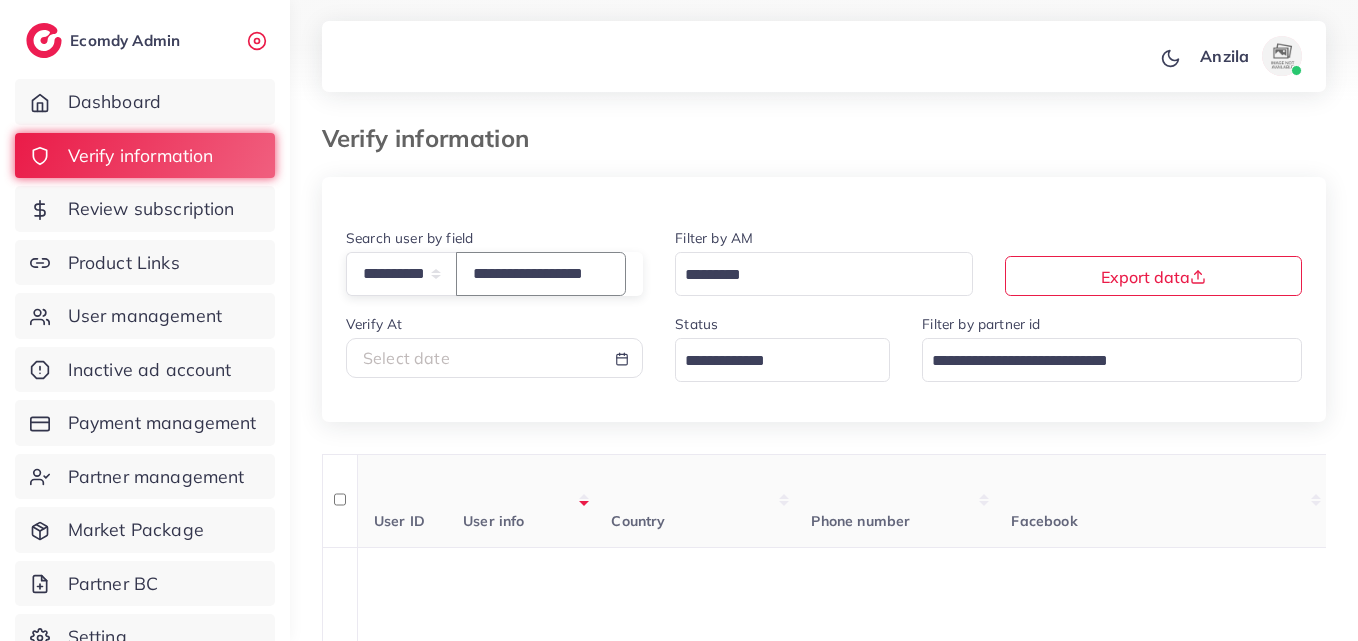 click on "**********" at bounding box center (541, 273) 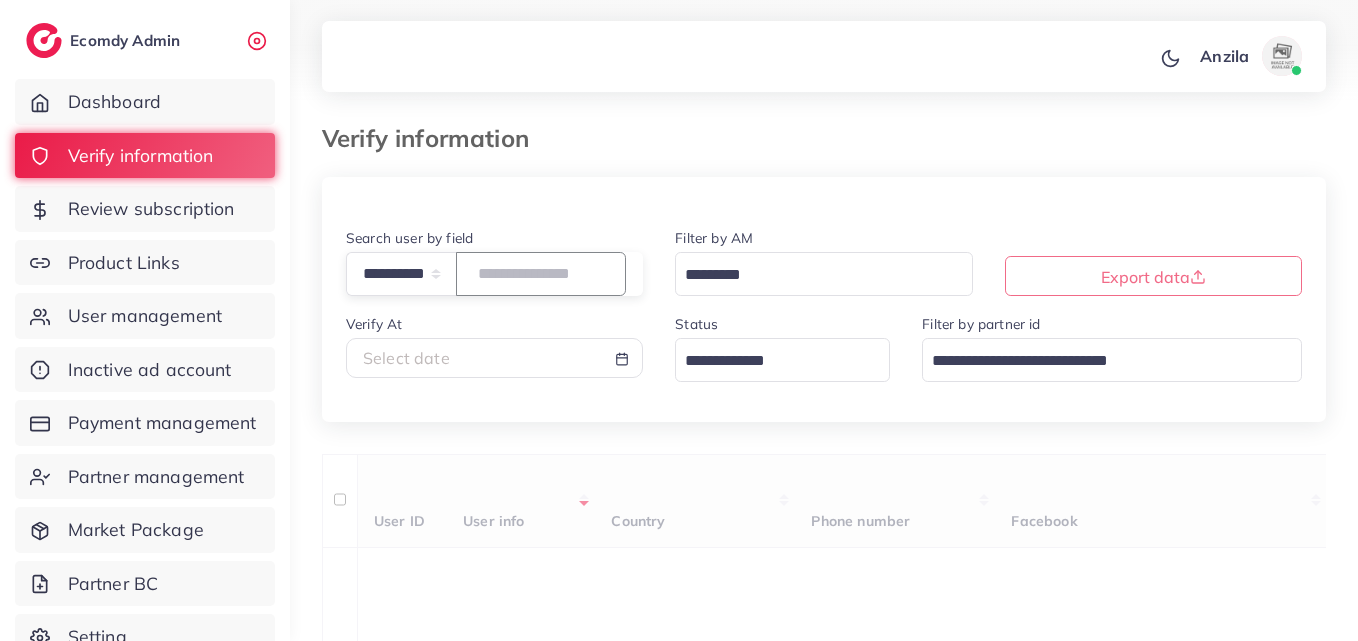 paste on "**********" 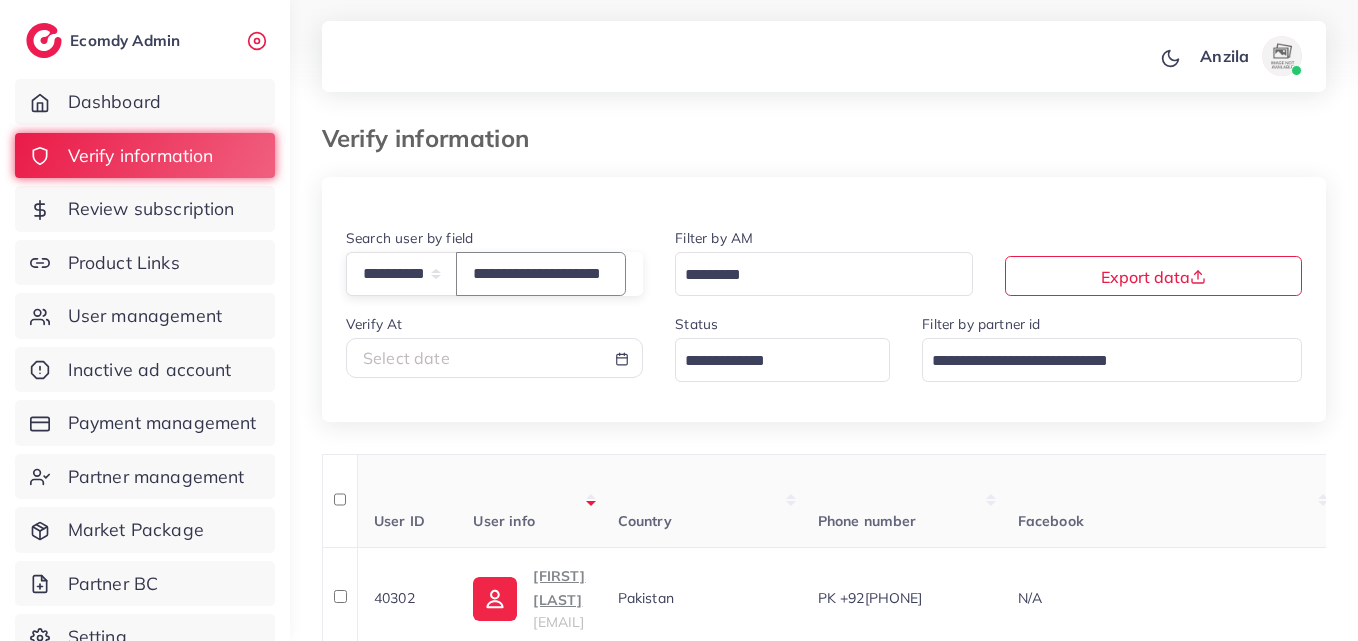scroll, scrollTop: 0, scrollLeft: 60, axis: horizontal 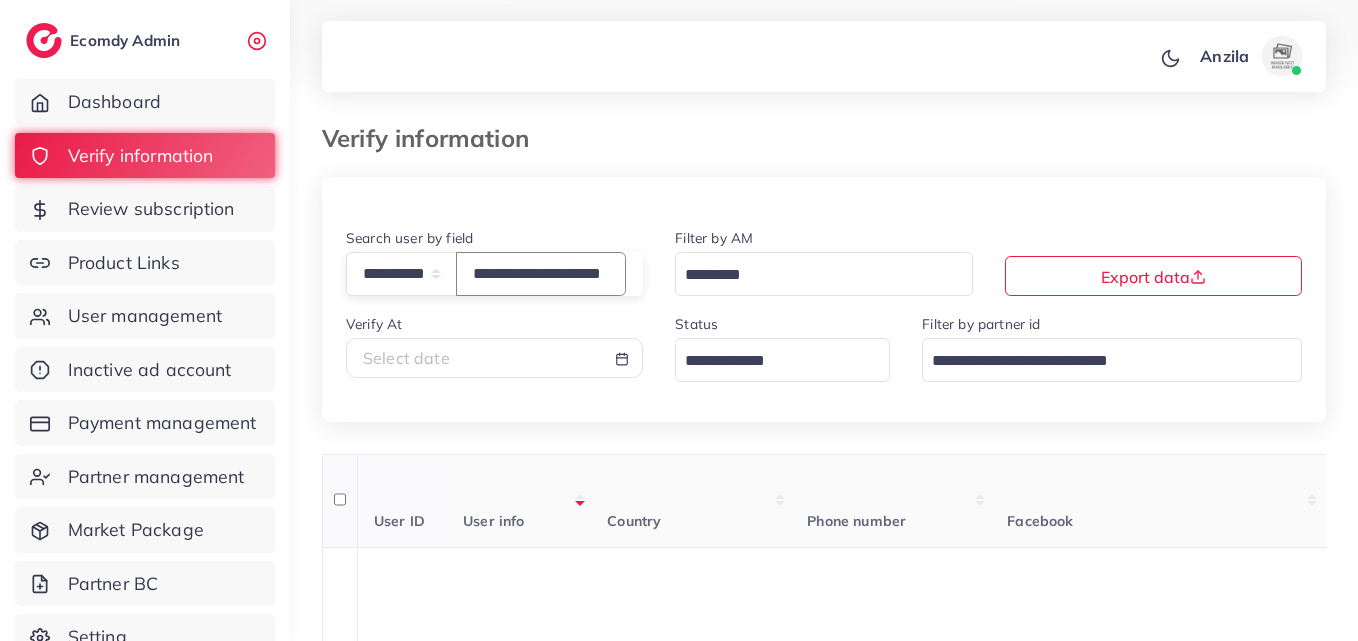 type on "**********" 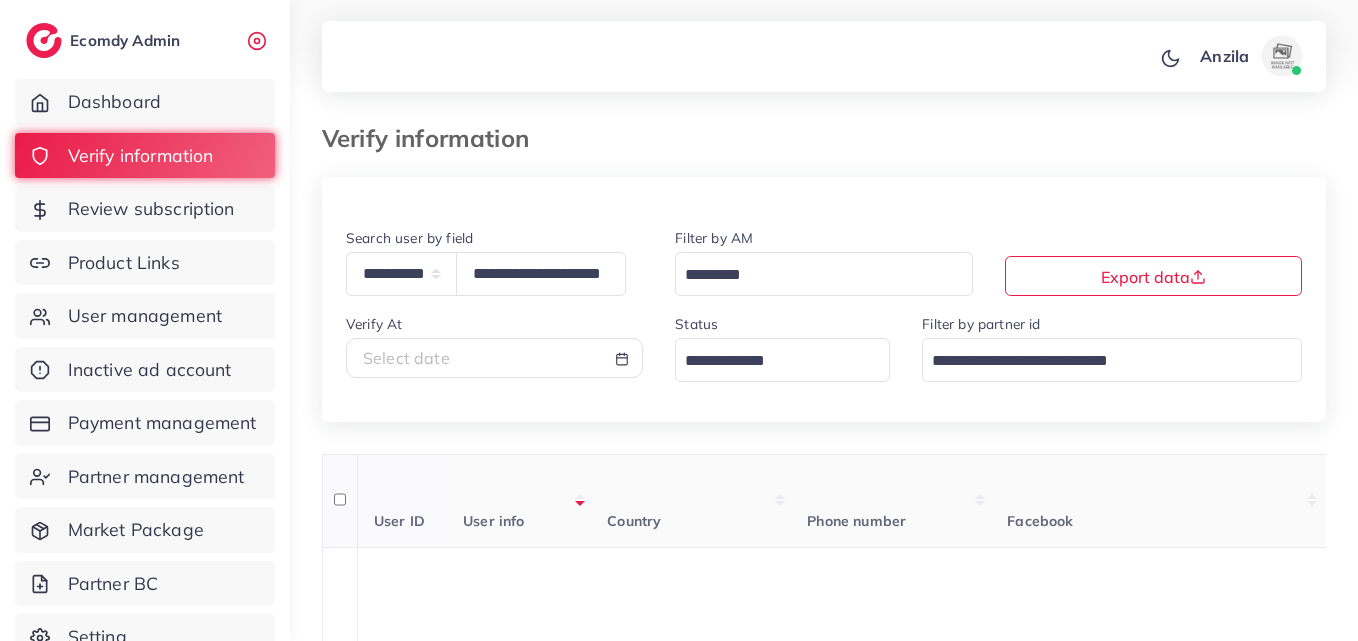 click on "User info" at bounding box center [519, 501] 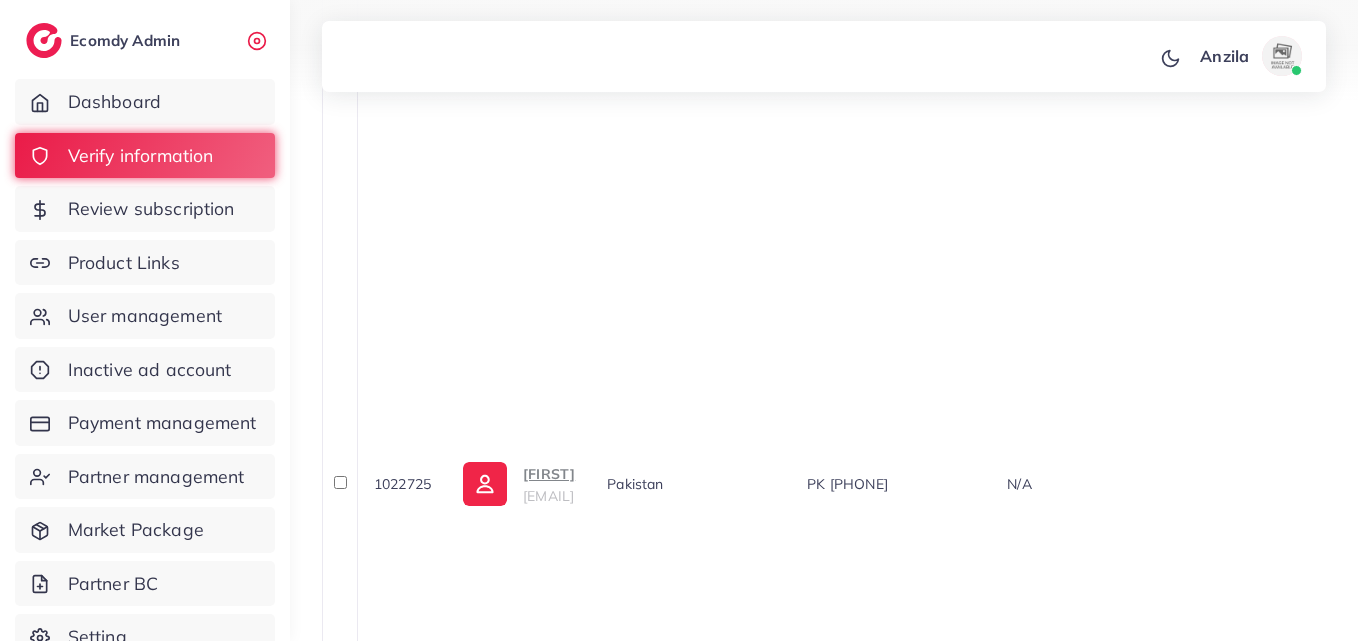 scroll, scrollTop: 4366, scrollLeft: 0, axis: vertical 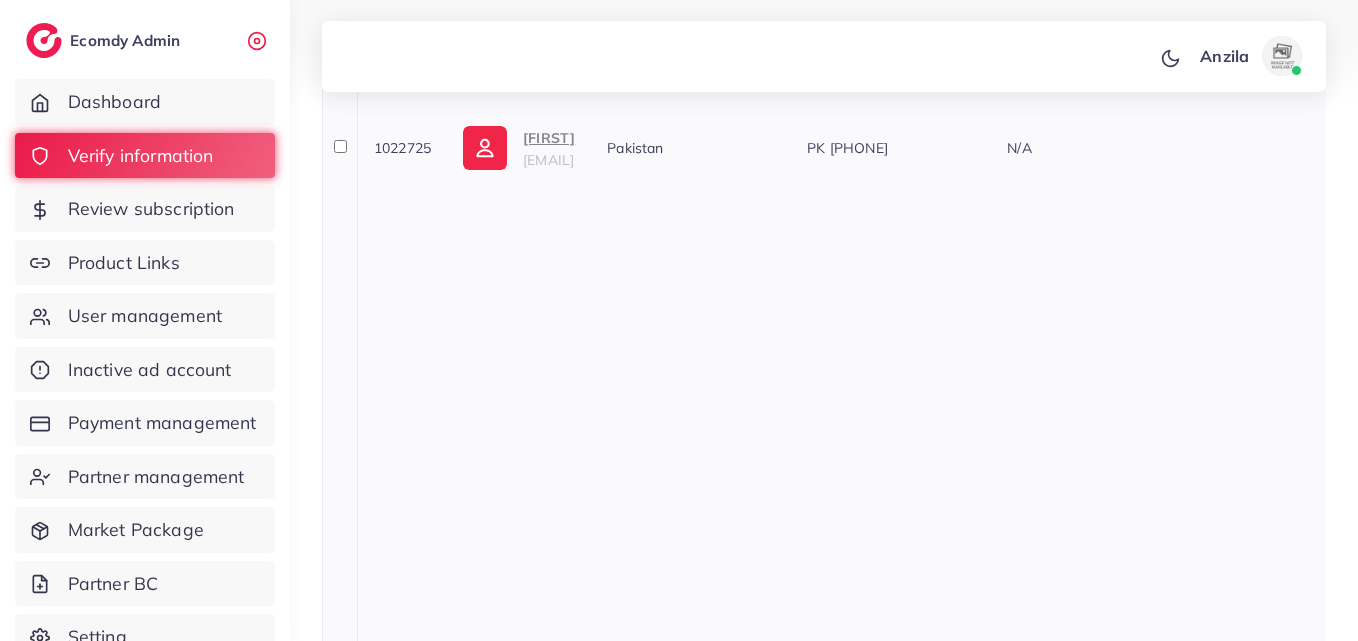 click on "mahmedisb55@gmail.com" at bounding box center (548, 160) 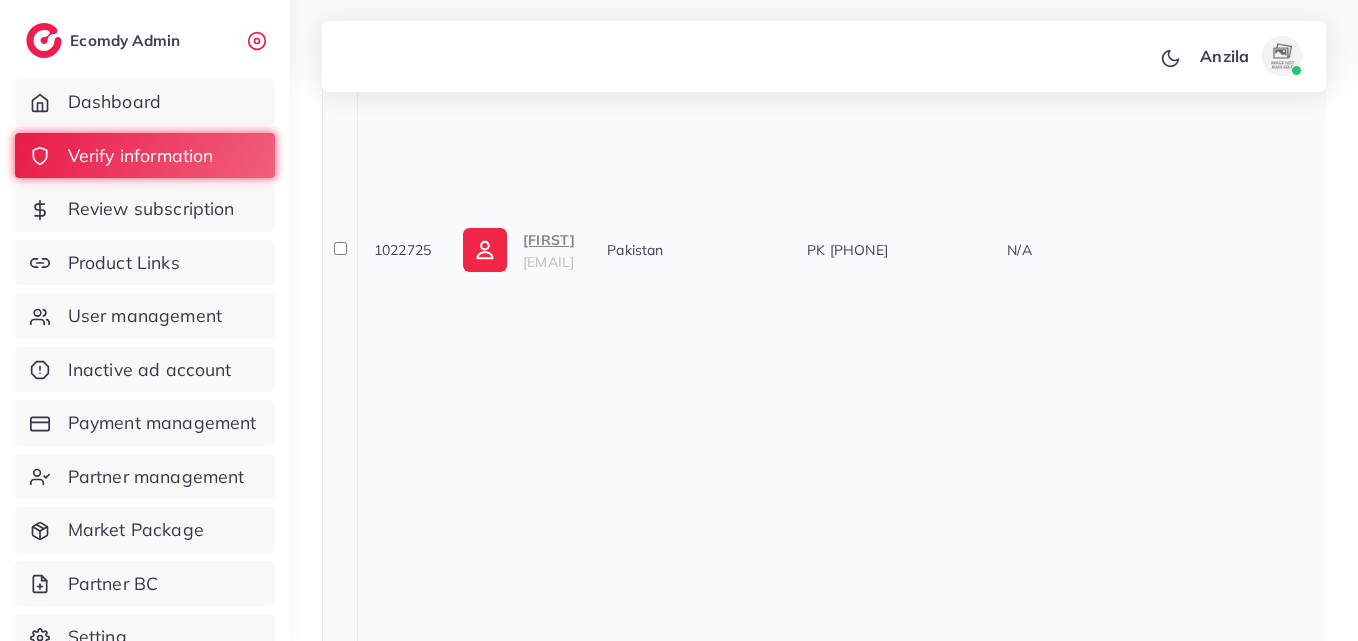 scroll, scrollTop: 3666, scrollLeft: 0, axis: vertical 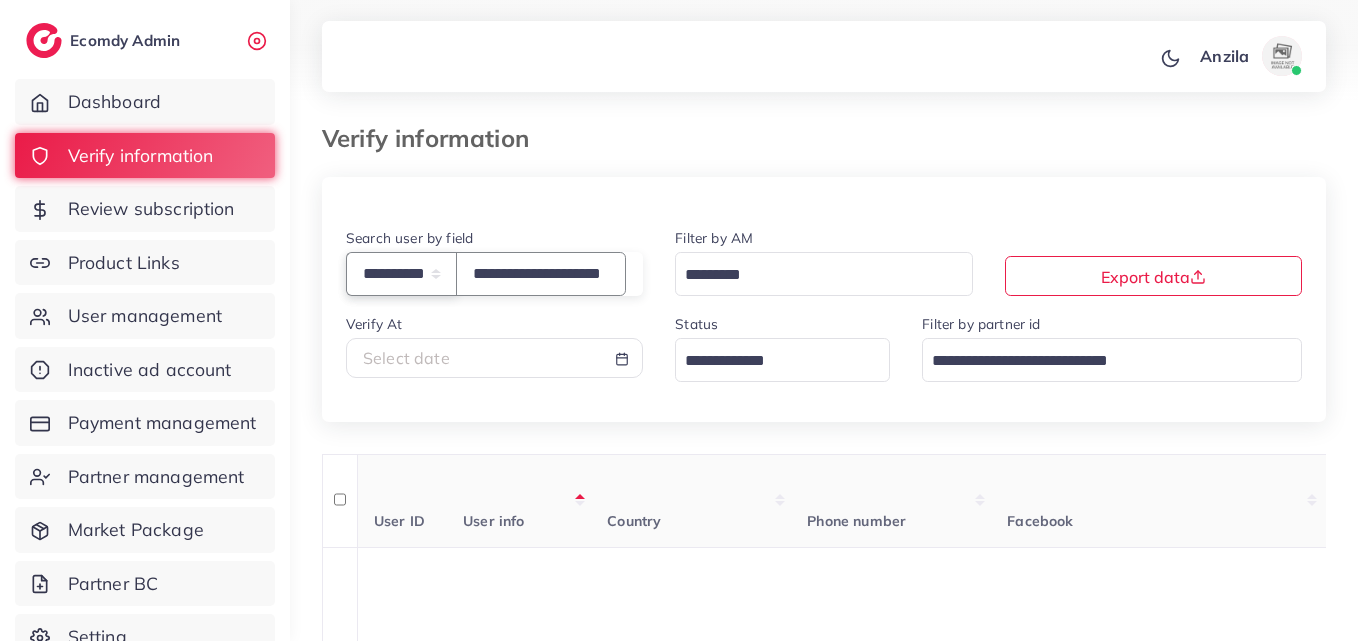 click on "**********" at bounding box center [401, 273] 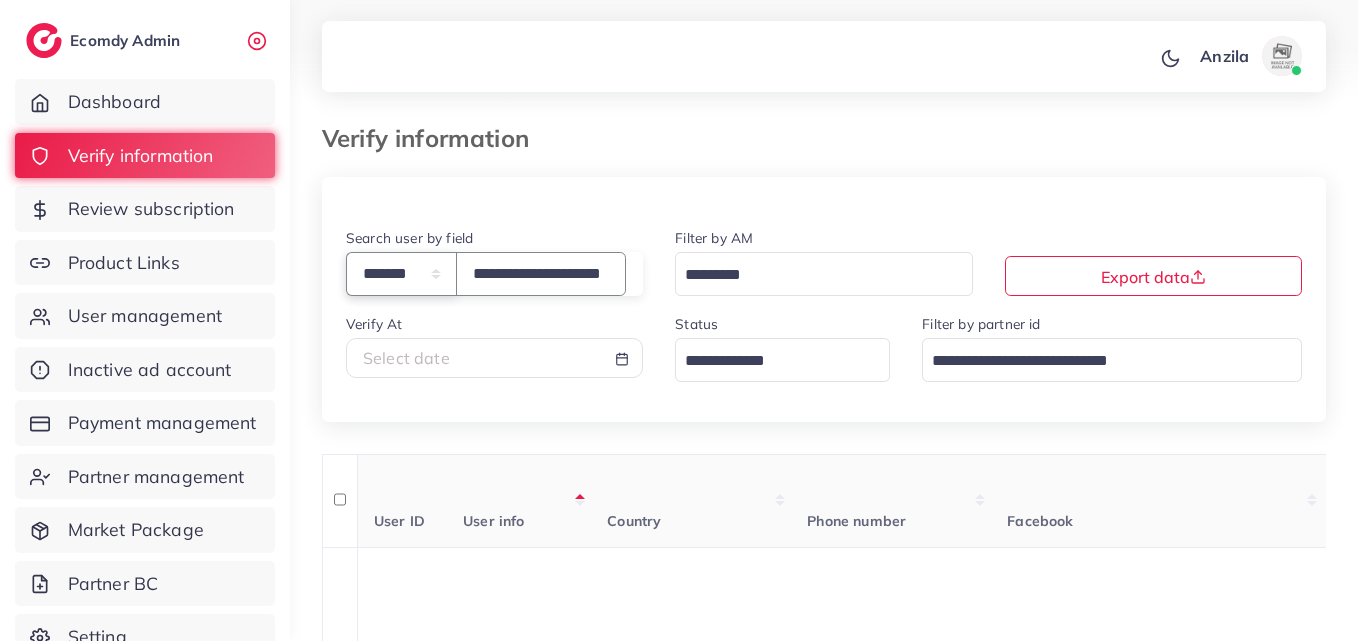 click on "**********" at bounding box center (401, 273) 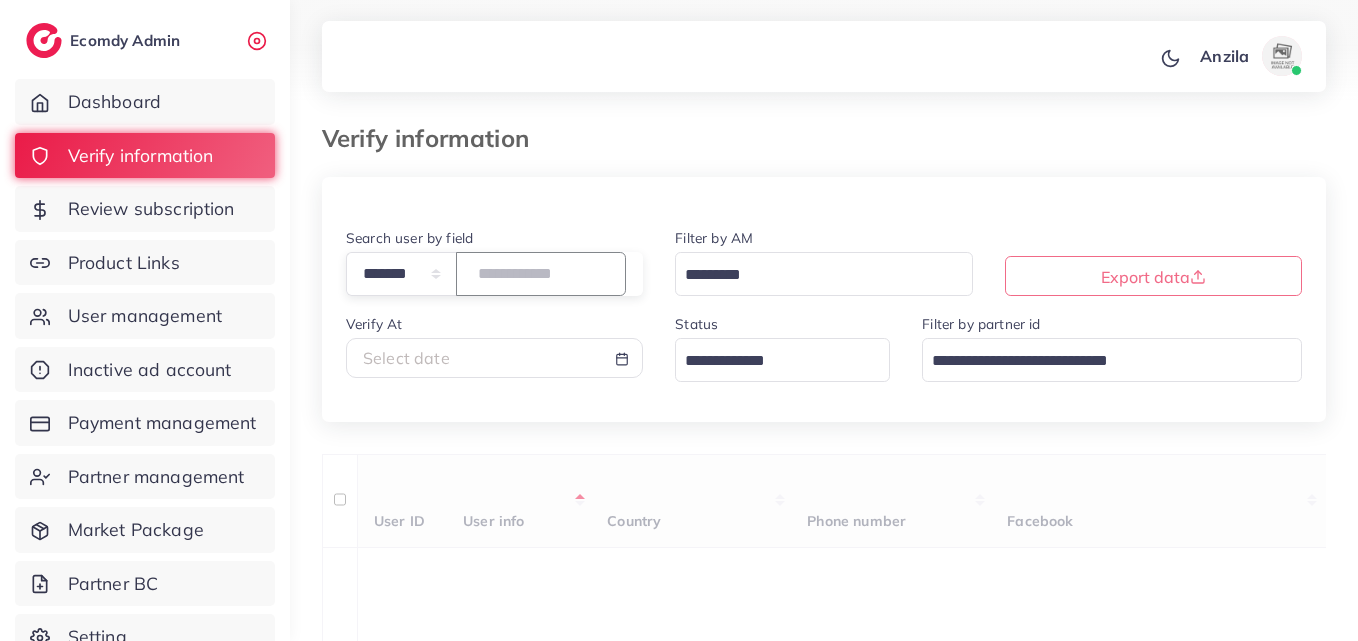 click on "**********" at bounding box center (541, 273) 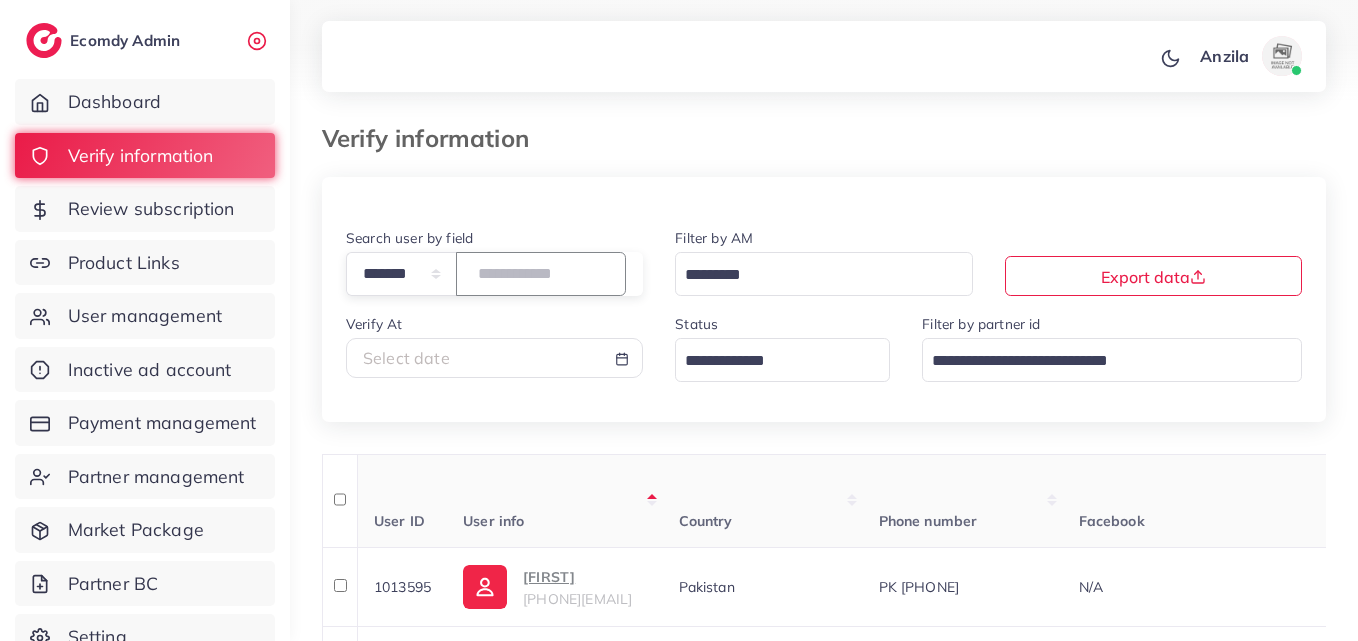 paste 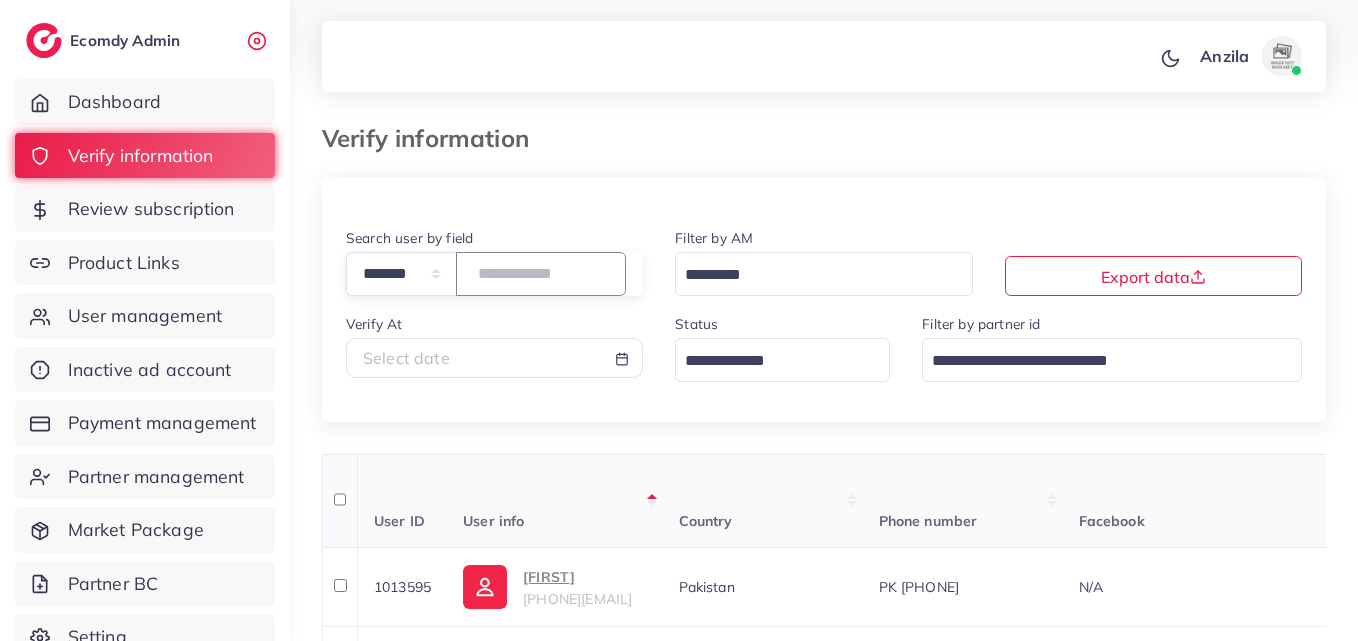 type on "*******" 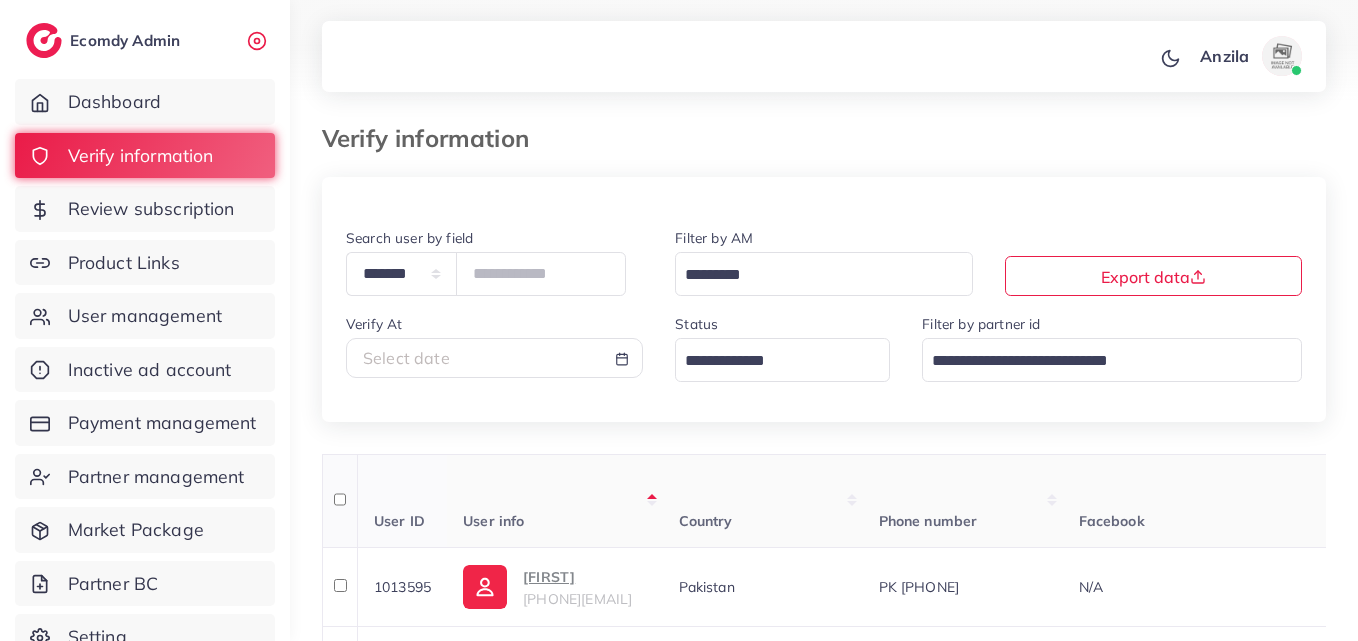 click on "User info" at bounding box center [554, 501] 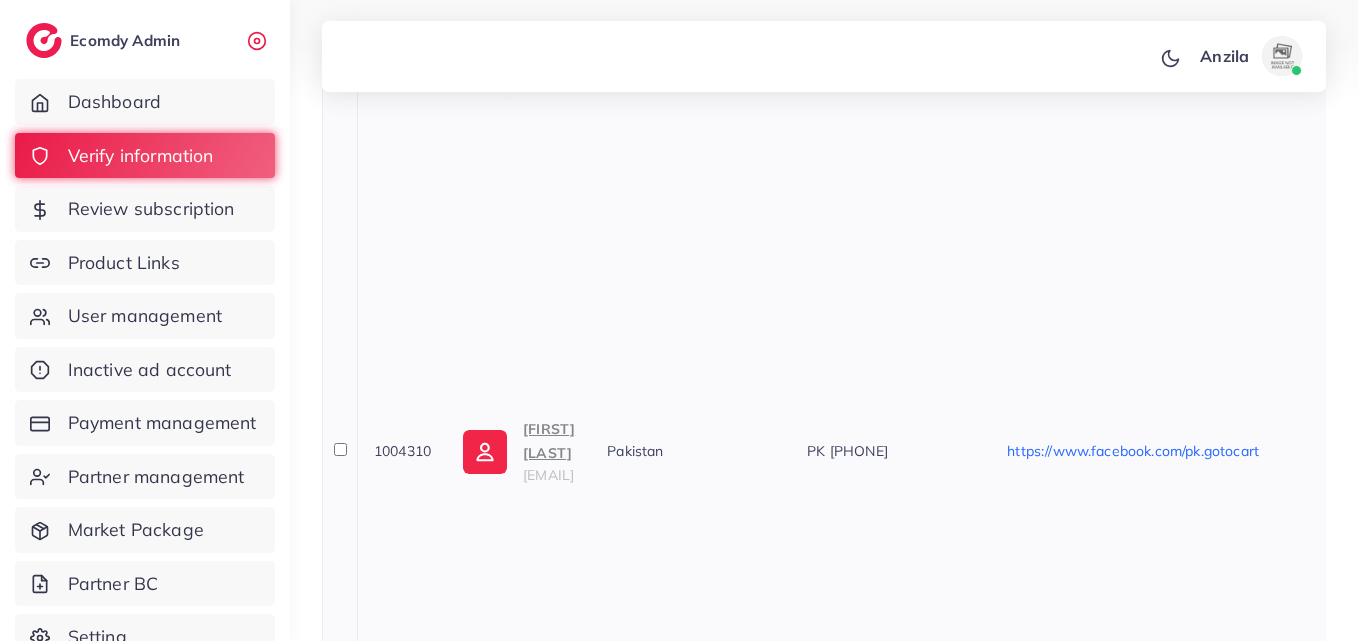 scroll, scrollTop: 600, scrollLeft: 0, axis: vertical 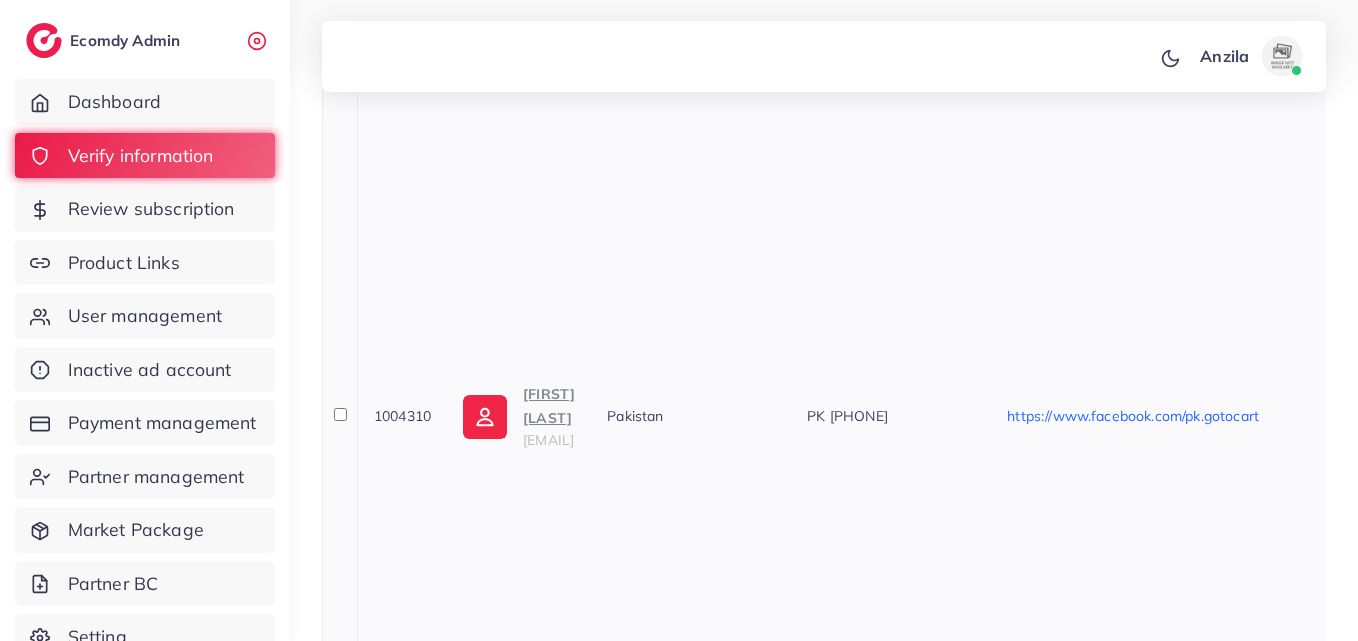click on "Muhammad Umer" at bounding box center (549, 406) 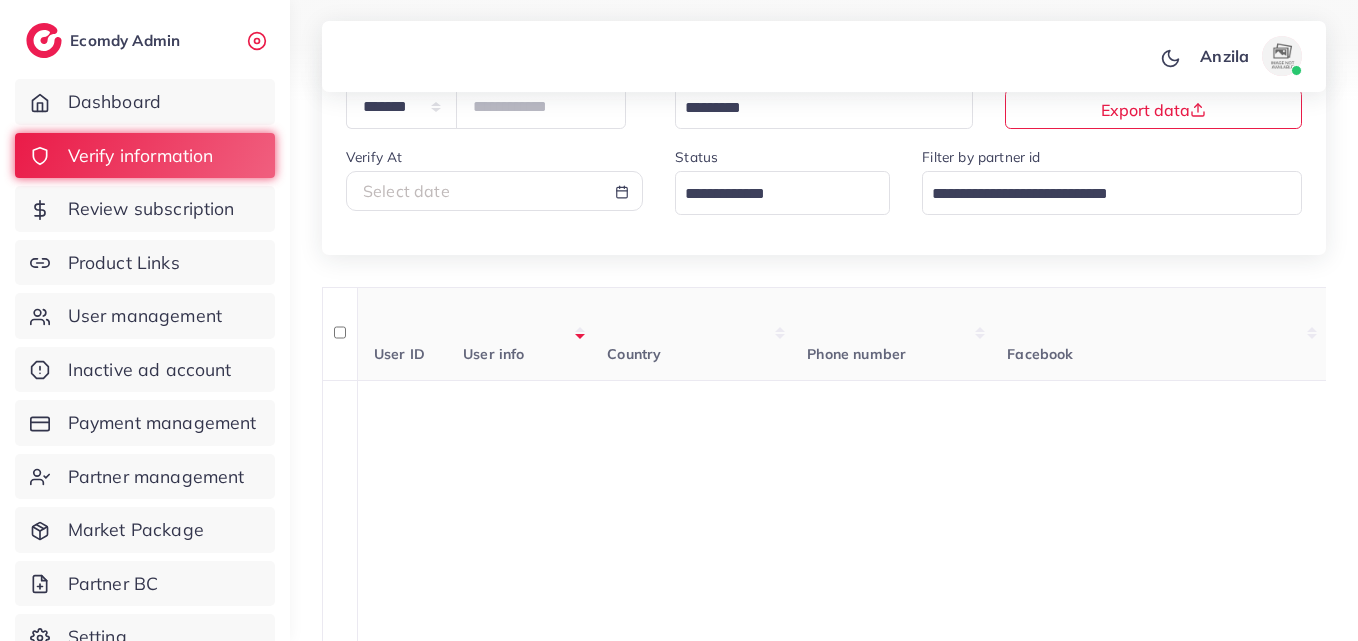 scroll, scrollTop: 0, scrollLeft: 0, axis: both 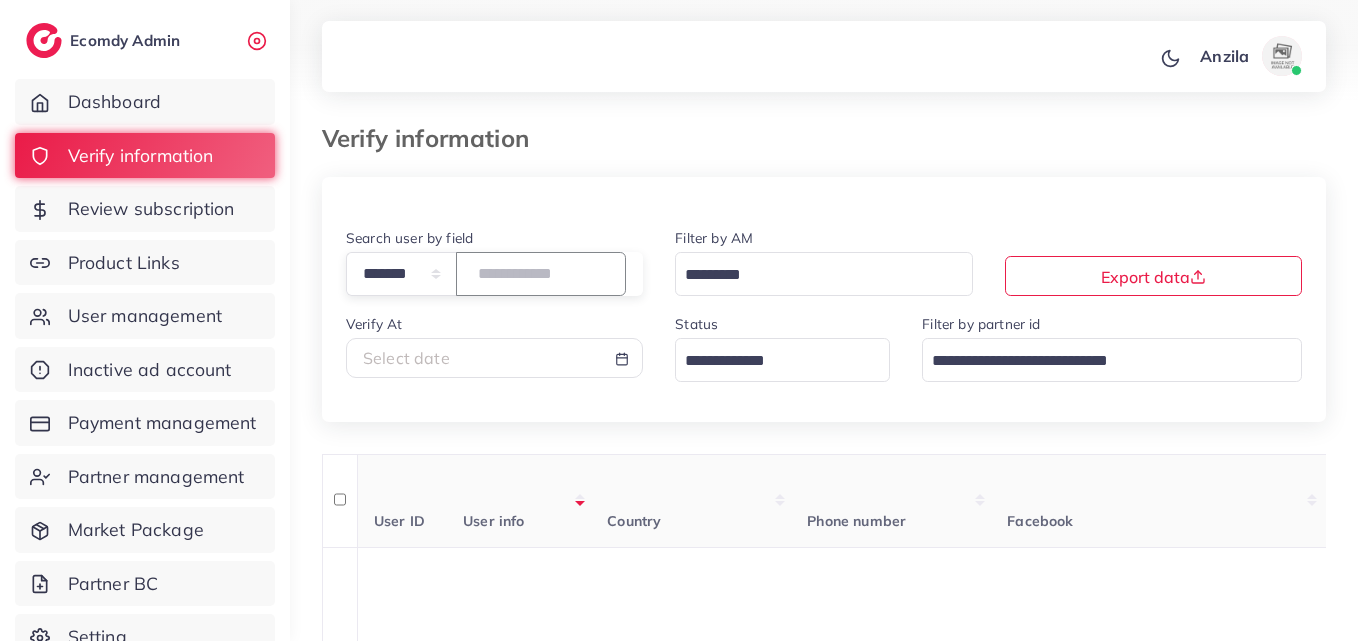 click on "*******" at bounding box center (541, 273) 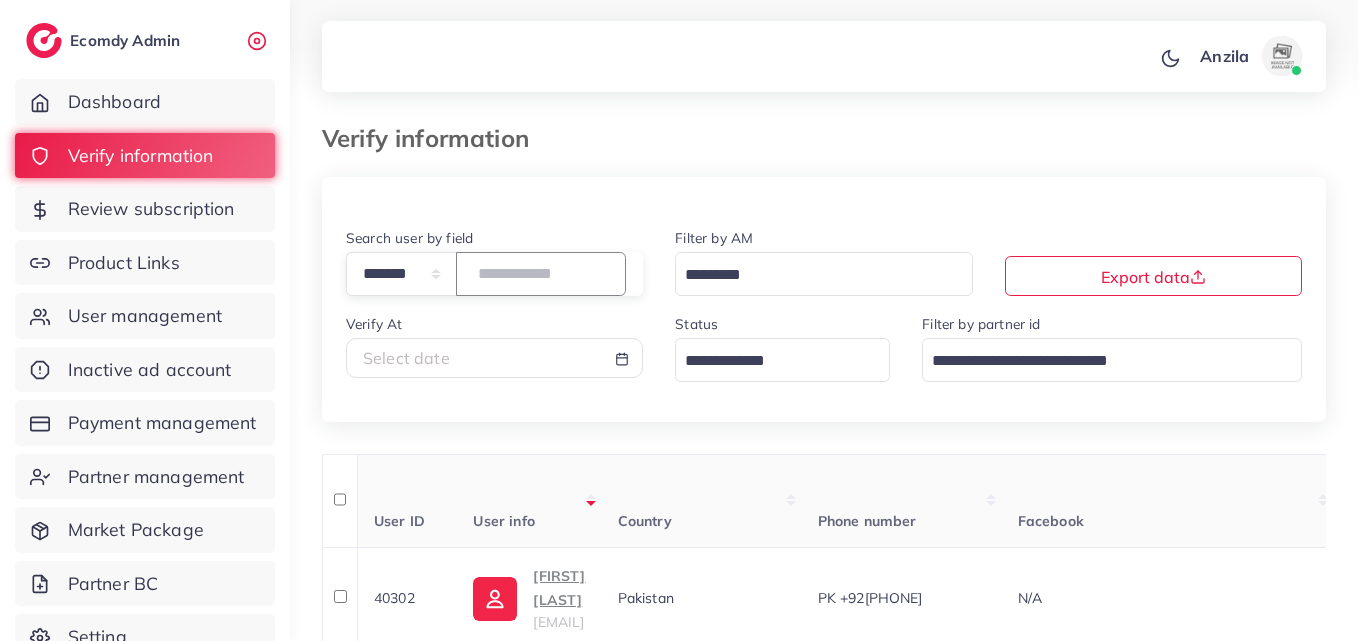 paste on "*******" 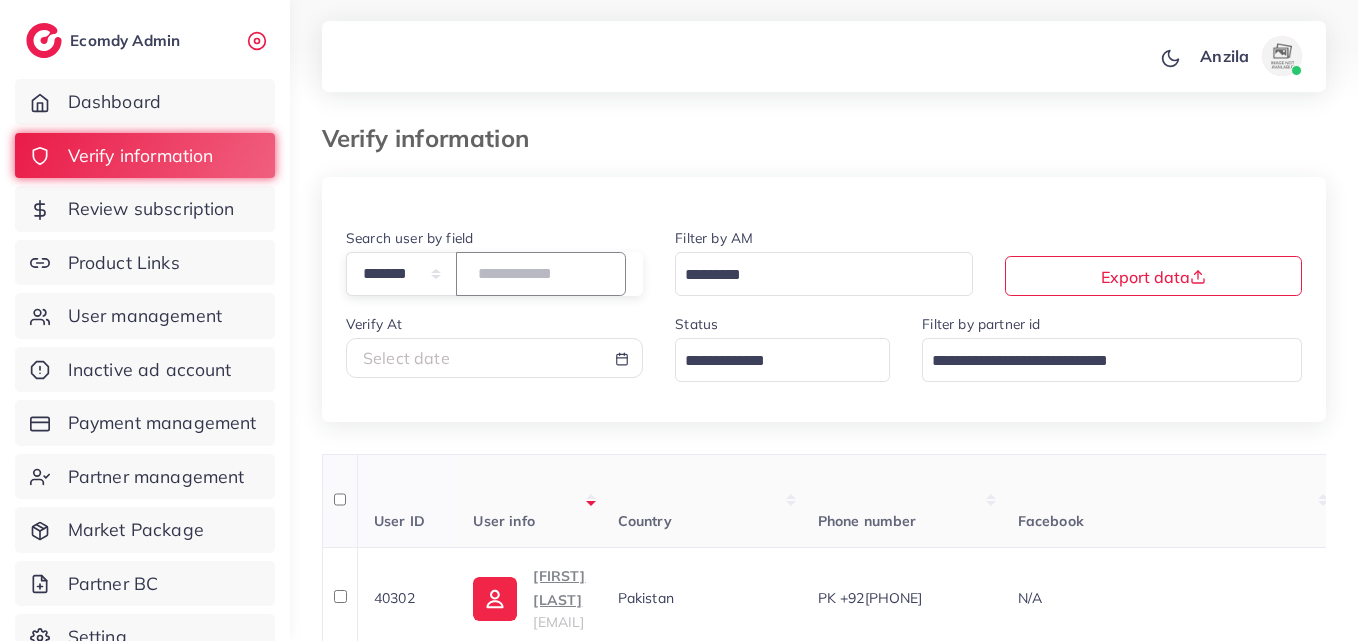 type on "*******" 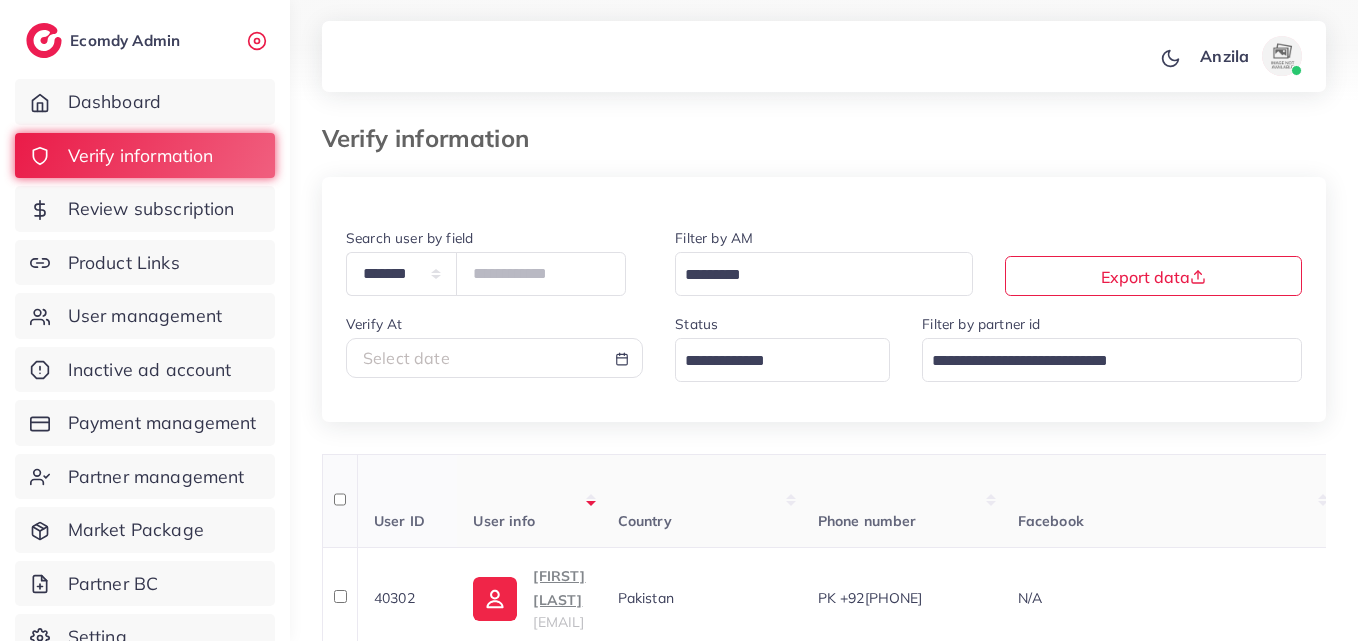 click on "User info" at bounding box center (529, 501) 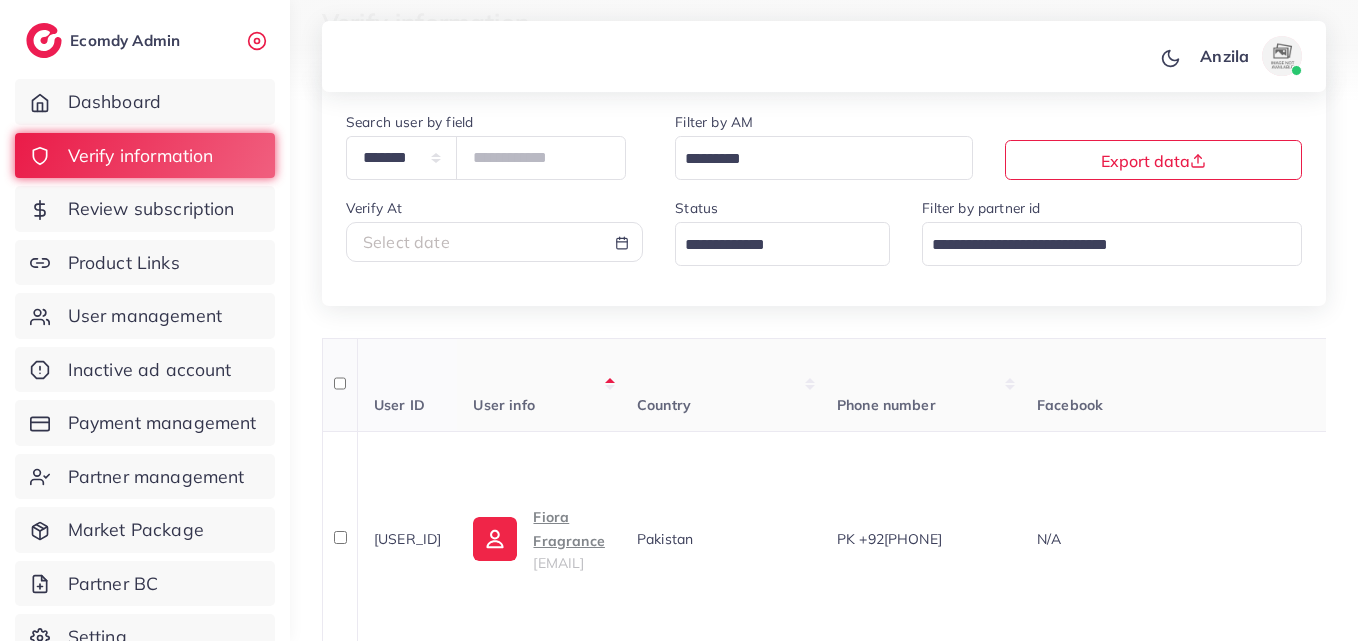scroll, scrollTop: 273, scrollLeft: 0, axis: vertical 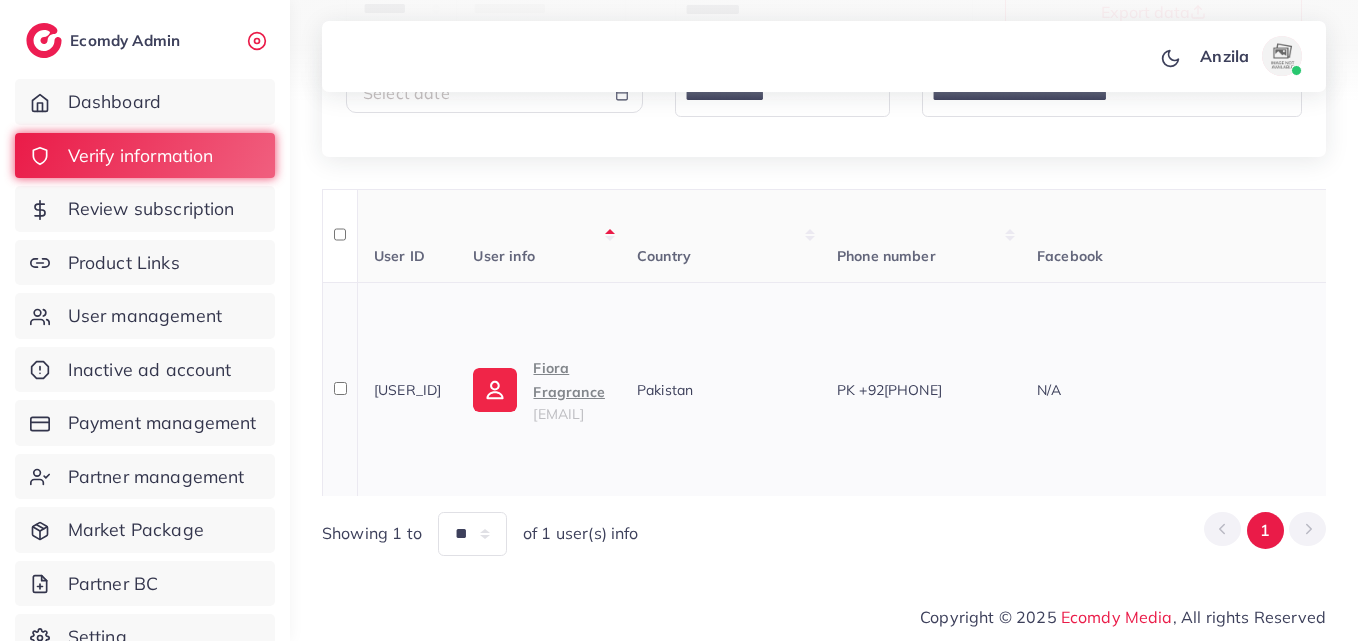 click on "Fiora Fragrance" at bounding box center [568, 380] 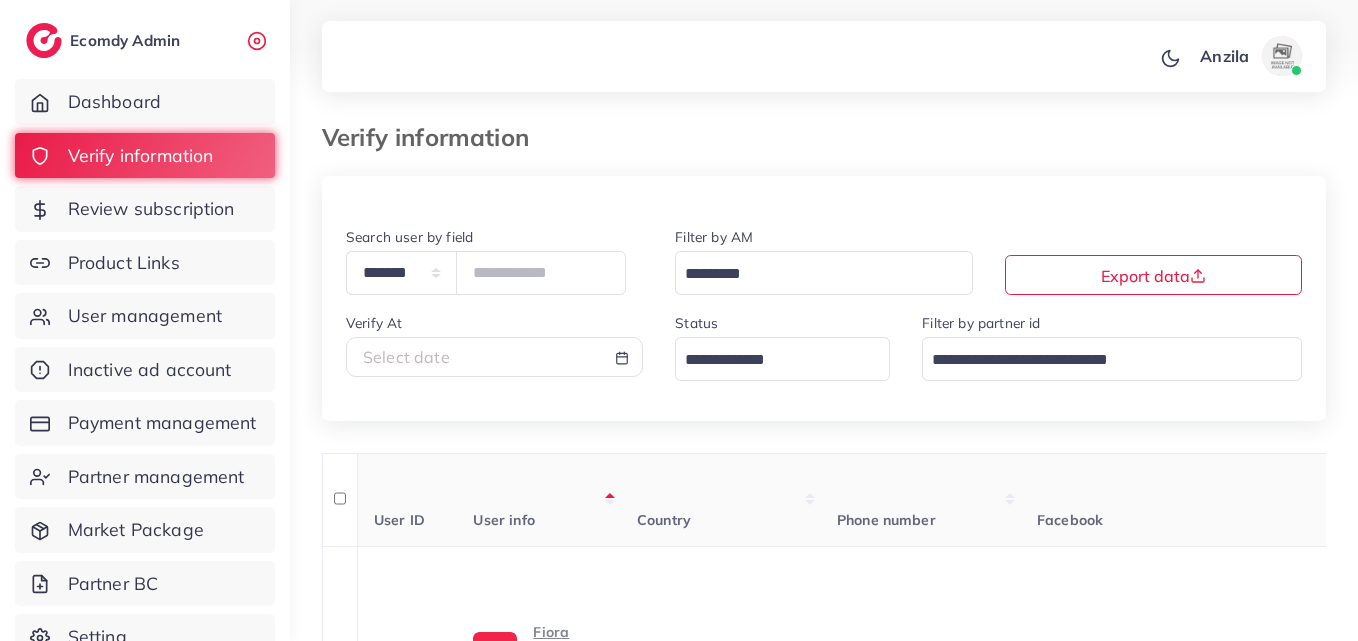scroll, scrollTop: 0, scrollLeft: 0, axis: both 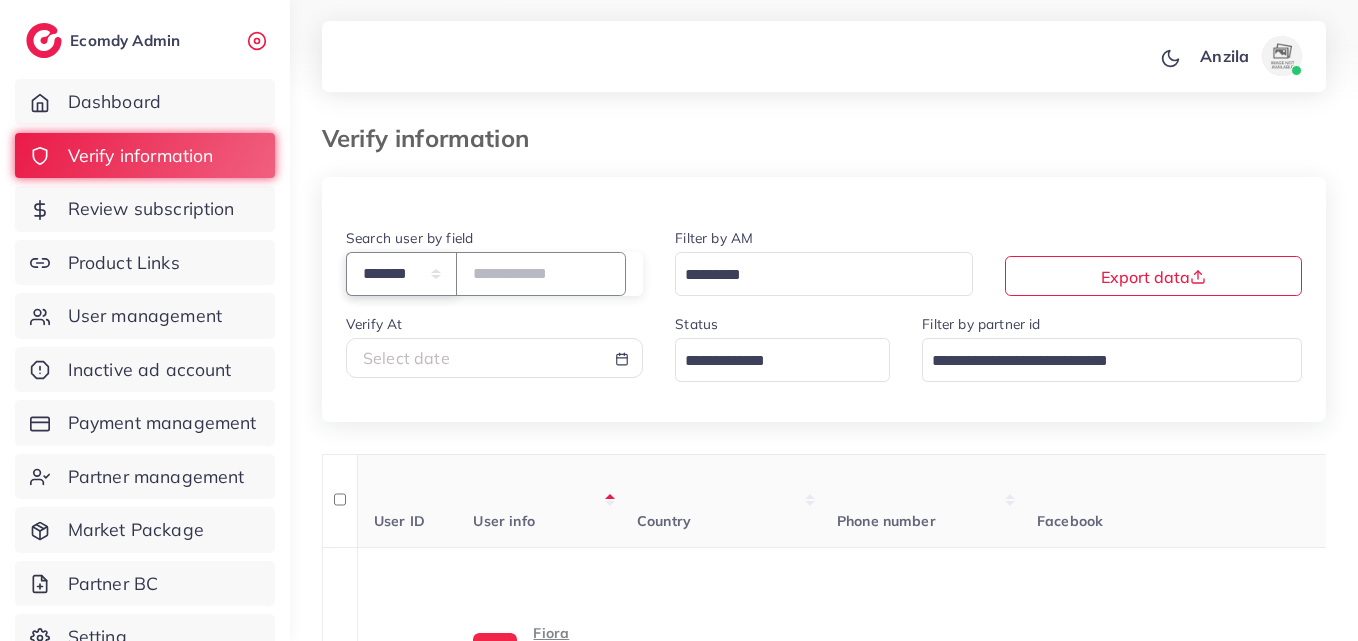 click on "**********" at bounding box center (401, 273) 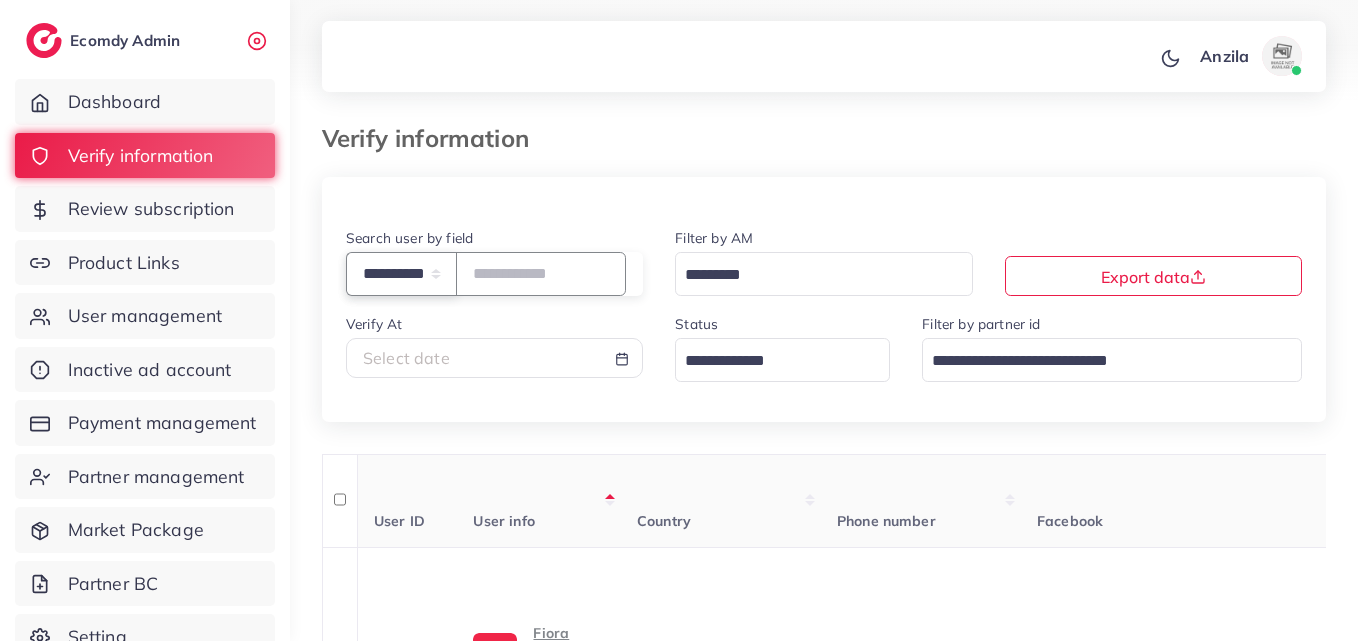 click on "**********" at bounding box center [401, 273] 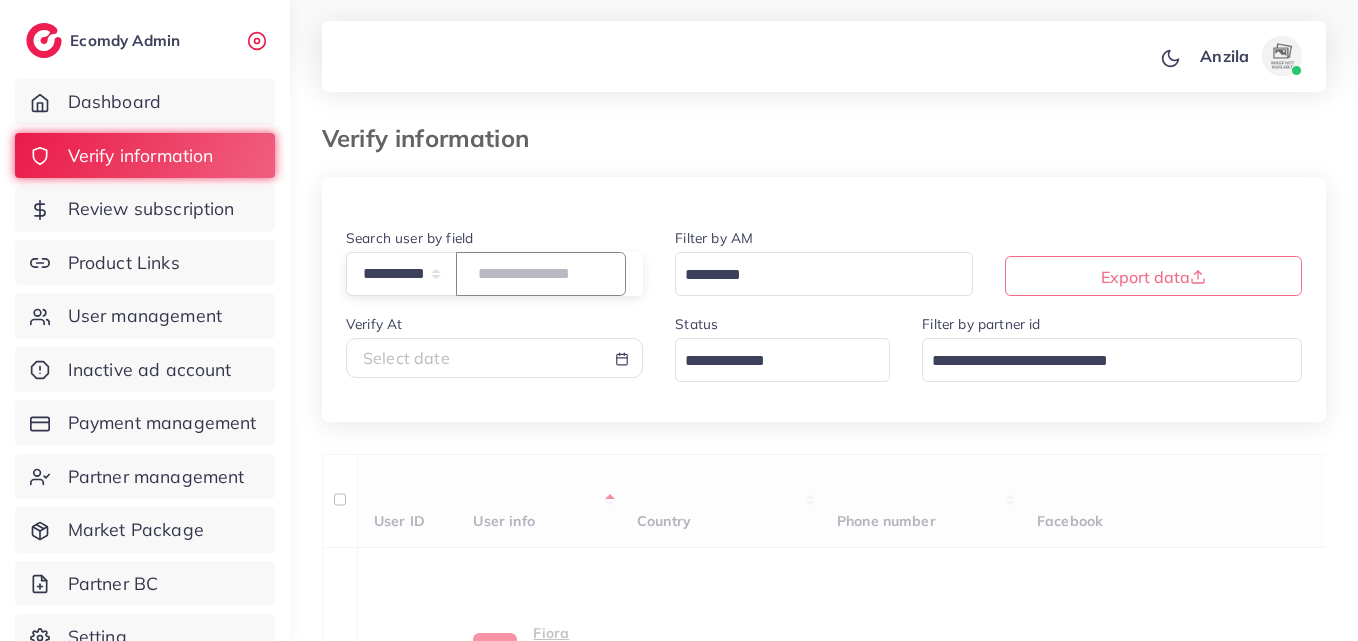 click at bounding box center (541, 273) 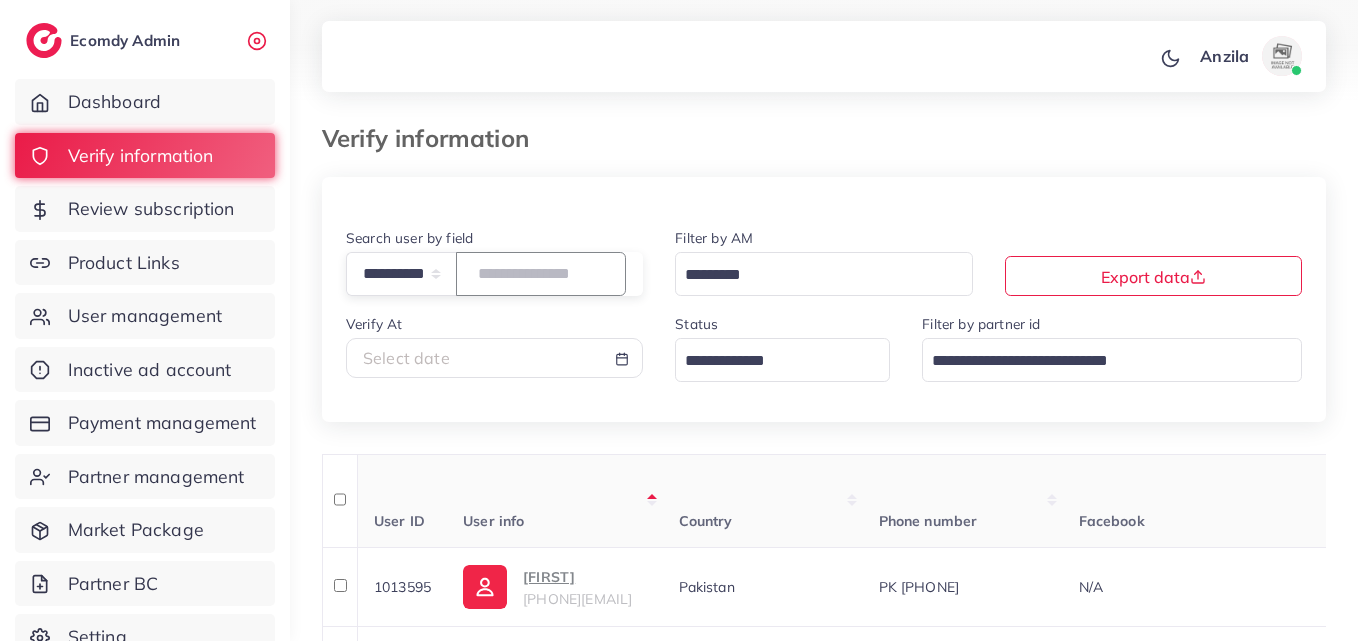 paste on "**********" 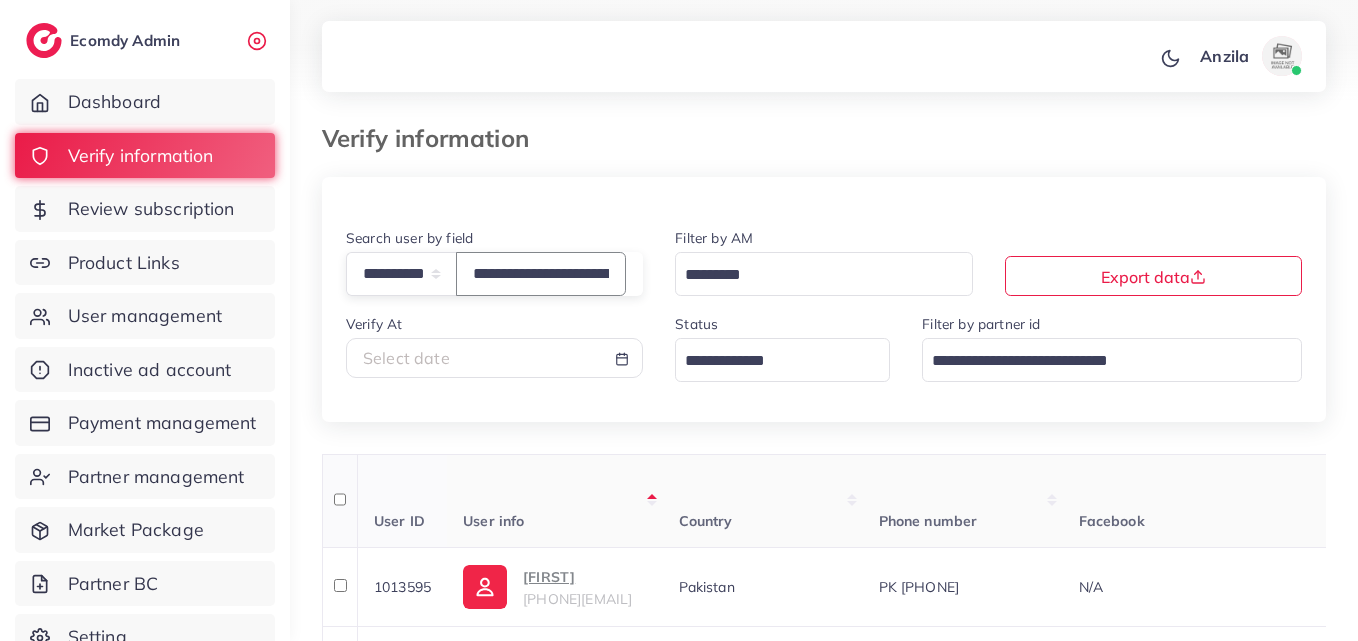 scroll, scrollTop: 0, scrollLeft: 67, axis: horizontal 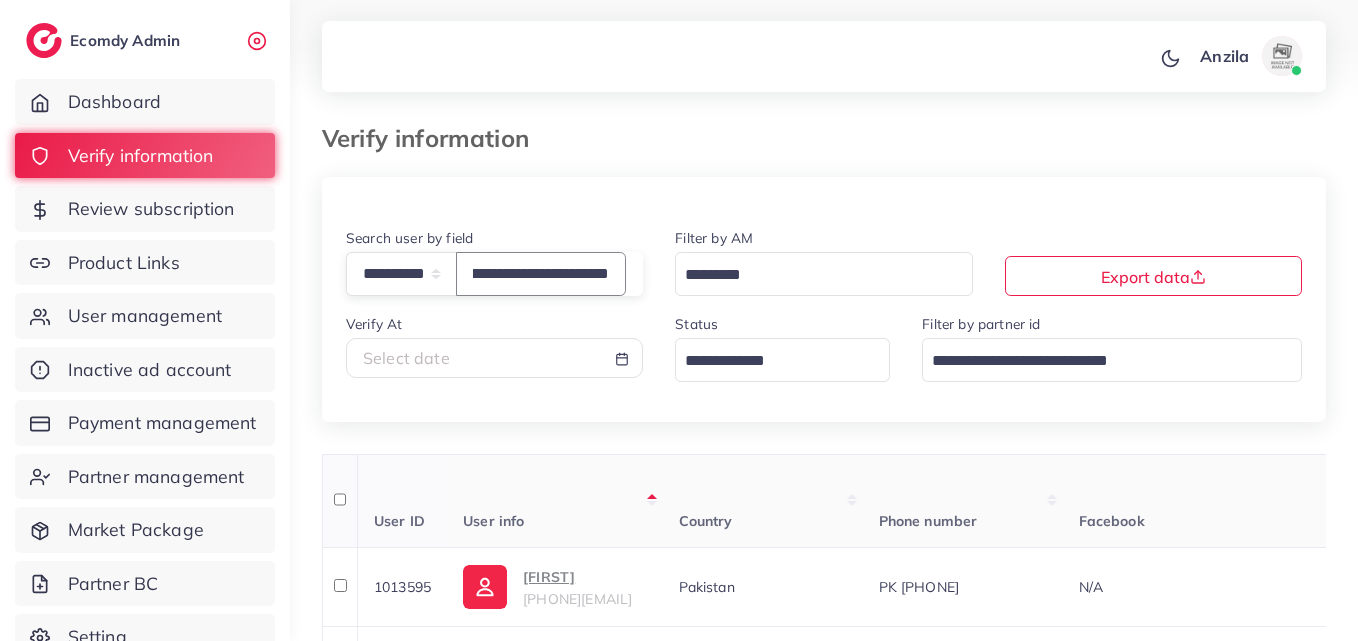 type on "**********" 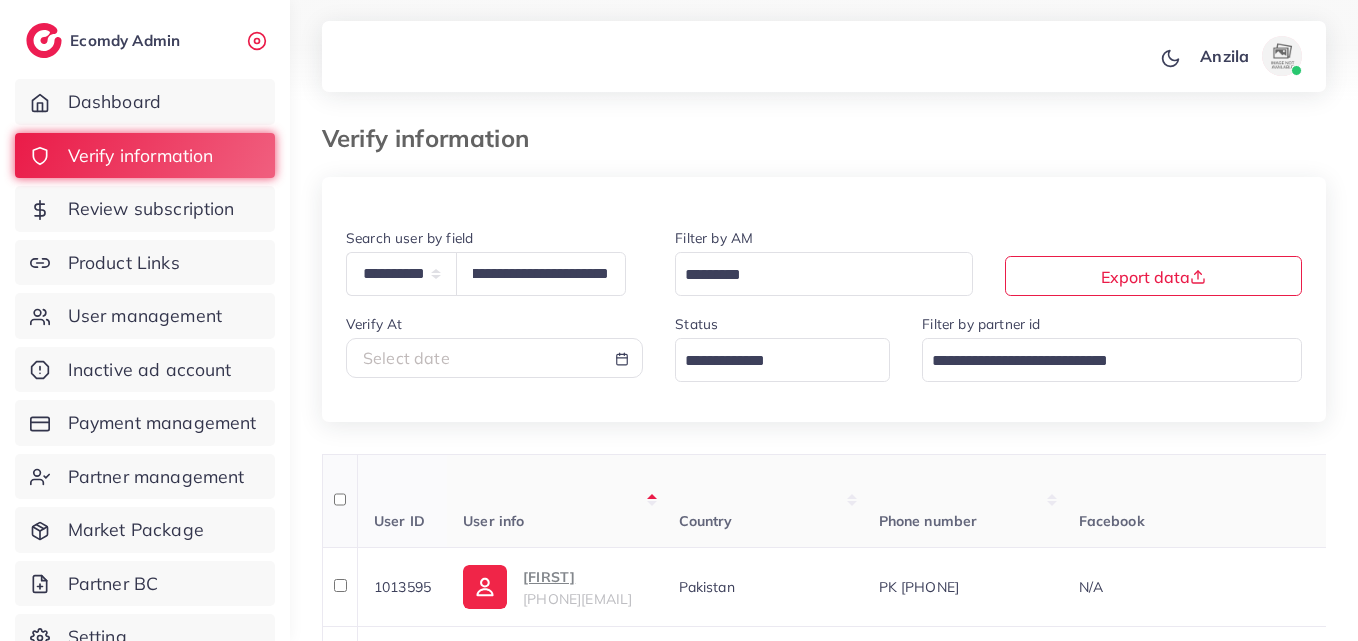 scroll, scrollTop: 0, scrollLeft: 0, axis: both 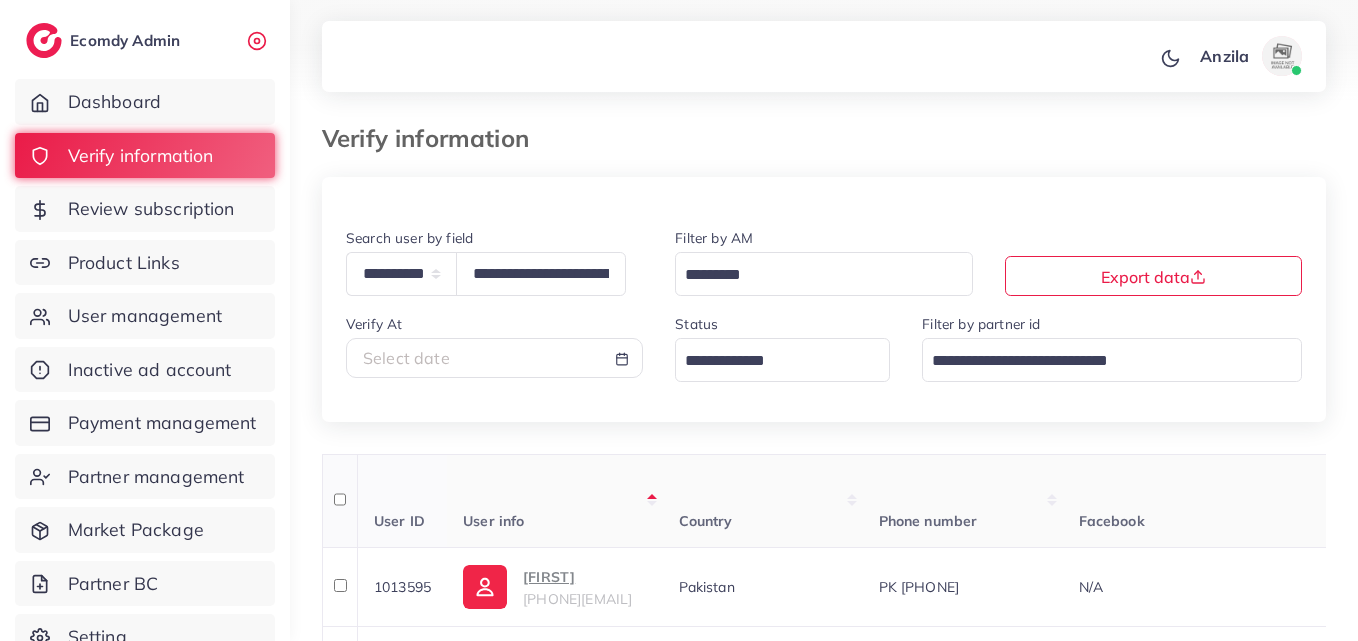 click on "User info" at bounding box center [554, 501] 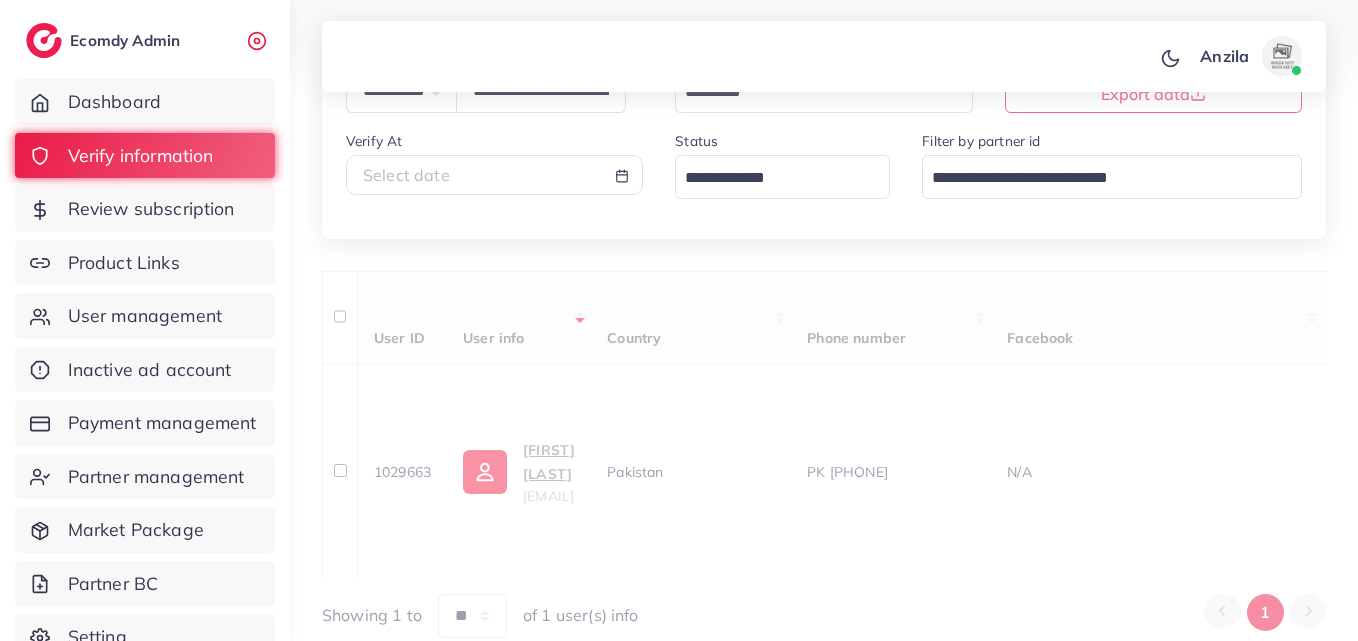 scroll, scrollTop: 200, scrollLeft: 0, axis: vertical 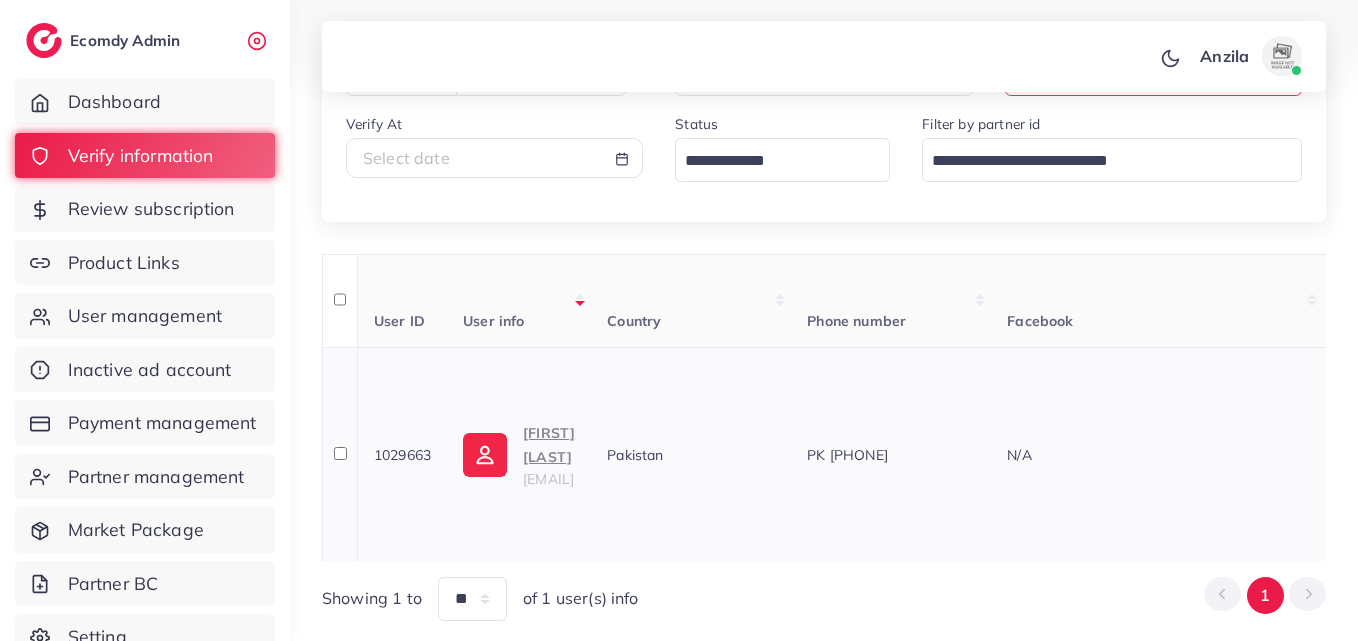 click on "punjabiseller20@gmail.com" at bounding box center [548, 479] 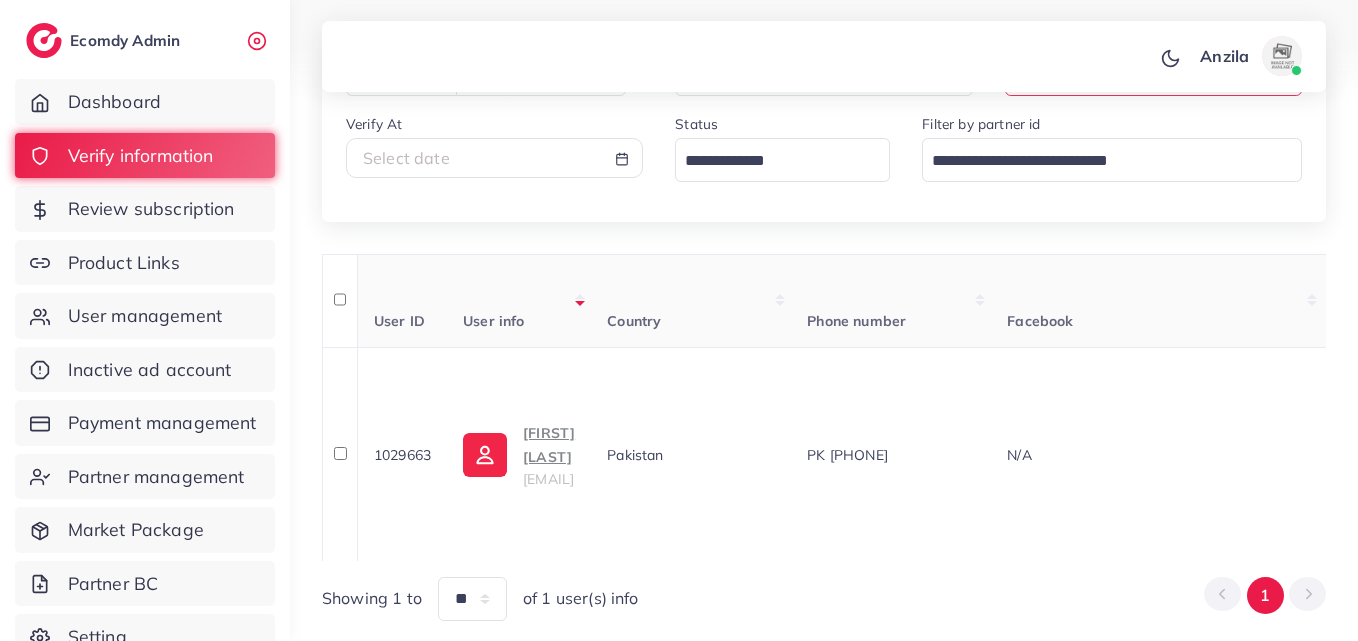 scroll, scrollTop: 100, scrollLeft: 0, axis: vertical 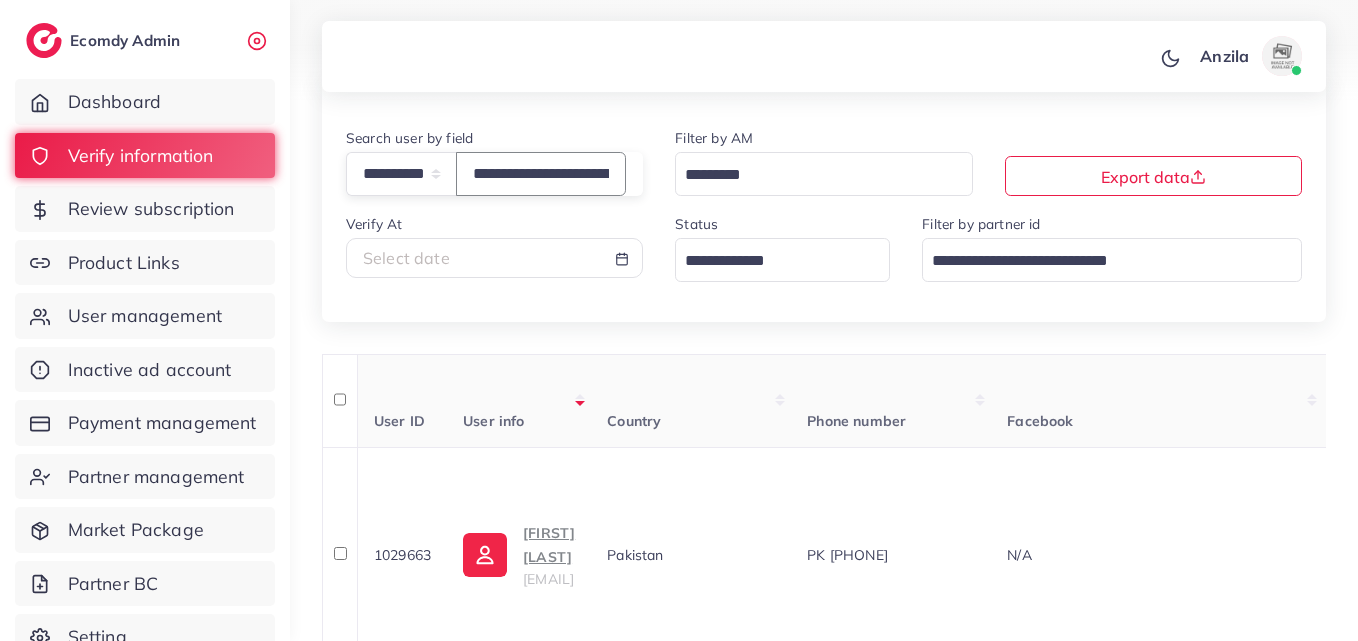 click on "**********" at bounding box center [541, 173] 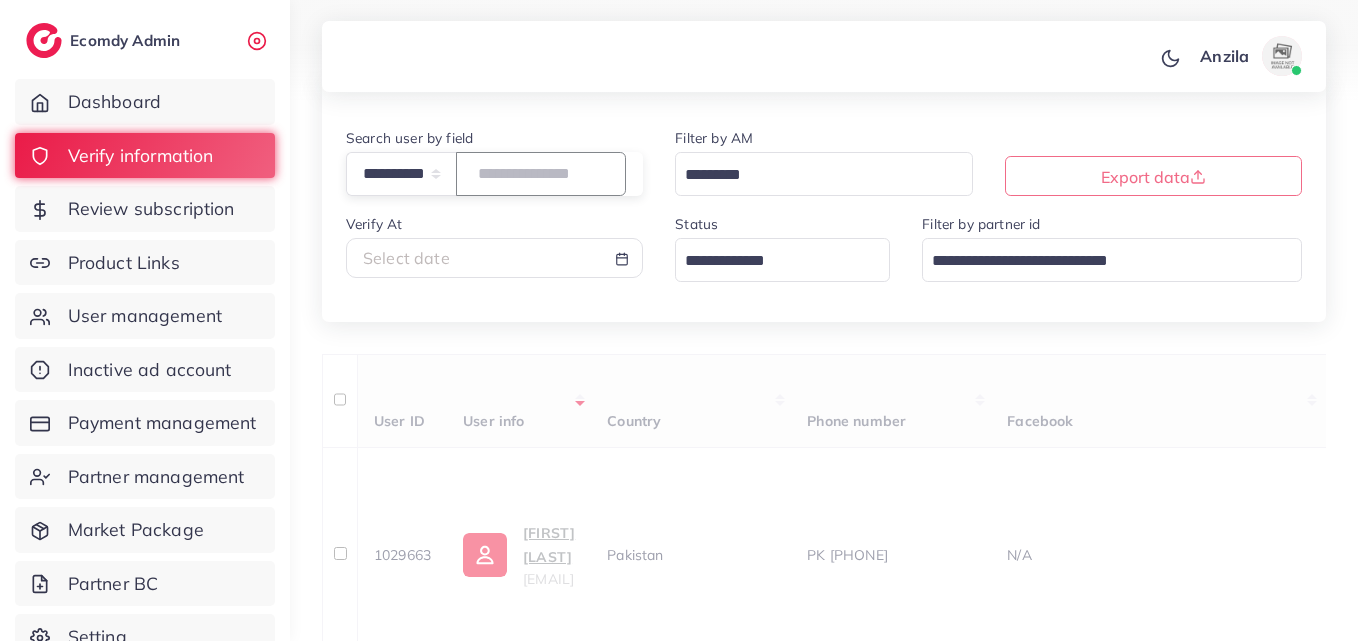 paste on "**********" 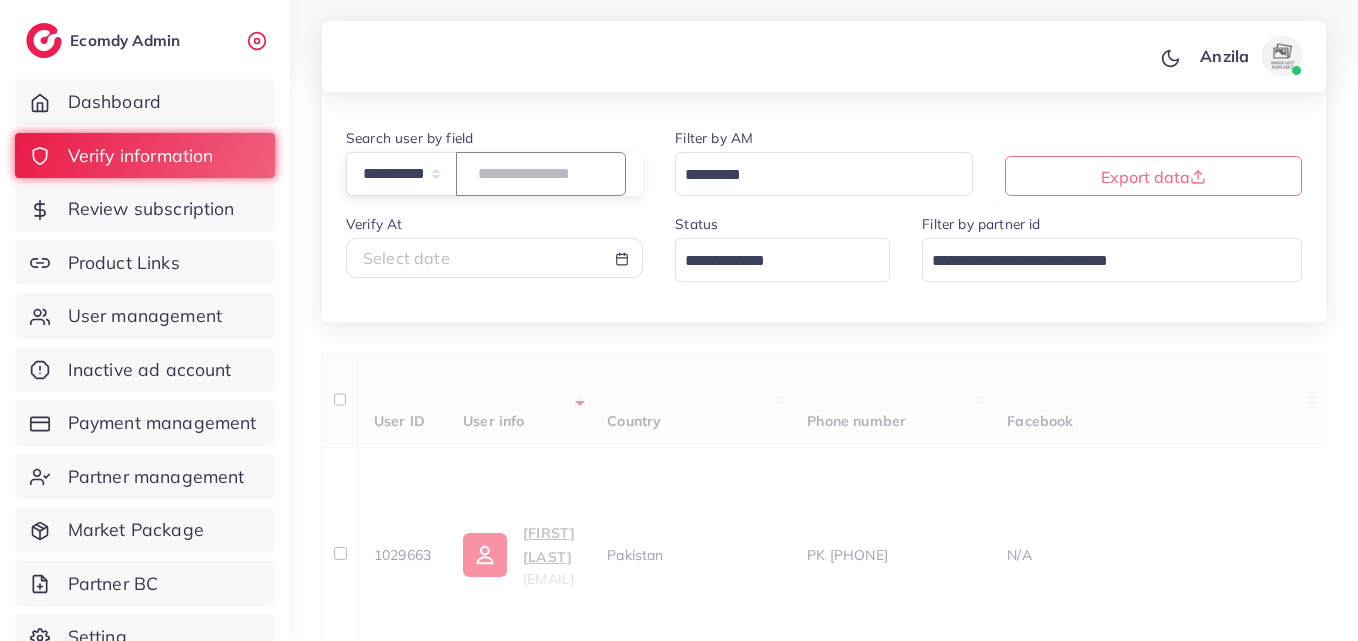 type on "**********" 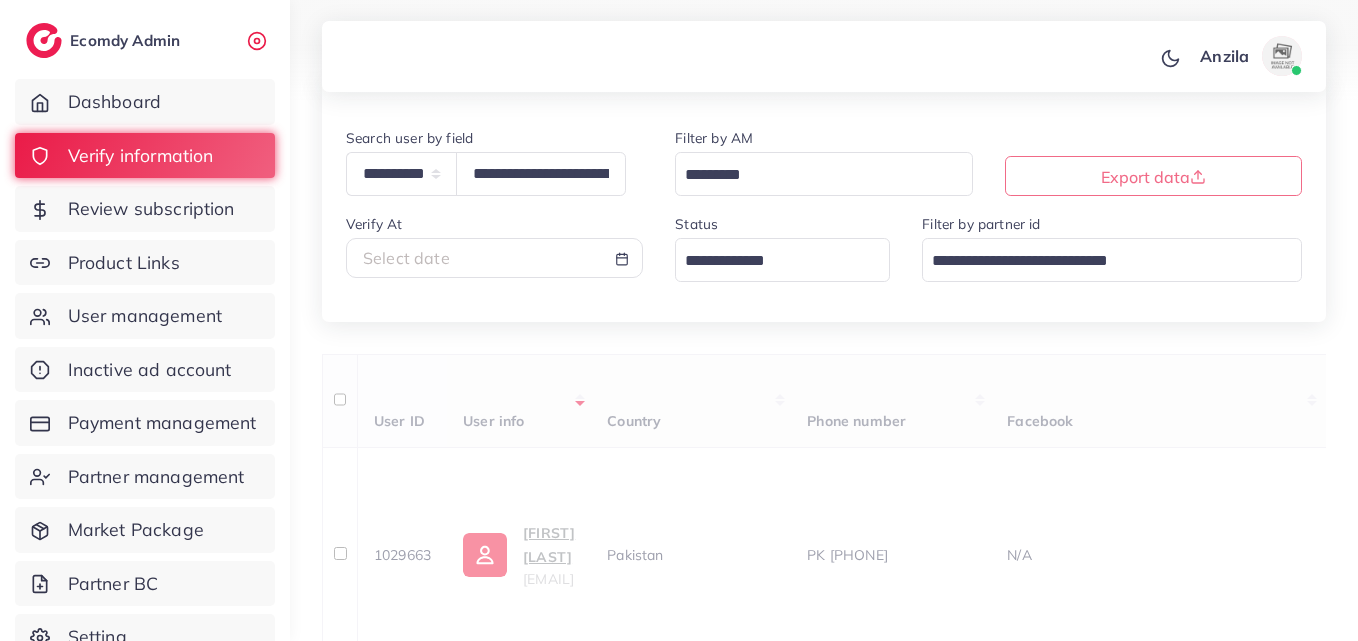 click on "User info" at bounding box center (519, 401) 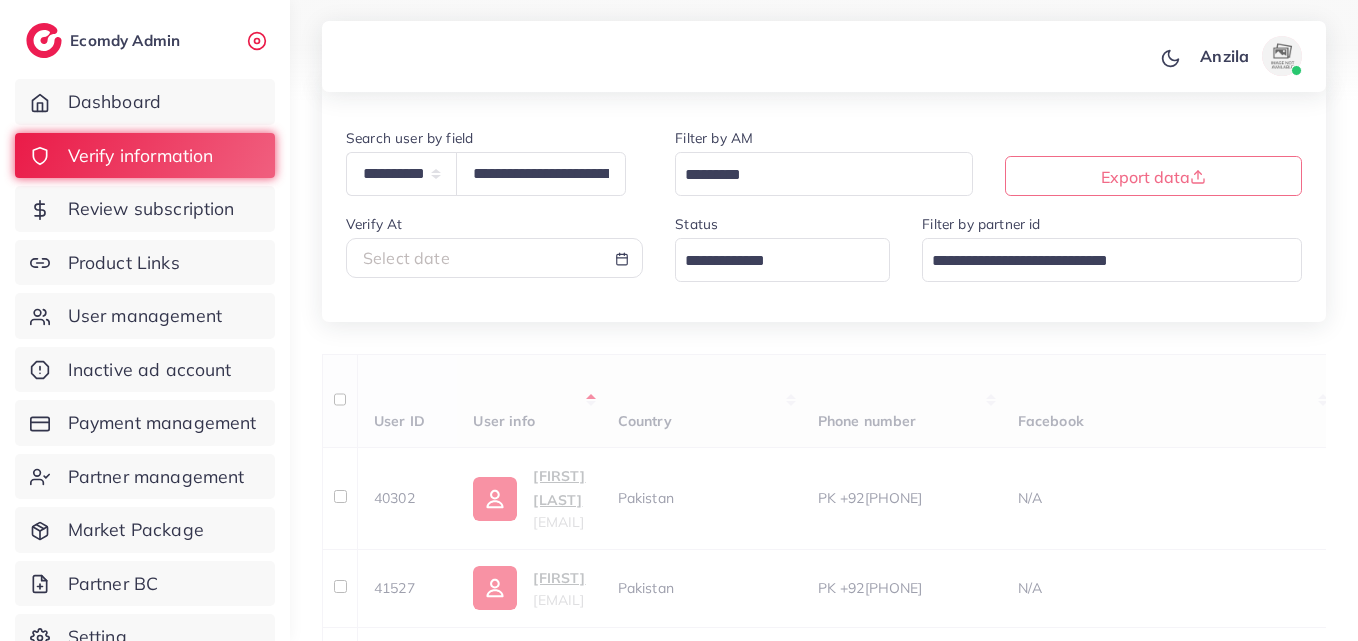 scroll, scrollTop: 0, scrollLeft: 0, axis: both 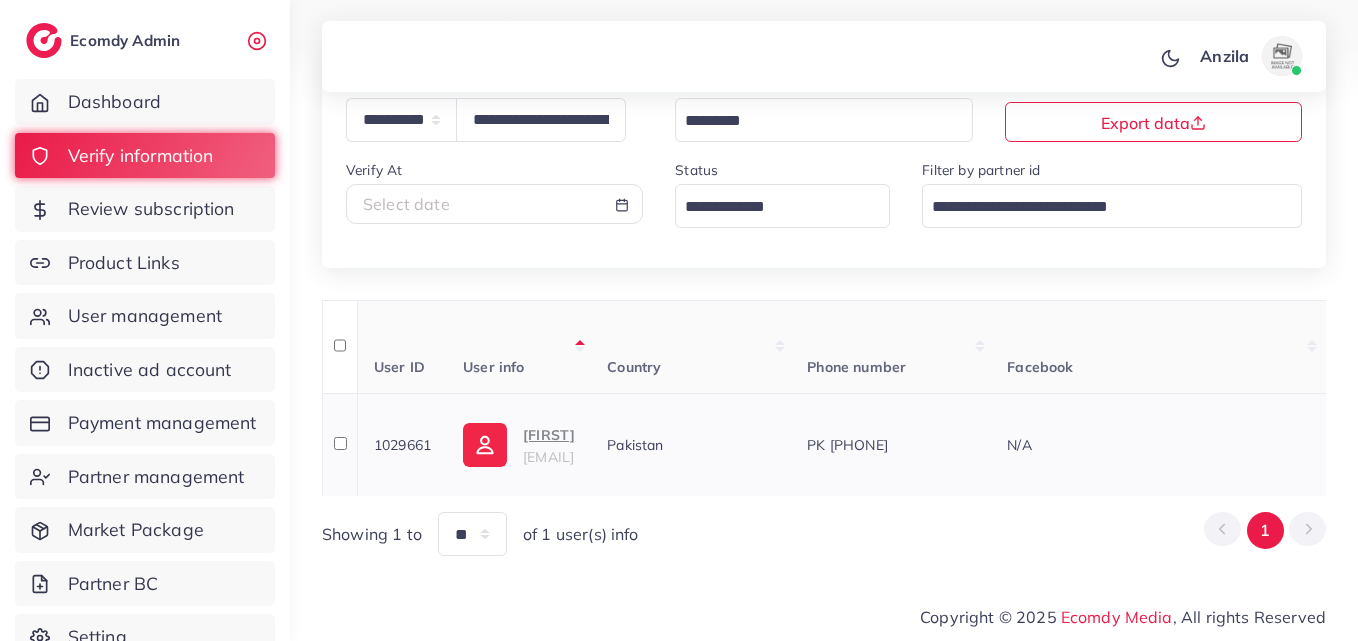 click on "Ahmed" at bounding box center (549, 435) 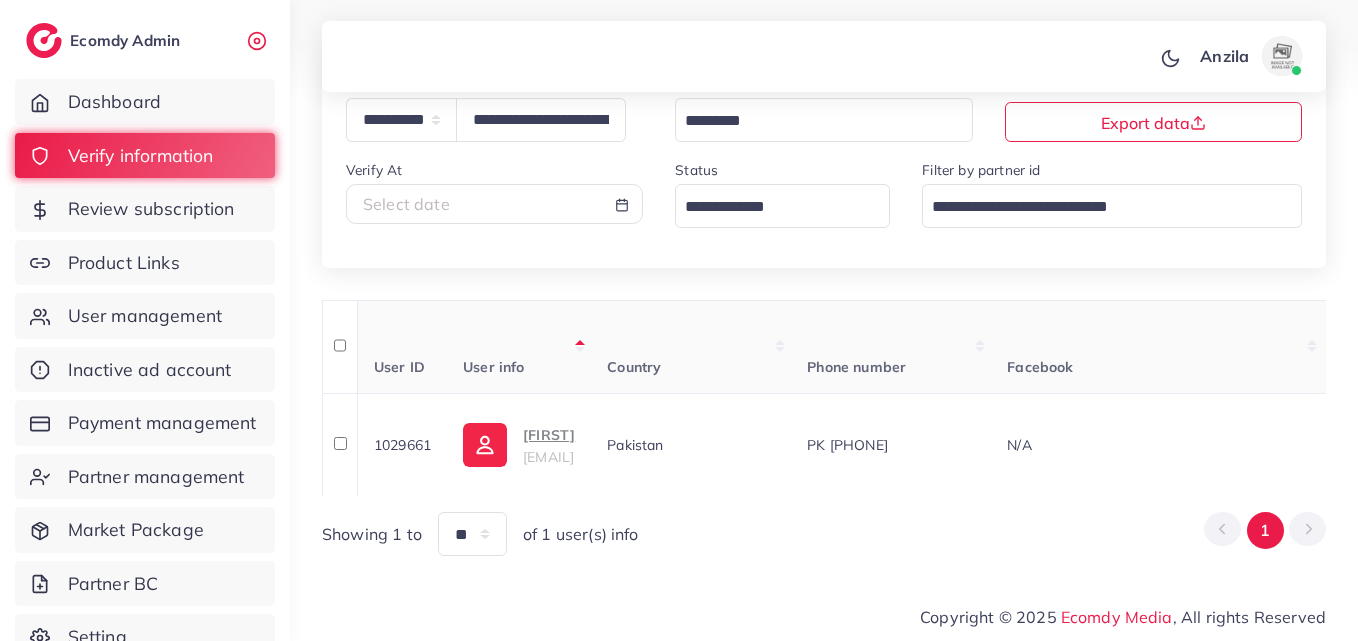 scroll, scrollTop: 0, scrollLeft: 0, axis: both 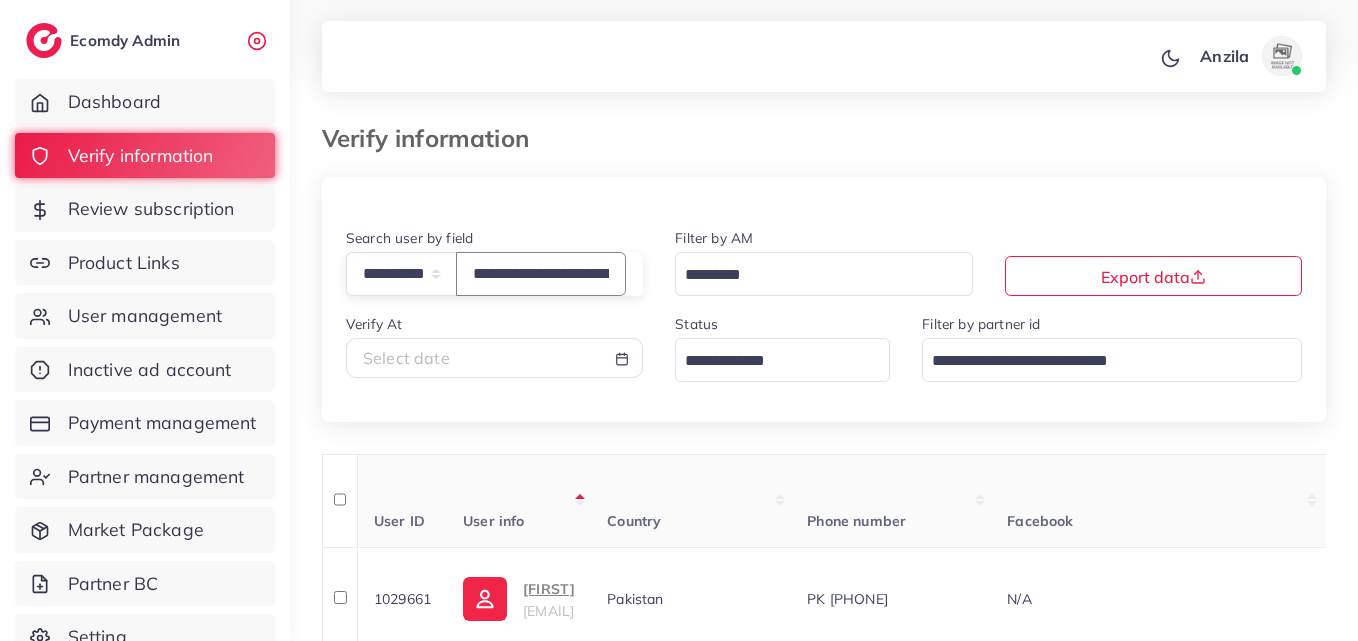 click on "**********" at bounding box center (541, 273) 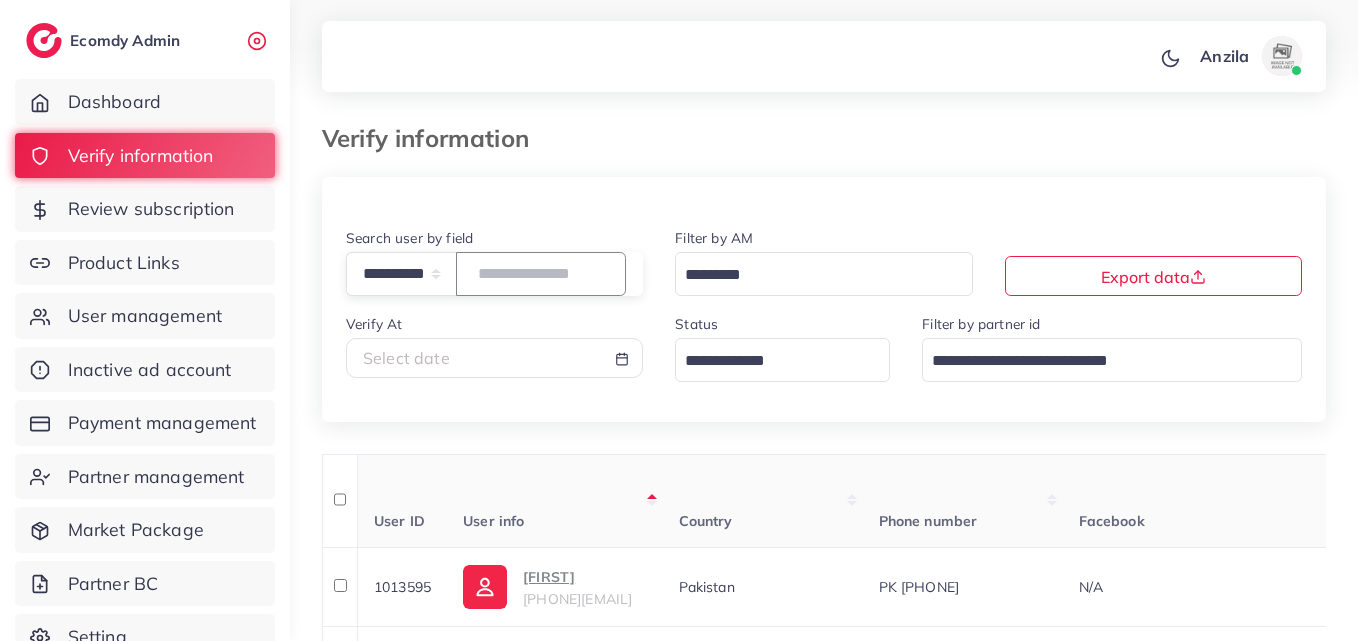 paste on "**********" 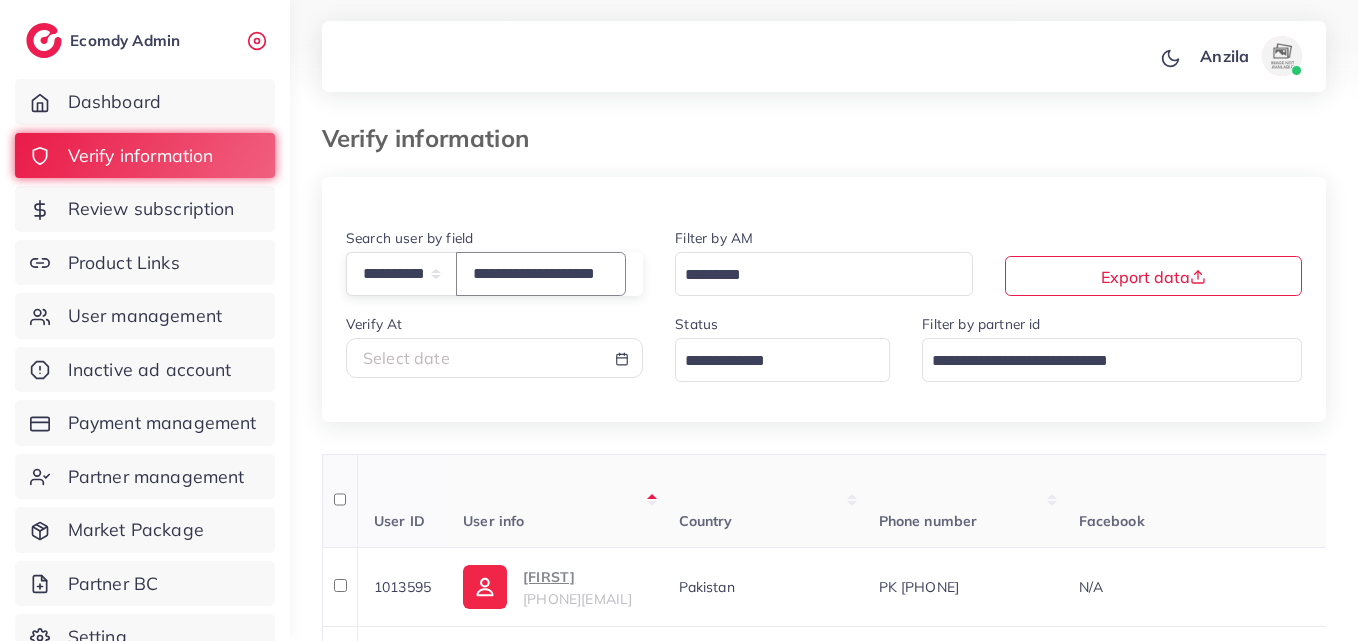 scroll, scrollTop: 0, scrollLeft: 51, axis: horizontal 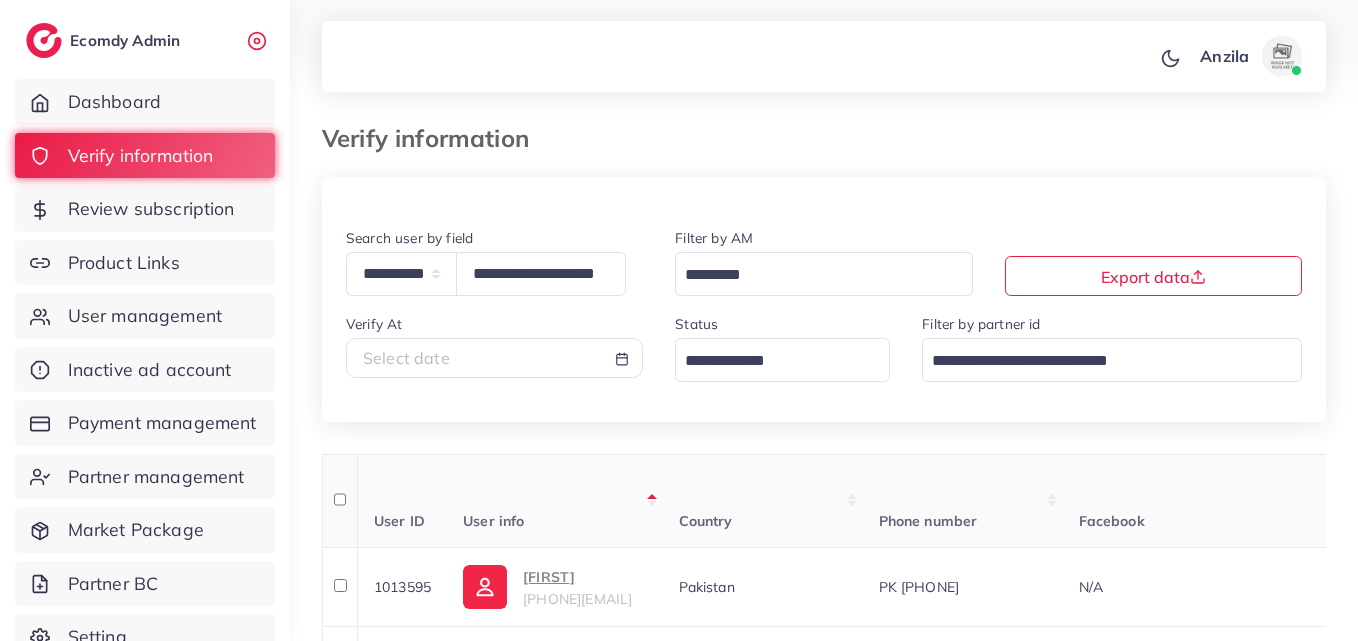 click on "User info" at bounding box center (554, 501) 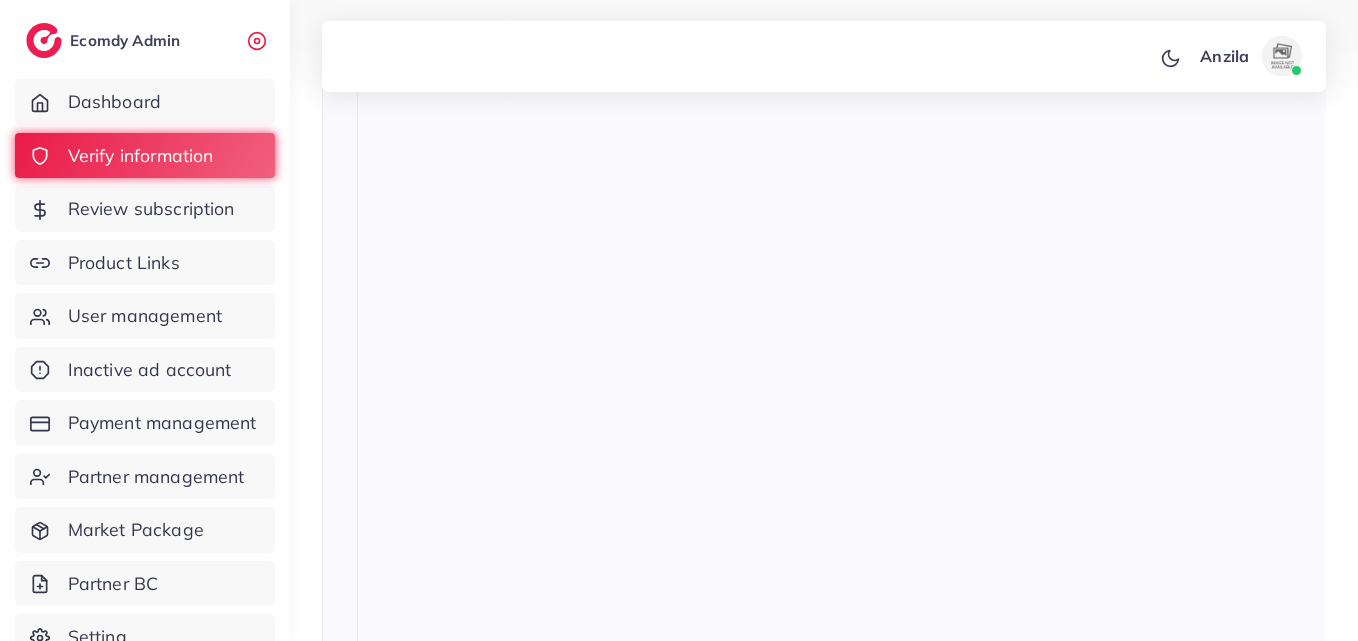 scroll, scrollTop: 2279, scrollLeft: 0, axis: vertical 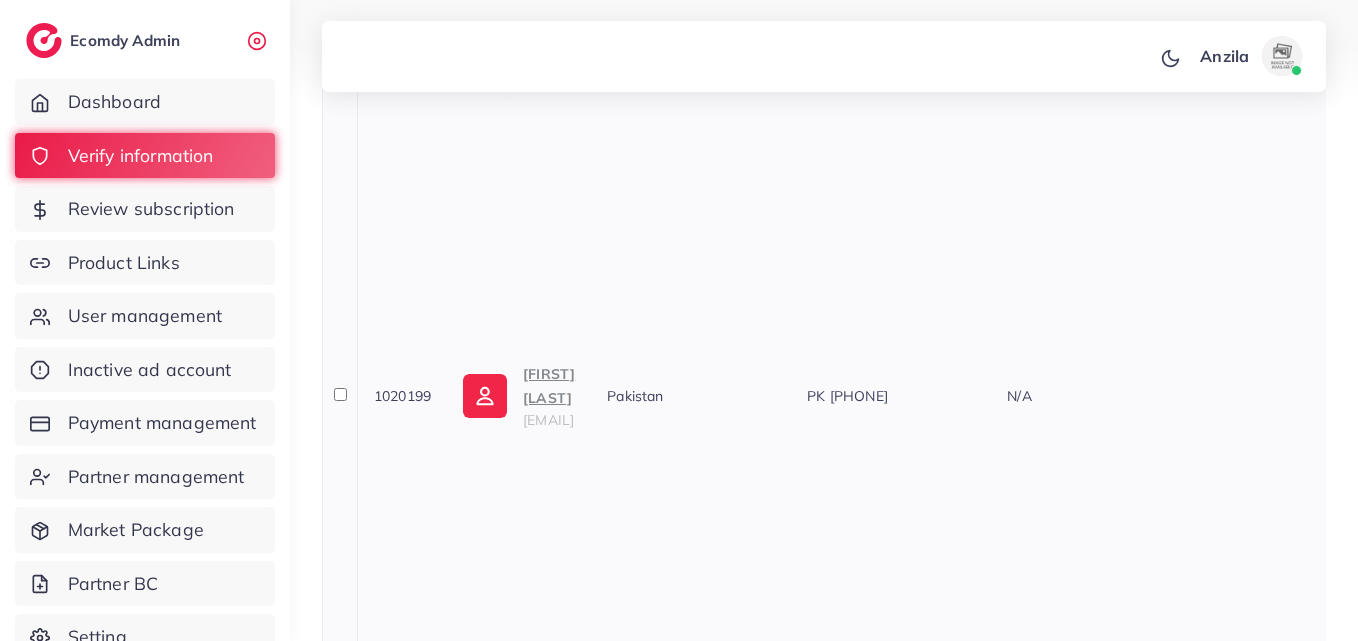 click on "muhammad zeeshan" at bounding box center (549, 386) 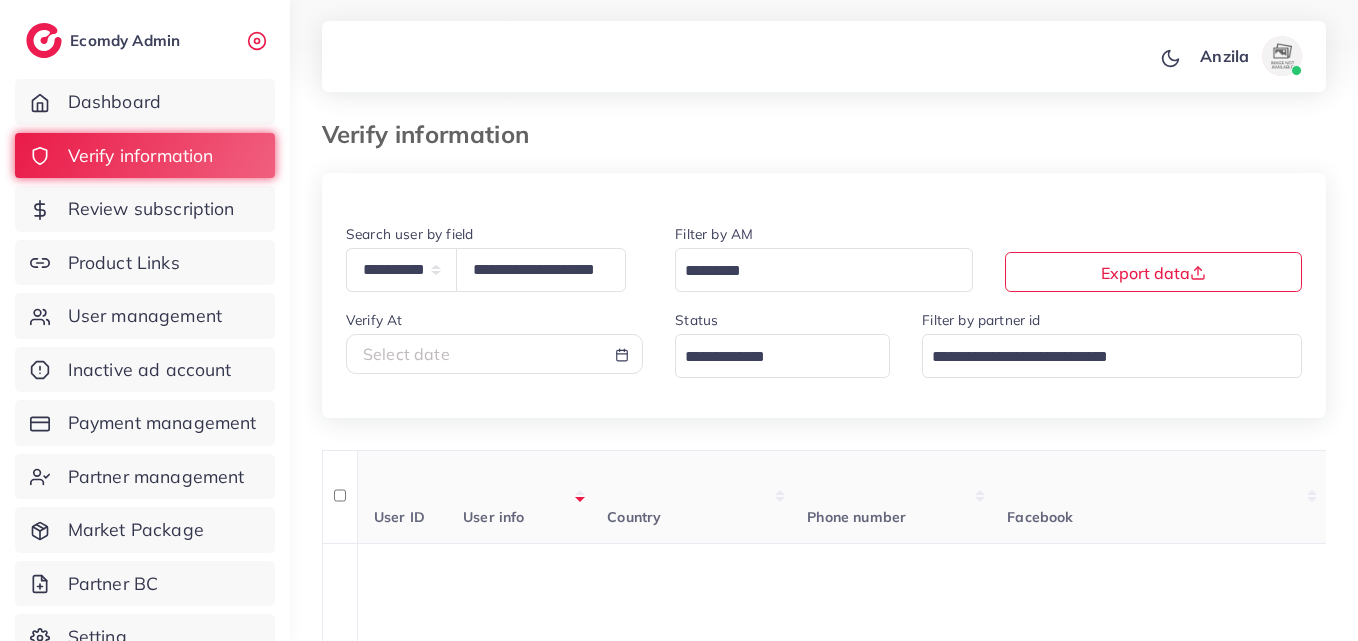 scroll, scrollTop: 0, scrollLeft: 0, axis: both 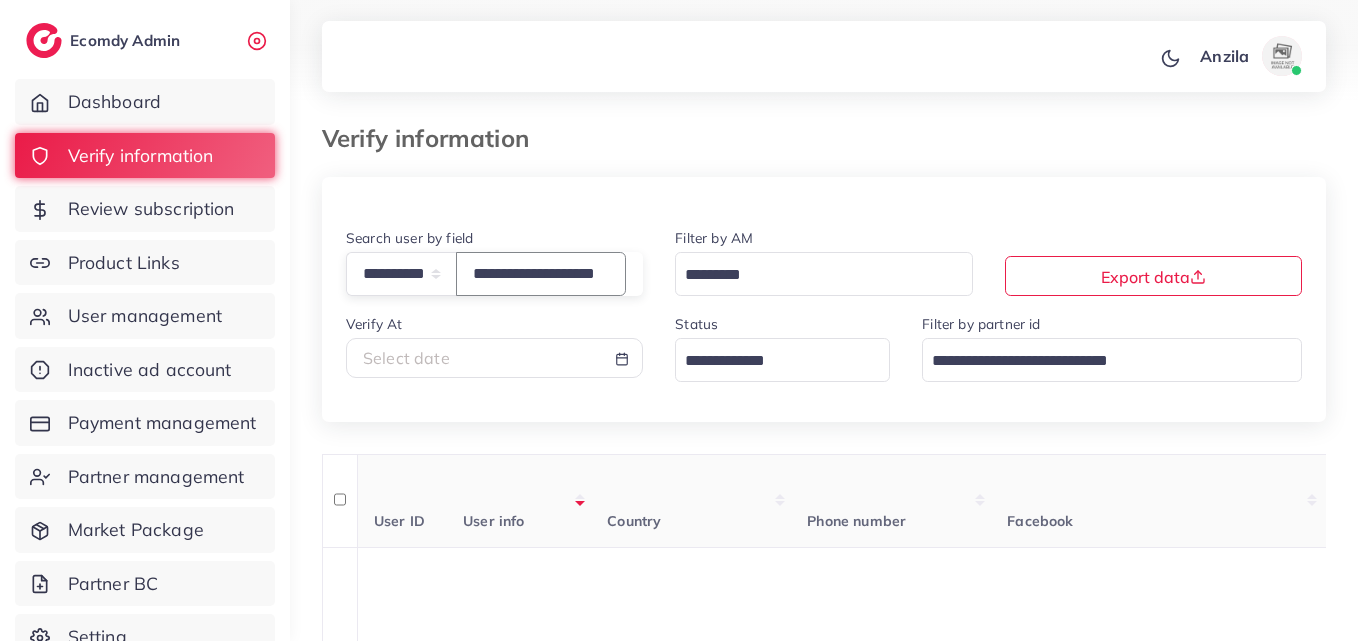 click on "**********" at bounding box center (541, 273) 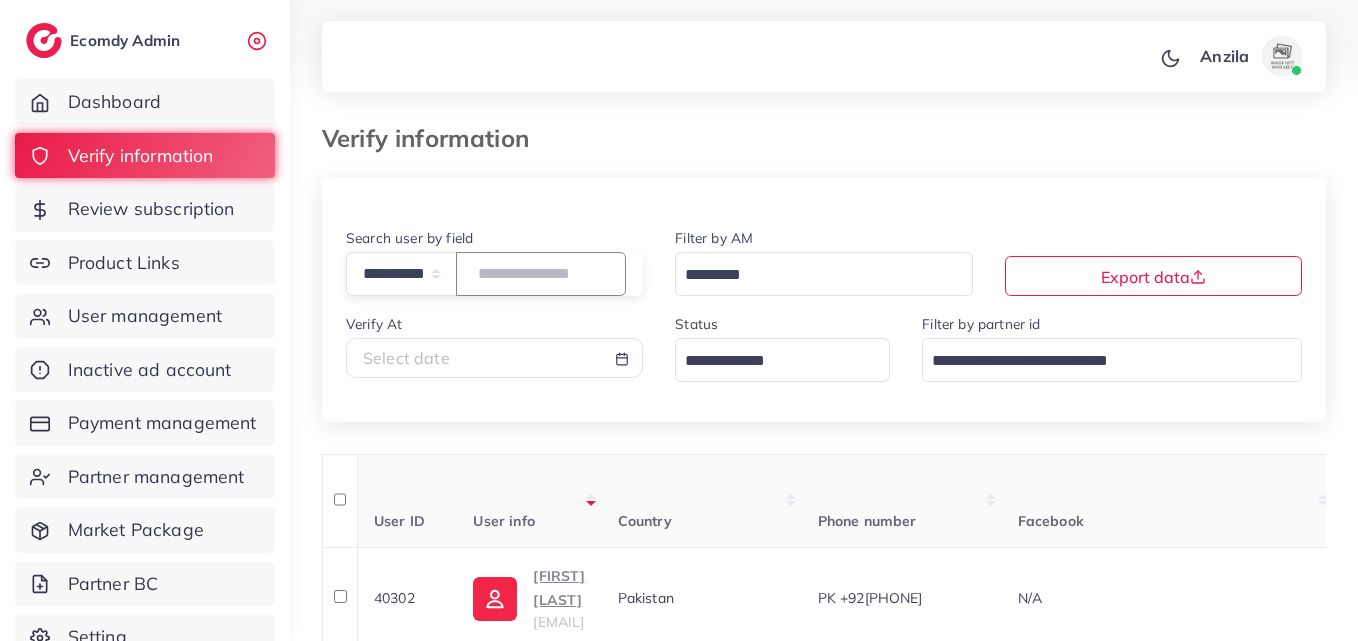 paste on "**********" 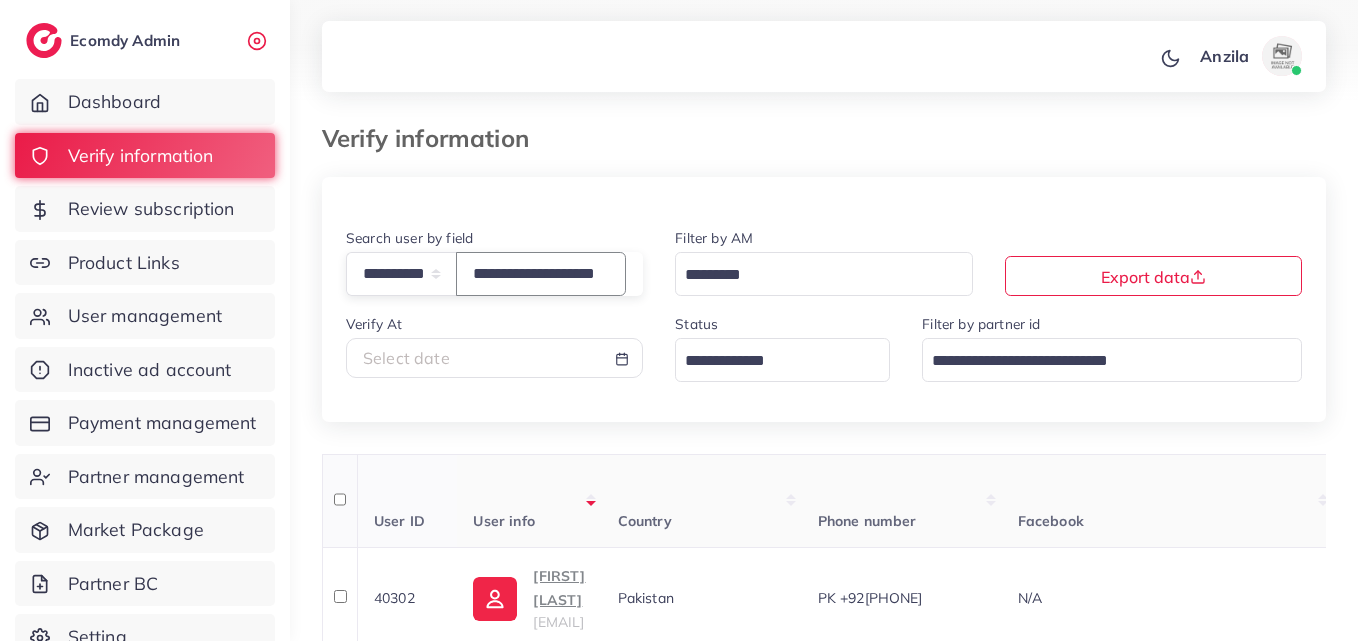 scroll, scrollTop: 0, scrollLeft: 41, axis: horizontal 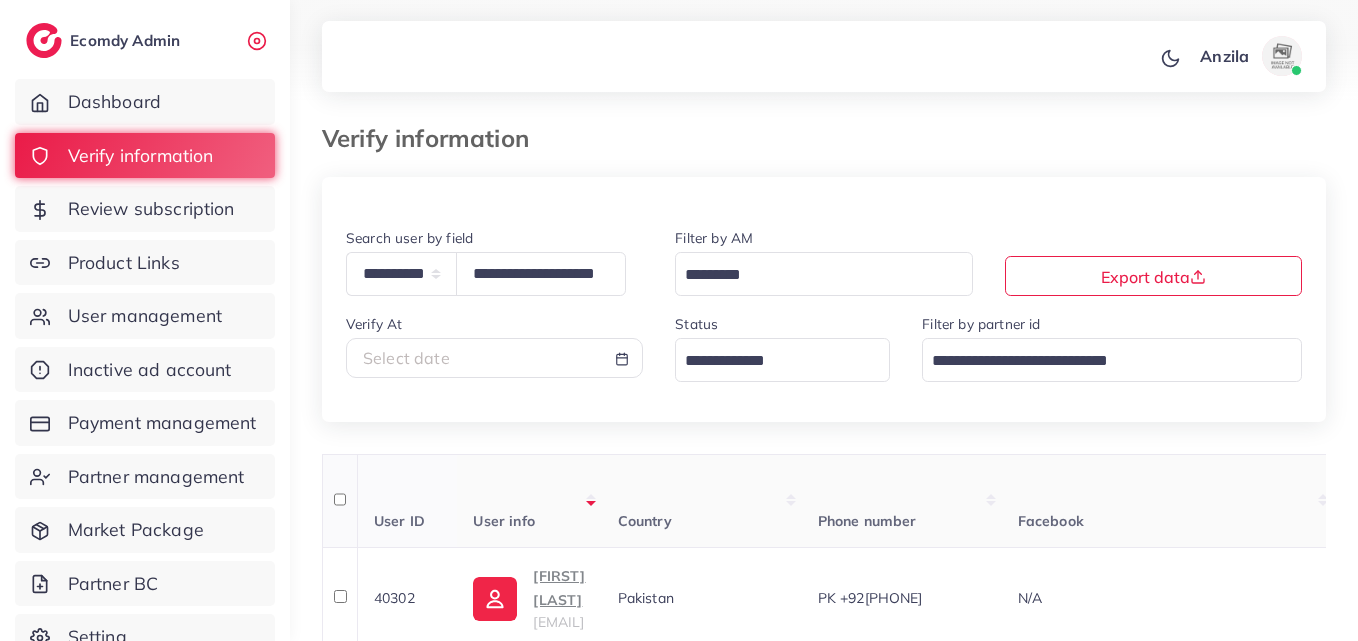 click on "User info" at bounding box center [529, 501] 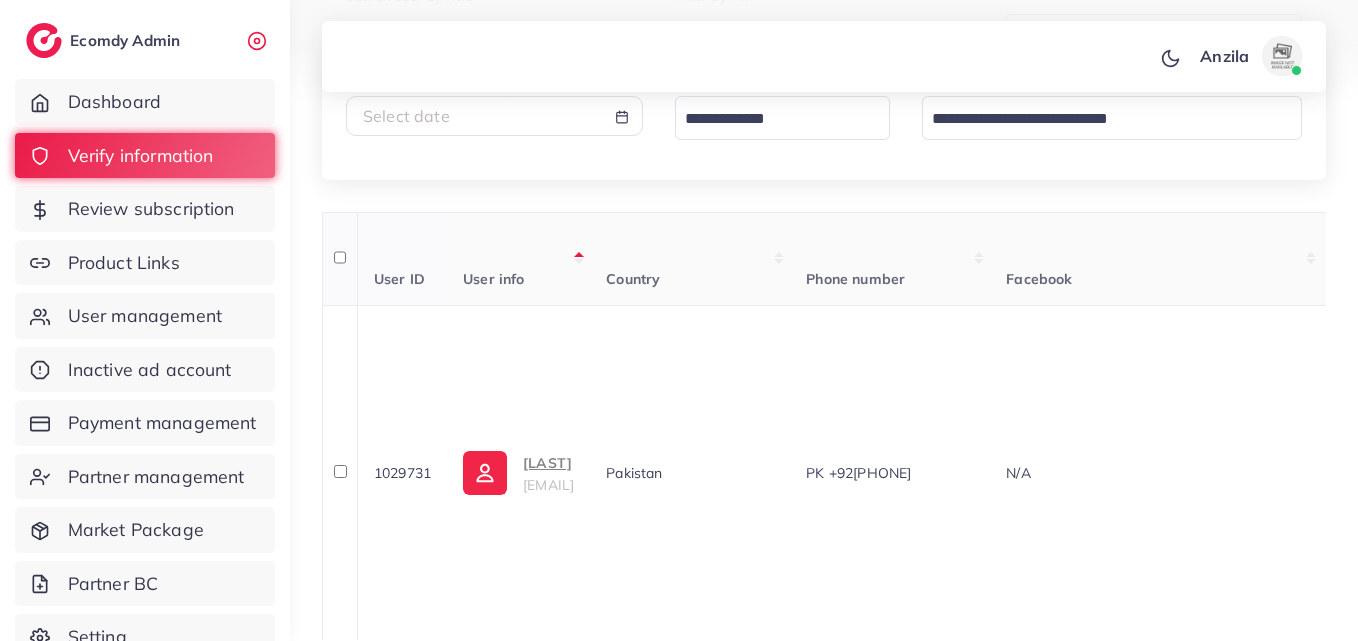 scroll, scrollTop: 394, scrollLeft: 0, axis: vertical 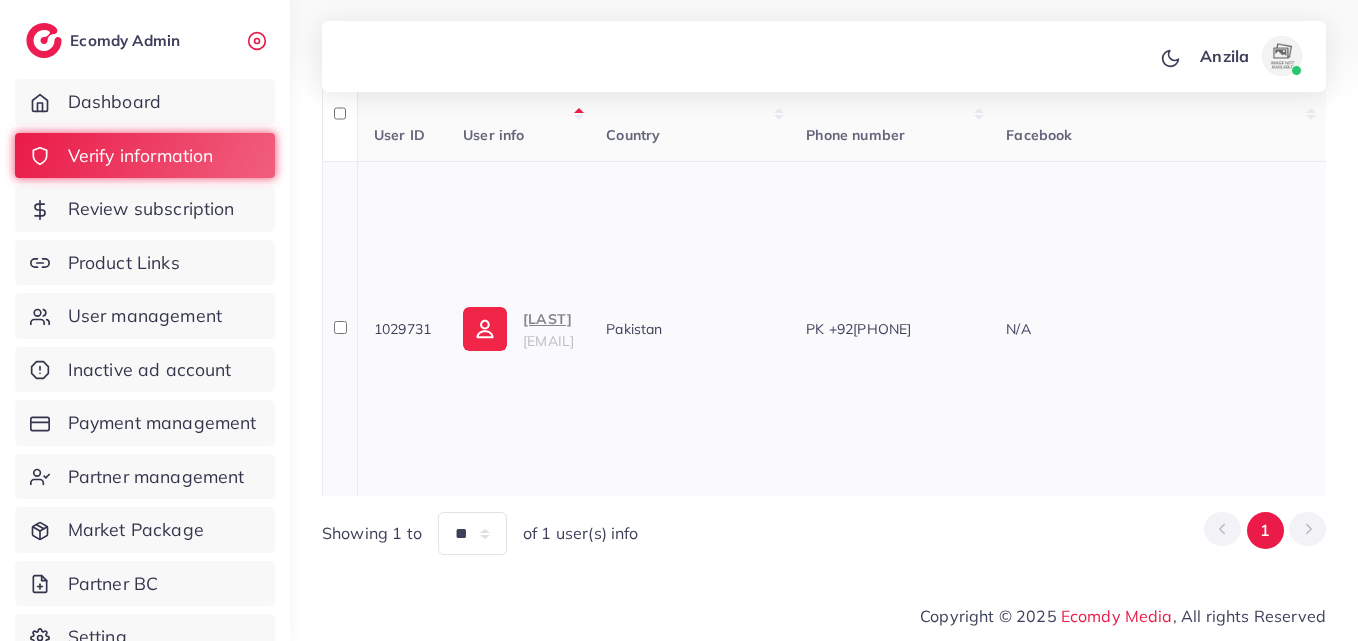 click on "MEHAR SHAH" at bounding box center (548, 319) 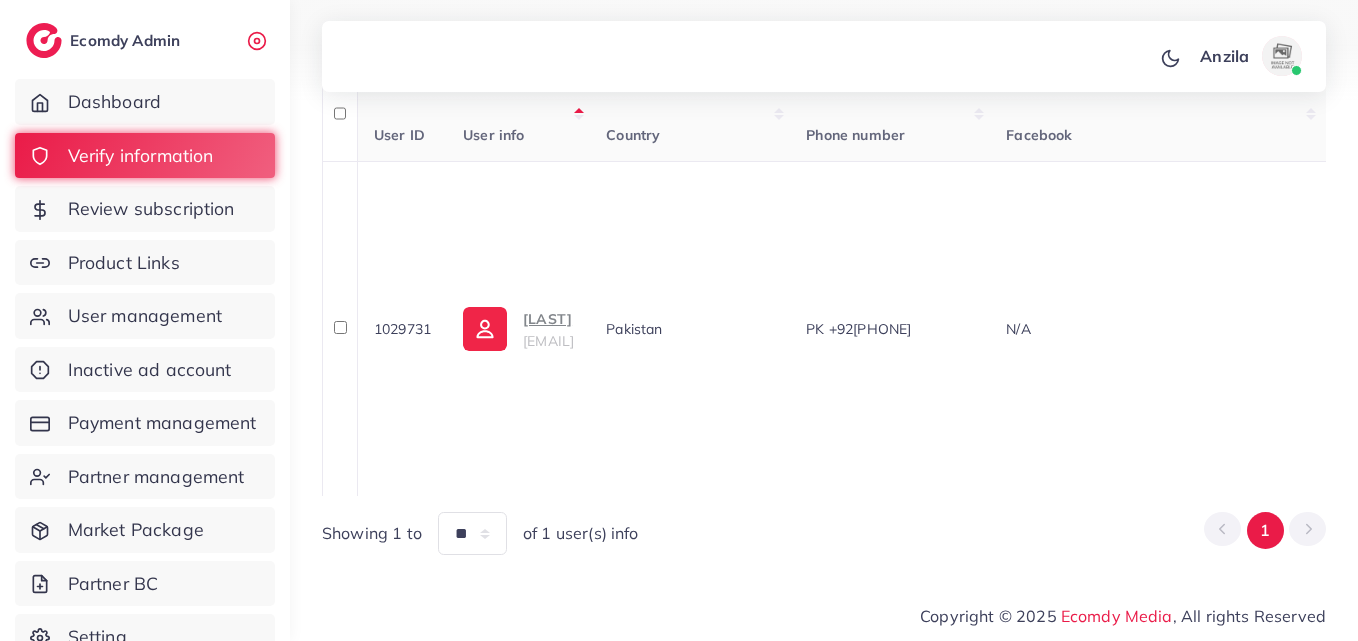 scroll, scrollTop: 0, scrollLeft: 0, axis: both 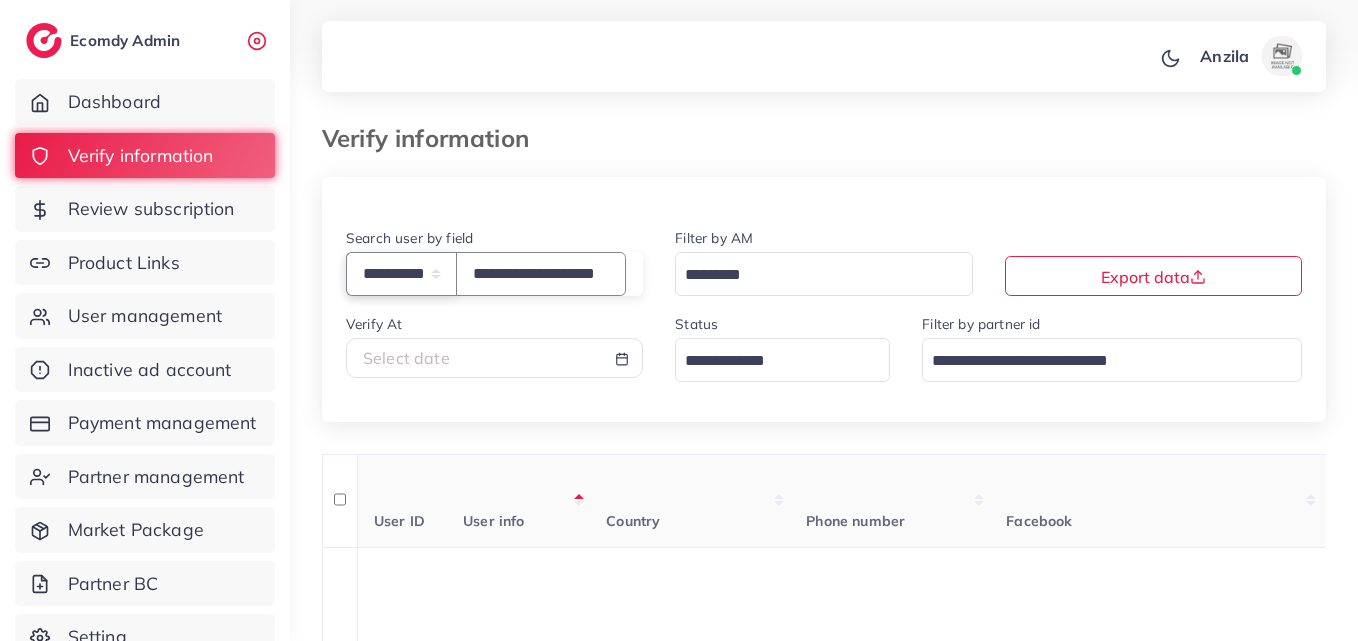 click on "**********" at bounding box center (401, 273) 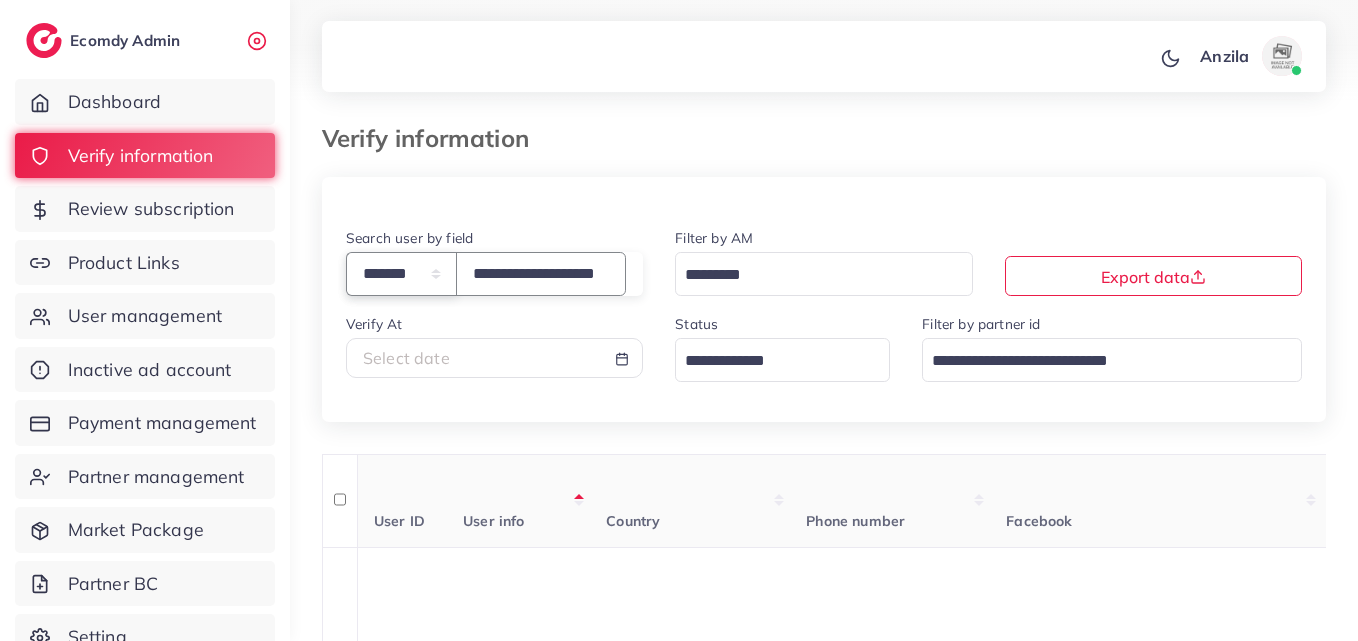 click on "**********" at bounding box center (401, 273) 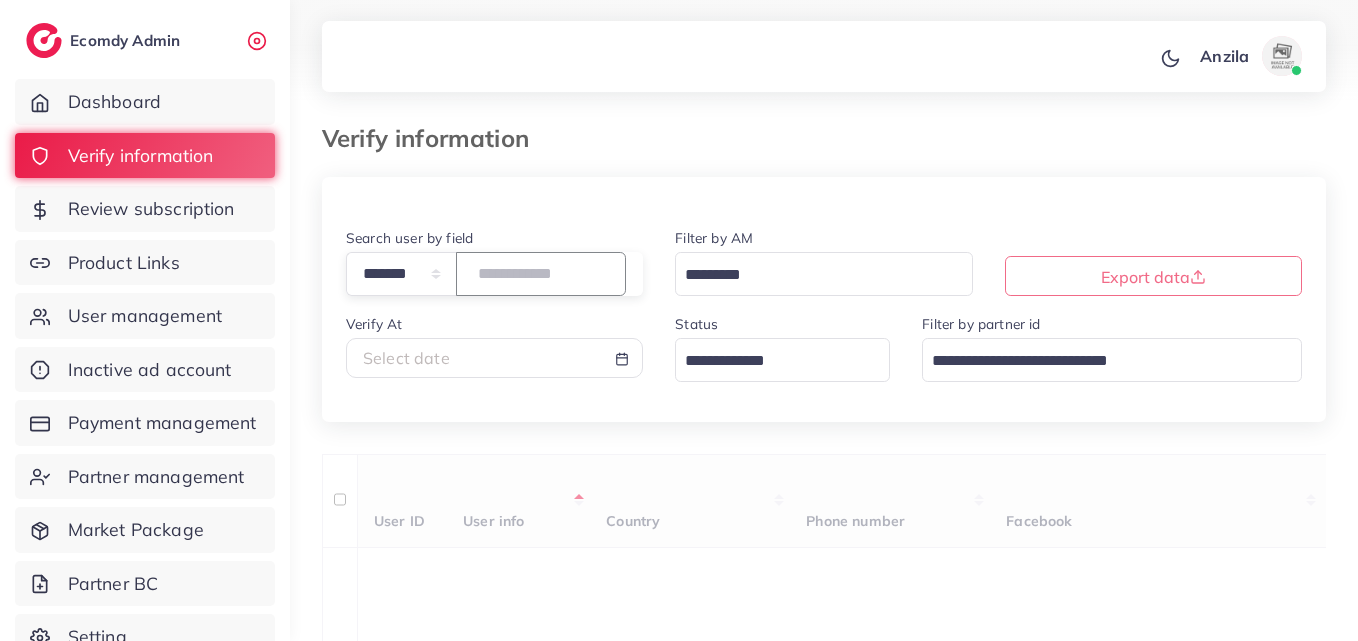 click on "**********" at bounding box center (541, 273) 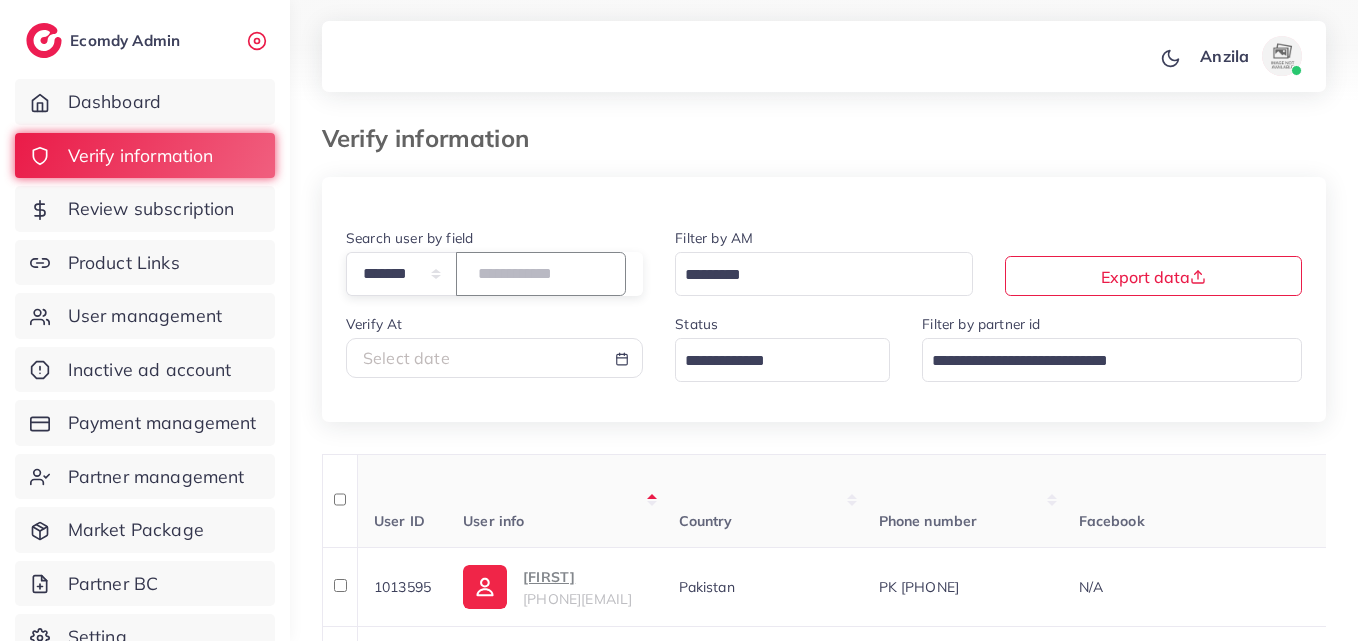 paste 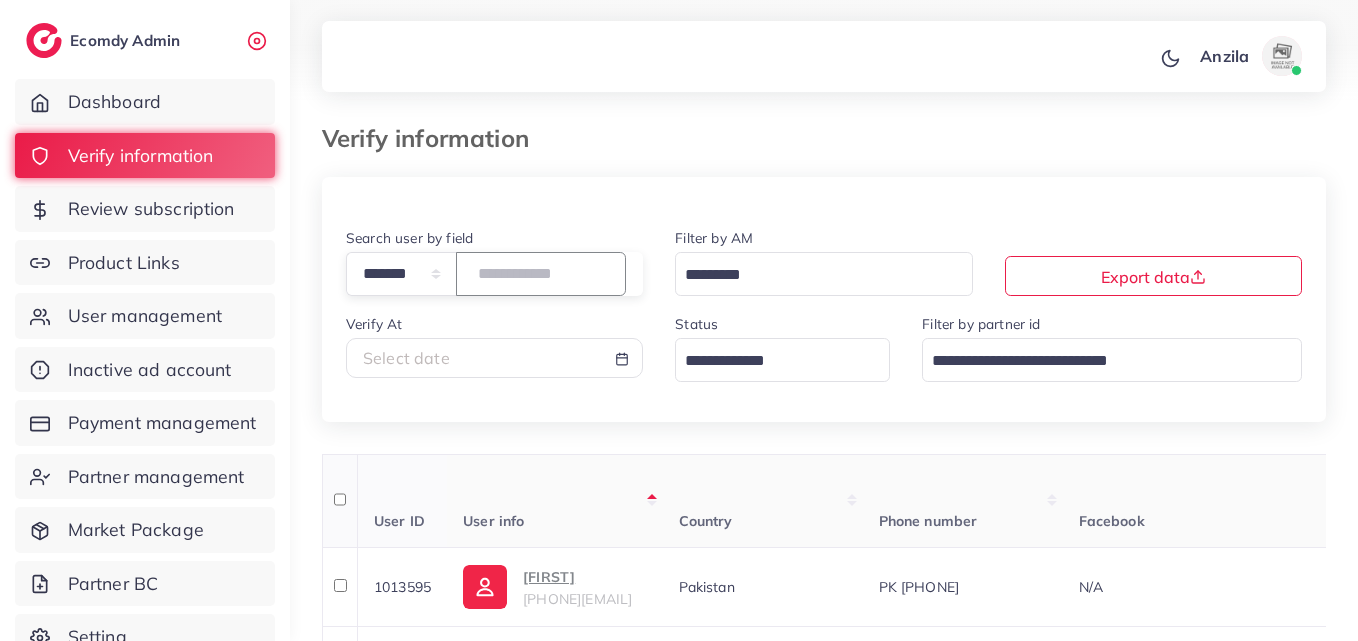type on "*******" 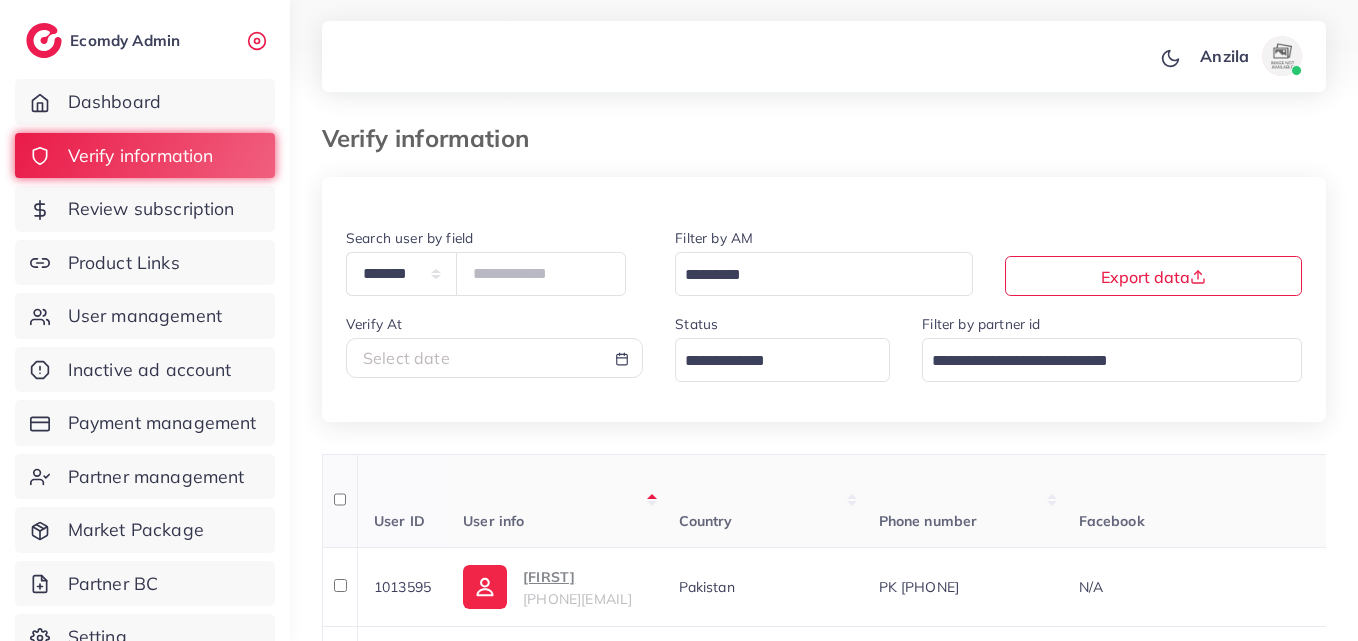 click on "User info" at bounding box center (554, 501) 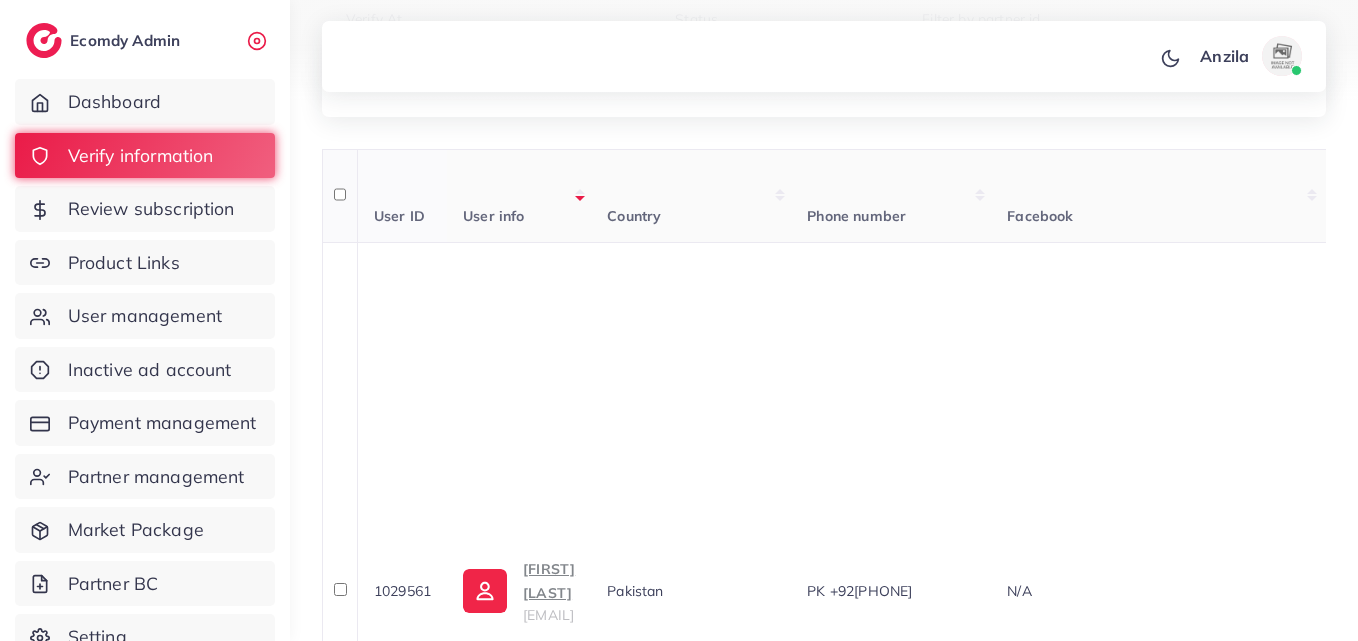 scroll, scrollTop: 400, scrollLeft: 0, axis: vertical 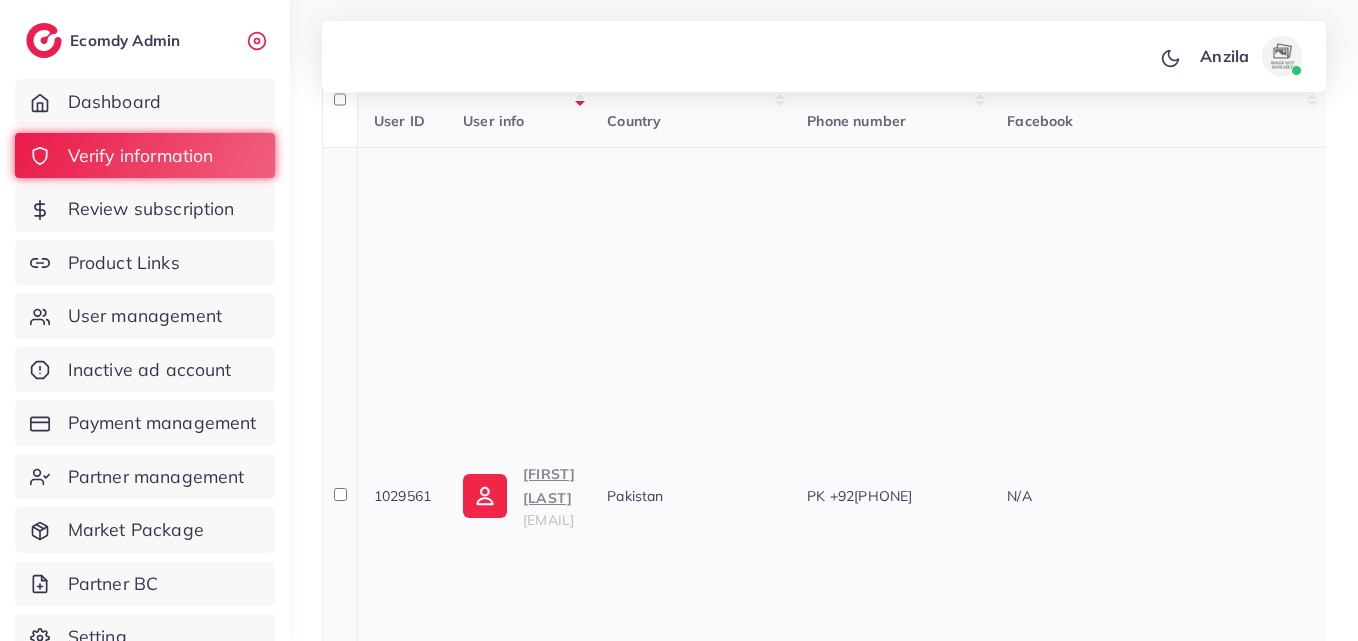 click on "Ahmad raza" at bounding box center [549, 486] 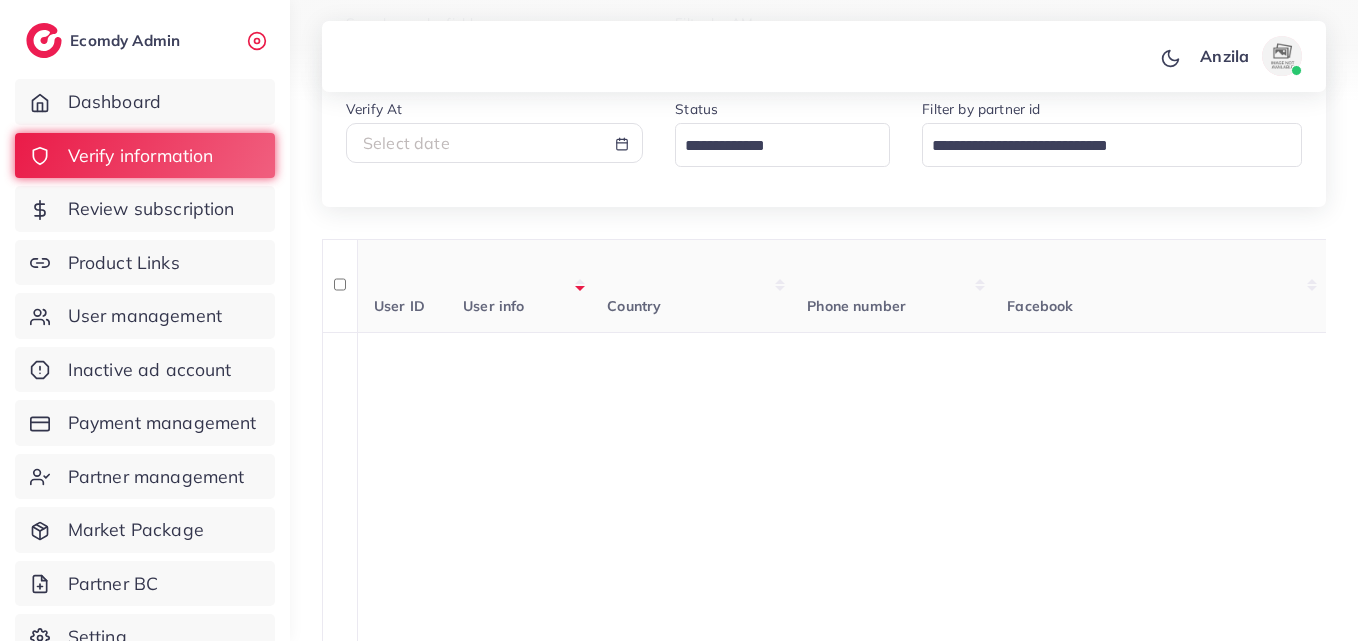scroll, scrollTop: 0, scrollLeft: 0, axis: both 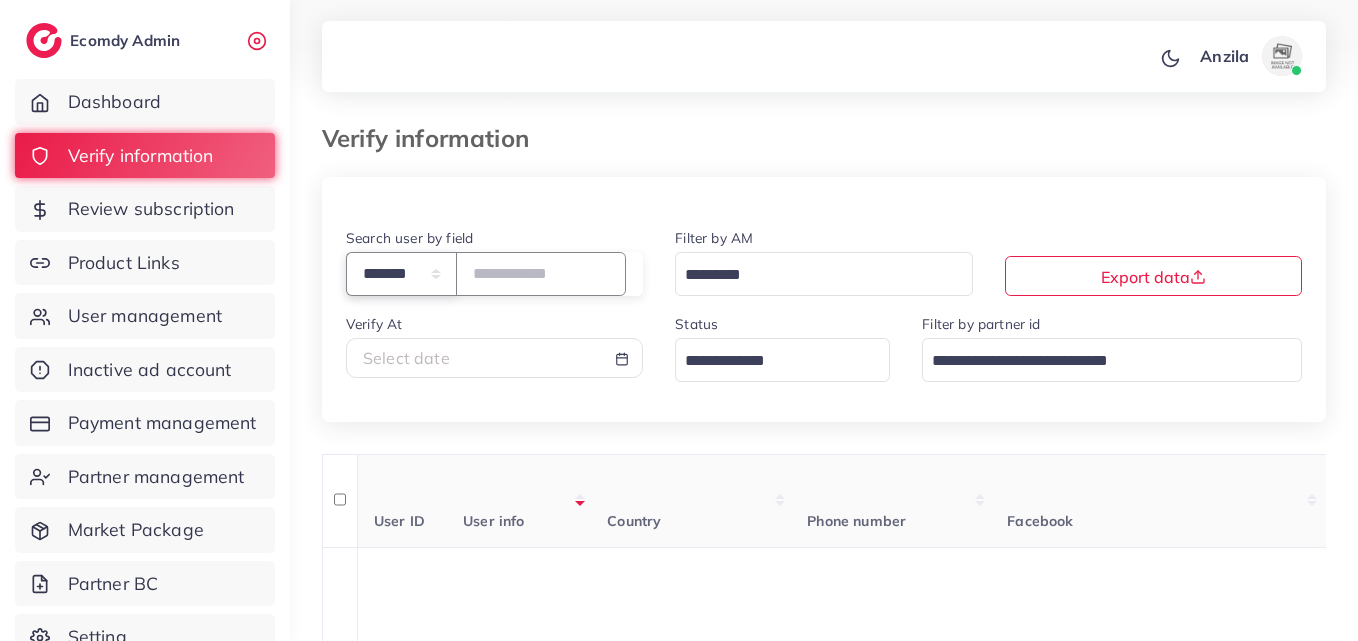 click on "**********" at bounding box center (401, 273) 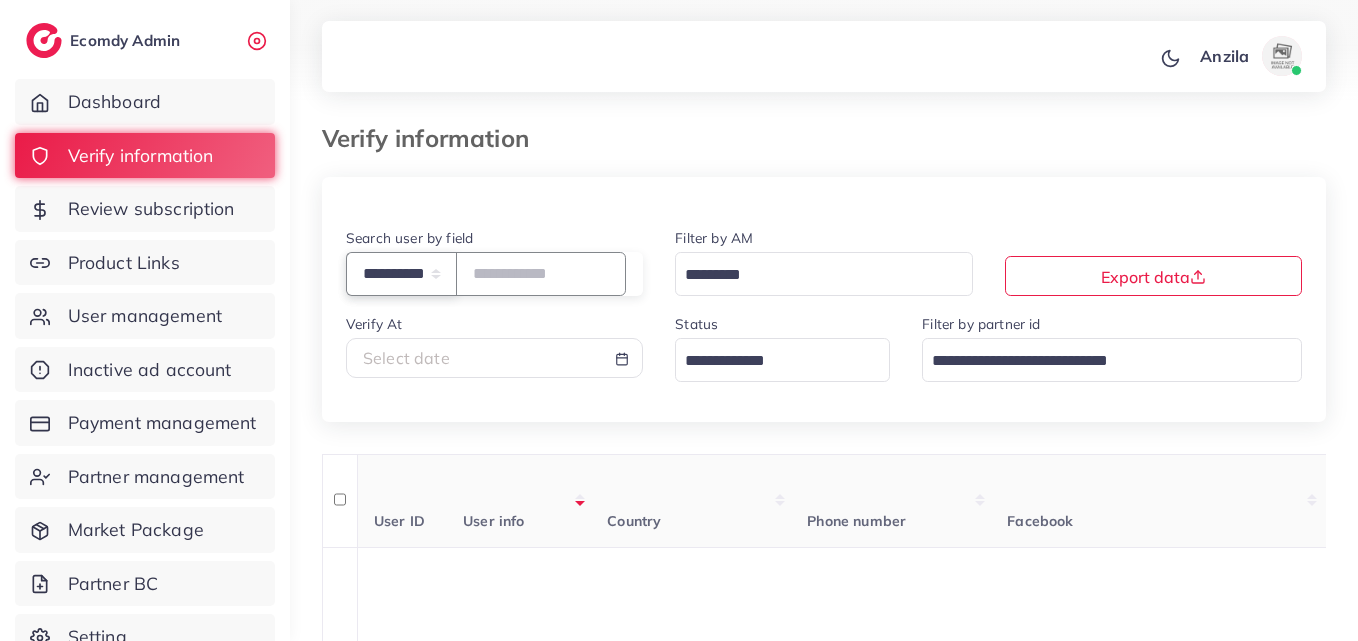 click on "**********" at bounding box center [401, 273] 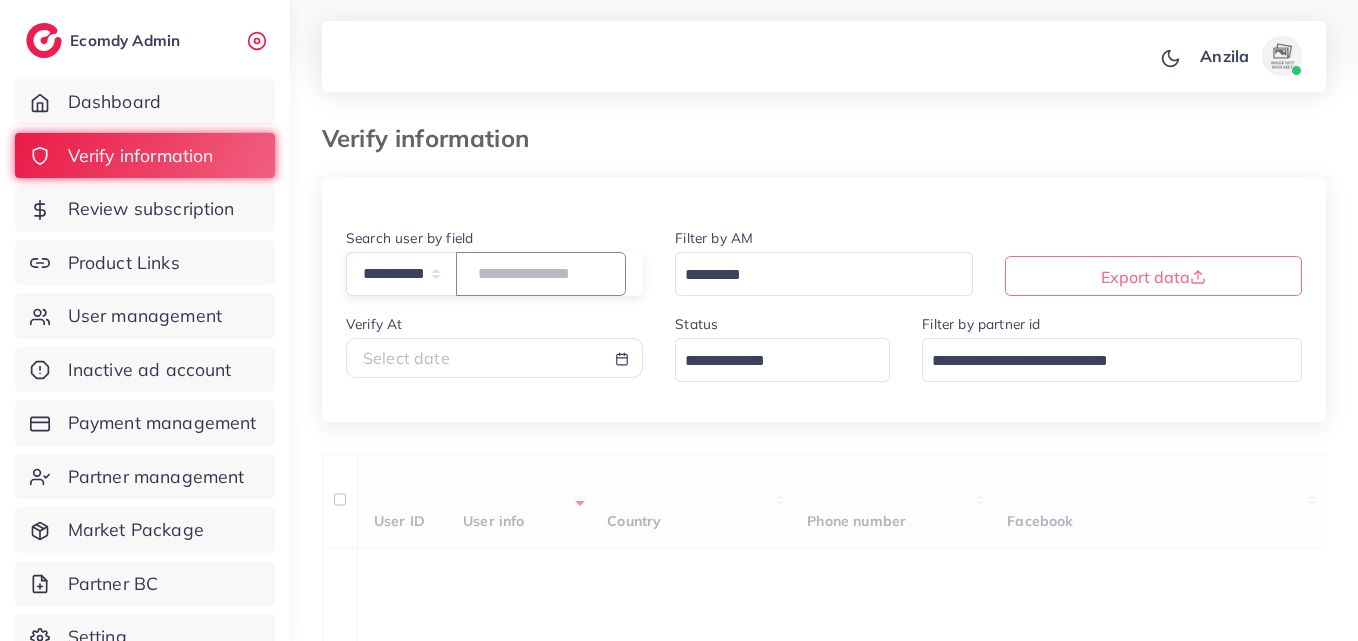 click at bounding box center [541, 273] 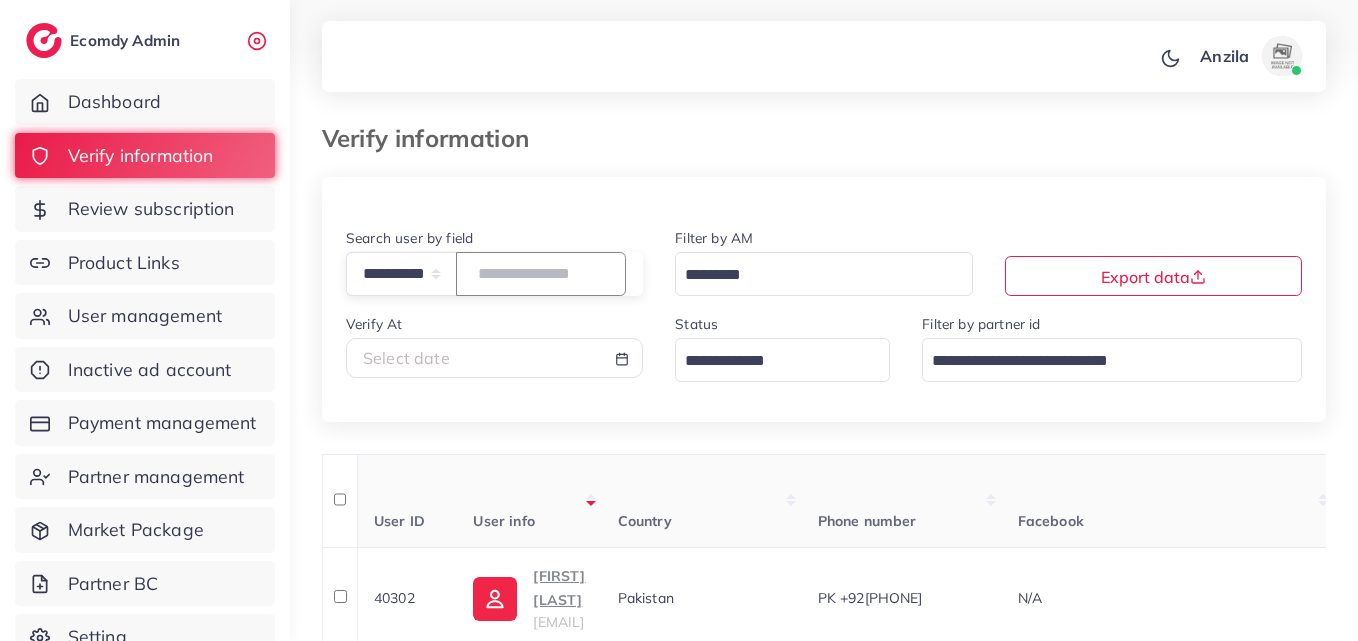 paste on "**********" 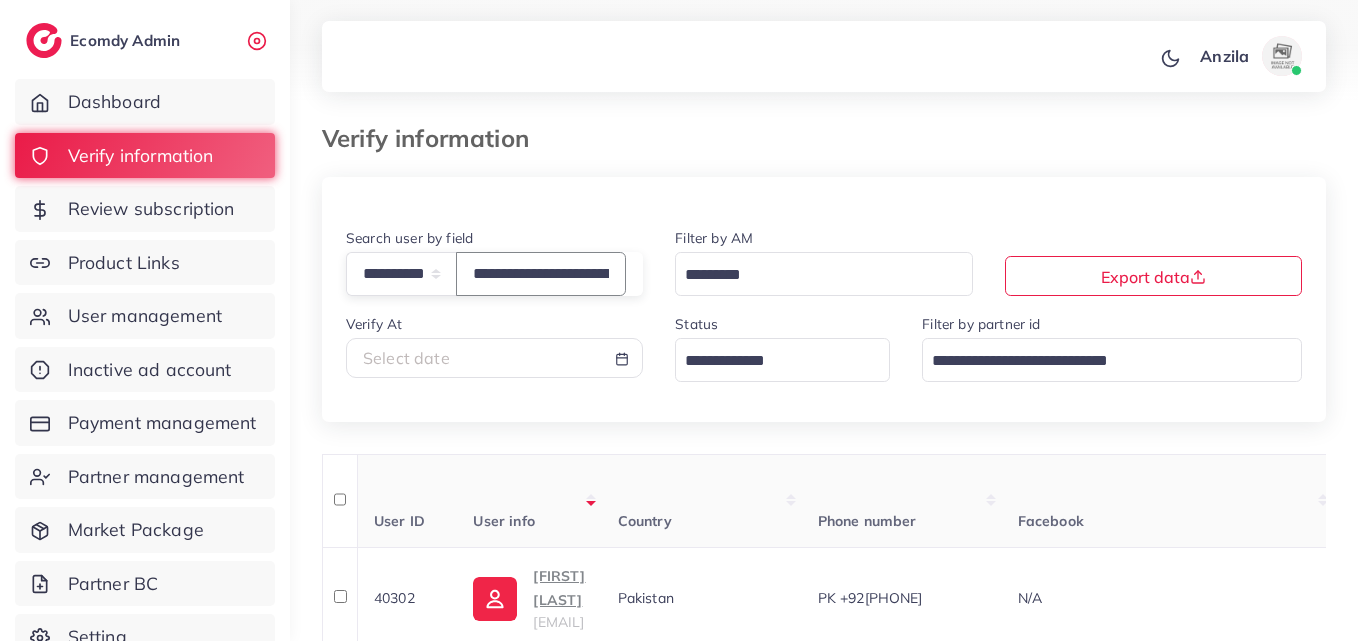 scroll, scrollTop: 0, scrollLeft: 137, axis: horizontal 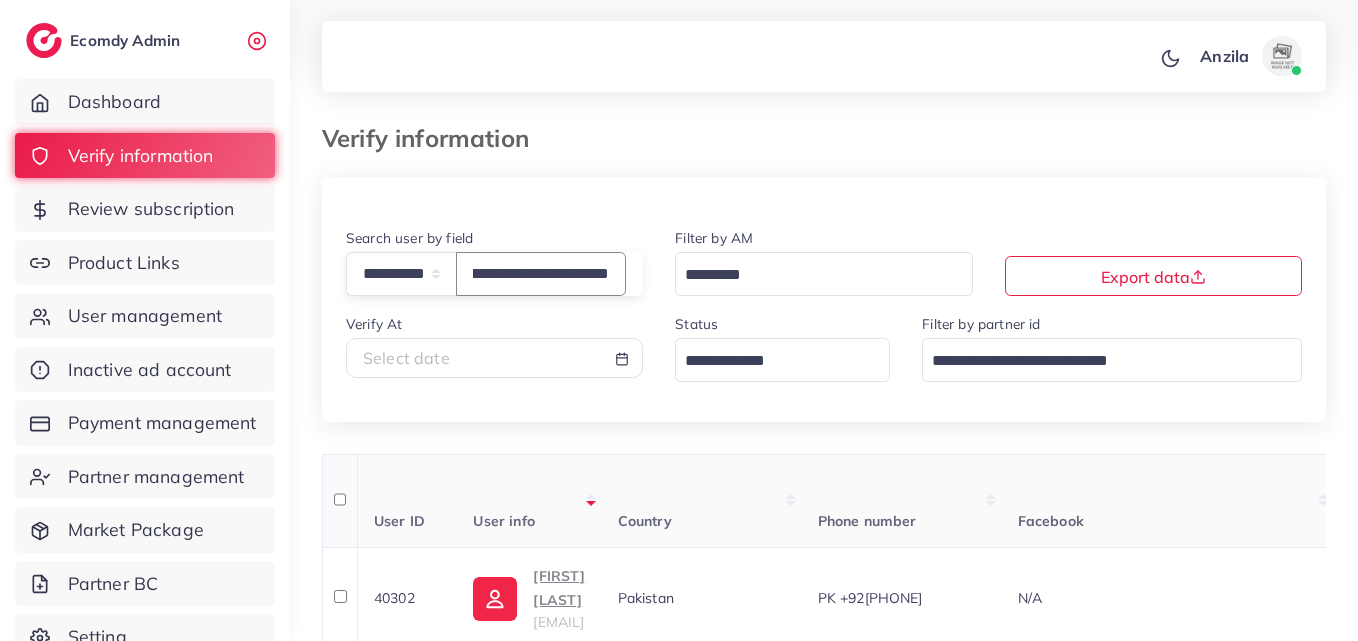 type on "**********" 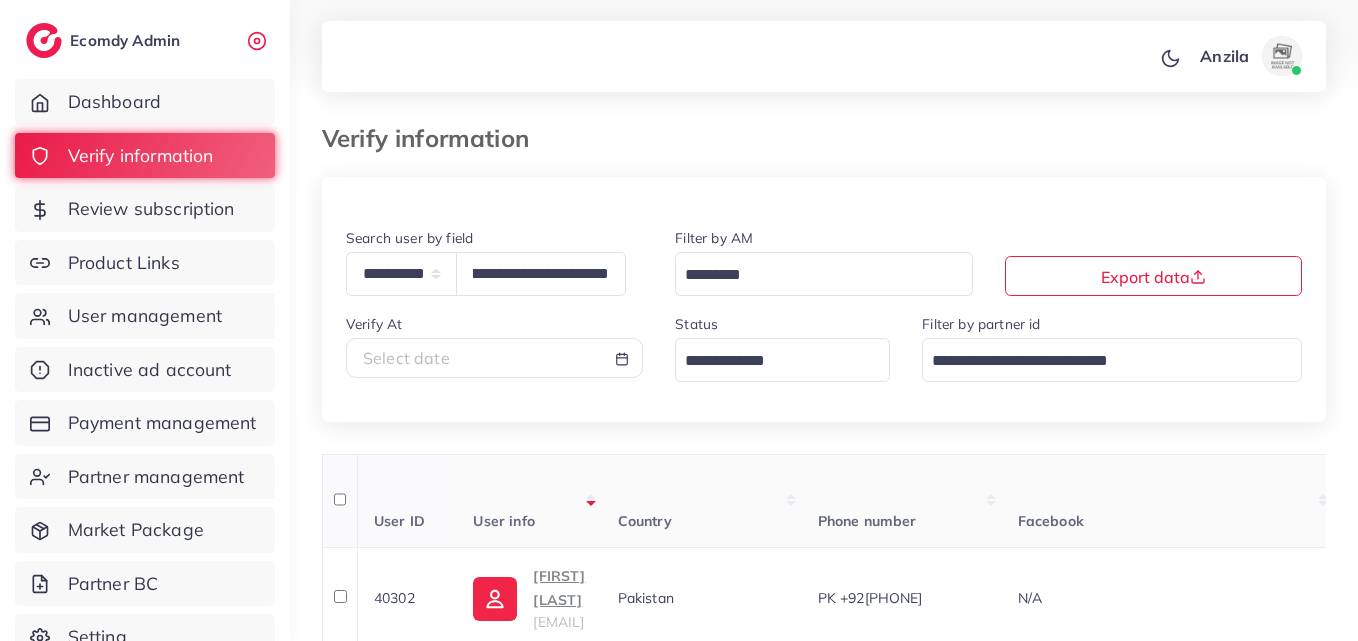 click on "User info" at bounding box center (529, 501) 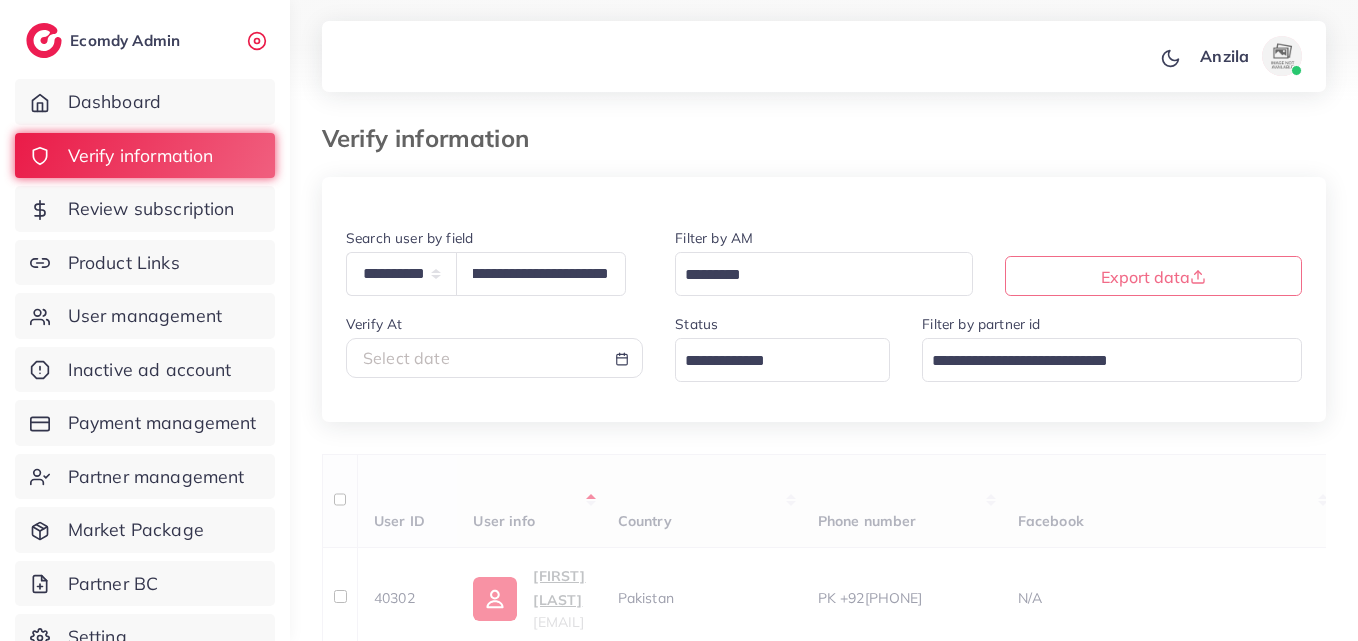 scroll, scrollTop: 0, scrollLeft: 0, axis: both 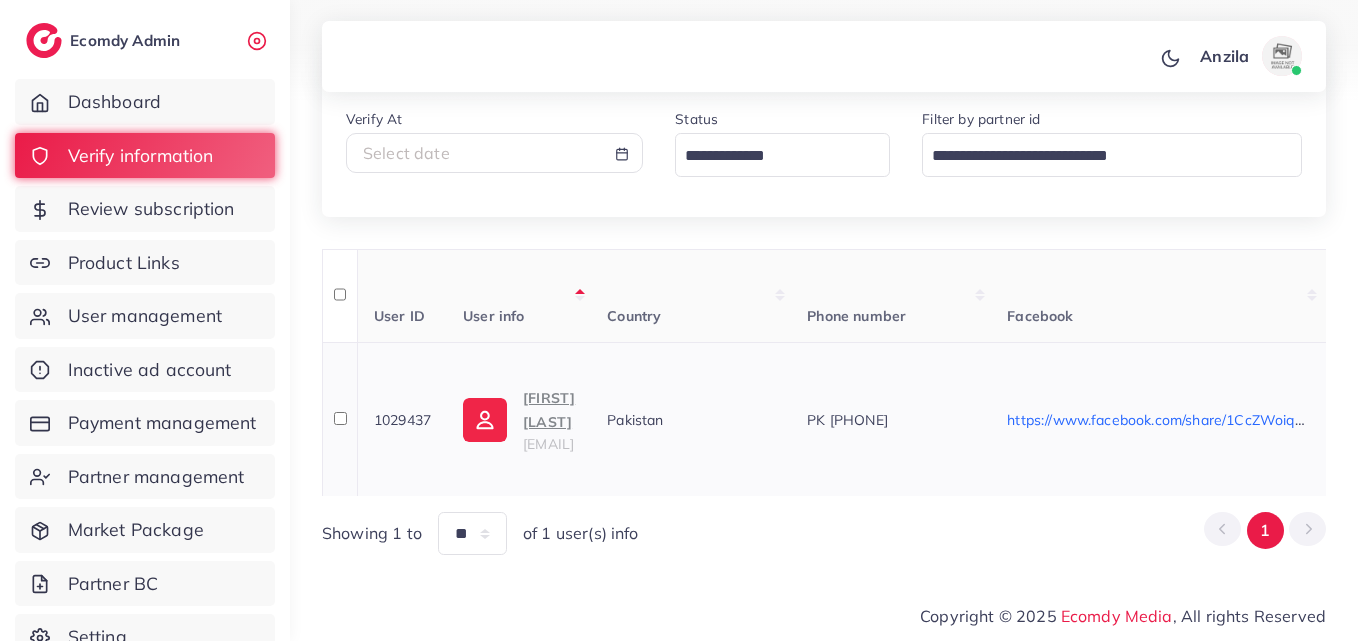 click on "sadia hassan" at bounding box center [549, 410] 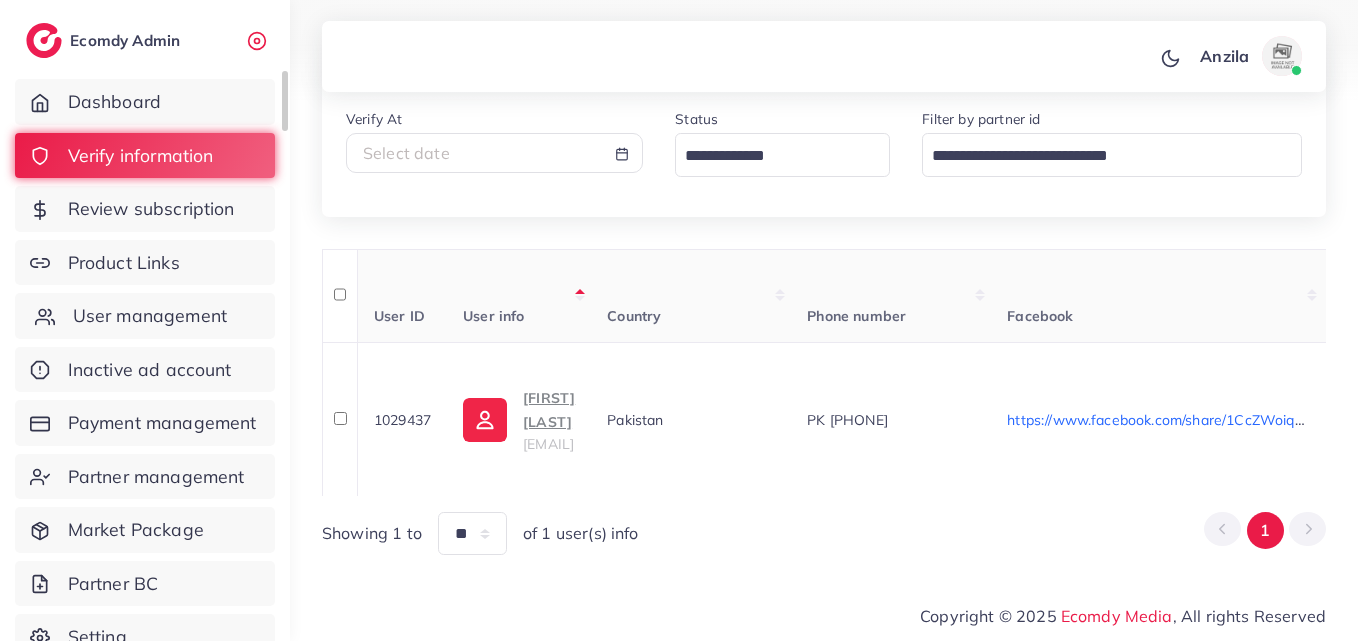 click on "User management" at bounding box center [150, 316] 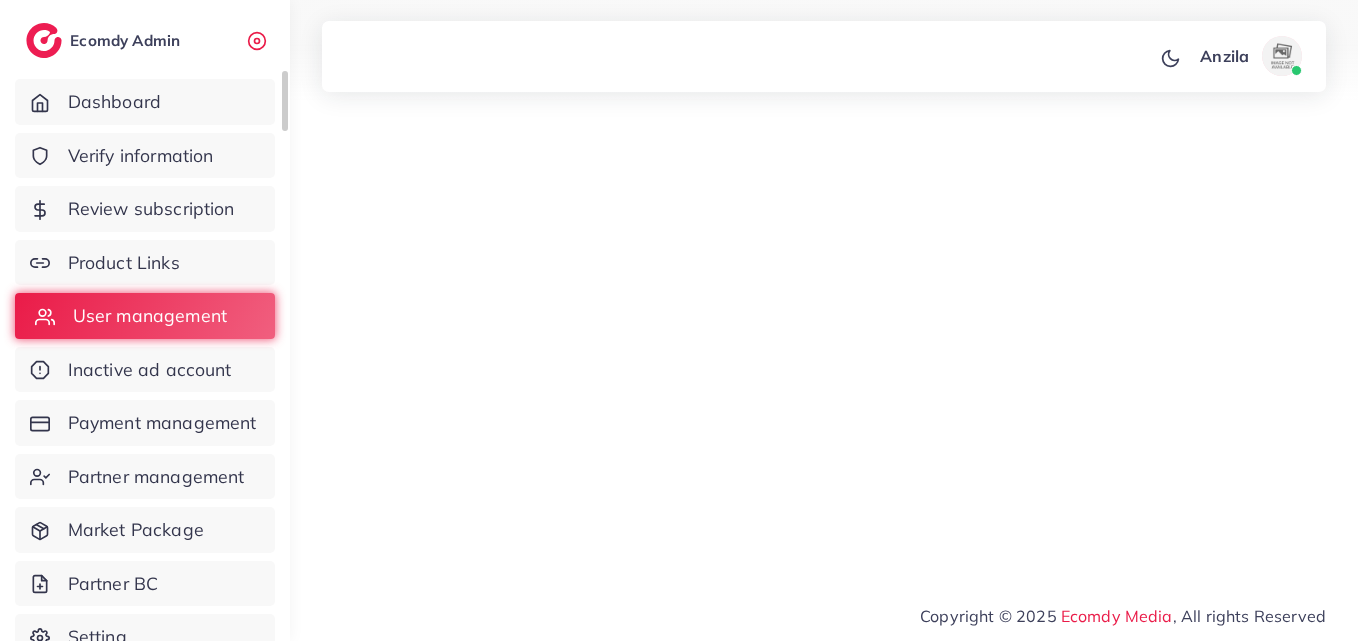scroll, scrollTop: 0, scrollLeft: 0, axis: both 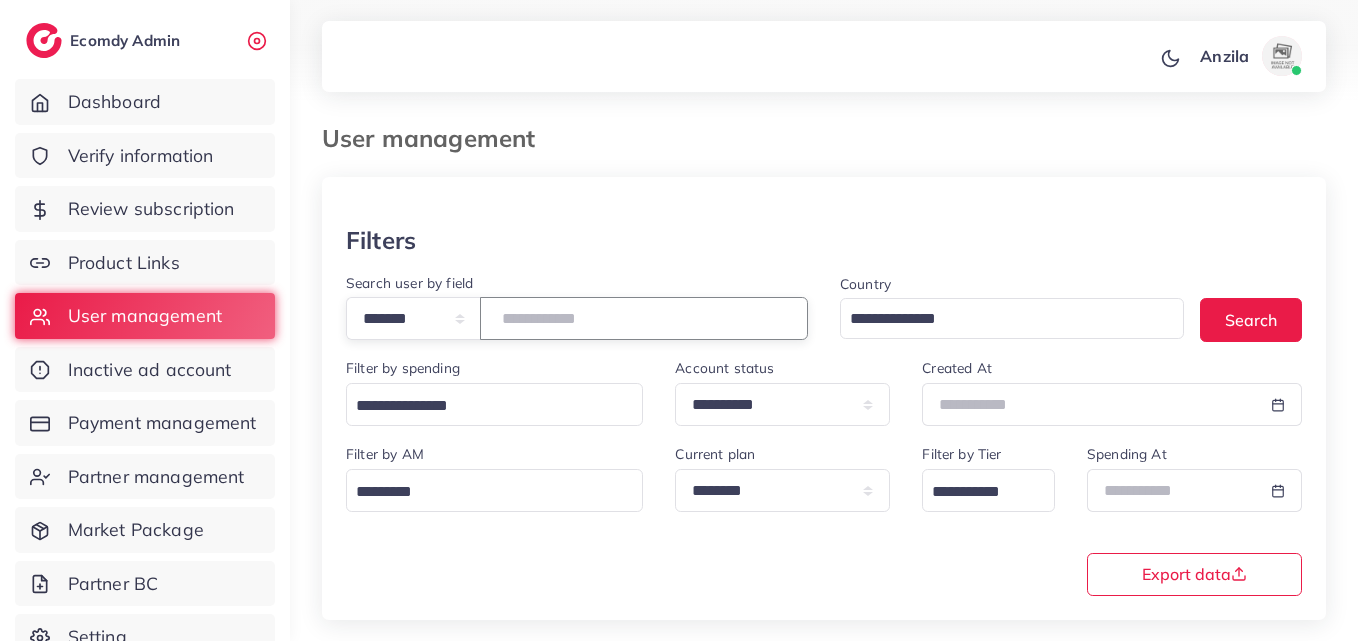 click at bounding box center [644, 318] 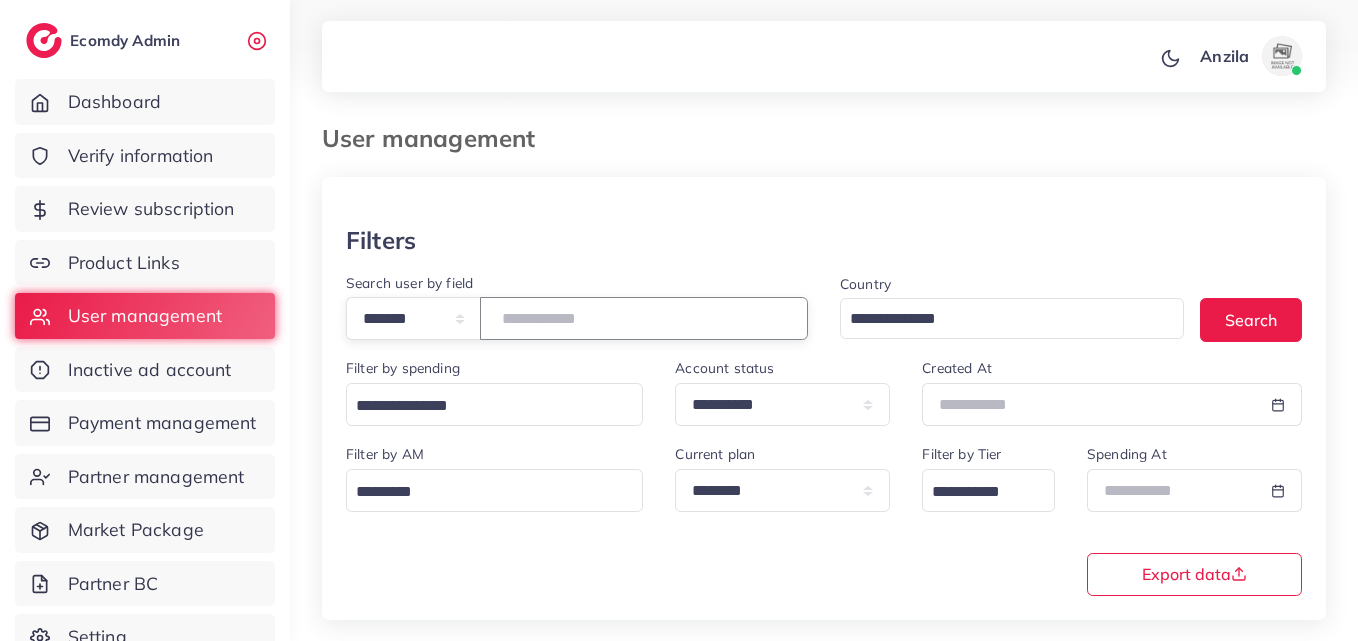 drag, startPoint x: 613, startPoint y: 314, endPoint x: 615, endPoint y: 275, distance: 39.051247 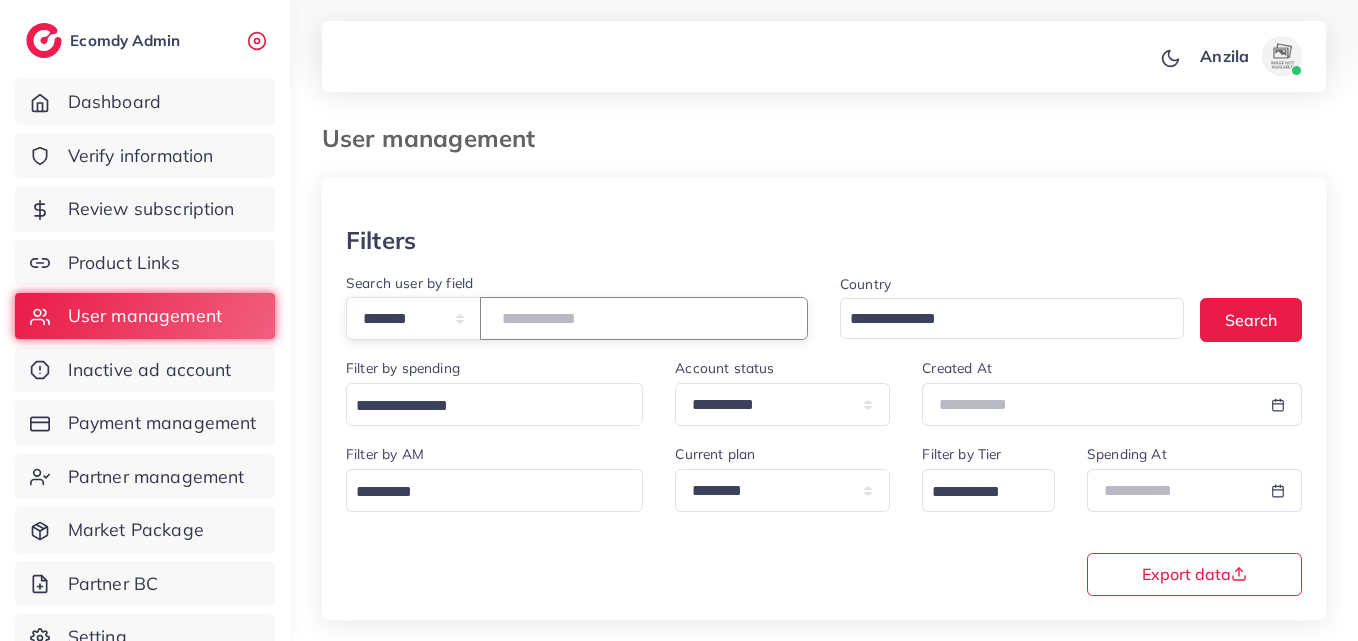 paste on "*******" 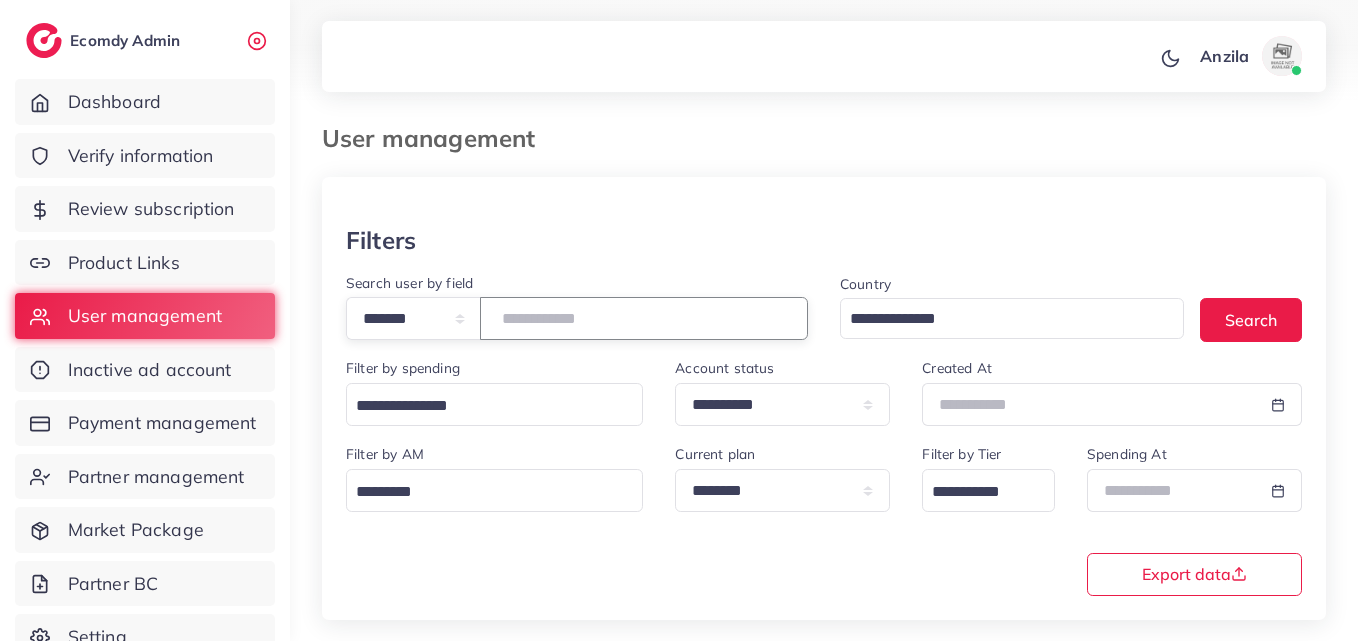 type on "*******" 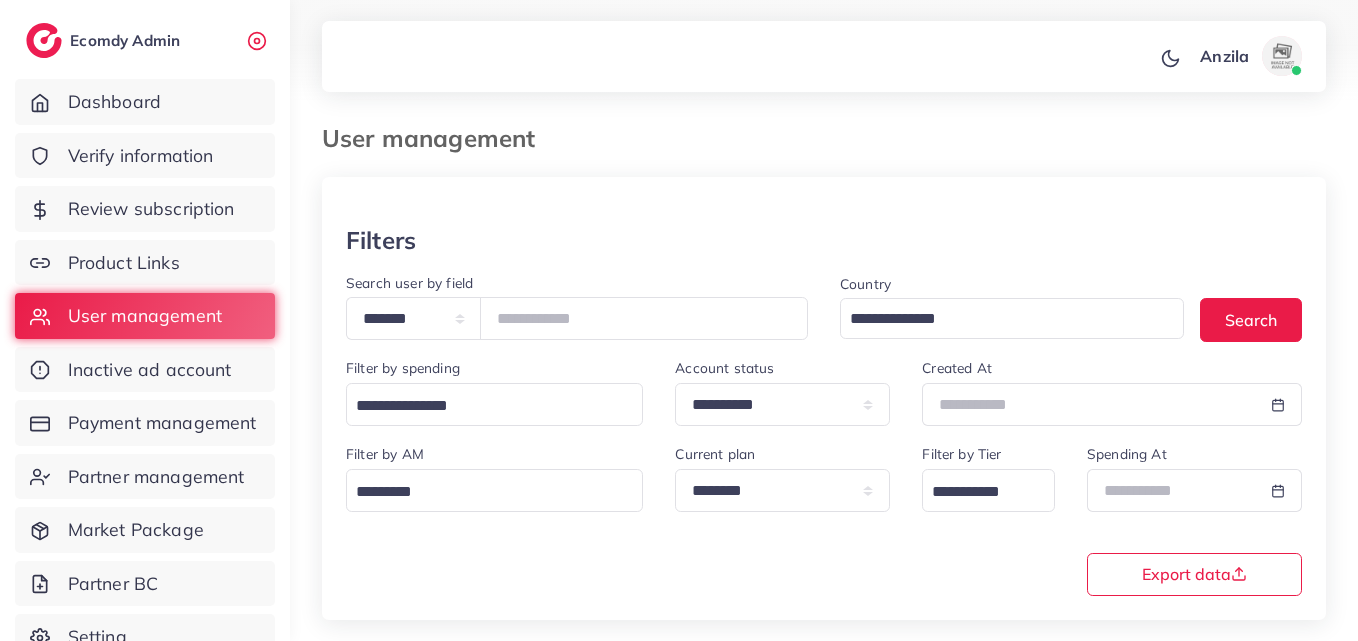 click on "**********" at bounding box center [824, 518] 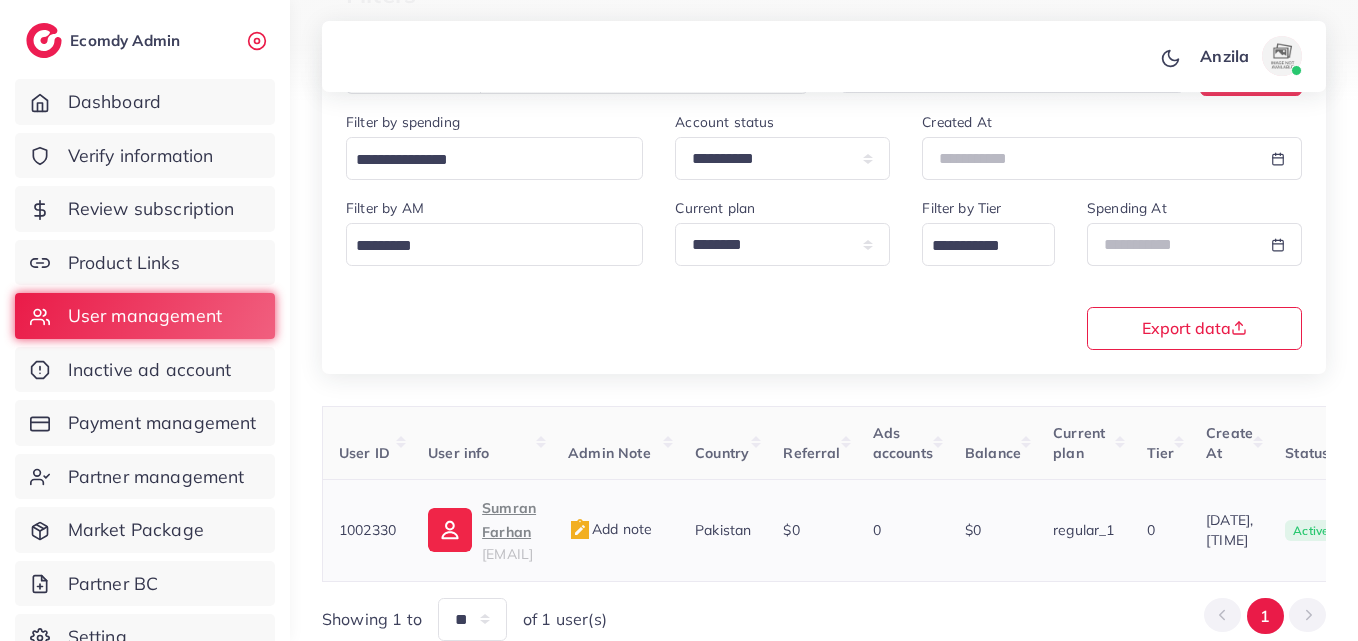 scroll, scrollTop: 216, scrollLeft: 0, axis: vertical 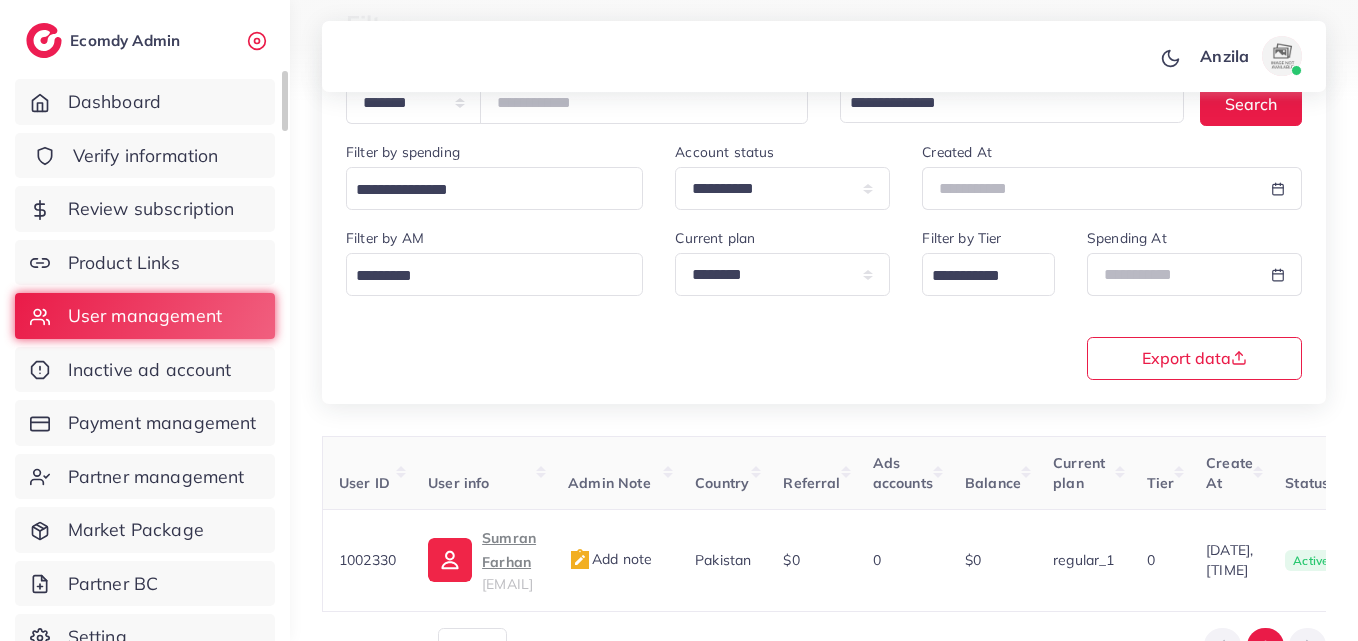 click on "Verify information" at bounding box center (146, 156) 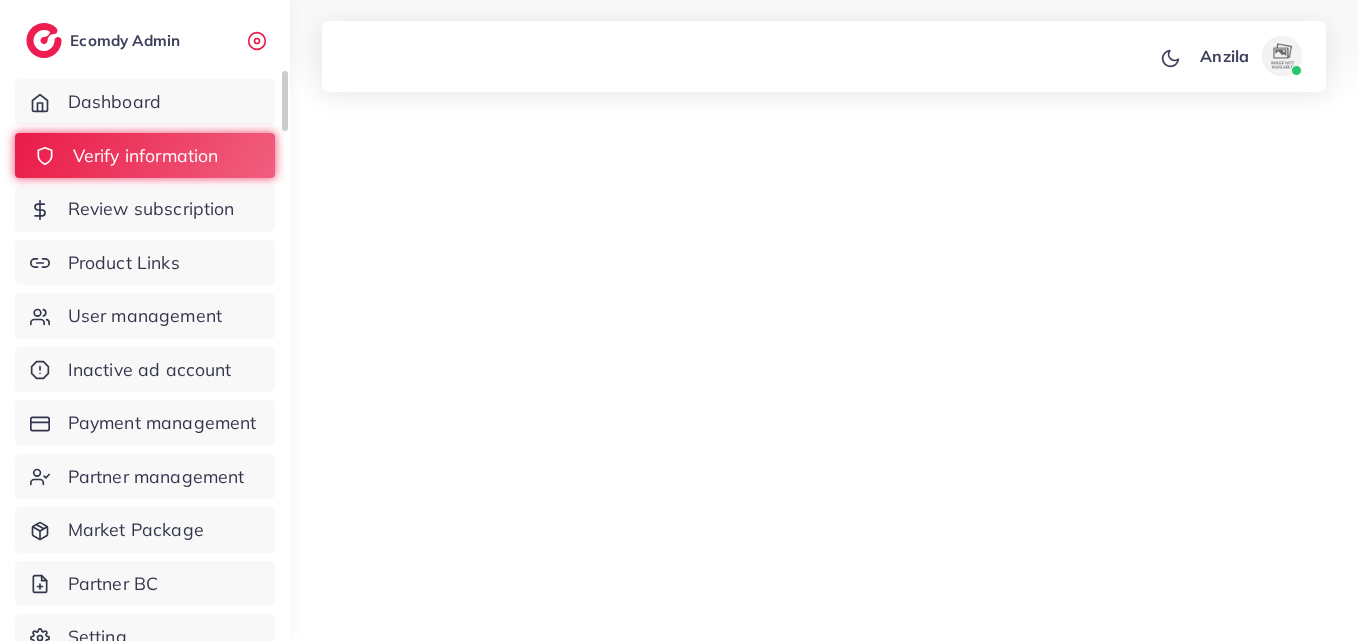 scroll, scrollTop: 0, scrollLeft: 0, axis: both 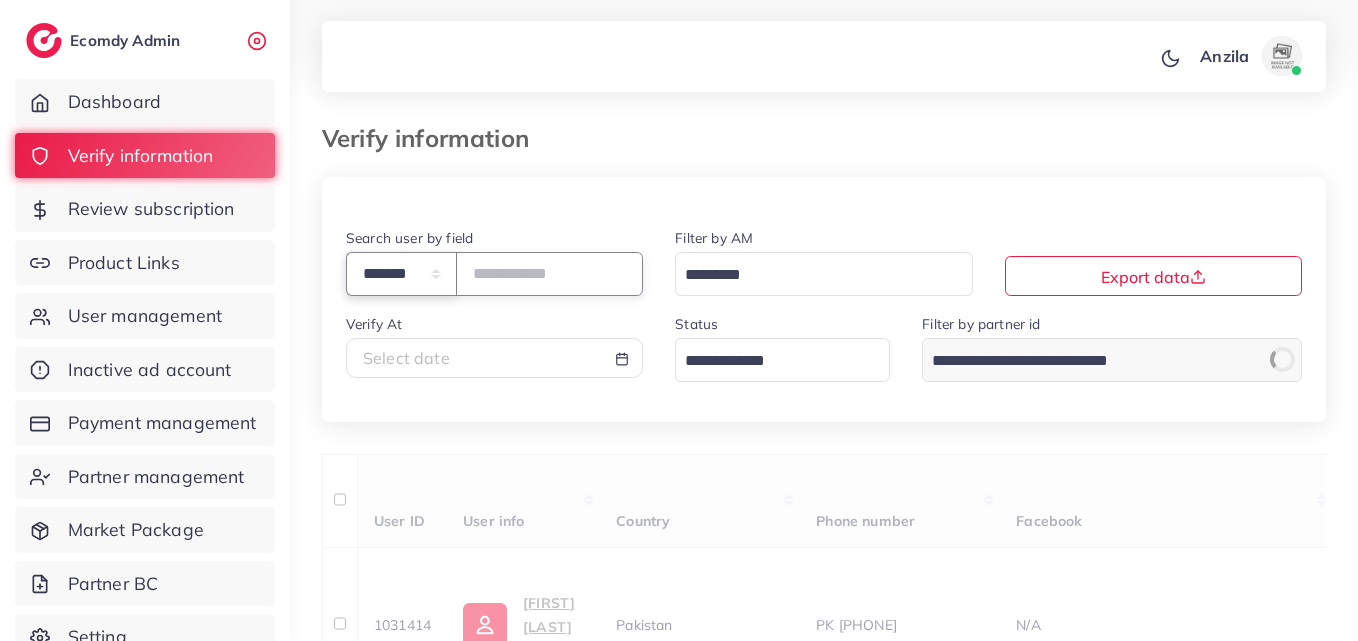 click on "**********" at bounding box center (401, 273) 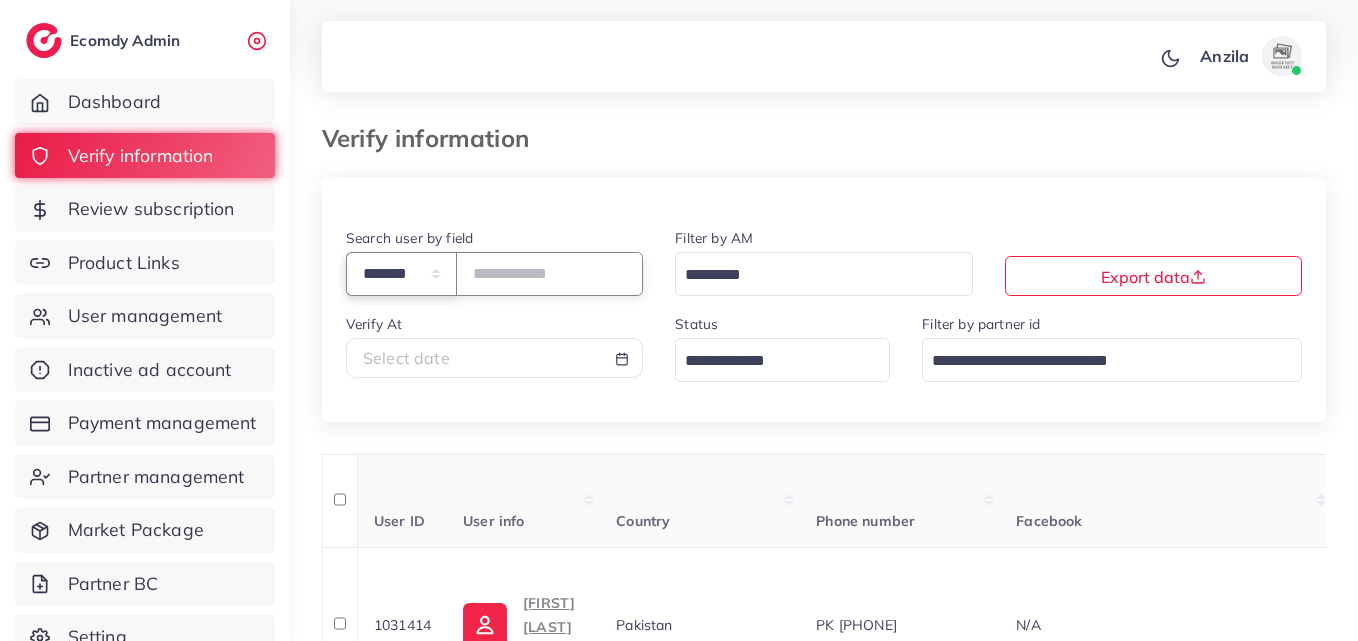 click on "**********" at bounding box center [401, 273] 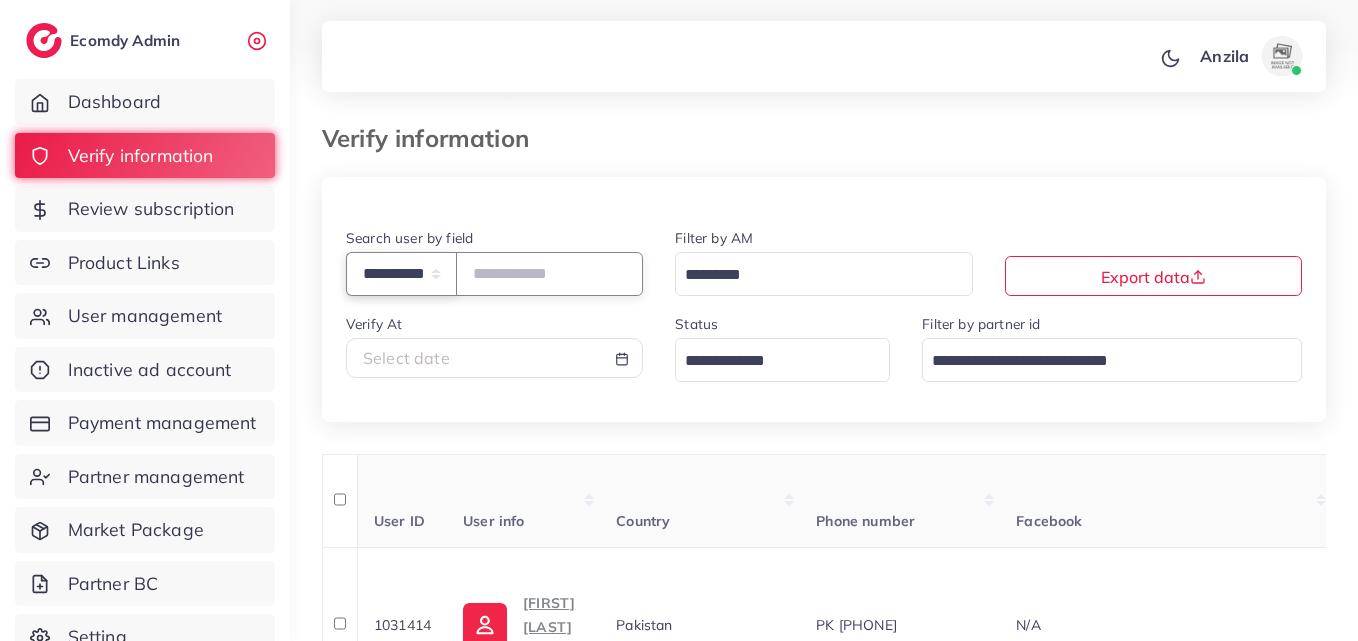 click on "**********" at bounding box center [401, 273] 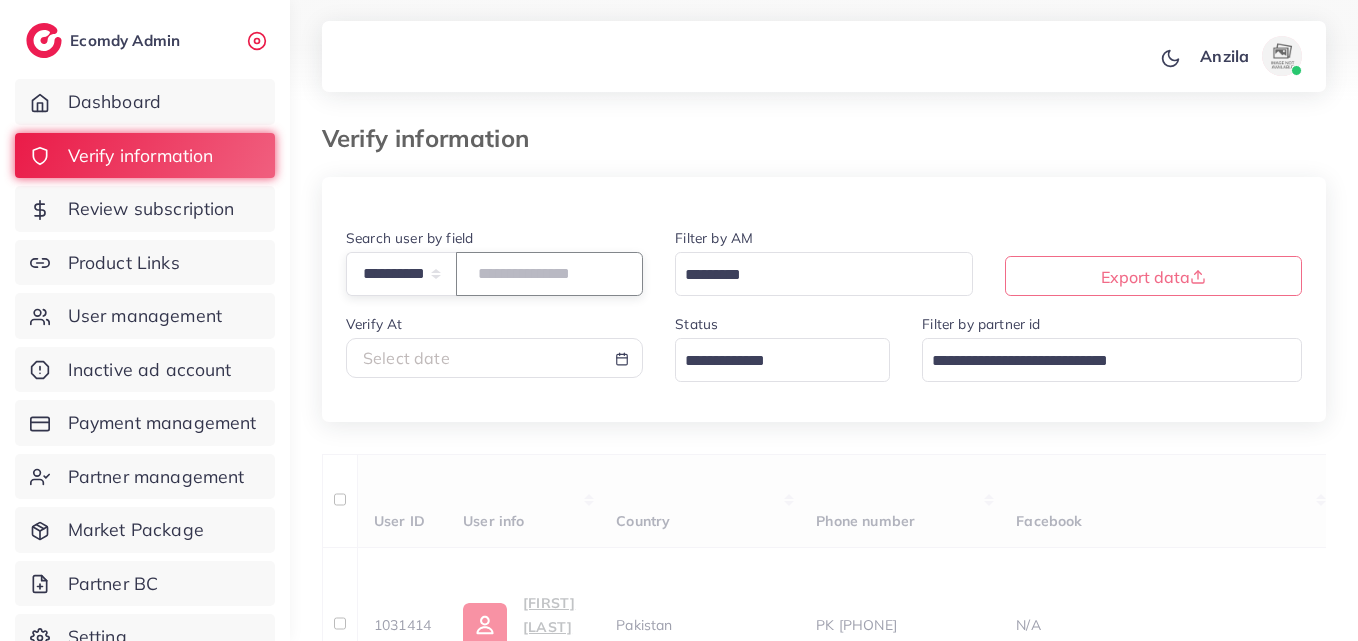 click at bounding box center [549, 273] 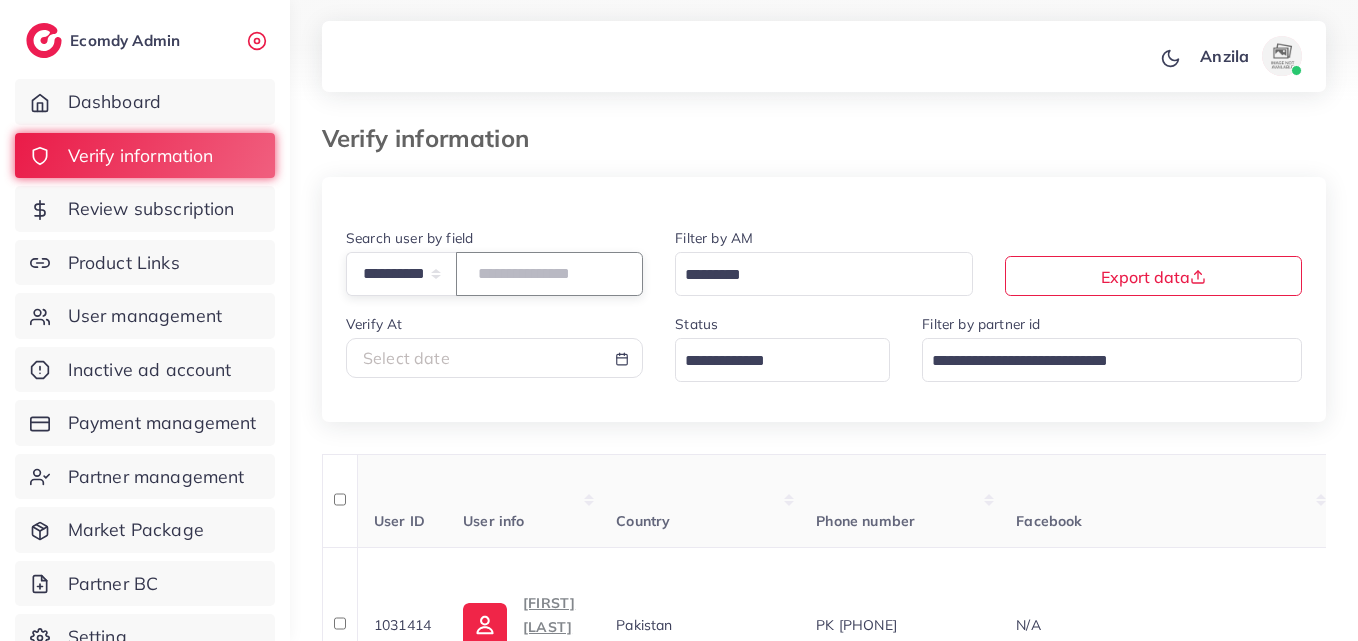 paste on "**********" 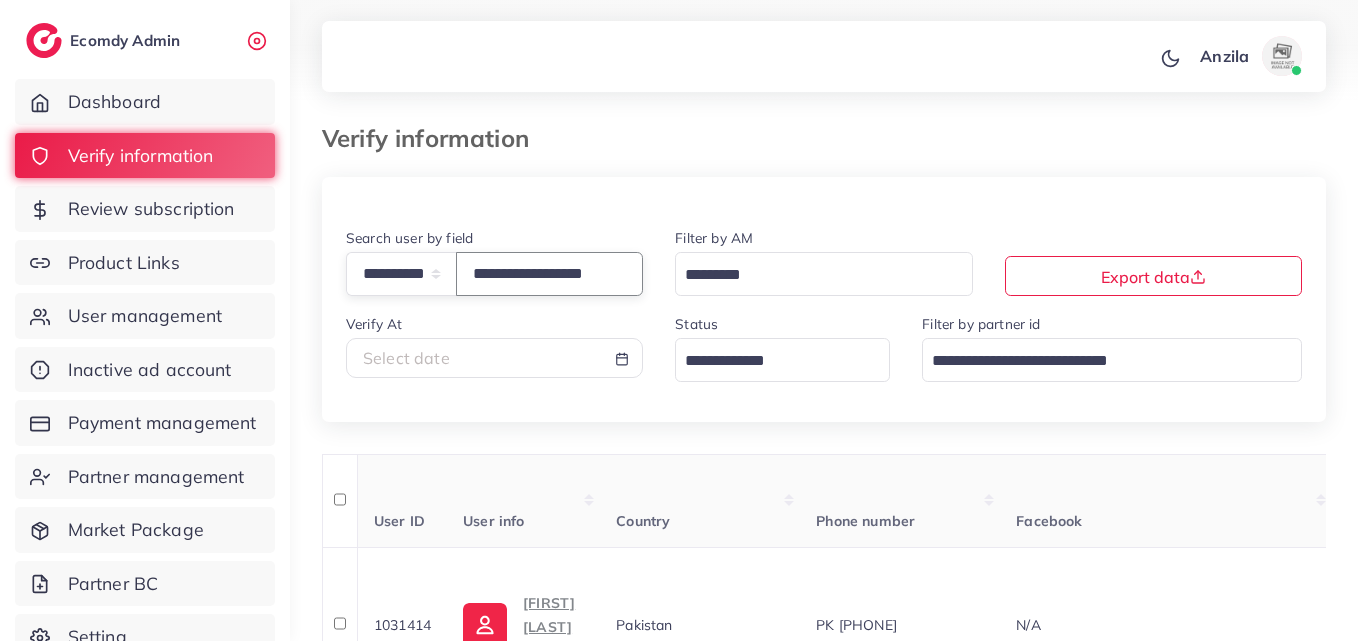 scroll, scrollTop: 0, scrollLeft: 27, axis: horizontal 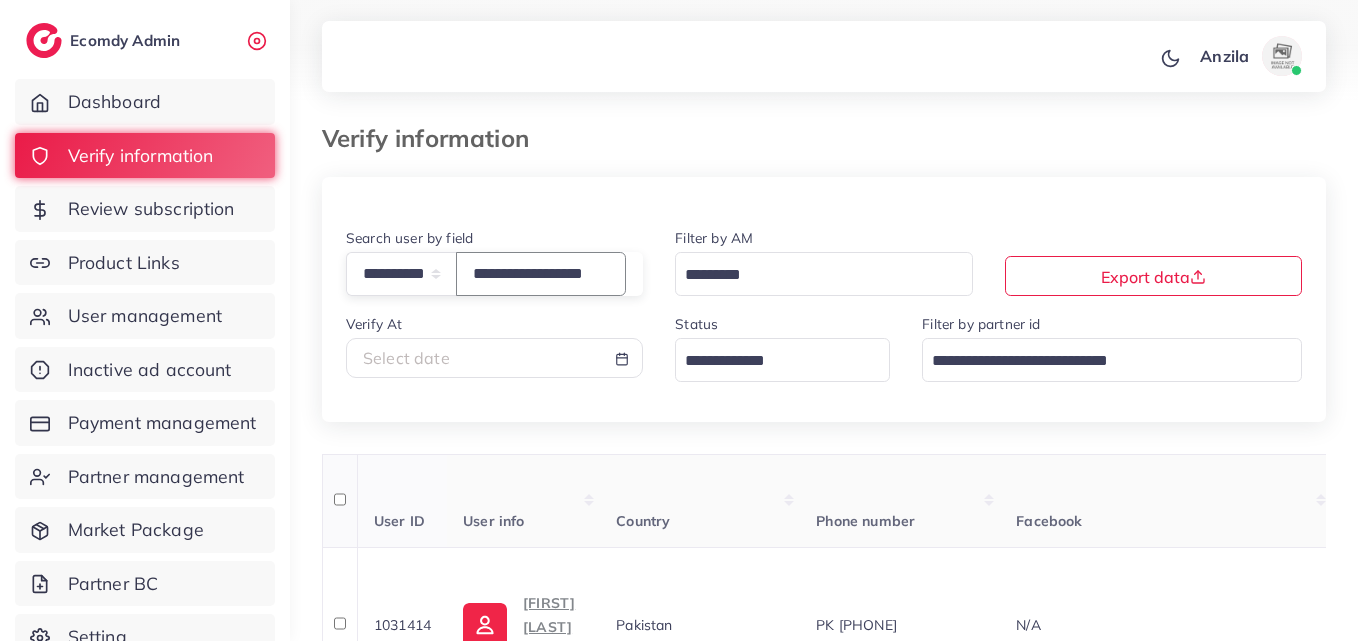 type on "**********" 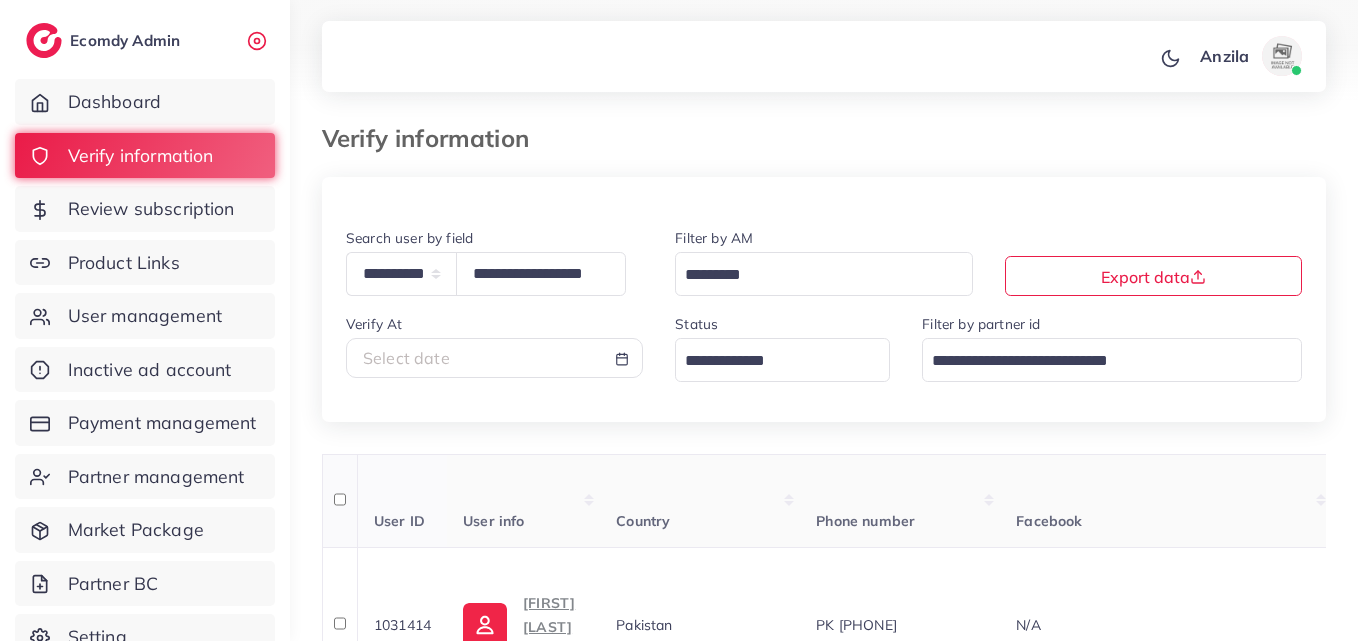 click on "User info" at bounding box center [523, 501] 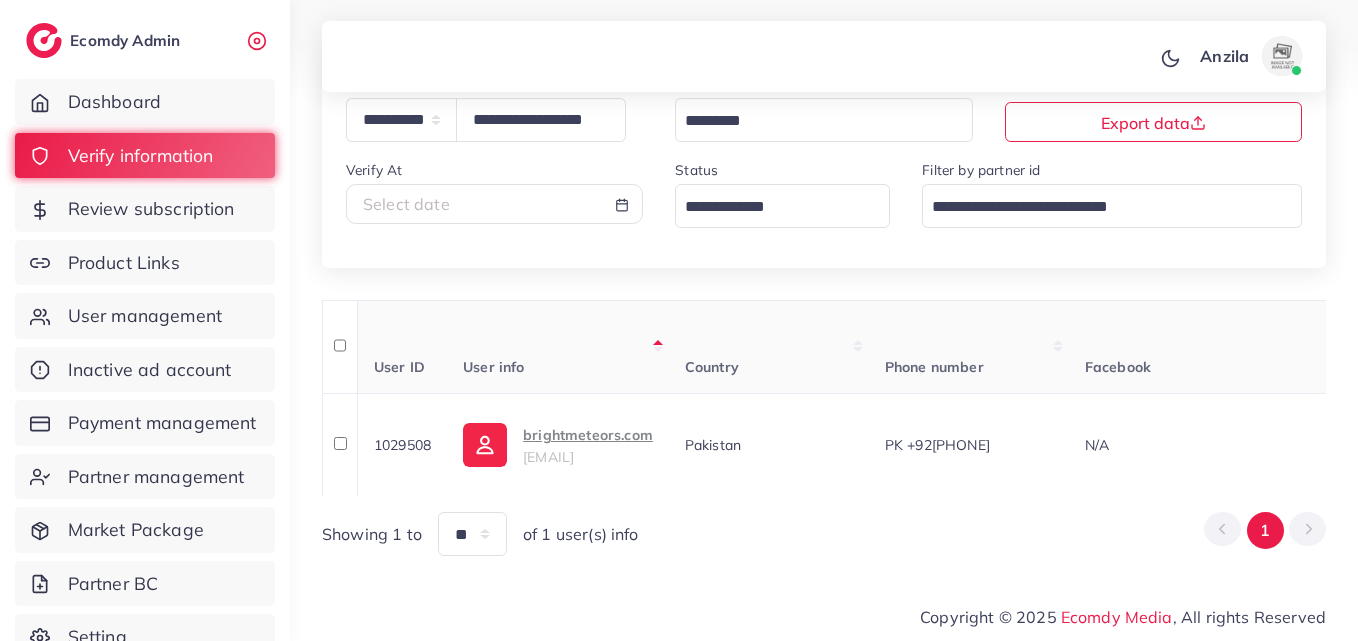 scroll, scrollTop: 162, scrollLeft: 0, axis: vertical 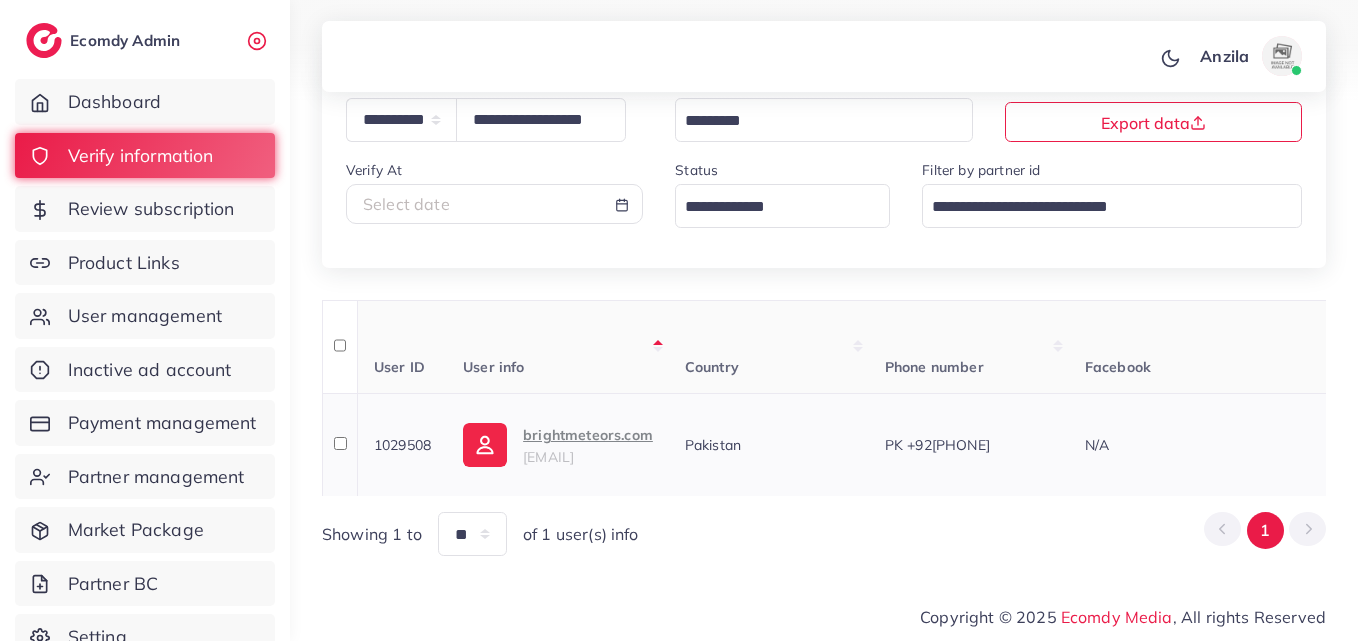 click on "brightmeteors.com" at bounding box center (588, 435) 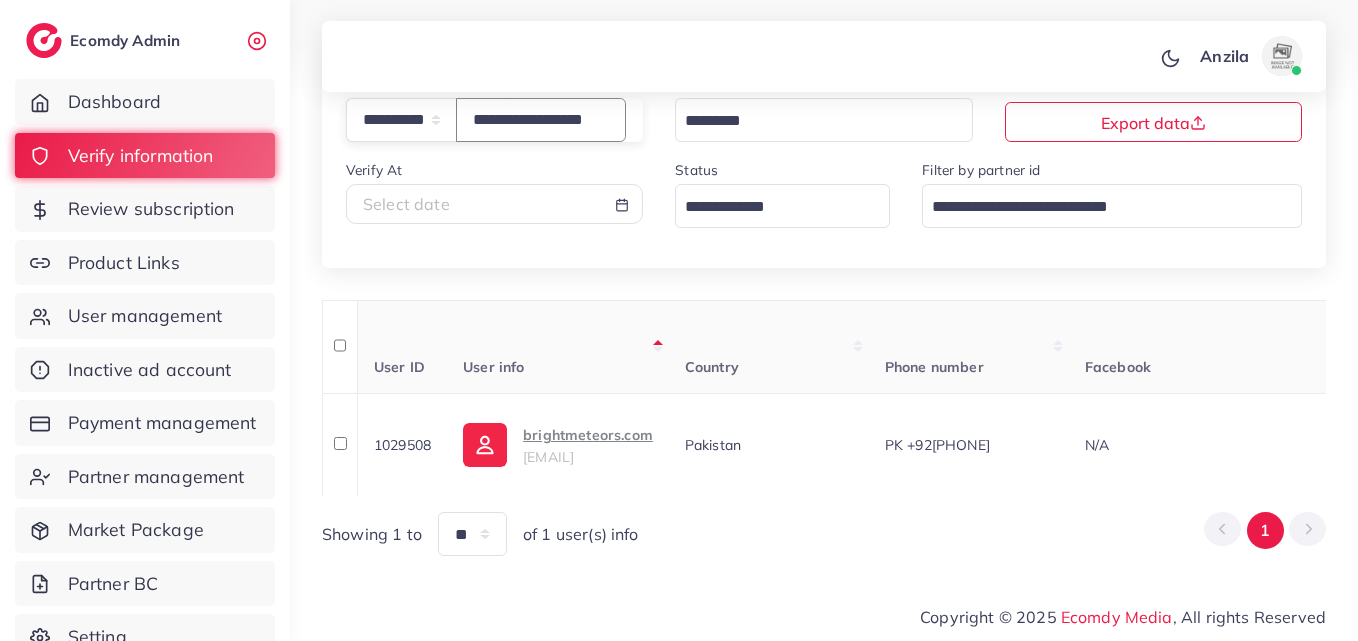 click on "**********" at bounding box center (541, 119) 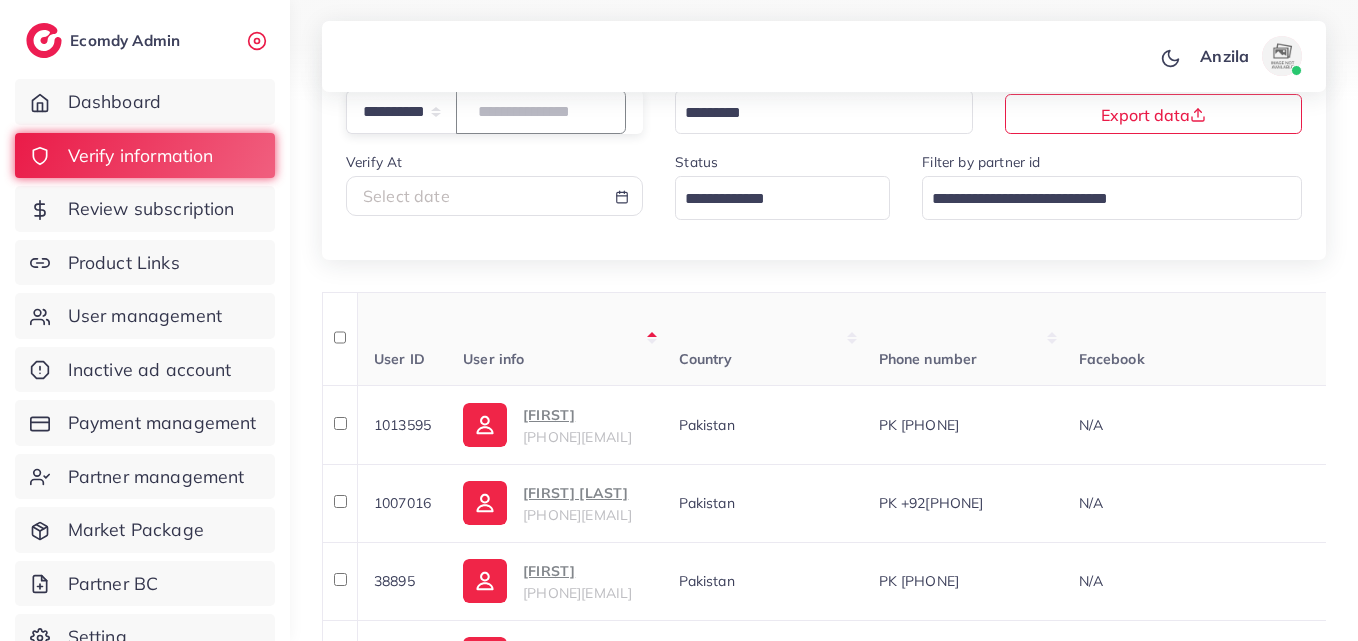 paste on "**********" 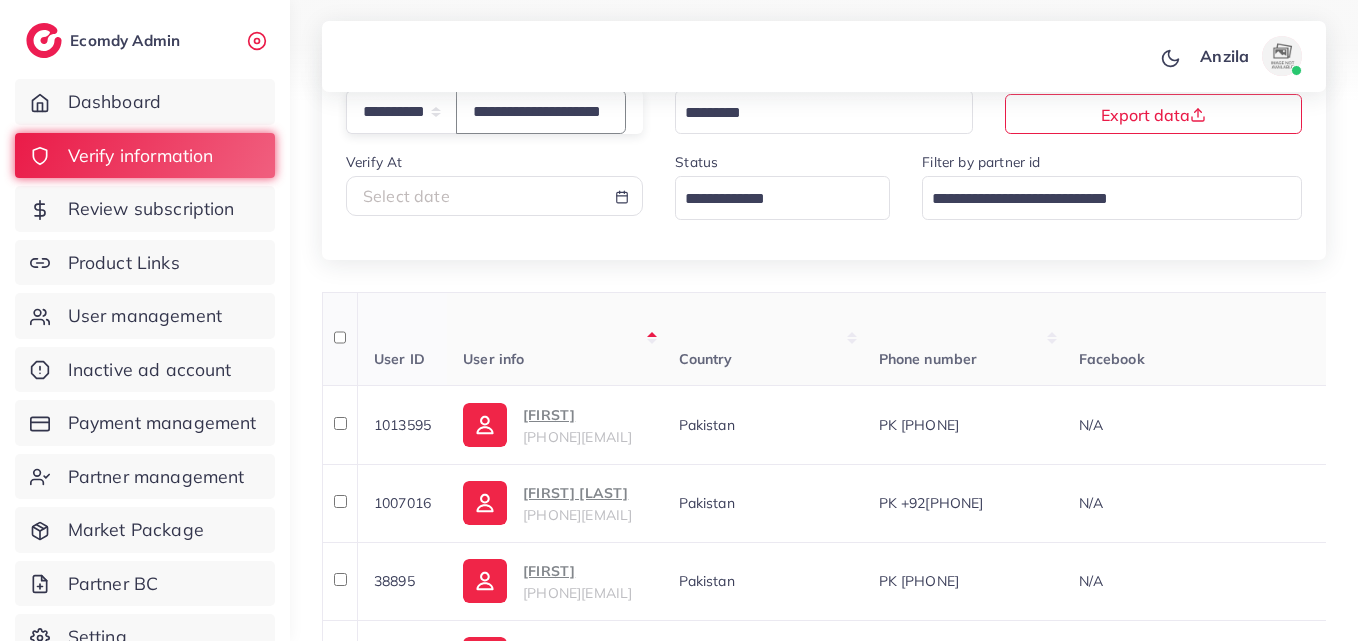 scroll, scrollTop: 0, scrollLeft: 47, axis: horizontal 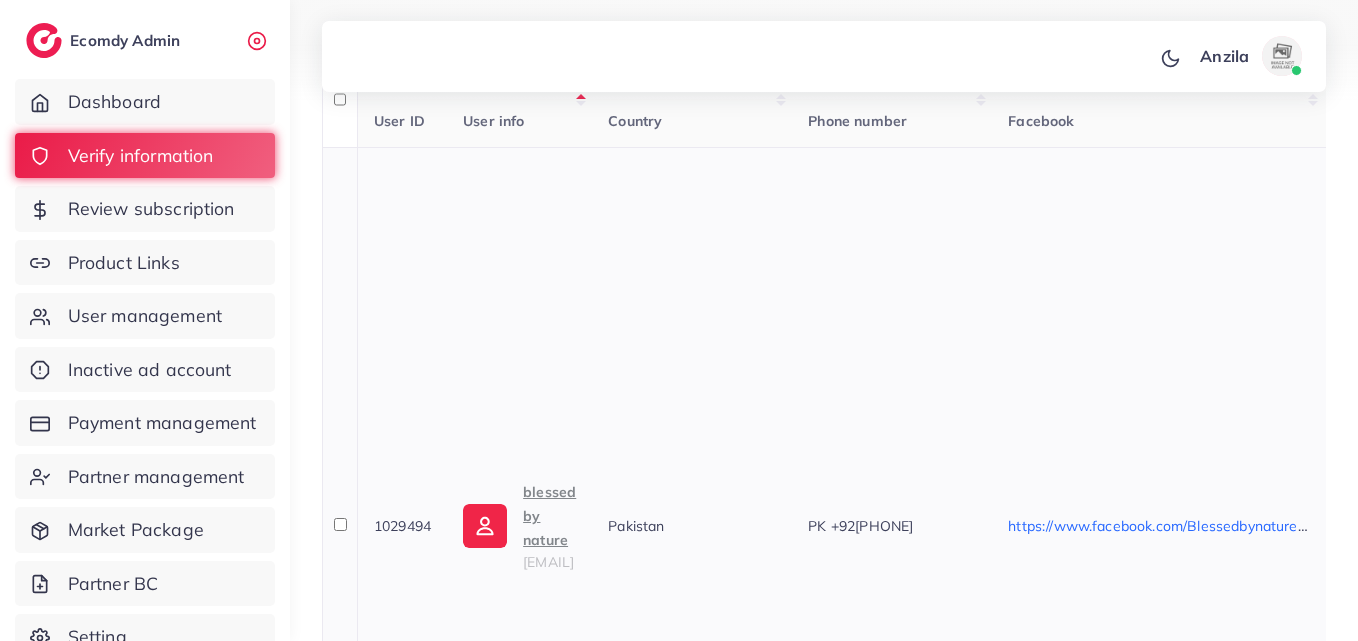 type on "**********" 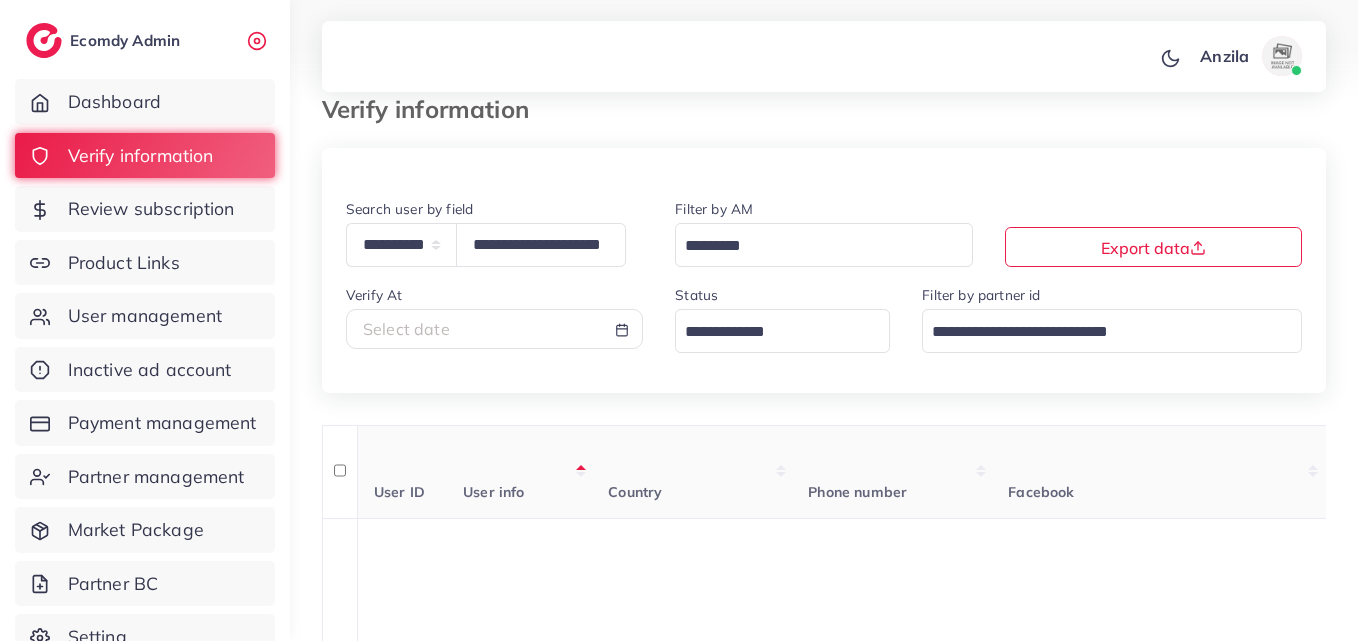 scroll, scrollTop: 0, scrollLeft: 0, axis: both 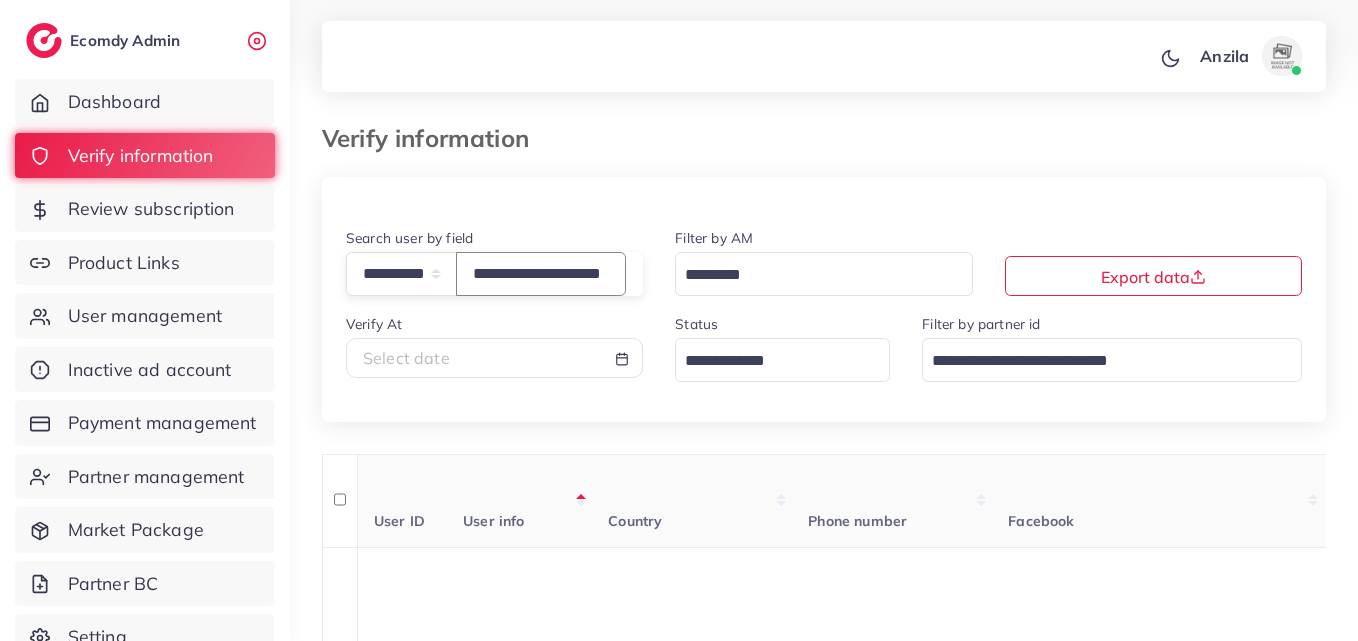 click on "**********" at bounding box center (541, 273) 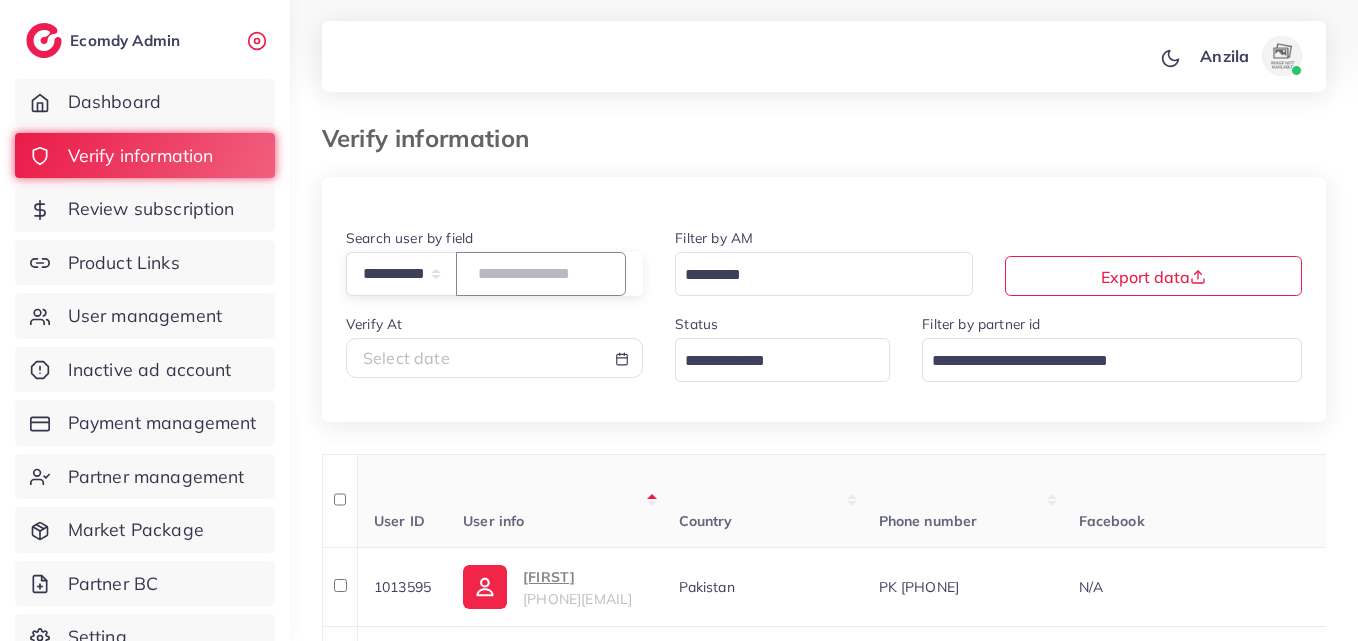 paste on "**********" 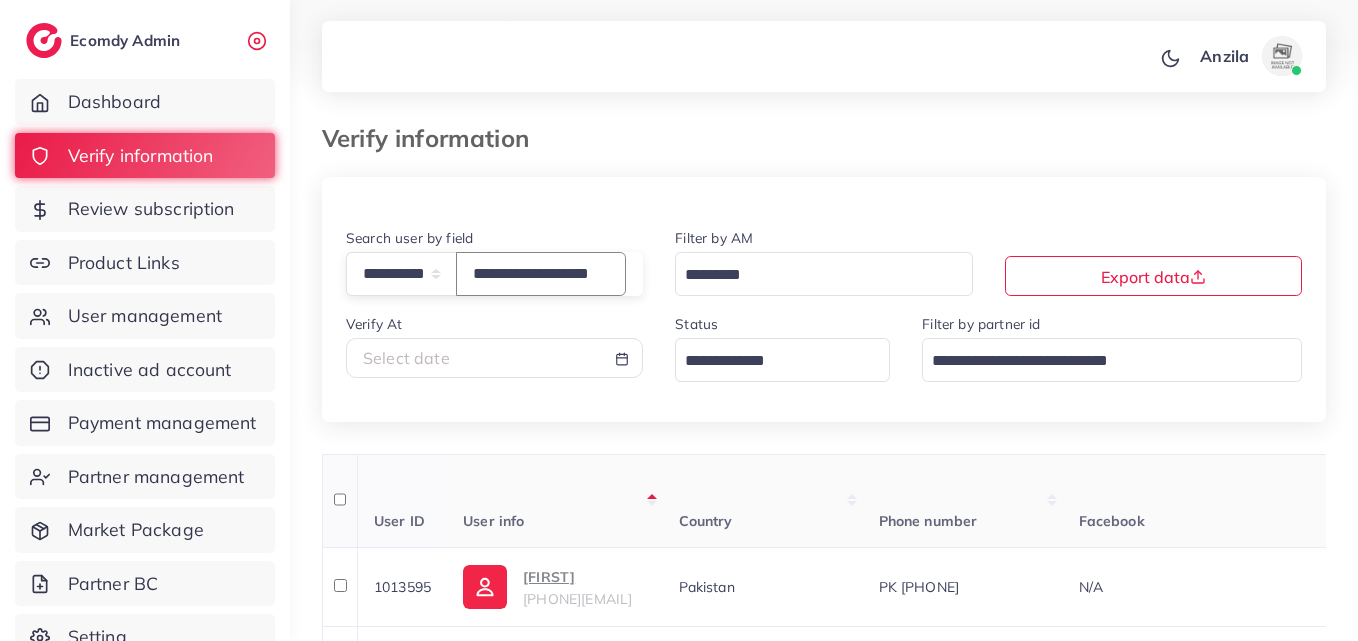 scroll, scrollTop: 0, scrollLeft: 22, axis: horizontal 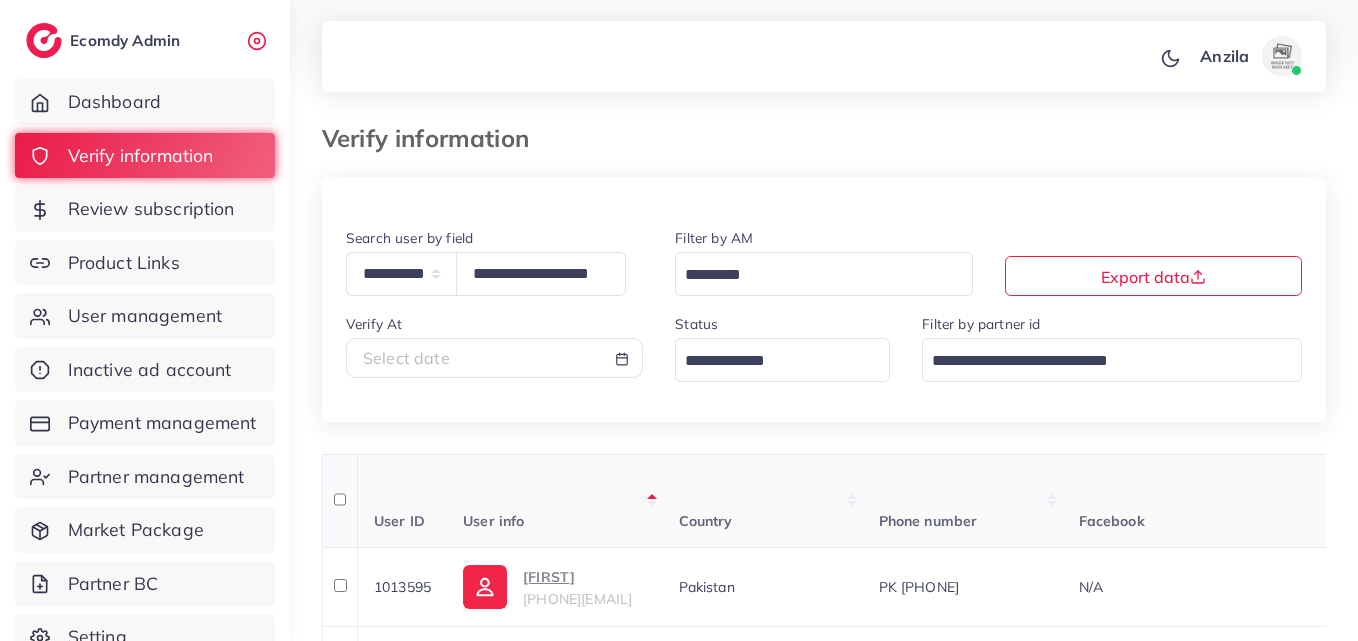 click on "User info" at bounding box center (554, 501) 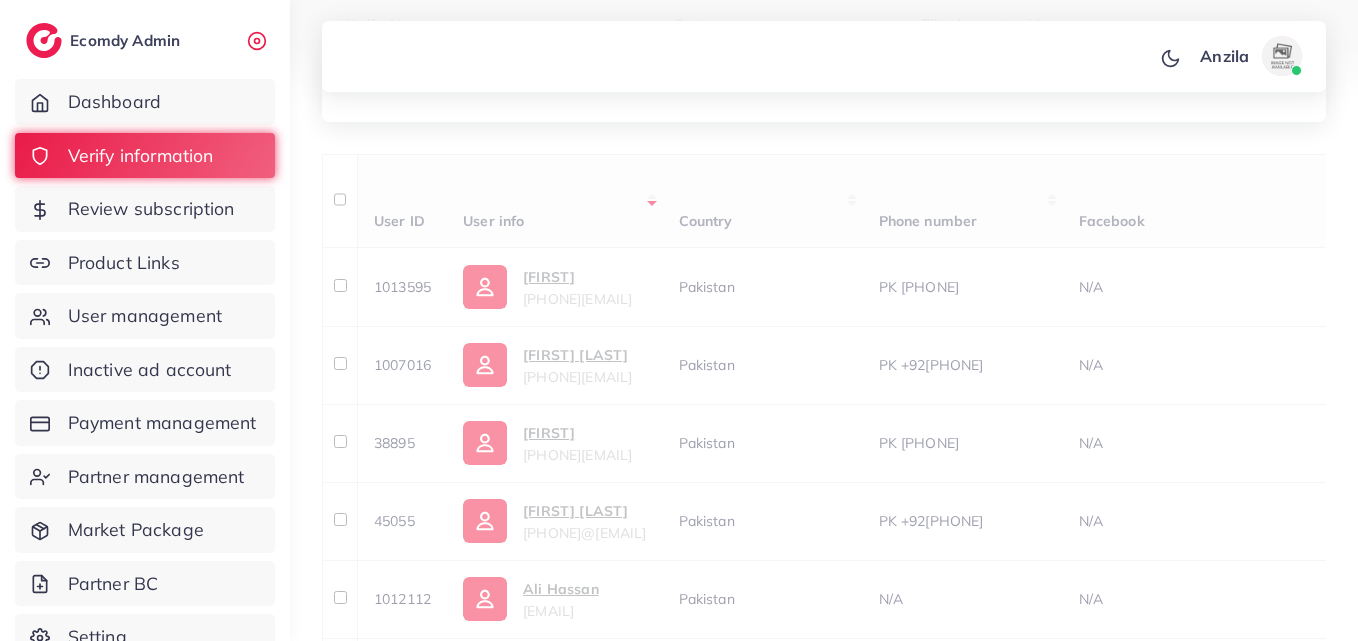 scroll, scrollTop: 162, scrollLeft: 0, axis: vertical 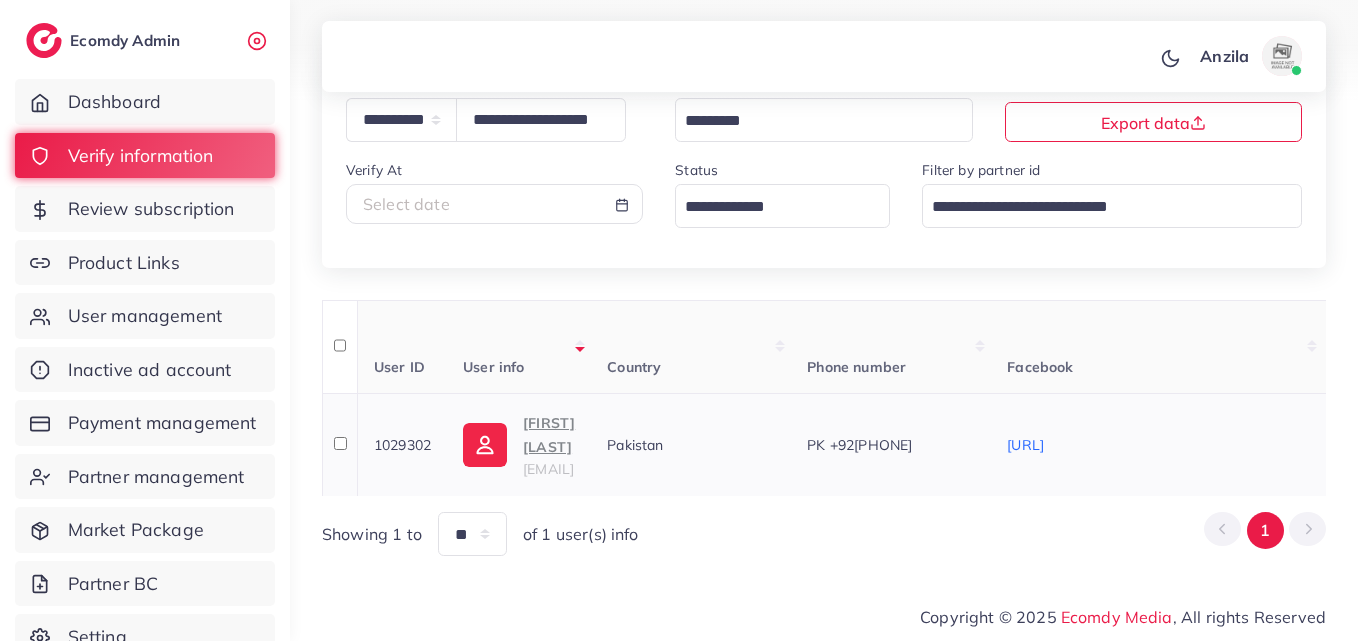 click on "Muhammad Ahmed Raza" at bounding box center [549, 435] 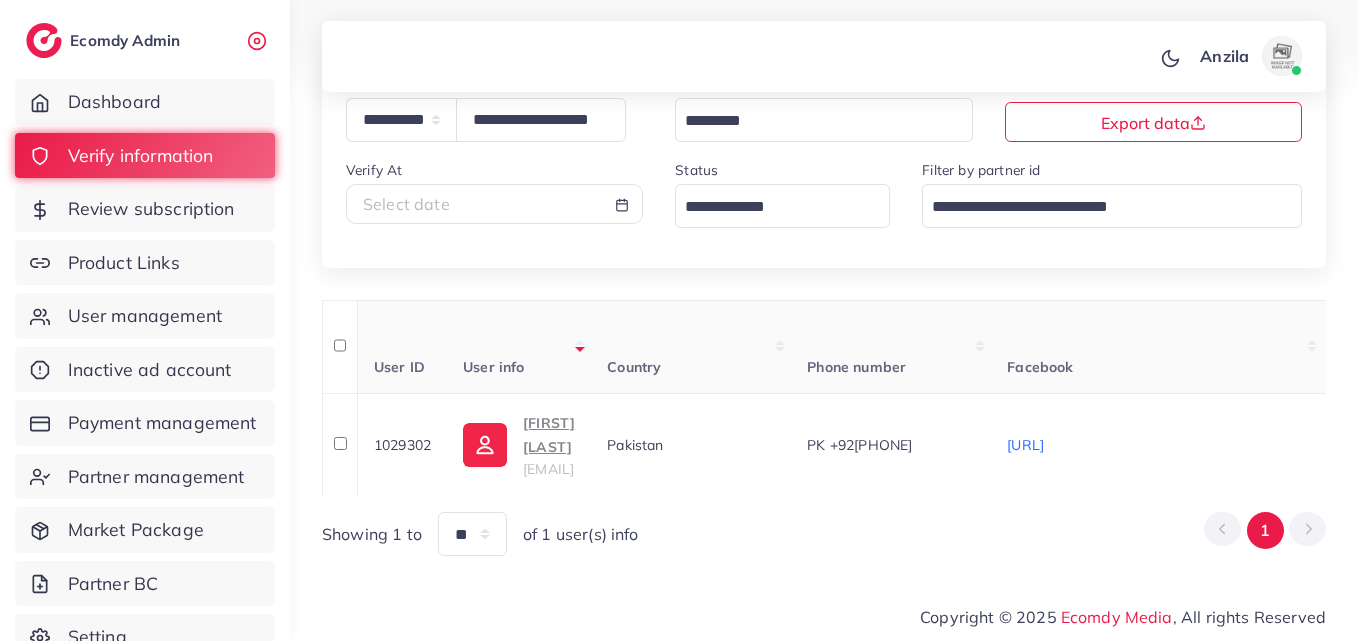 click at bounding box center (679, 51) 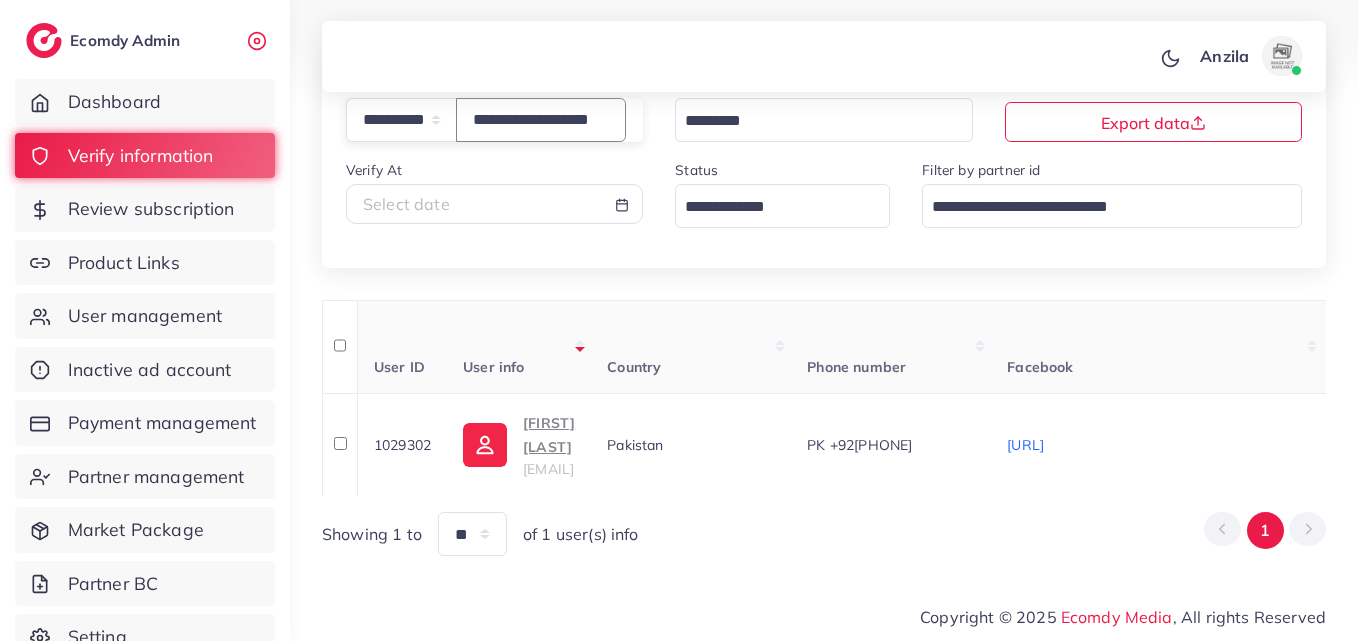 click on "**********" at bounding box center (541, 119) 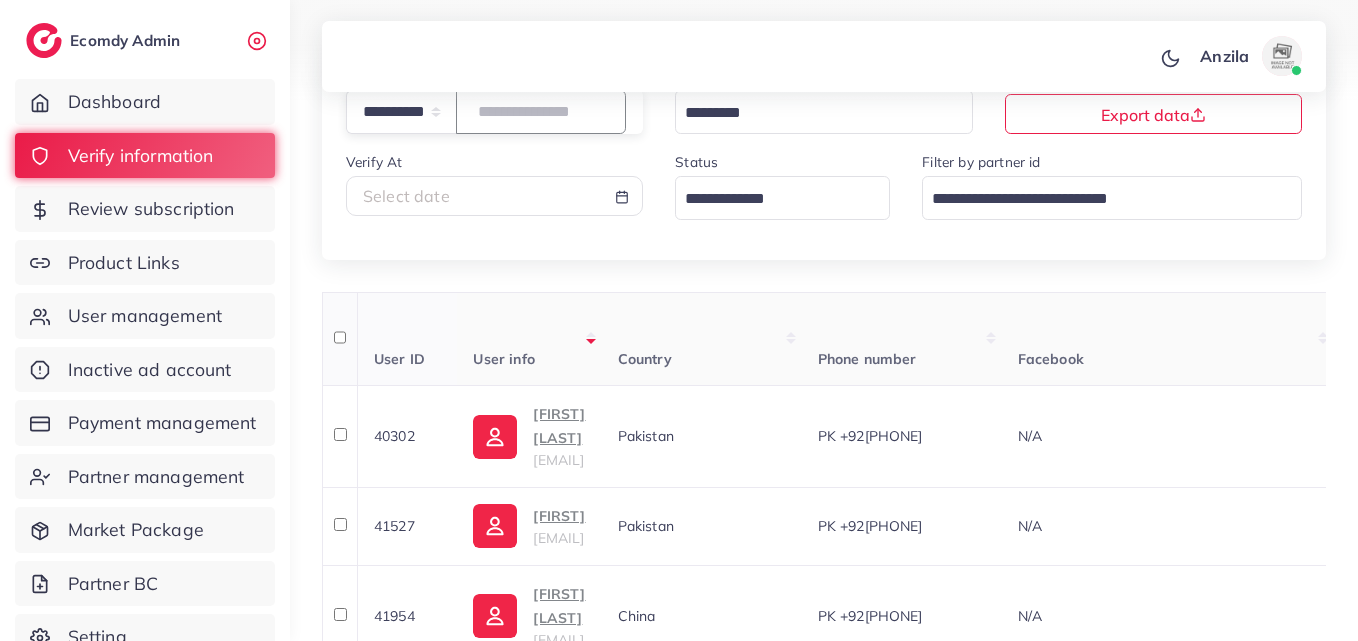 paste on "**********" 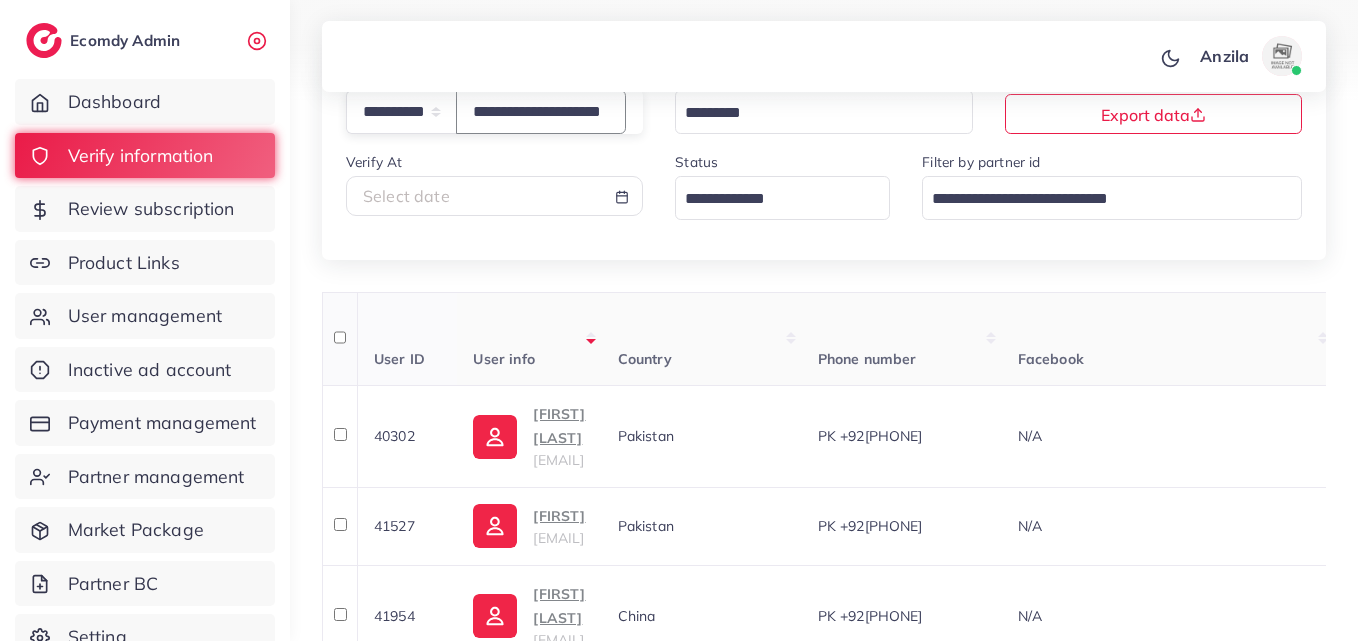 scroll, scrollTop: 0, scrollLeft: 38, axis: horizontal 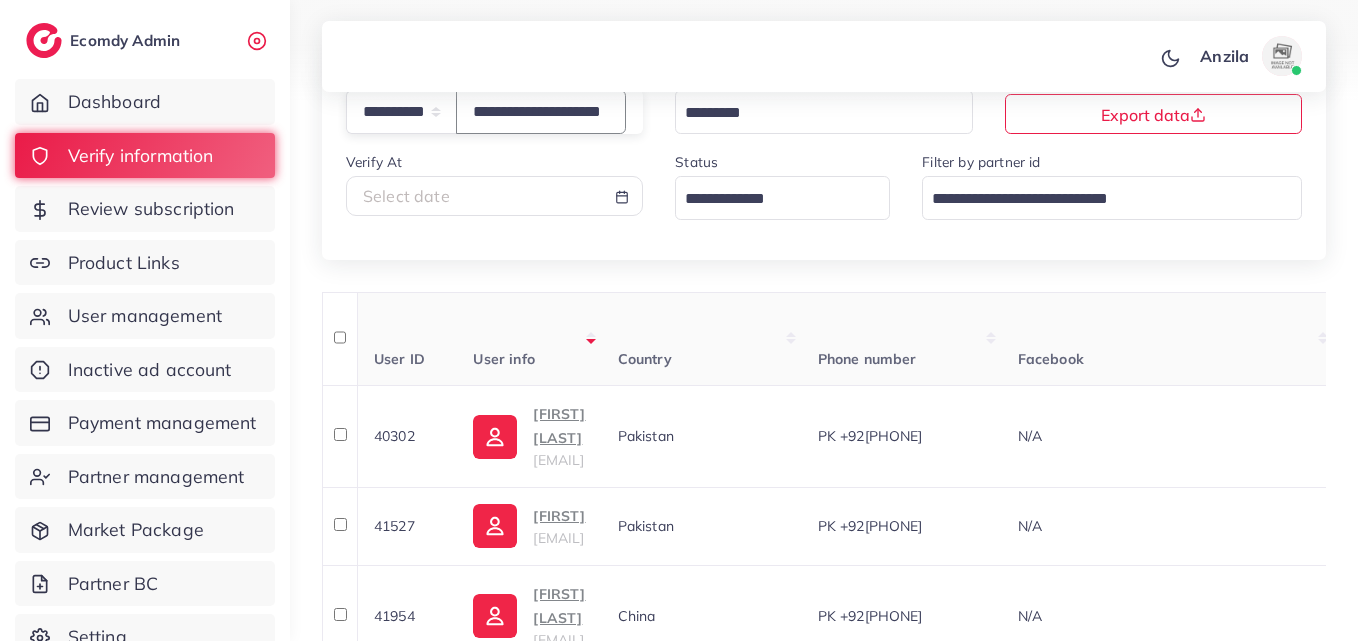 type on "**********" 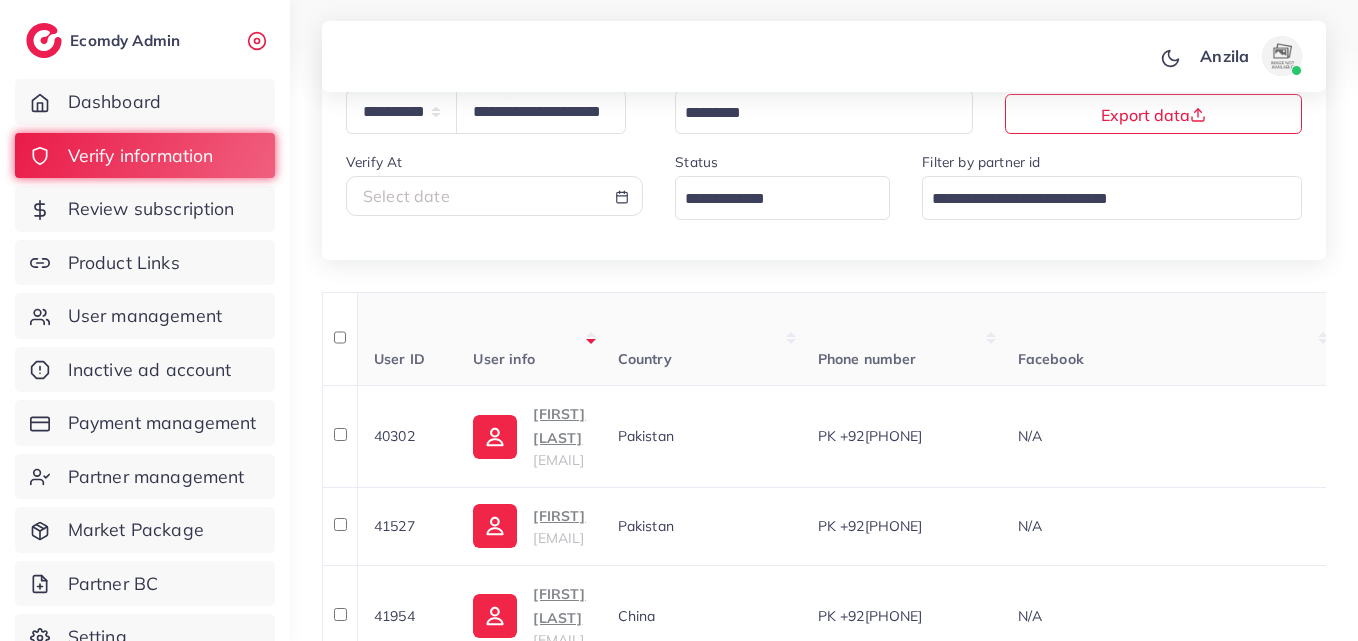 click on "User info" at bounding box center (529, 339) 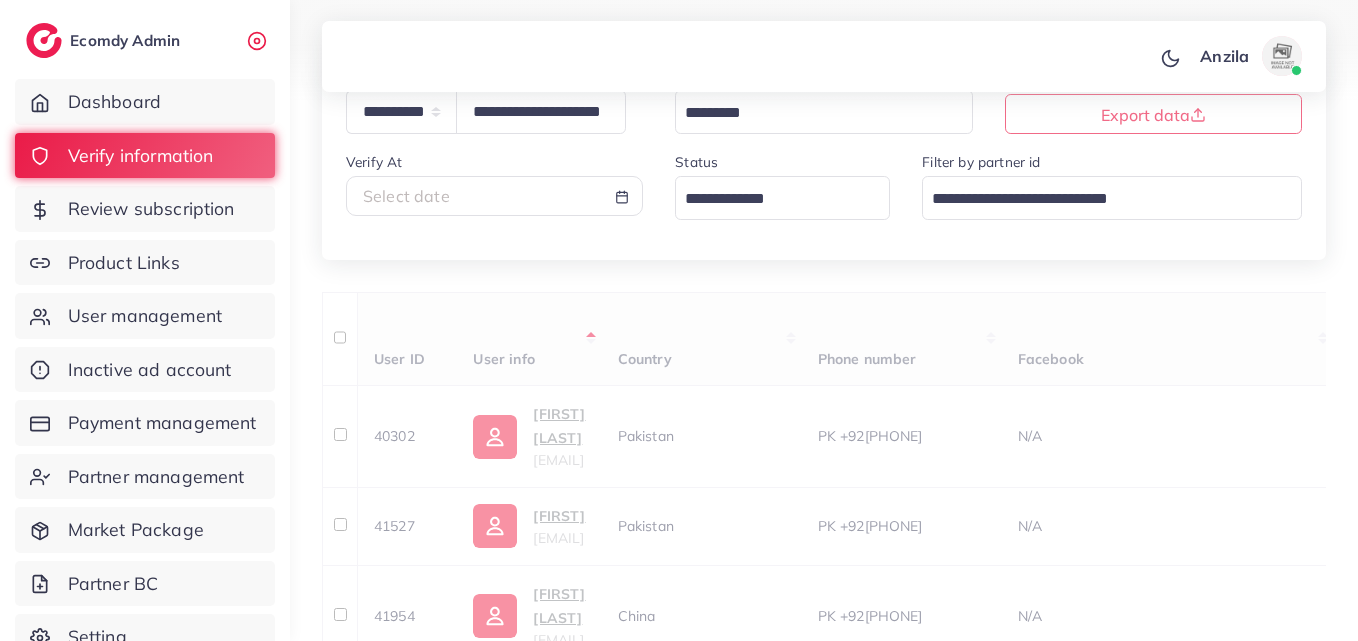 scroll, scrollTop: 0, scrollLeft: 0, axis: both 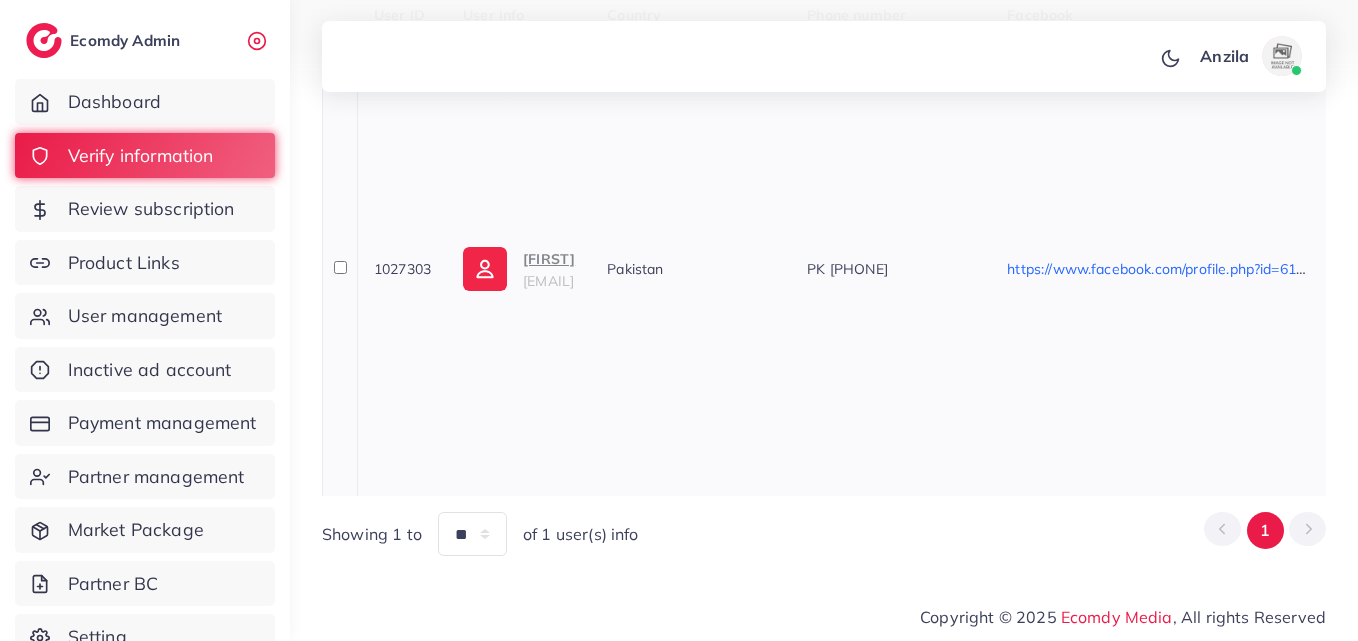 click on "Saifullah" at bounding box center [549, 259] 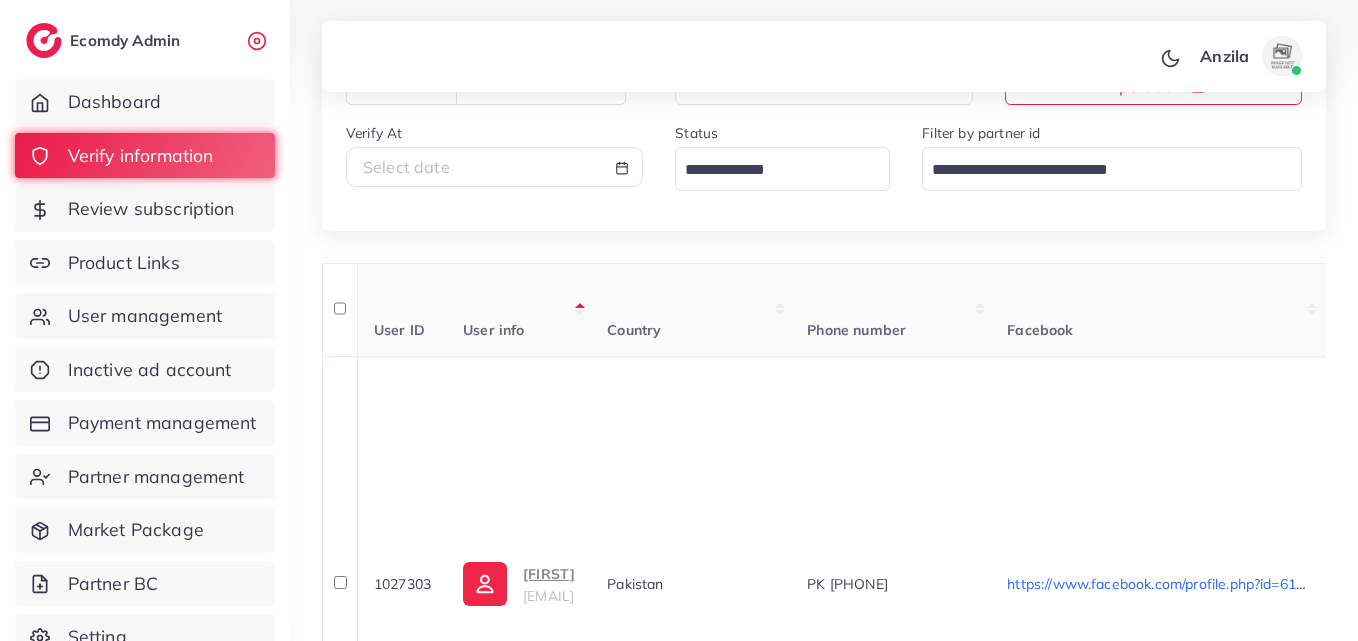 scroll, scrollTop: 114, scrollLeft: 0, axis: vertical 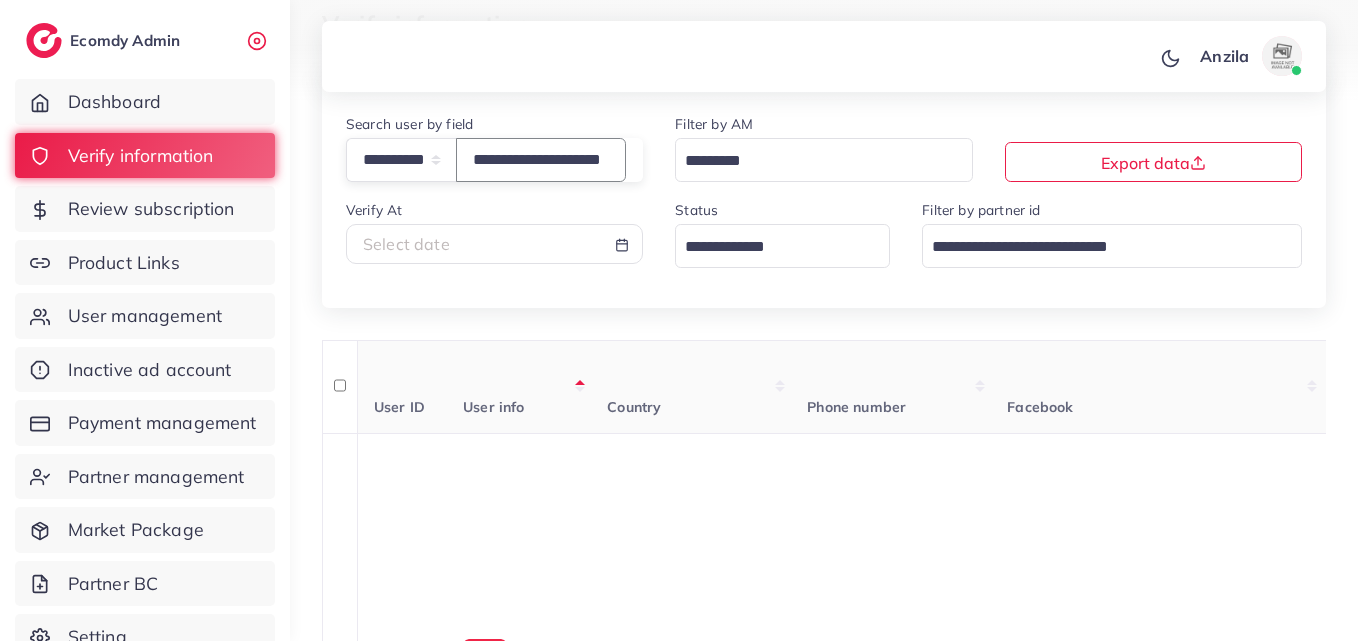 click on "**********" at bounding box center (541, 159) 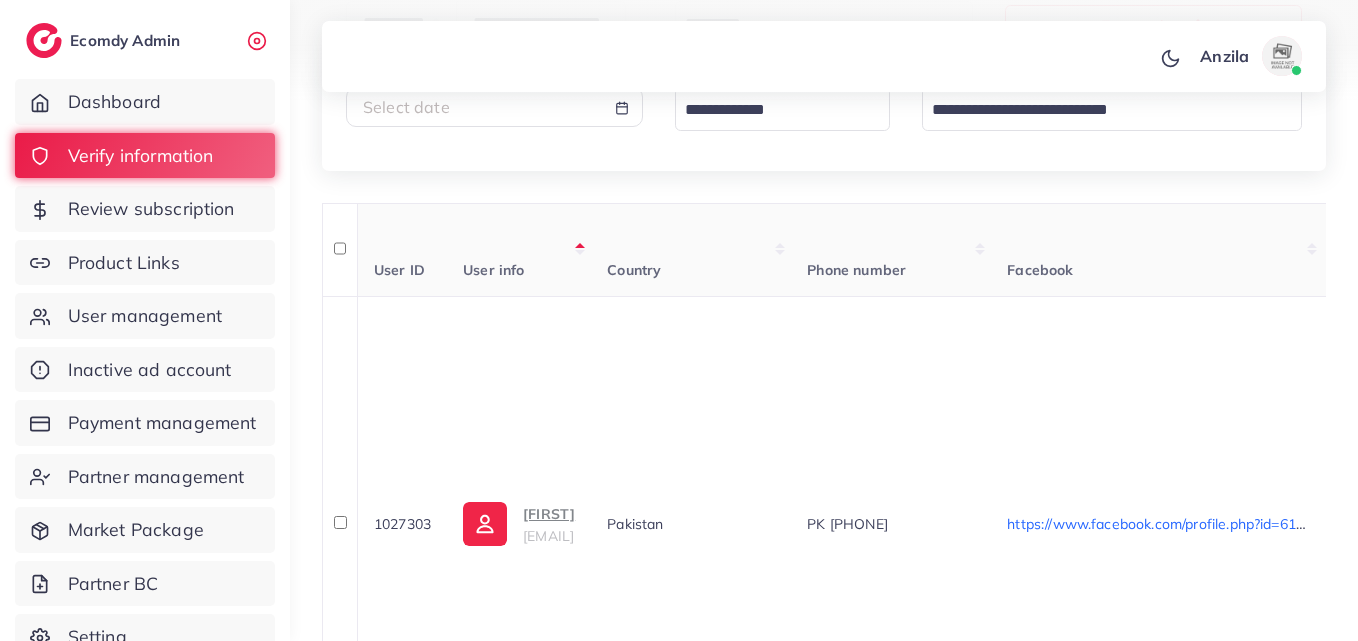 click on "**********" at bounding box center [824, 368] 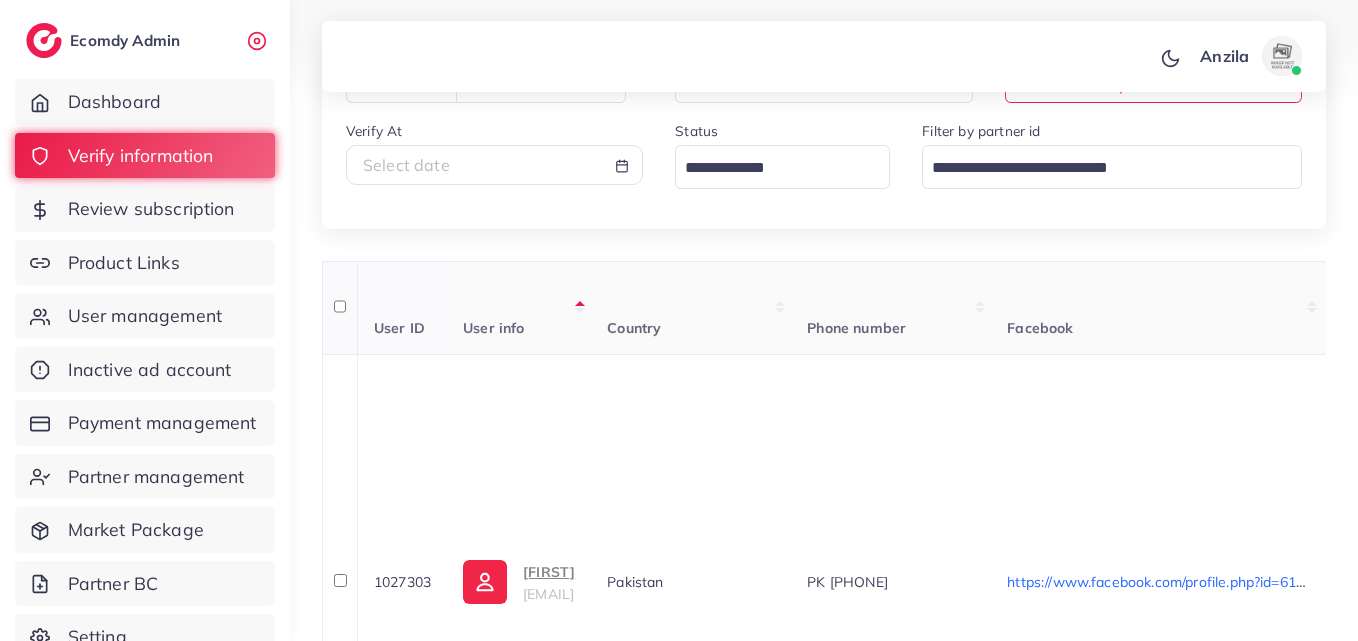scroll, scrollTop: 114, scrollLeft: 0, axis: vertical 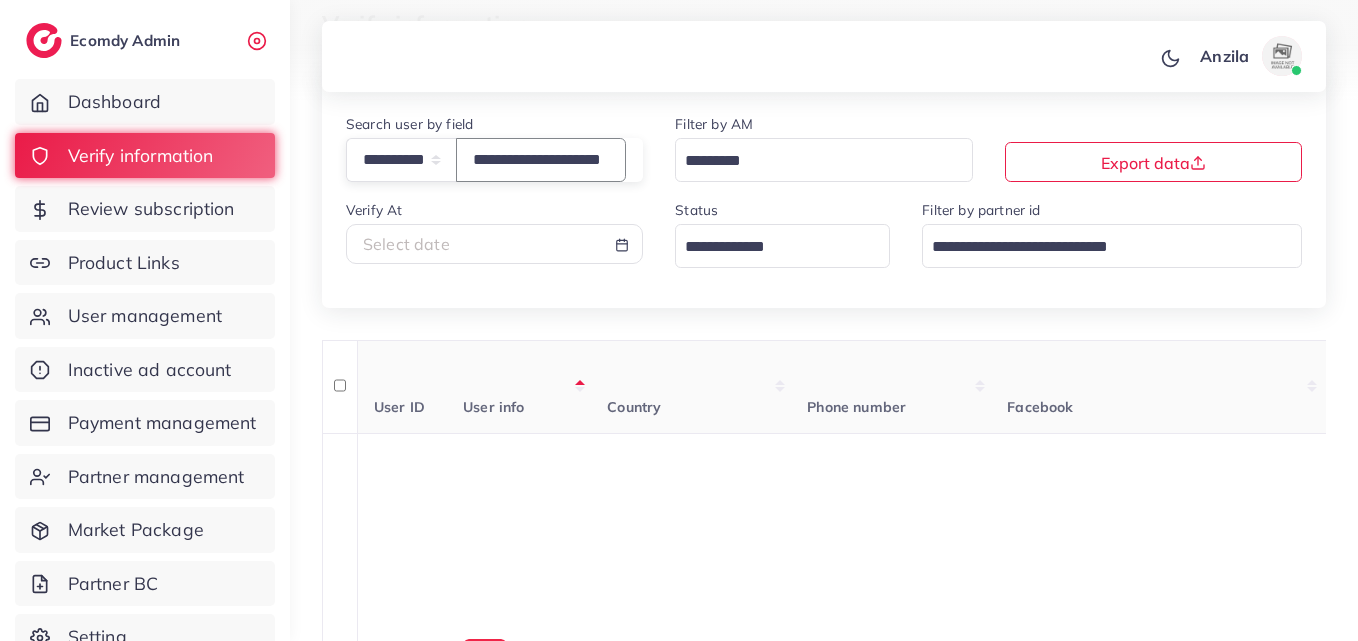 click on "**********" at bounding box center [541, 159] 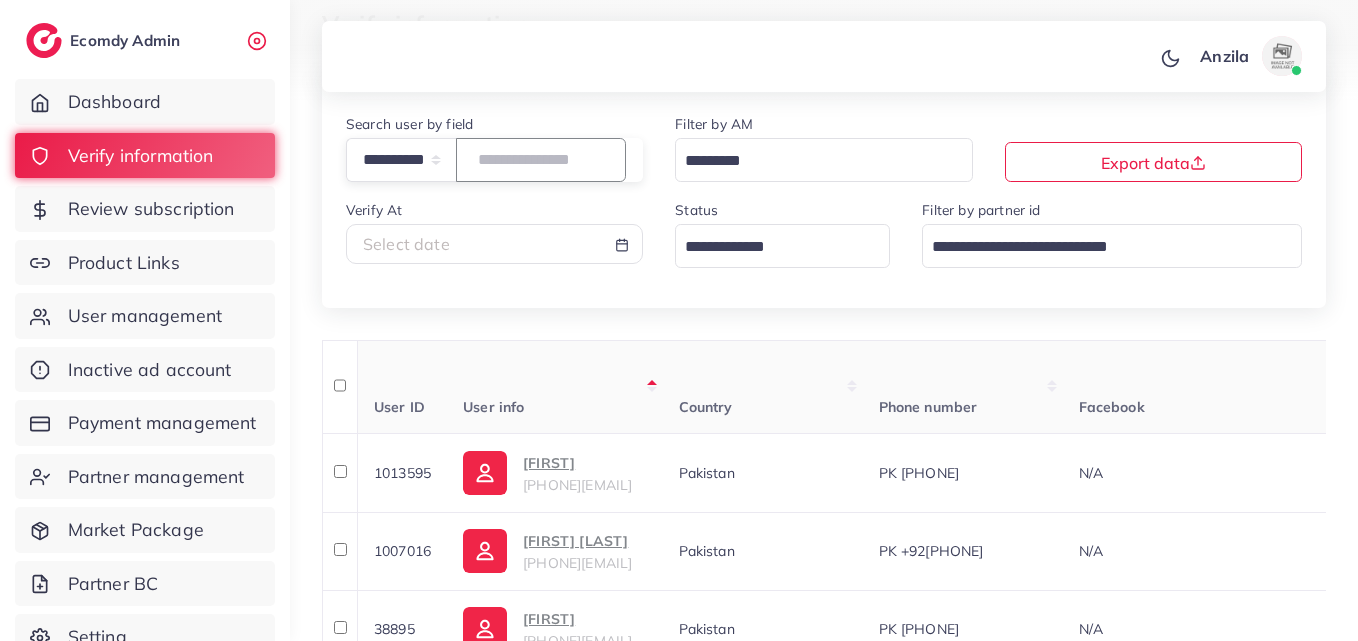 paste on "**********" 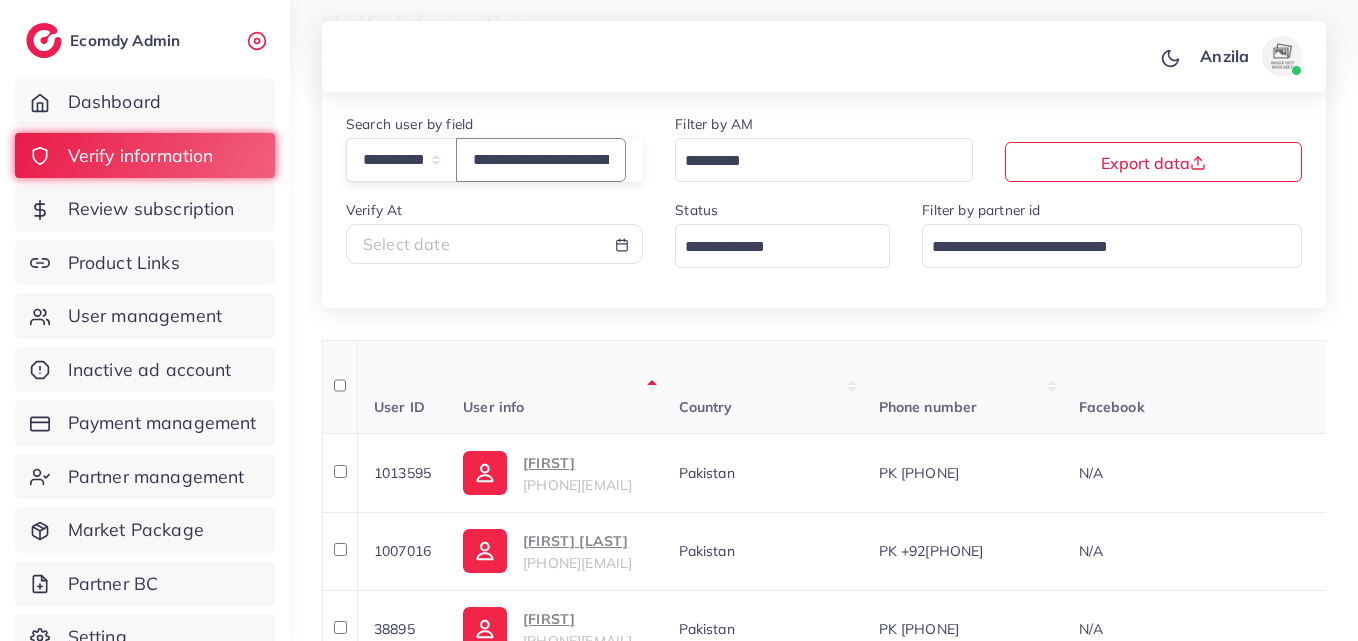 scroll, scrollTop: 0, scrollLeft: 61, axis: horizontal 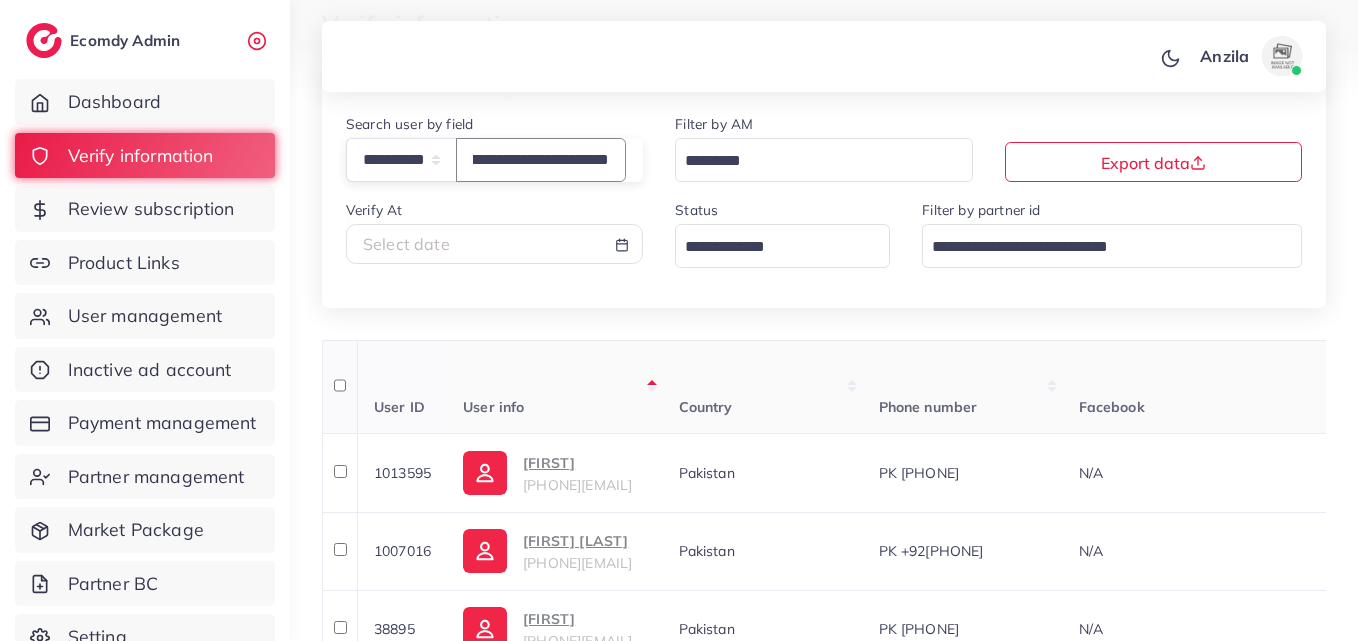 type on "**********" 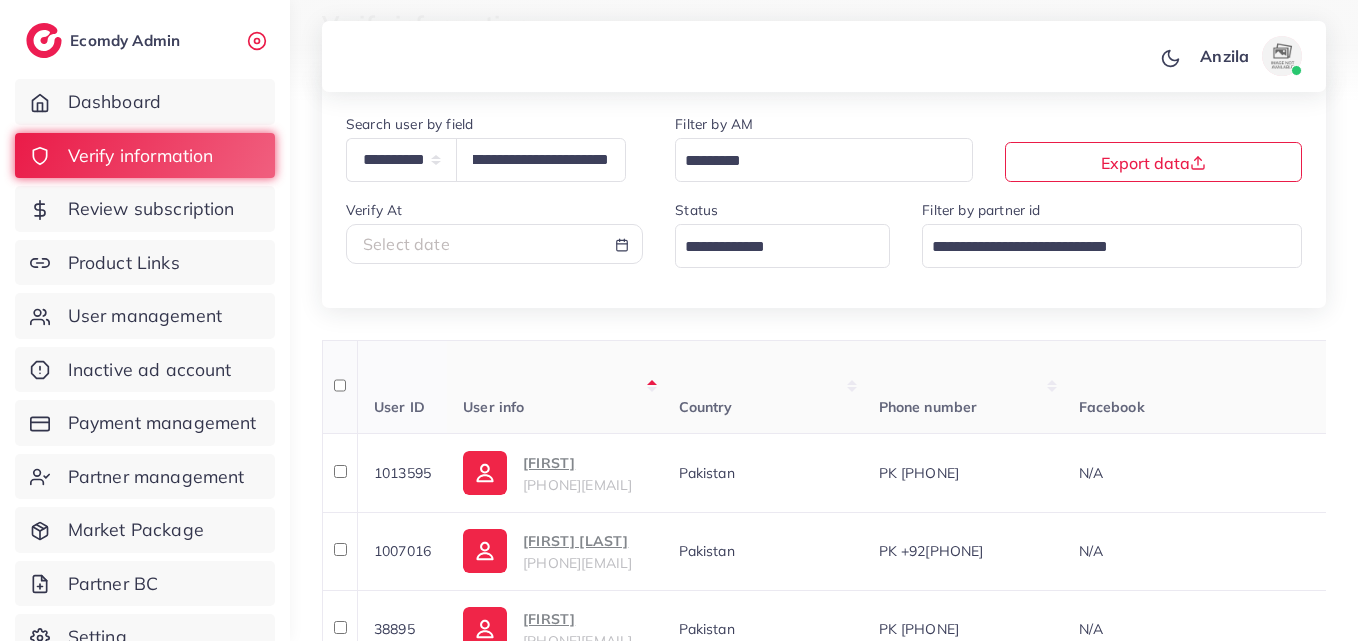 scroll, scrollTop: 0, scrollLeft: 0, axis: both 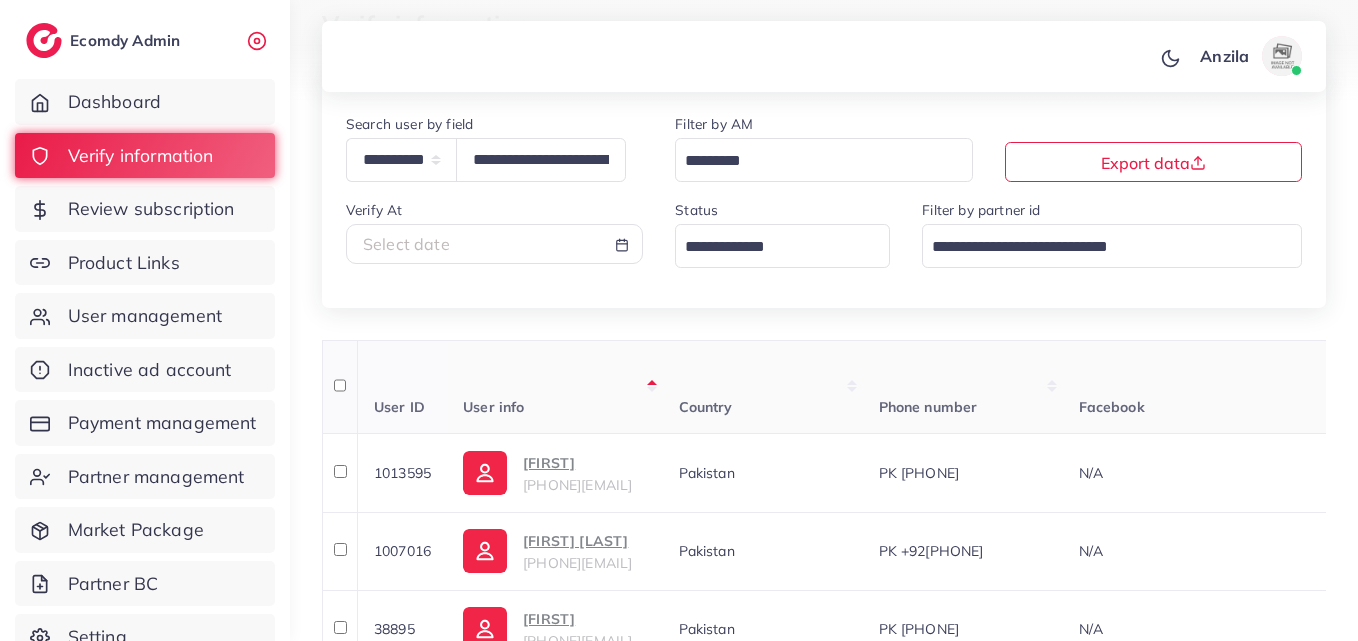 click on "User info" at bounding box center [554, 387] 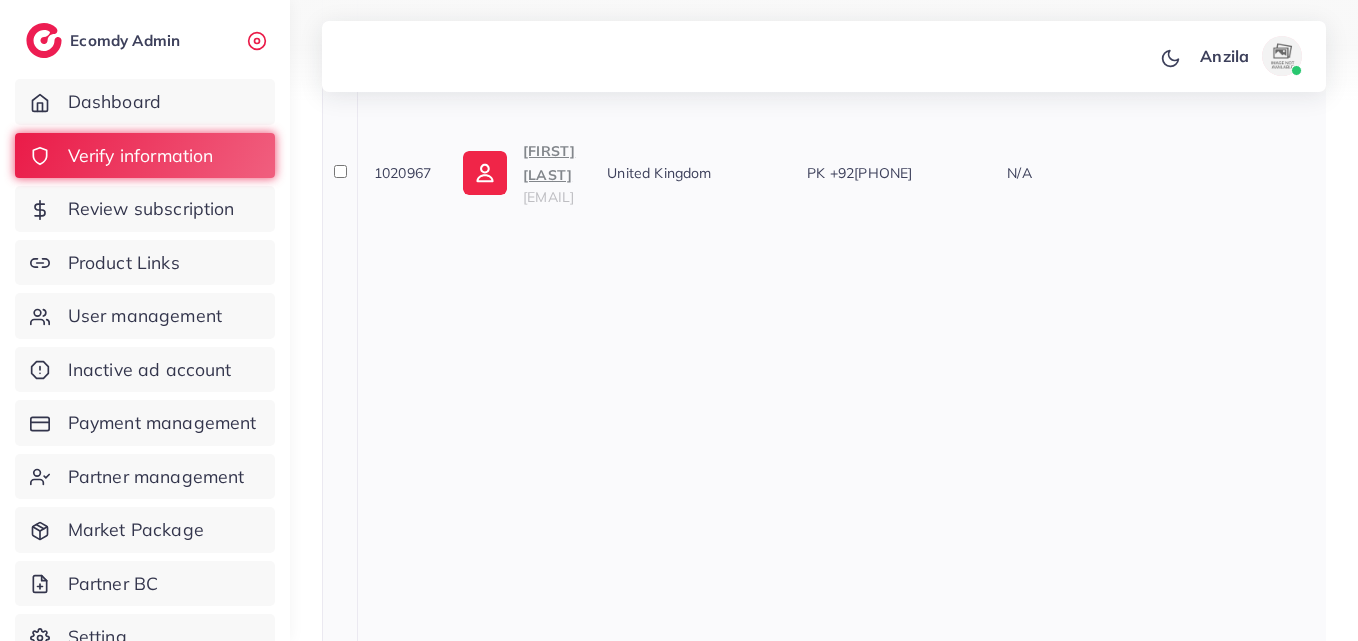 scroll, scrollTop: 900, scrollLeft: 0, axis: vertical 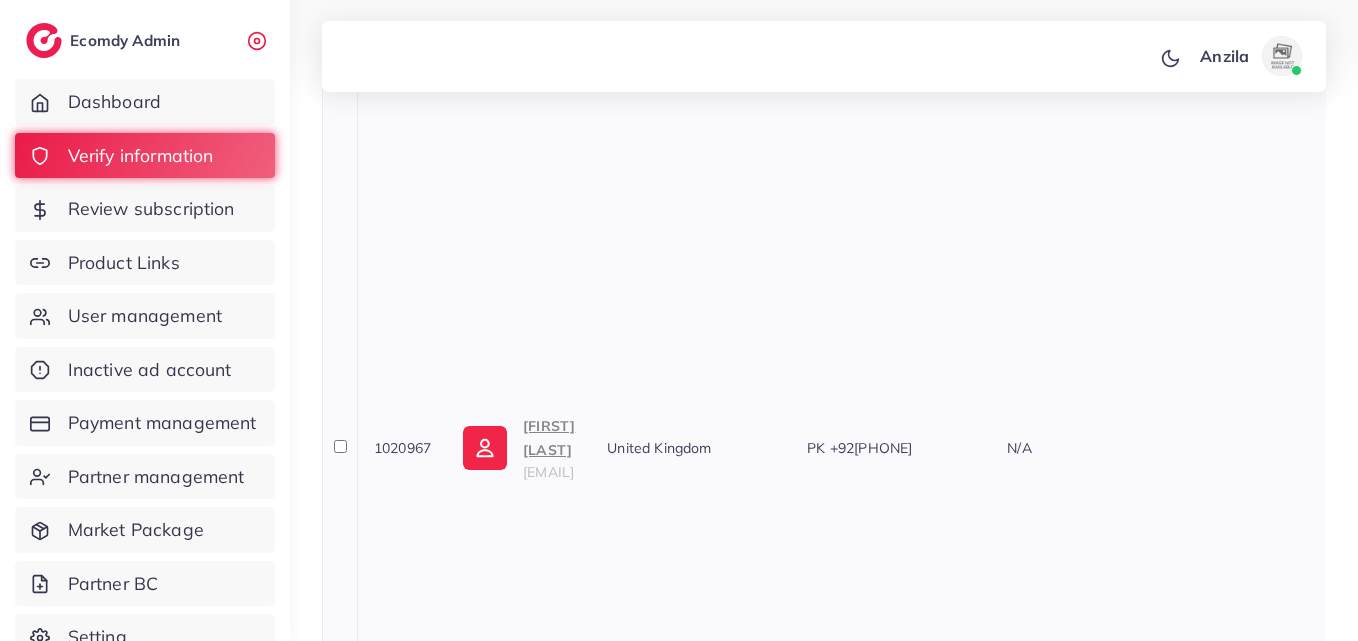 click on "Muhammad Asad" at bounding box center [549, 438] 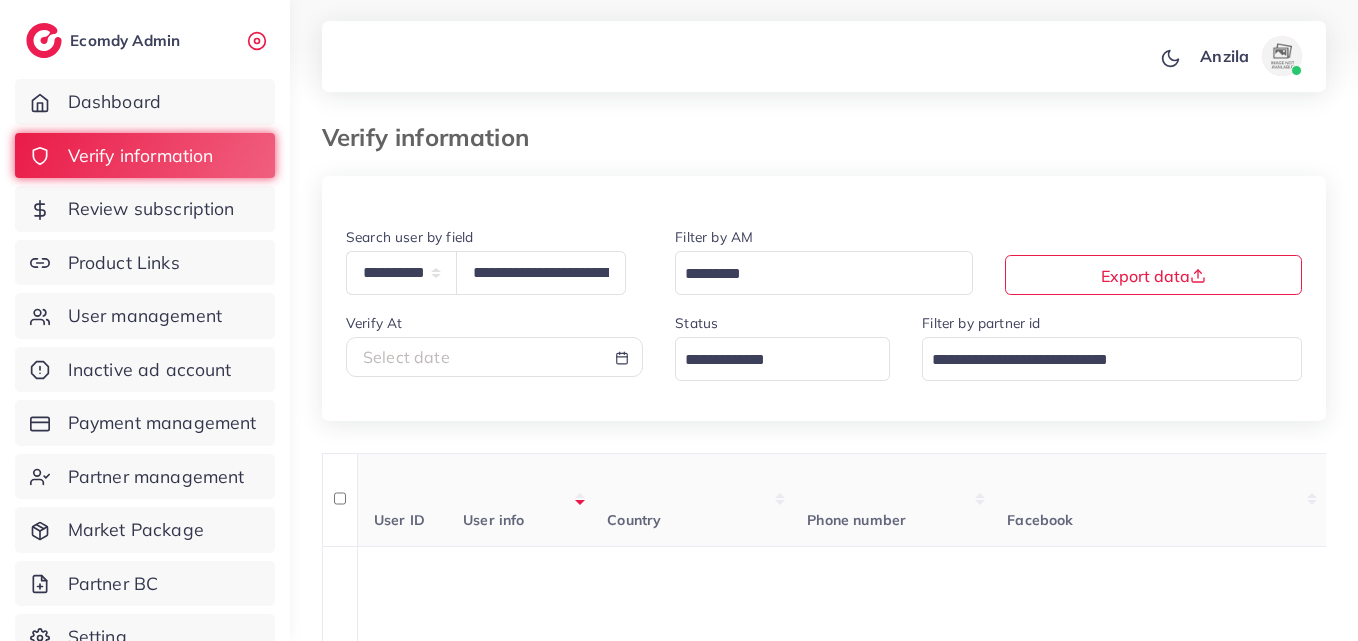 scroll, scrollTop: 0, scrollLeft: 0, axis: both 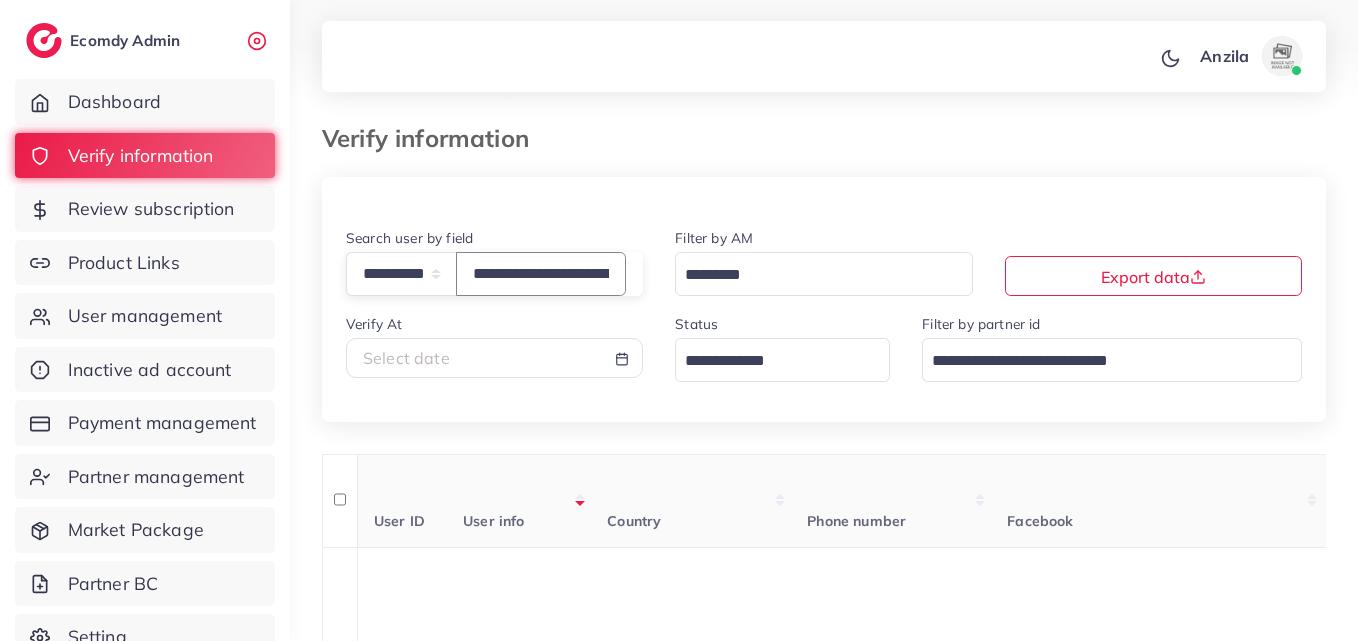 click on "**********" at bounding box center (541, 273) 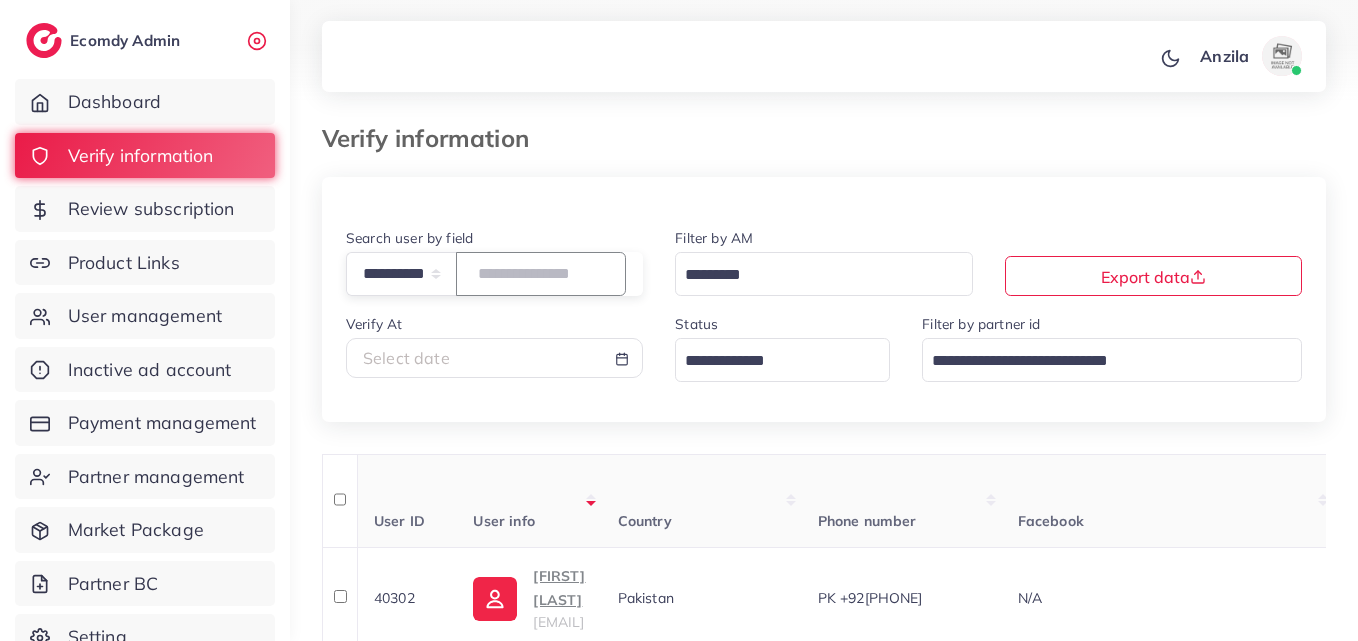 paste on "**********" 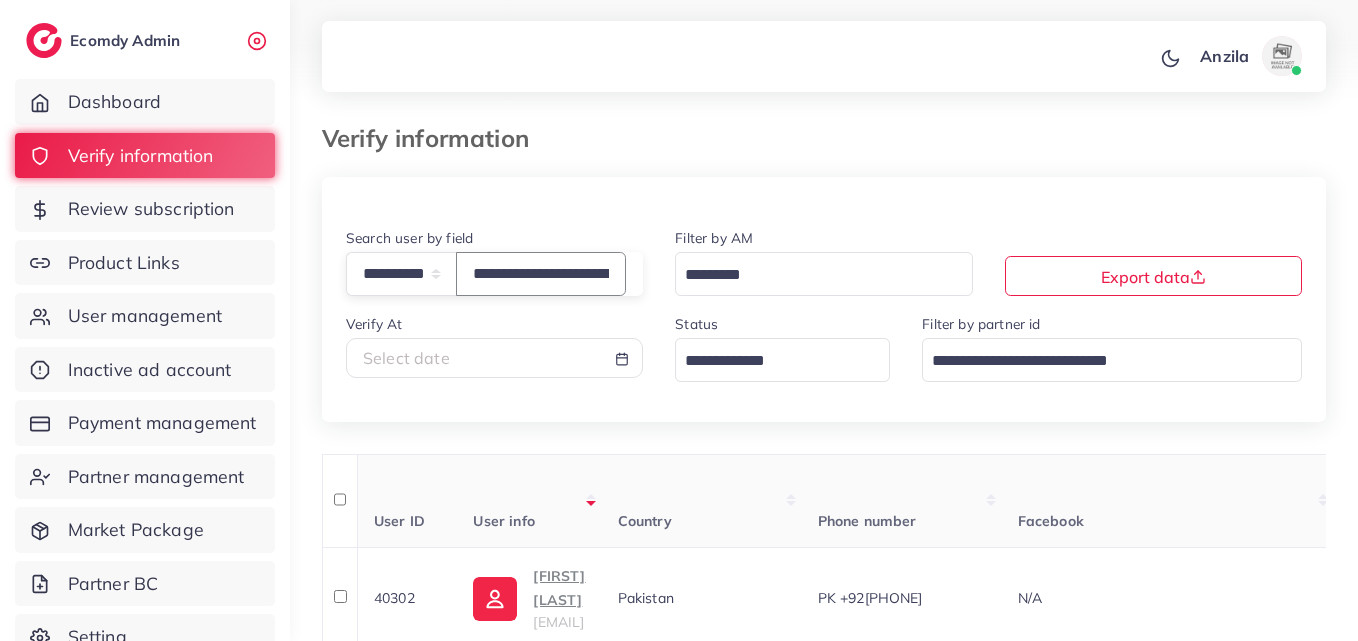 scroll, scrollTop: 0, scrollLeft: 67, axis: horizontal 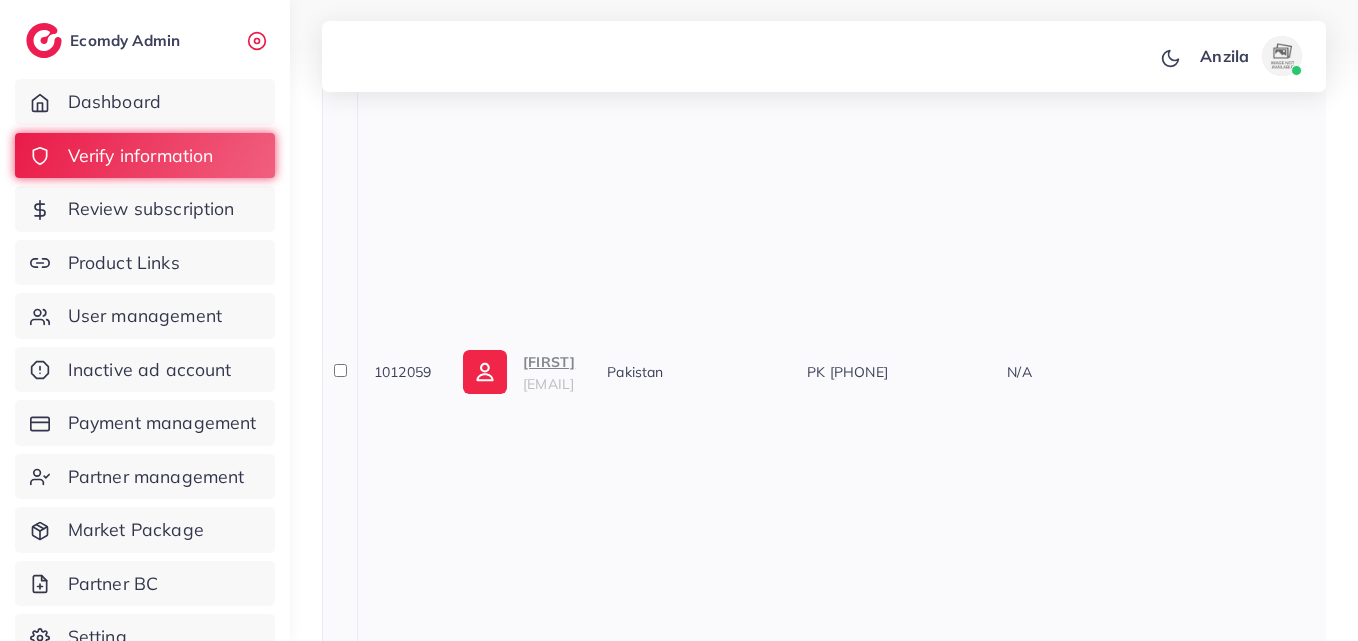 type on "**********" 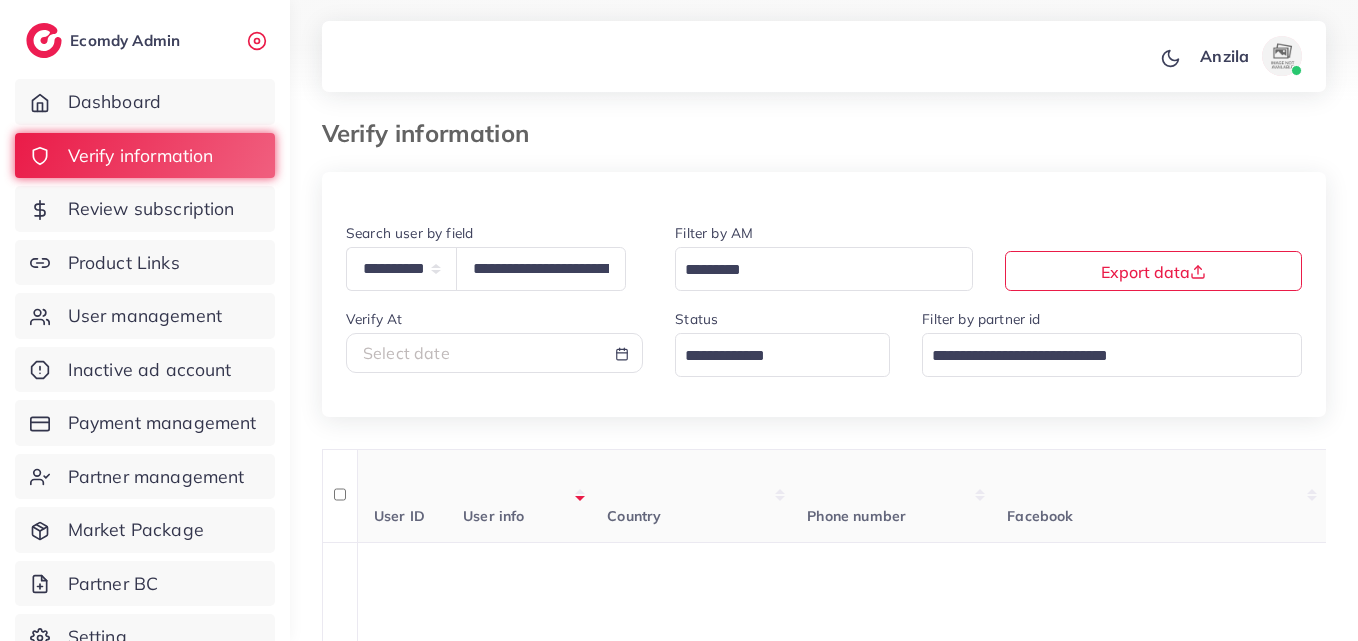 scroll, scrollTop: 0, scrollLeft: 0, axis: both 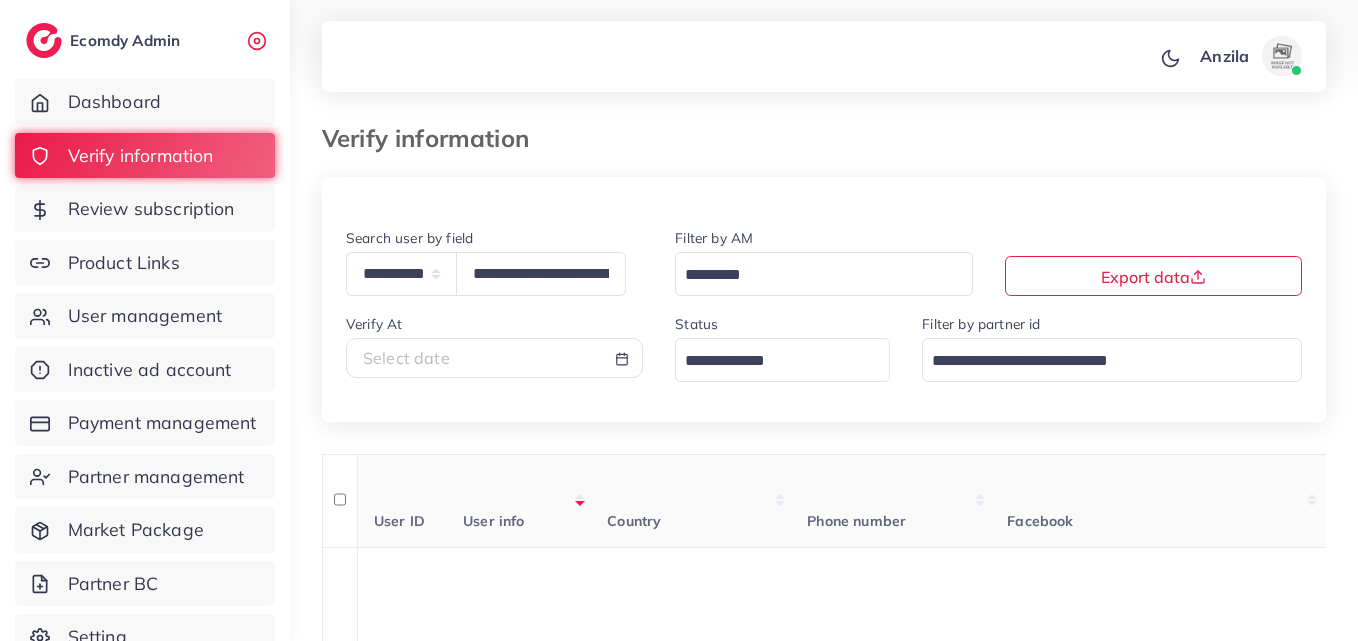 drag, startPoint x: 544, startPoint y: 222, endPoint x: 548, endPoint y: 263, distance: 41.19466 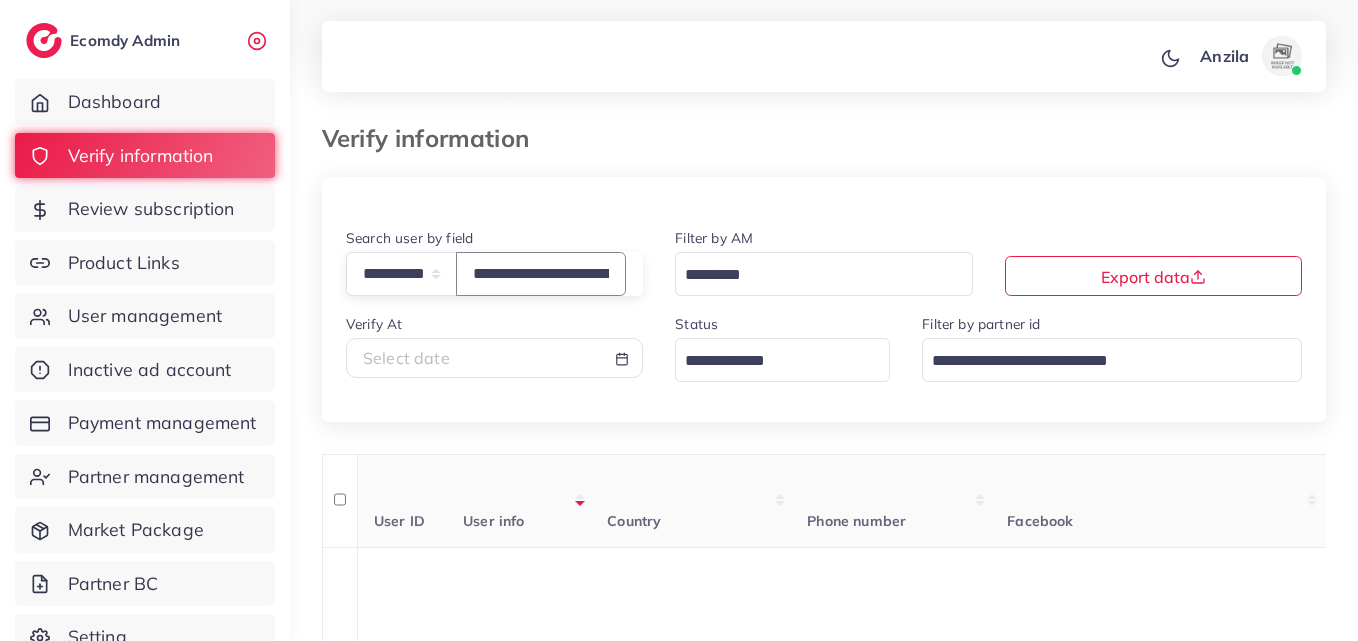click on "**********" at bounding box center [541, 273] 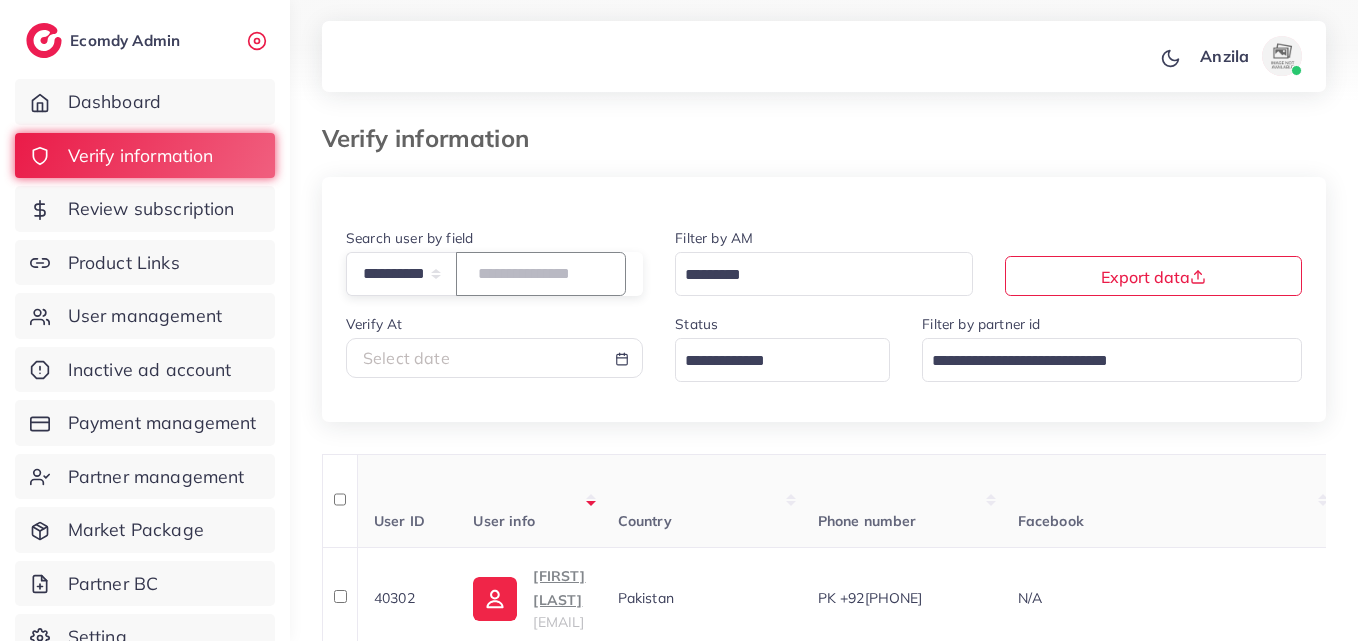 paste on "**********" 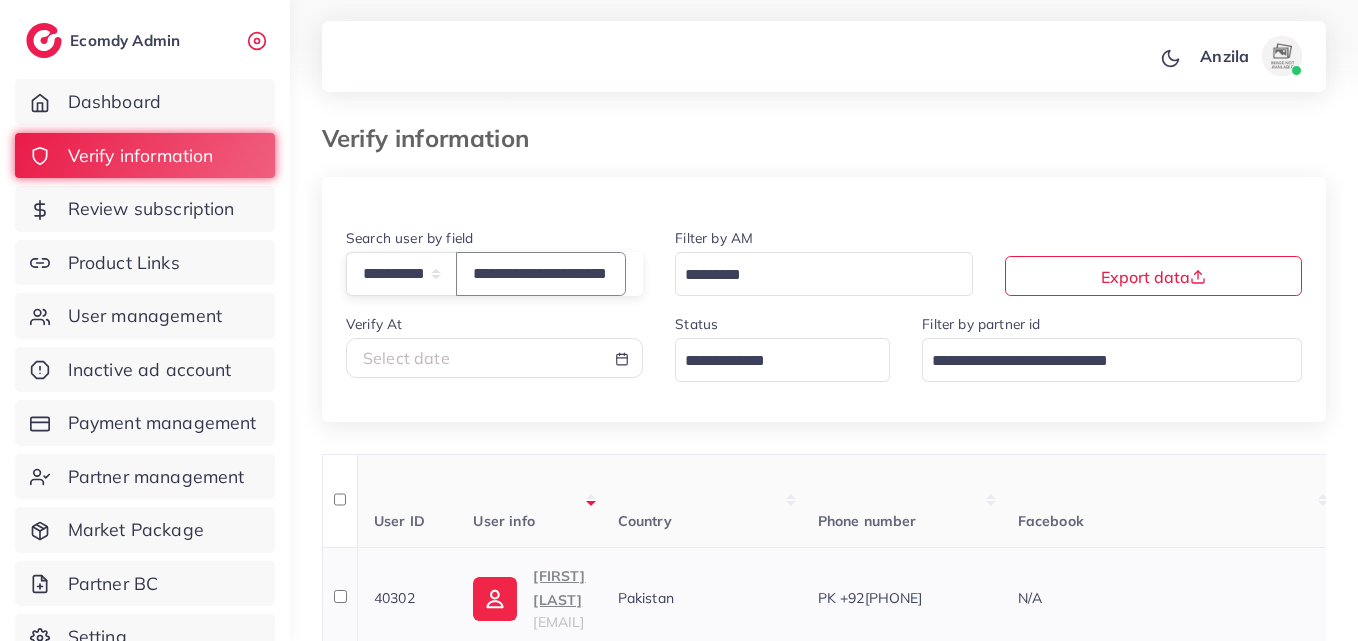 scroll, scrollTop: 0, scrollLeft: 55, axis: horizontal 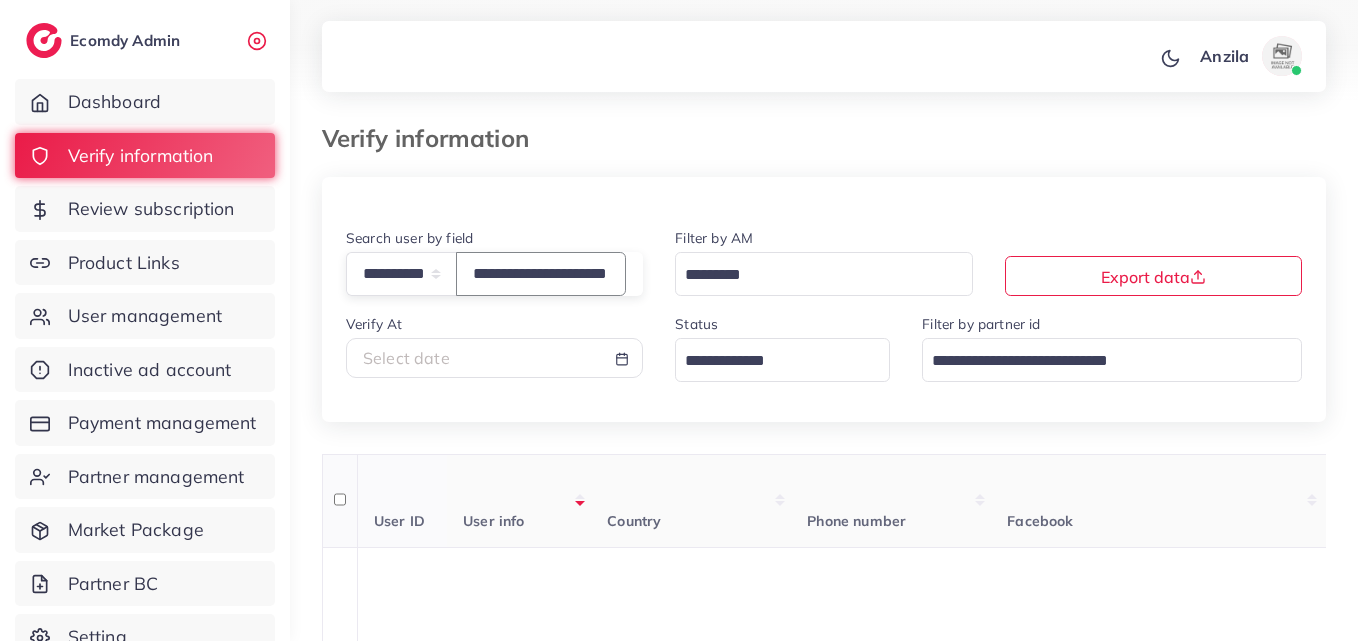 type on "**********" 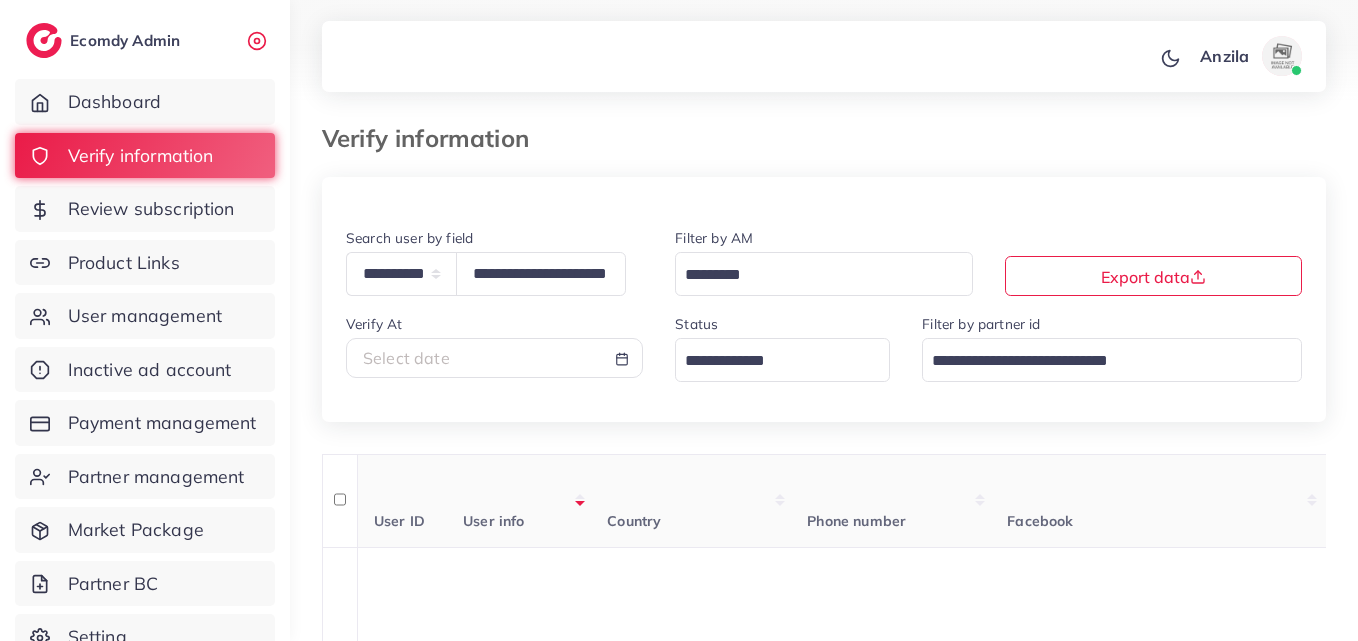 click on "Country" at bounding box center (691, 501) 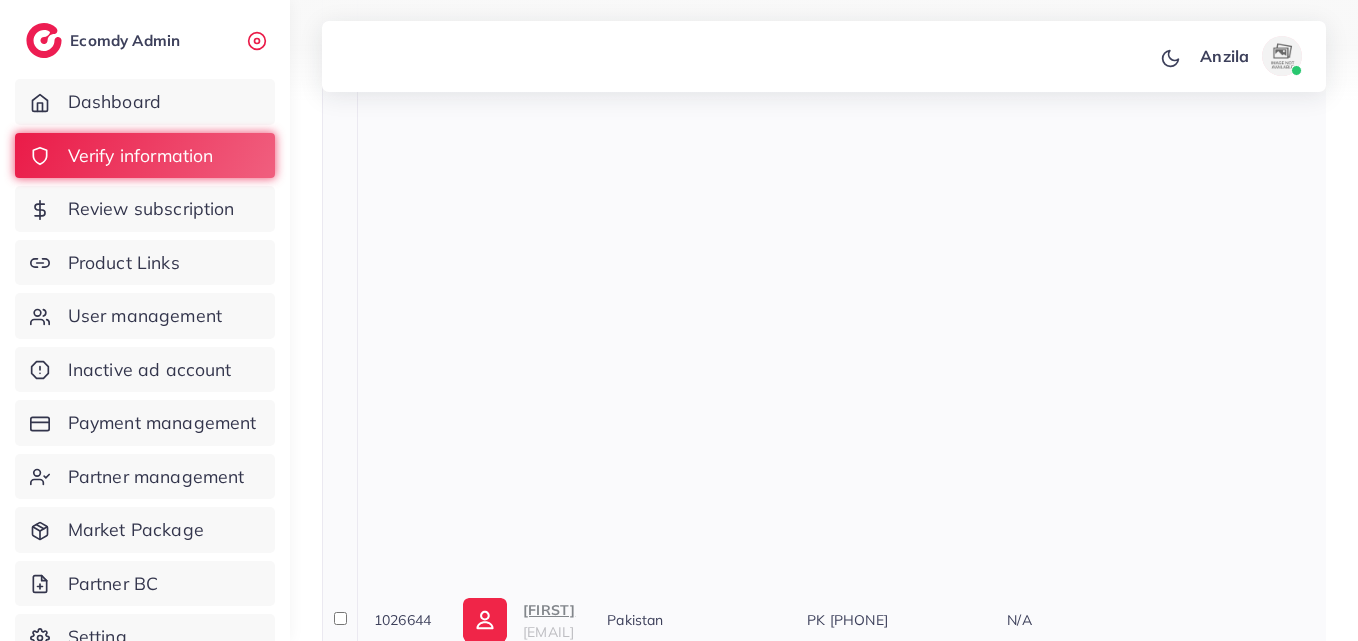 scroll, scrollTop: 1200, scrollLeft: 0, axis: vertical 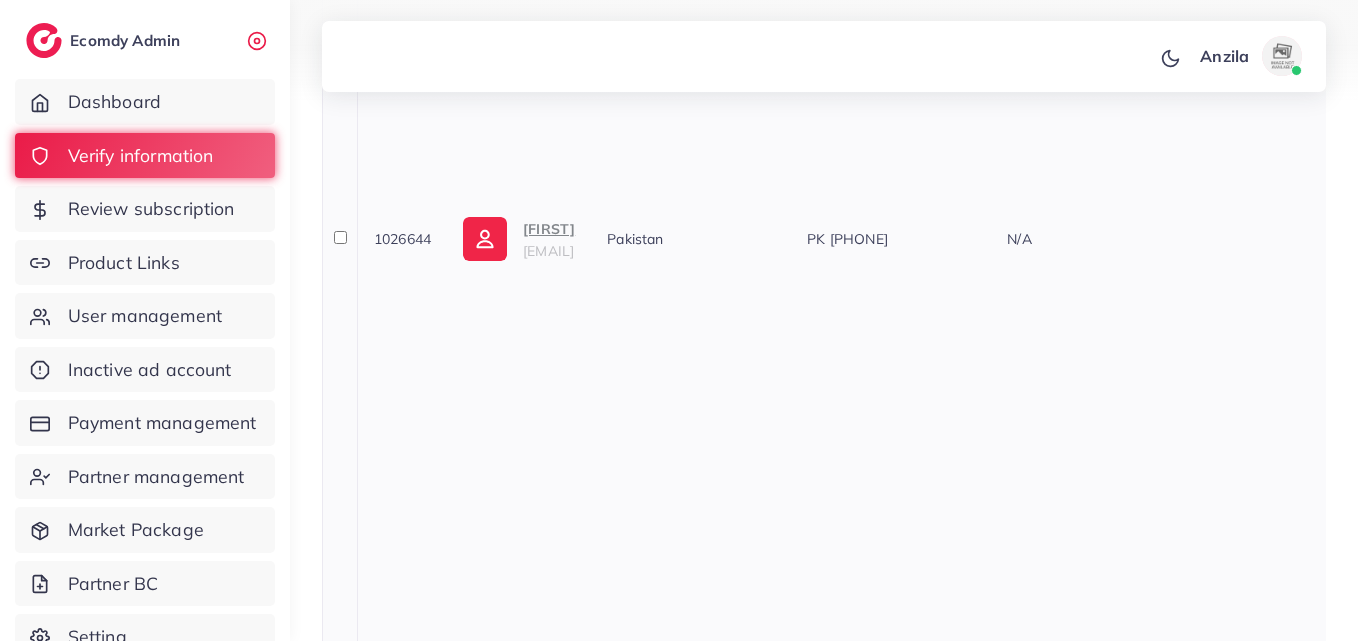 click on "theshopioo10@gmail.com" at bounding box center [548, 251] 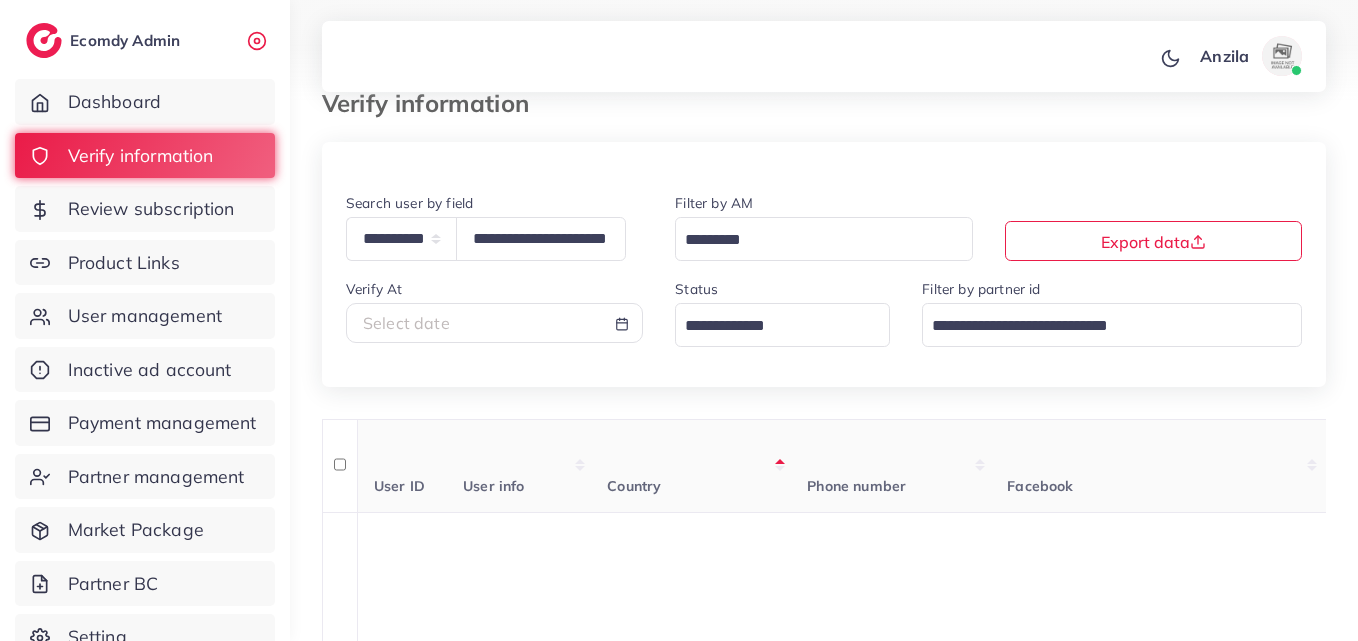 scroll, scrollTop: 0, scrollLeft: 0, axis: both 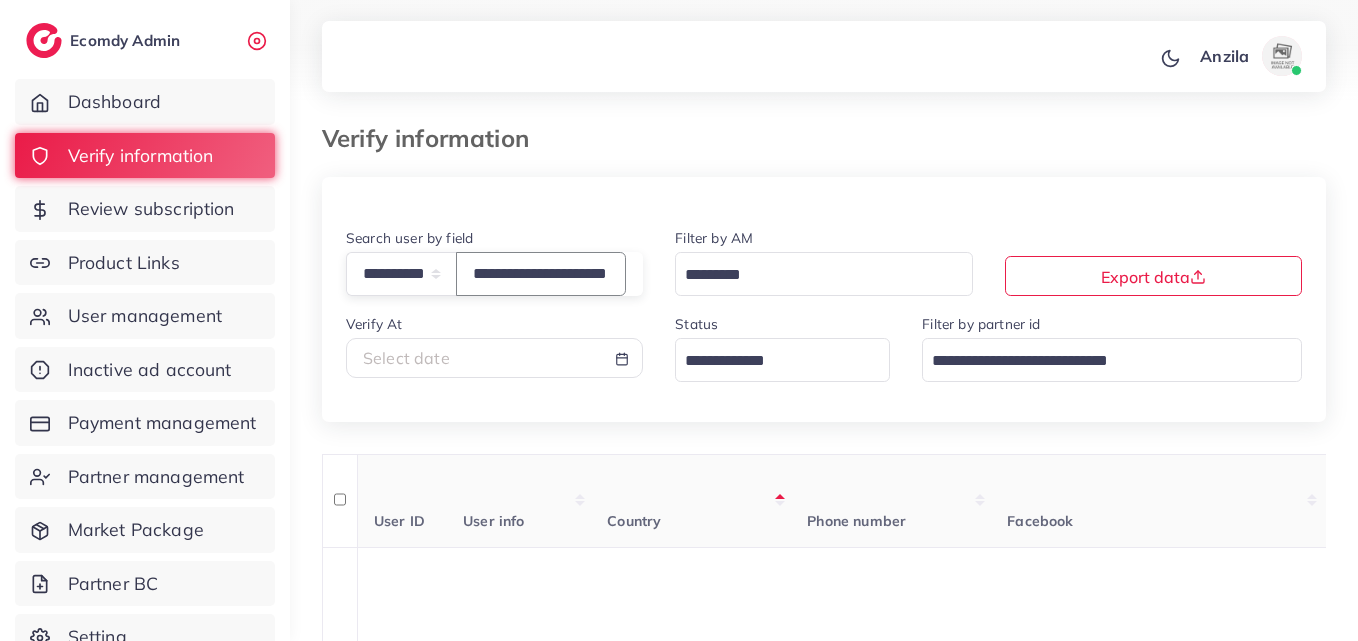 click on "**********" at bounding box center (541, 273) 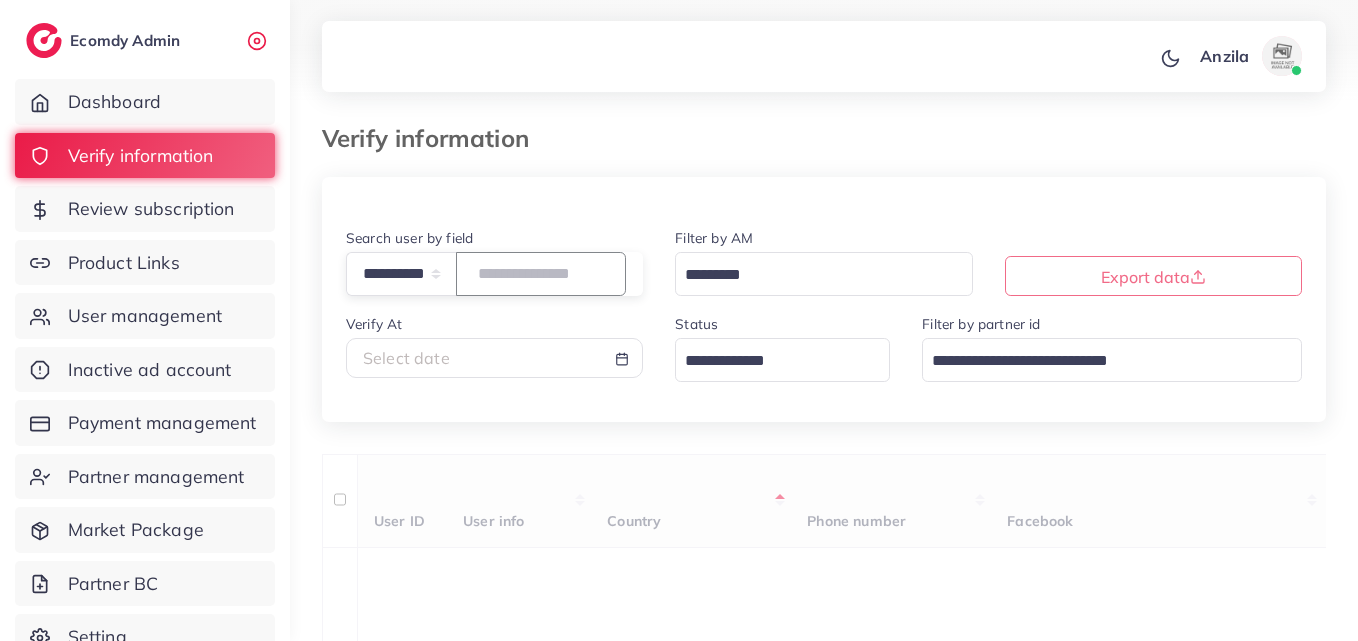 paste on "**********" 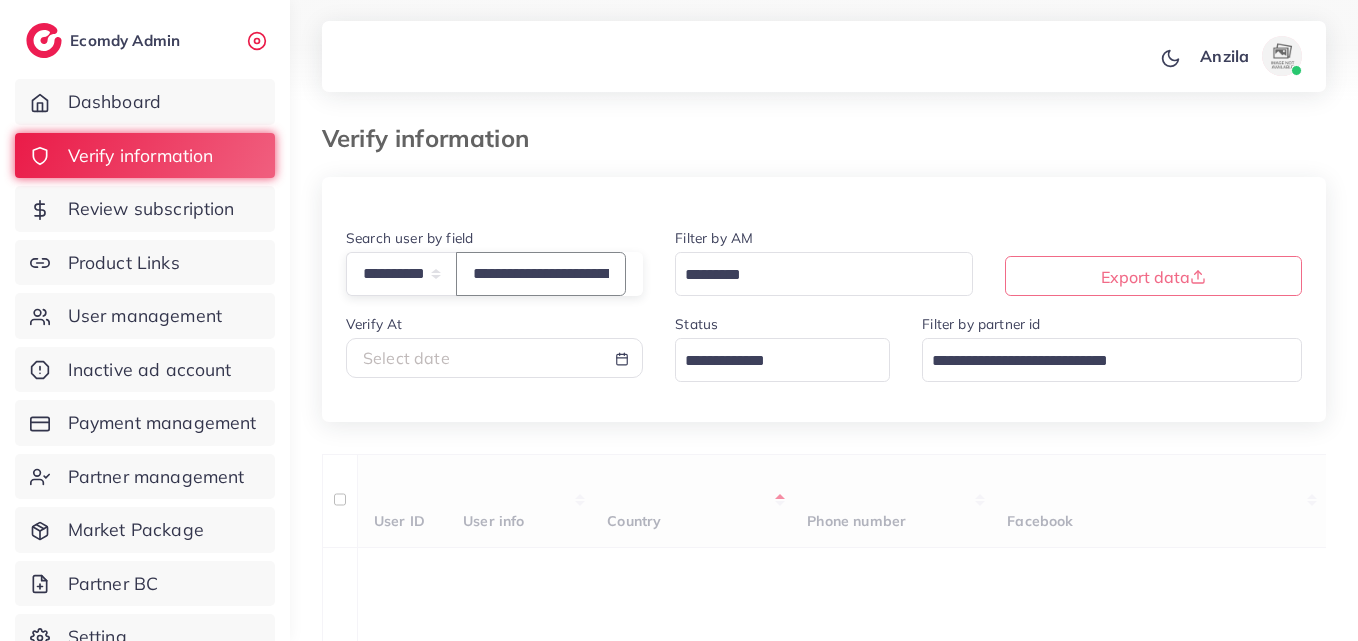 scroll, scrollTop: 0, scrollLeft: 74, axis: horizontal 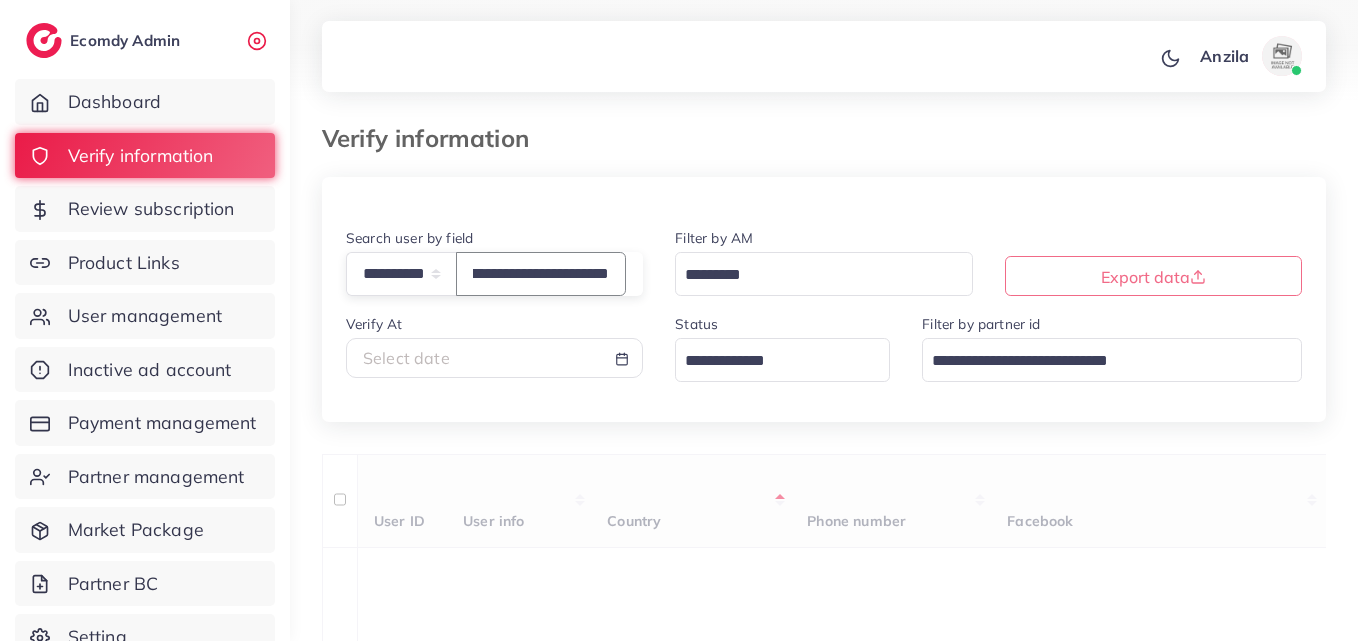 type on "**********" 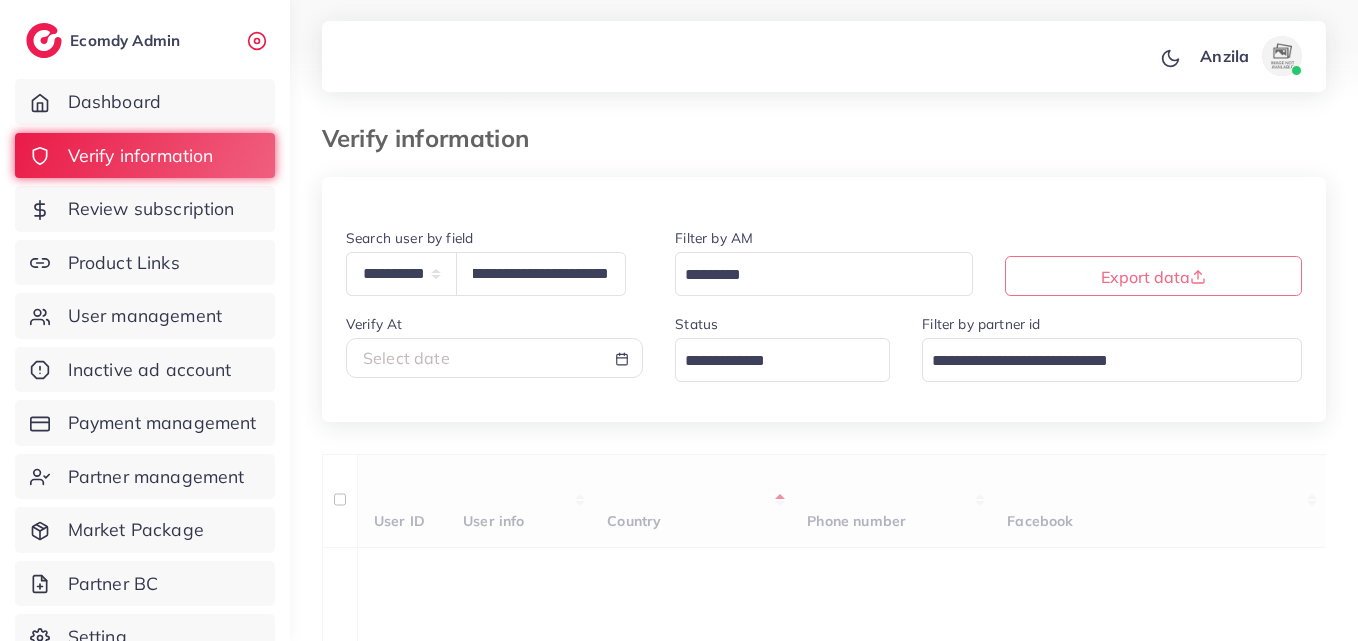 scroll, scrollTop: 0, scrollLeft: 0, axis: both 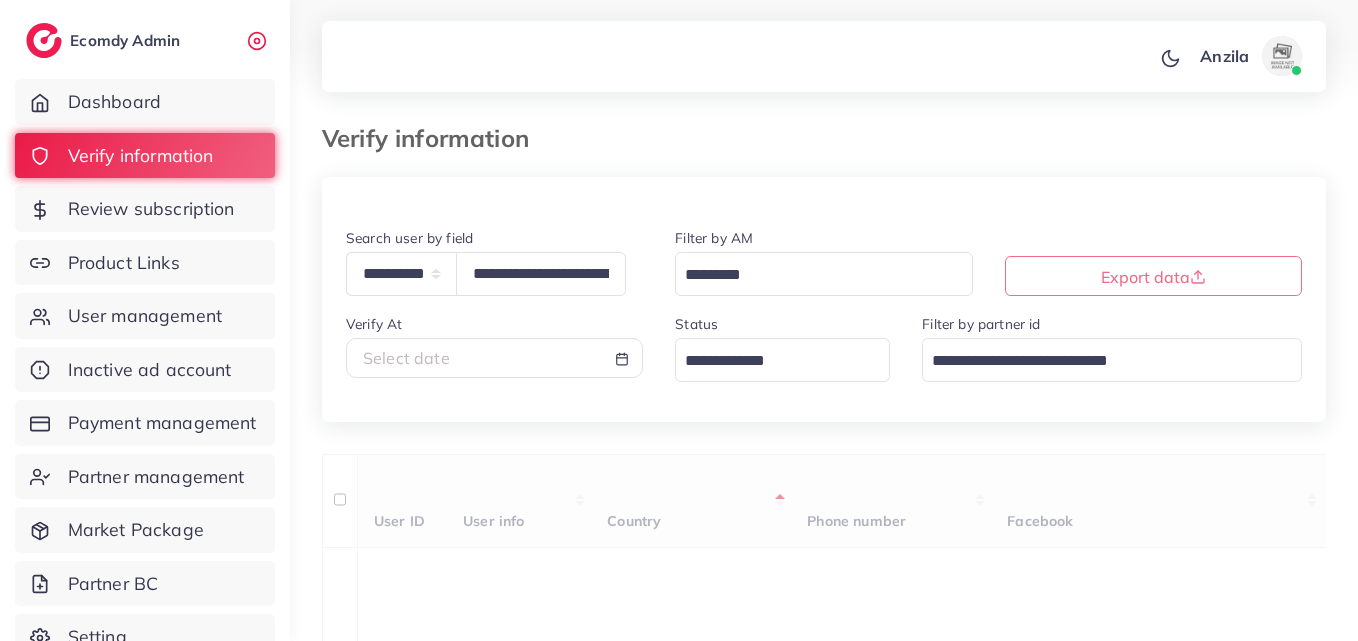 click on "User ID User info Country Phone number Facebook WhatsApp Telegram Product Url Platform Industry Screenshots Current plan Belong to partner Create At Status Reason reject Review by Verify At Belong to AM Actions            1026644   theshopioo  theshopioo10@gmail.com  Pakistan   PK +923309440699   N/A   03309440699   N/A   https://arabyaa.com/products/hismile-v34-colour-corrector   United Arab Emirates - rejected   https://arabyaa.com/products/ultrasonic-peeling-electromechanical-beauty-instrument-facial-cleanser-cleaner   United Arab Emirates - rejected   https://arabyaa.com/products/musical-boxing-machines   United Arab Emirates - approved   https://arabyaa.com/products/musical-boxing-machine   United Arab Emirates - rejected   https://arabyaa.com/products/ipl-laser-hair-removal-painless?pr_prod_strat=e5_desc&pr_rec_id=b36ccfd76&pr_rec_pid=8572236660872&pr_ref_pid=8563616252040&pr_seq=uniform   United Arab Emirates - rejected   https://arabyaa.com/products/finishing-touch-hair-epilators   N/A" at bounding box center (824, 1421) 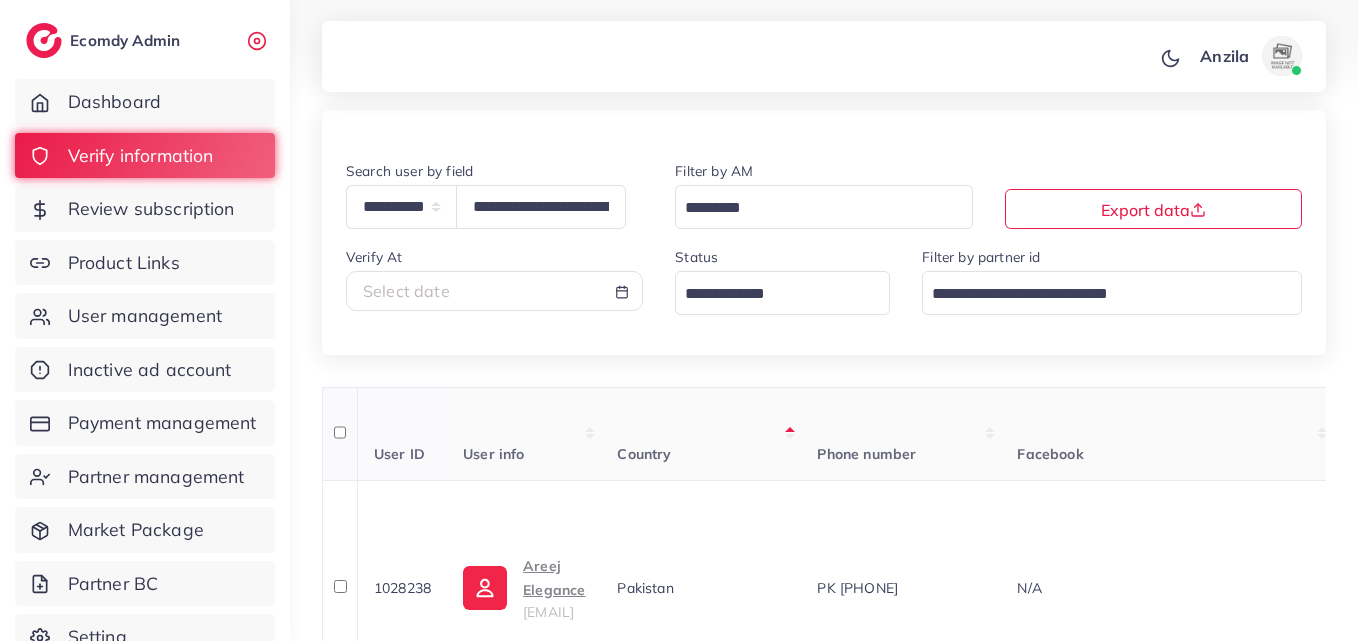 scroll, scrollTop: 273, scrollLeft: 0, axis: vertical 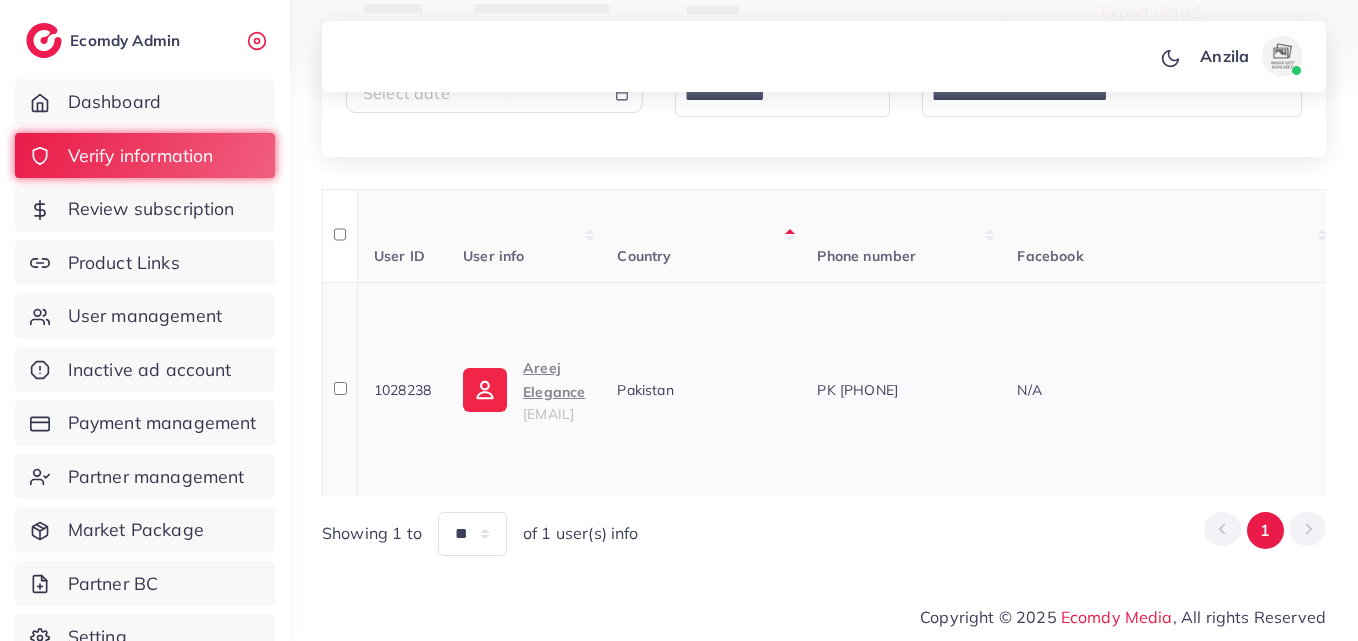 click on "Areej Elegance" at bounding box center (554, 380) 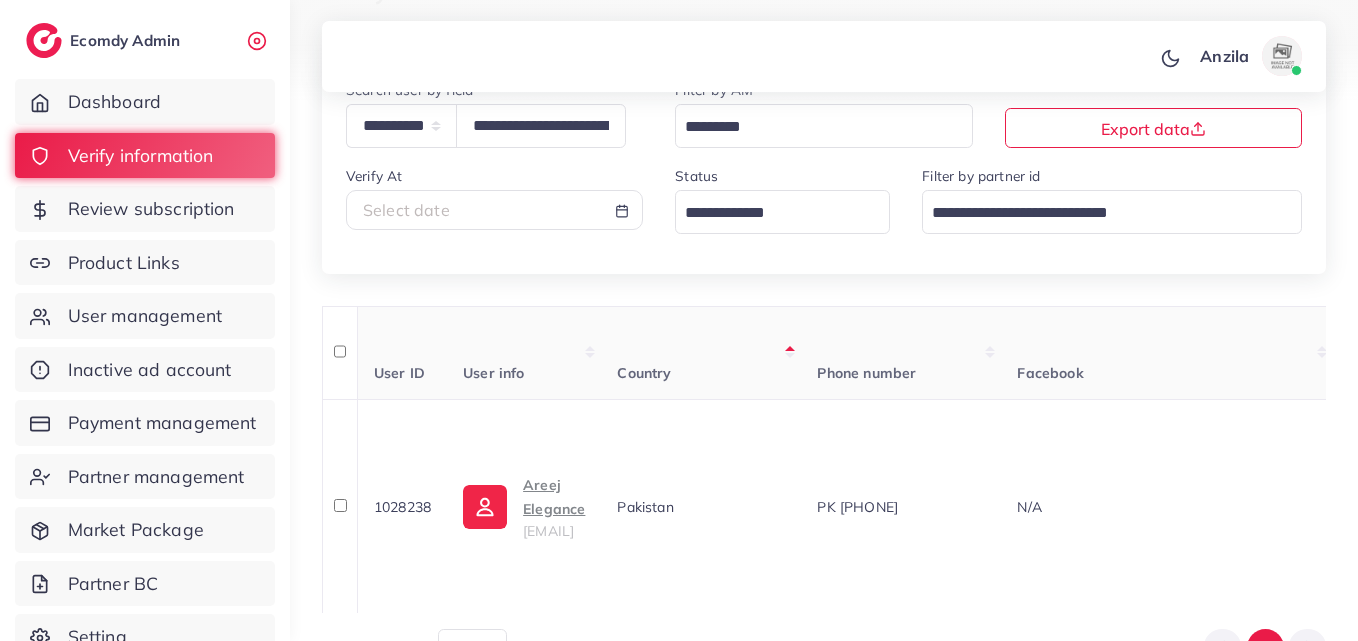 scroll, scrollTop: 0, scrollLeft: 0, axis: both 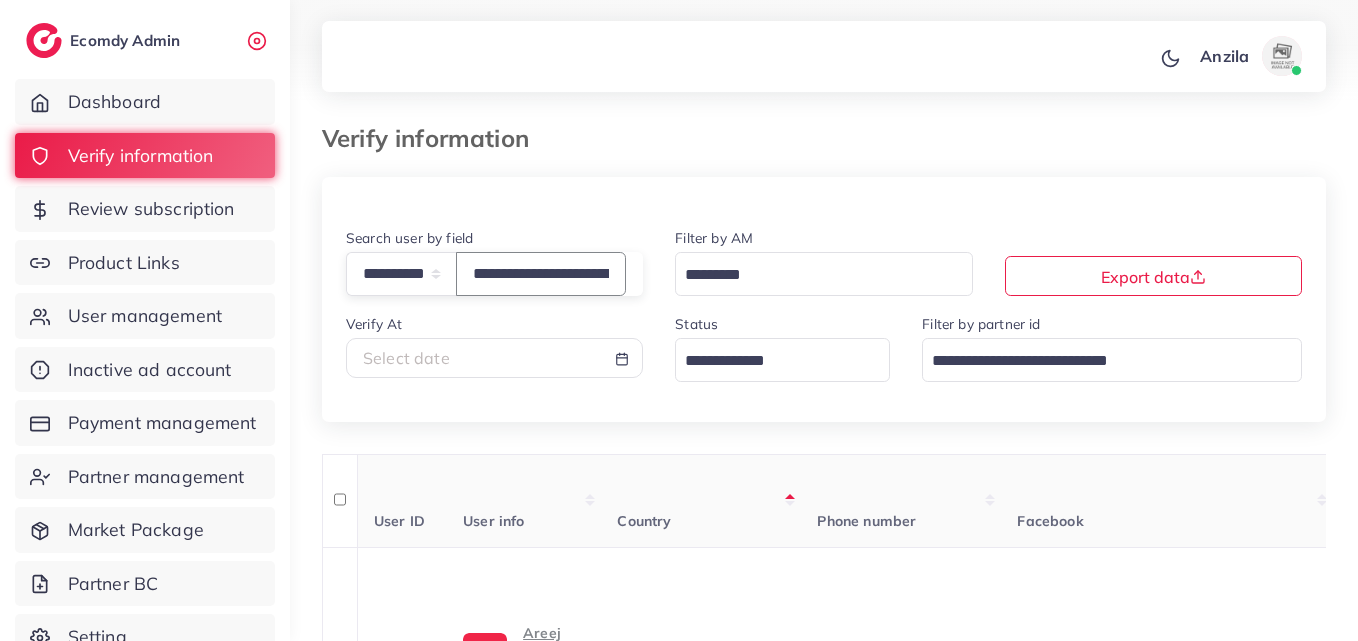 click on "**********" at bounding box center [541, 273] 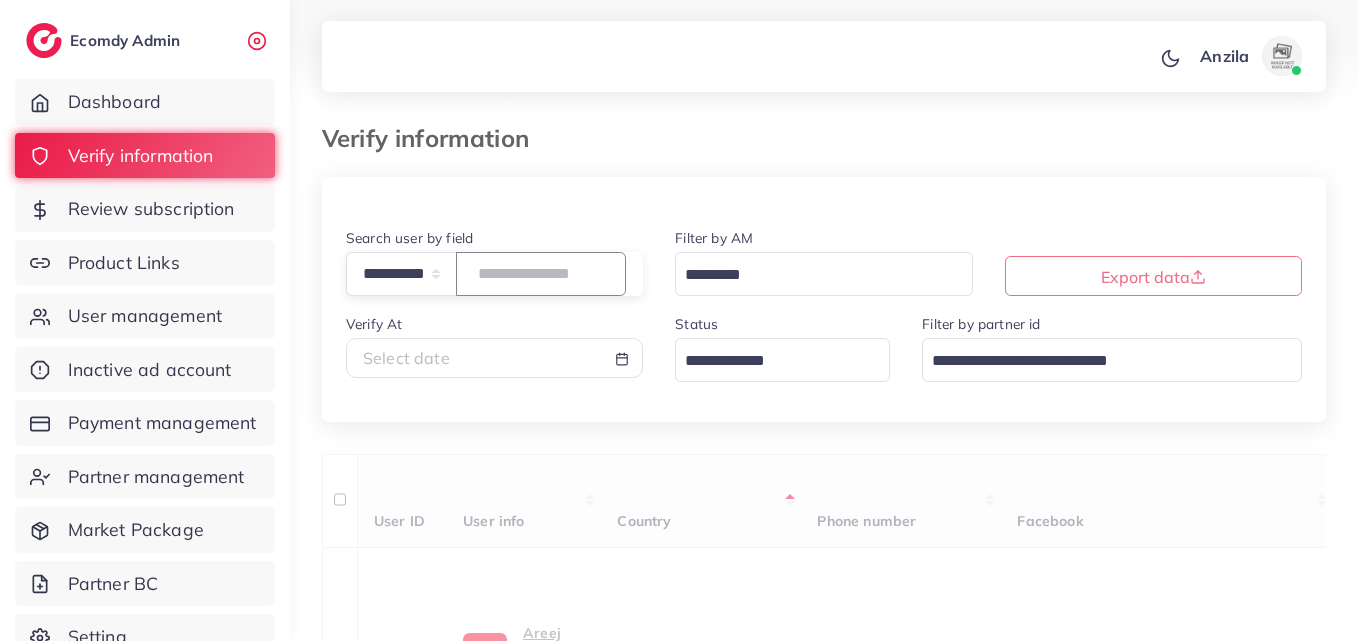 paste on "**********" 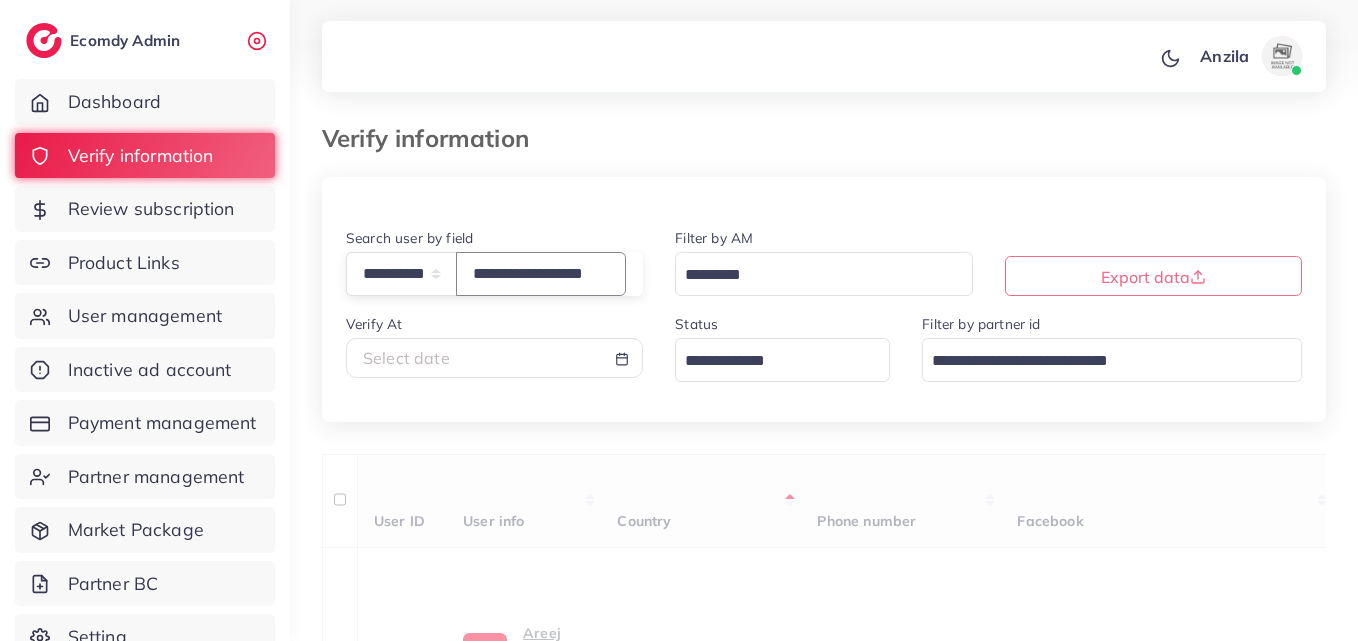 scroll, scrollTop: 0, scrollLeft: 29, axis: horizontal 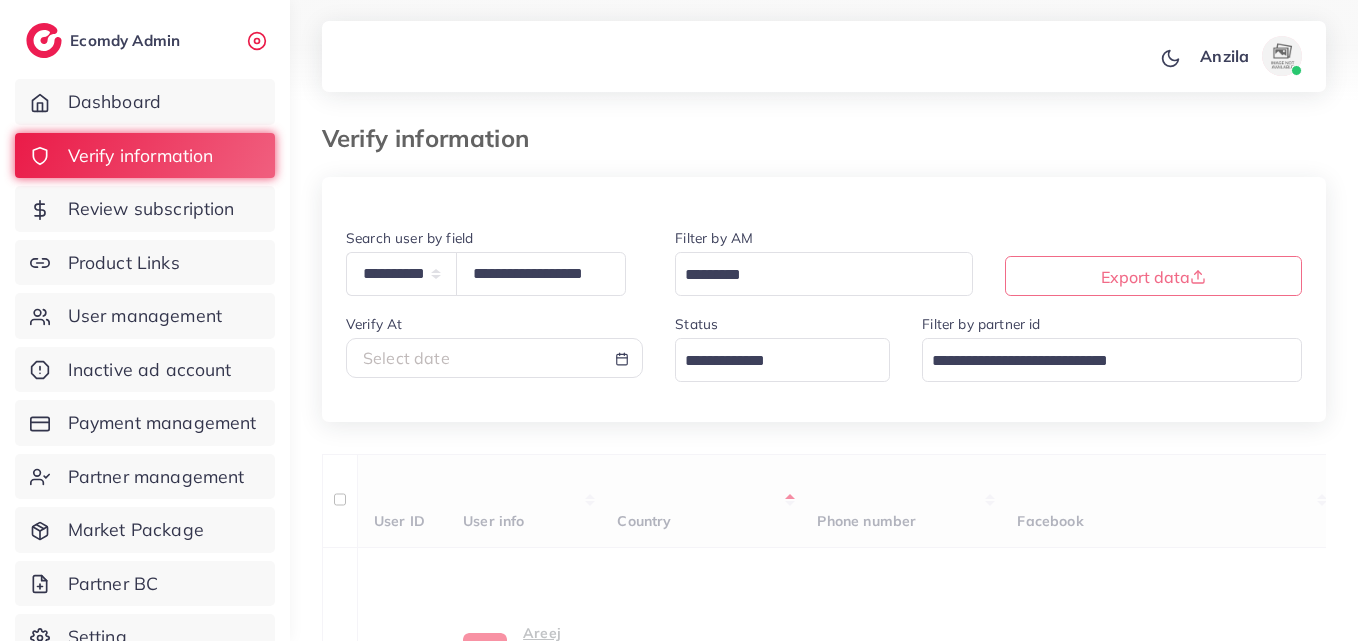 click on "User ID User info Country Phone number Facebook WhatsApp Telegram Product Url Platform Industry Screenshots Current plan Belong to partner Create At Status Reason reject Review by Verify At Belong to AM Actions            1028238   Areej Elegance  ahmadqadri663@gmail.com  Pakistan   PK +923016032442   N/A   03016032442   N/A   https://areejelegance.com/collections/new-summer-collection-2025   Pakistan - approved   https://areejelegance.com/collections/best-selling-articles   Pakistan - approved   https://areejelegance.com/products/printed-lawn-2   Pakistan - approved   shopify   e-commerce   adreach_new_package   12667   01/05/2025, 01:30:07   approved   N/A  1002330 07/05/2025, 20:40:04   1012251  Approve Reject Assign to AM          Showing 1 to  ** ** ** ***  of 1 user(s) info  1" at bounding box center (824, 637) 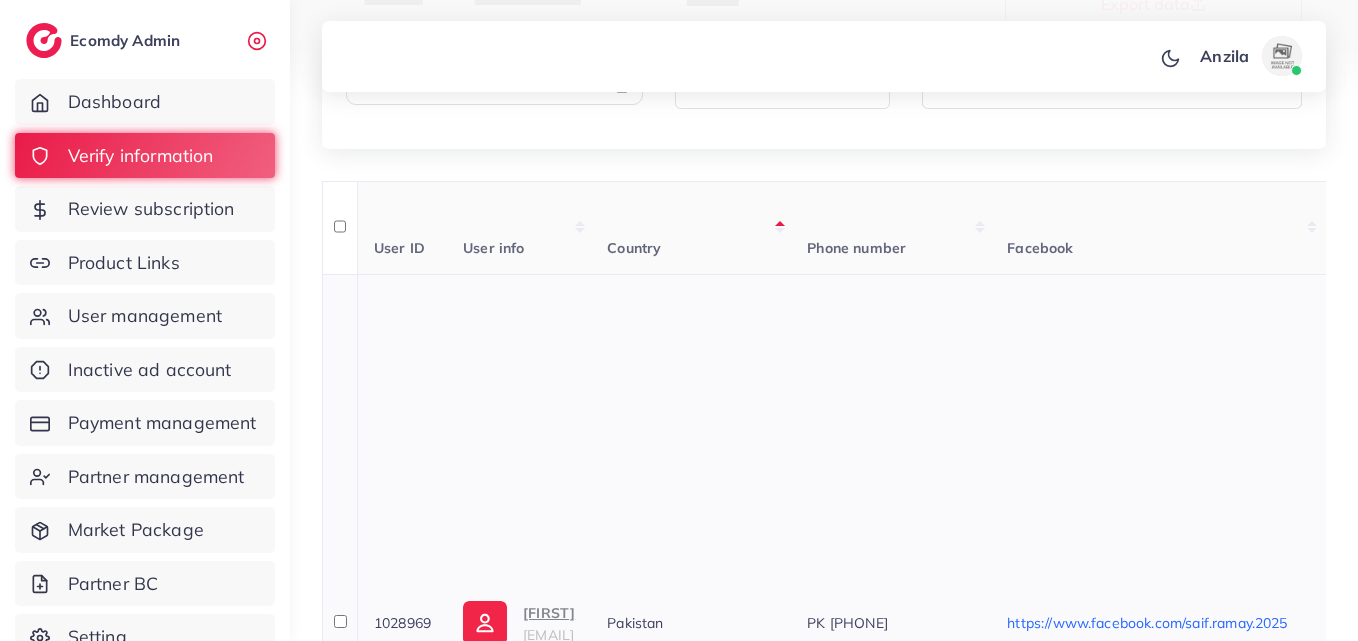 scroll, scrollTop: 473, scrollLeft: 0, axis: vertical 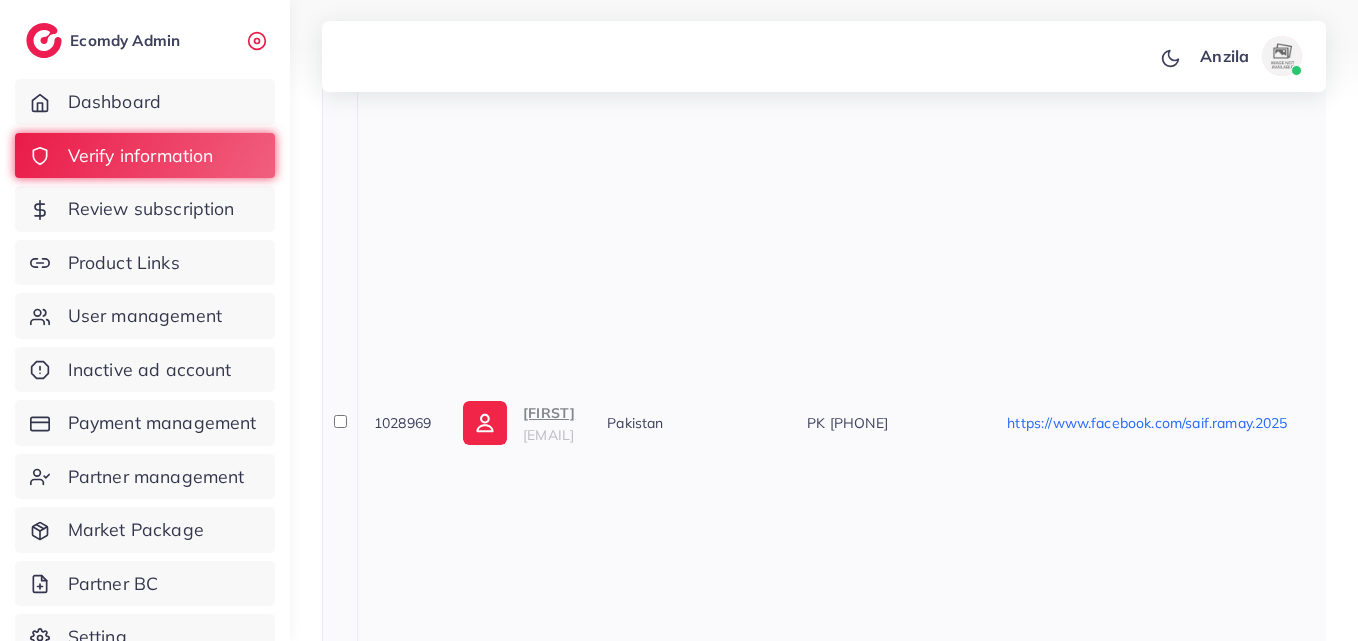 click on "Saifullah" at bounding box center (549, 413) 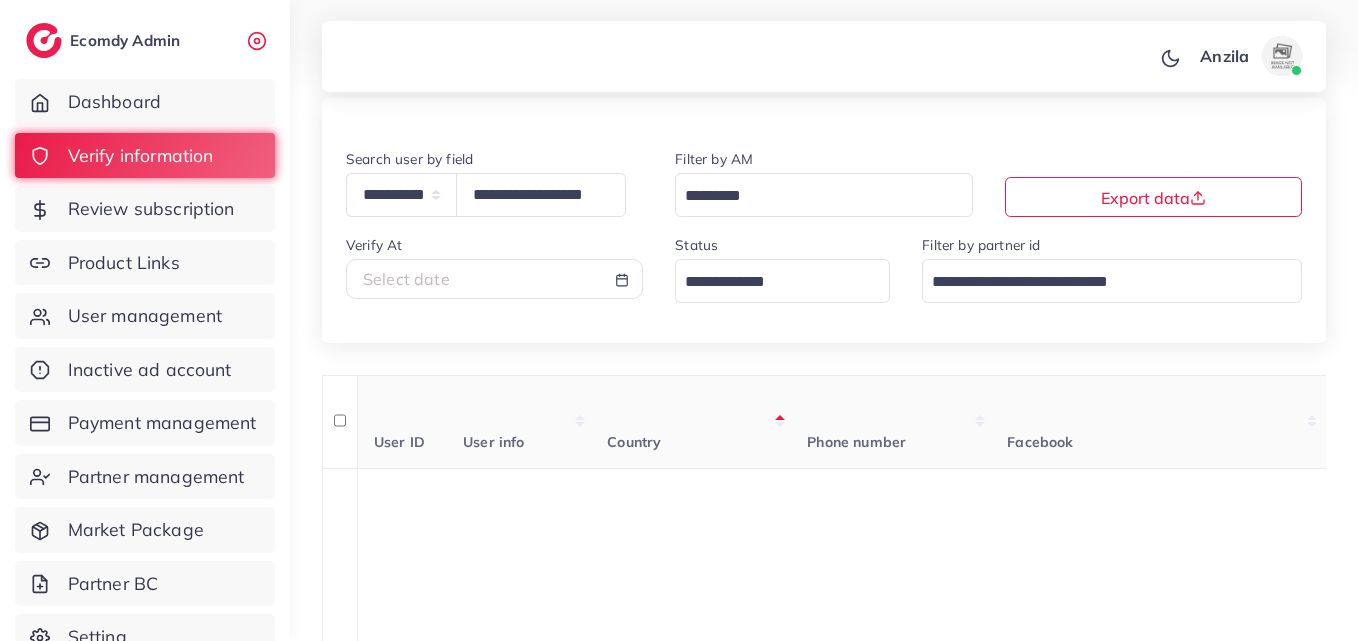 scroll, scrollTop: 0, scrollLeft: 0, axis: both 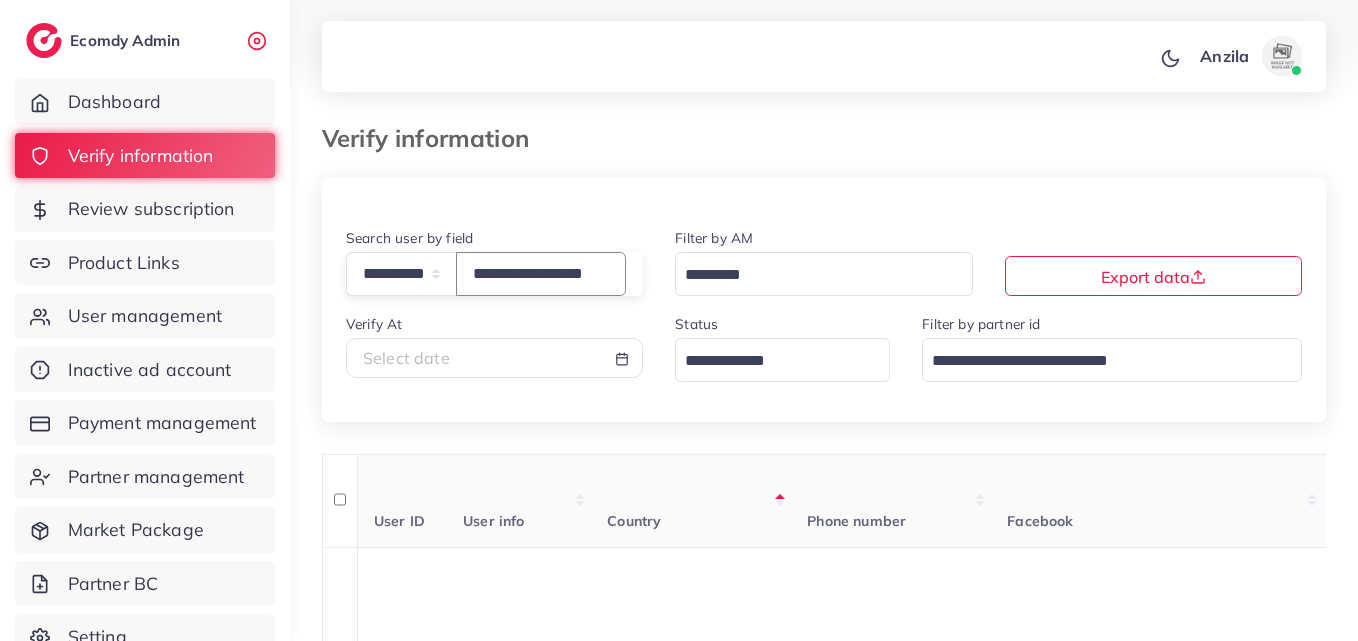 click on "**********" at bounding box center [541, 273] 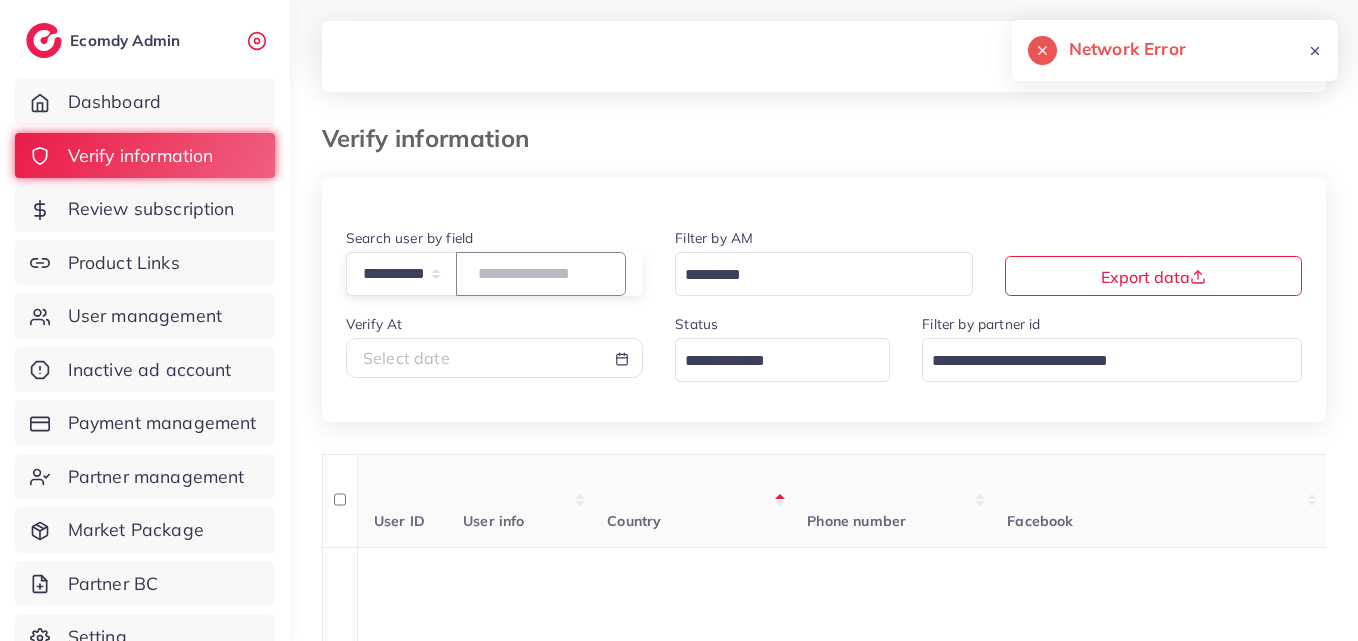 paste on "**********" 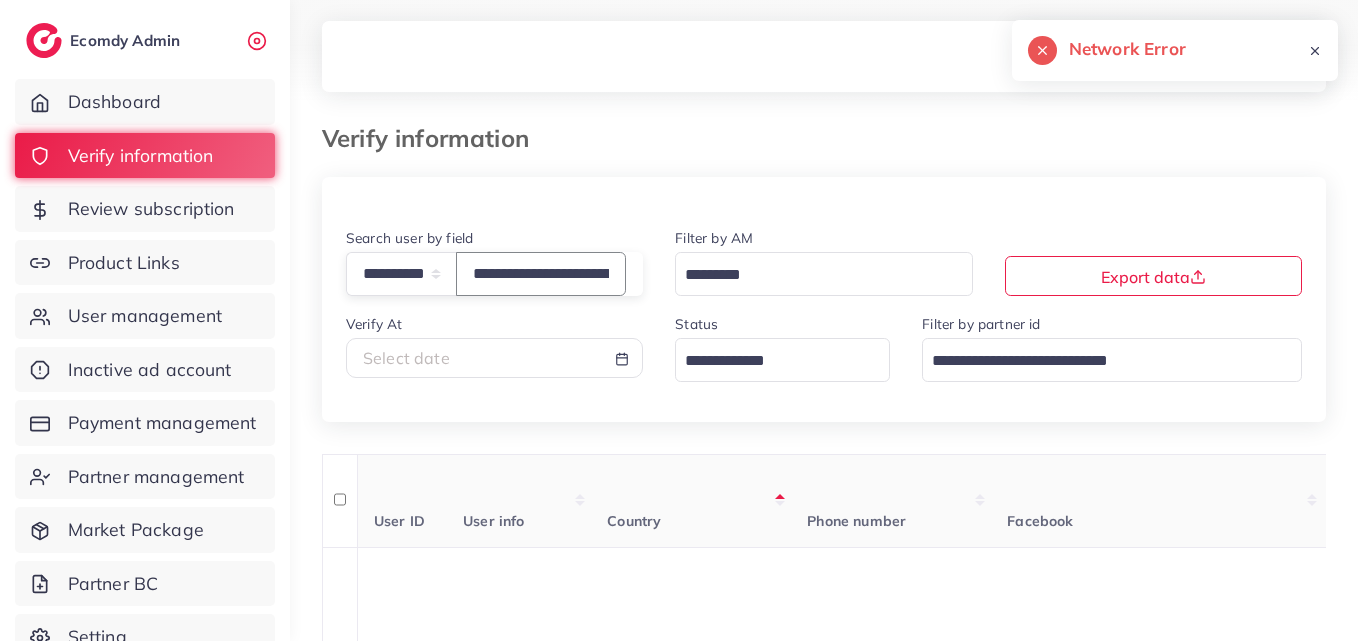 scroll, scrollTop: 0, scrollLeft: 73, axis: horizontal 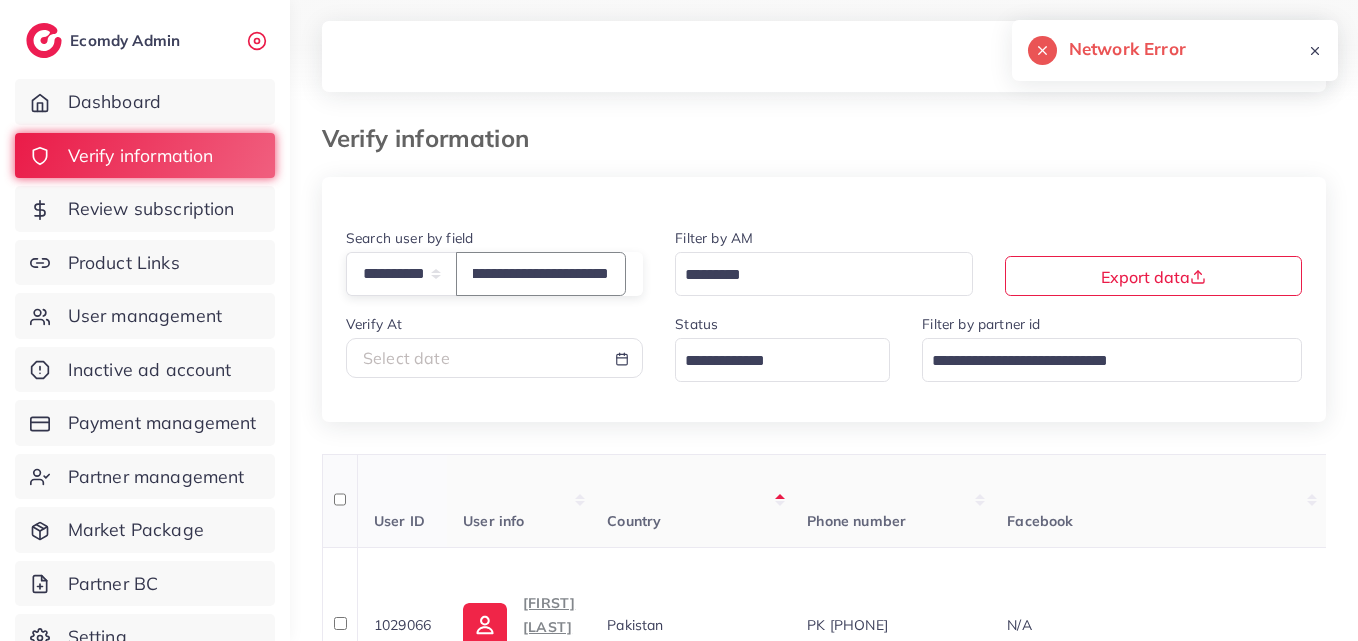 type on "**********" 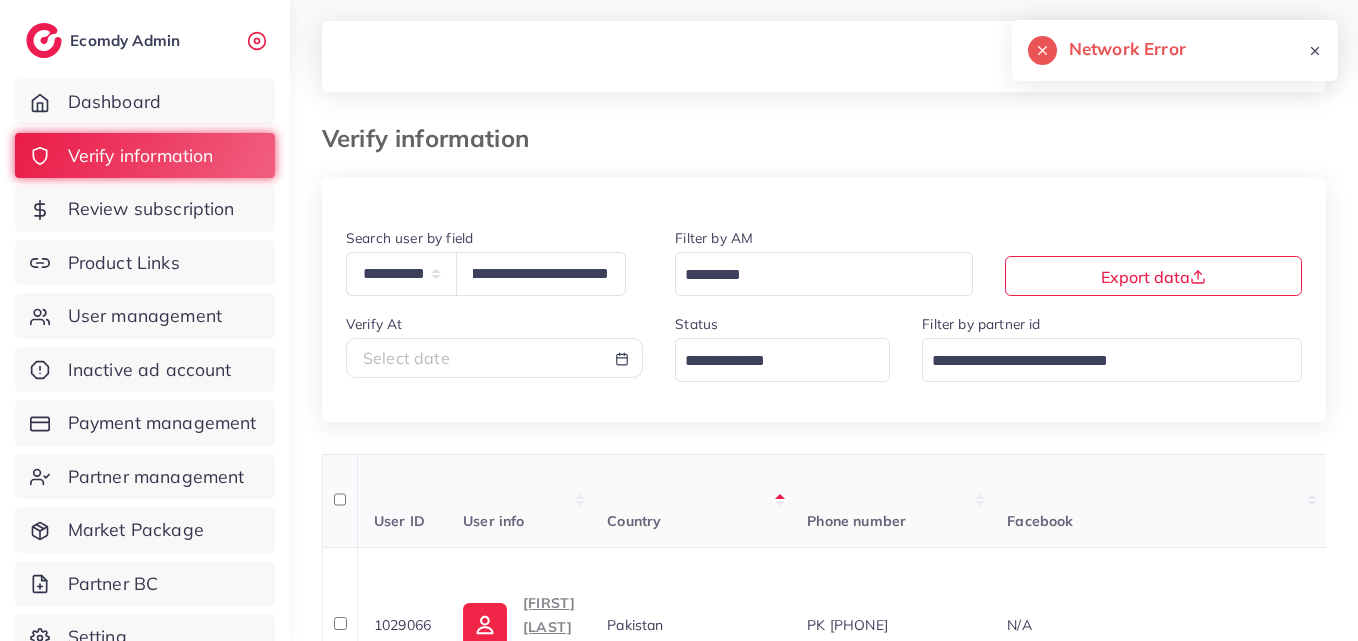 scroll, scrollTop: 0, scrollLeft: 0, axis: both 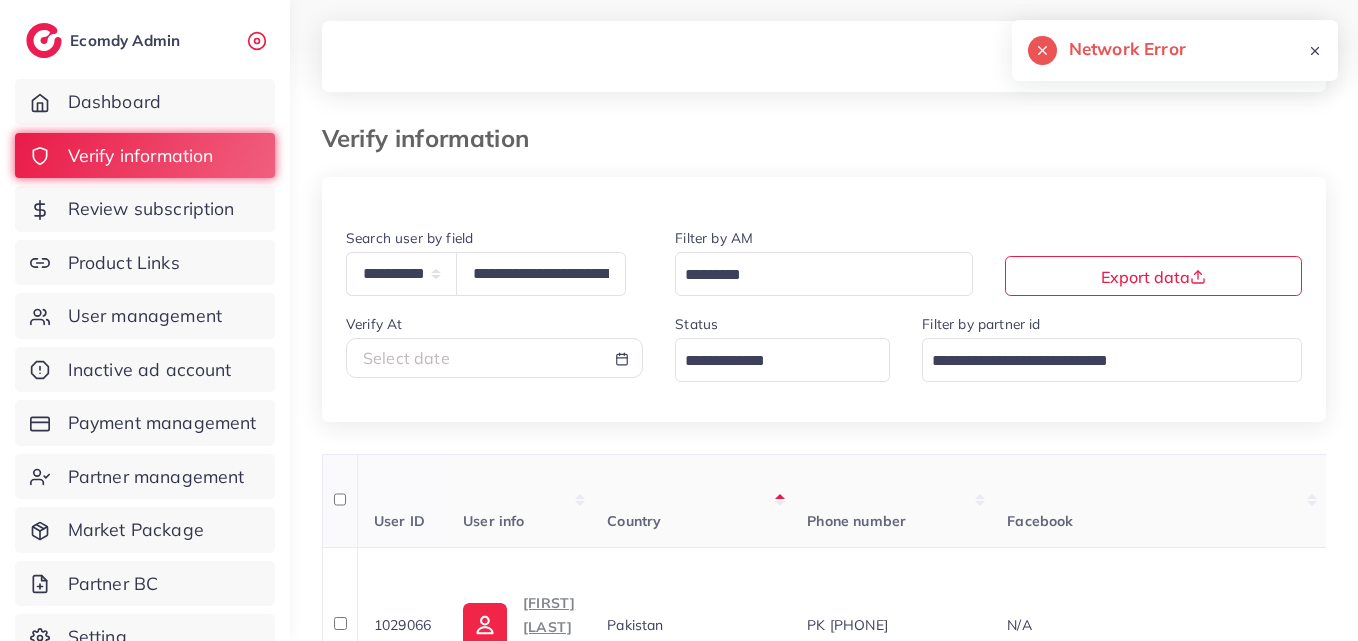 click on "User info" at bounding box center (519, 501) 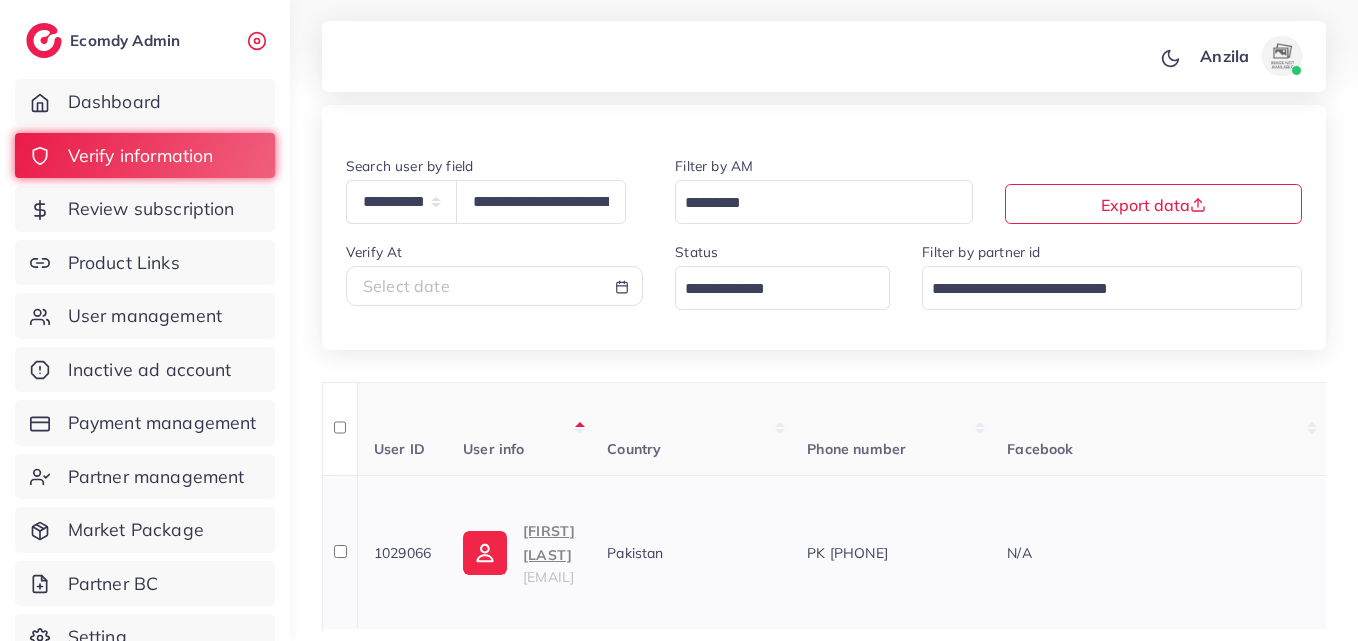 scroll, scrollTop: 113, scrollLeft: 0, axis: vertical 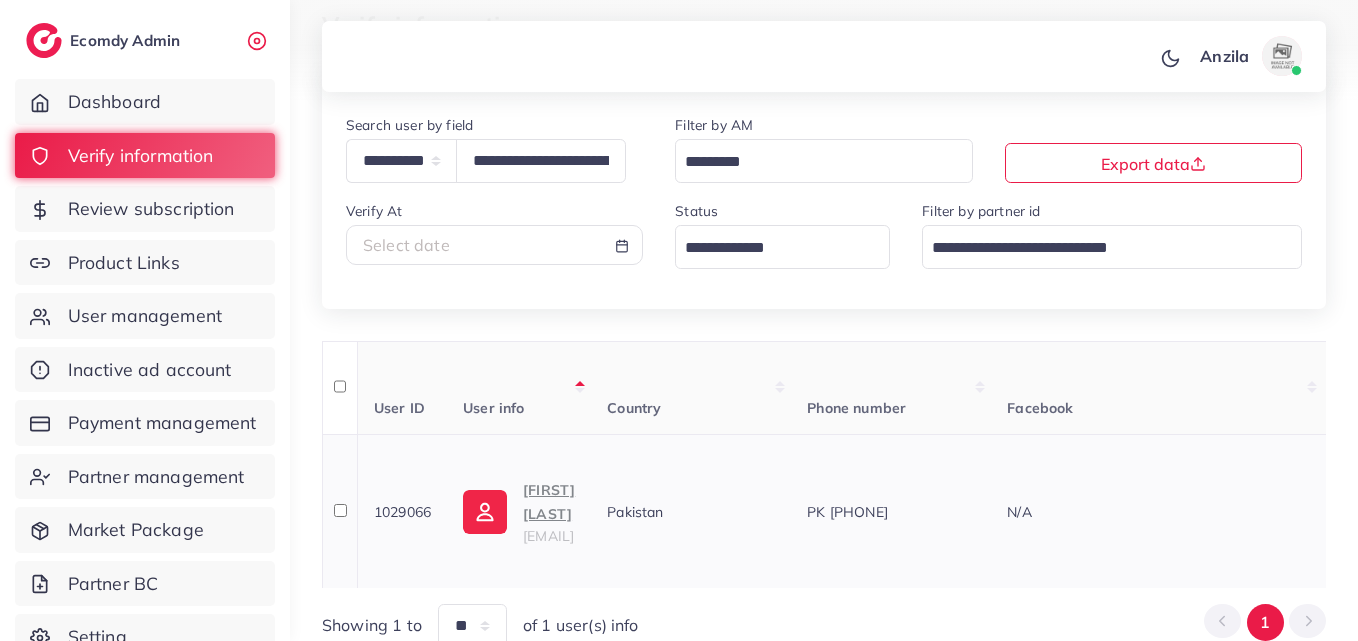click on "Fashion Bear" at bounding box center [549, 502] 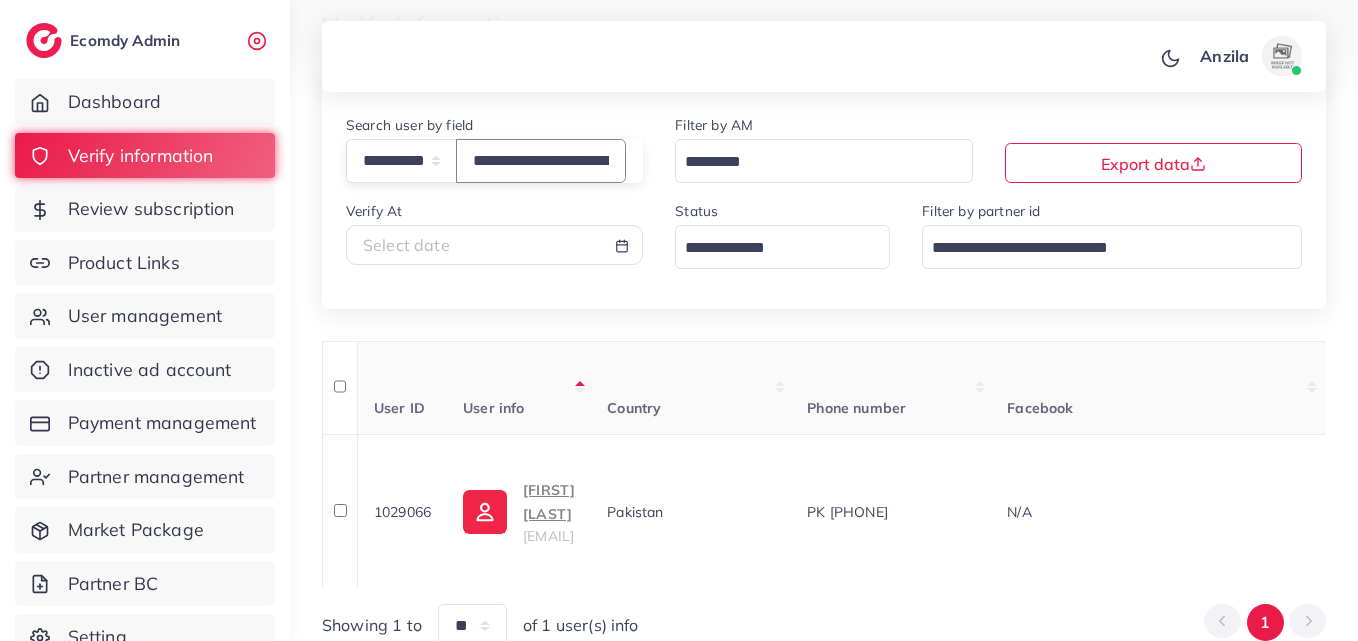 click on "**********" at bounding box center [541, 160] 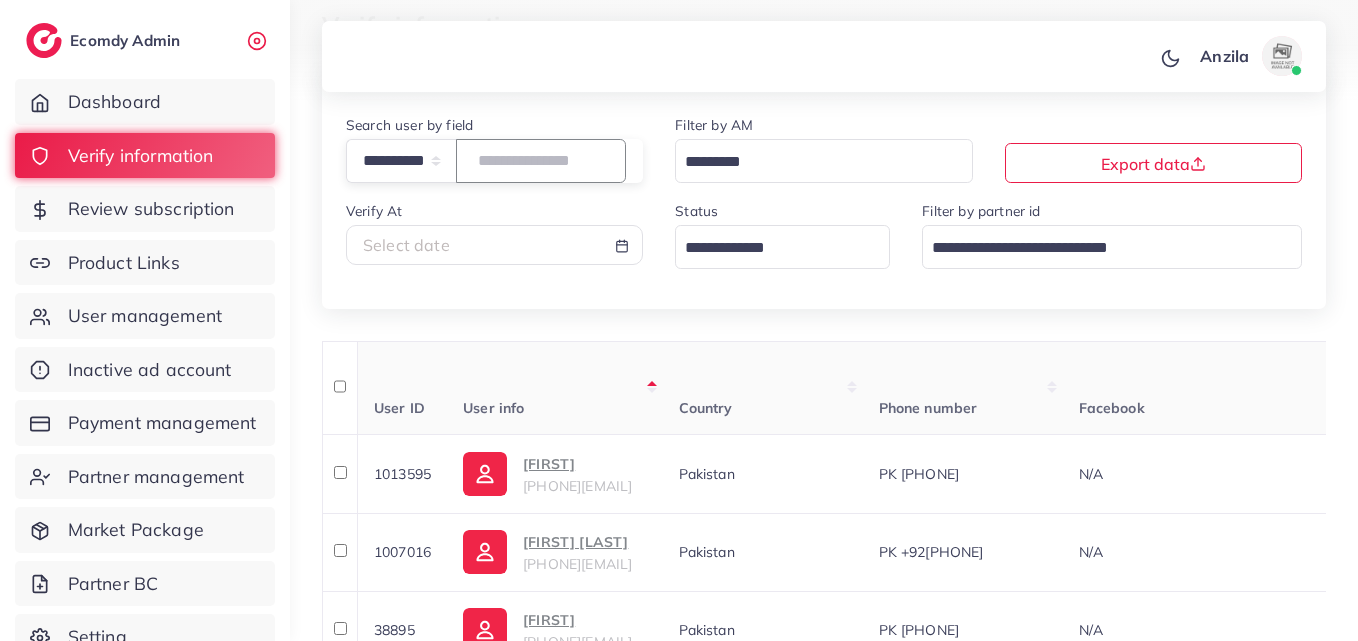 paste on "**********" 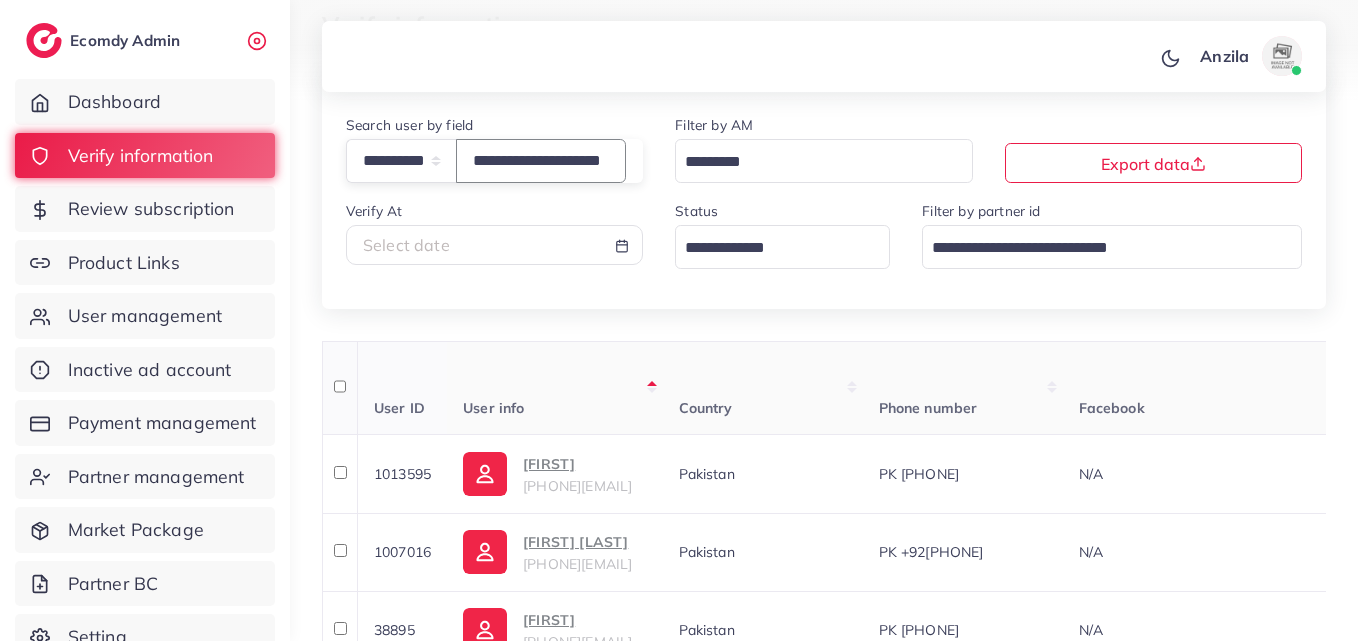 scroll, scrollTop: 0, scrollLeft: 50, axis: horizontal 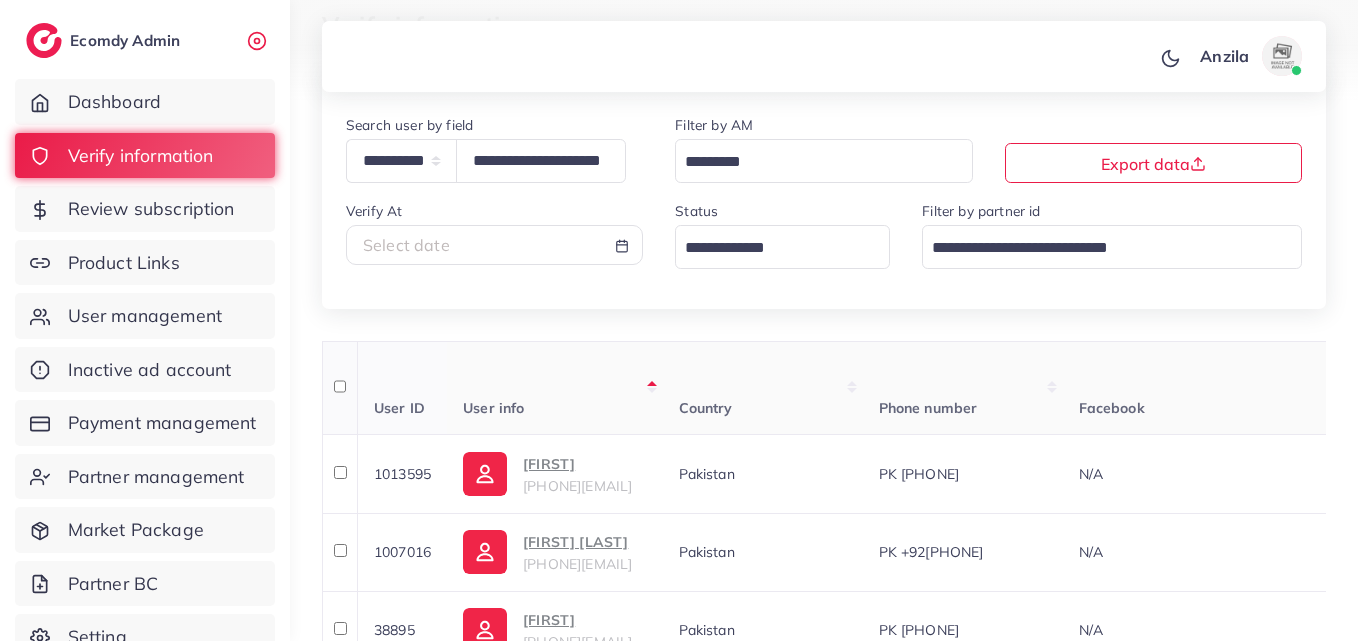 click on "User info" at bounding box center (554, 388) 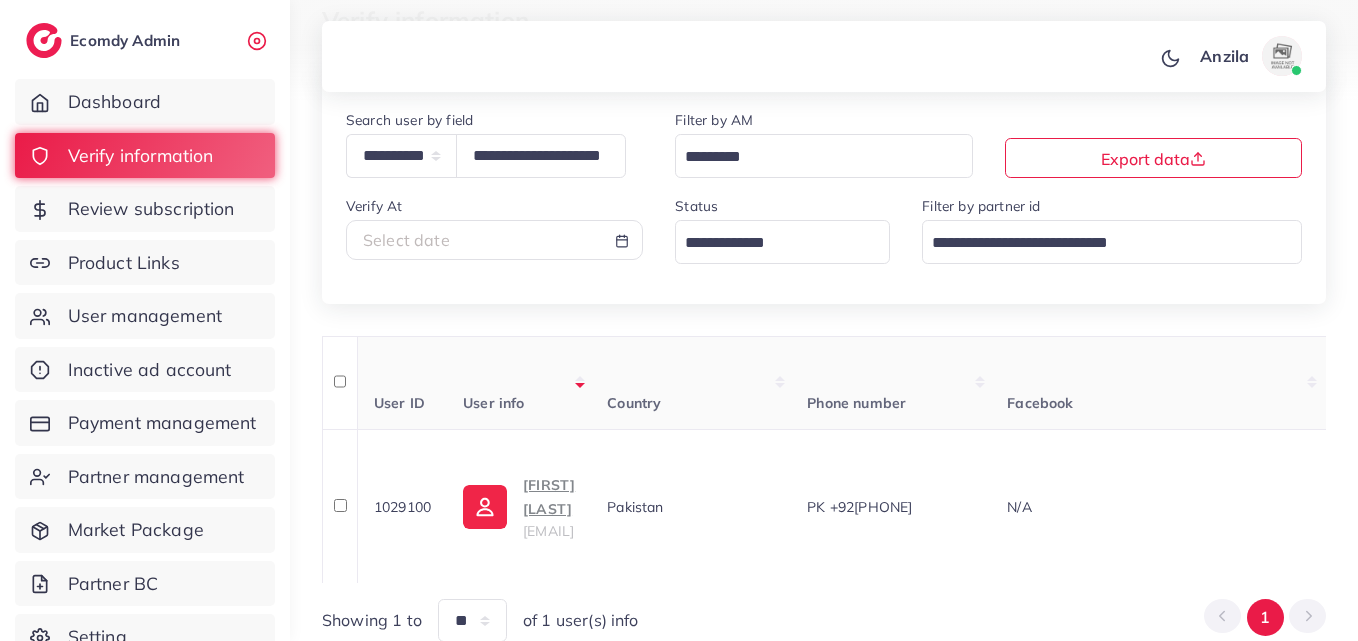scroll, scrollTop: 200, scrollLeft: 0, axis: vertical 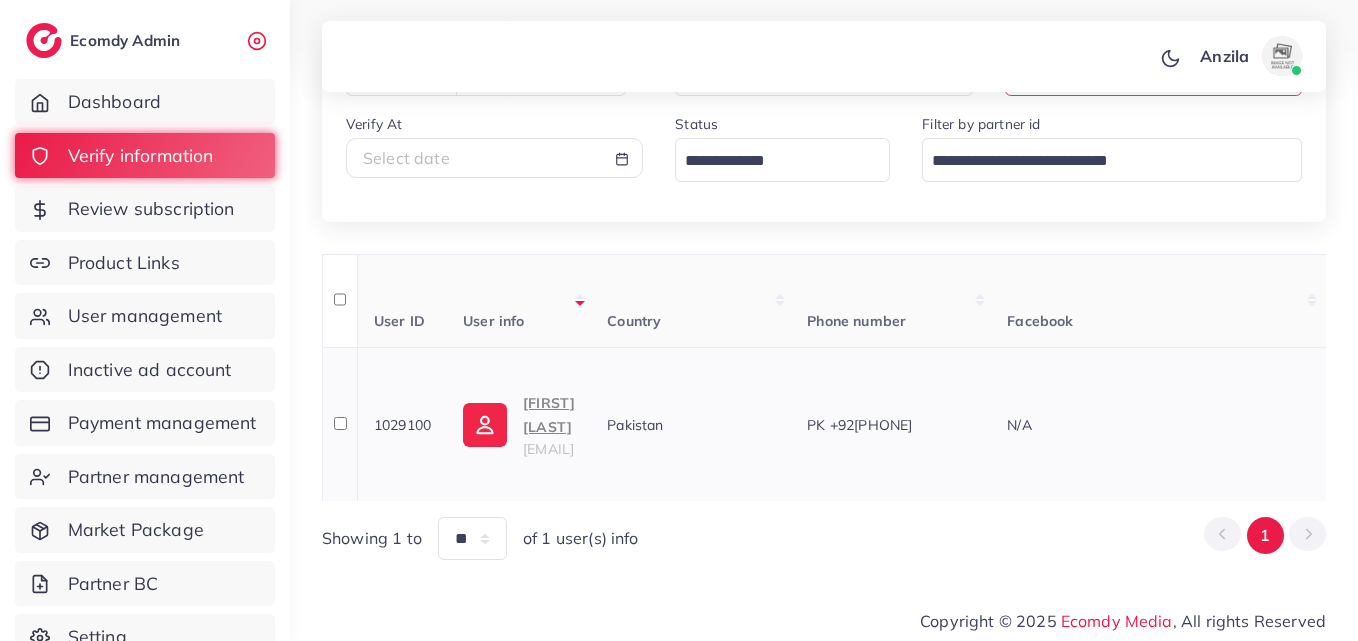 click on "Adnan khan" at bounding box center (549, 415) 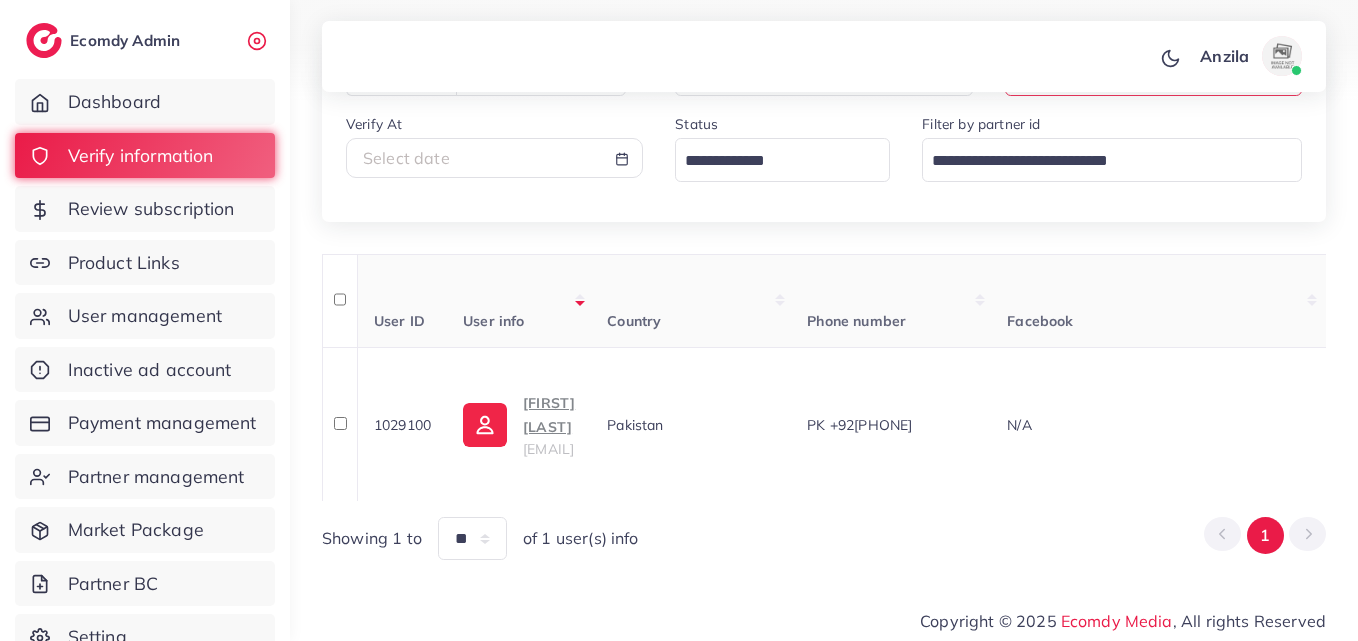 scroll, scrollTop: 0, scrollLeft: 0, axis: both 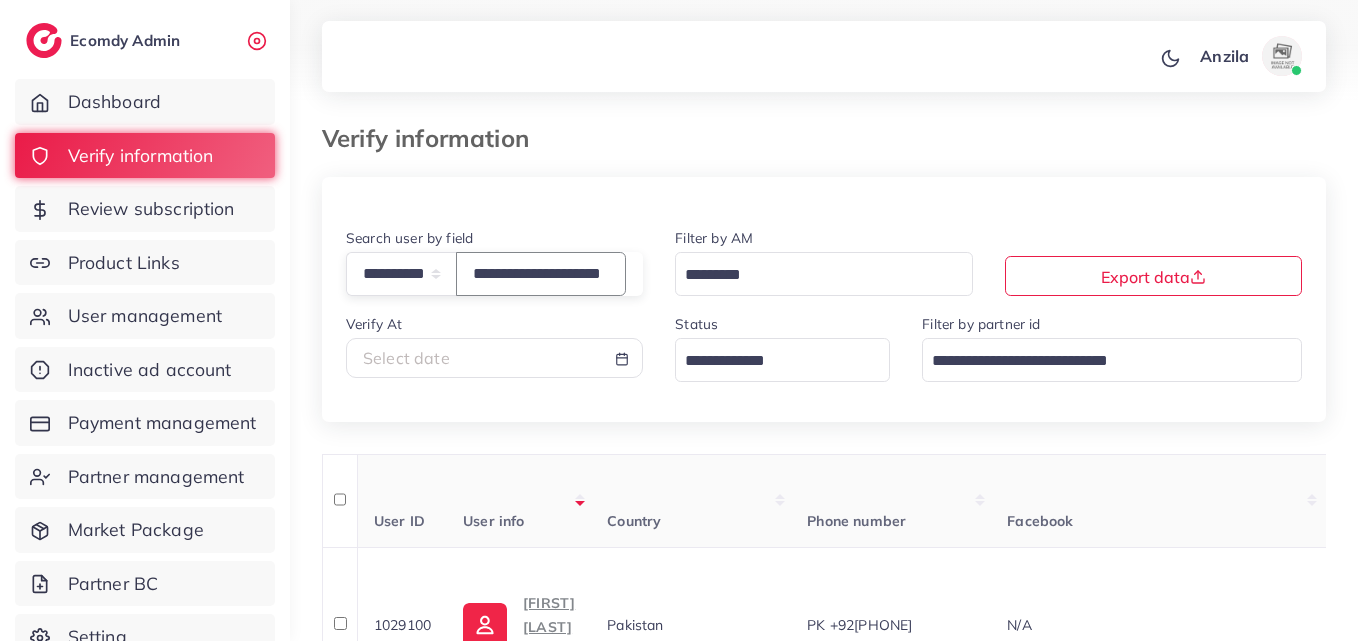 click on "**********" at bounding box center (541, 273) 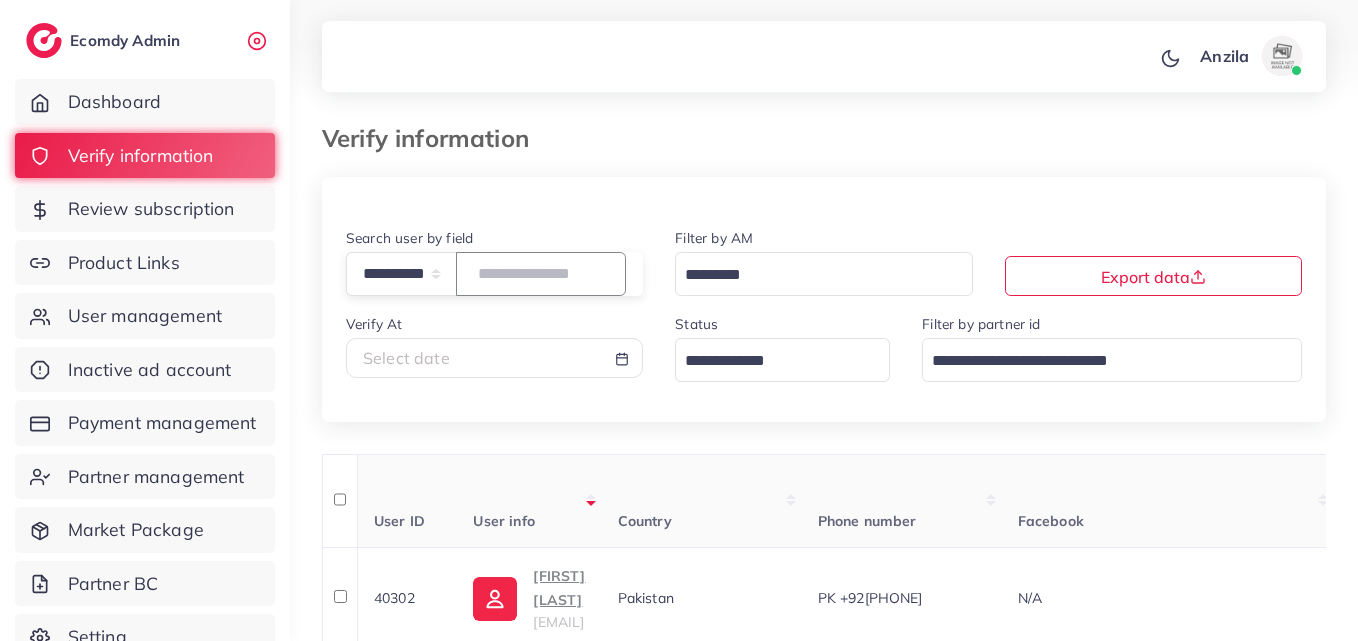 paste on "**********" 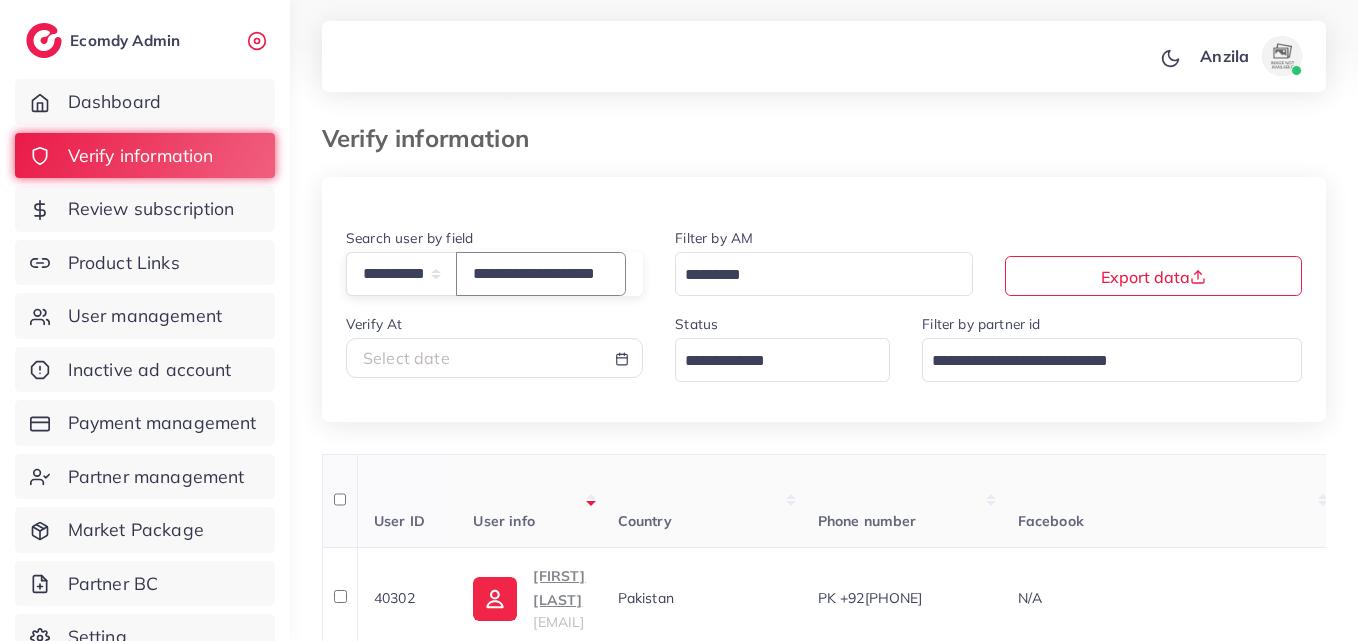 scroll, scrollTop: 0, scrollLeft: 25, axis: horizontal 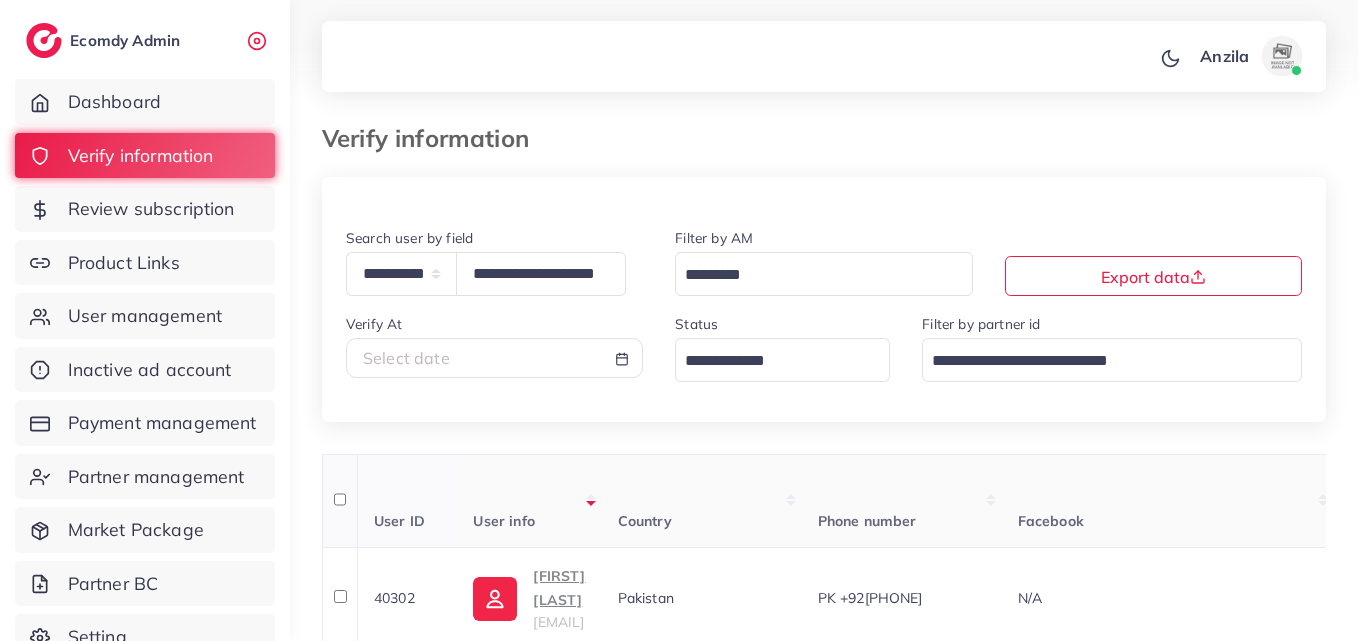 click on "User info" at bounding box center [529, 501] 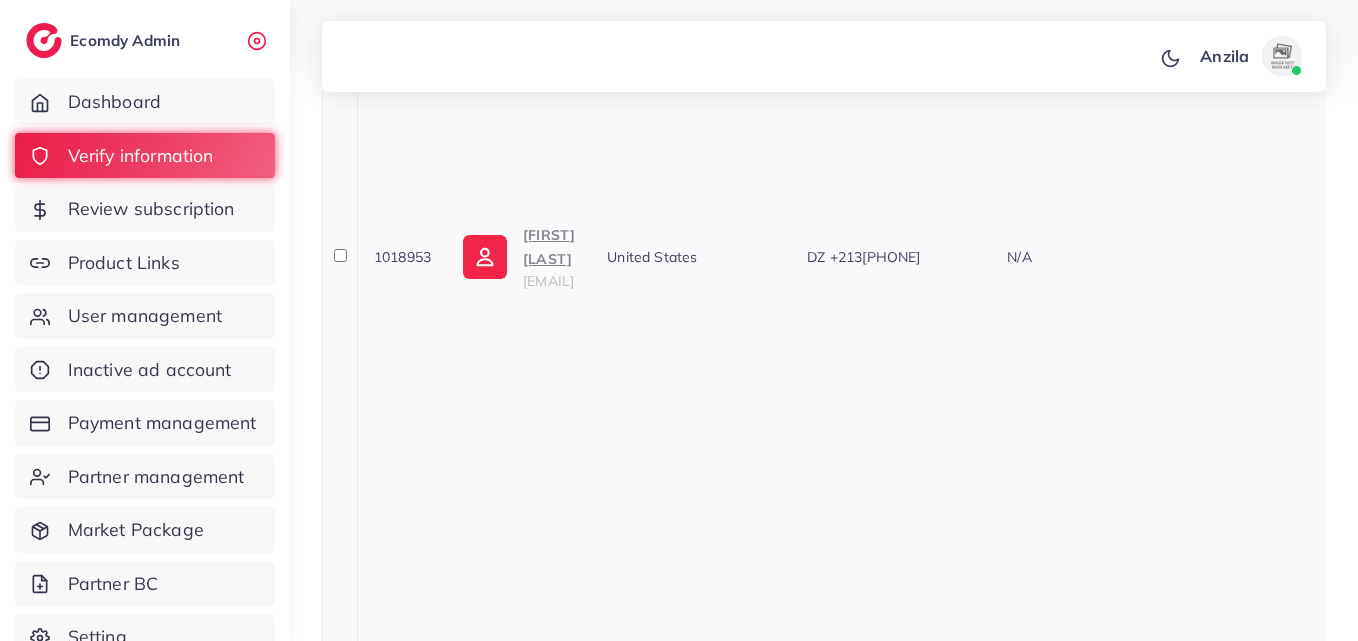 scroll, scrollTop: 1000, scrollLeft: 0, axis: vertical 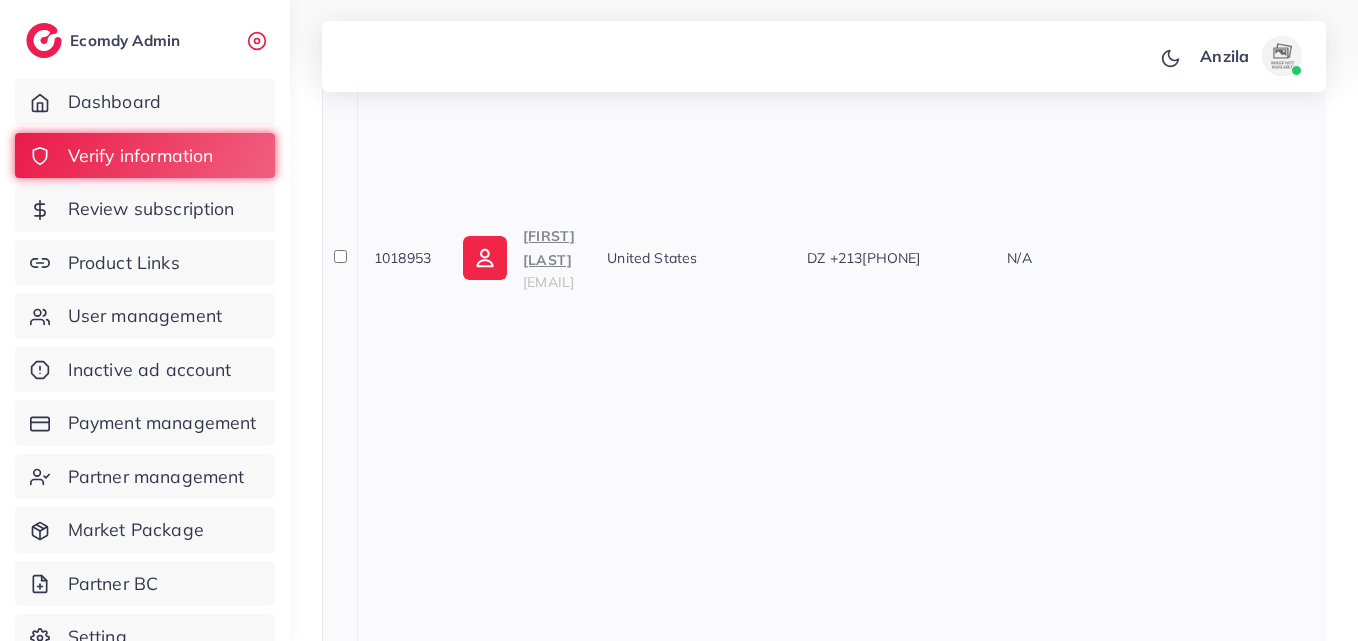 click on "AMINE TOUMI" at bounding box center [549, 248] 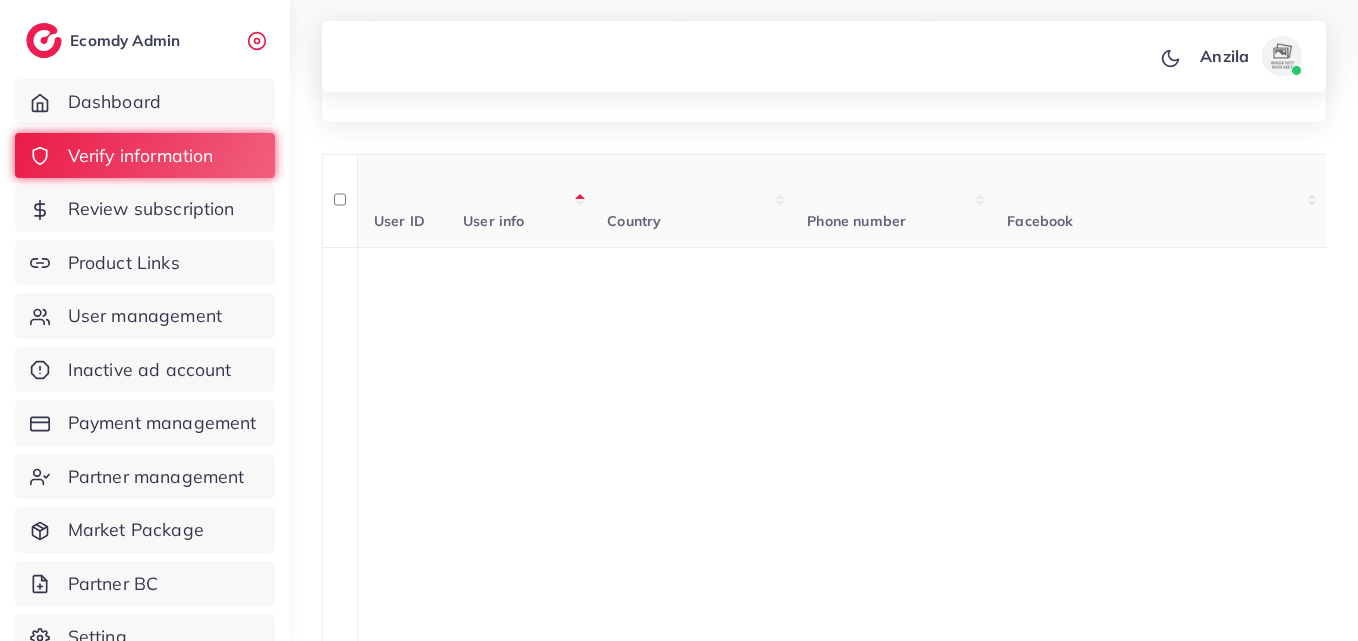 scroll, scrollTop: 100, scrollLeft: 0, axis: vertical 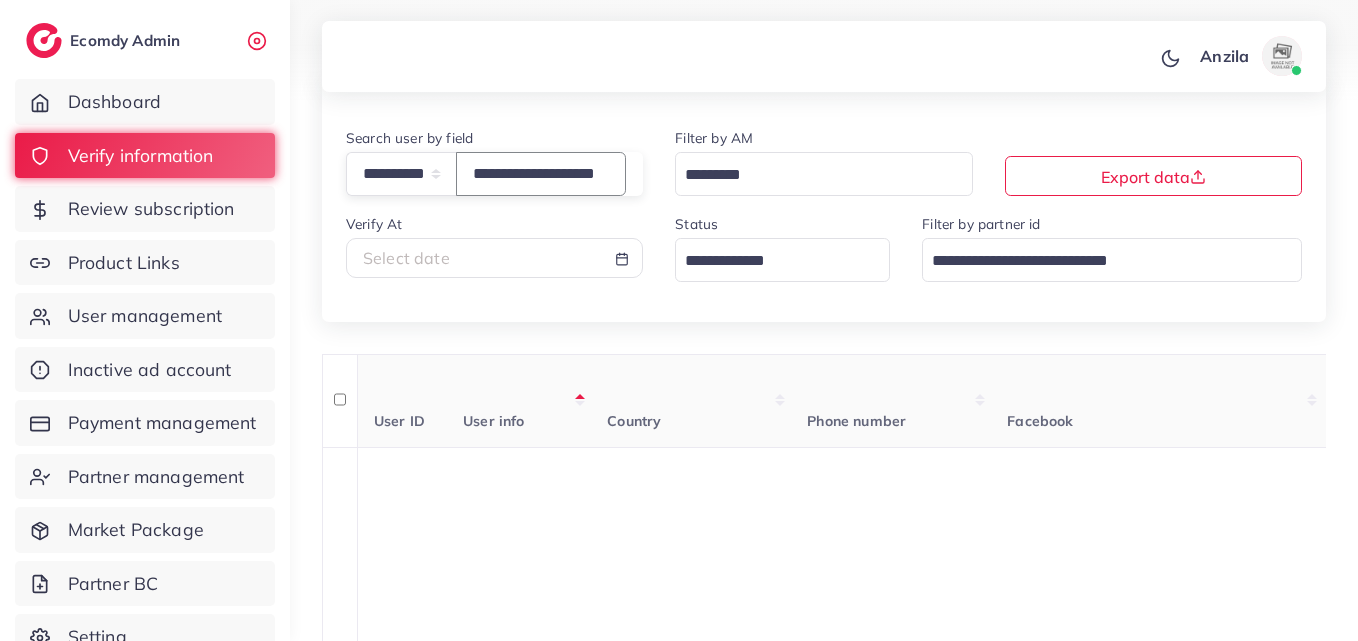 click on "**********" at bounding box center (541, 173) 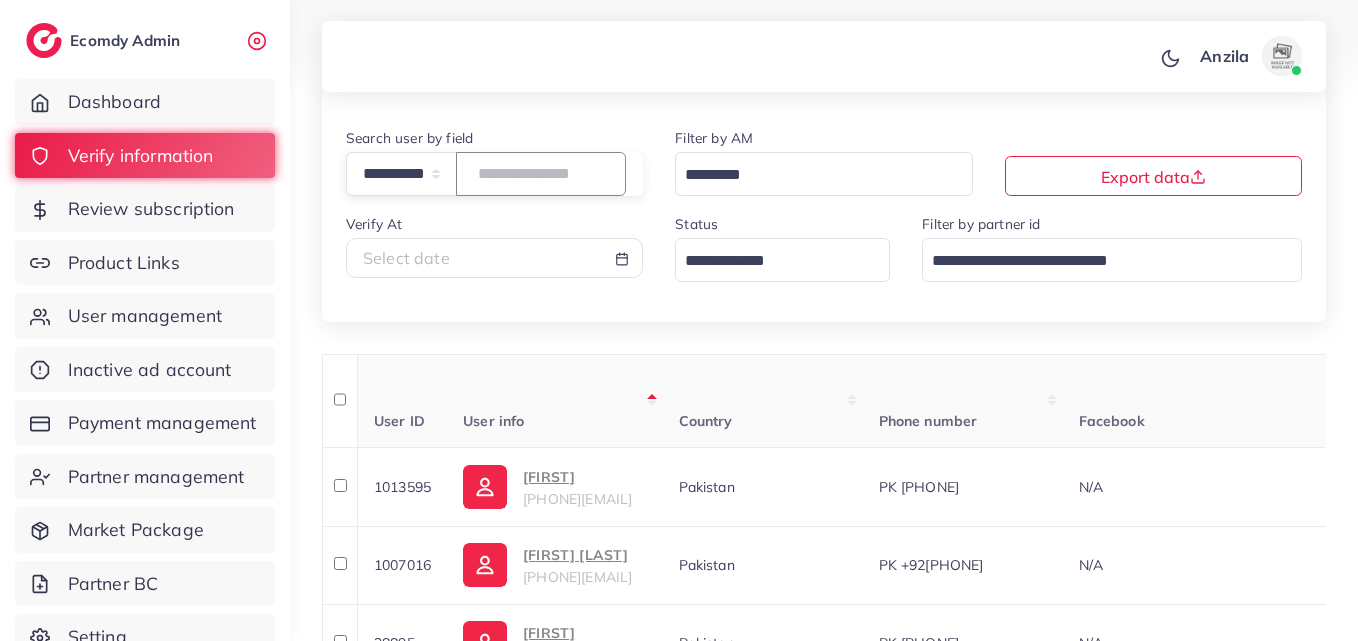paste on "**********" 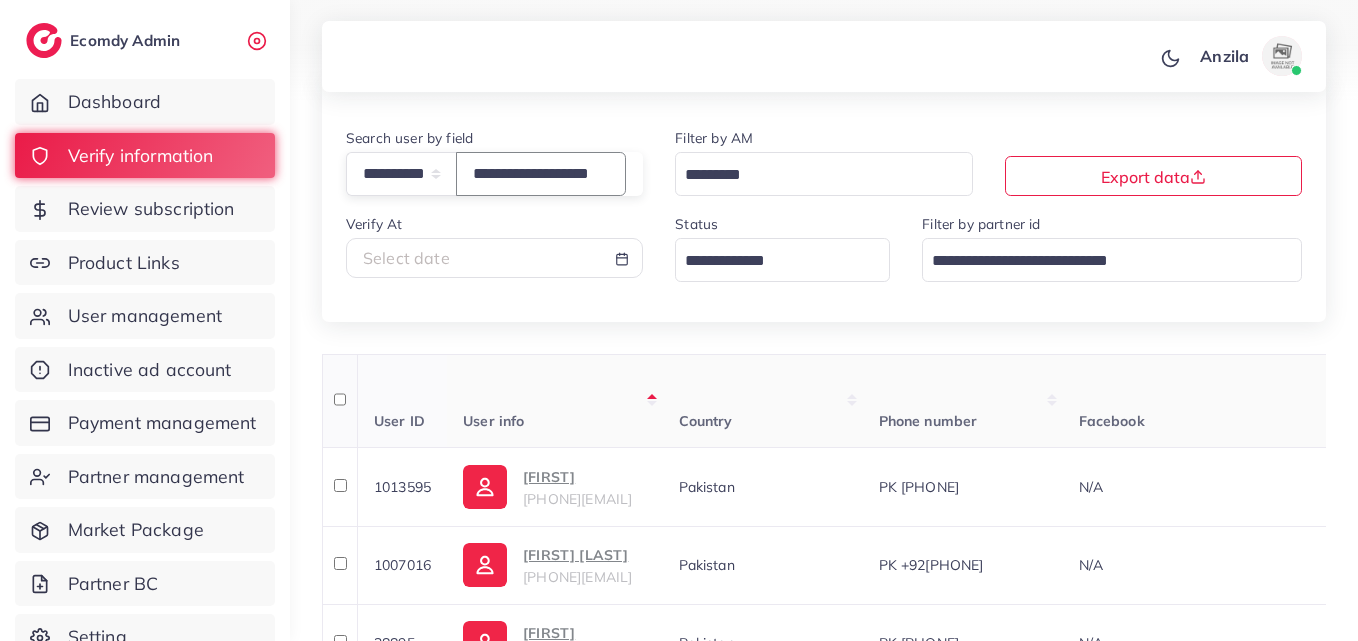 scroll, scrollTop: 0, scrollLeft: 30, axis: horizontal 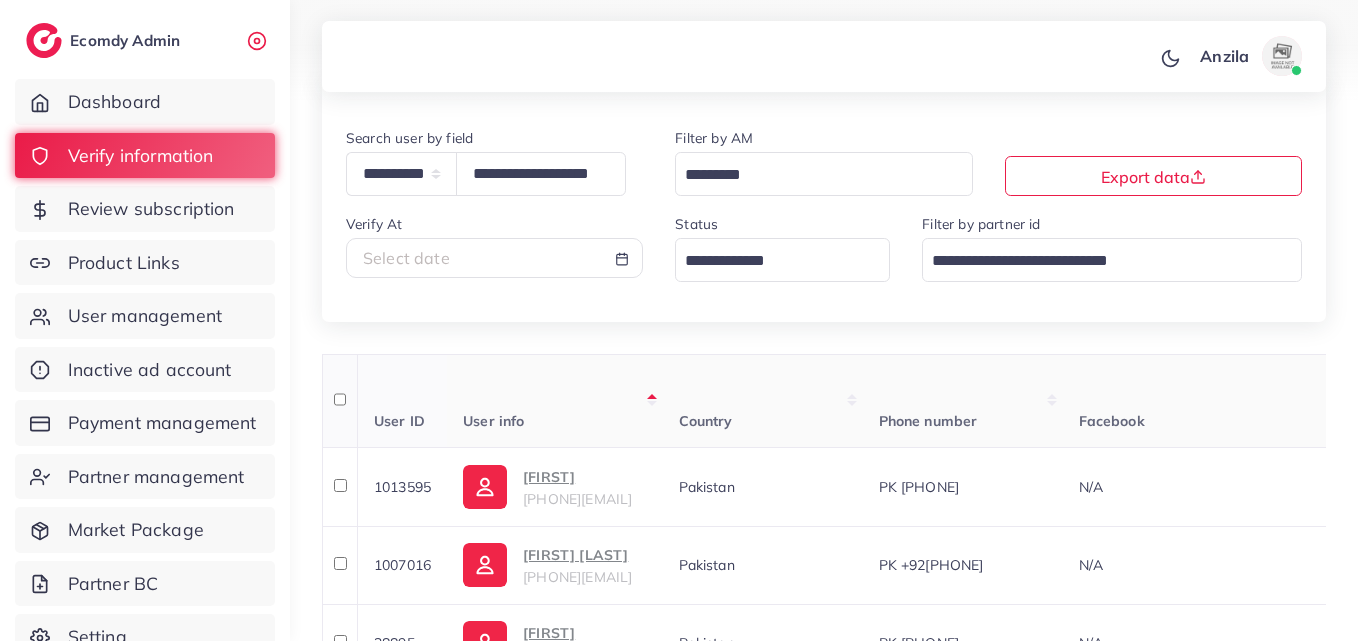 click on "User info" at bounding box center [554, 401] 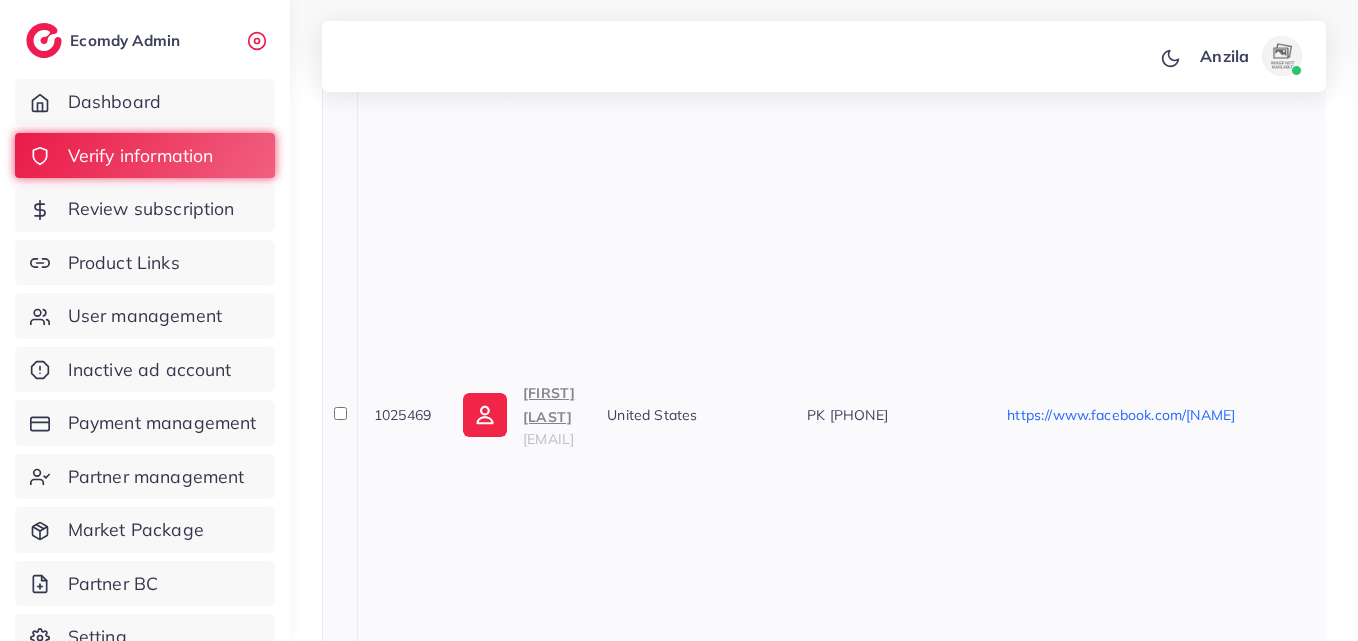scroll, scrollTop: 2200, scrollLeft: 0, axis: vertical 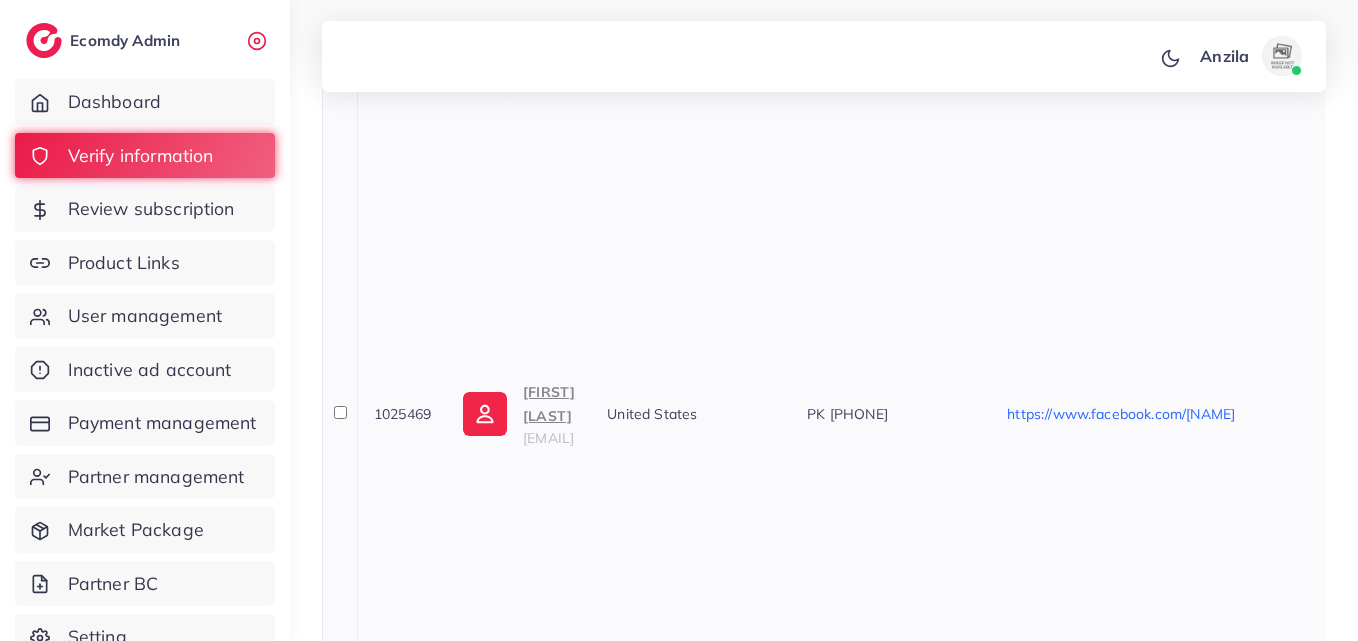 click on "aleeyk360@gmail.com" at bounding box center [548, 438] 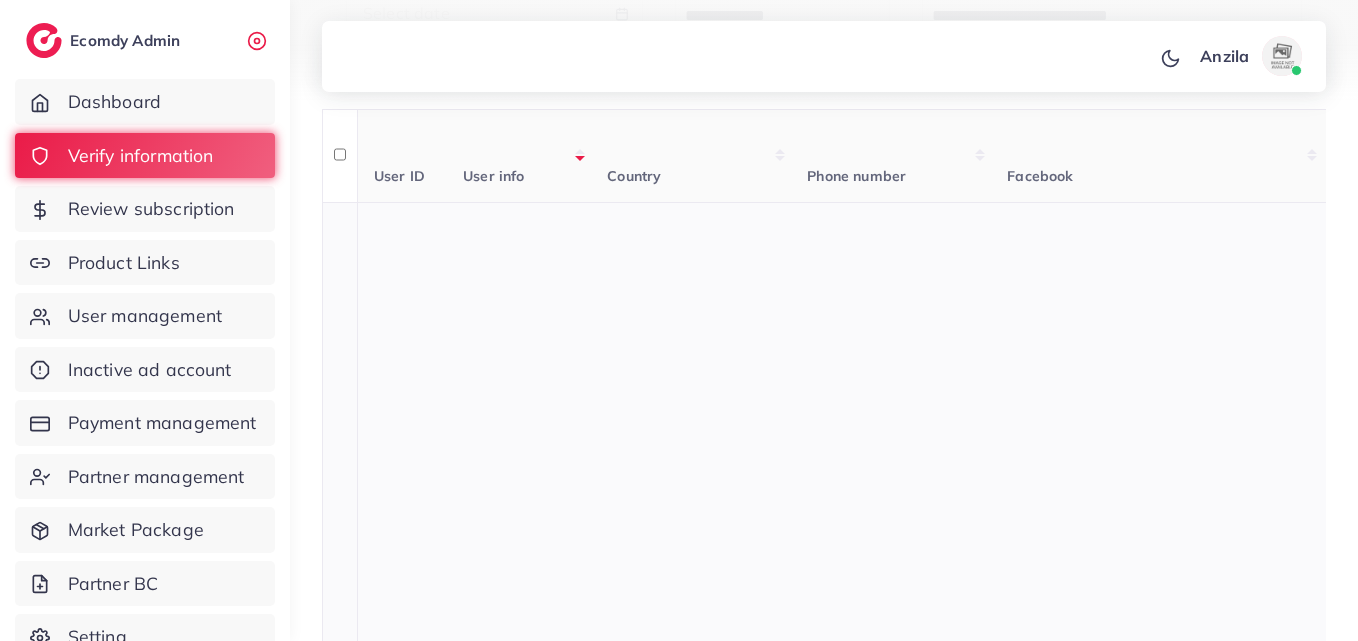 scroll, scrollTop: 0, scrollLeft: 0, axis: both 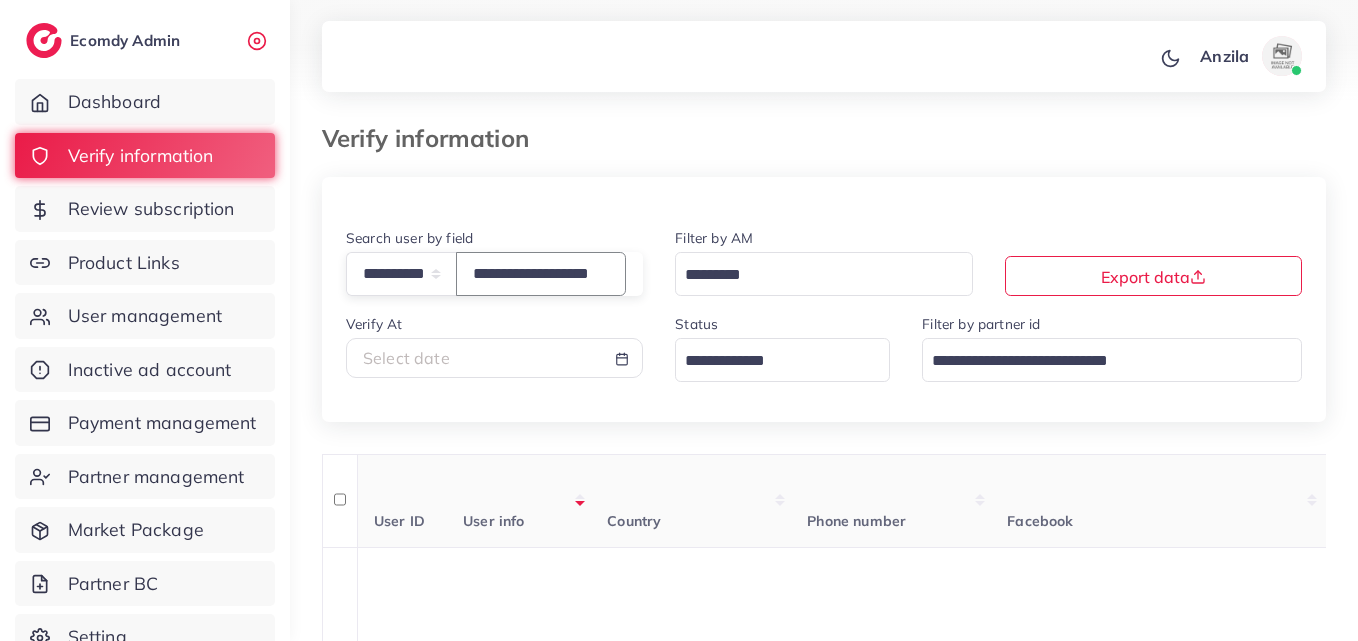 click on "**********" at bounding box center [541, 273] 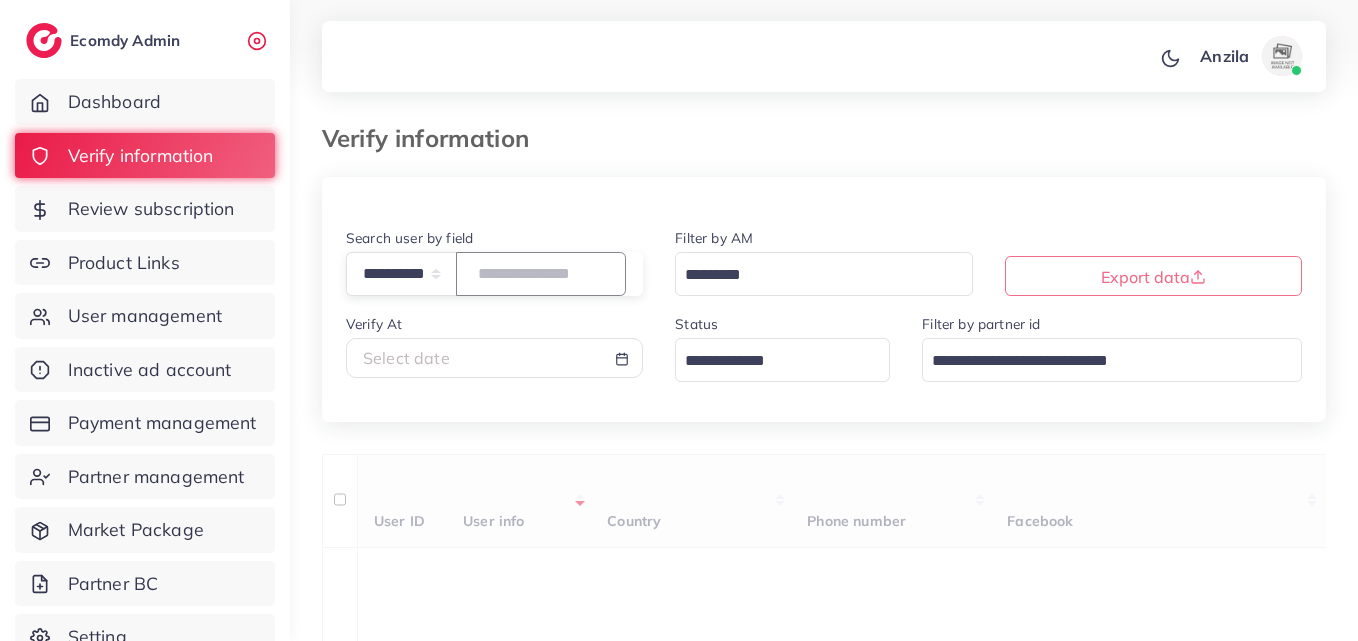 drag, startPoint x: 551, startPoint y: 263, endPoint x: 613, endPoint y: 413, distance: 162.30835 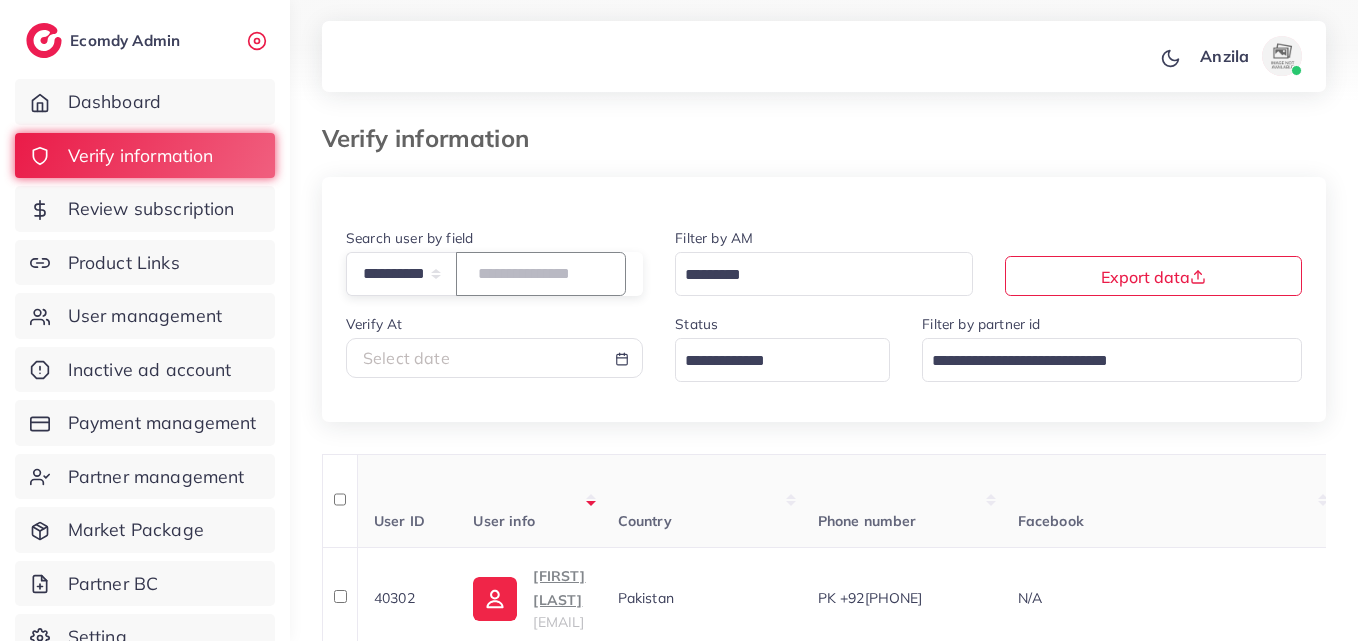 paste on "**********" 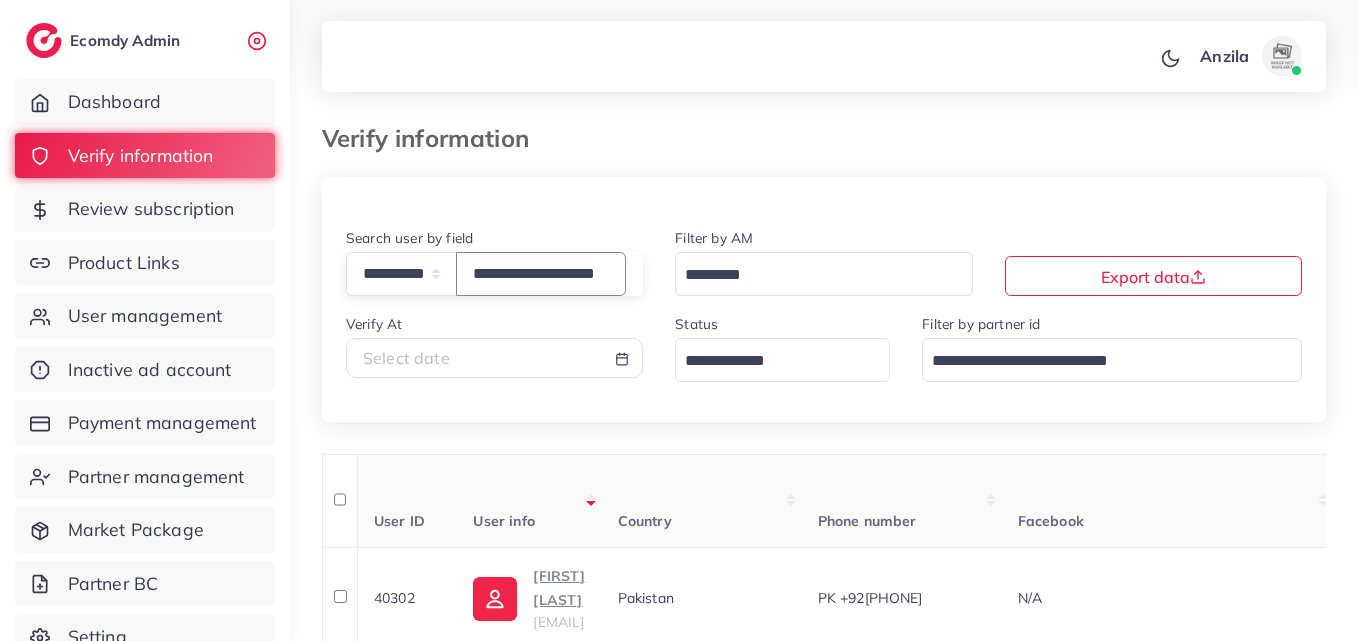 scroll, scrollTop: 0, scrollLeft: 51, axis: horizontal 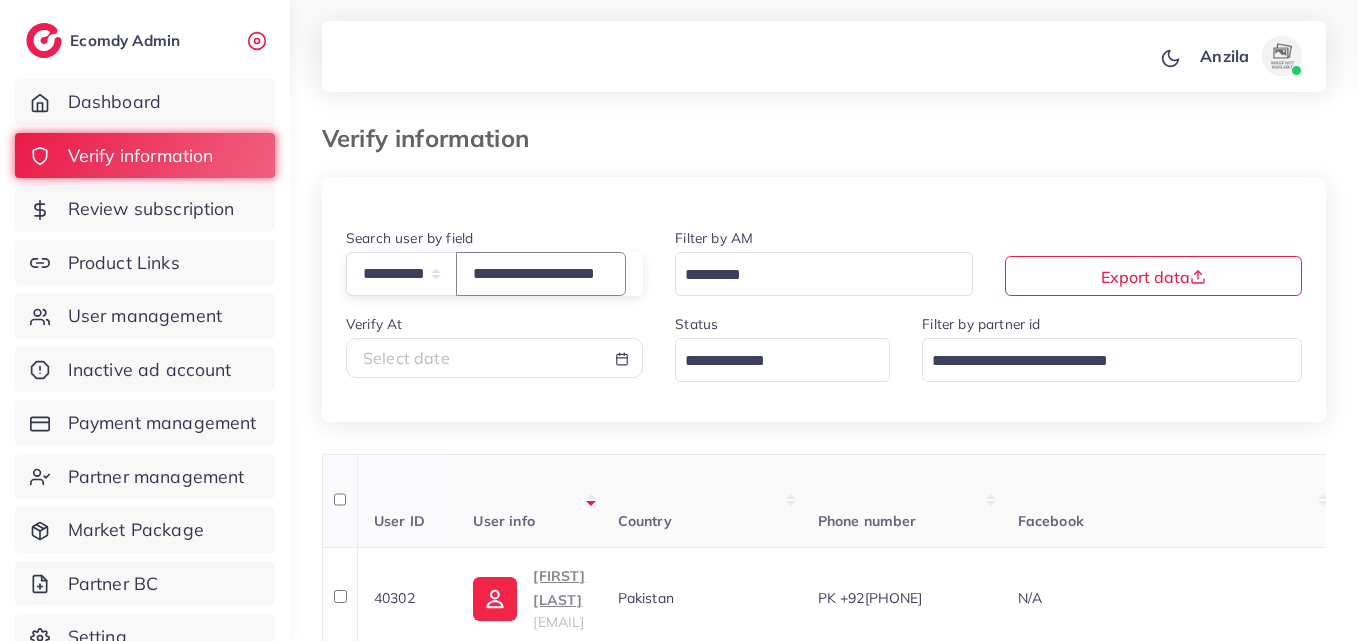 type on "**********" 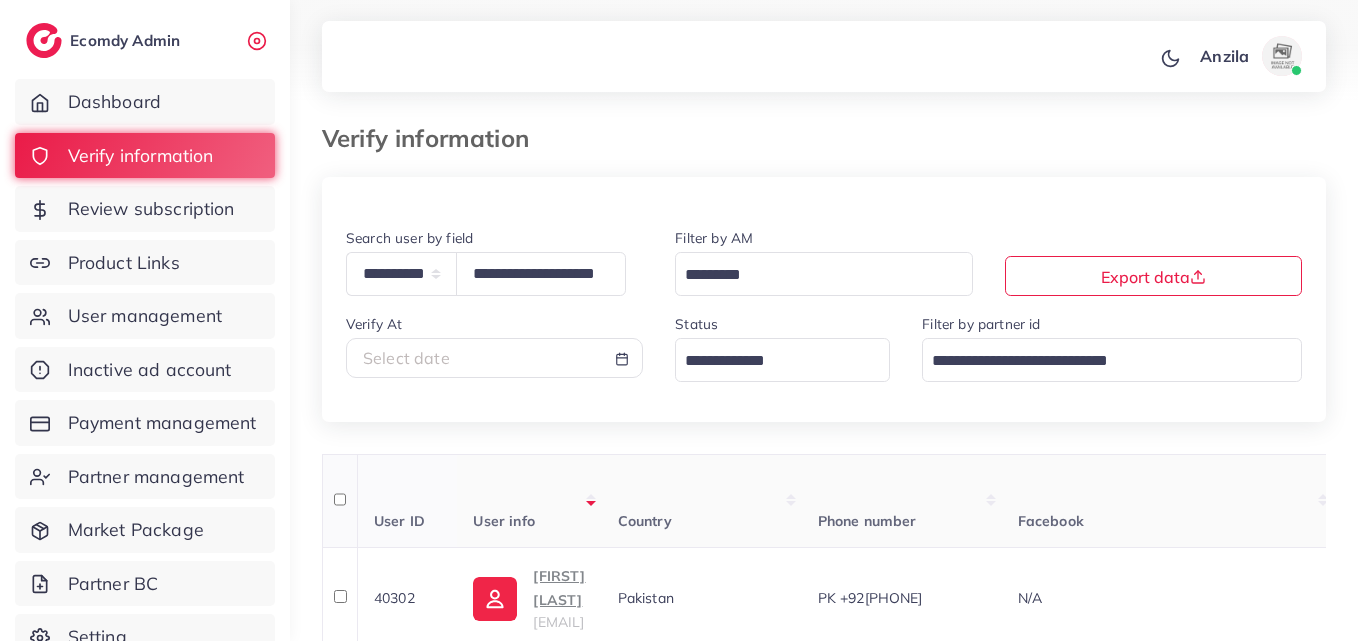 scroll, scrollTop: 0, scrollLeft: 0, axis: both 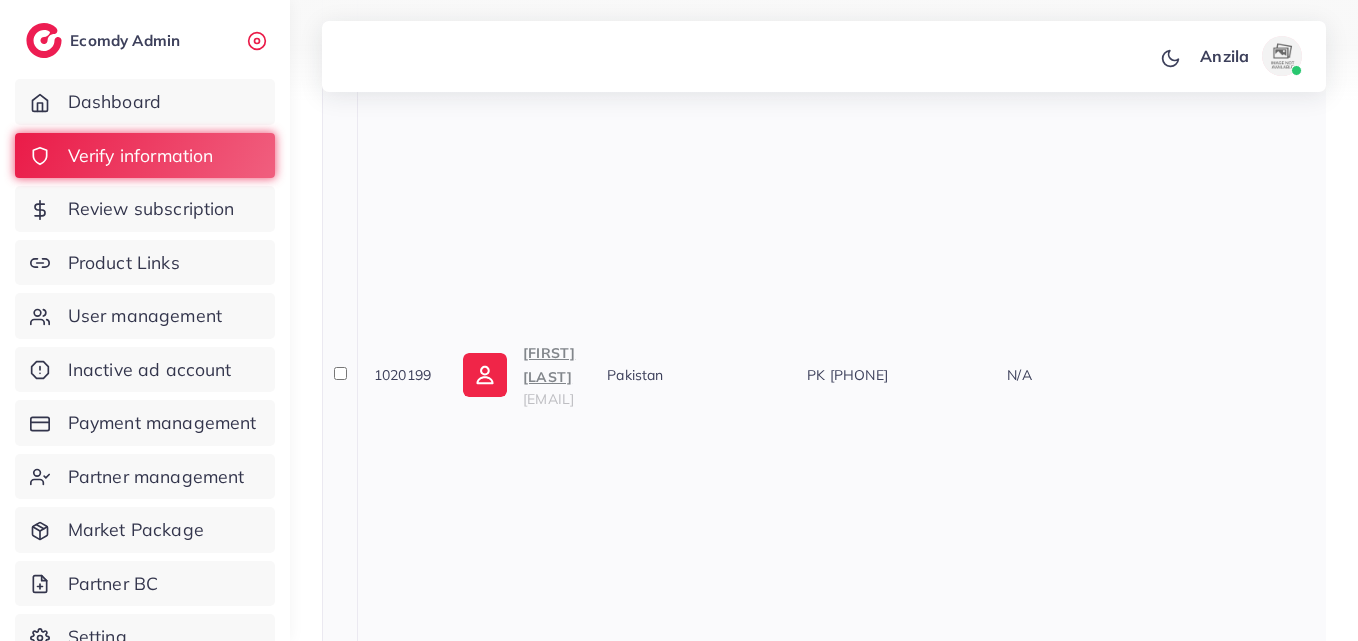 click on "muhammad zeeshan  manozee979@gmail.com" at bounding box center [519, 374] 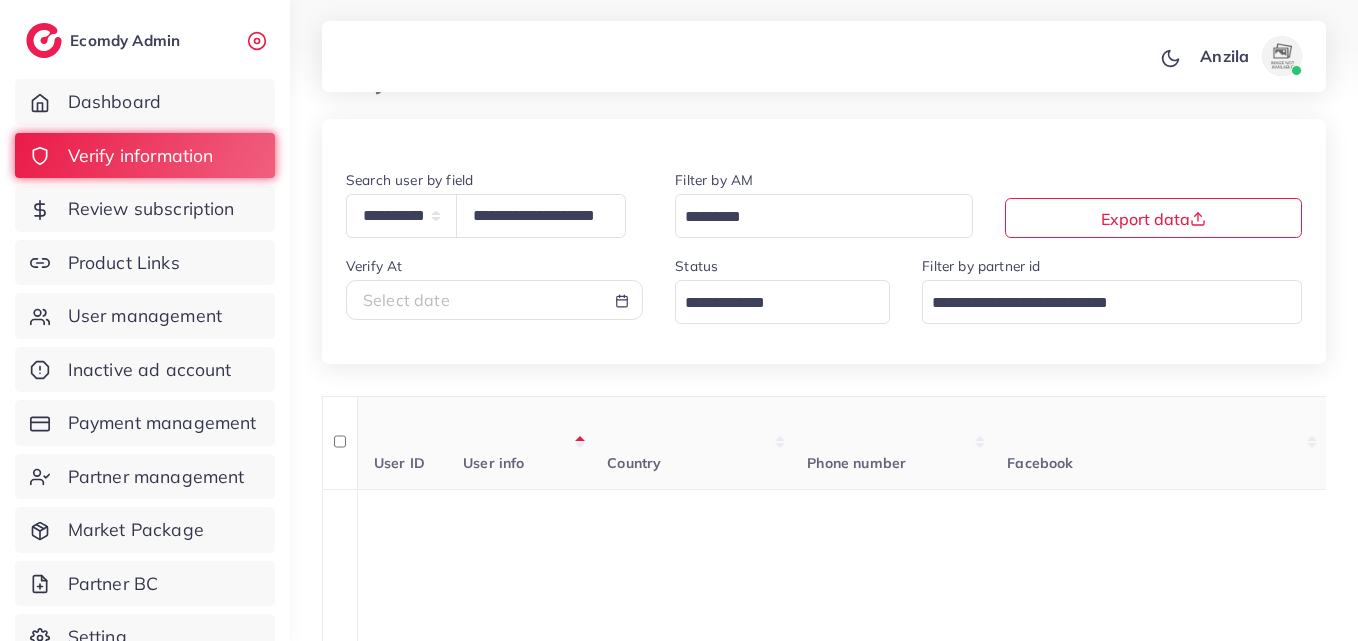 scroll, scrollTop: 0, scrollLeft: 0, axis: both 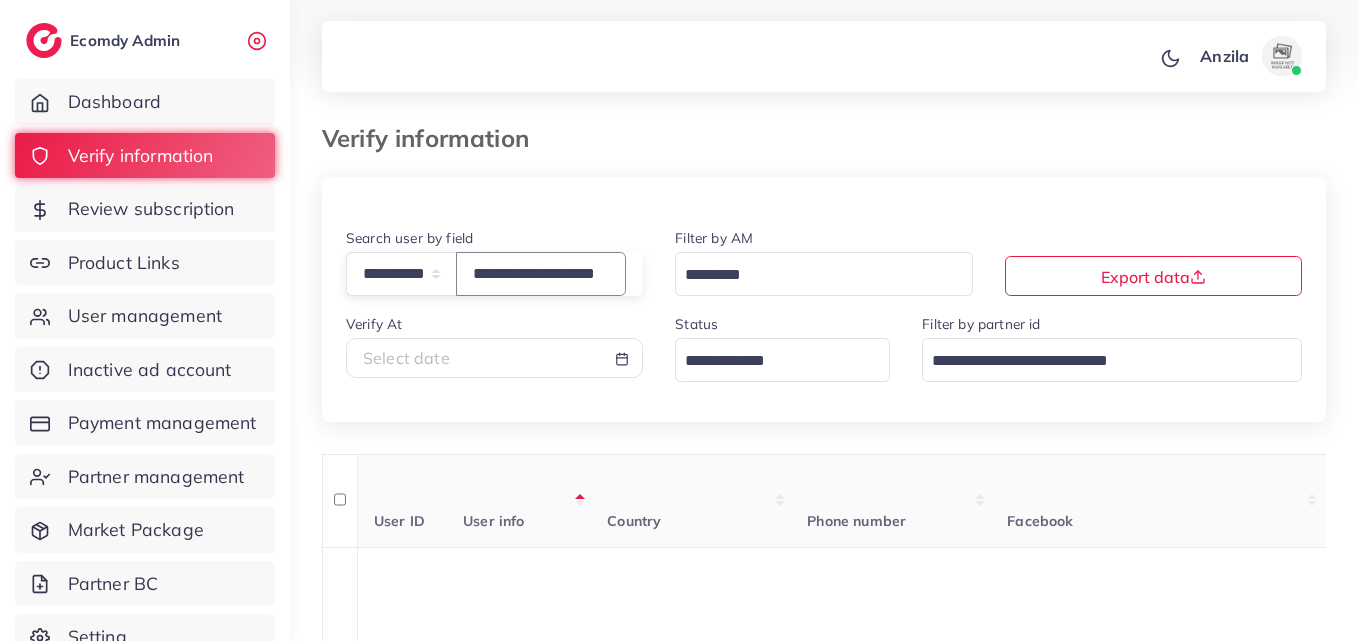 click on "**********" at bounding box center [541, 273] 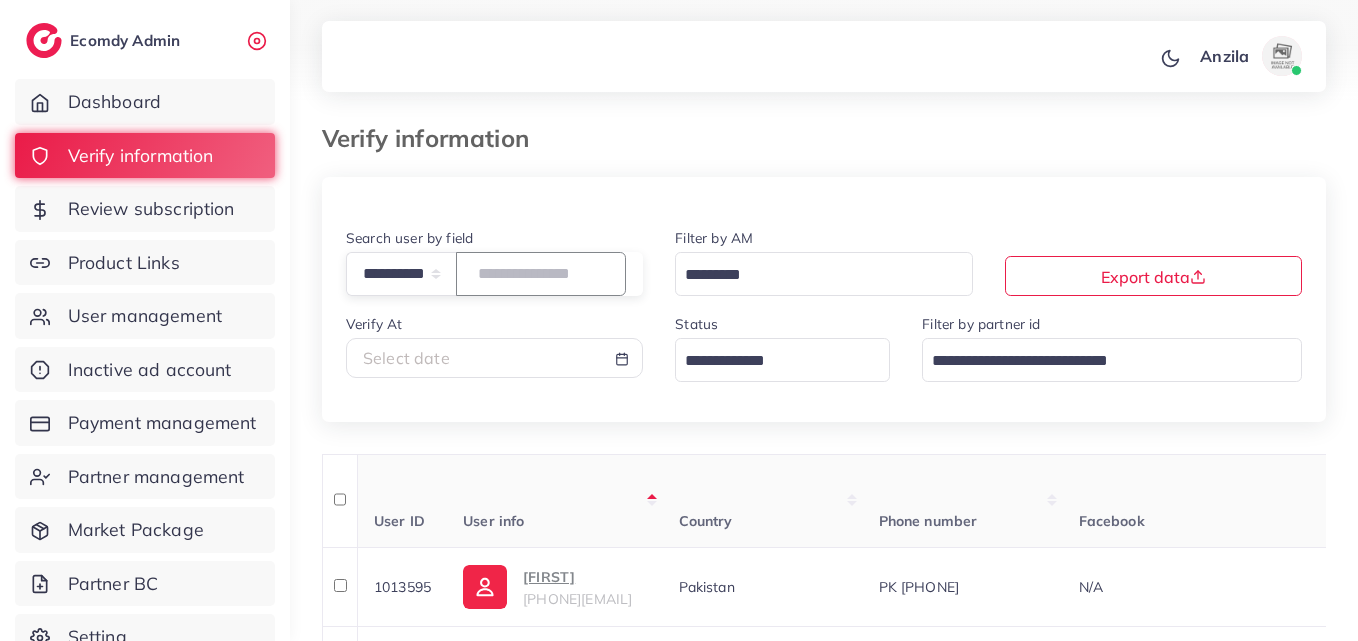 paste on "**********" 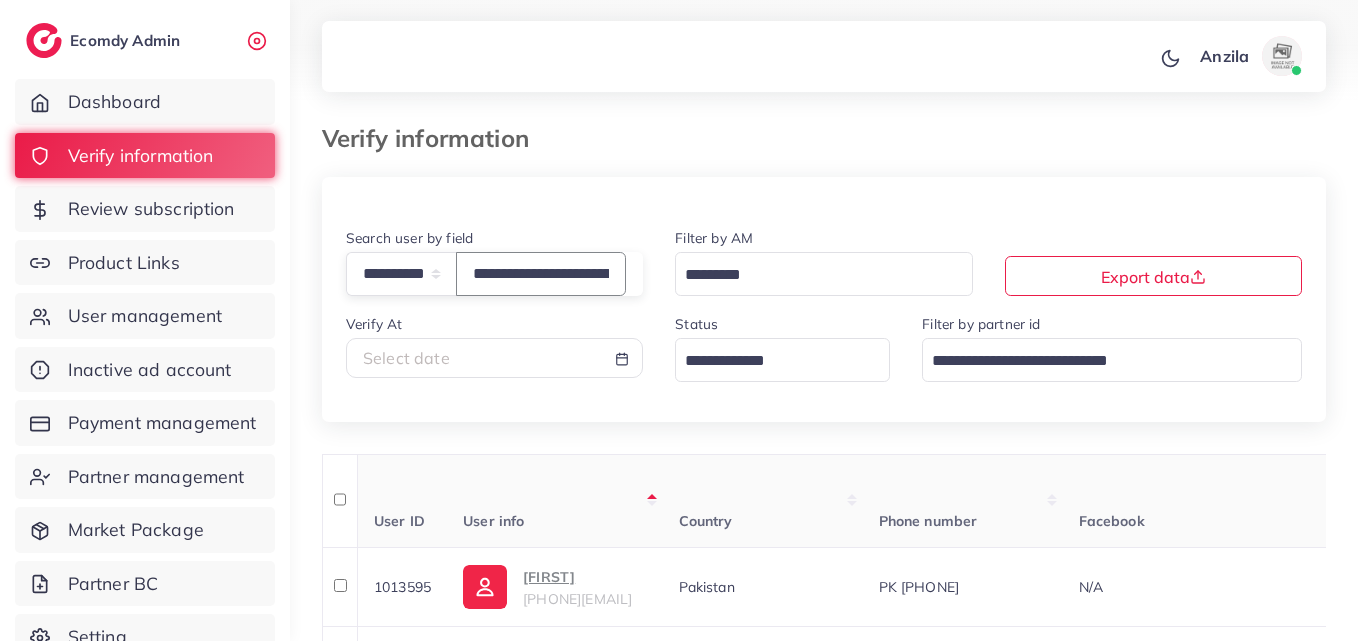 scroll, scrollTop: 0, scrollLeft: 95, axis: horizontal 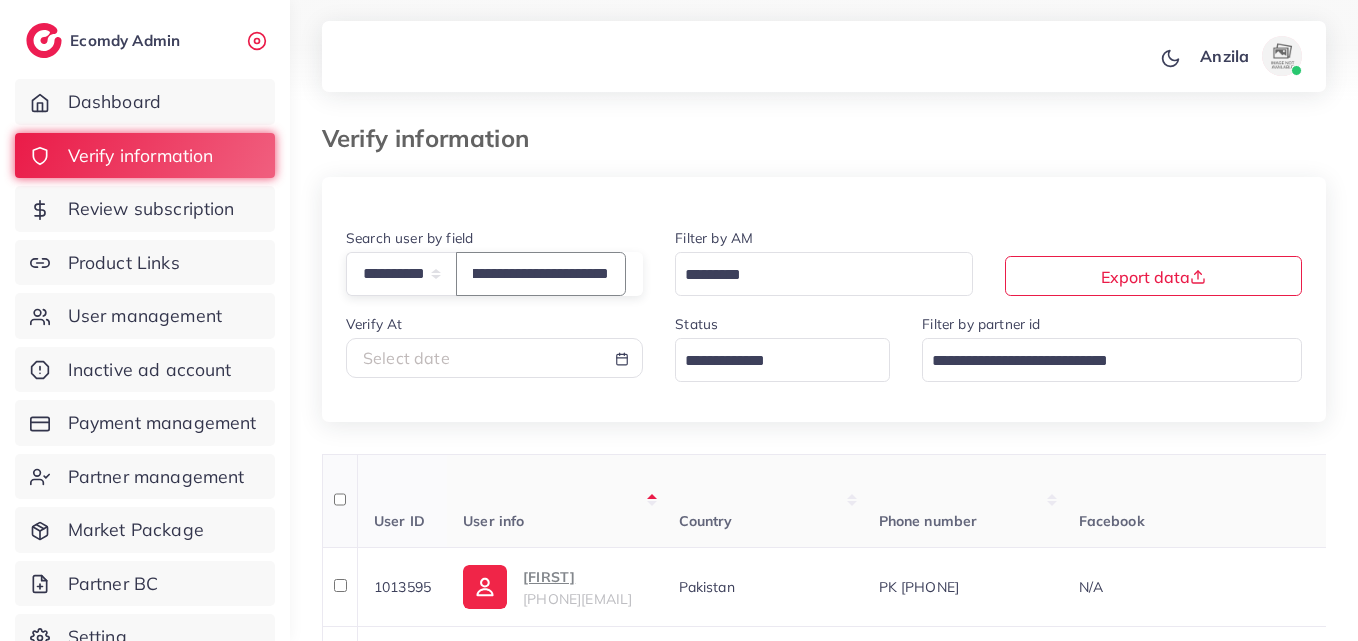 type on "**********" 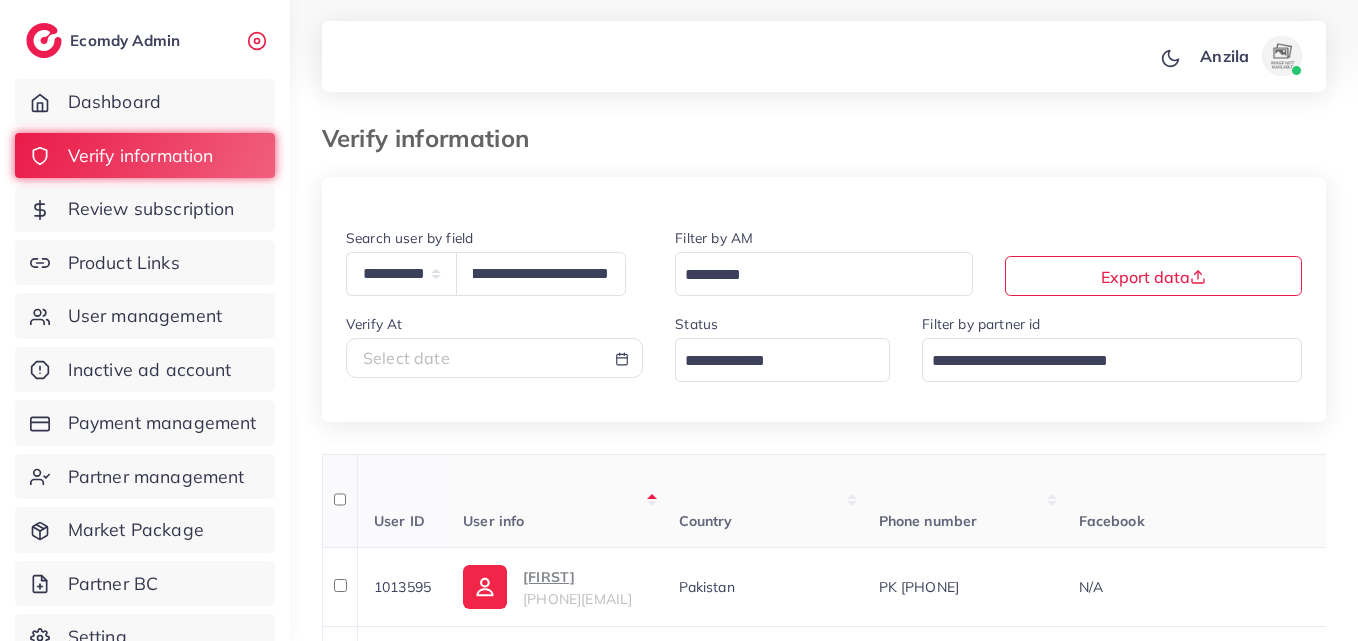 click on "User info" at bounding box center (554, 501) 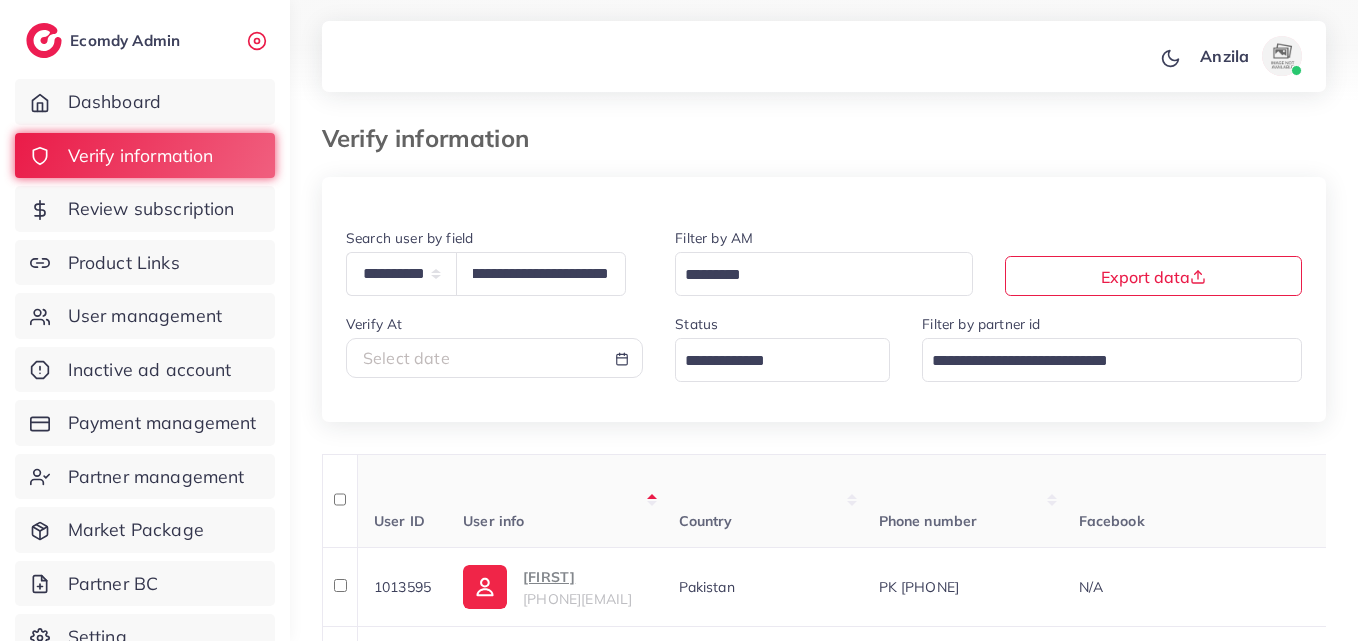 scroll, scrollTop: 0, scrollLeft: 0, axis: both 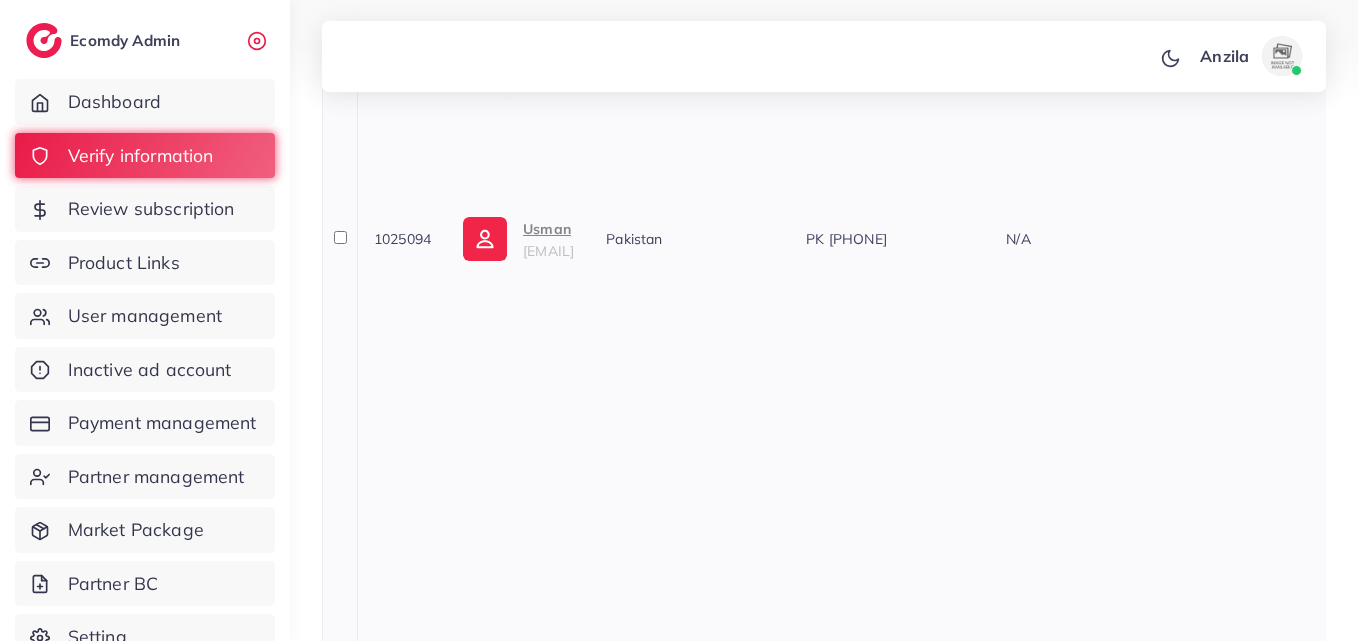click on "Usman" at bounding box center (548, 229) 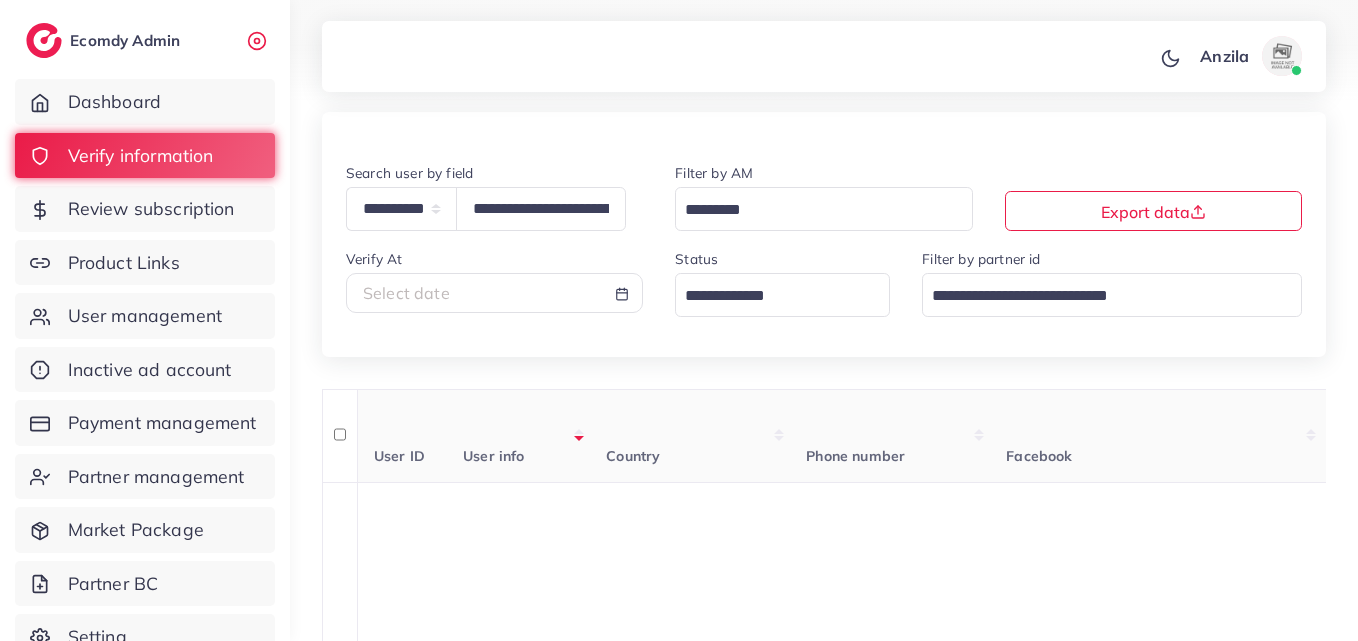 scroll, scrollTop: 0, scrollLeft: 0, axis: both 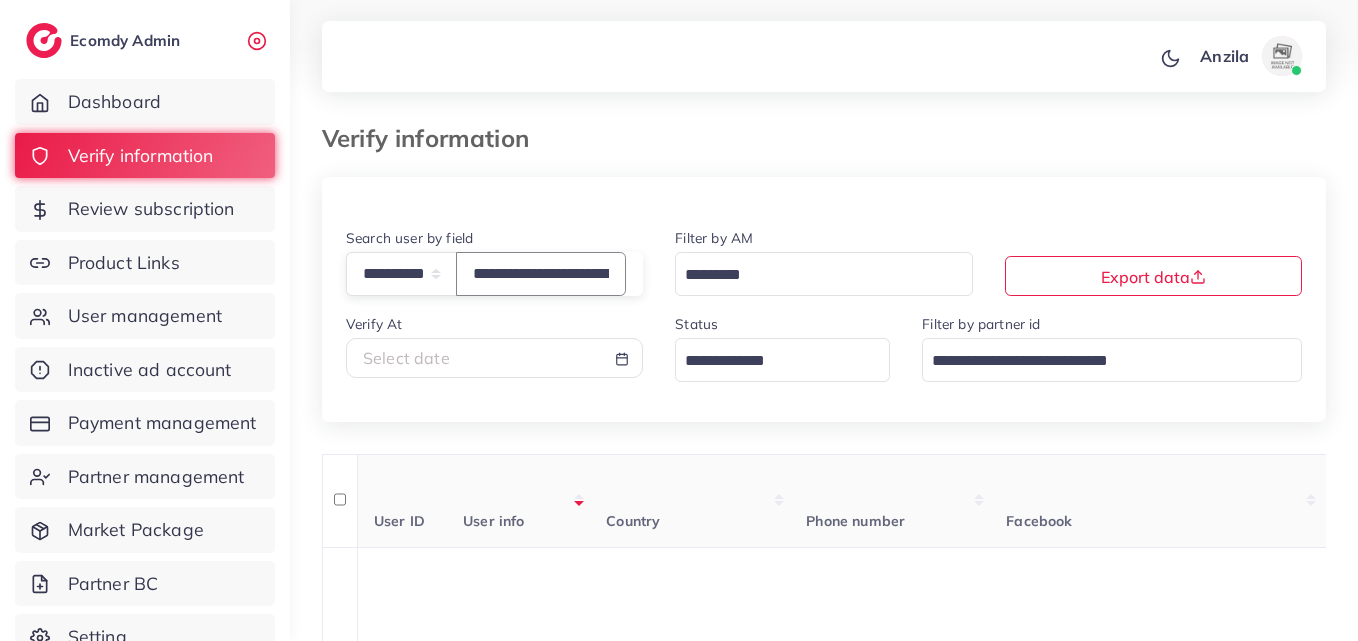 click on "**********" at bounding box center [541, 273] 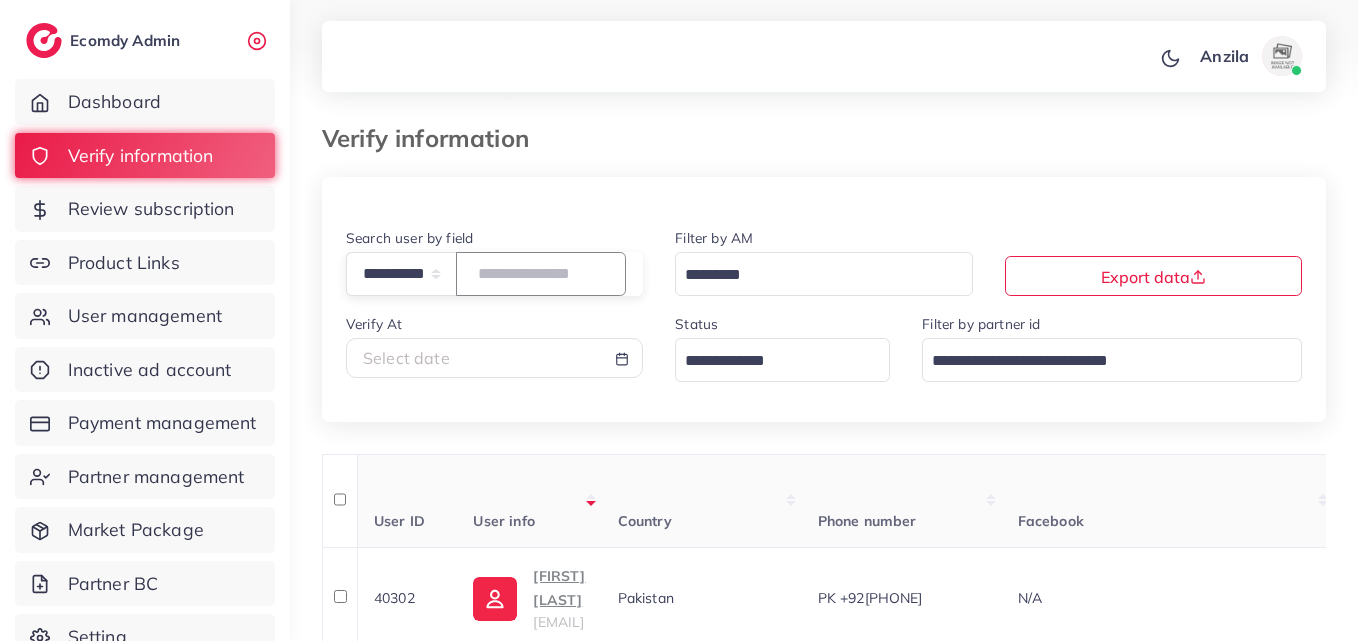 paste on "**********" 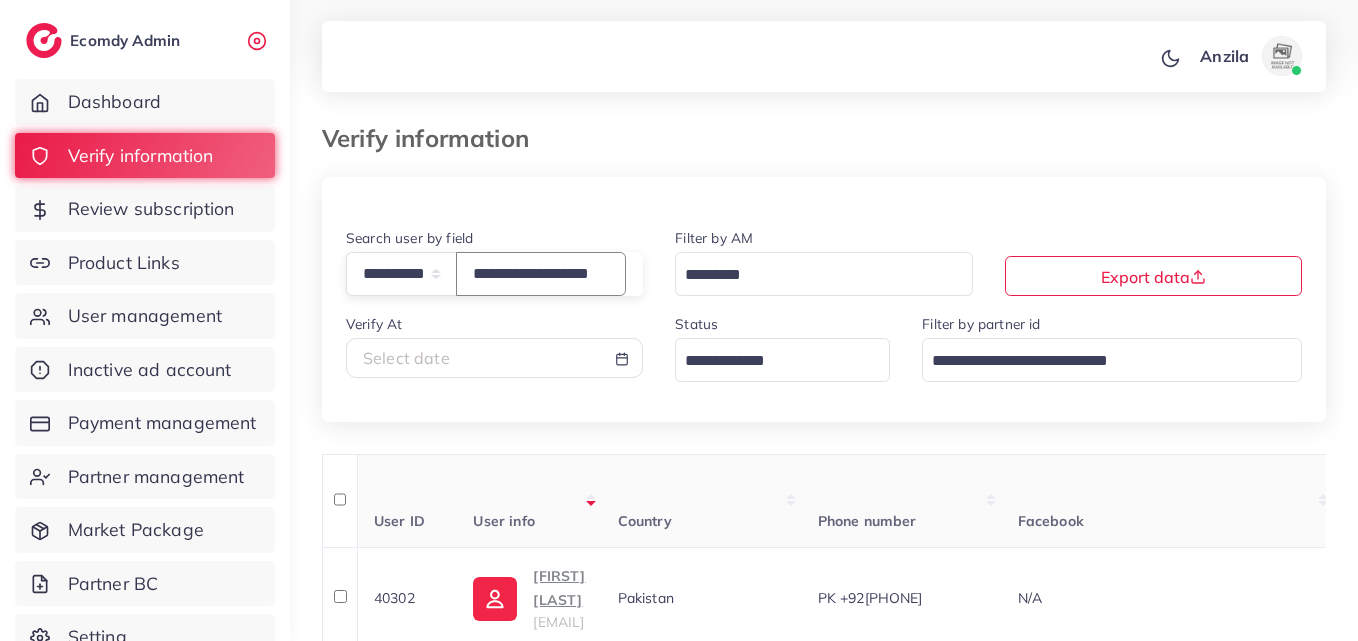 scroll, scrollTop: 0, scrollLeft: 30, axis: horizontal 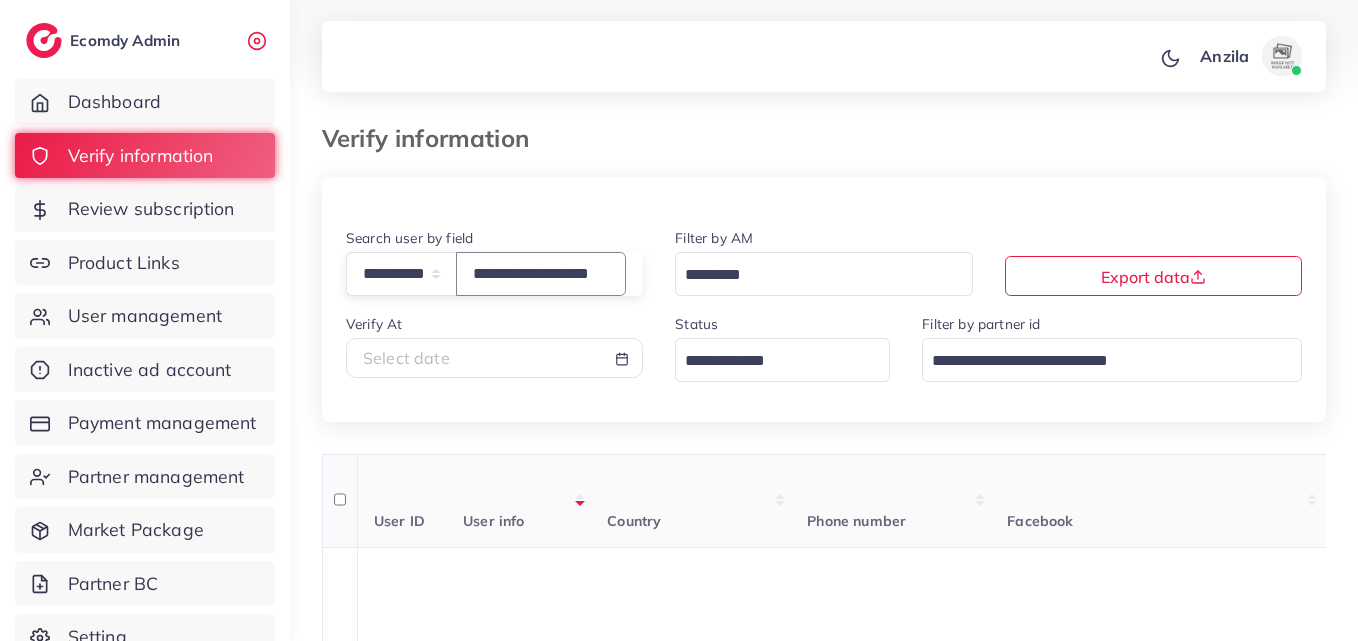 type on "**********" 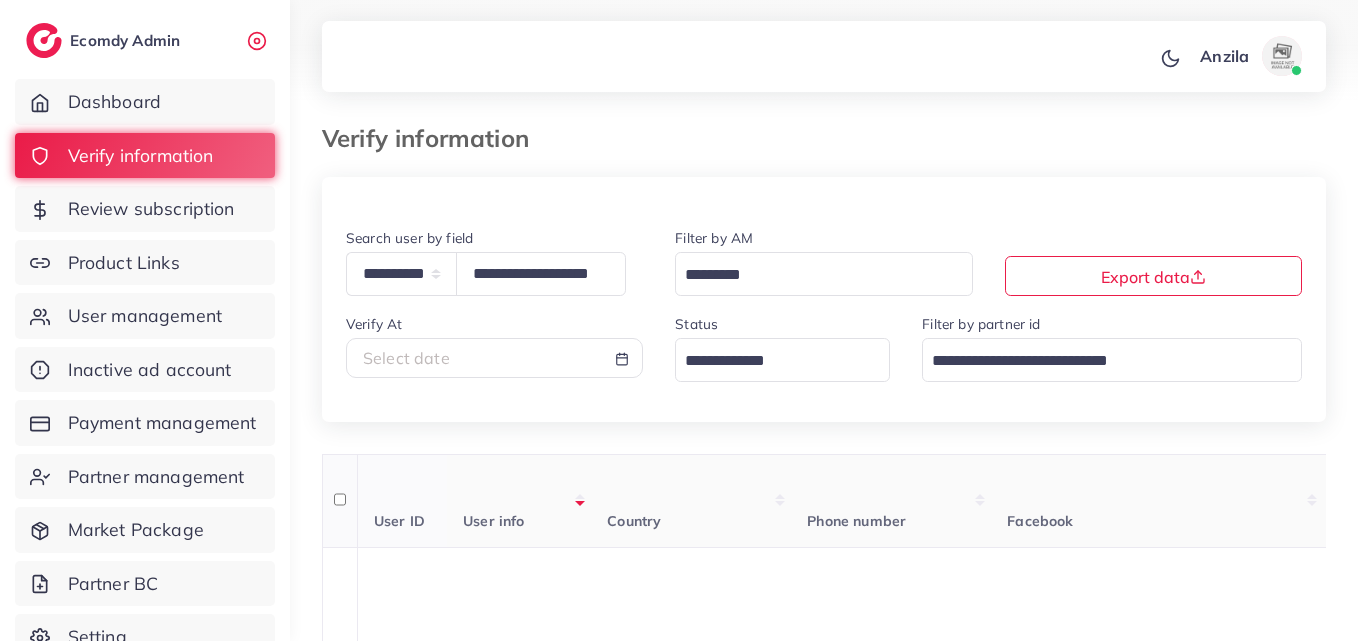 click on "User info" at bounding box center [519, 501] 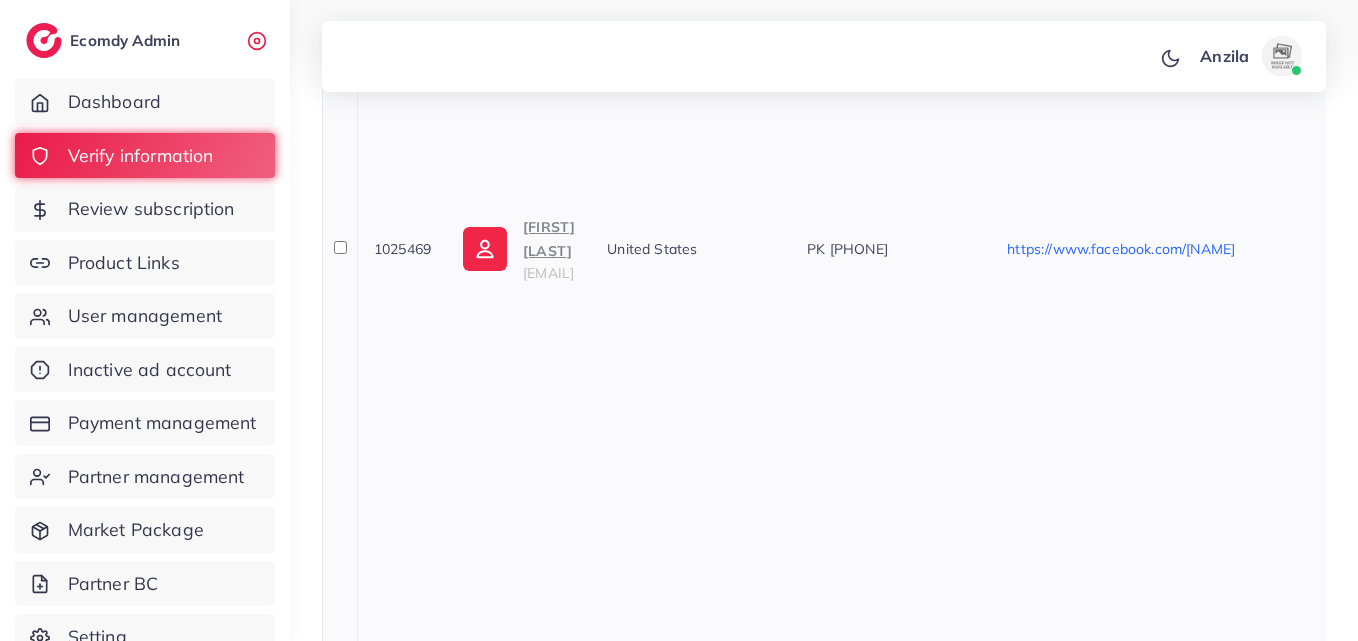 scroll, scrollTop: 2400, scrollLeft: 0, axis: vertical 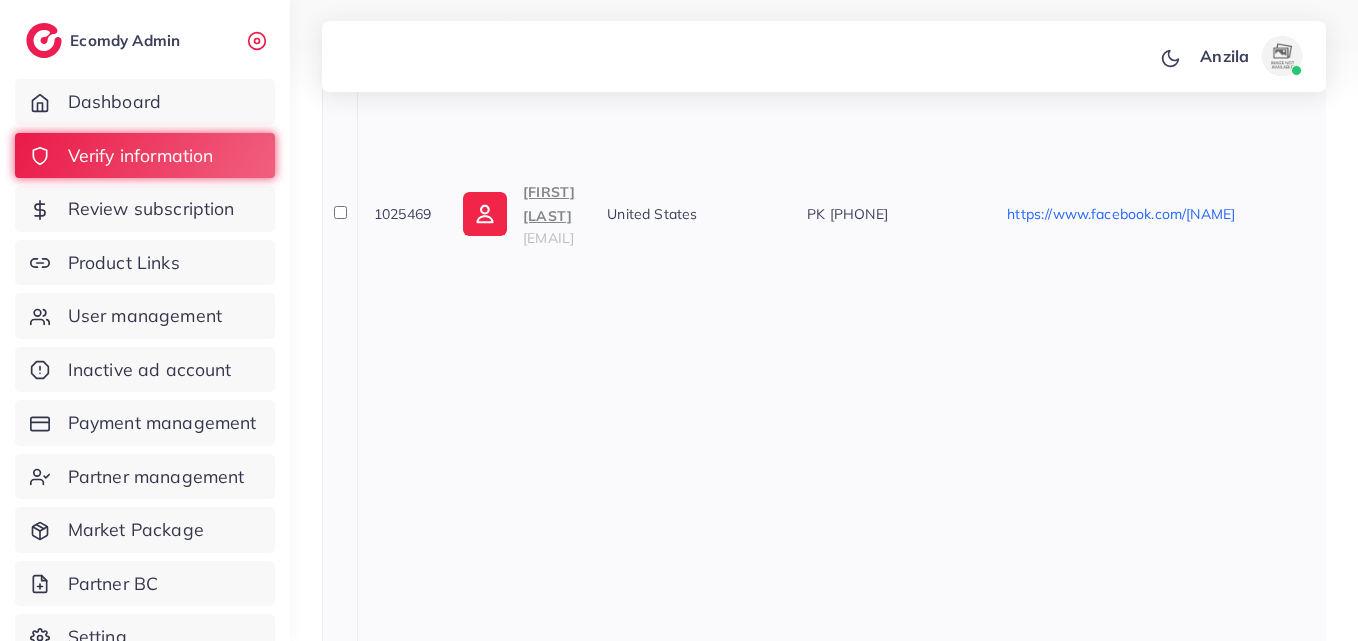 click on "Ali Sher Maitla" at bounding box center (549, 204) 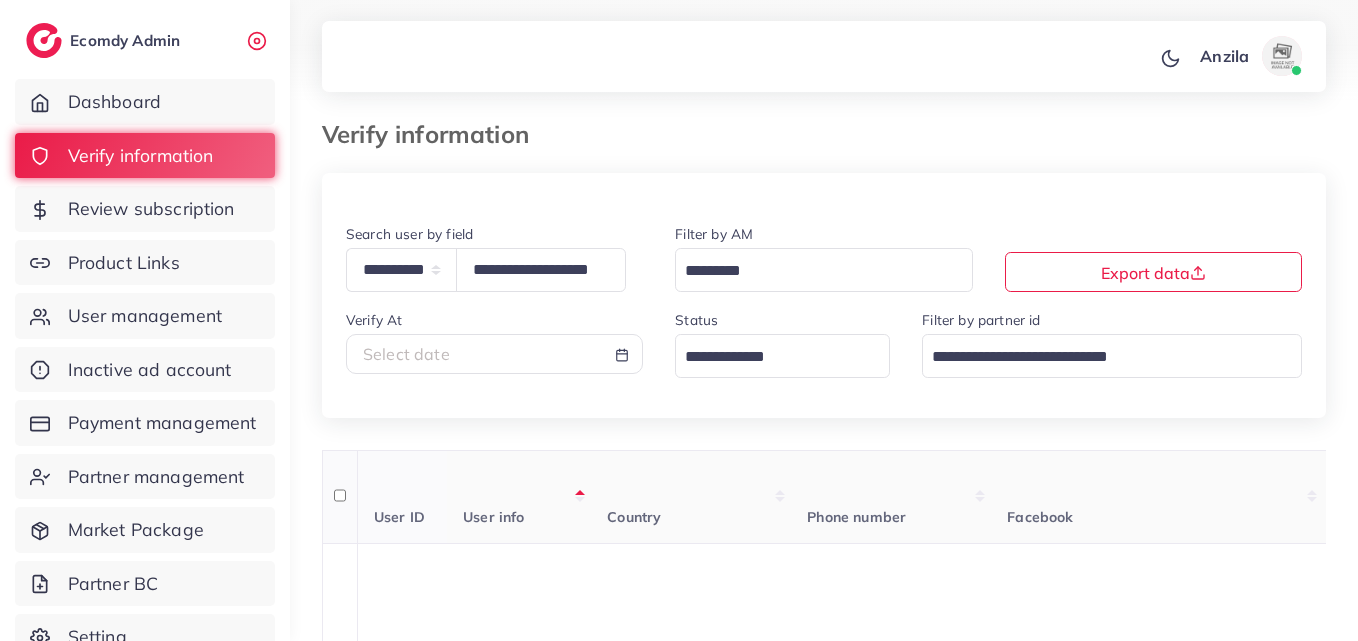 scroll, scrollTop: 0, scrollLeft: 0, axis: both 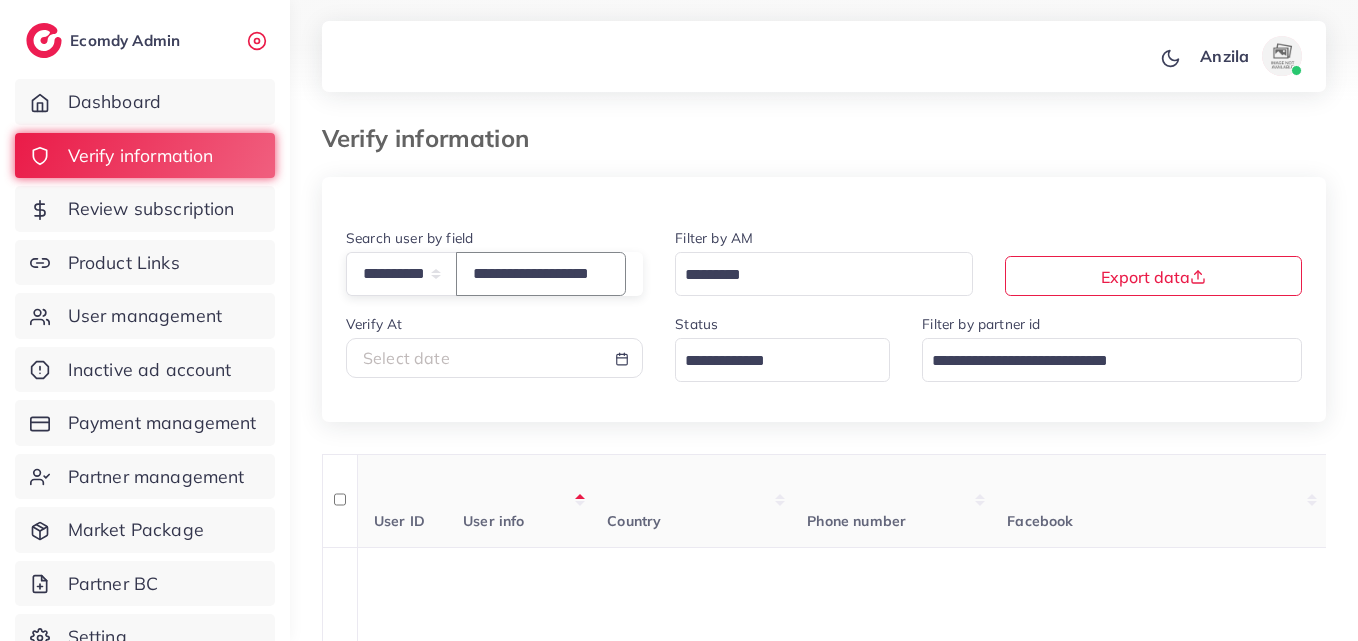 click on "**********" at bounding box center [541, 273] 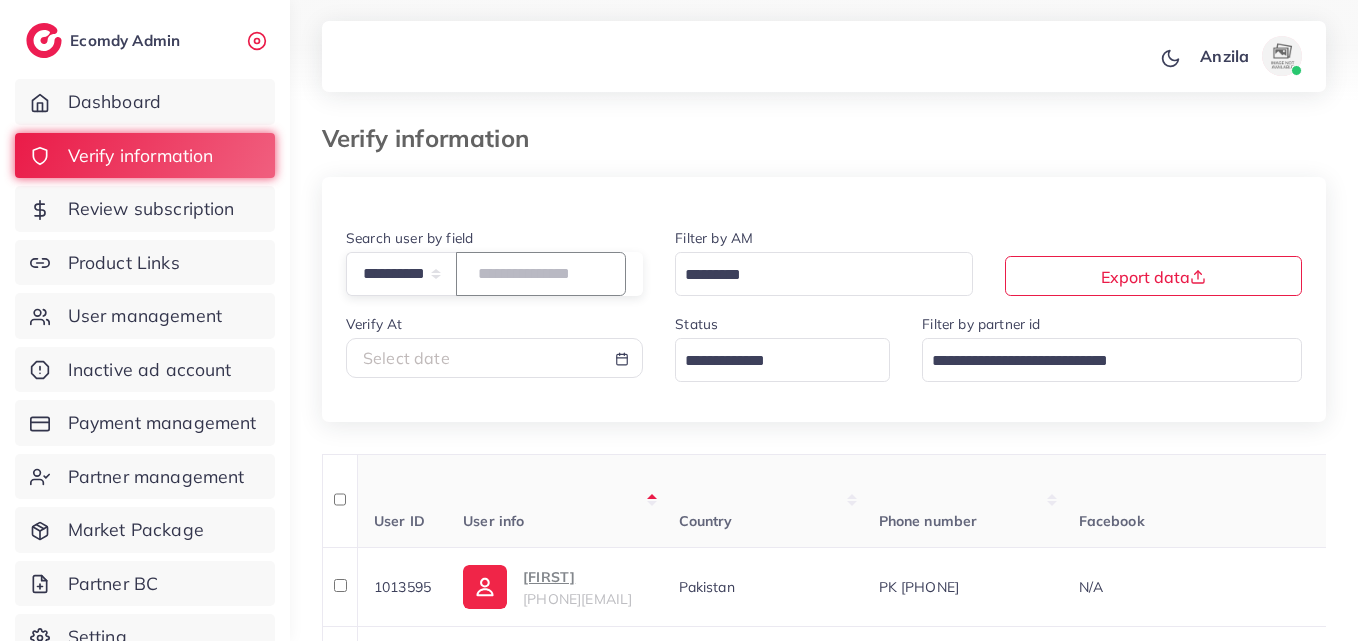 paste on "**********" 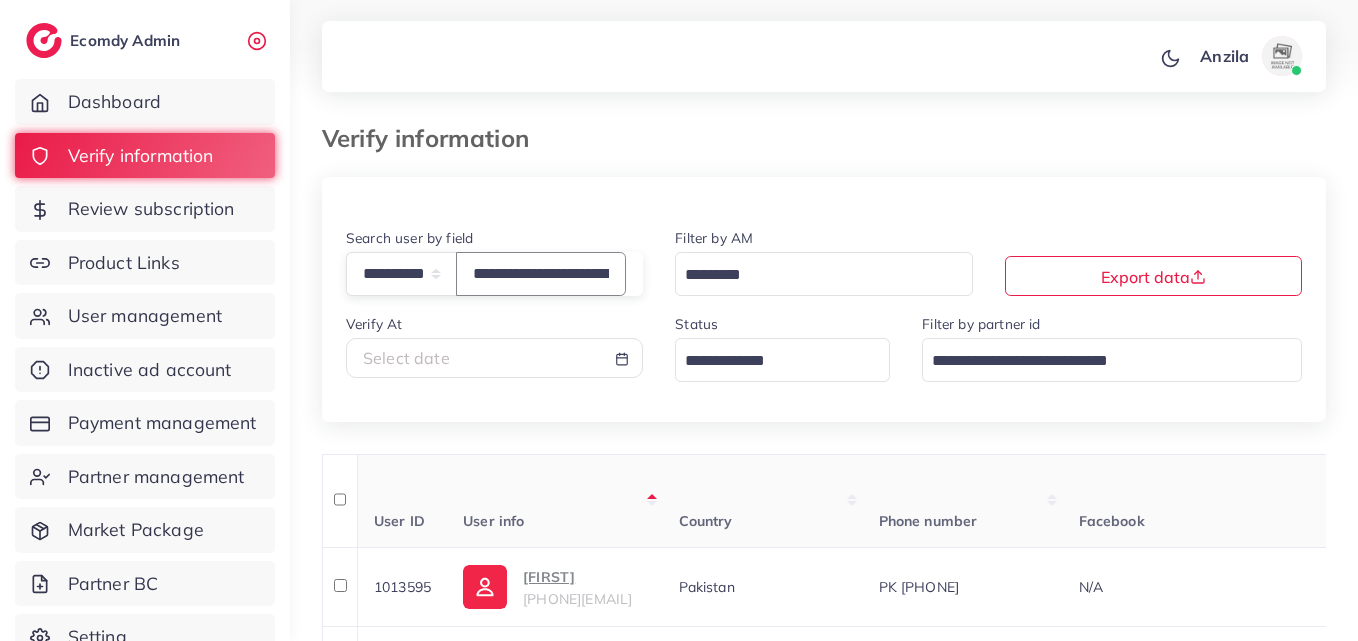 scroll, scrollTop: 0, scrollLeft: 75, axis: horizontal 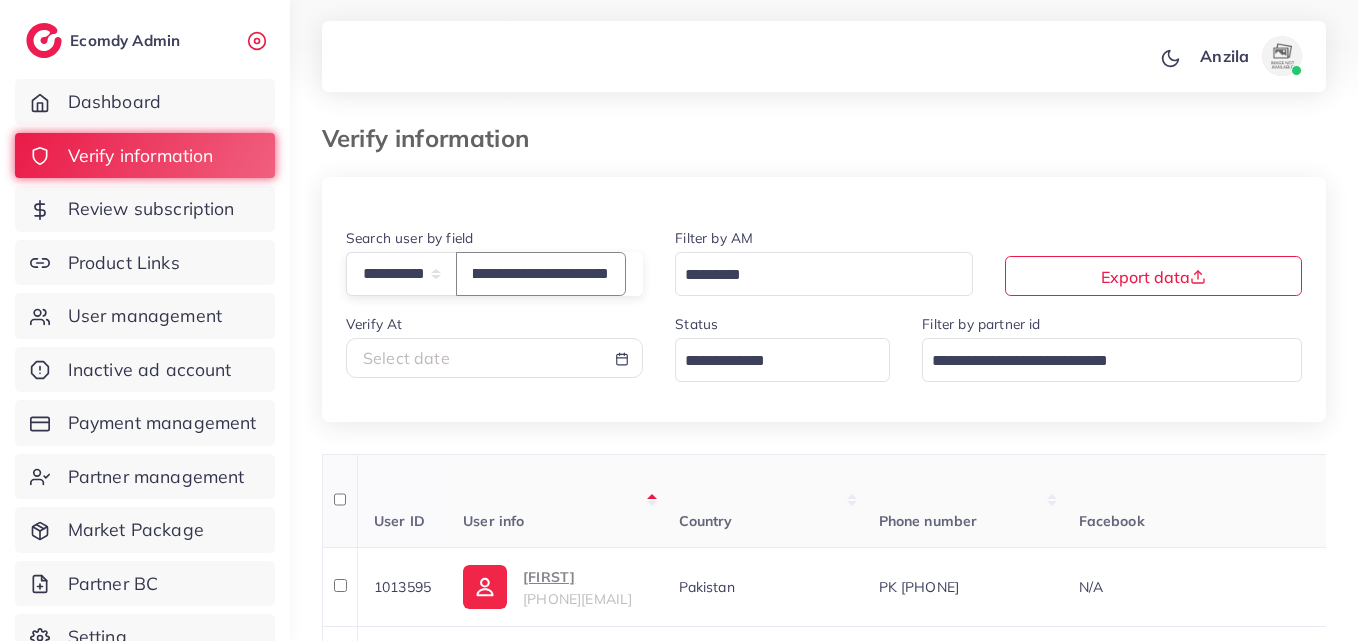 type on "**********" 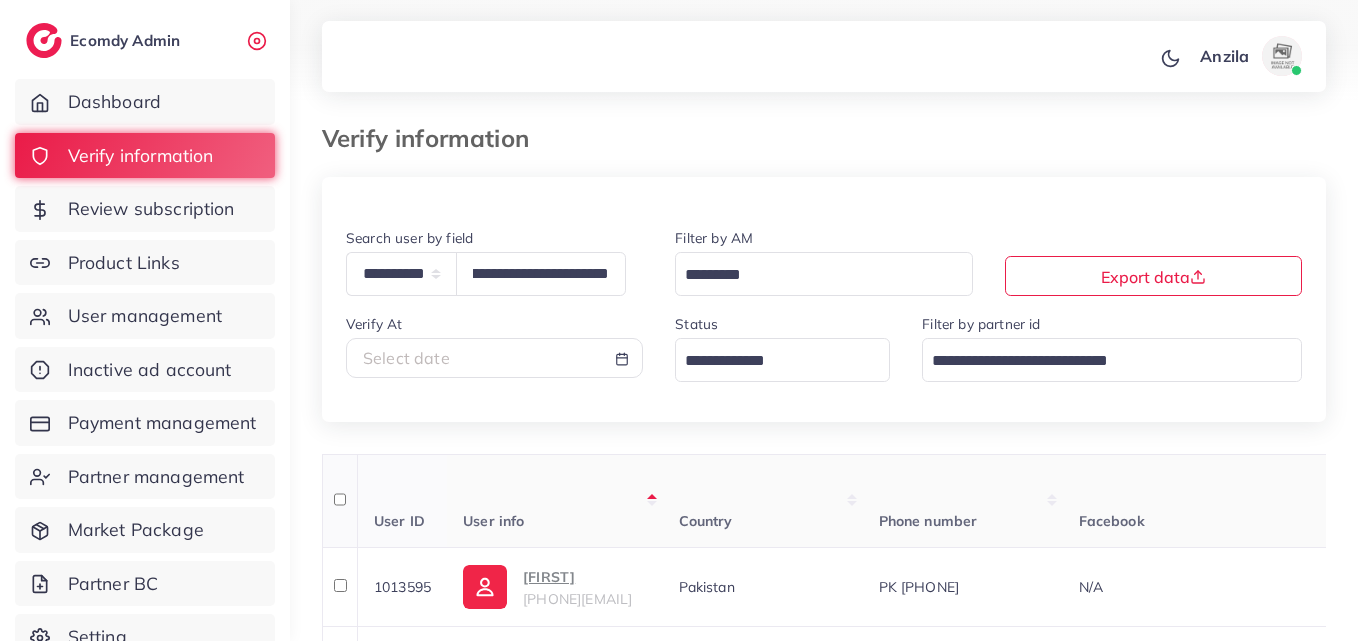 click on "User info" at bounding box center (554, 501) 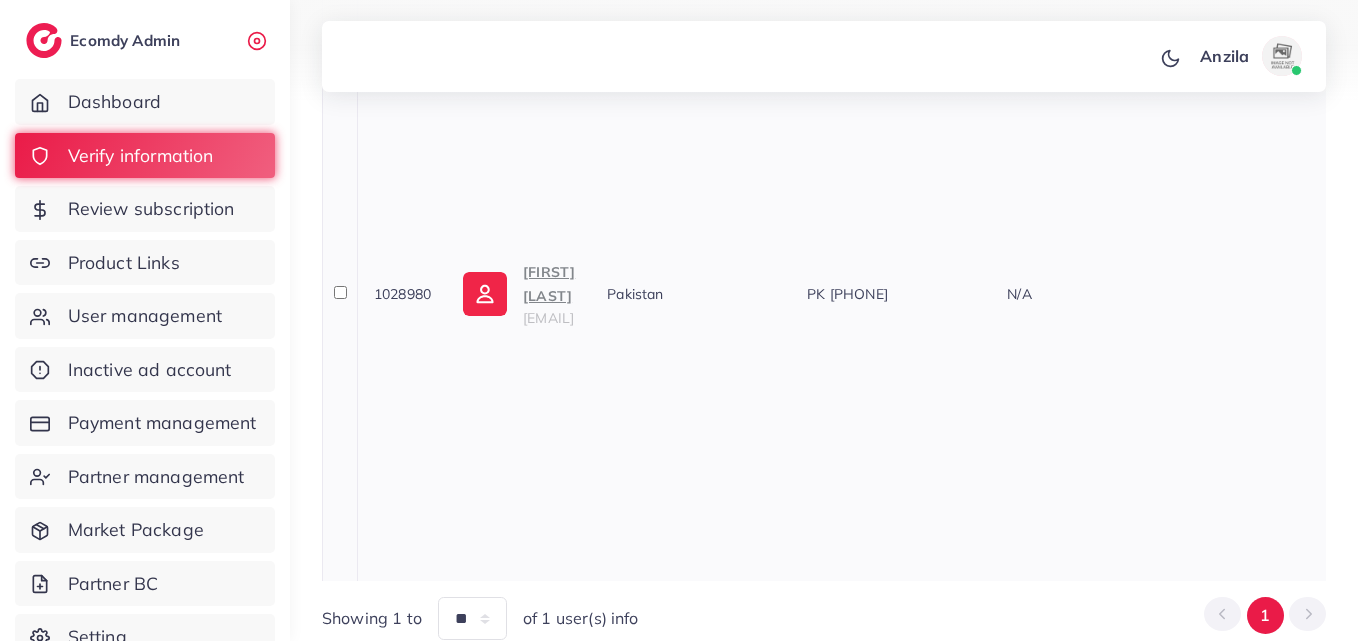 scroll, scrollTop: 635, scrollLeft: 0, axis: vertical 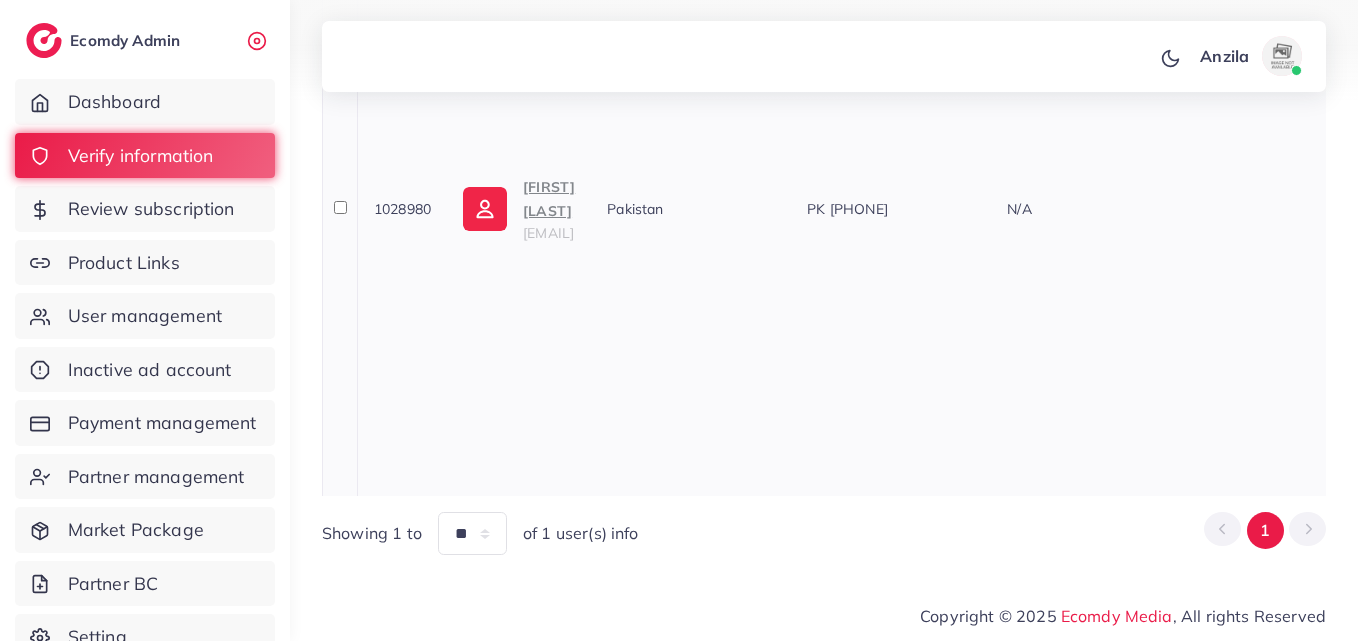 click on "Sajid Zaman" at bounding box center (549, 199) 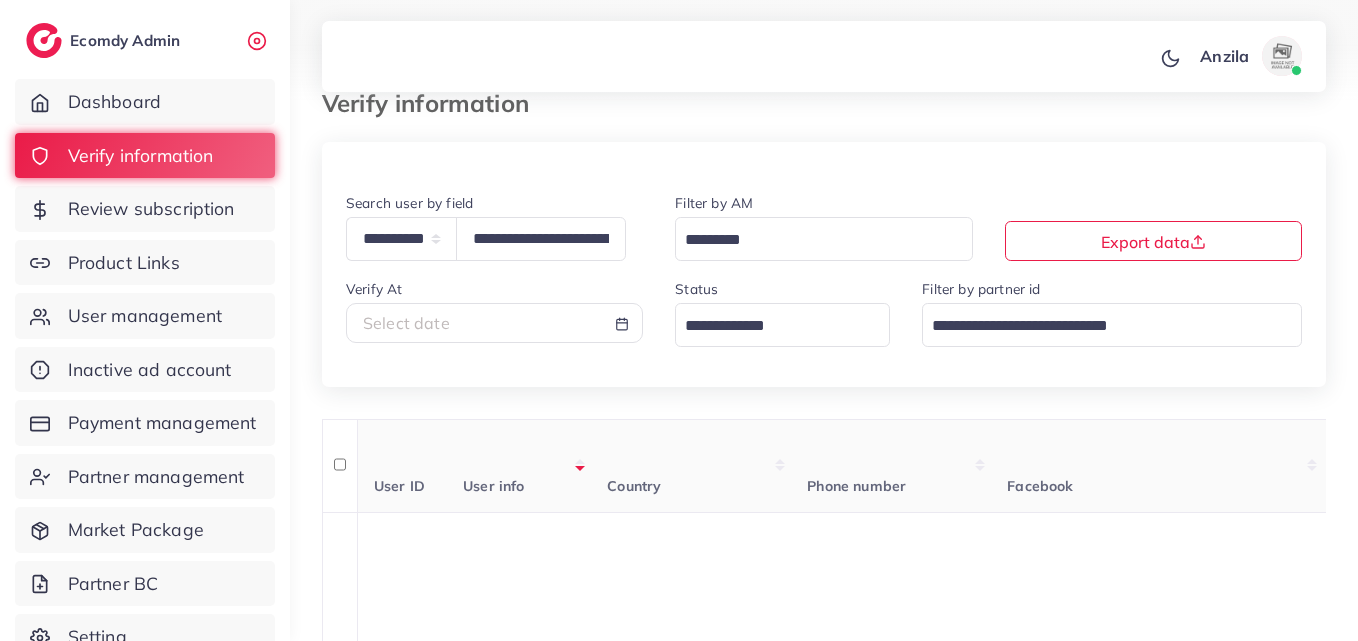 scroll, scrollTop: 0, scrollLeft: 0, axis: both 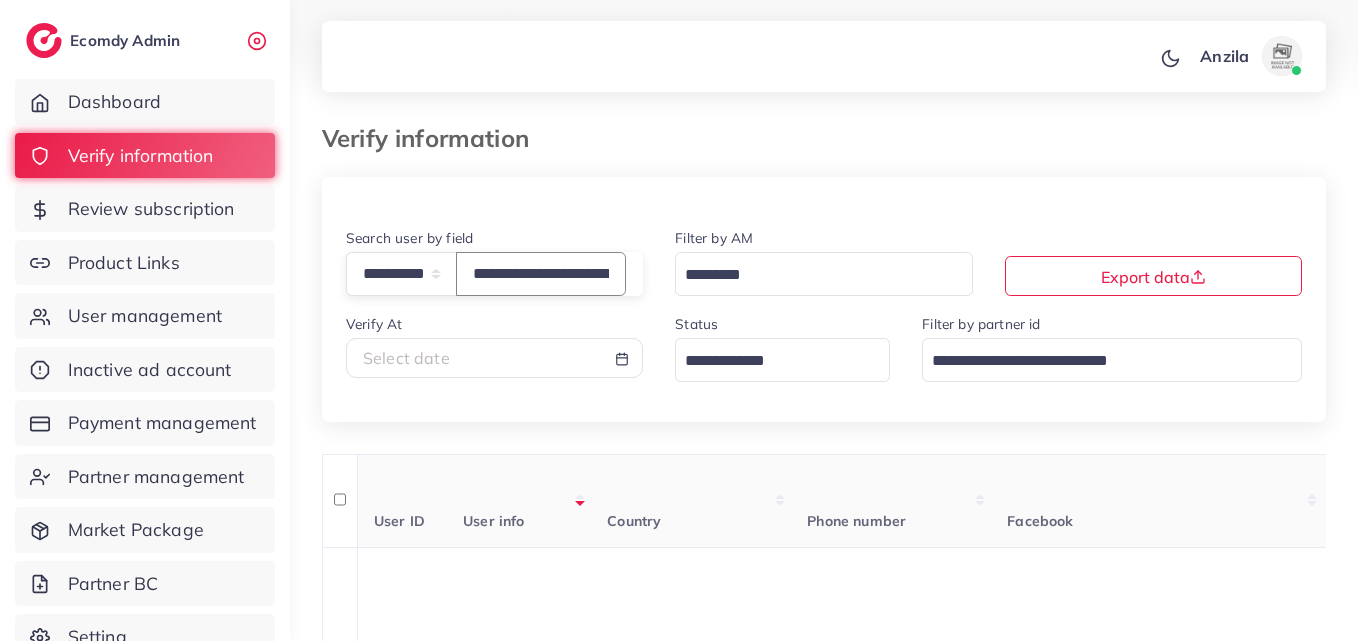 click on "**********" at bounding box center [541, 273] 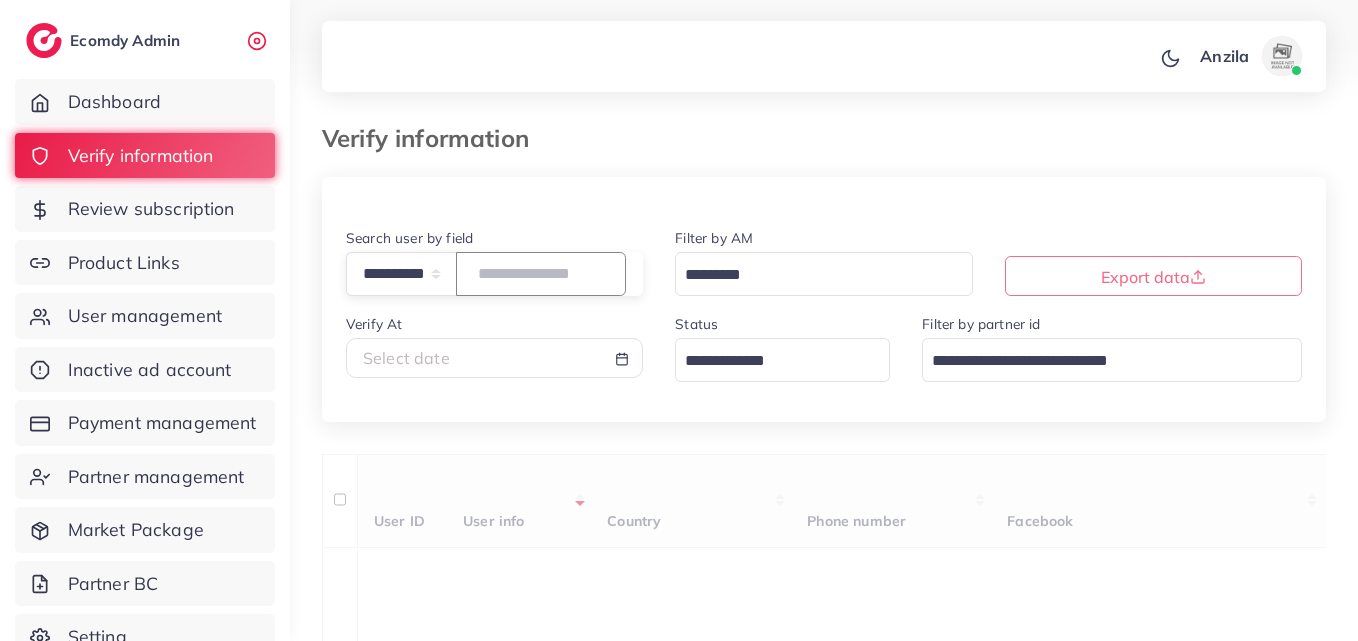paste on "**********" 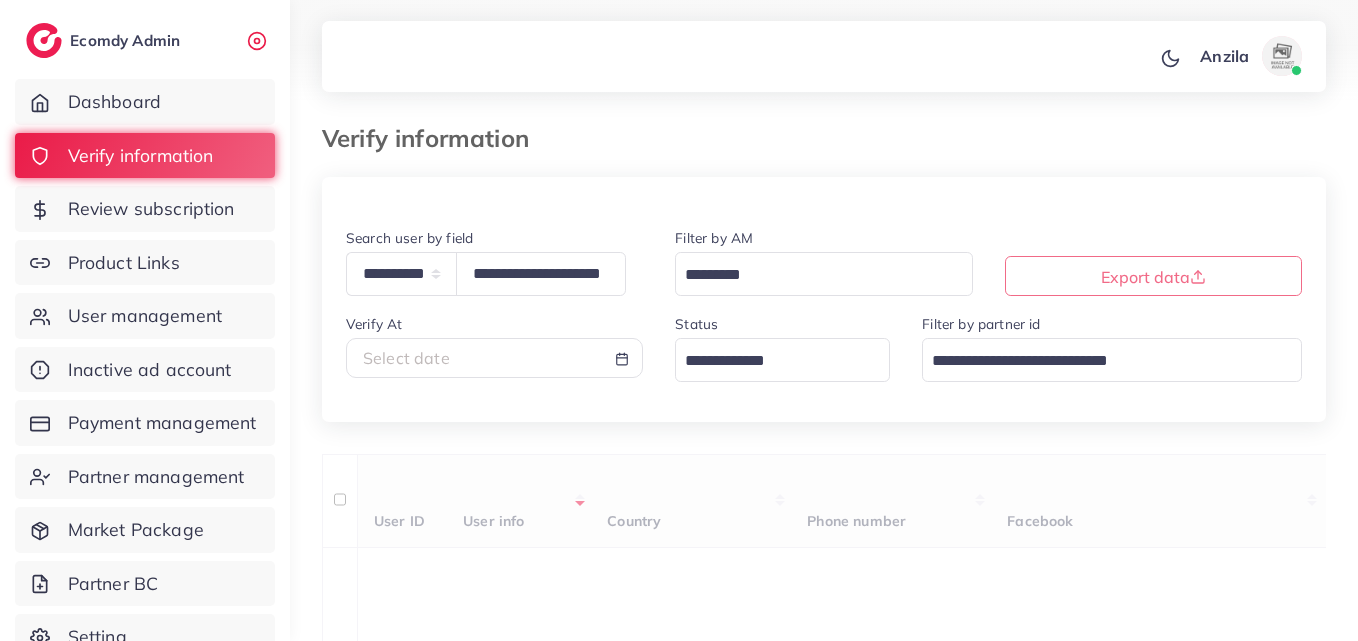 click on "User info" at bounding box center [519, 501] 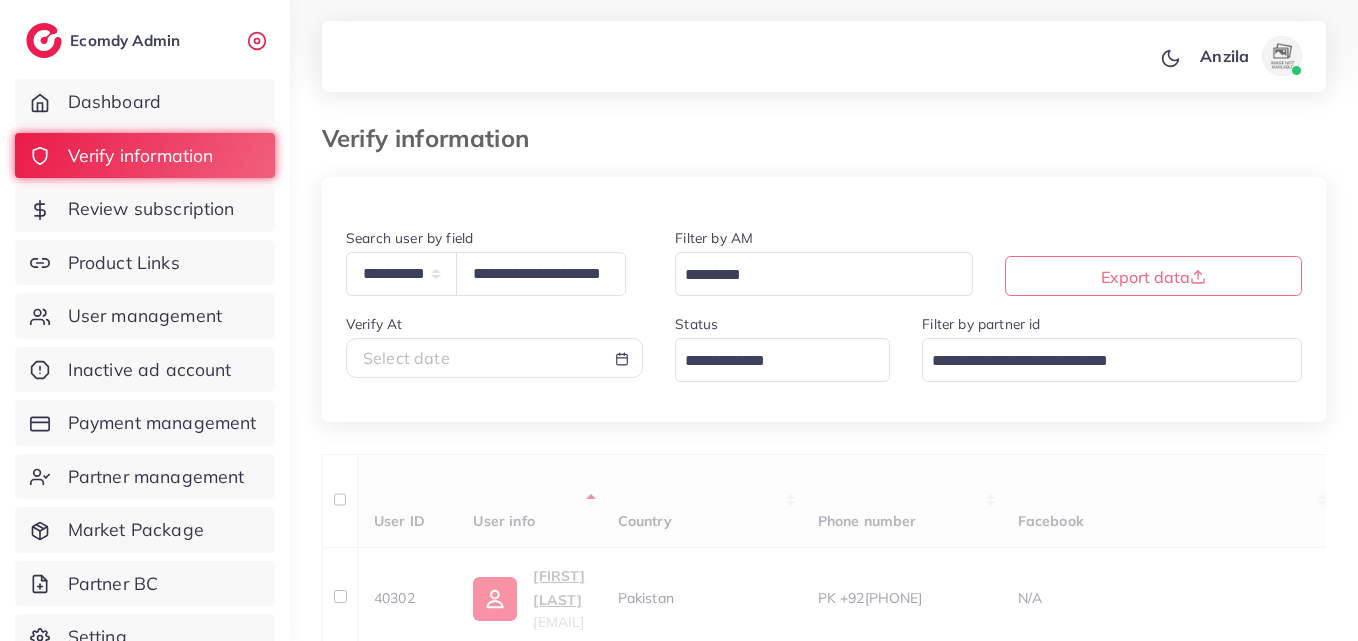 scroll, scrollTop: 0, scrollLeft: 0, axis: both 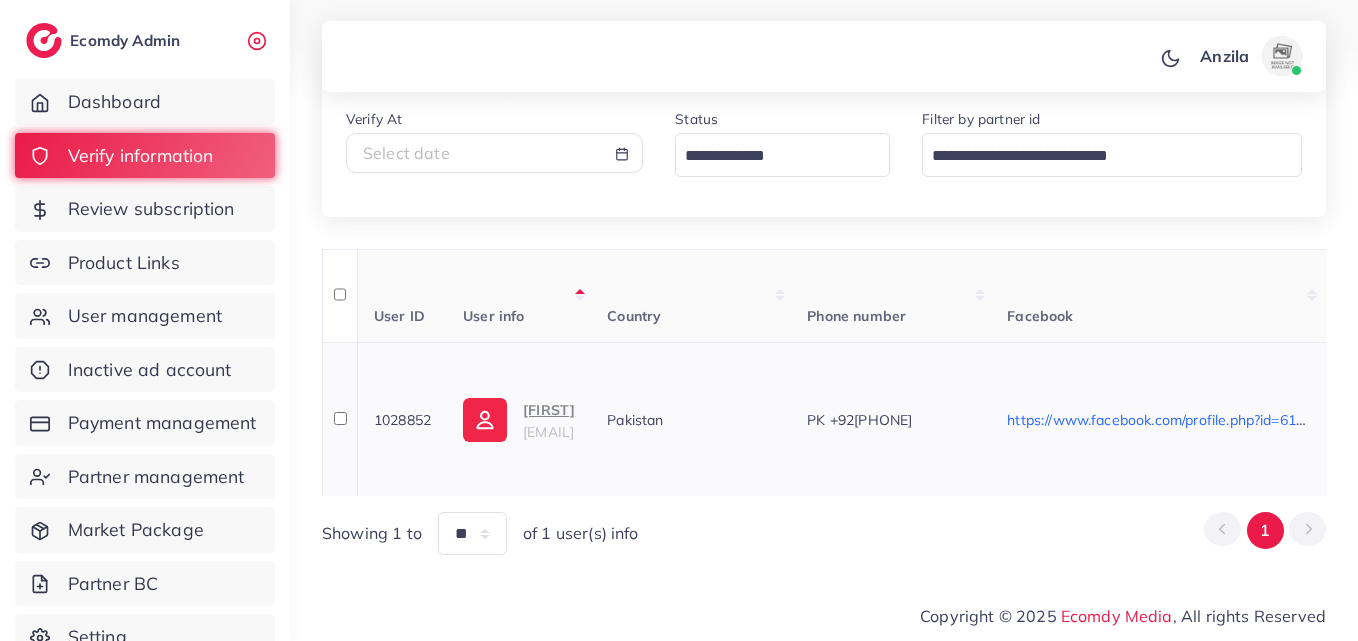 click on "hareem" at bounding box center [549, 410] 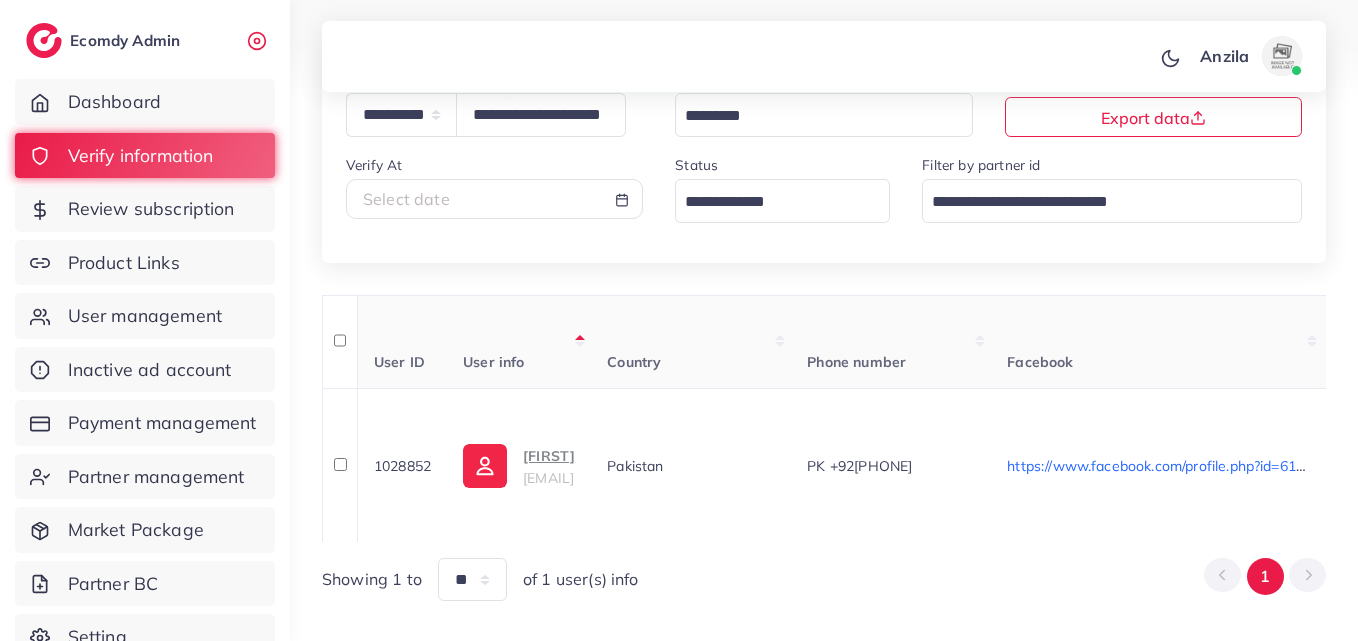 scroll, scrollTop: 13, scrollLeft: 0, axis: vertical 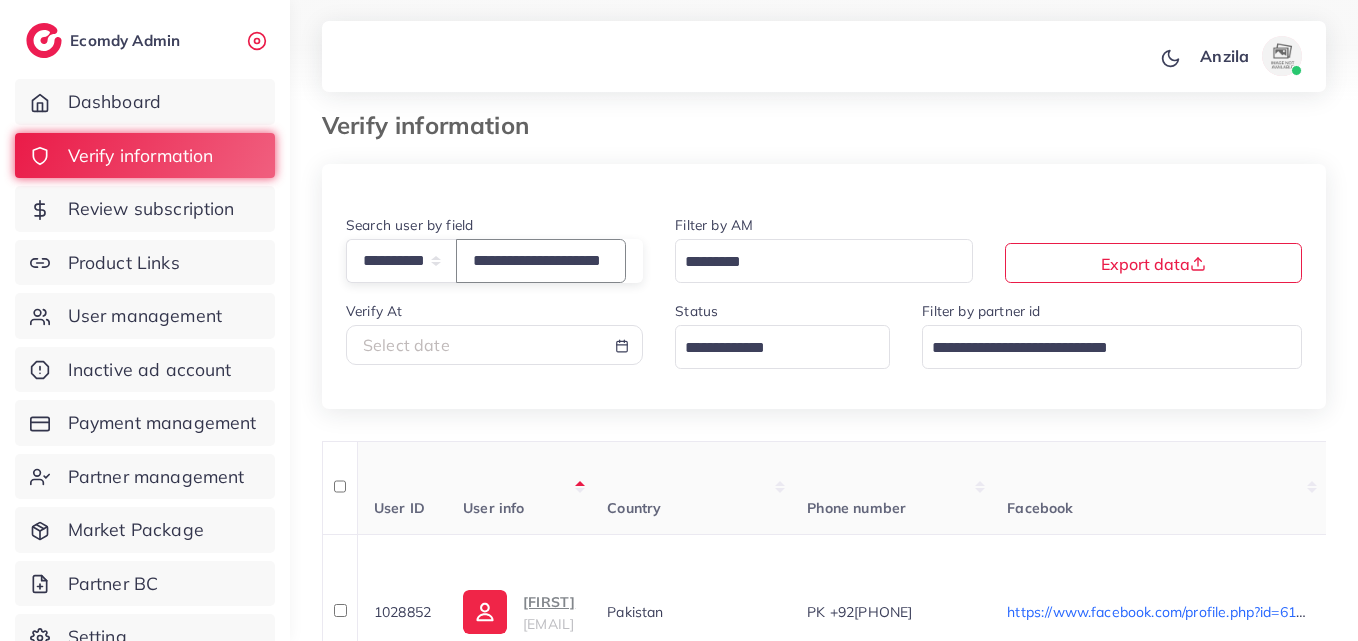 click on "**********" at bounding box center (541, 260) 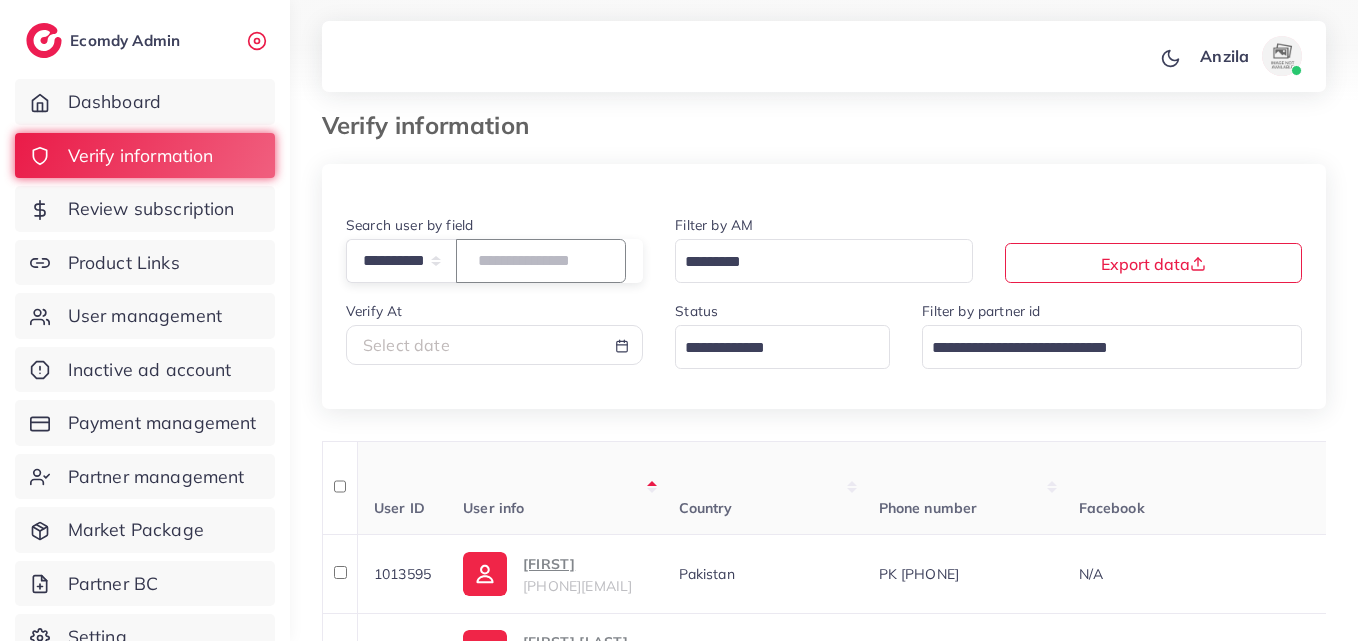 paste on "**********" 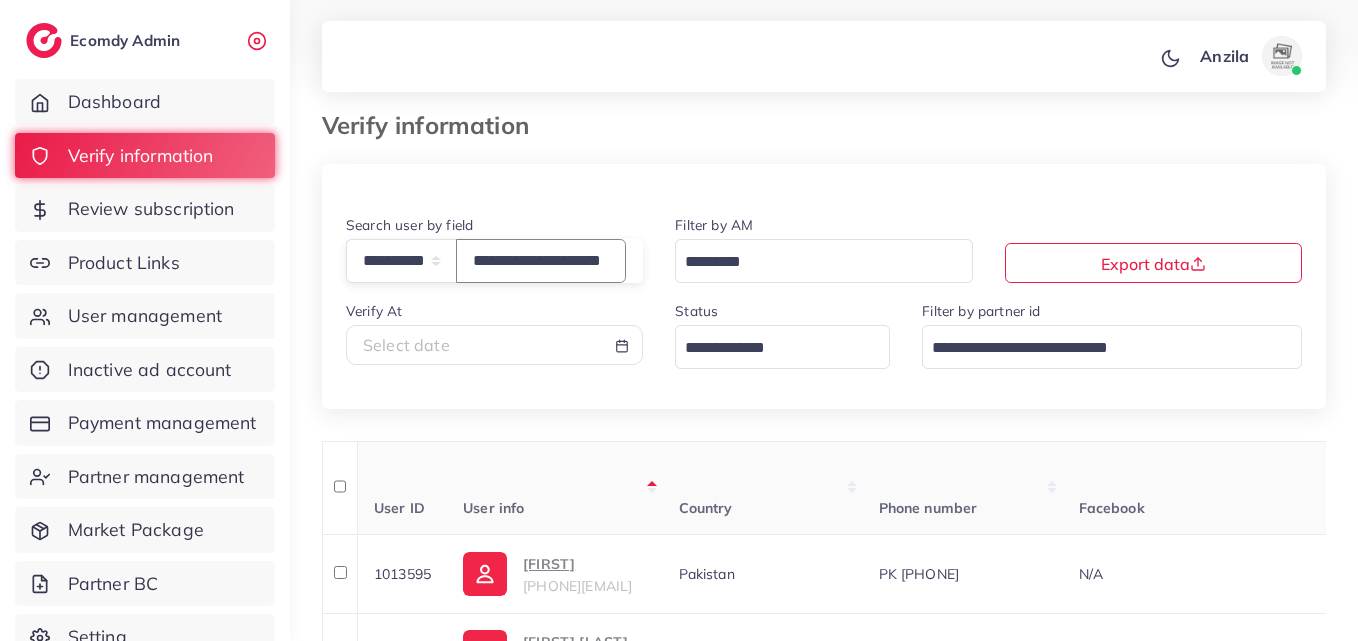 scroll, scrollTop: 0, scrollLeft: 60, axis: horizontal 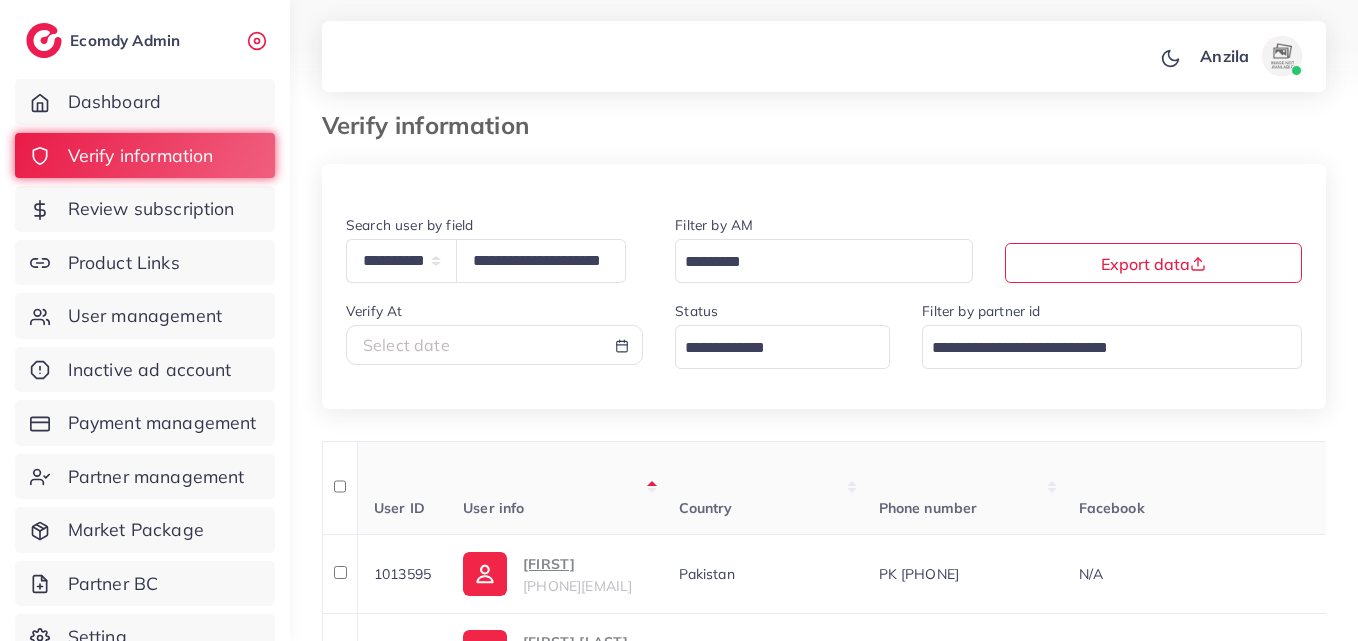 click on "**********" at bounding box center (824, 1303) 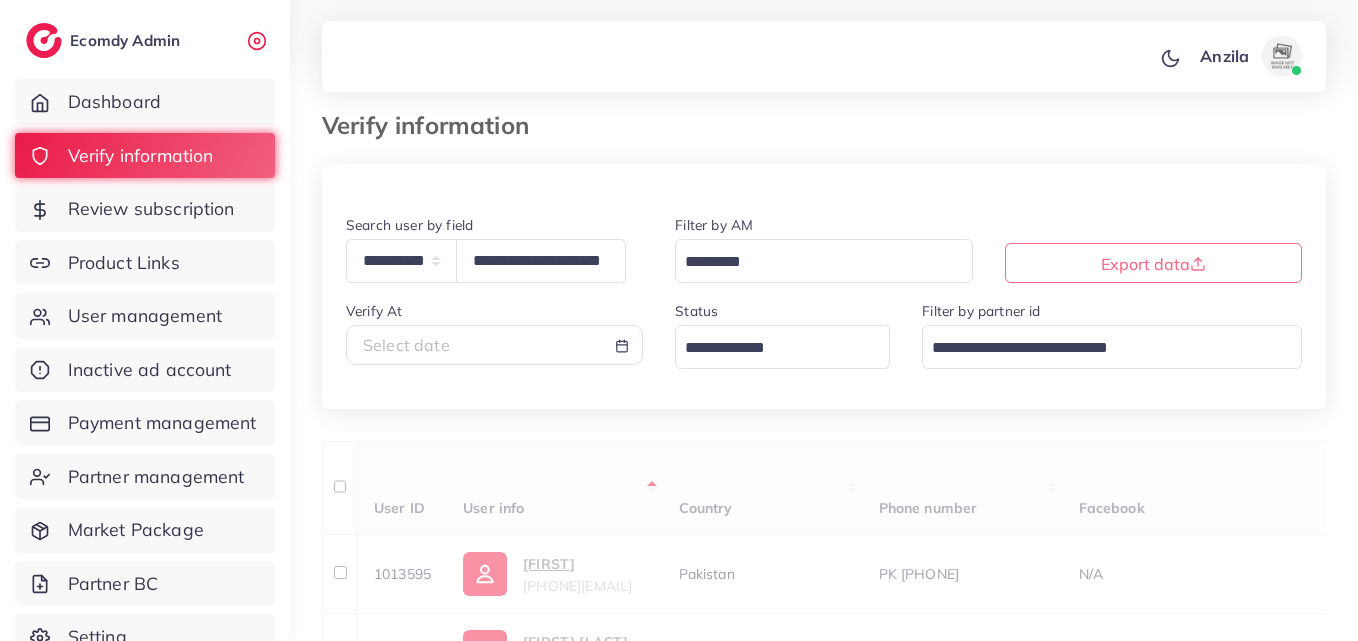 scroll, scrollTop: 0, scrollLeft: 0, axis: both 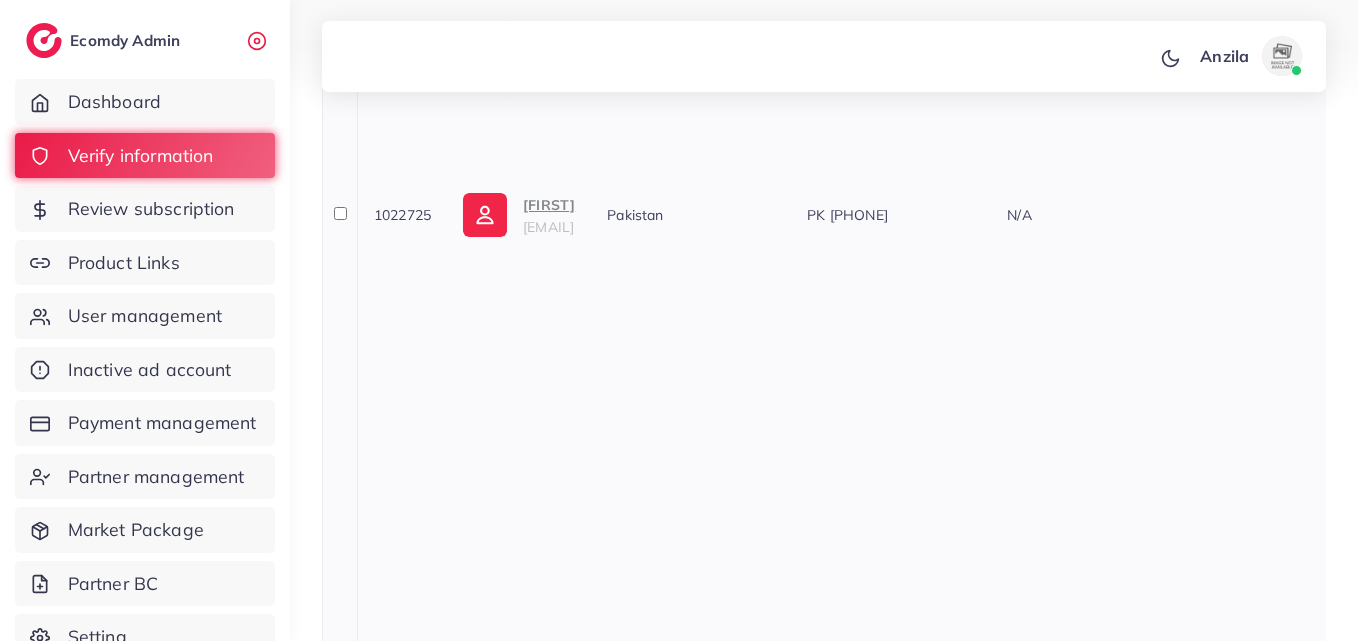 click on "M-Ahmed  mahmedisb55@gmail.com" at bounding box center [549, 215] 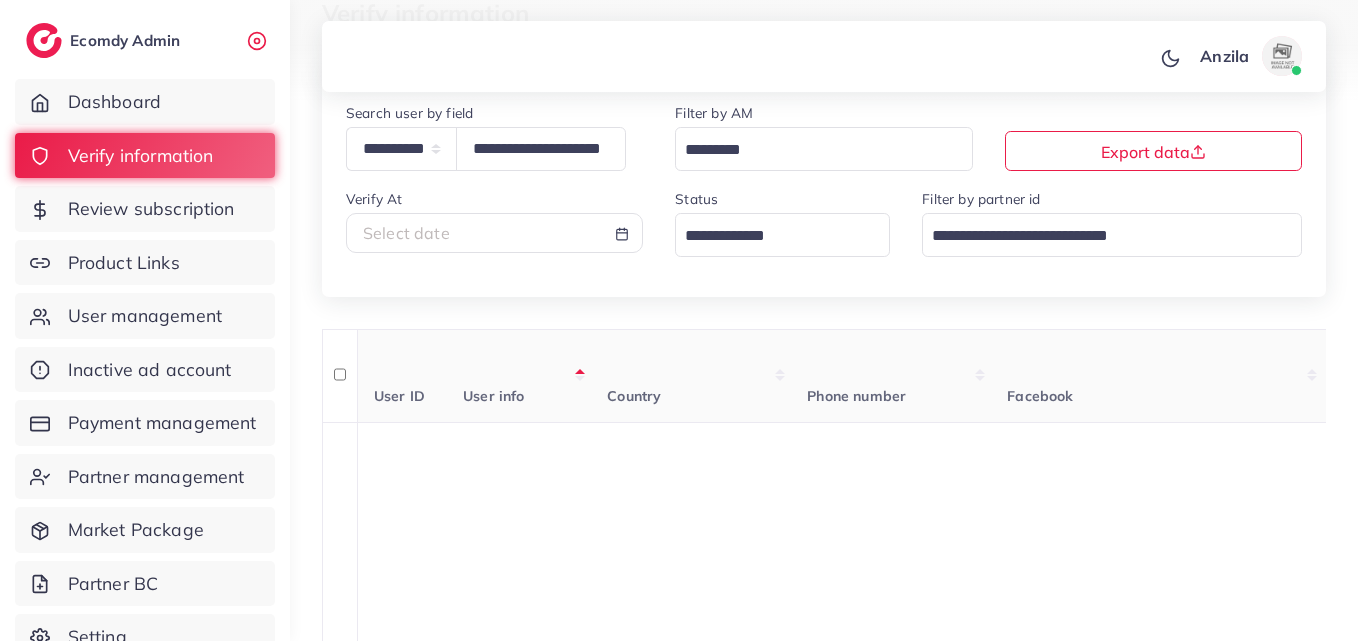 scroll, scrollTop: 0, scrollLeft: 0, axis: both 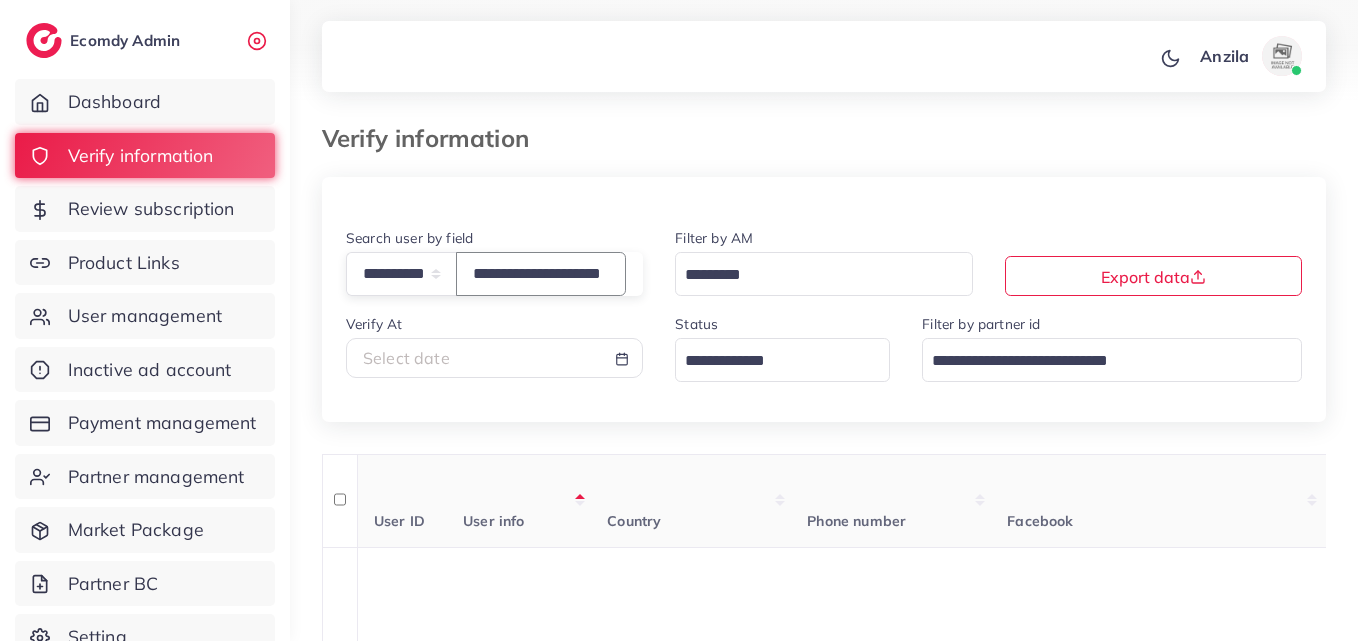 click on "**********" at bounding box center [541, 273] 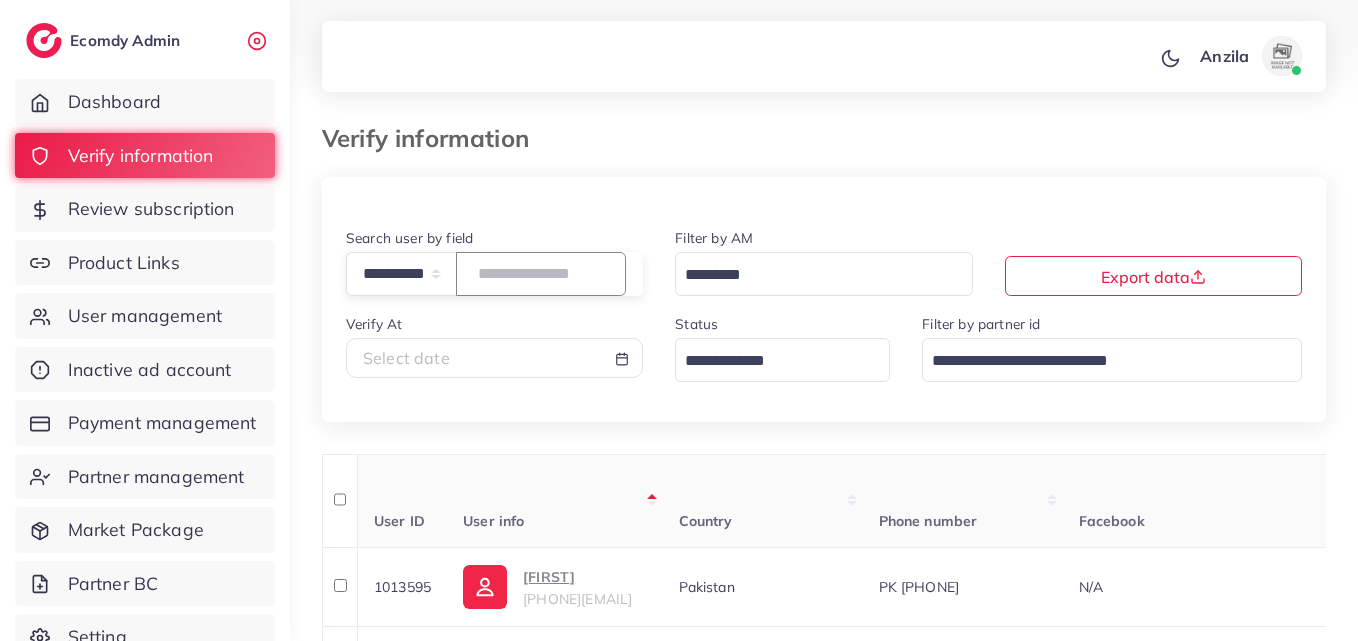 paste on "**********" 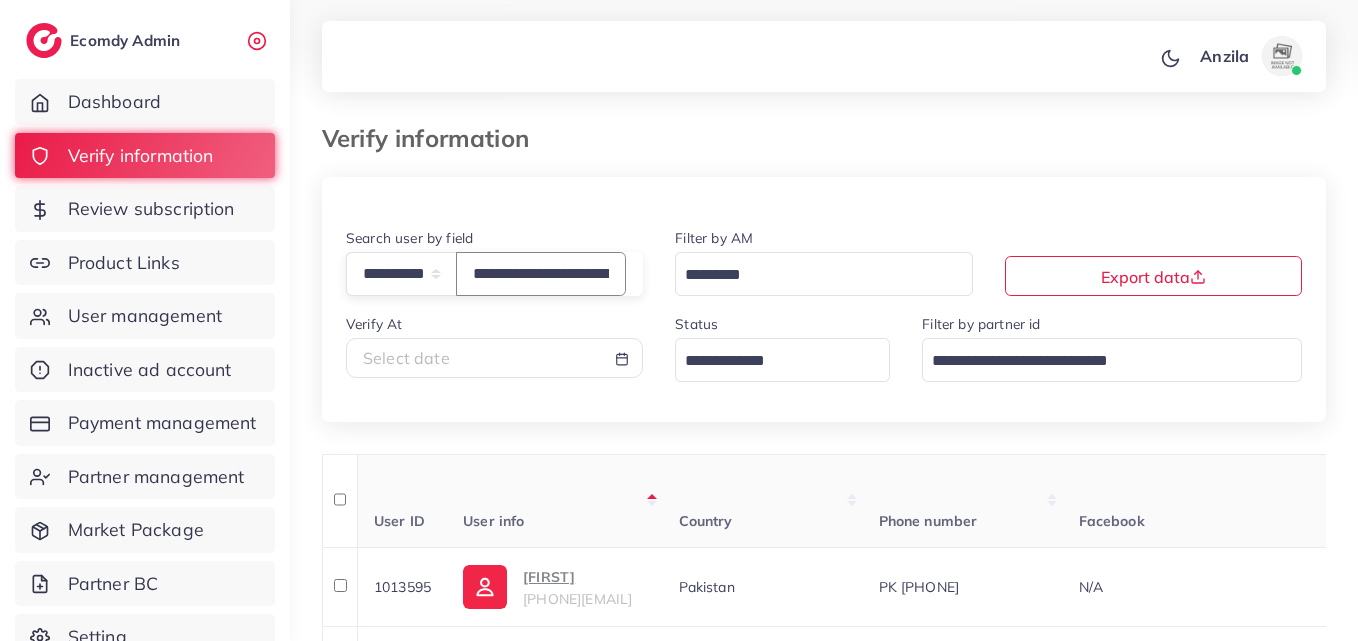 scroll, scrollTop: 0, scrollLeft: 77, axis: horizontal 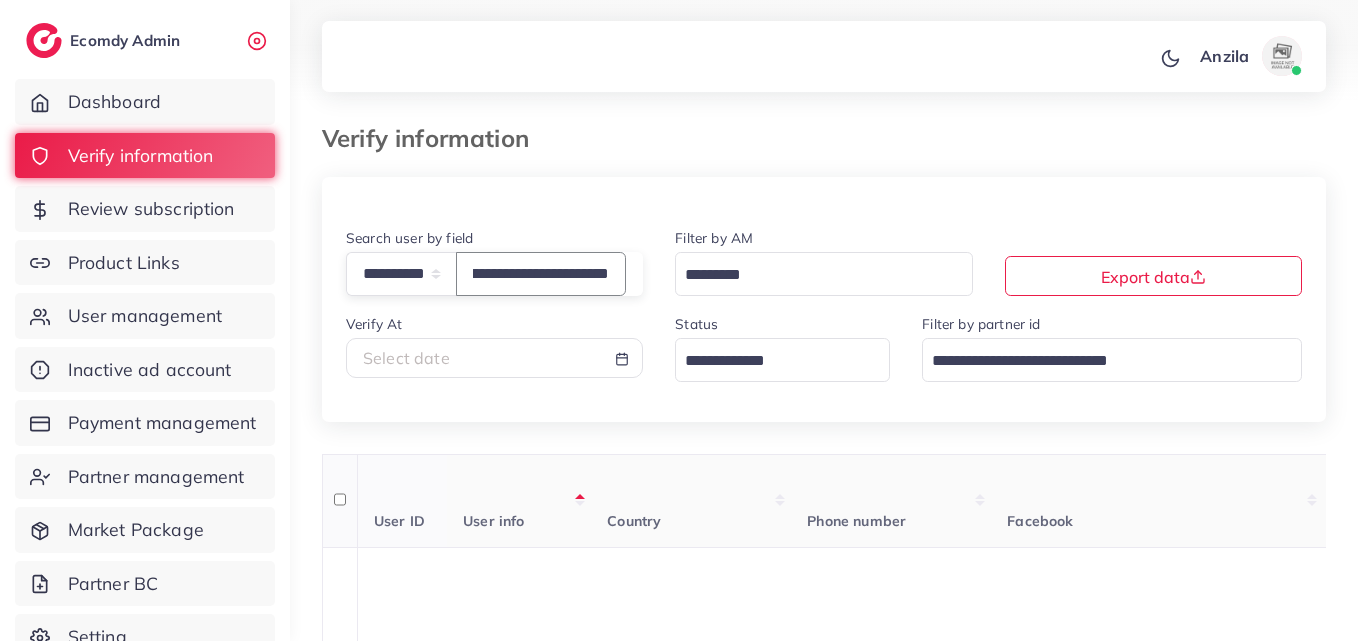 type on "**********" 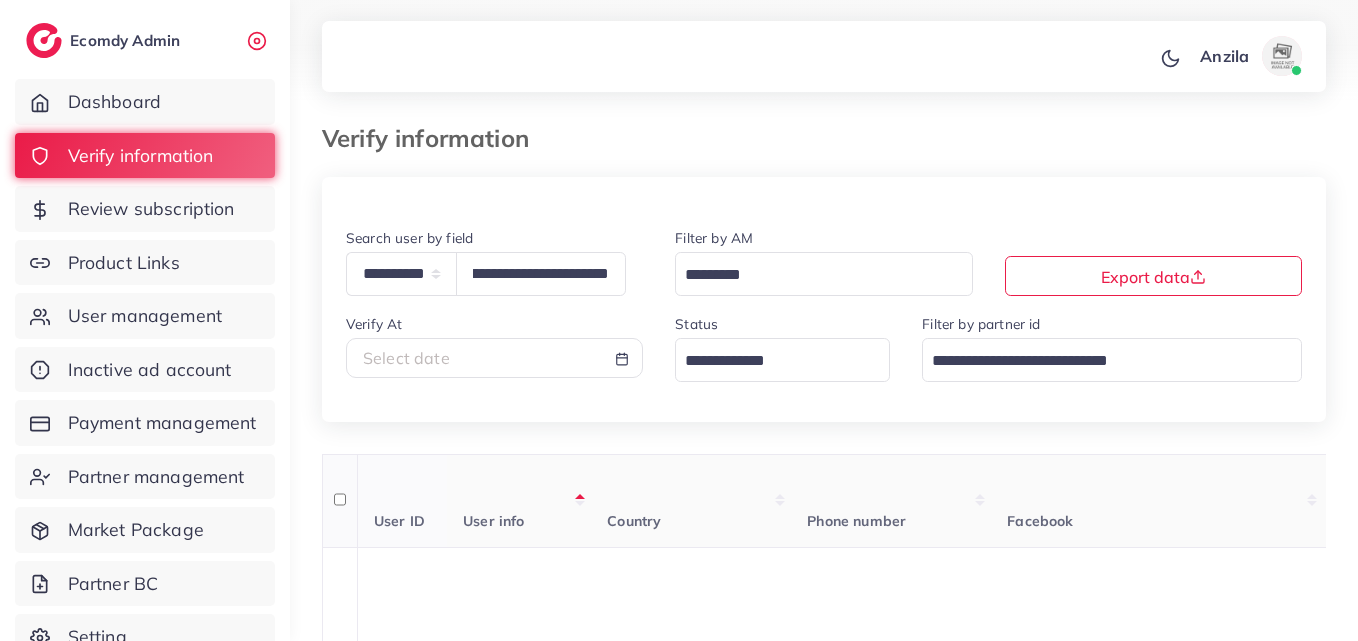 scroll, scrollTop: 0, scrollLeft: 0, axis: both 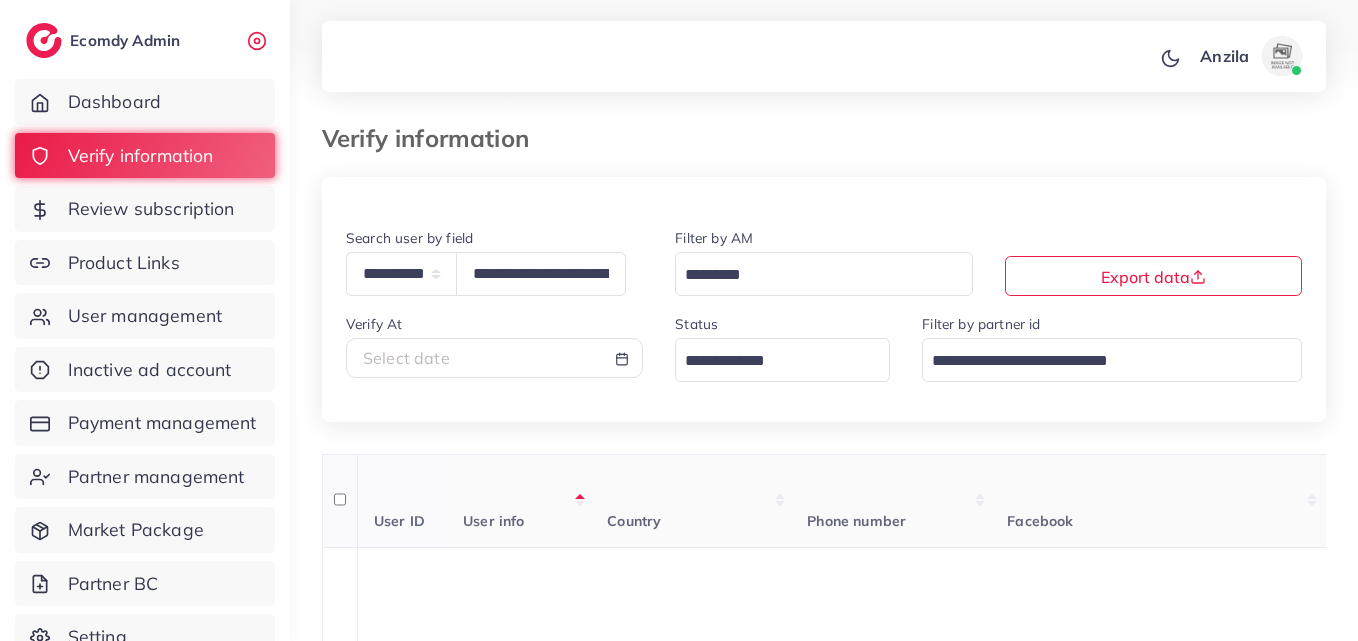 click on "Country" at bounding box center [691, 501] 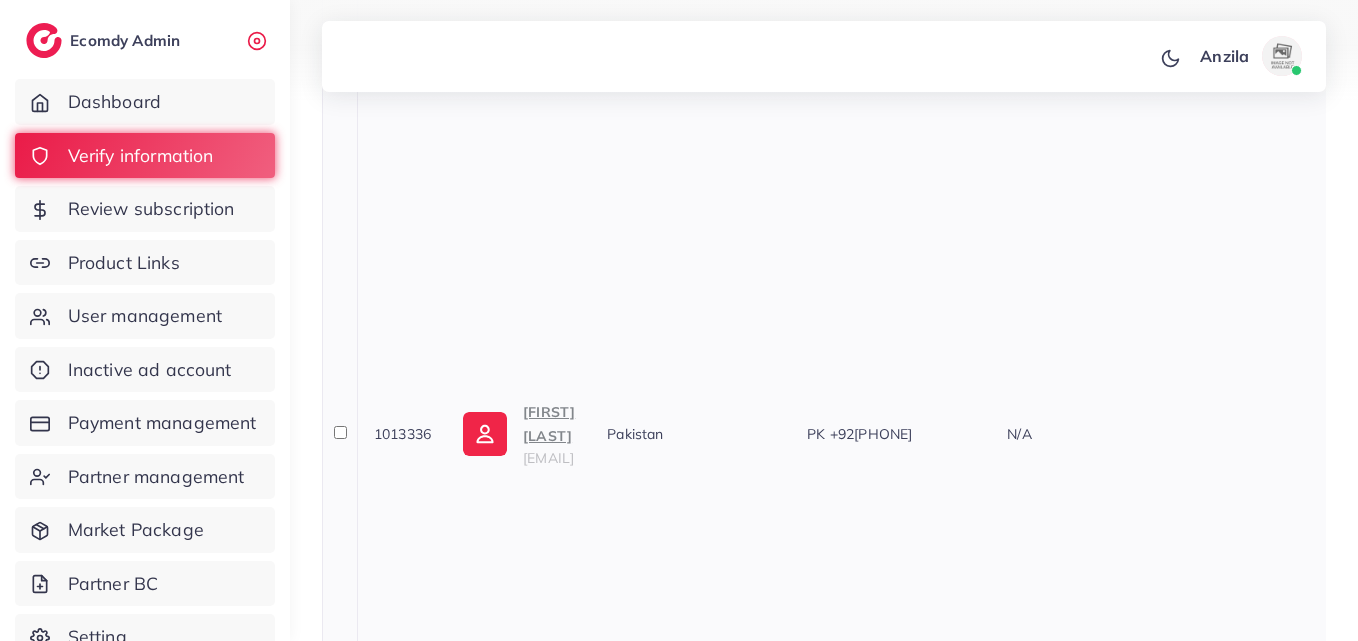 scroll, scrollTop: 1800, scrollLeft: 0, axis: vertical 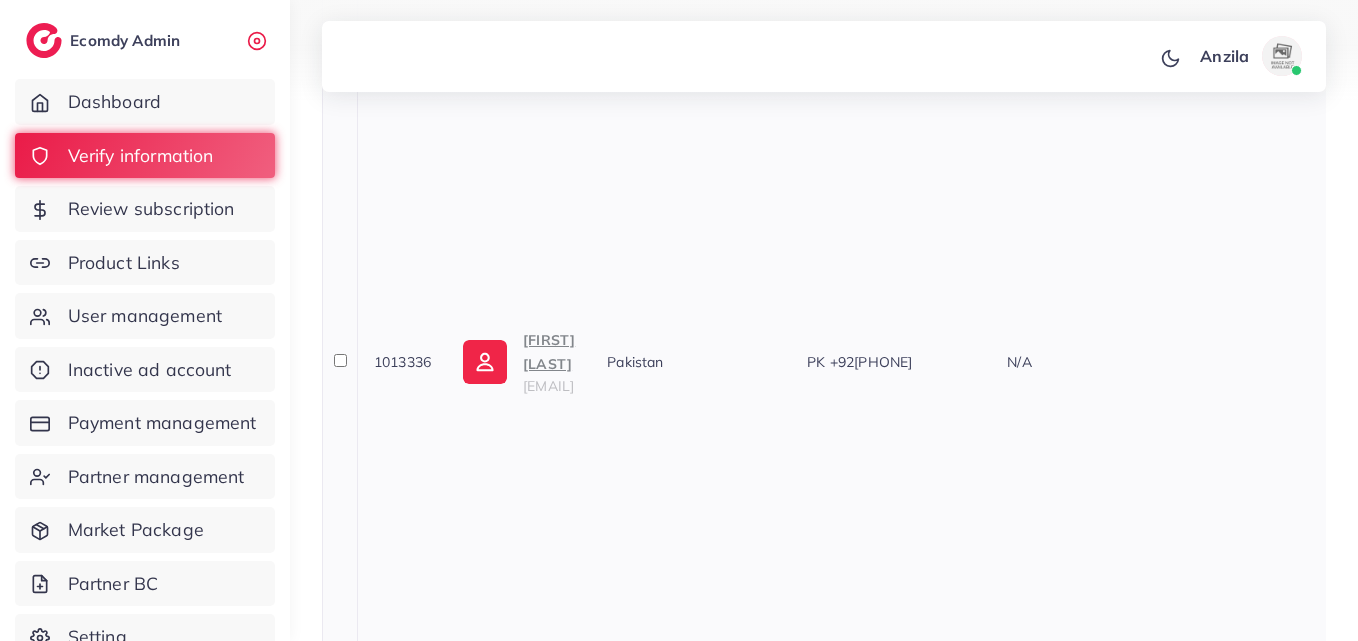 click on "Saqlain Mulghani" at bounding box center [549, 352] 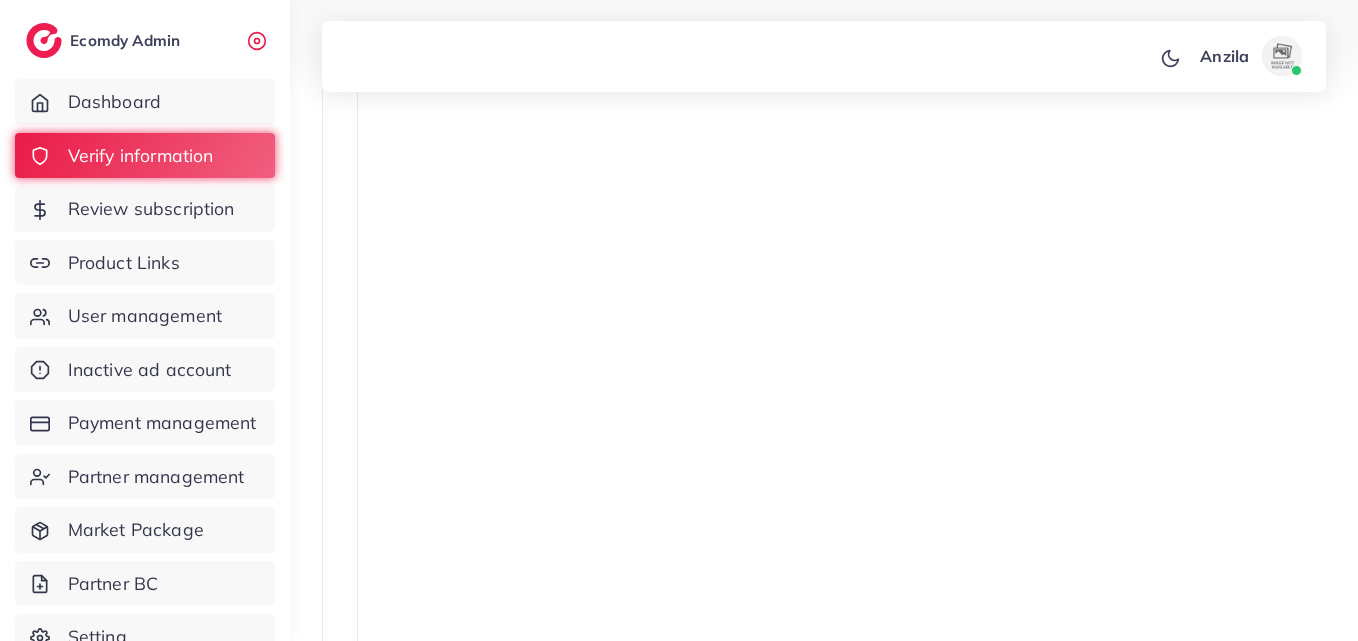 scroll, scrollTop: 0, scrollLeft: 0, axis: both 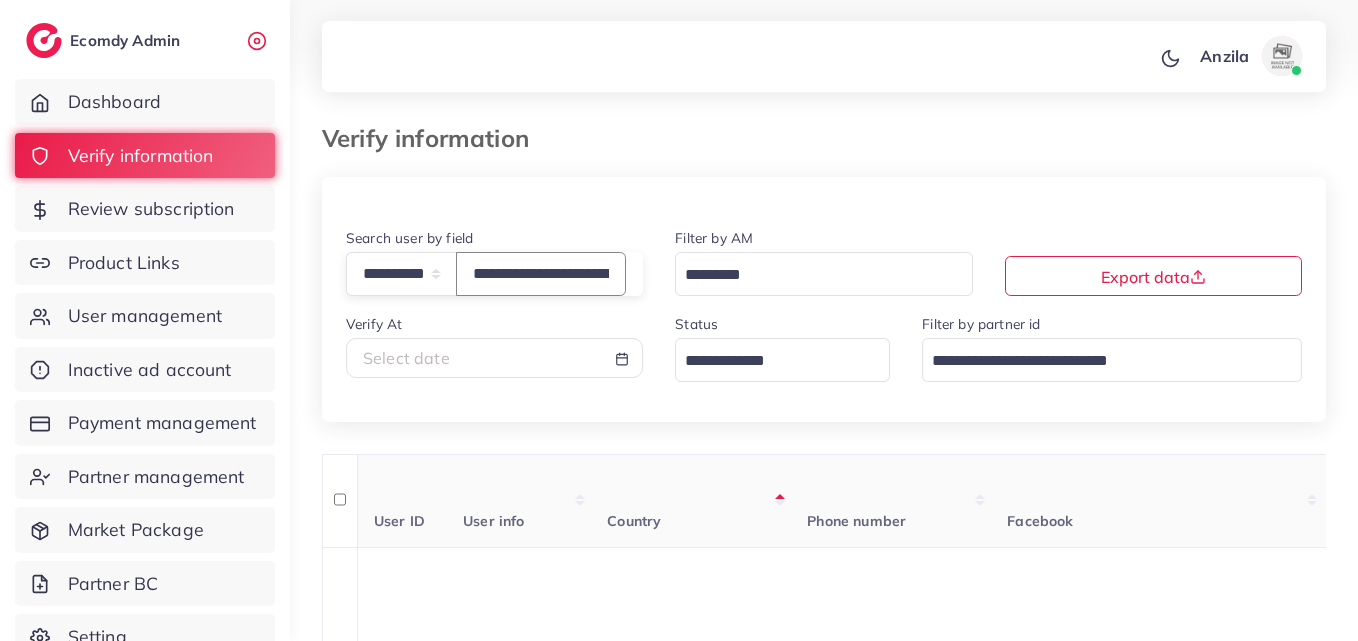 click on "**********" at bounding box center [541, 273] 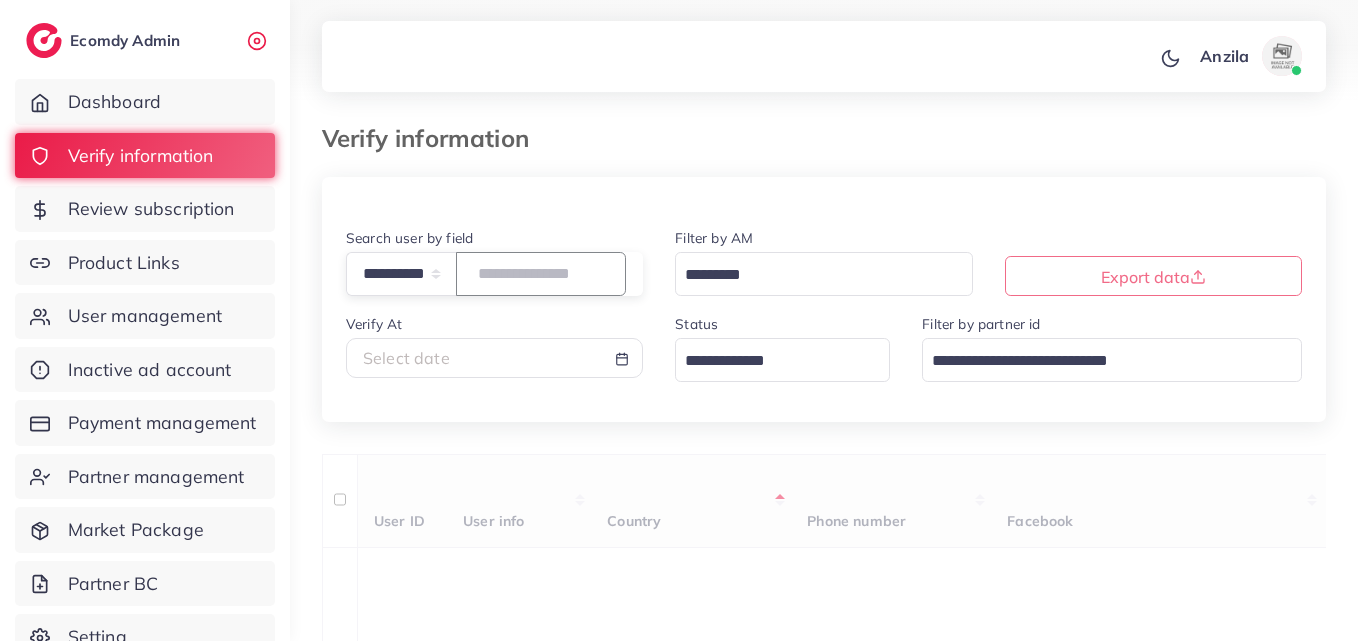 paste on "**********" 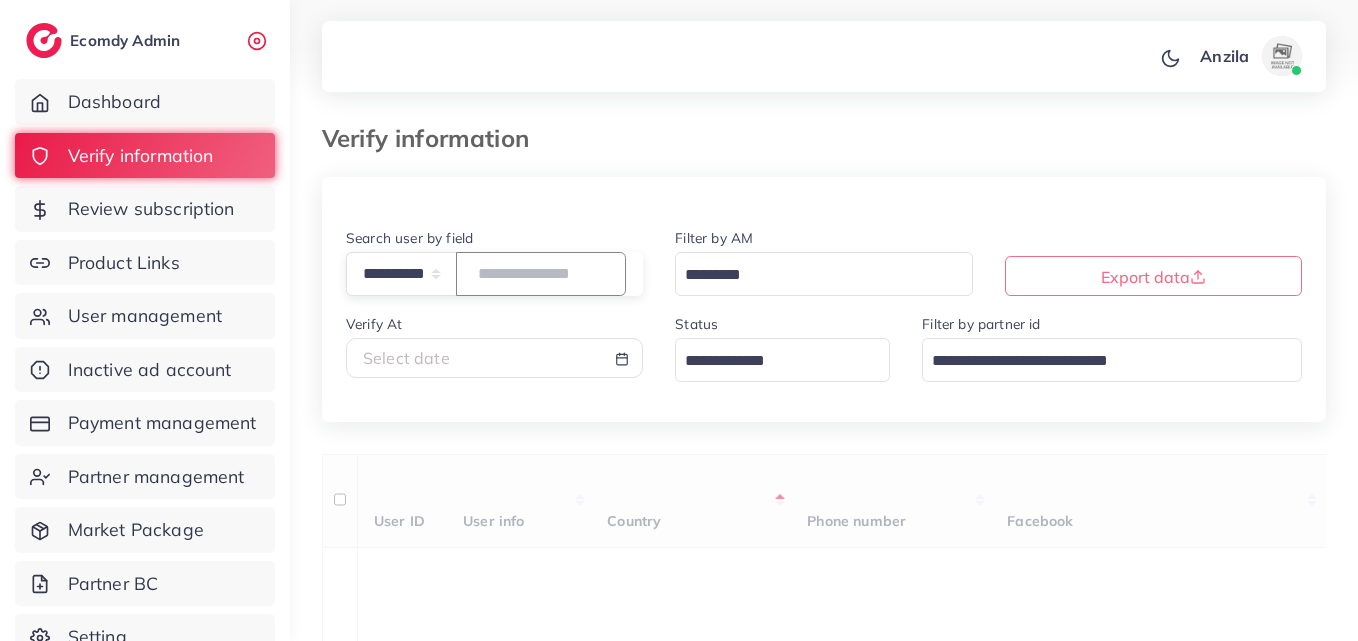 type on "**********" 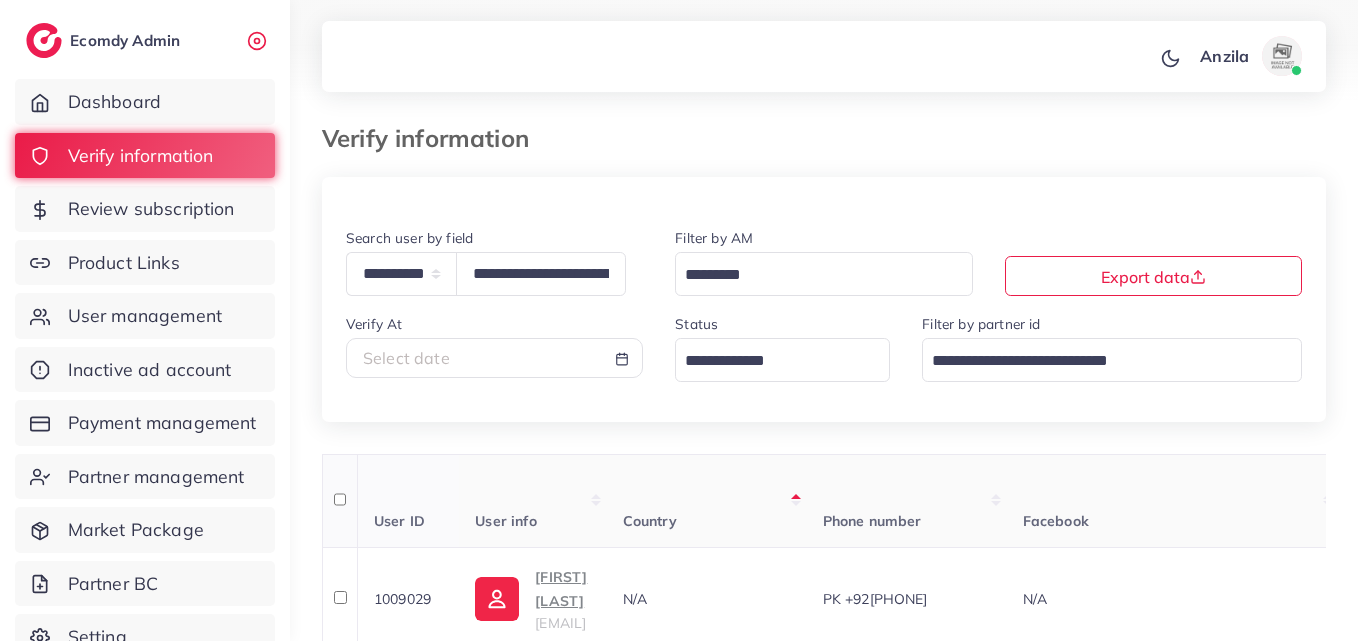 click on "User info" at bounding box center [532, 501] 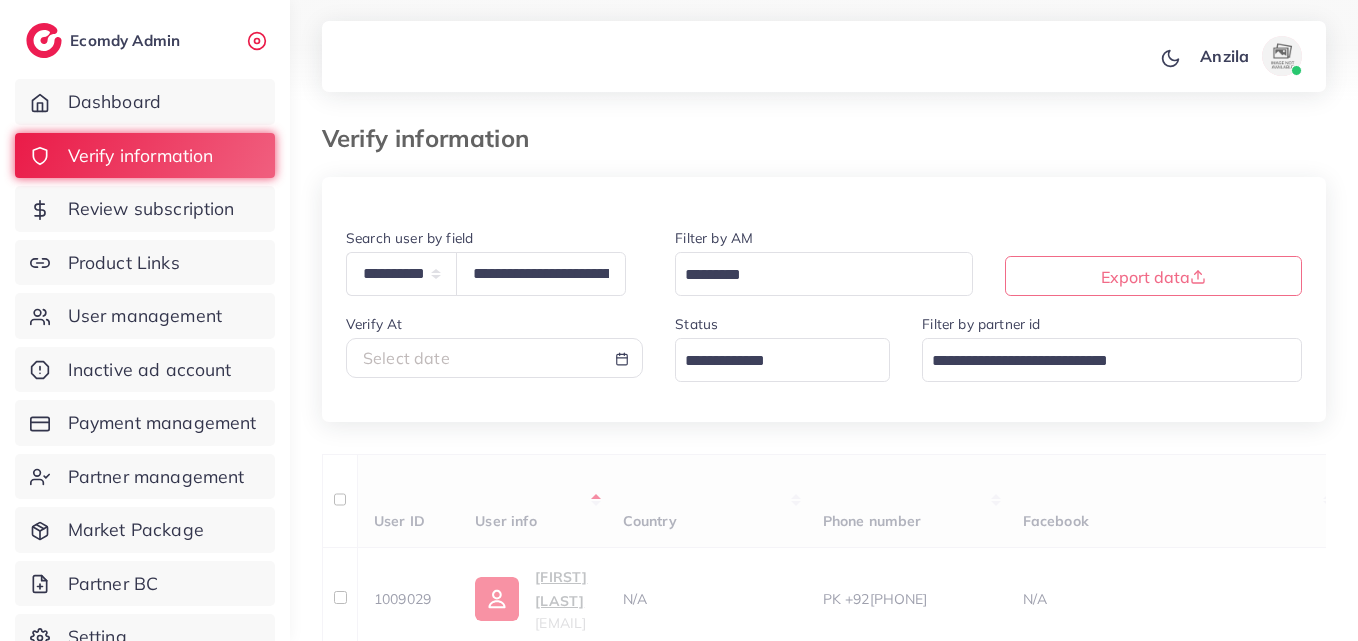 scroll, scrollTop: 0, scrollLeft: 0, axis: both 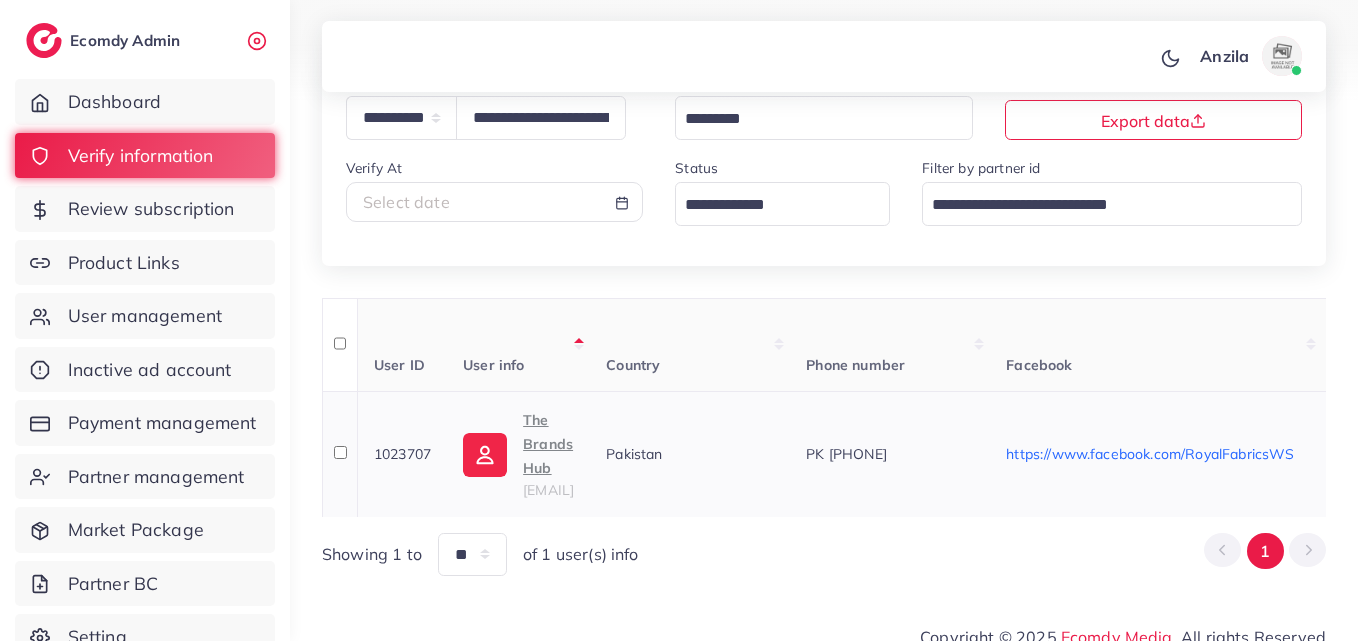 click on "The Brands Hub" at bounding box center (548, 444) 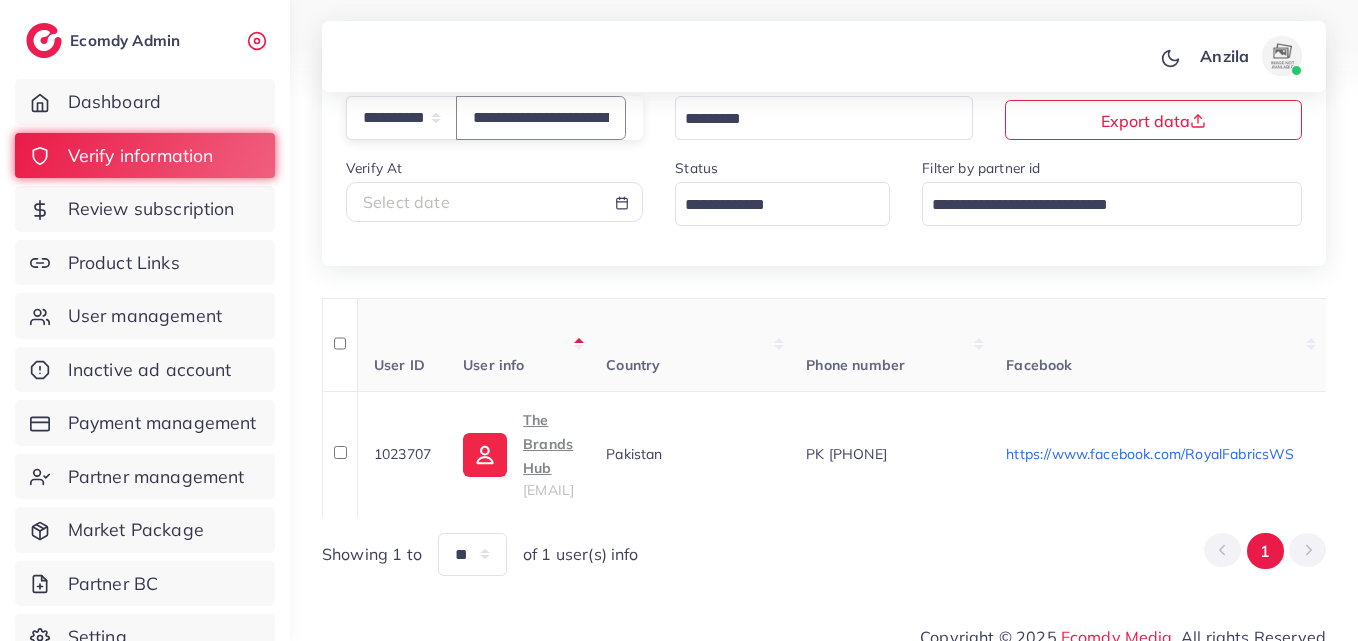 click on "**********" at bounding box center (541, 117) 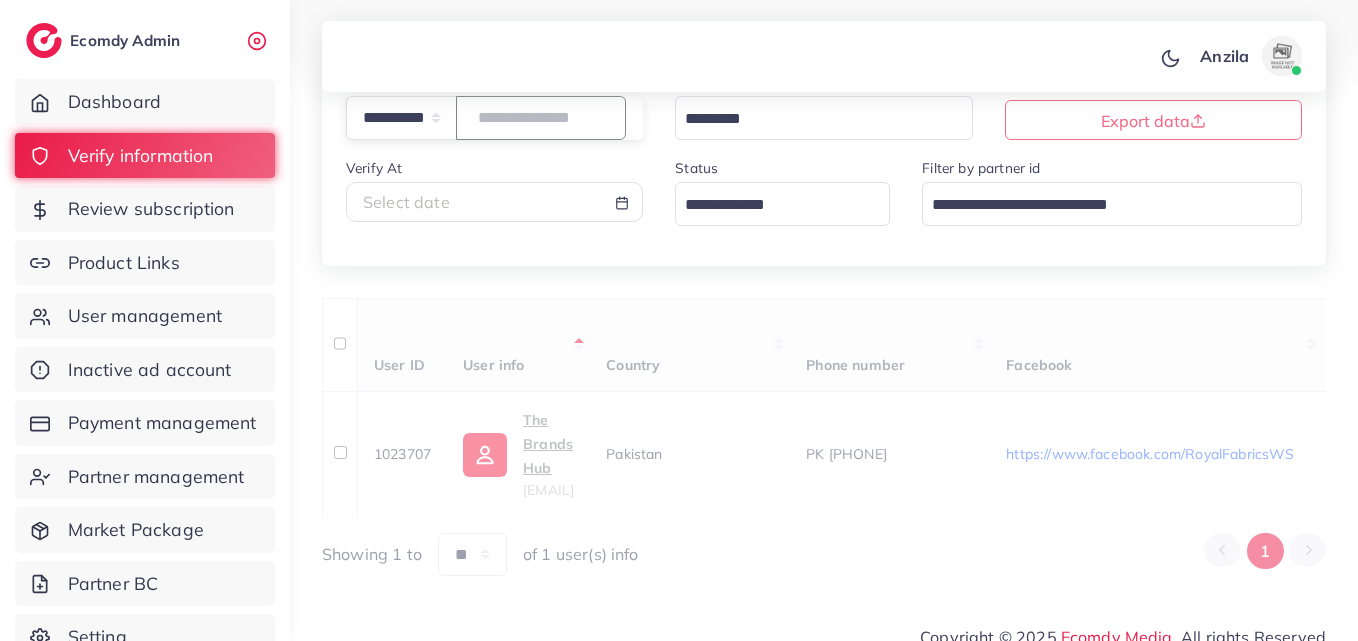 paste on "**********" 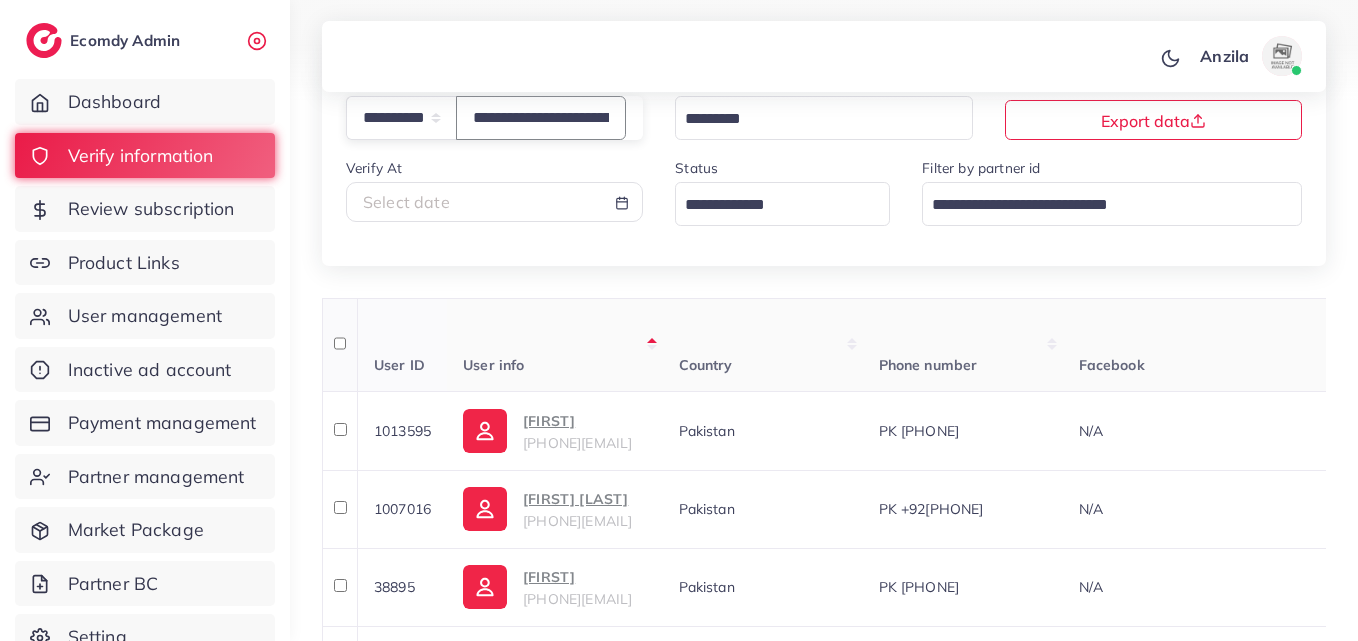 scroll, scrollTop: 0, scrollLeft: 135, axis: horizontal 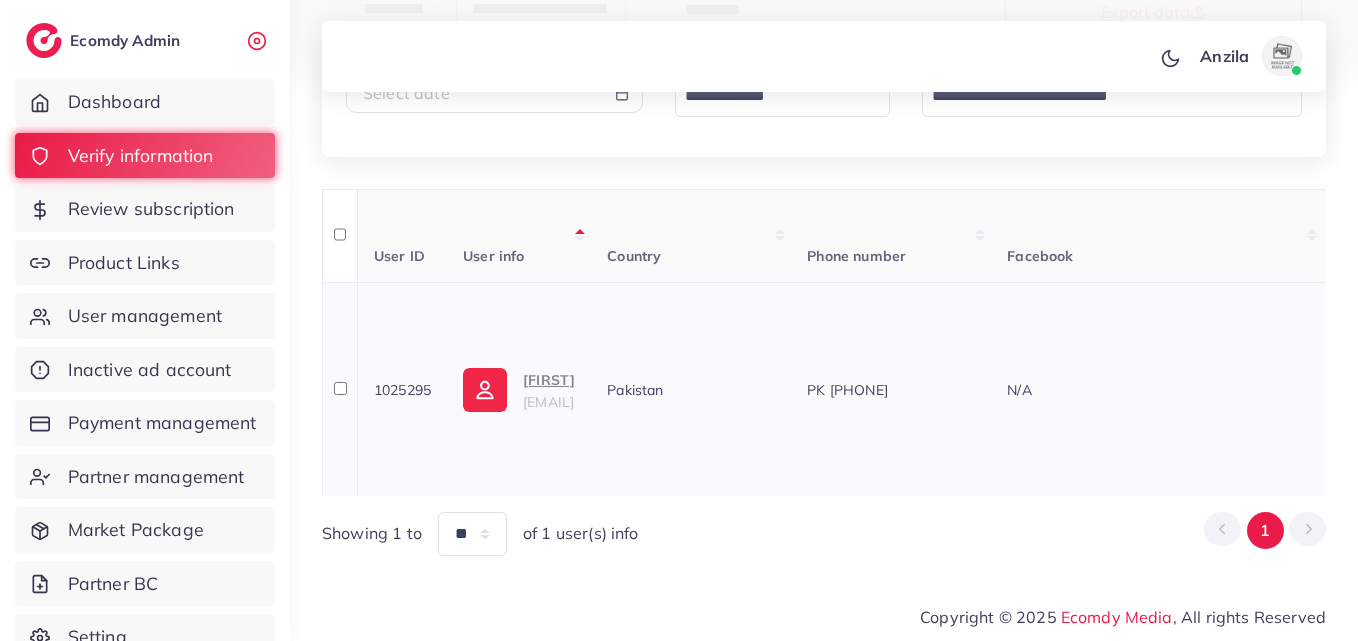 type on "**********" 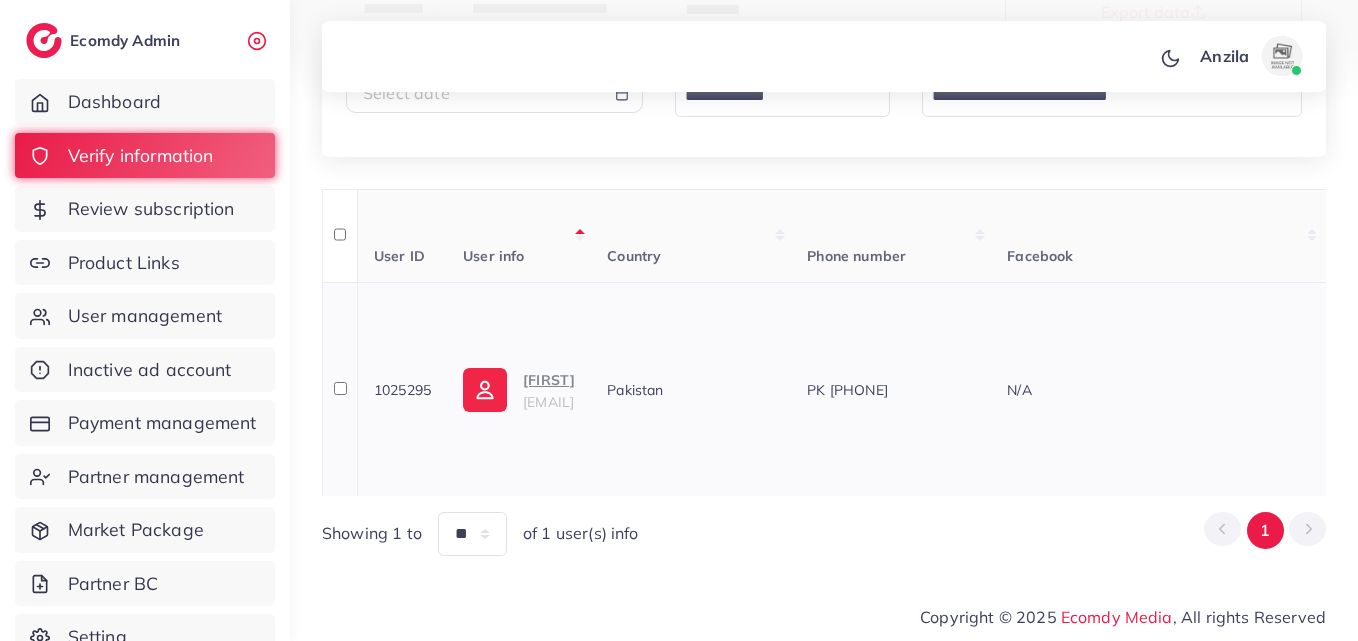 click on "Aamir" at bounding box center [549, 380] 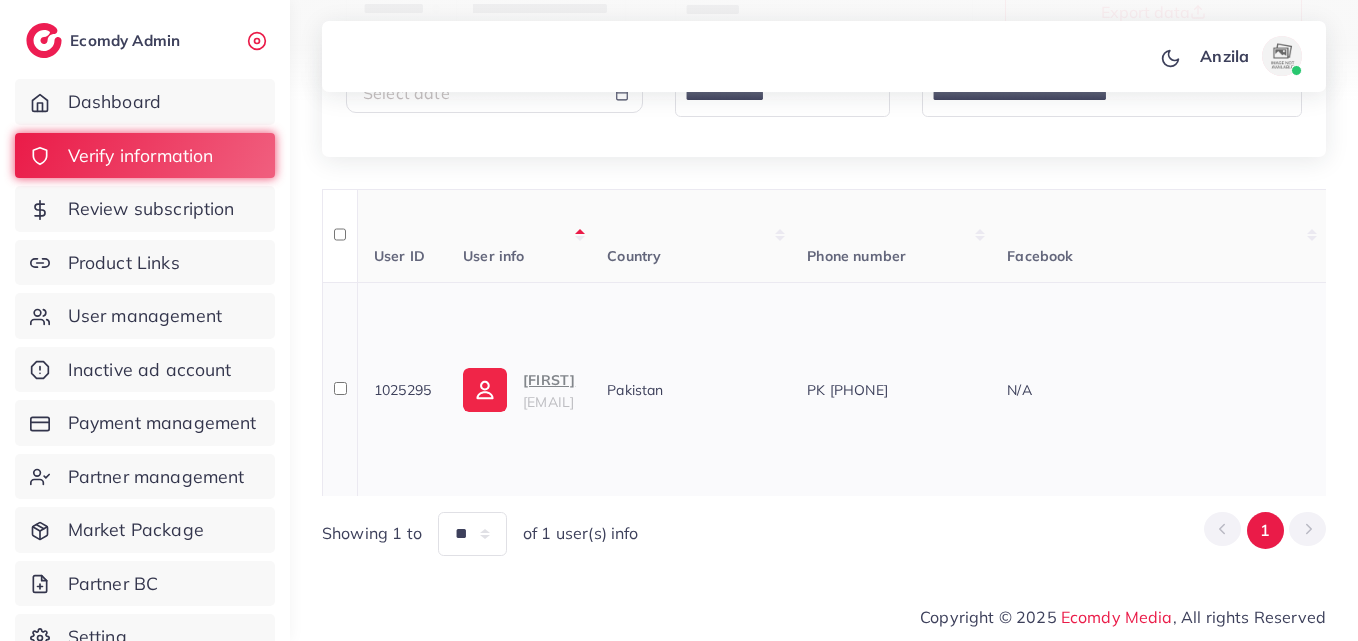 scroll, scrollTop: 0, scrollLeft: 0, axis: both 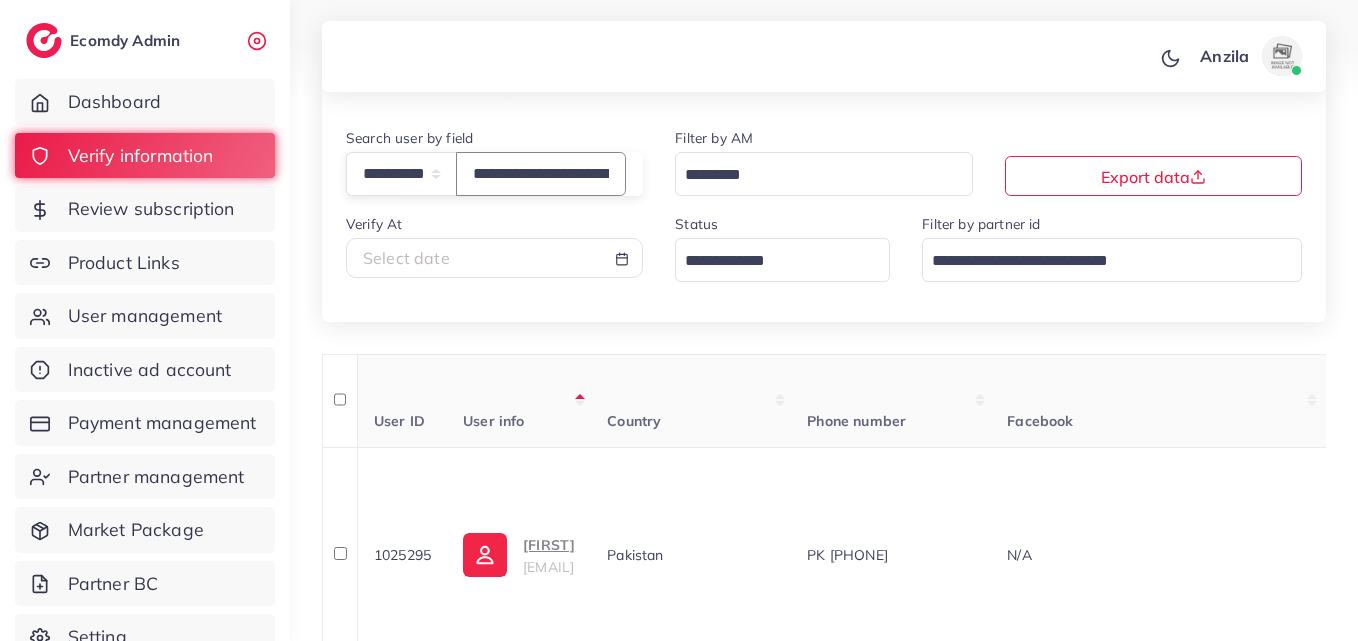 click on "**********" at bounding box center [541, 173] 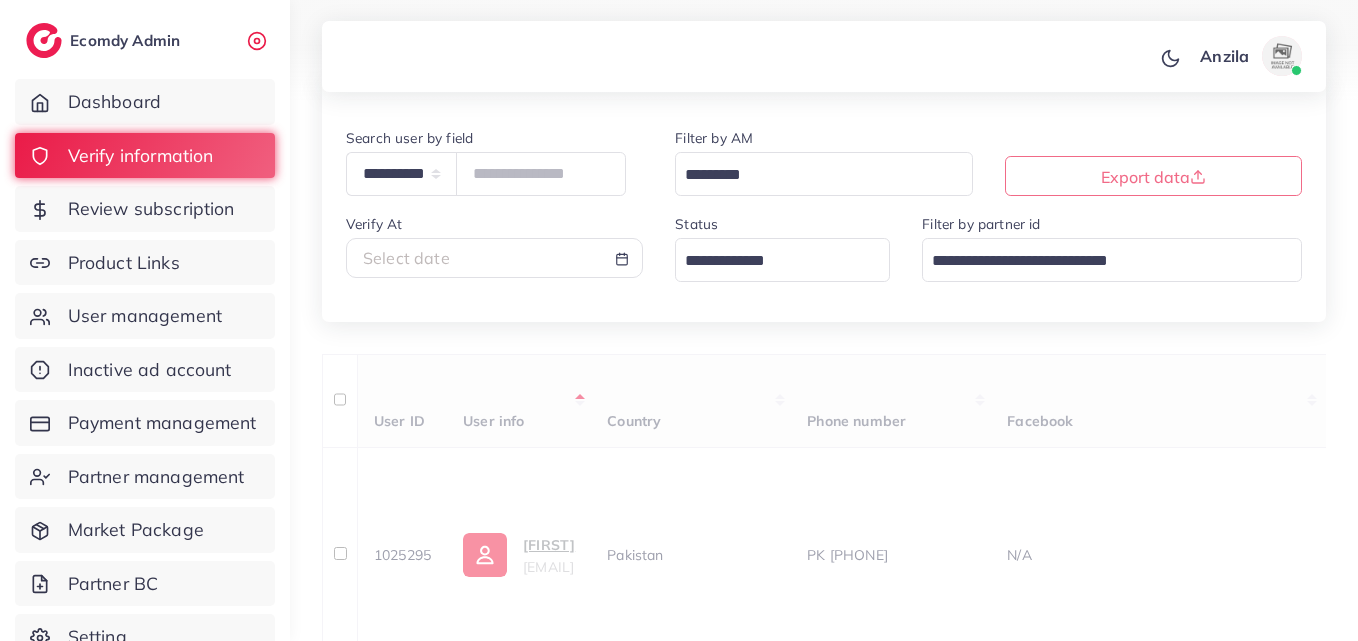 click at bounding box center (771, 261) 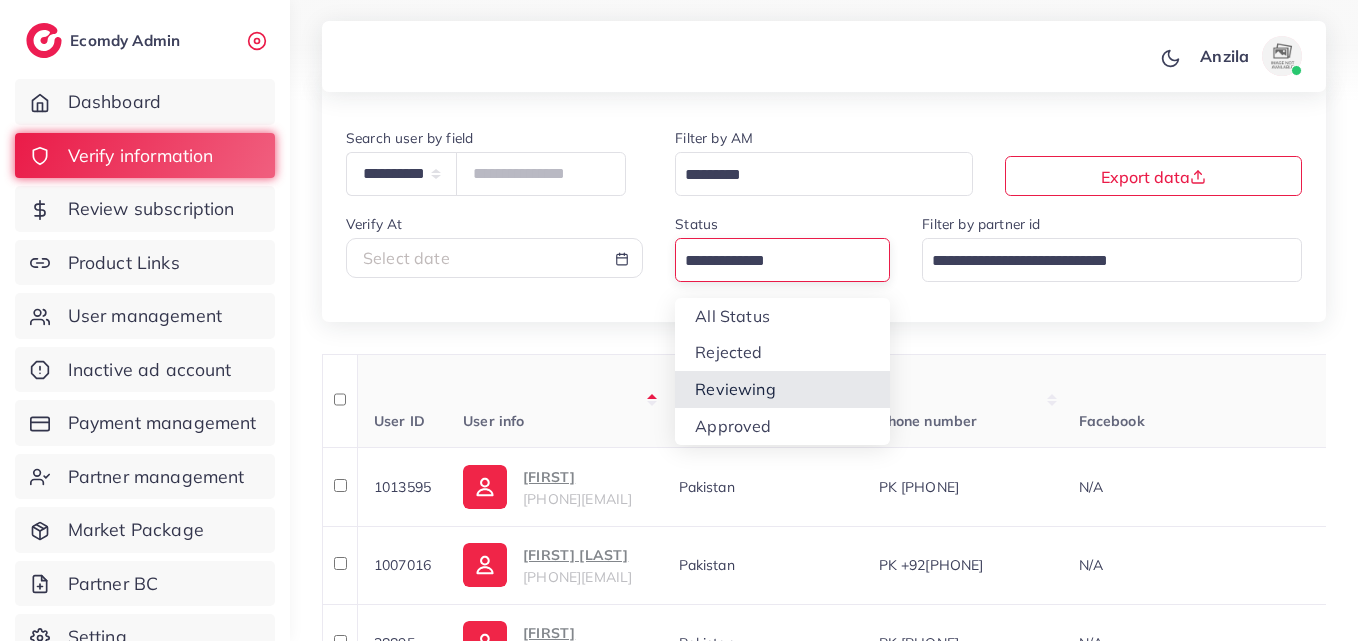click on "Status            Loading...
All Status
Rejected
Reviewing
Approved" at bounding box center [782, 255] 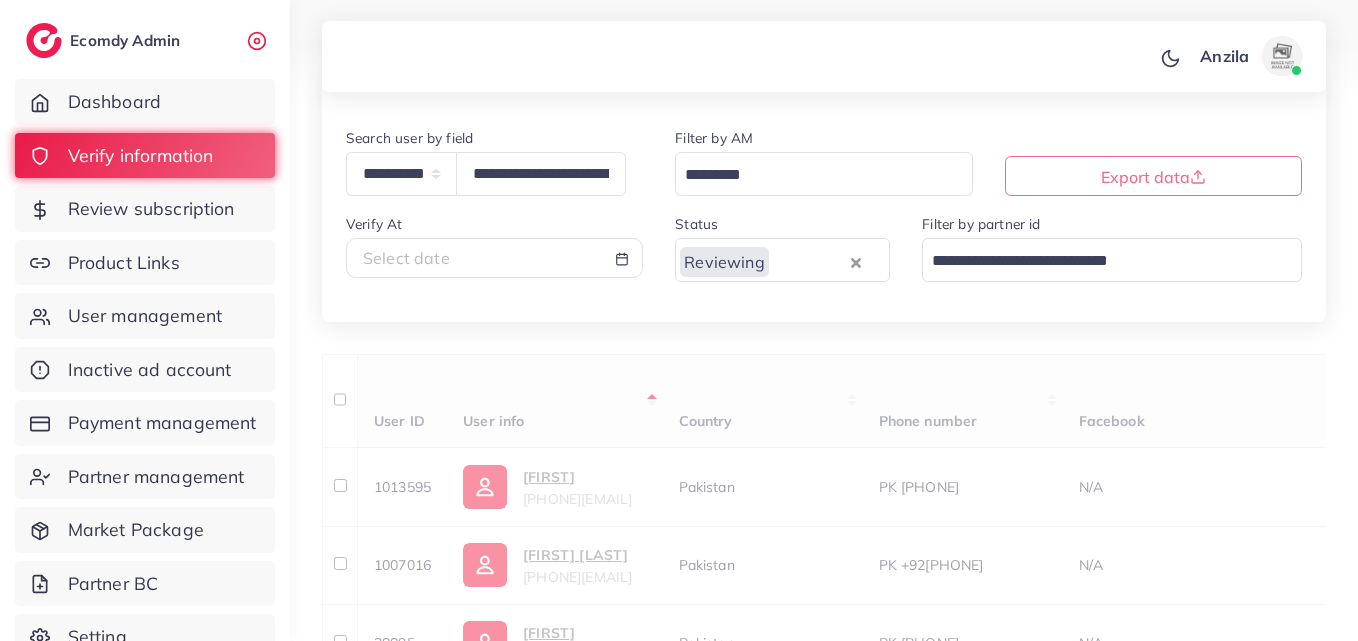 scroll, scrollTop: 0, scrollLeft: 0, axis: both 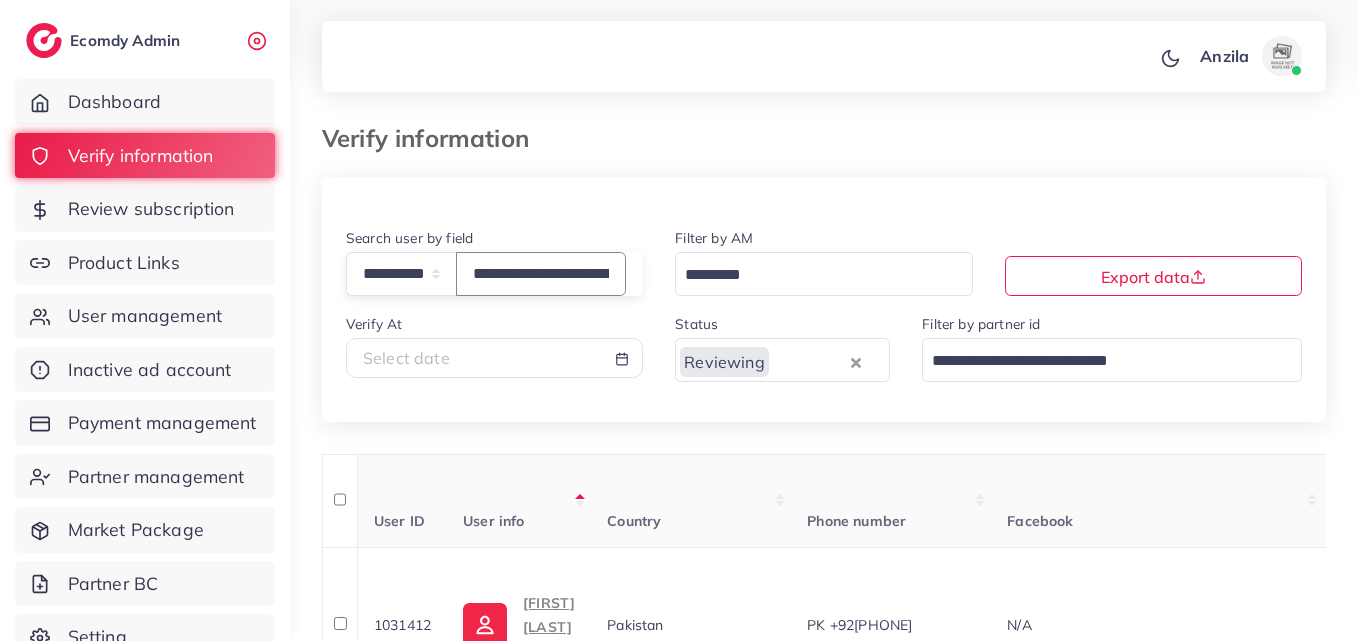 click on "**********" at bounding box center [541, 273] 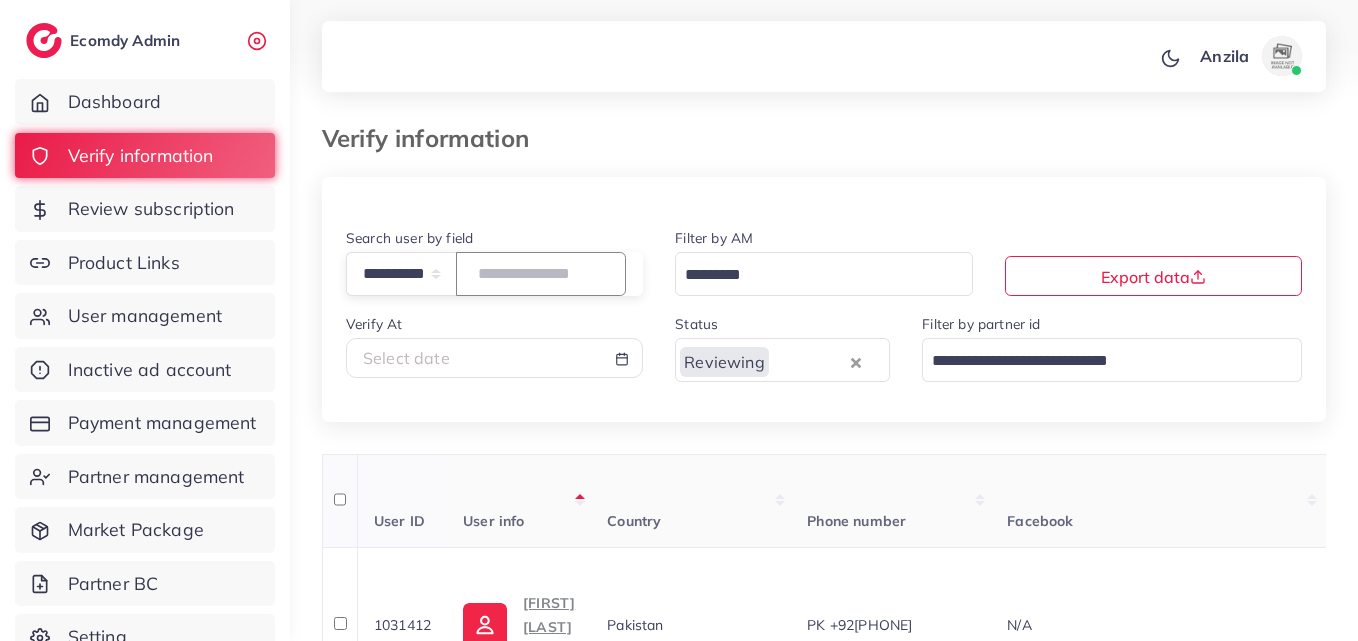 type 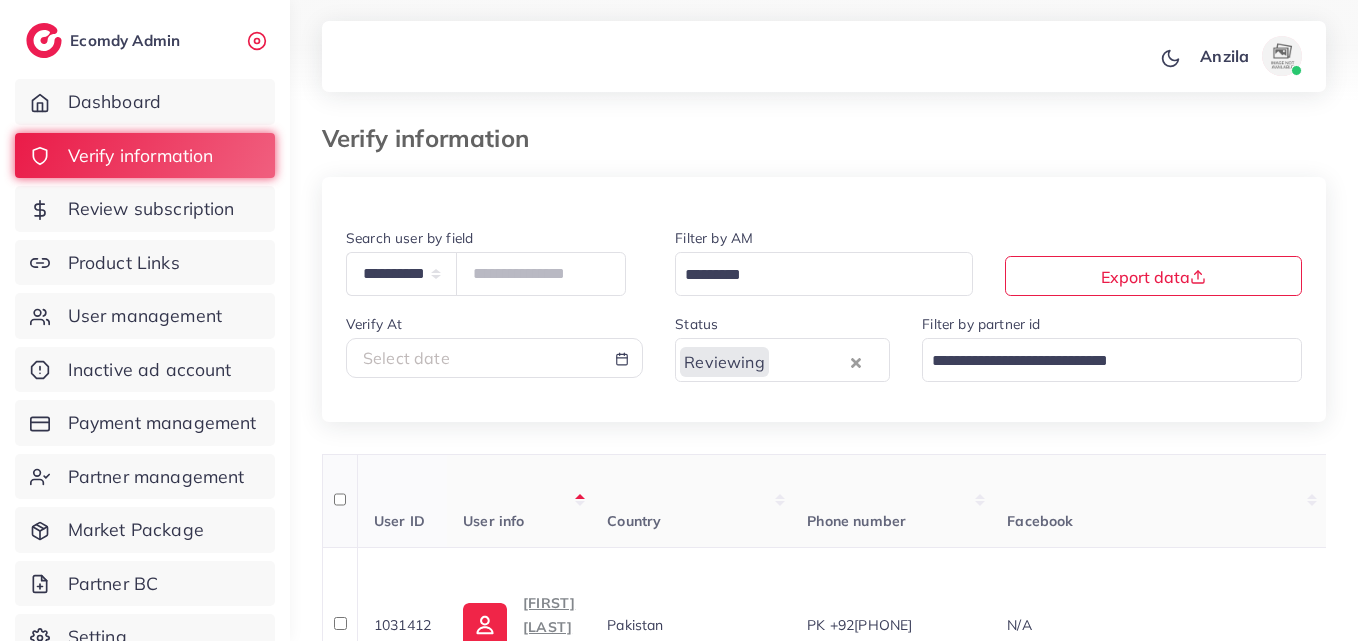 click on "User info" at bounding box center (519, 501) 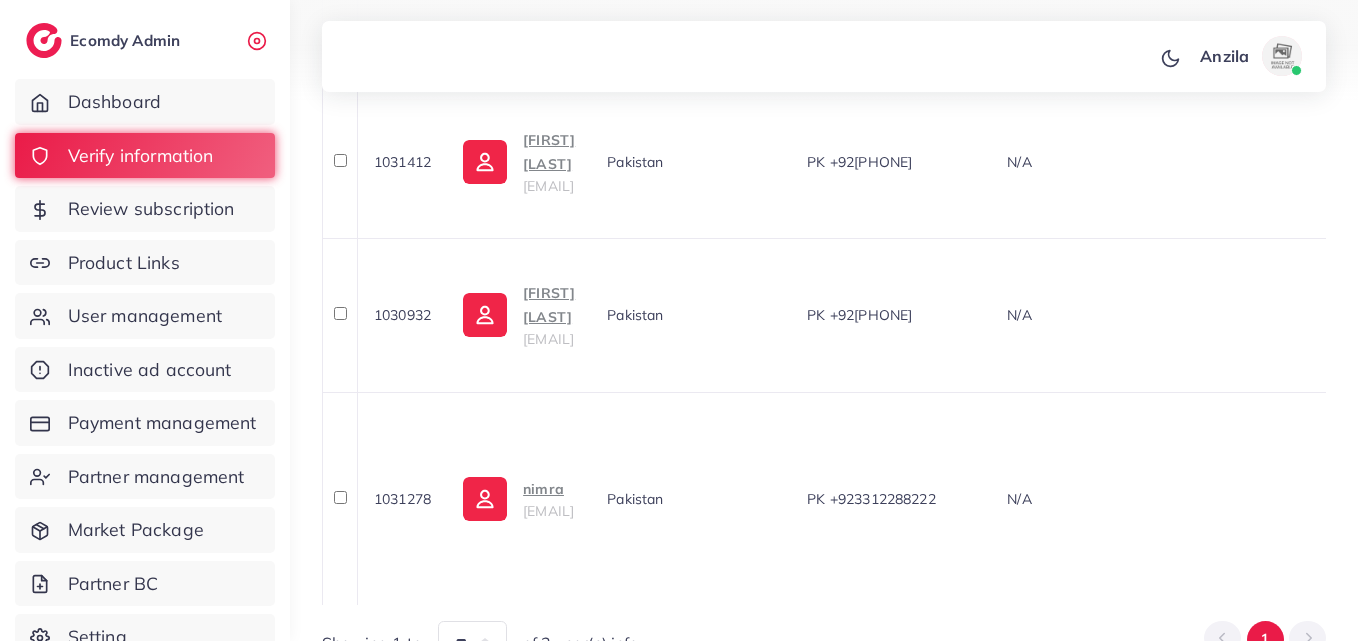 scroll, scrollTop: 479, scrollLeft: 0, axis: vertical 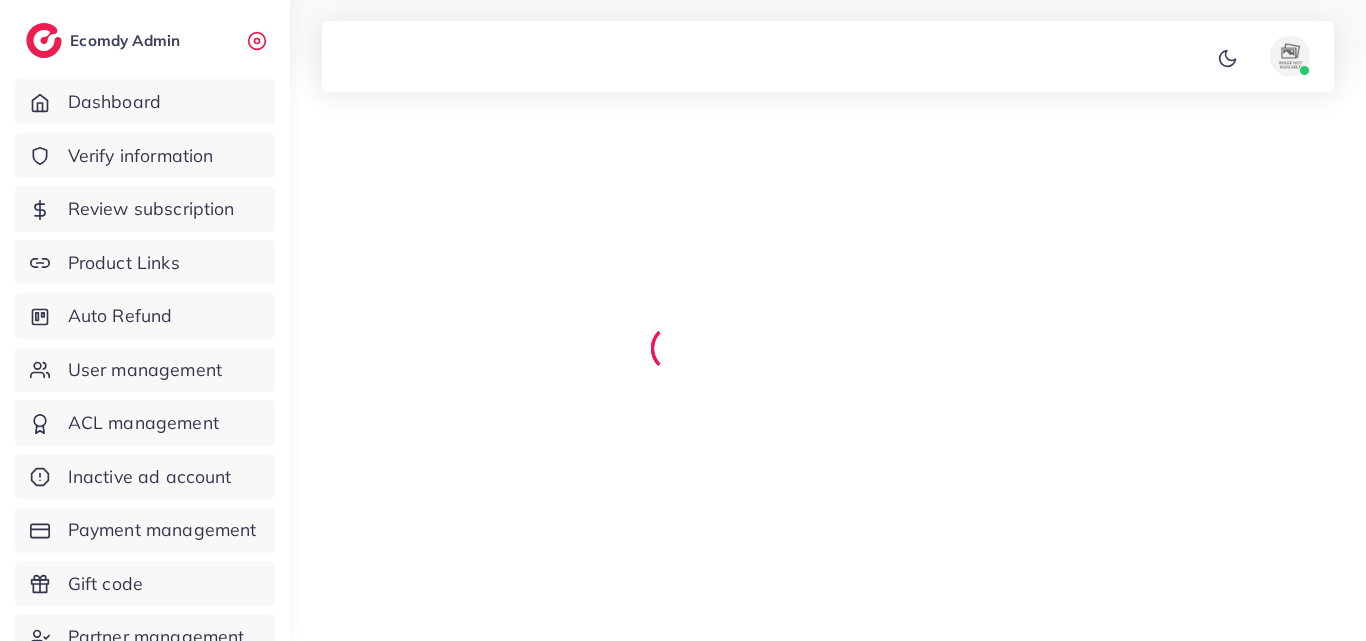 select on "********" 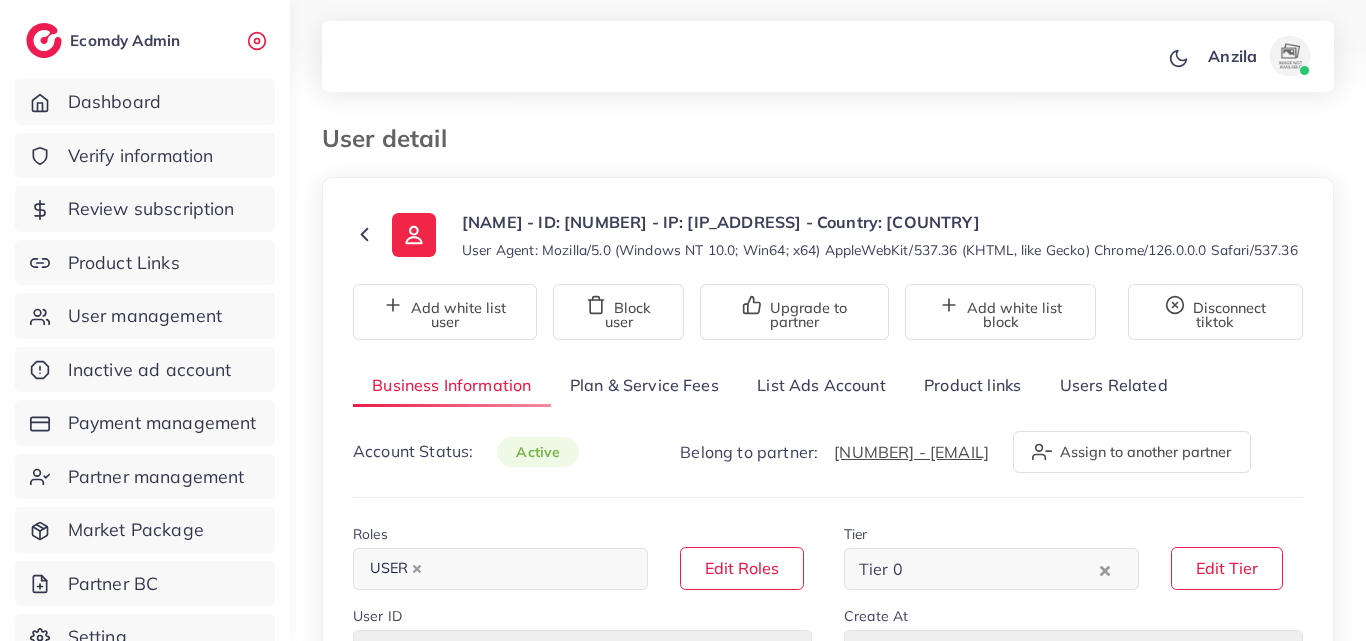 scroll, scrollTop: 0, scrollLeft: 0, axis: both 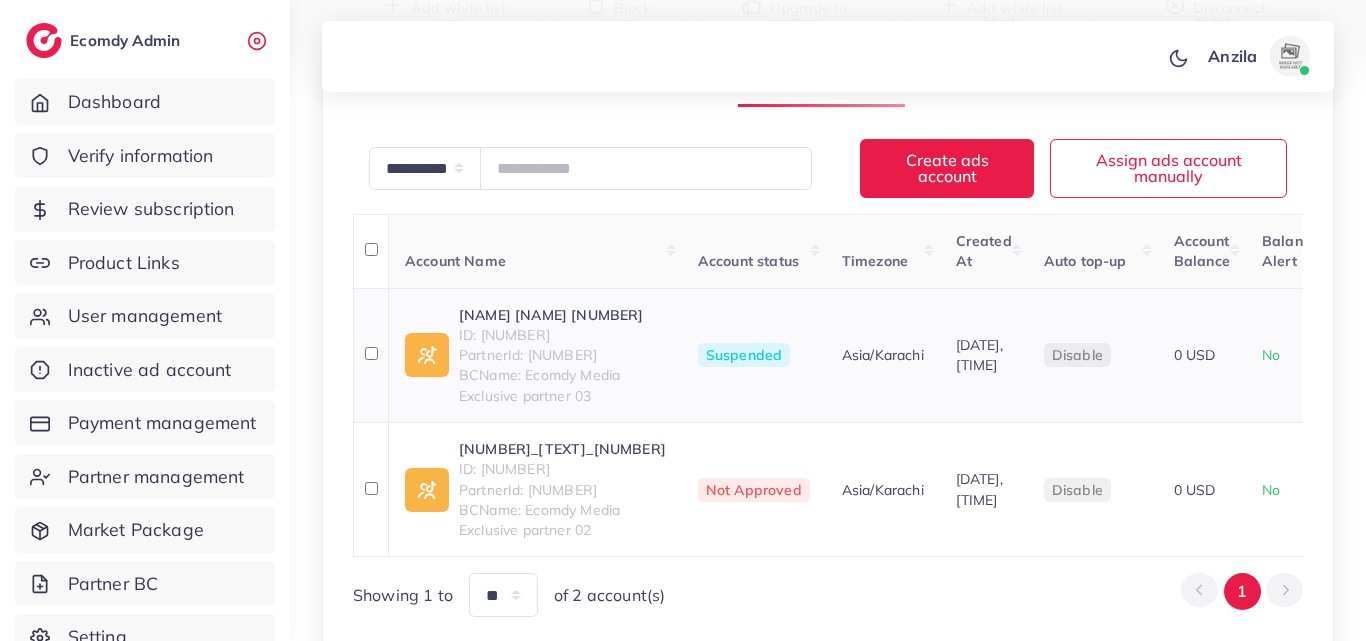click on "ID: 7395150296793563137" at bounding box center [562, 335] 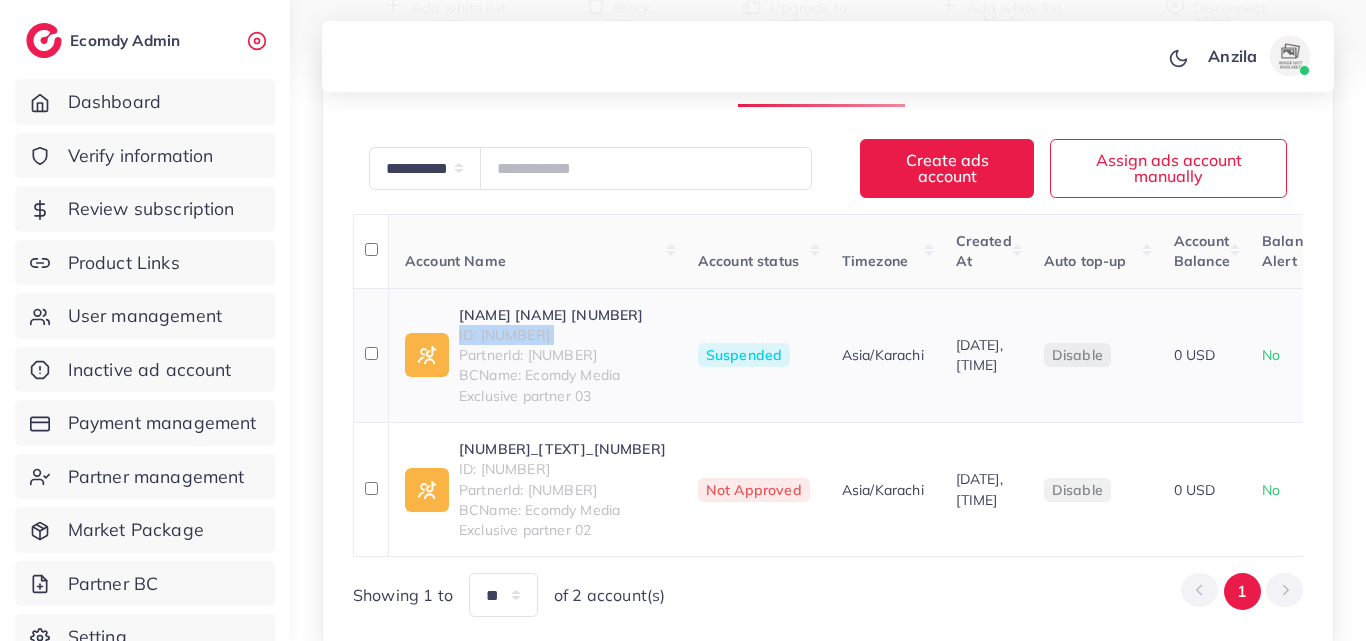 click on "ID: 7395150296793563137" at bounding box center (562, 335) 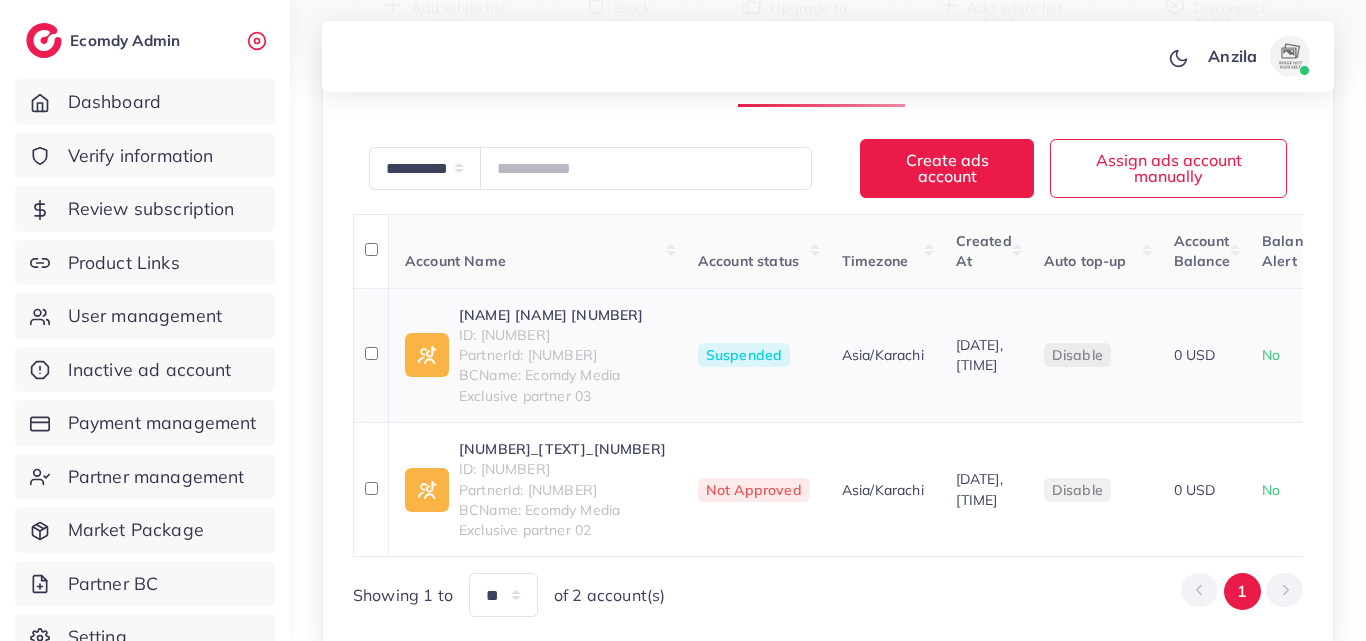 click on "ID: 7395150296793563137" at bounding box center [562, 335] 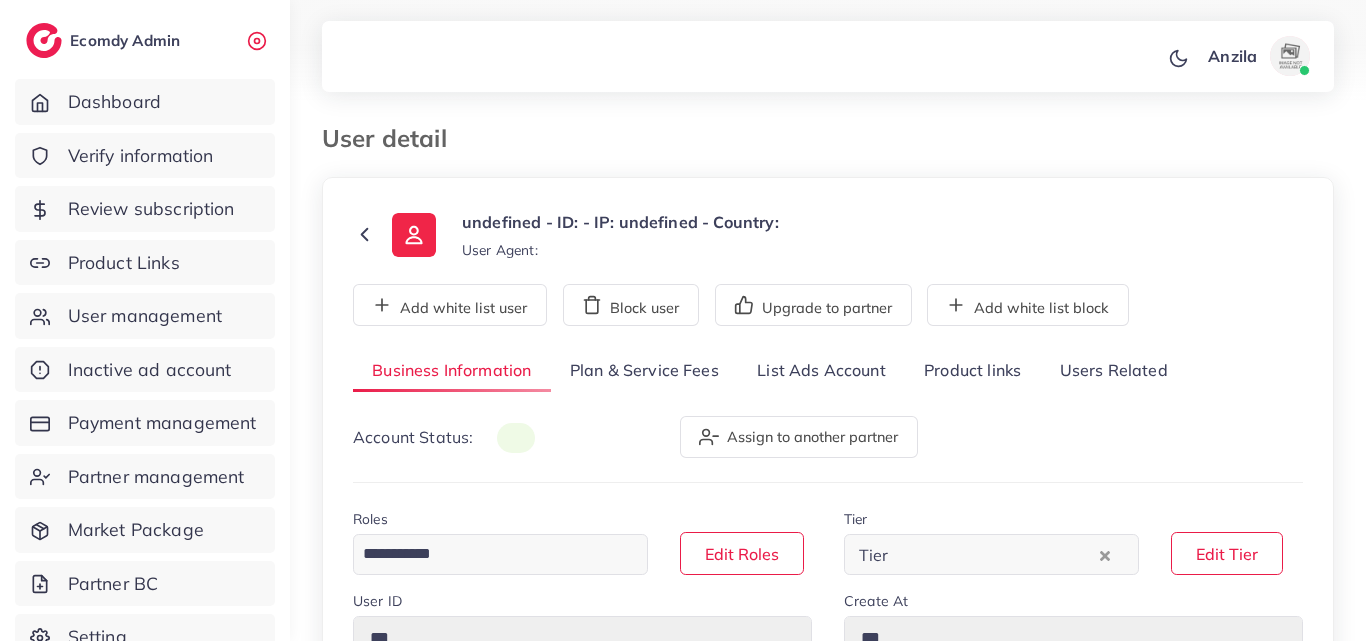scroll, scrollTop: 0, scrollLeft: 0, axis: both 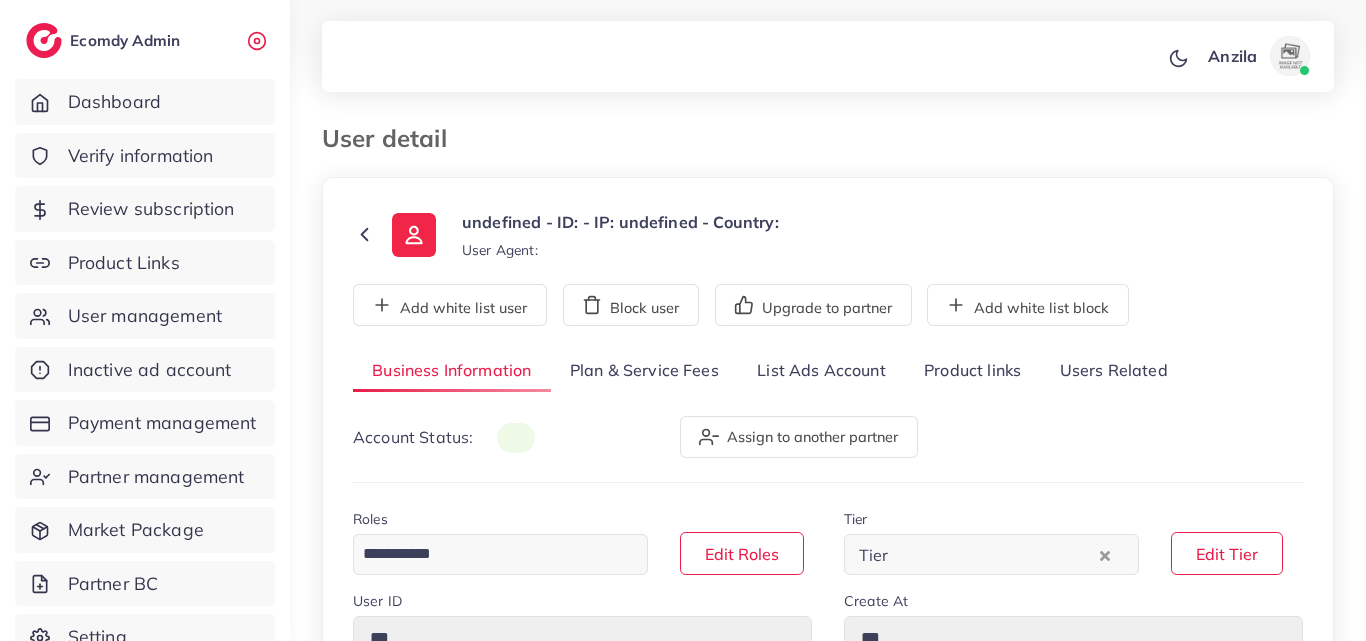 drag, startPoint x: 800, startPoint y: 403, endPoint x: 788, endPoint y: 382, distance: 24.186773 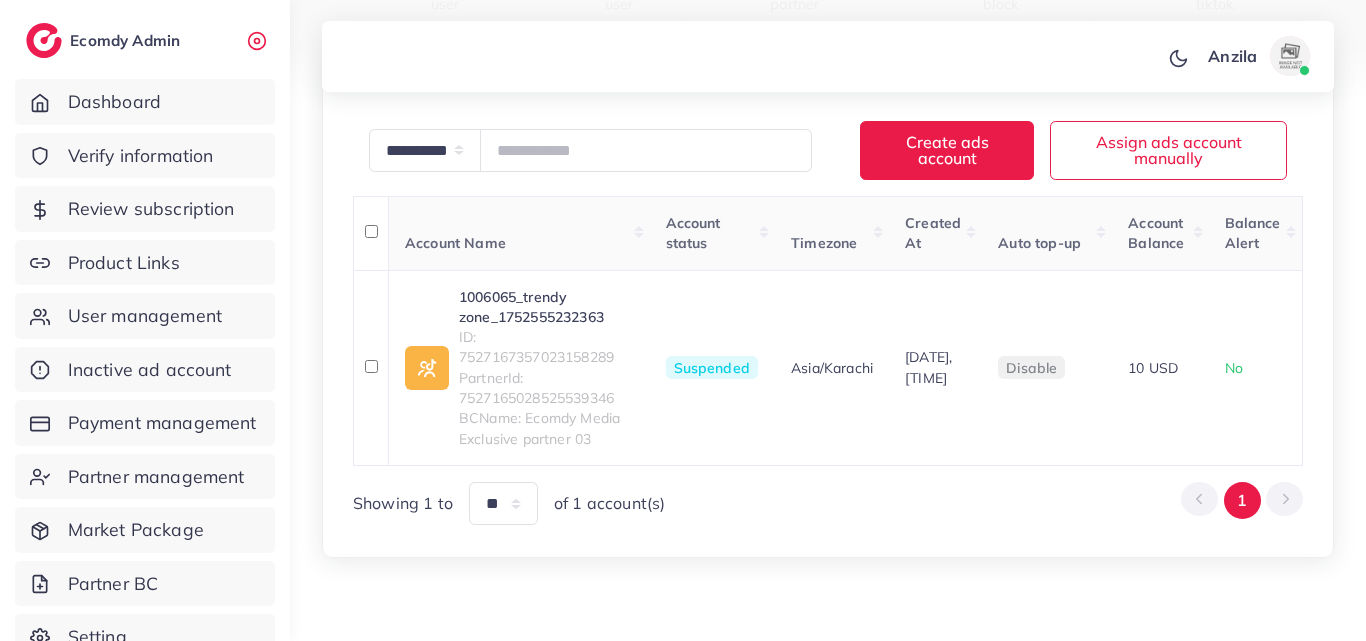 scroll, scrollTop: 353, scrollLeft: 0, axis: vertical 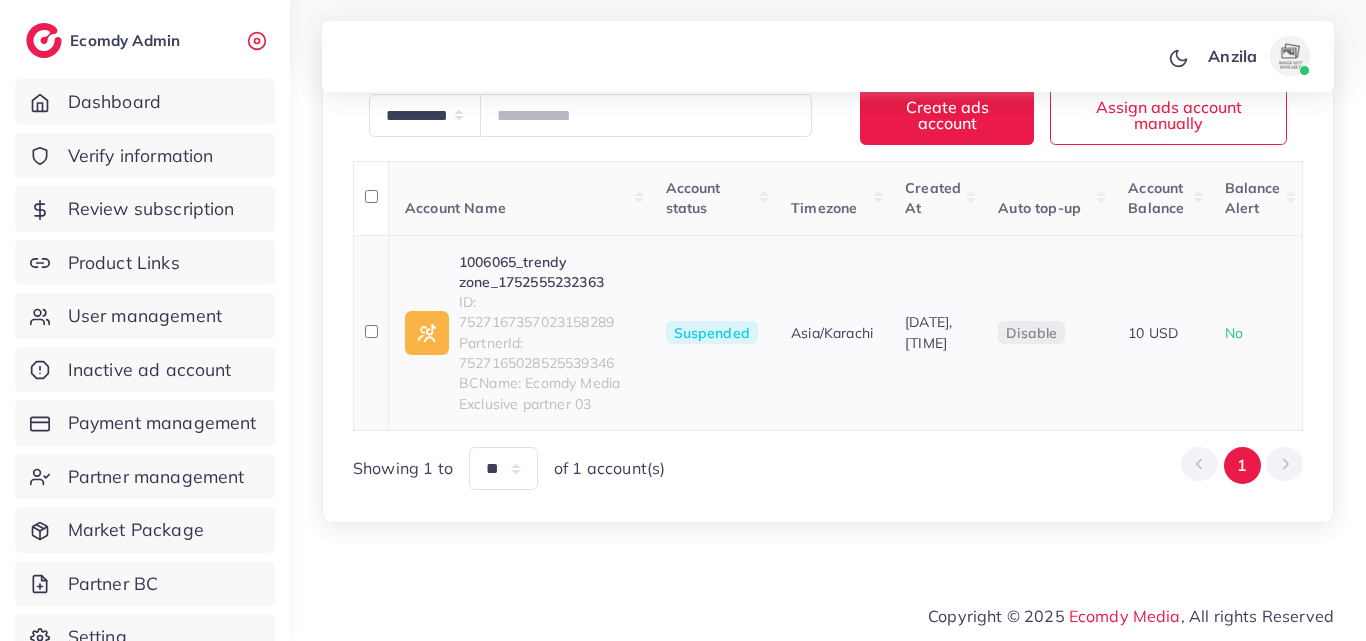 click on "ID: 7527167357023158289" at bounding box center [546, 312] 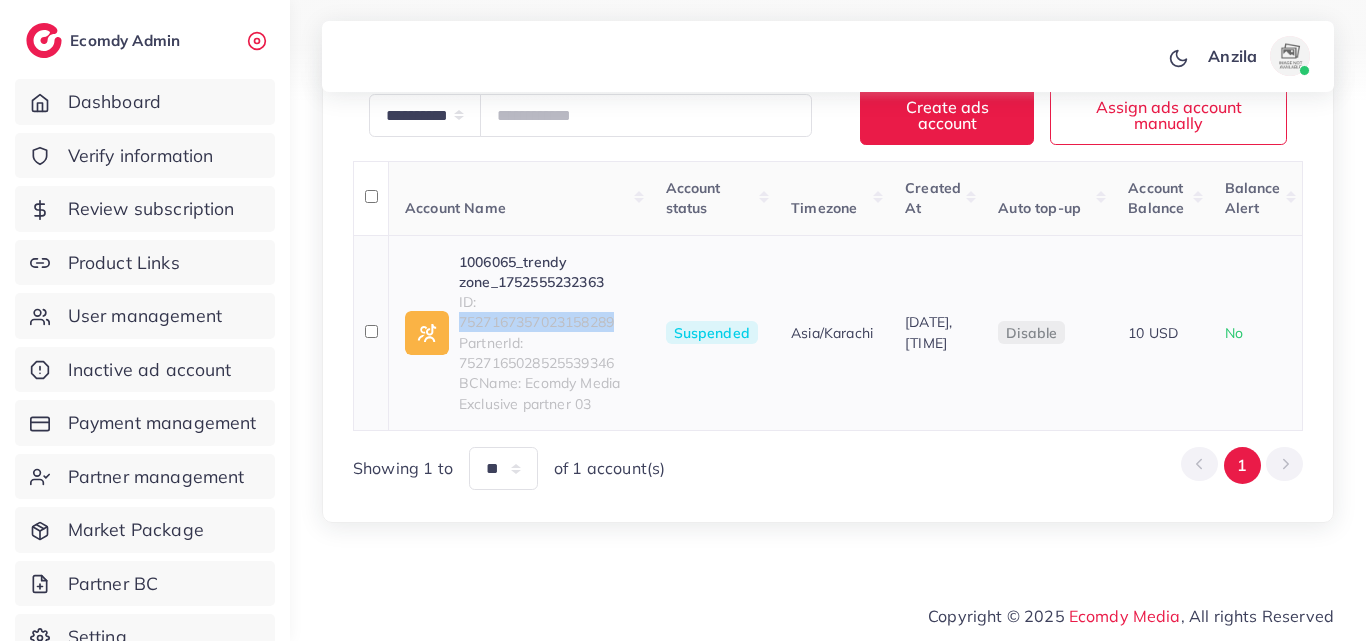 click on "ID: 7527167357023158289" at bounding box center [546, 312] 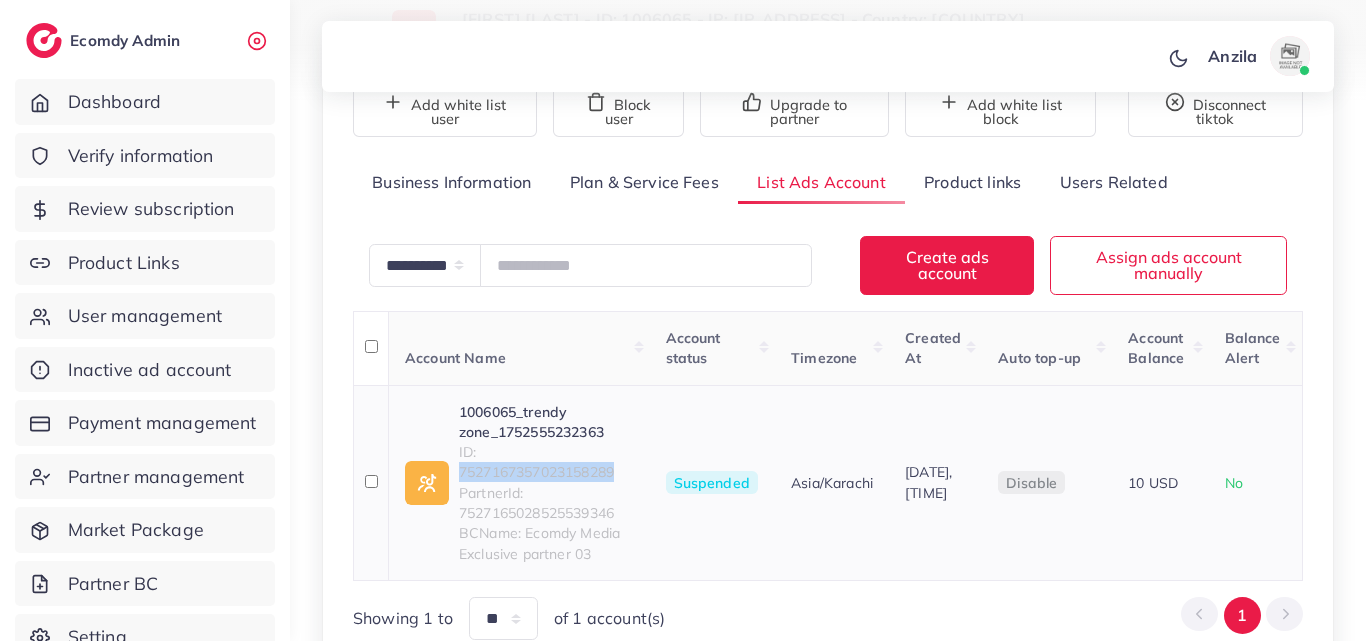 scroll, scrollTop: 153, scrollLeft: 0, axis: vertical 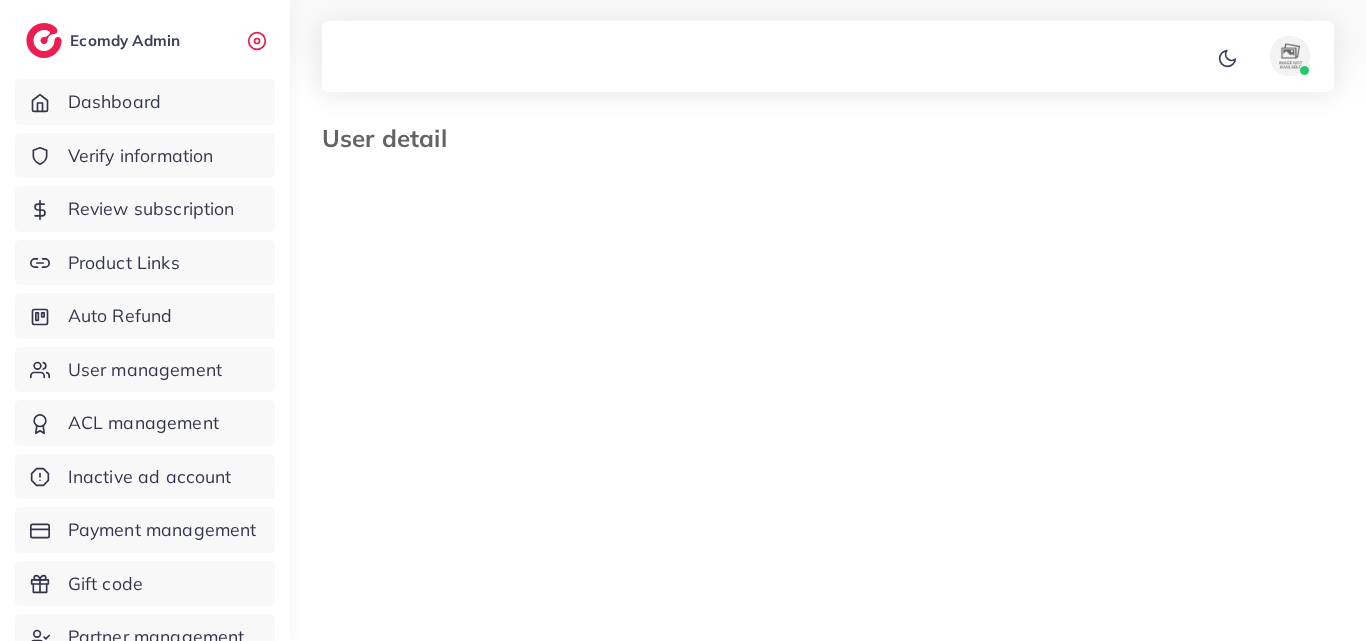 click on "List Ads Account" at bounding box center [822, 387] 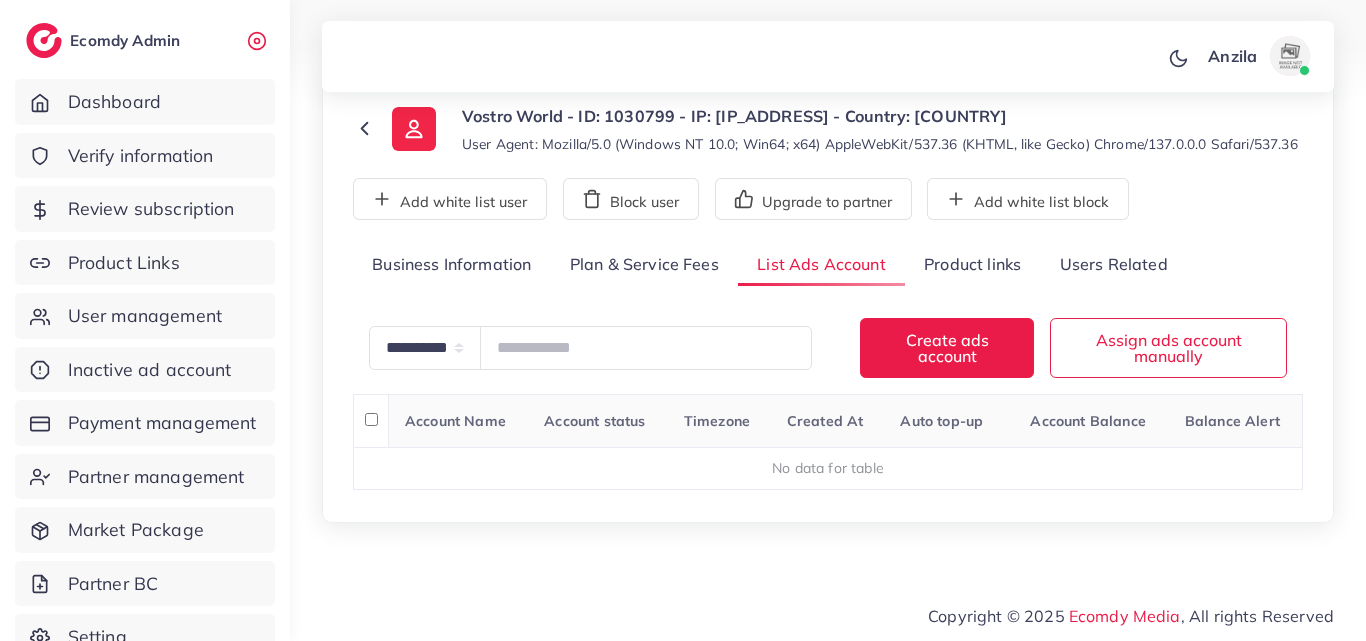 scroll, scrollTop: 126, scrollLeft: 0, axis: vertical 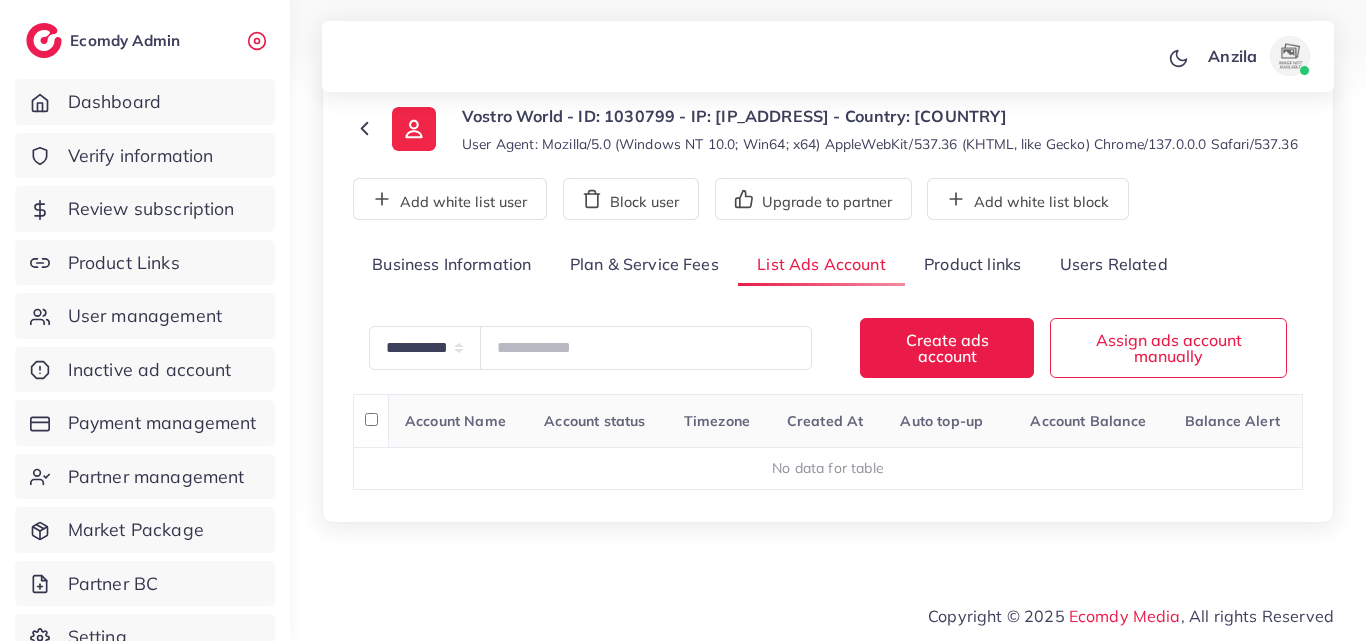 click on "Product links" at bounding box center (972, 265) 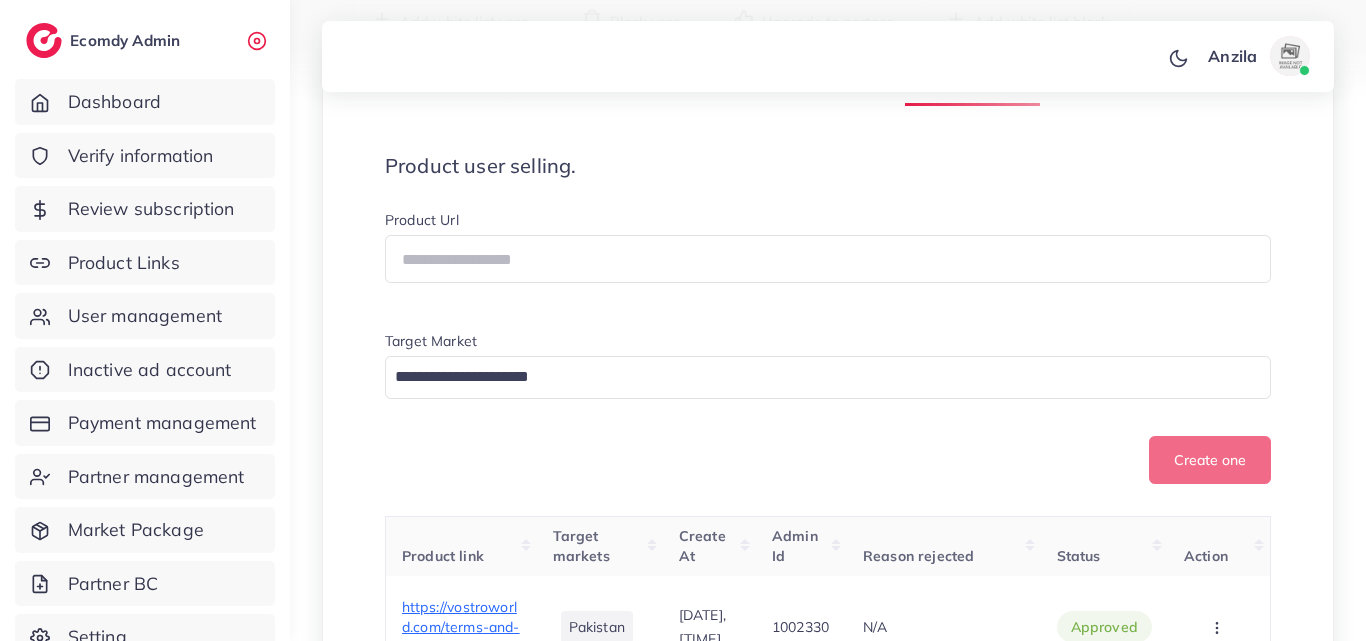 scroll, scrollTop: 276, scrollLeft: 0, axis: vertical 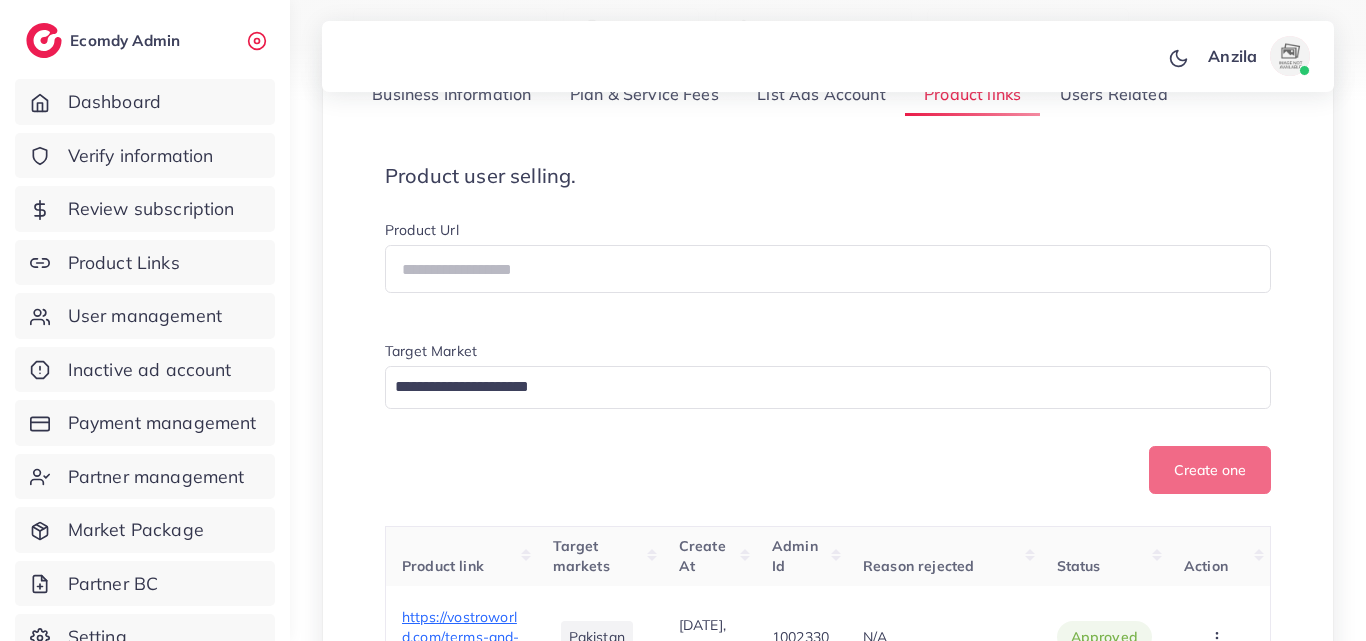 click on "**********" at bounding box center (828, 648) 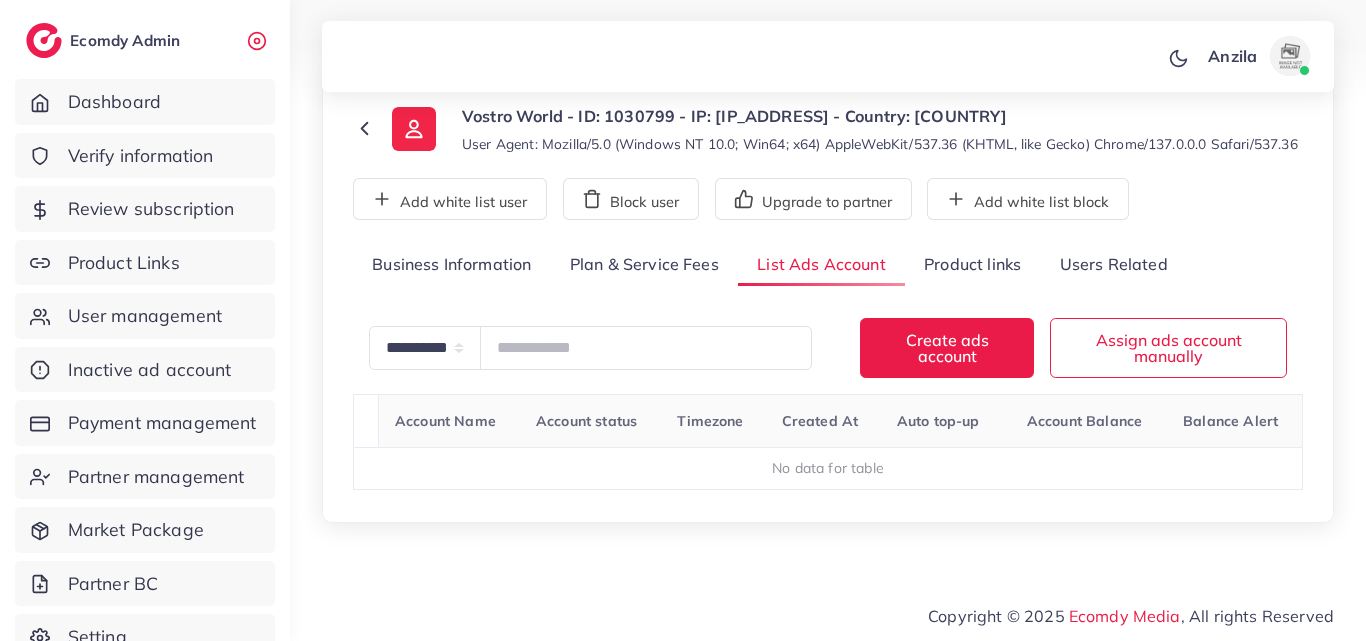 scroll, scrollTop: 126, scrollLeft: 0, axis: vertical 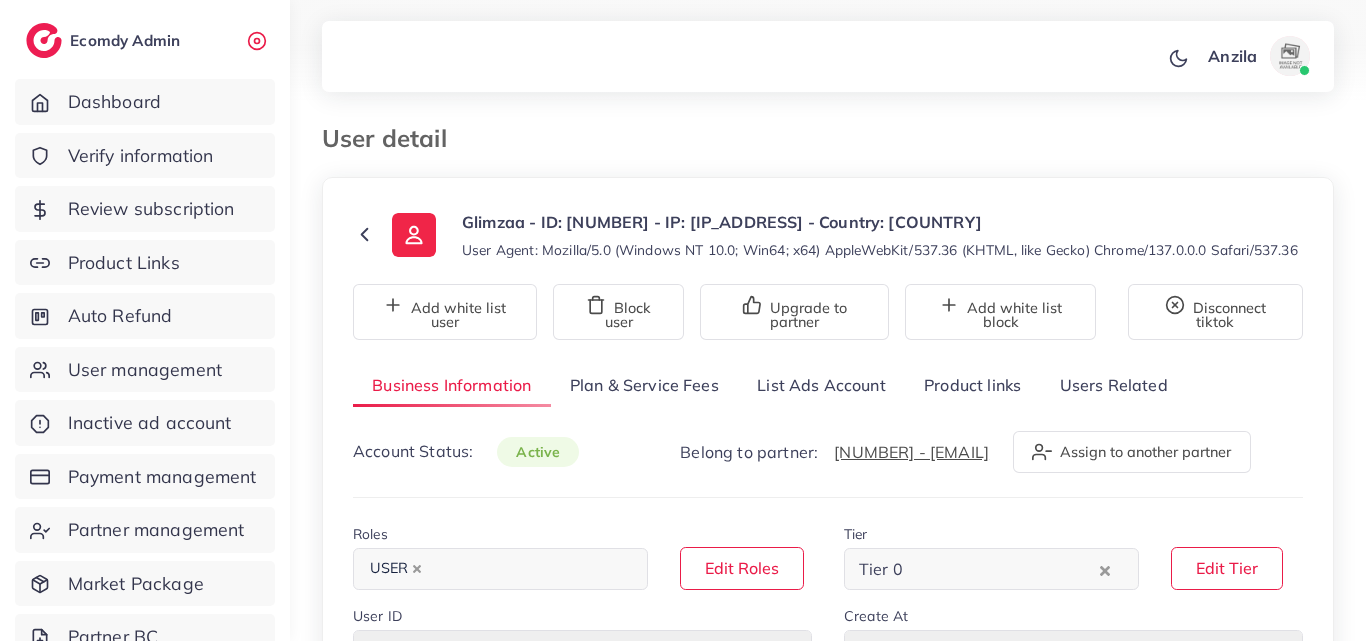 type on "*******" 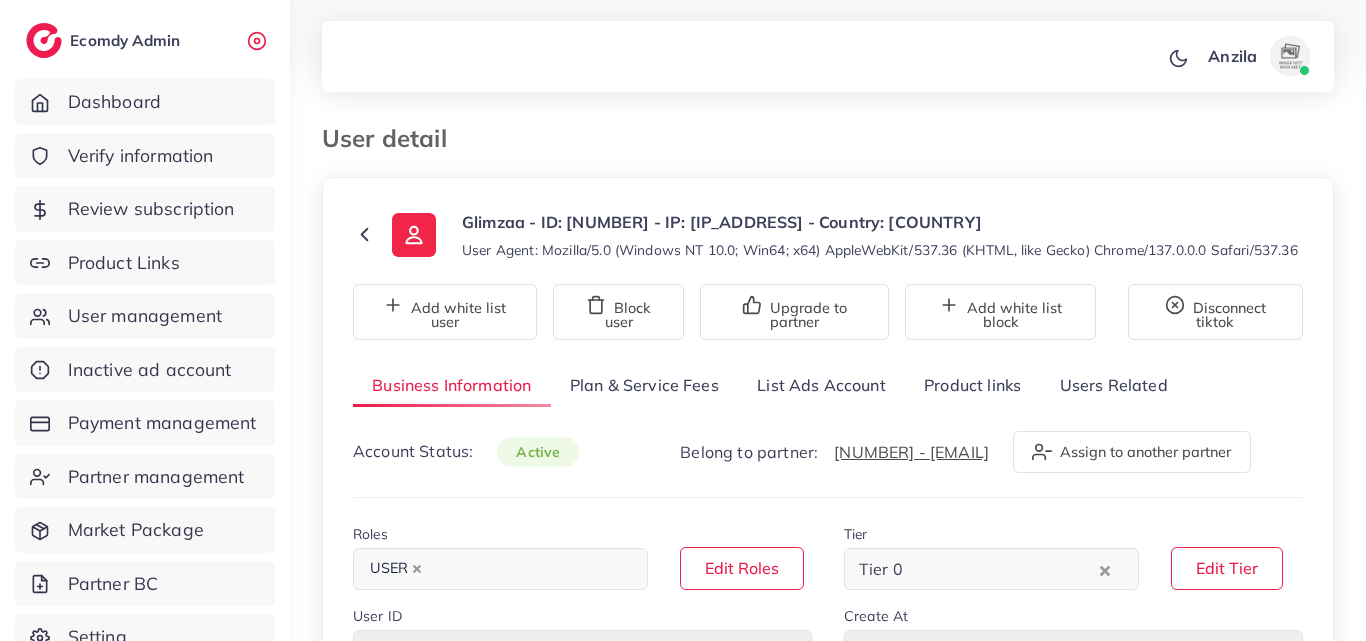 click on "**********" at bounding box center [828, 935] 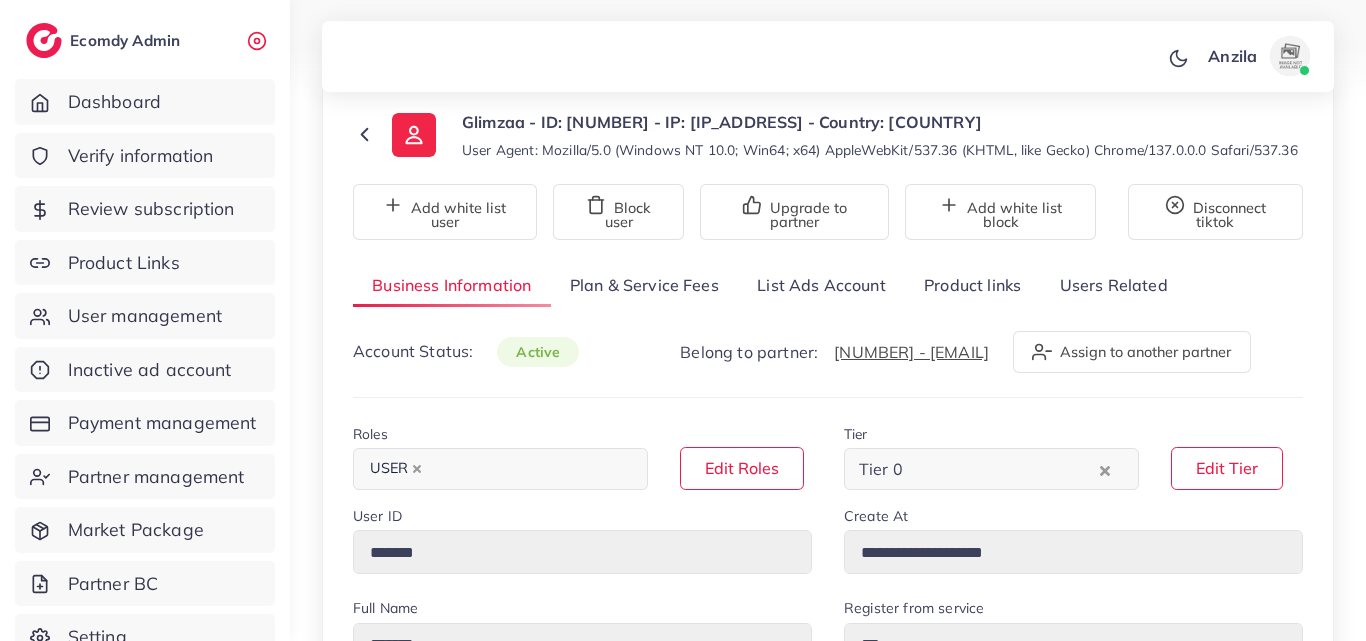 click on "List Ads Account" at bounding box center [821, 285] 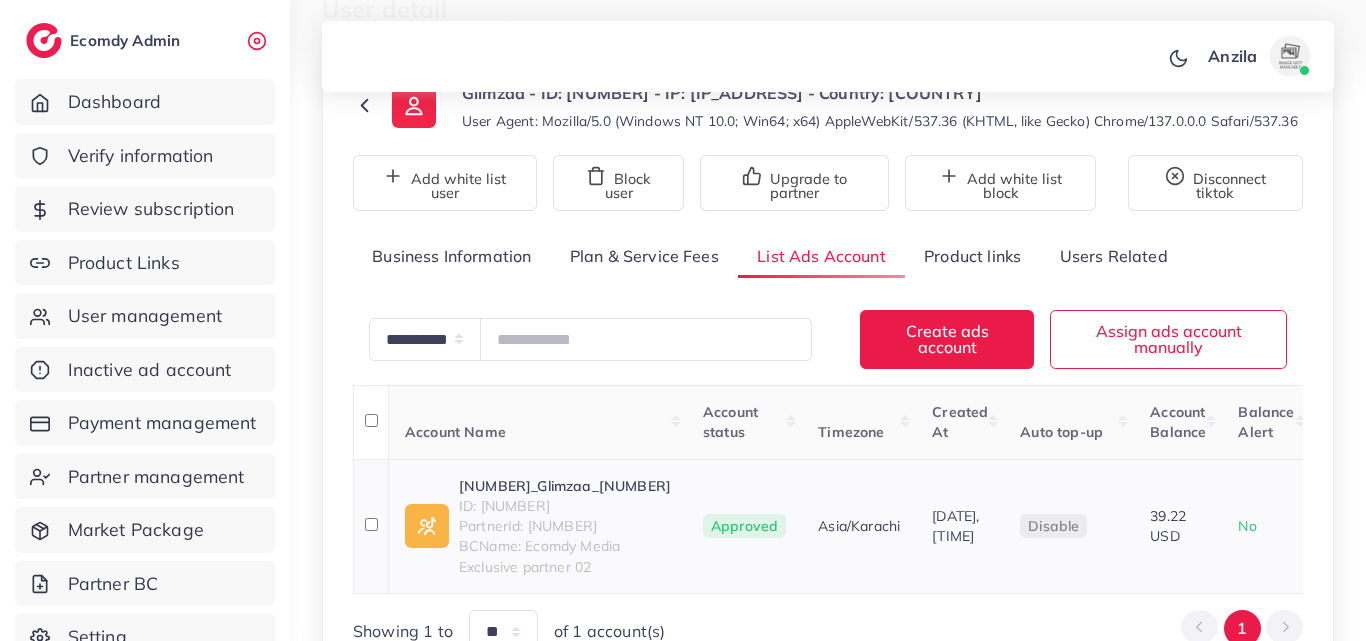 scroll, scrollTop: 127, scrollLeft: 0, axis: vertical 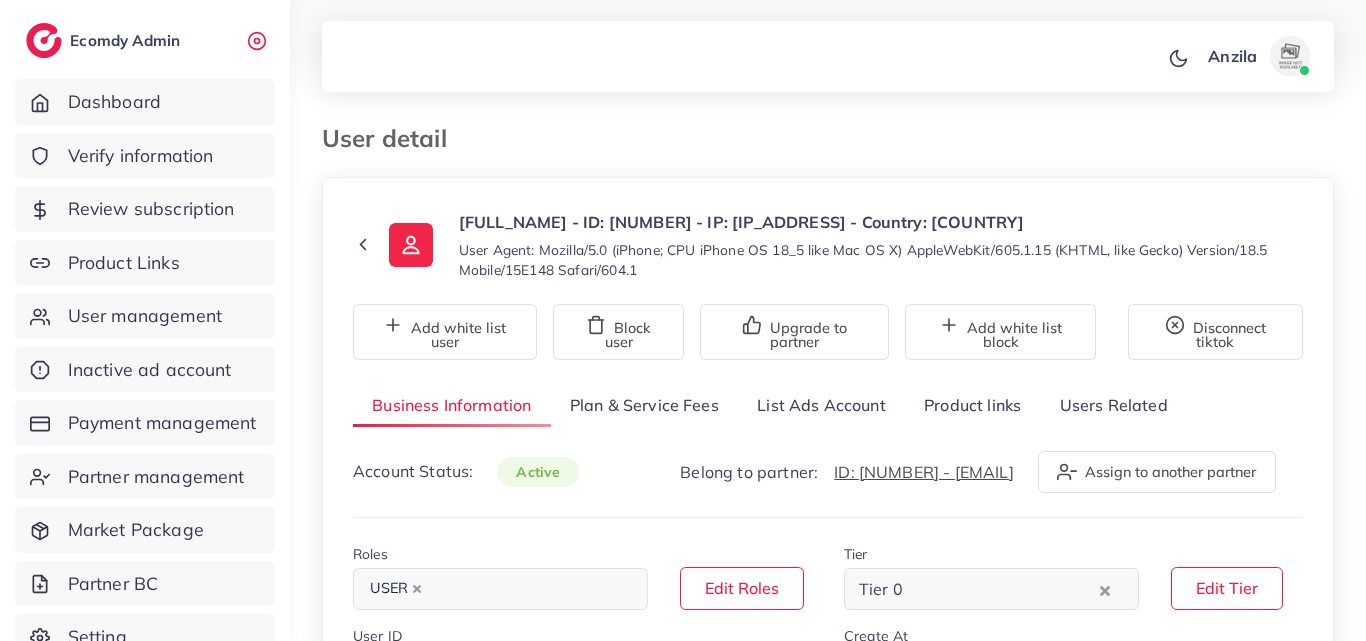 select on "********" 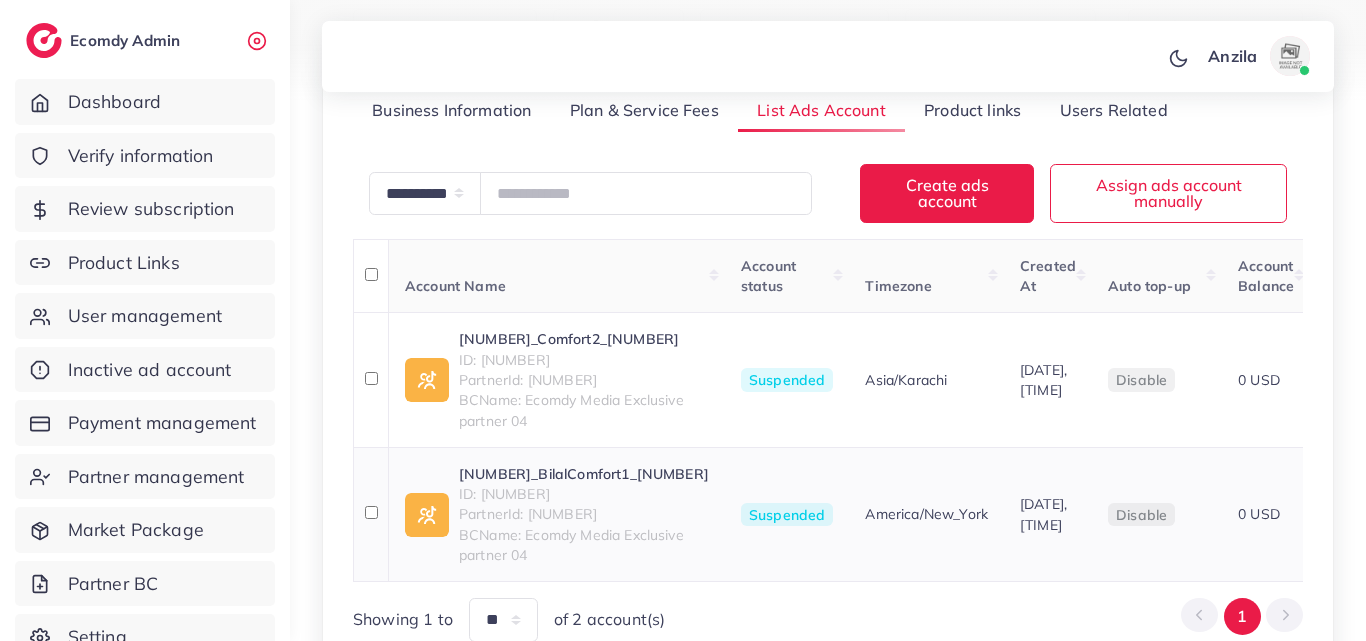 scroll, scrollTop: 400, scrollLeft: 0, axis: vertical 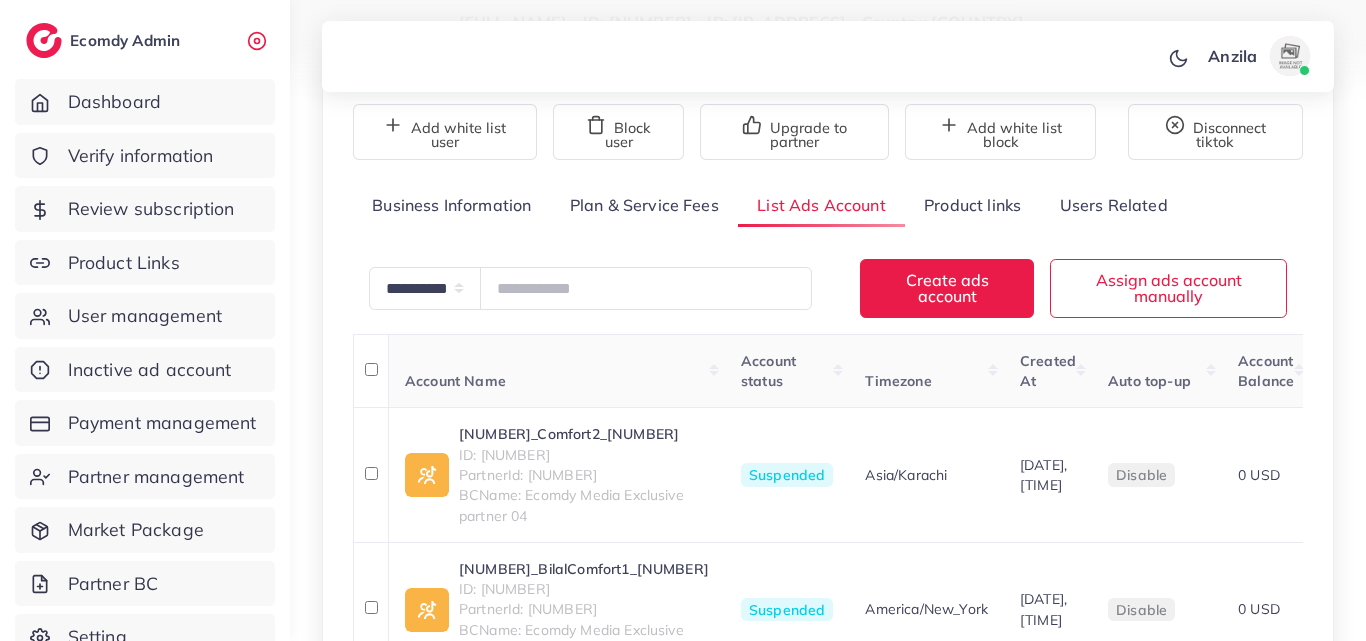 click on "Product links" at bounding box center [972, 205] 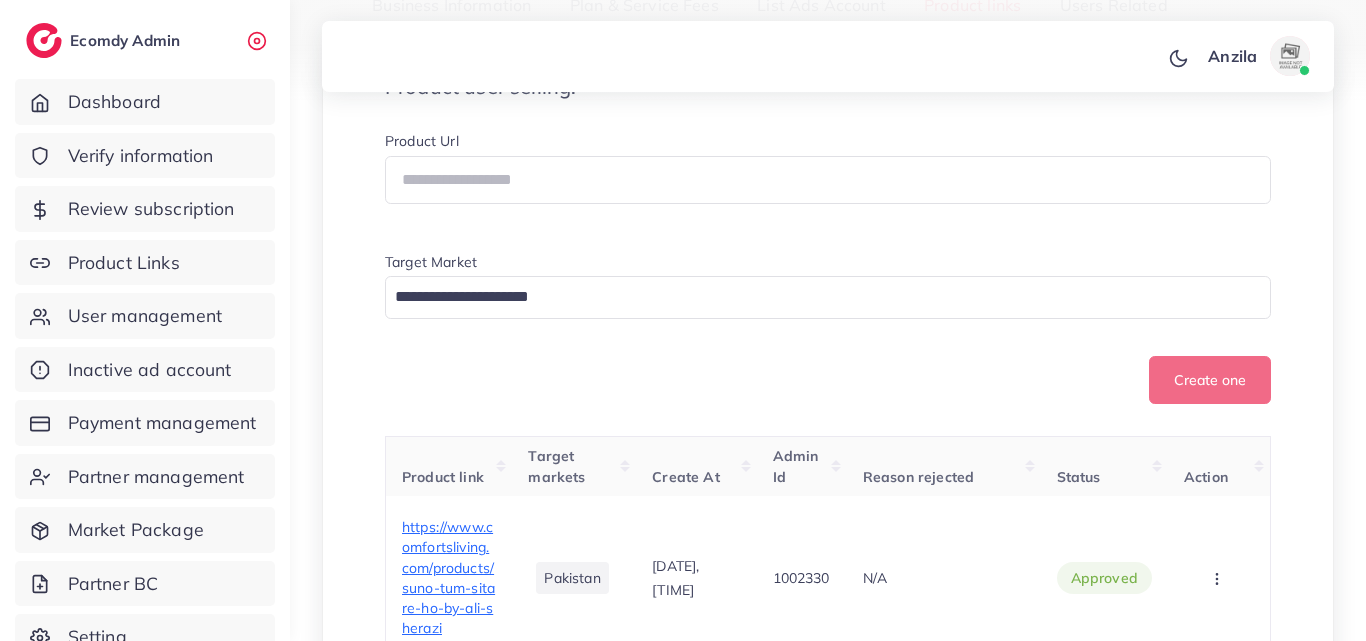 scroll, scrollTop: 0, scrollLeft: 0, axis: both 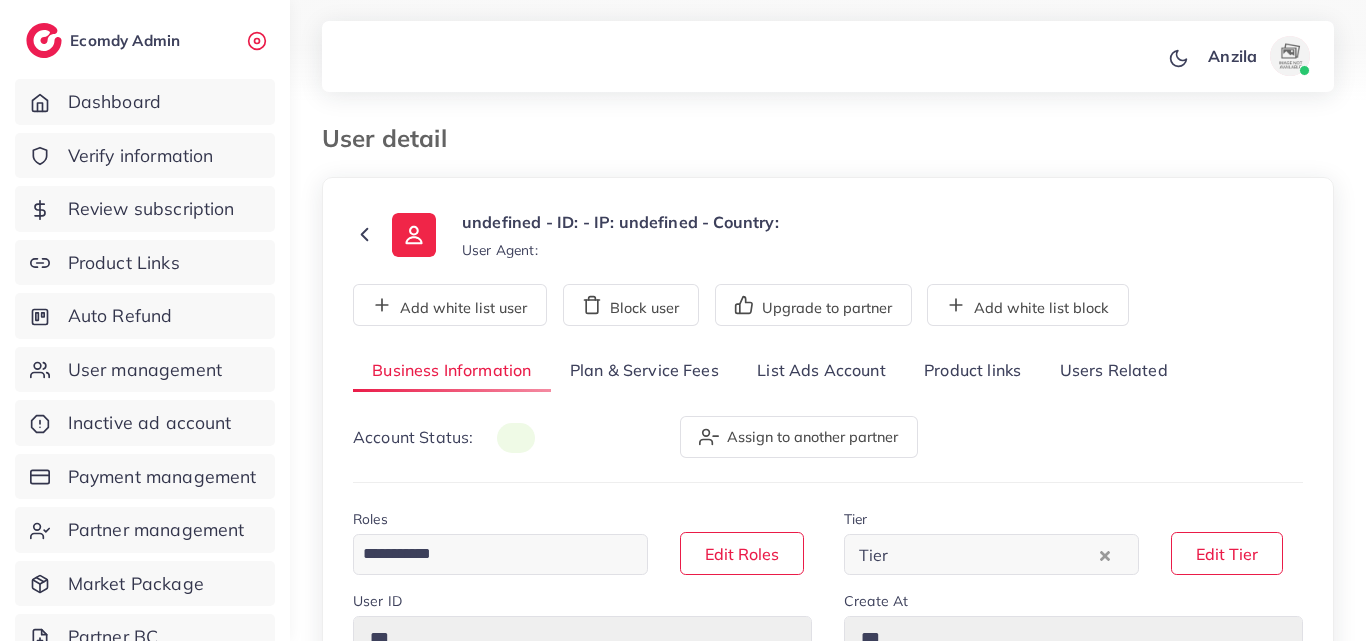click on "undefined - ID:  - IP: undefined - Country:   User Agent:   Add white list user   Block user   Upgrade to partner   Add white list block  Business Information Plan & Service Fees List Ads Account Product links Users Related  Account Status:   Assign to another partner   Roles            Loading...      Edit Roles   Tier
Tier
Loading...      Edit Tier   User ID  ***  Create At  ***  Full Name  ***  Register from service  ***  Email  ***  Phone Number  * ****** A B C D E F G H I J K L M N O P Q R S T U V W X Y Z search no result Afghanistan (‫افغانستان‬‎) +93 Albania (Shqipëri) +355 Algeria (‫الجزائر‬‎) +213 American Samoa +1684 Andorra +376 Angola +244 Anguilla +1264 Antigua and Barbuda +1268 Argentina +54 Armenia (Հայաստան) +374 Aruba +297 Australia +61 Austria (Österreich) +43 Azerbaijan (Azərbaycan) +994 Bahamas +1242 Bahrain (‫البحرين‬‎) +973 Bangladesh (বাংলাদেশ) +880 Barbados +1246 +375 +32 Belize +1" at bounding box center (828, 927) 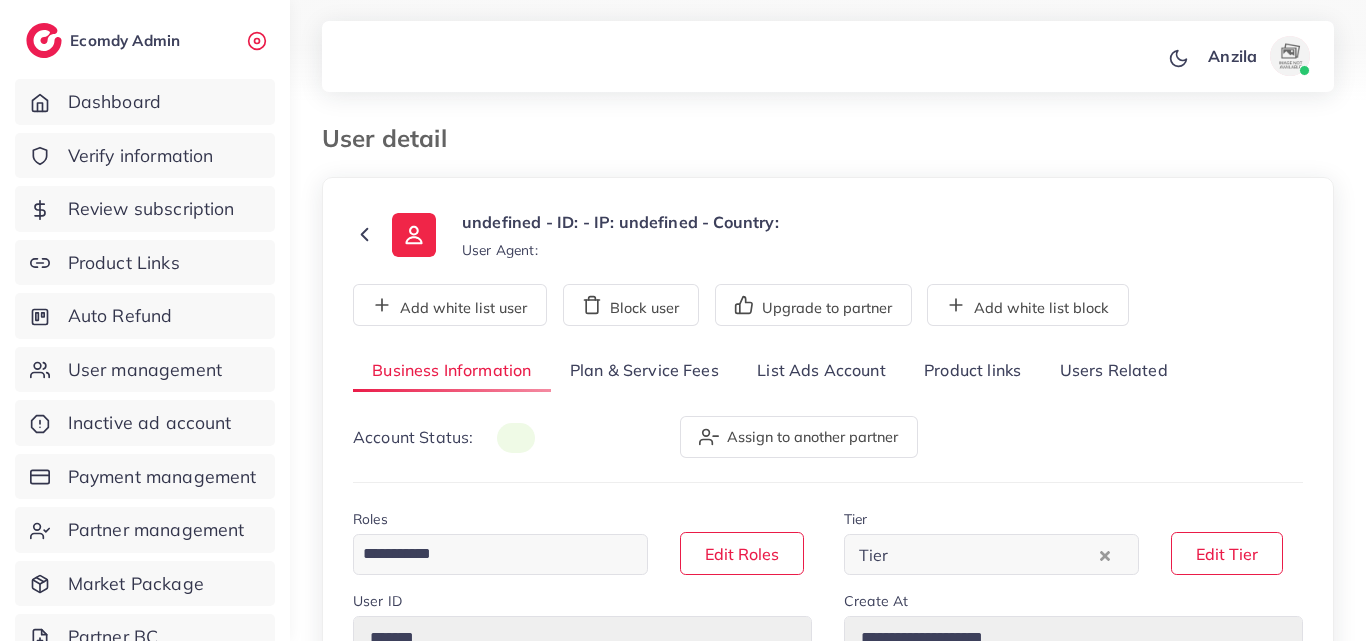 scroll, scrollTop: 0, scrollLeft: 0, axis: both 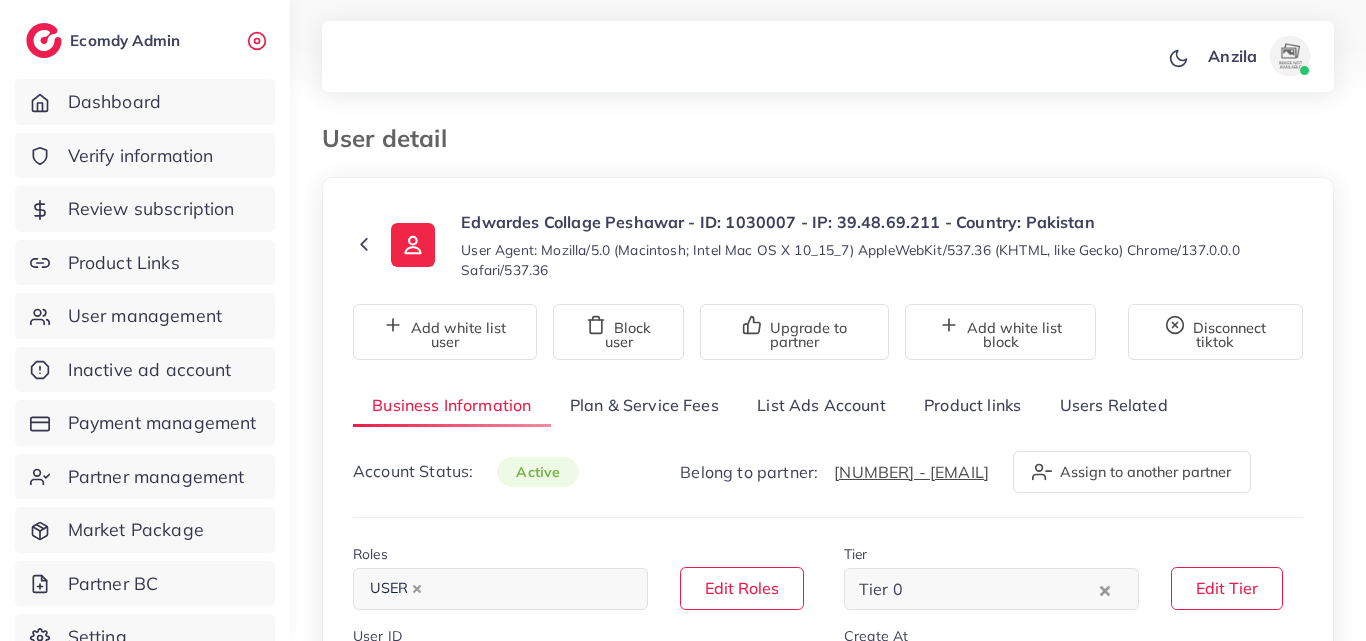 click on "List Ads Account" at bounding box center (821, 405) 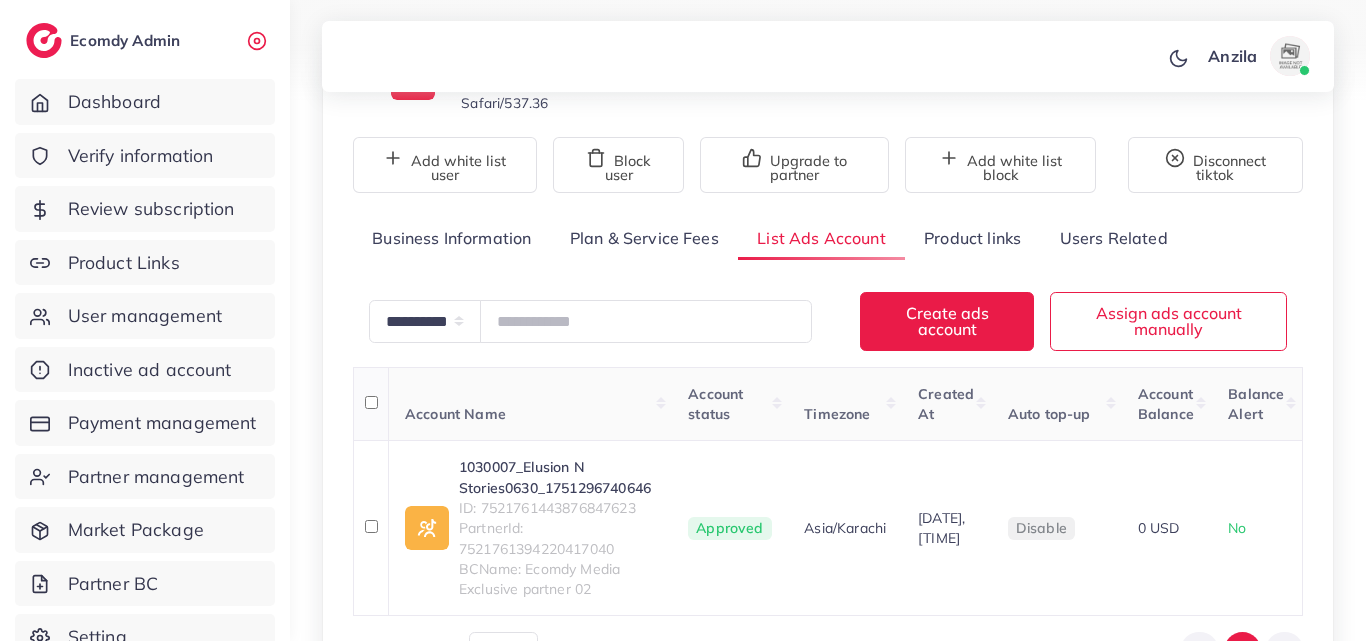 scroll, scrollTop: 367, scrollLeft: 0, axis: vertical 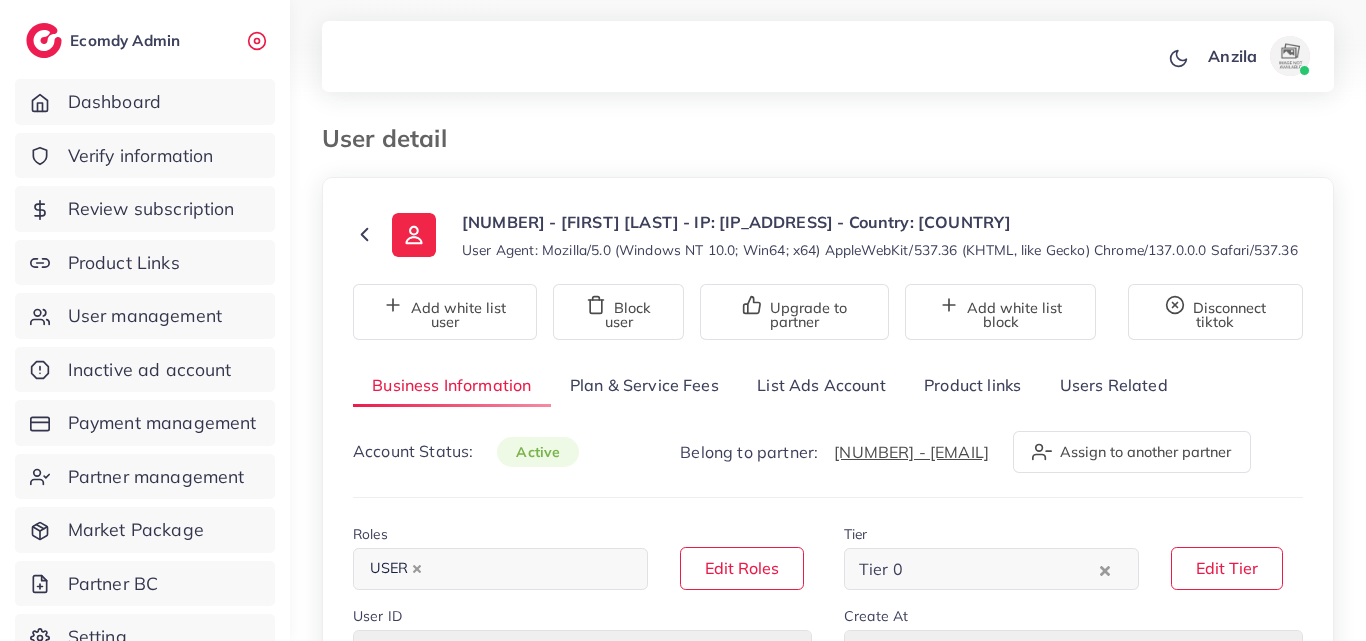select on "********" 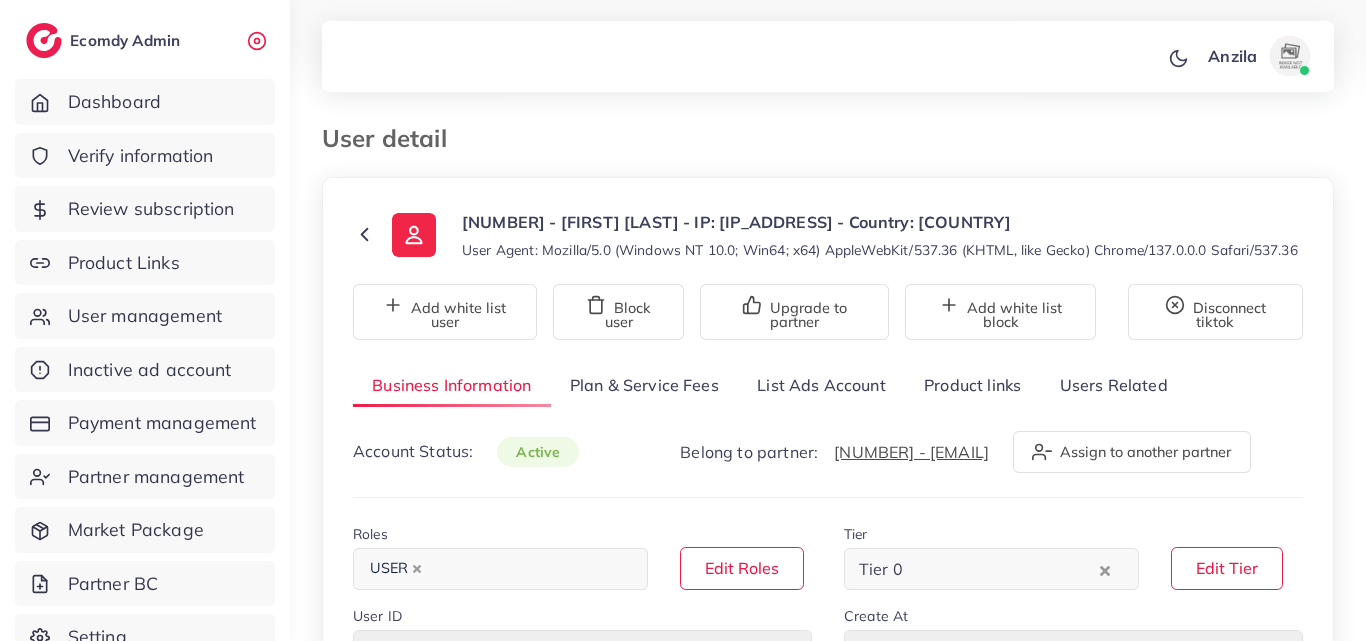 scroll, scrollTop: 0, scrollLeft: 0, axis: both 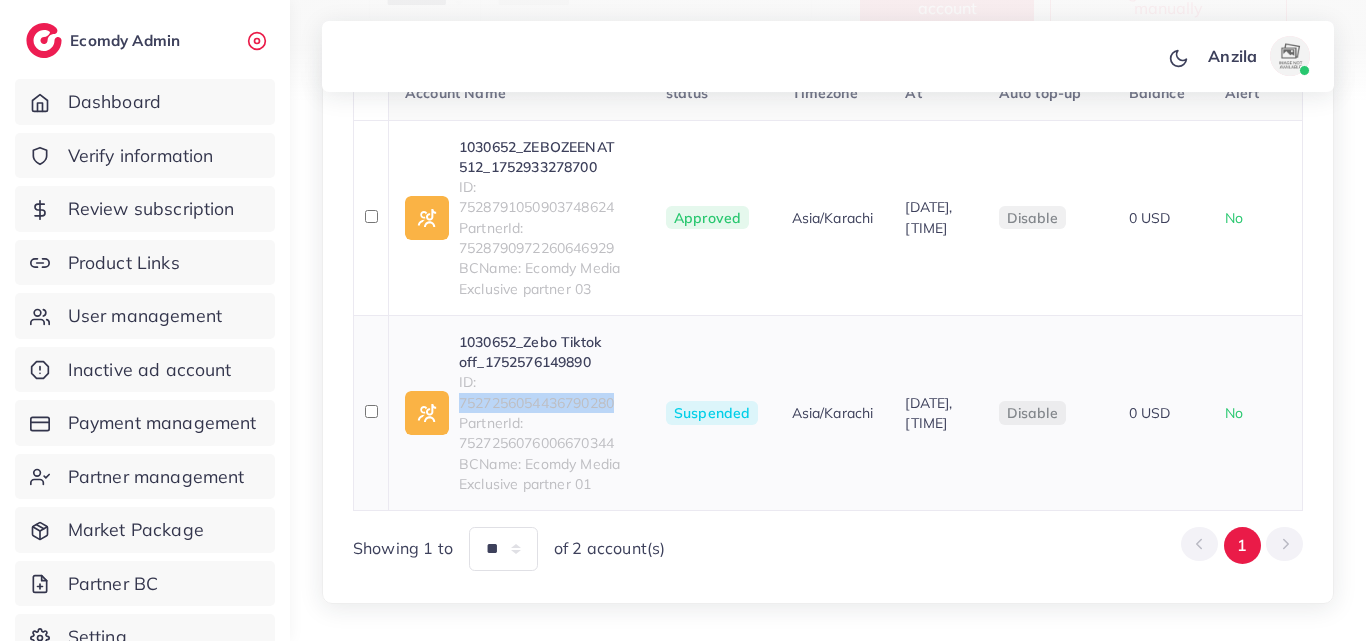 drag, startPoint x: 456, startPoint y: 421, endPoint x: 618, endPoint y: 419, distance: 162.01234 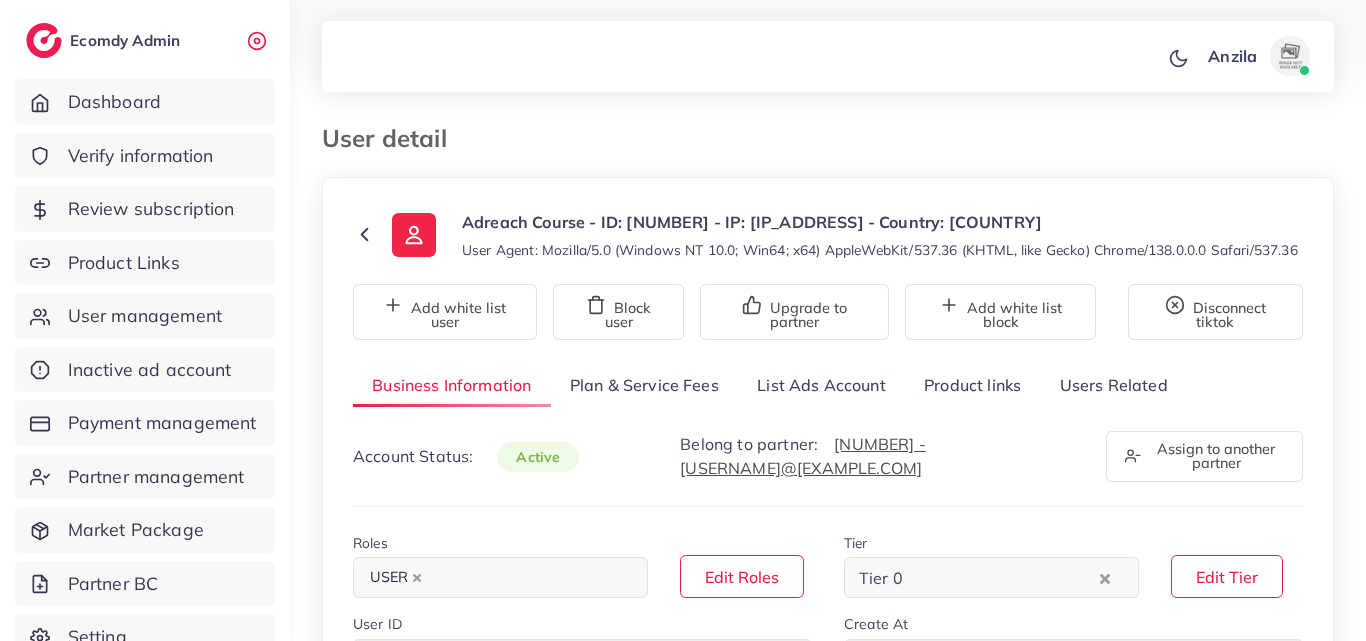 click on "List Ads Account" at bounding box center [821, 385] 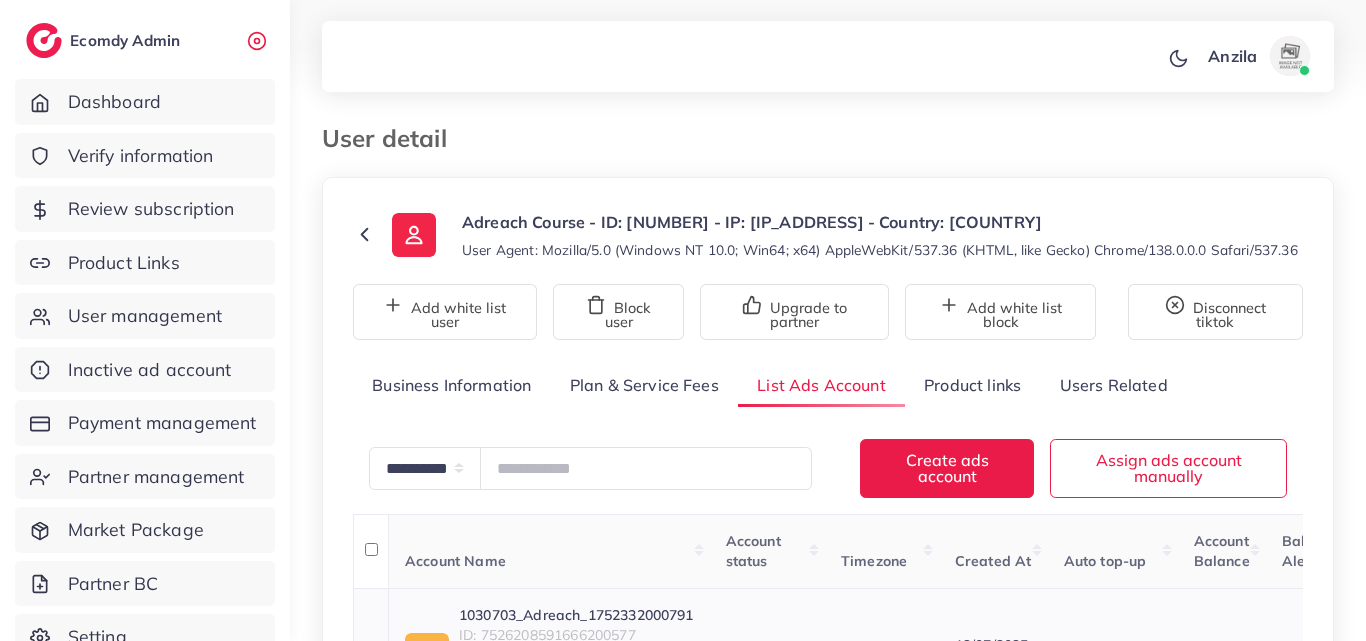 scroll, scrollTop: 327, scrollLeft: 0, axis: vertical 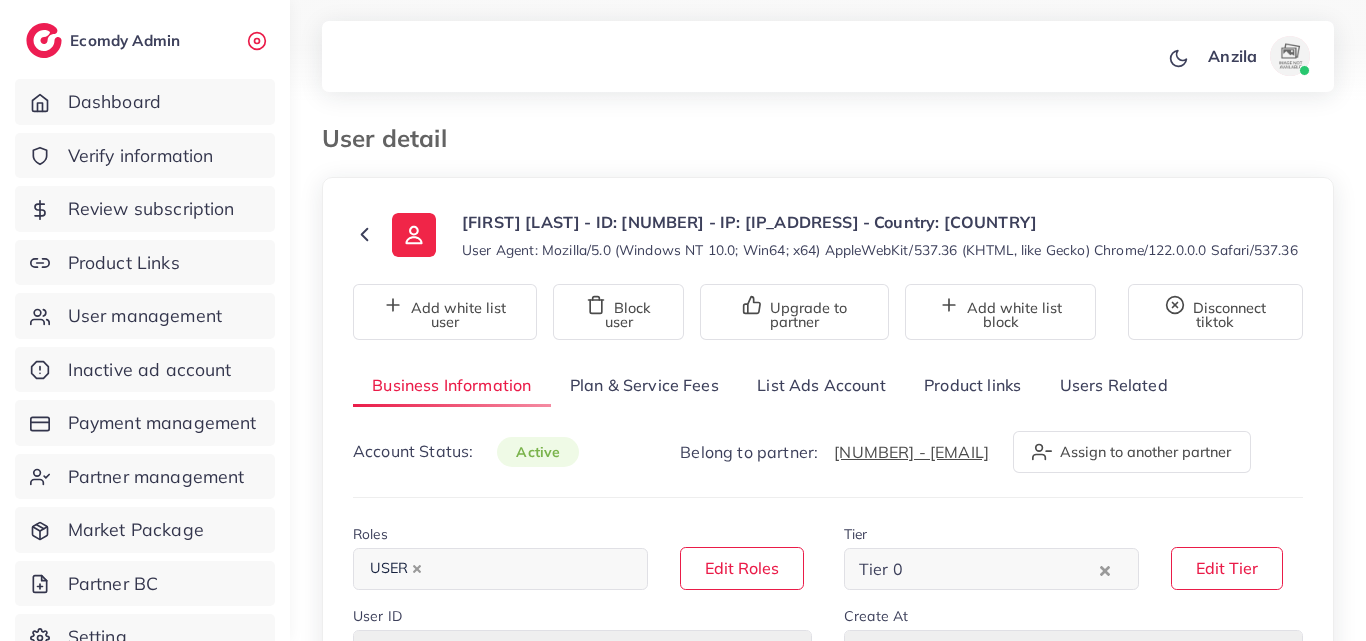 click on "List Ads Account" at bounding box center [821, 385] 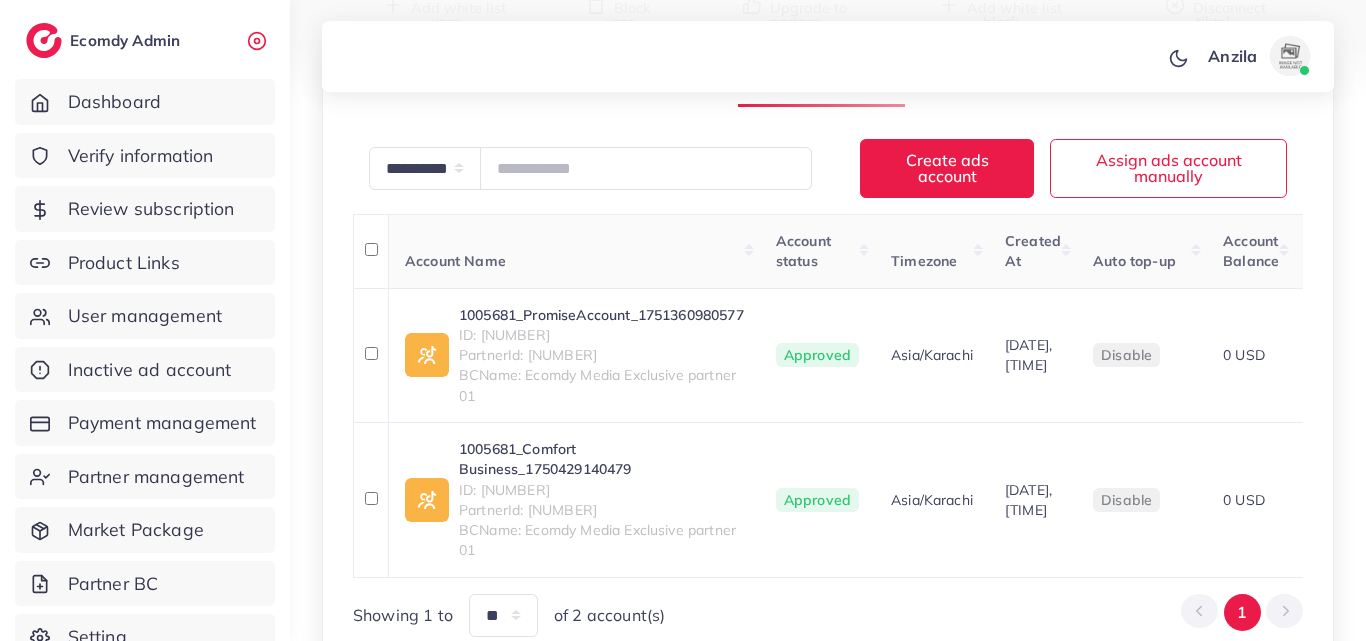 scroll, scrollTop: 300, scrollLeft: 0, axis: vertical 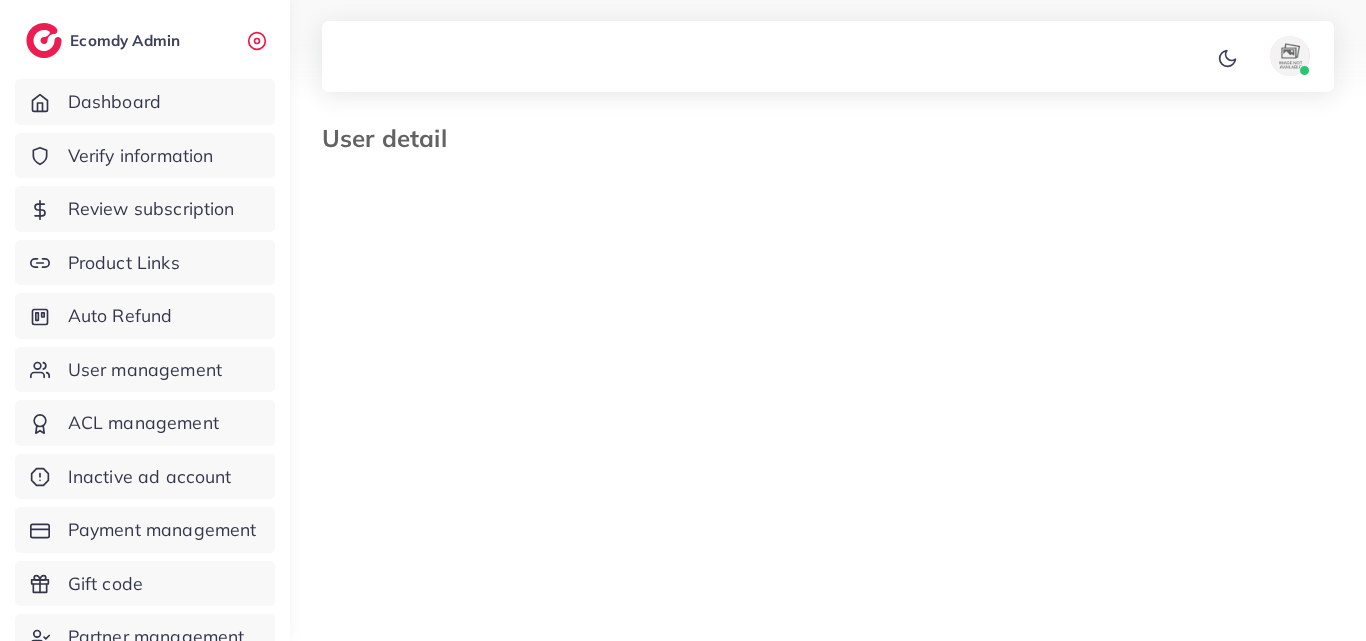 type on "*******" 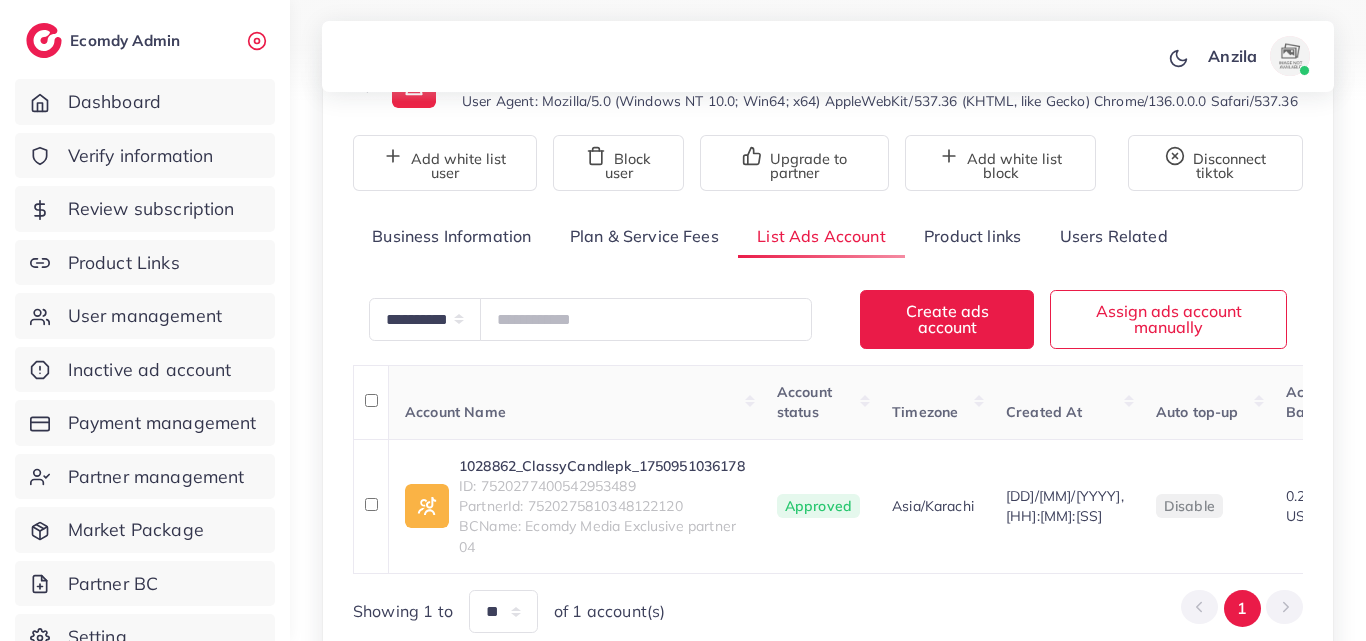 scroll, scrollTop: 227, scrollLeft: 0, axis: vertical 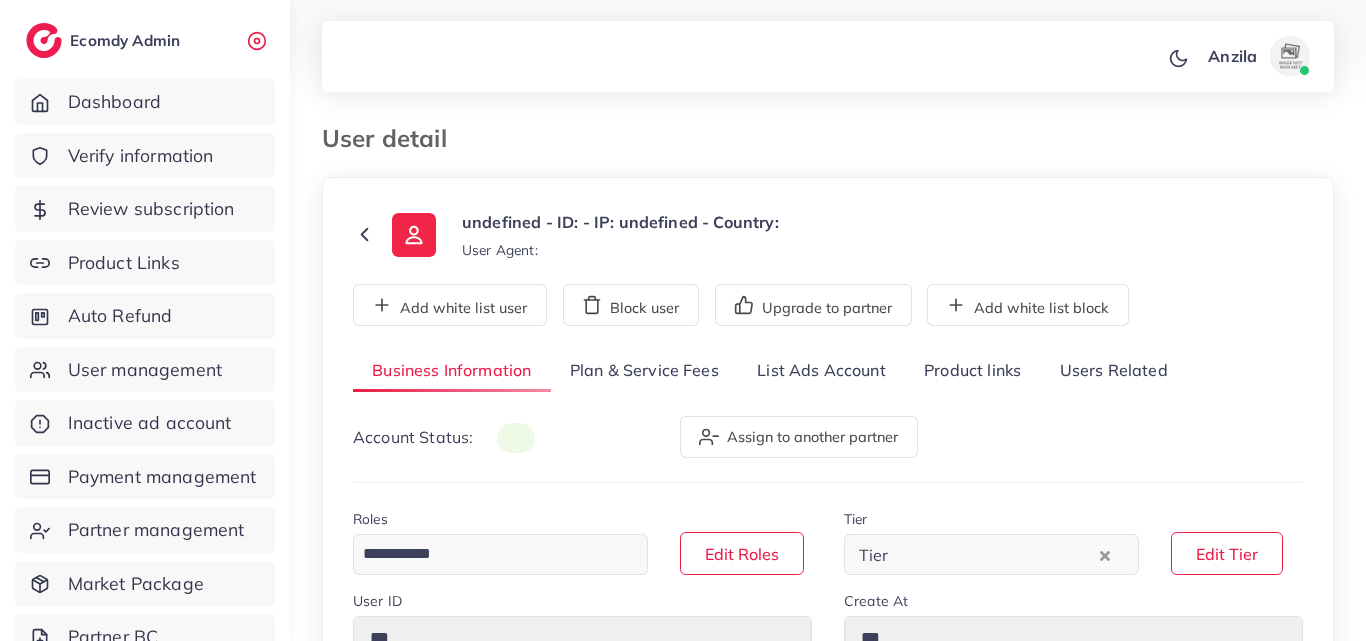 type on "*******" 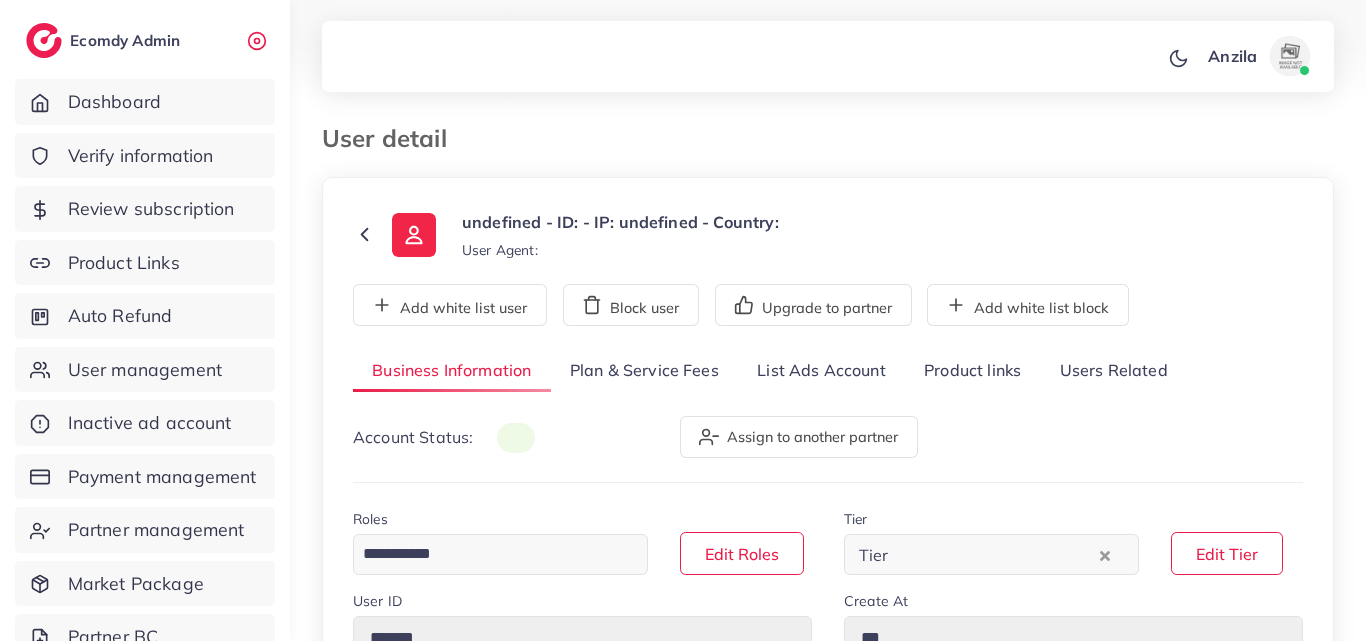 type on "**********" 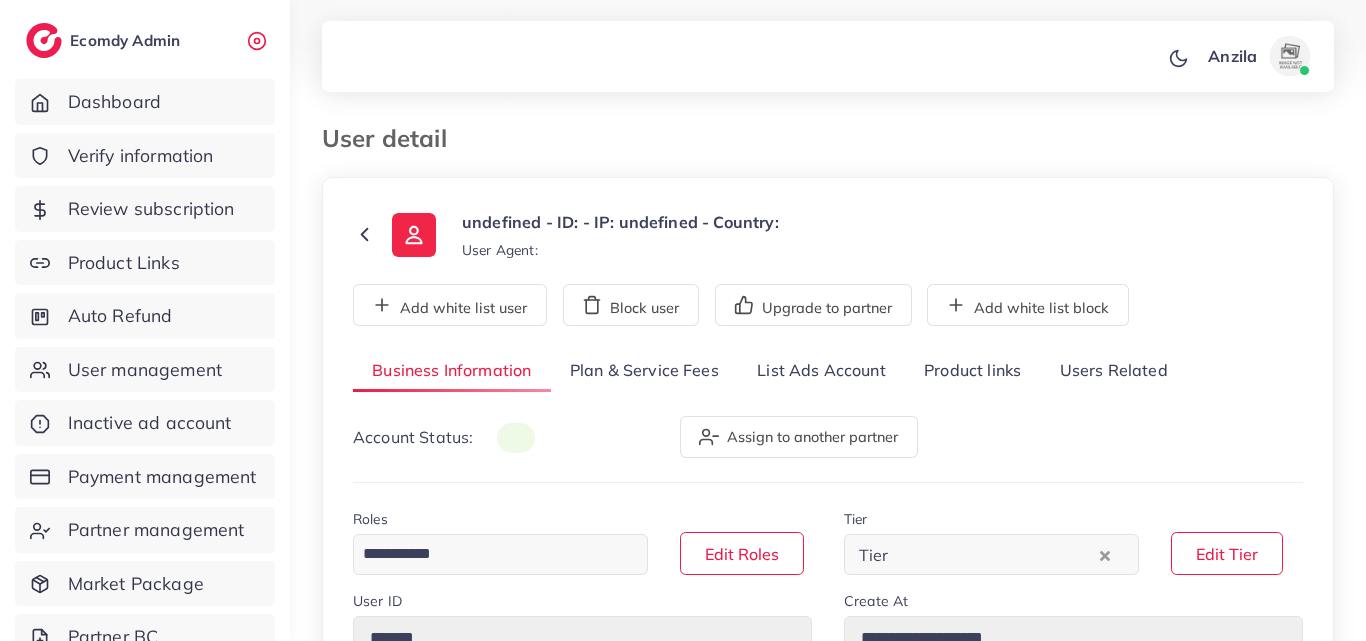 select on "********" 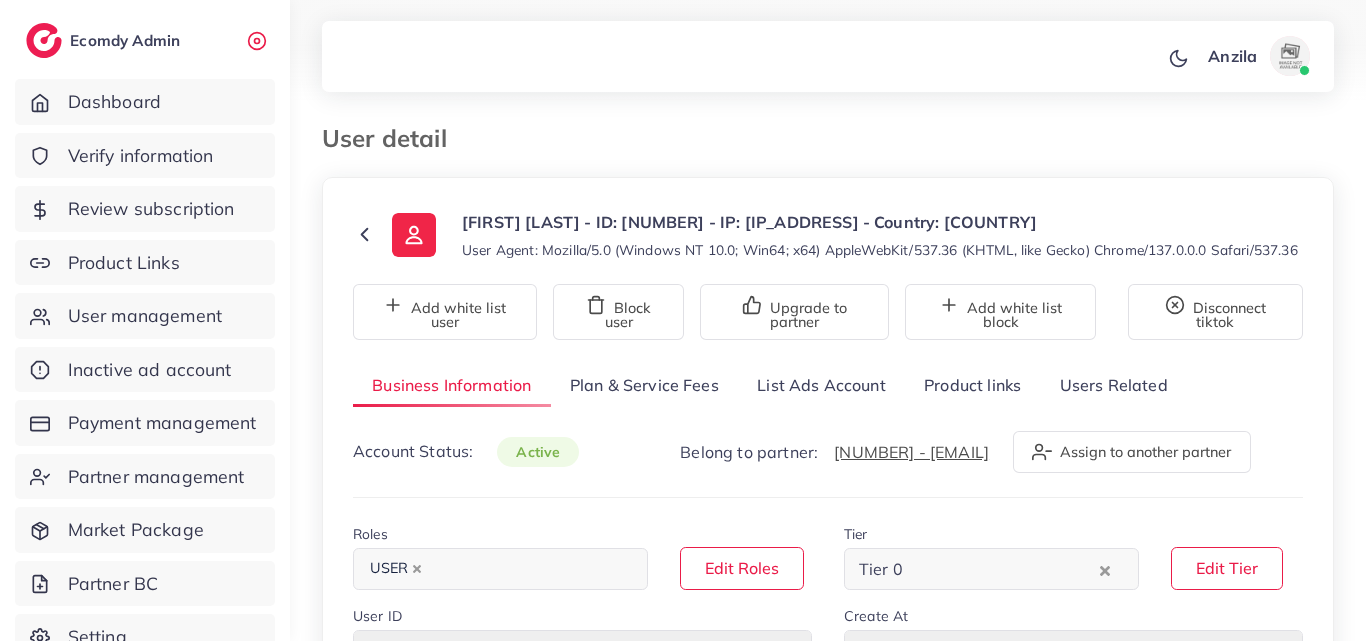 scroll, scrollTop: 0, scrollLeft: 0, axis: both 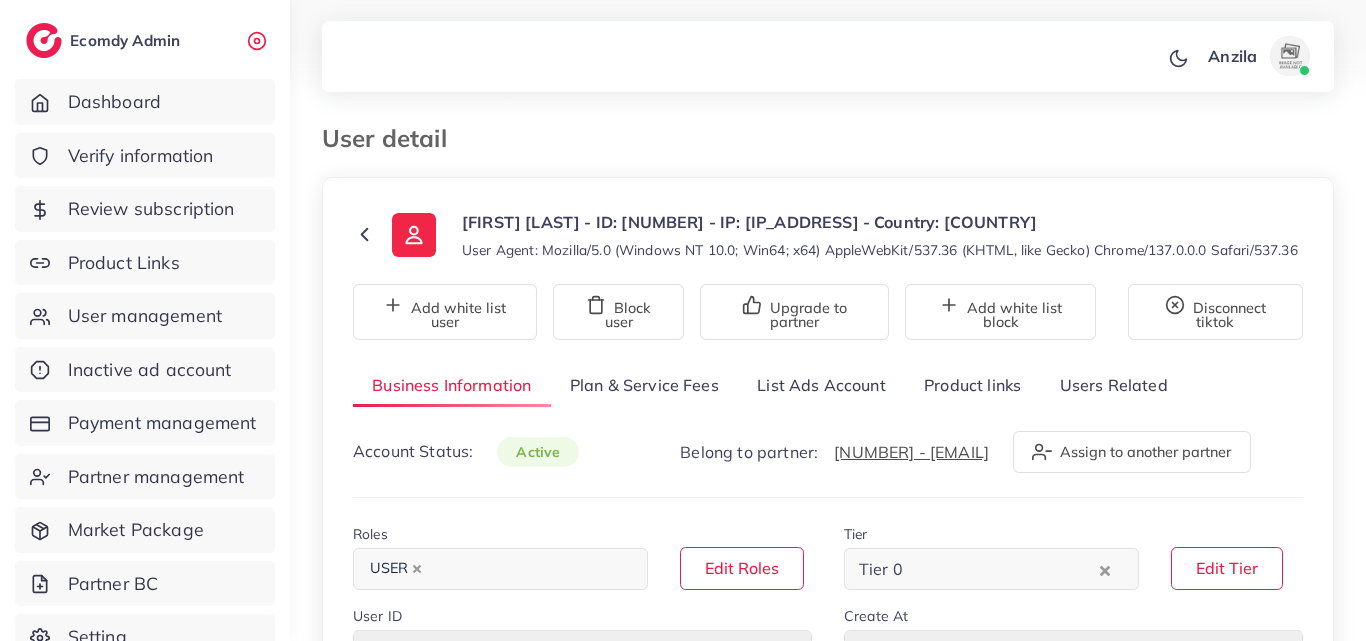 click on "List Ads Account" at bounding box center (821, 385) 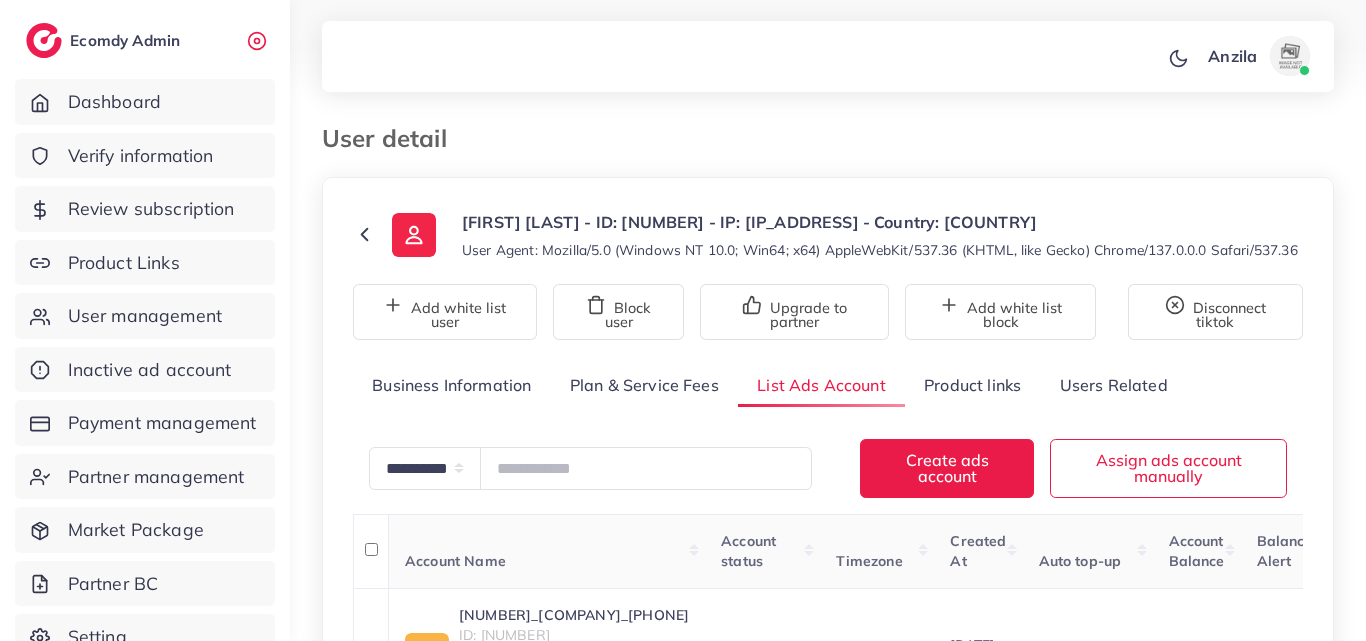scroll, scrollTop: 393, scrollLeft: 0, axis: vertical 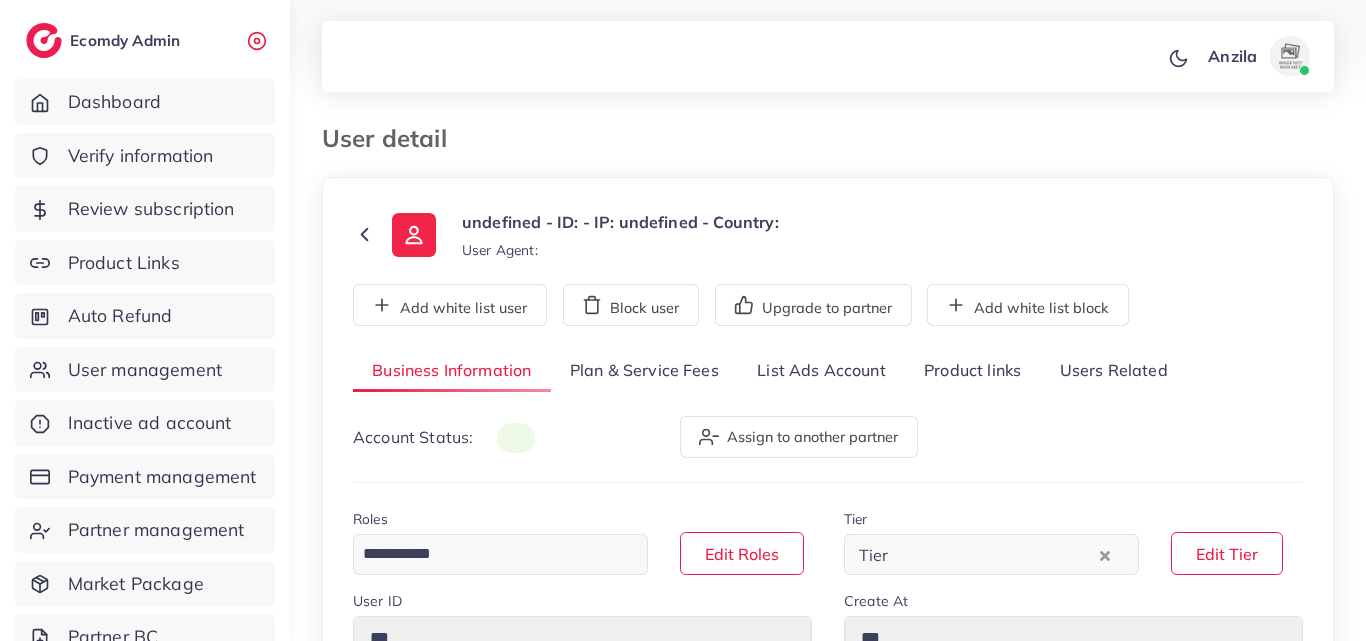 click on "List Ads Account" at bounding box center (821, 371) 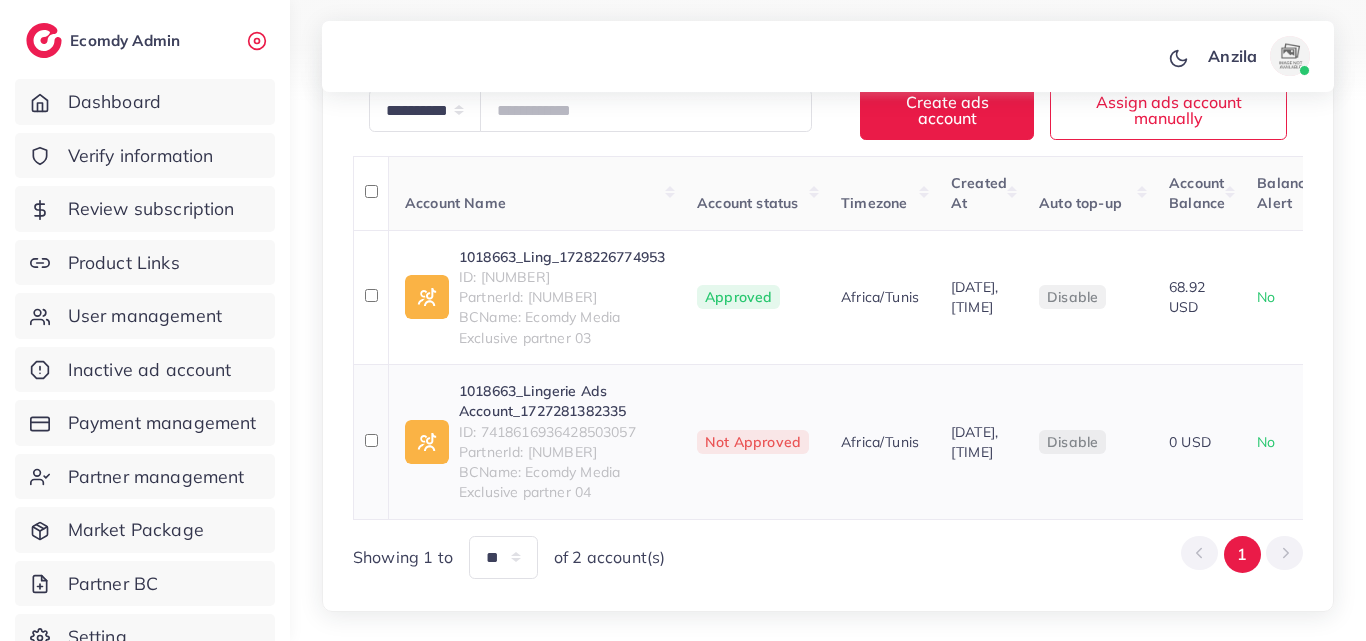 scroll, scrollTop: 402, scrollLeft: 0, axis: vertical 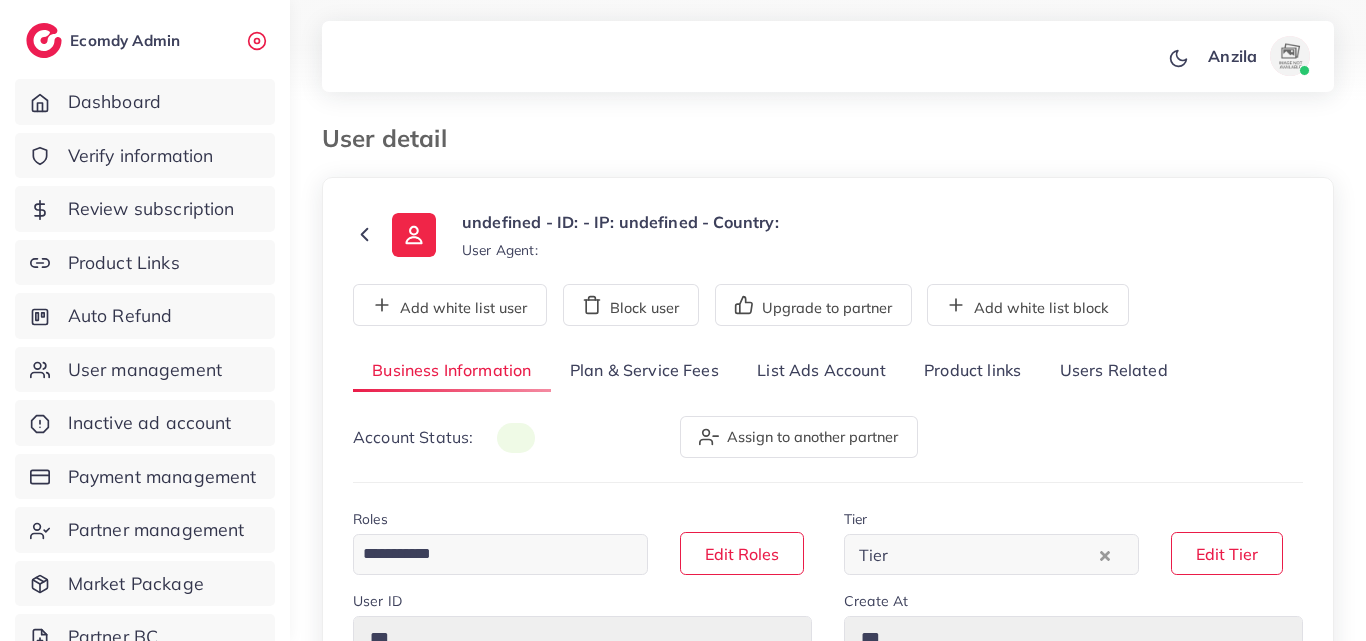 type on "*******" 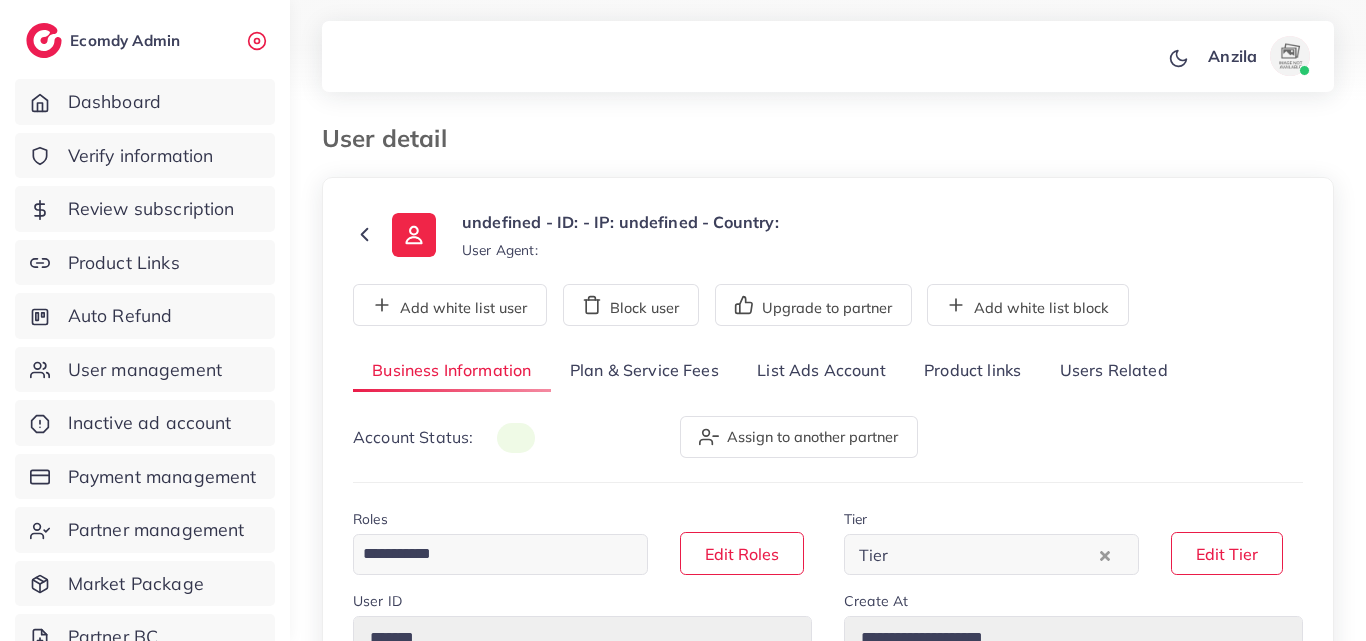type on "**********" 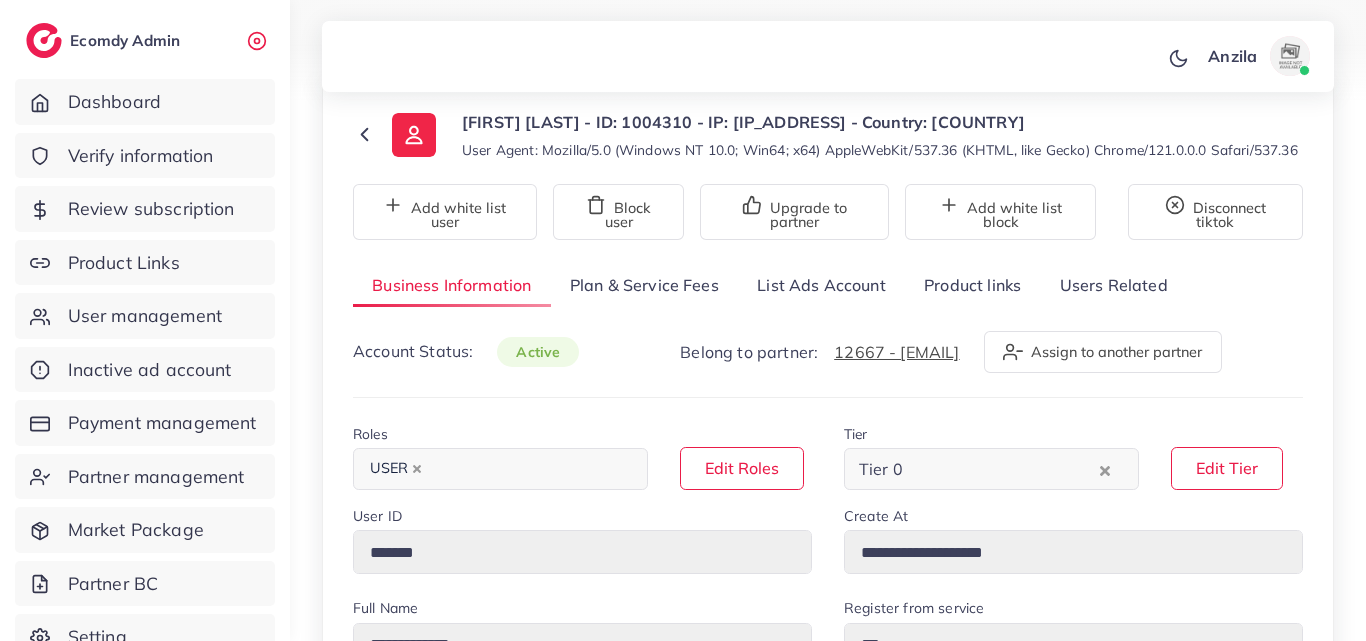 scroll, scrollTop: 0, scrollLeft: 0, axis: both 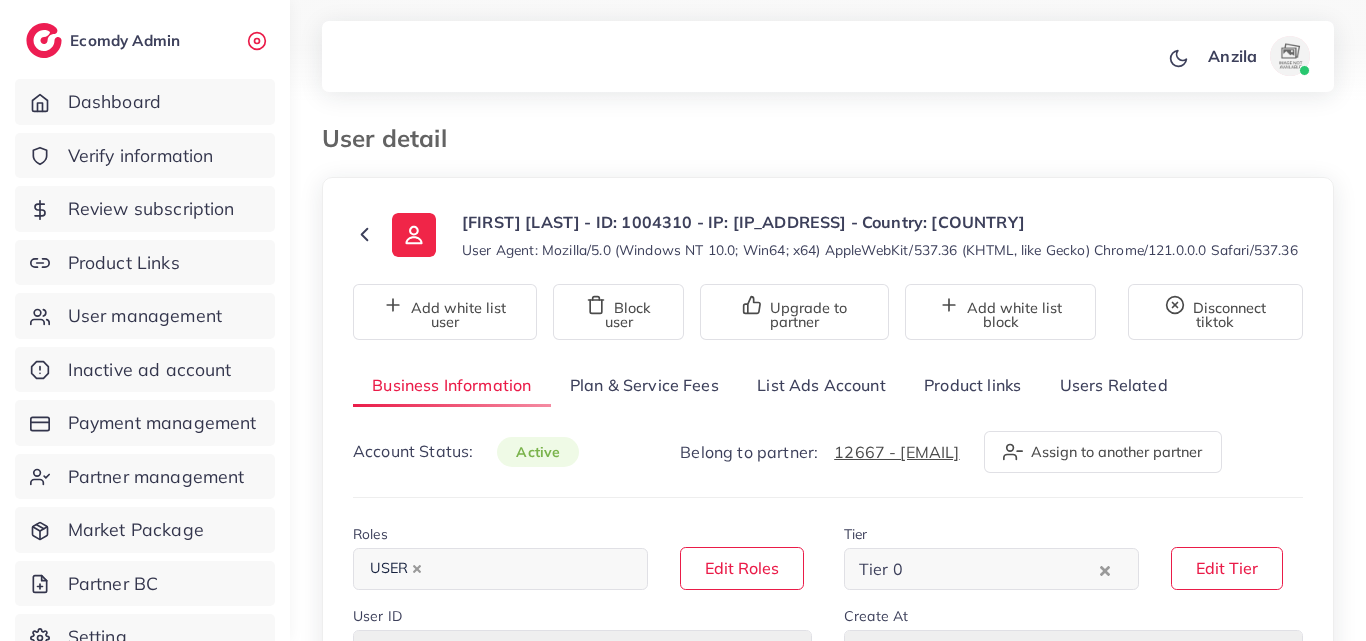click on "List Ads Account" at bounding box center [821, 385] 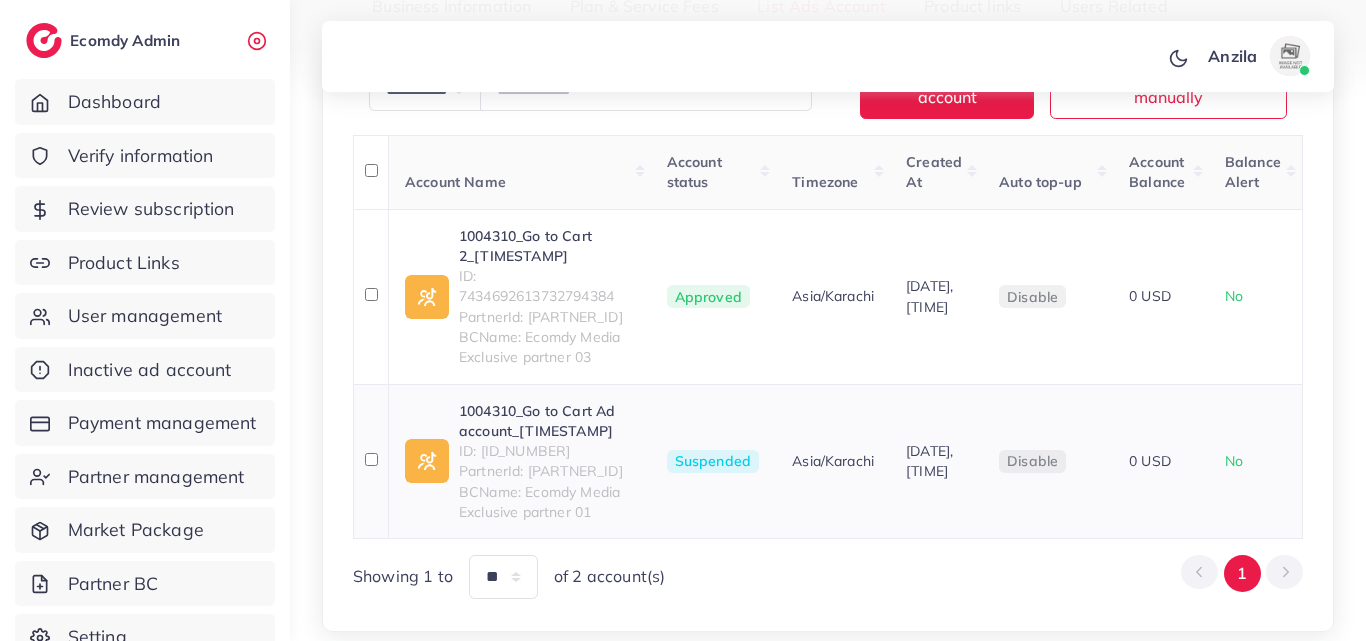 scroll, scrollTop: 500, scrollLeft: 0, axis: vertical 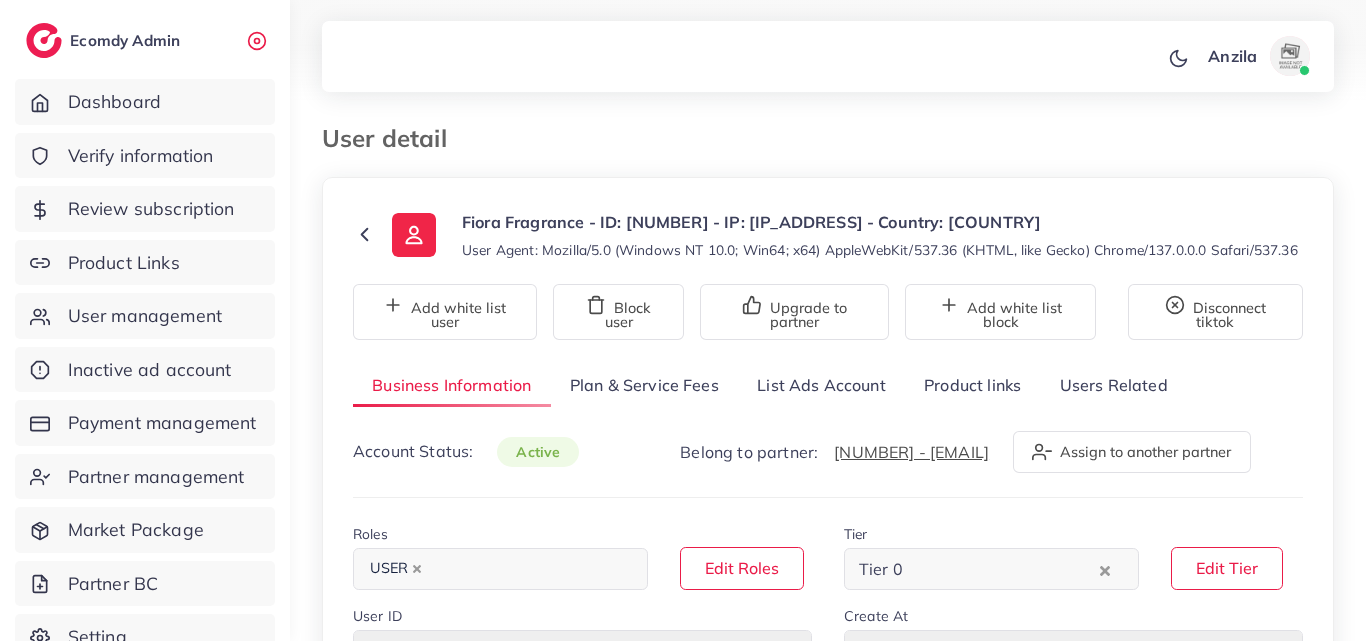 select on "********" 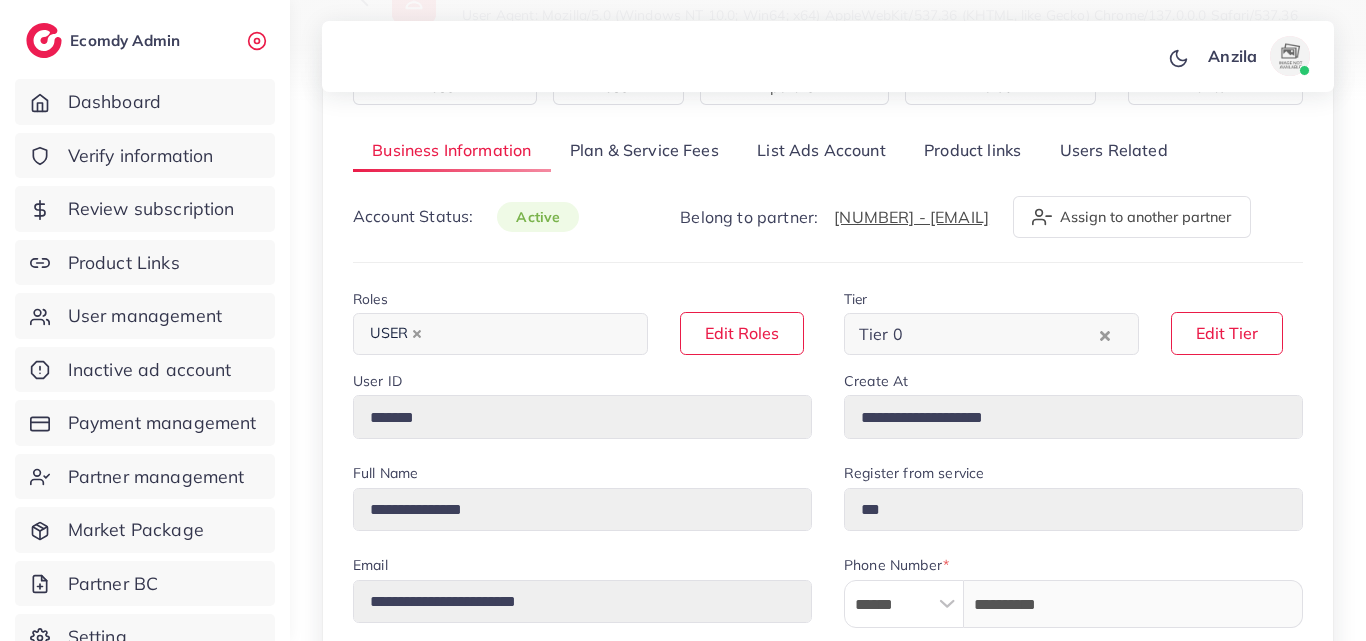 scroll, scrollTop: 200, scrollLeft: 0, axis: vertical 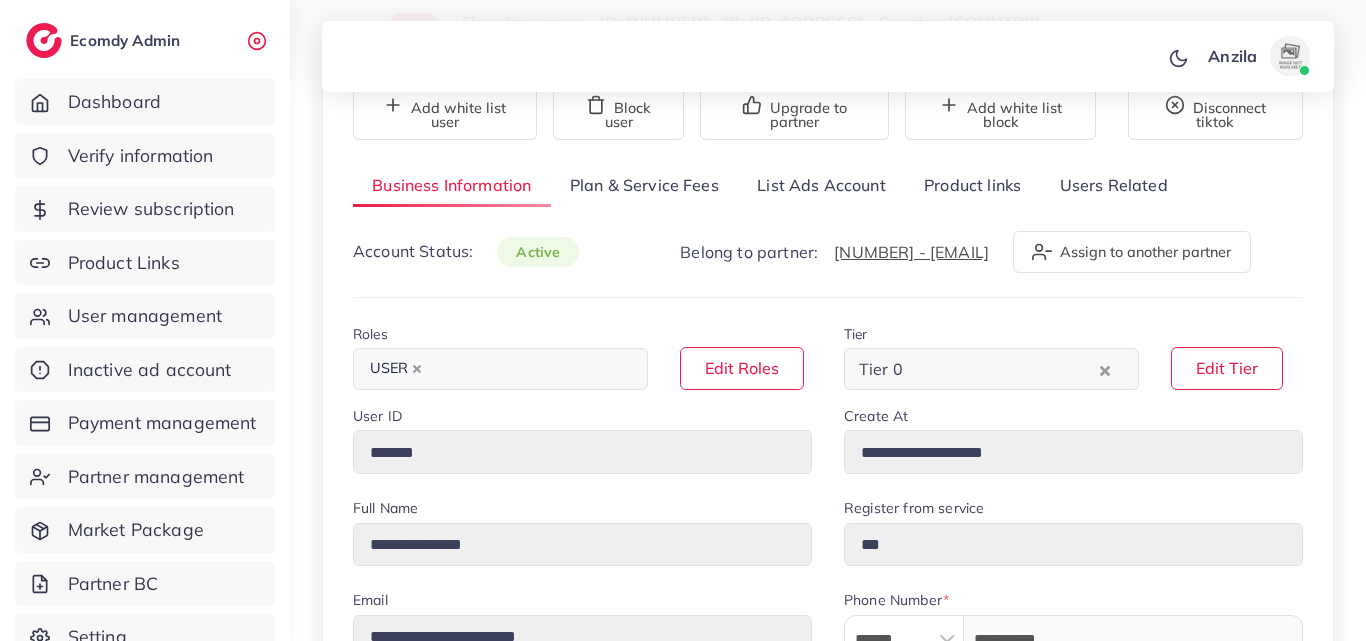 click on "List Ads Account" at bounding box center [821, 185] 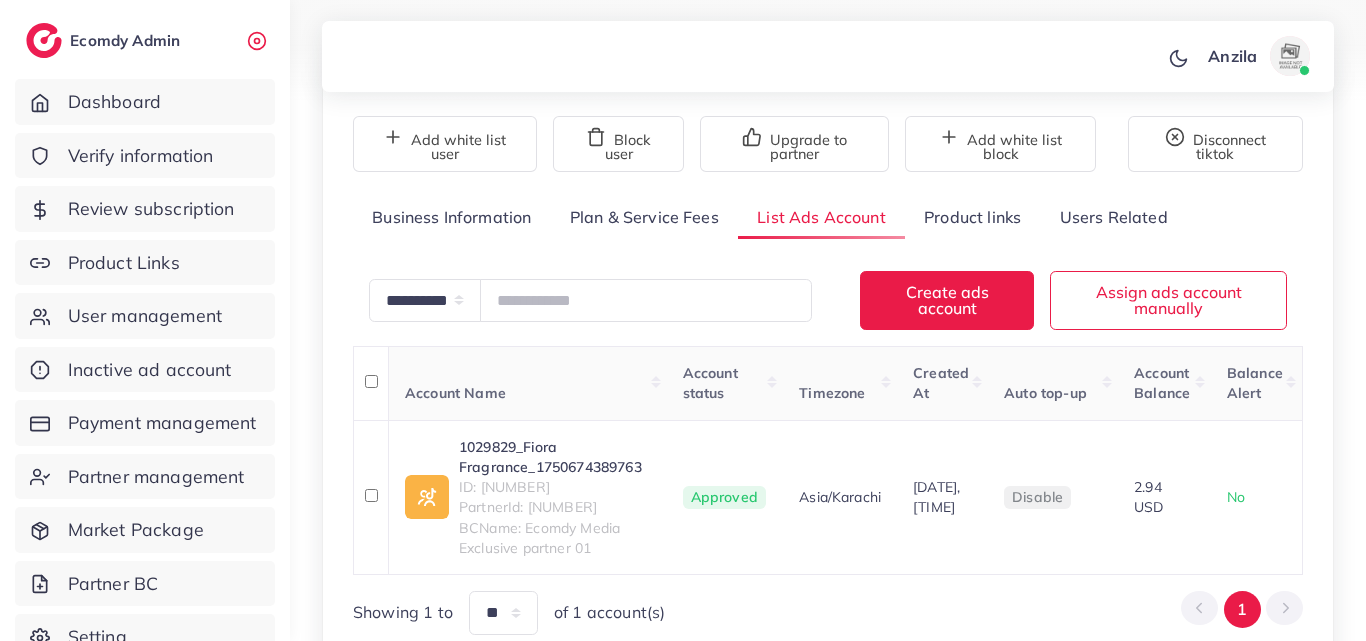 scroll, scrollTop: 167, scrollLeft: 0, axis: vertical 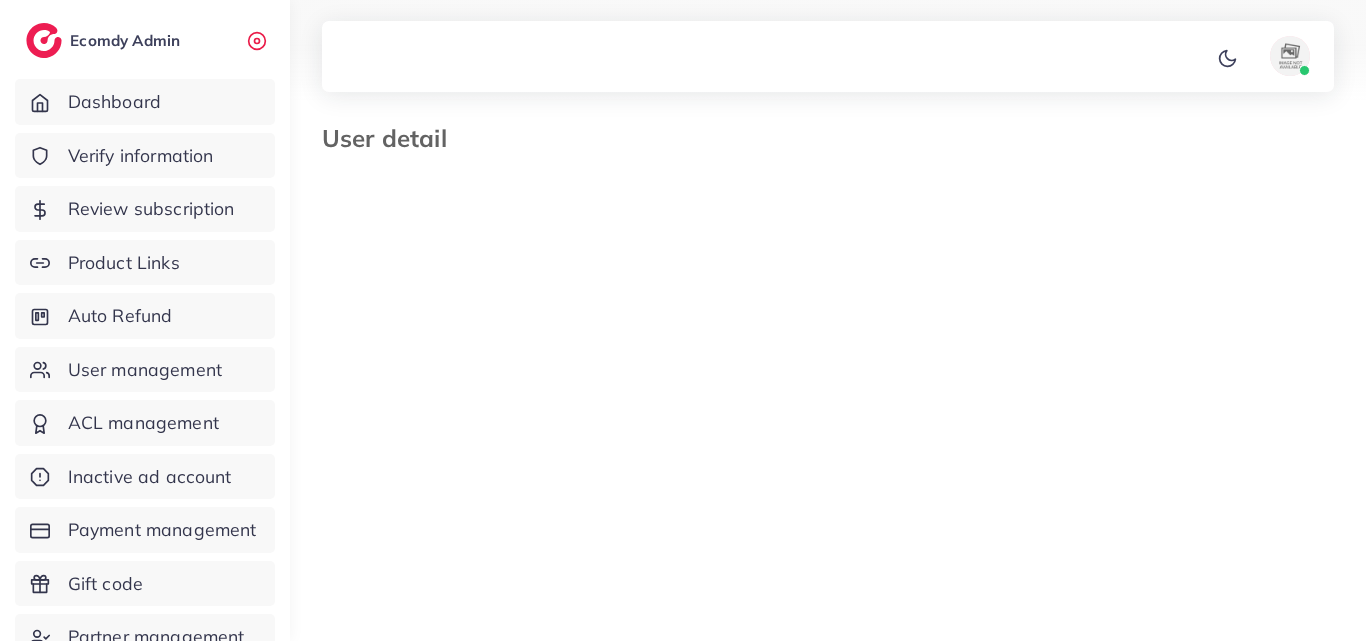 type on "*******" 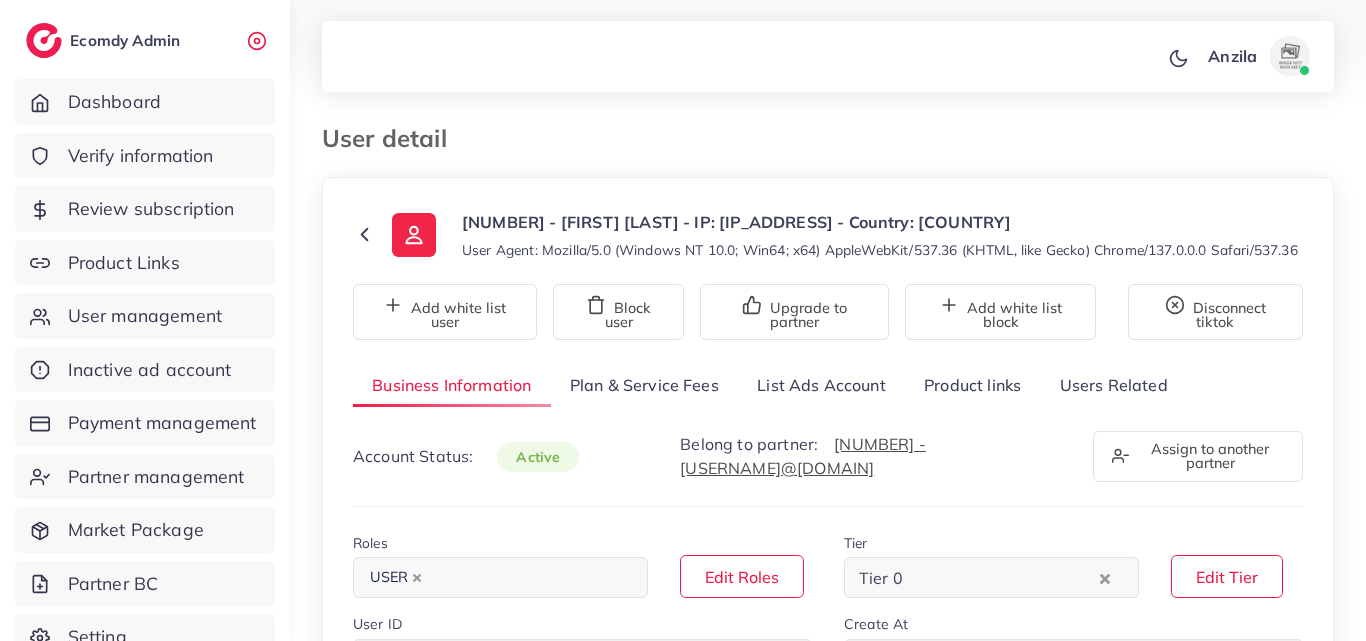 scroll, scrollTop: 0, scrollLeft: 0, axis: both 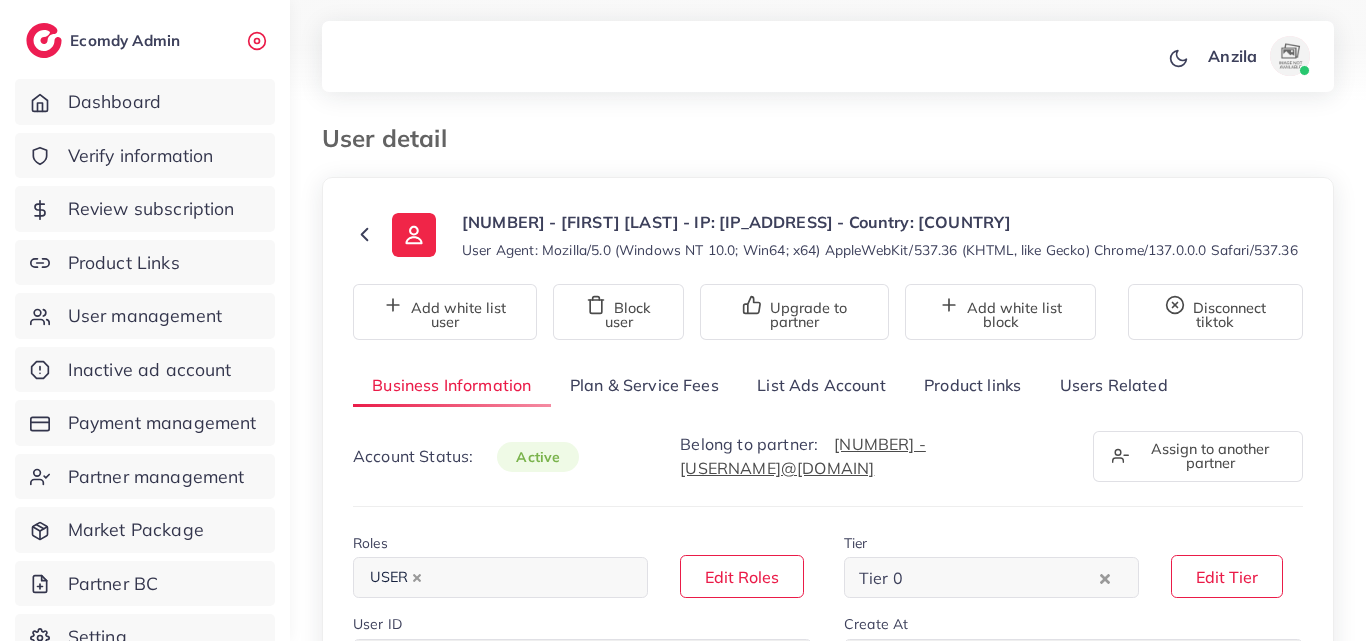 click on "List Ads Account" at bounding box center [821, 385] 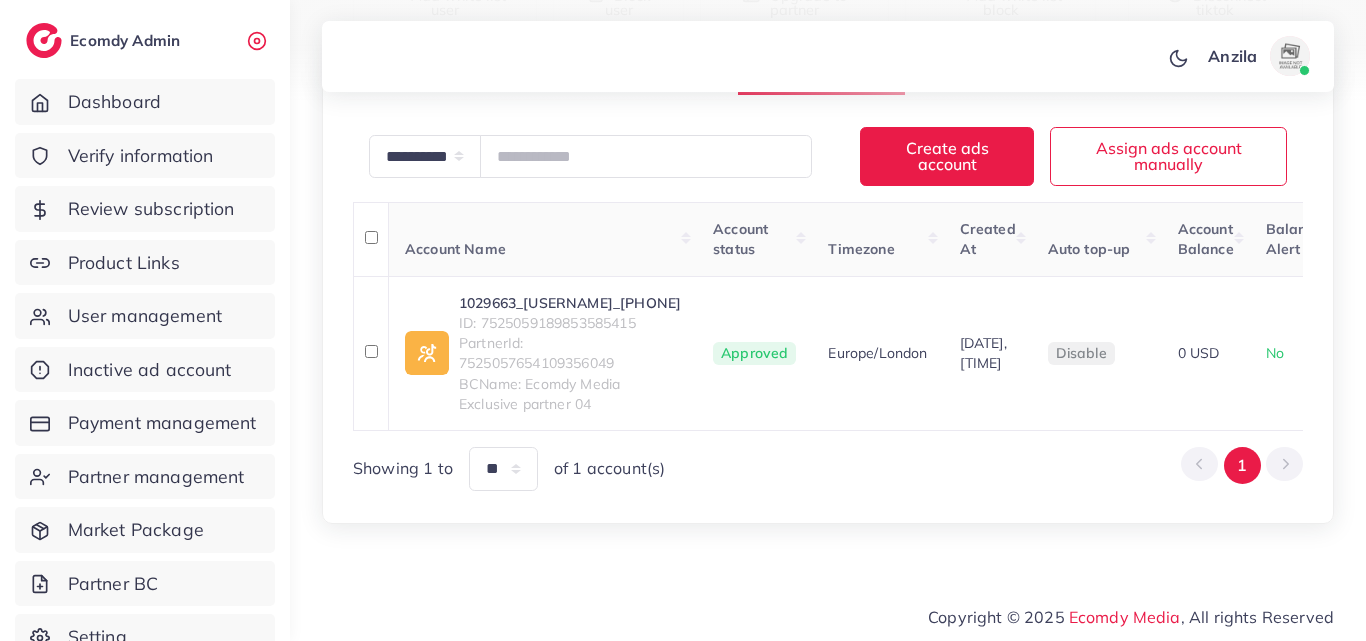 scroll, scrollTop: 373, scrollLeft: 0, axis: vertical 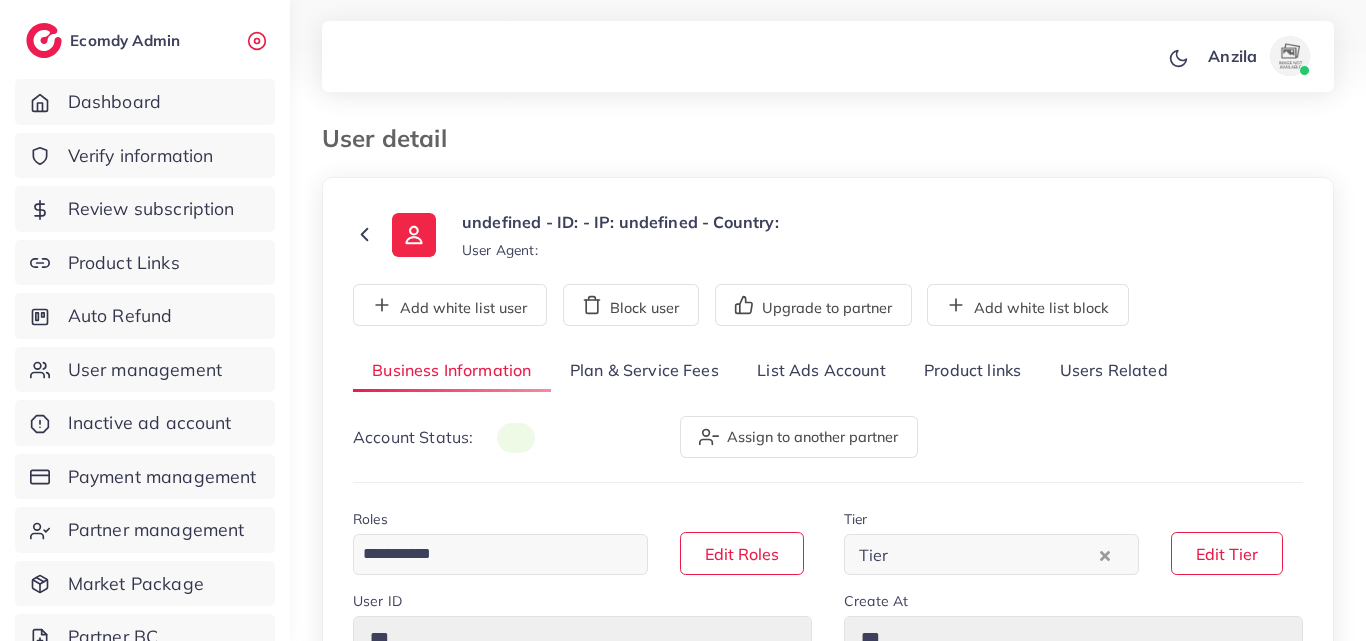 type on "*******" 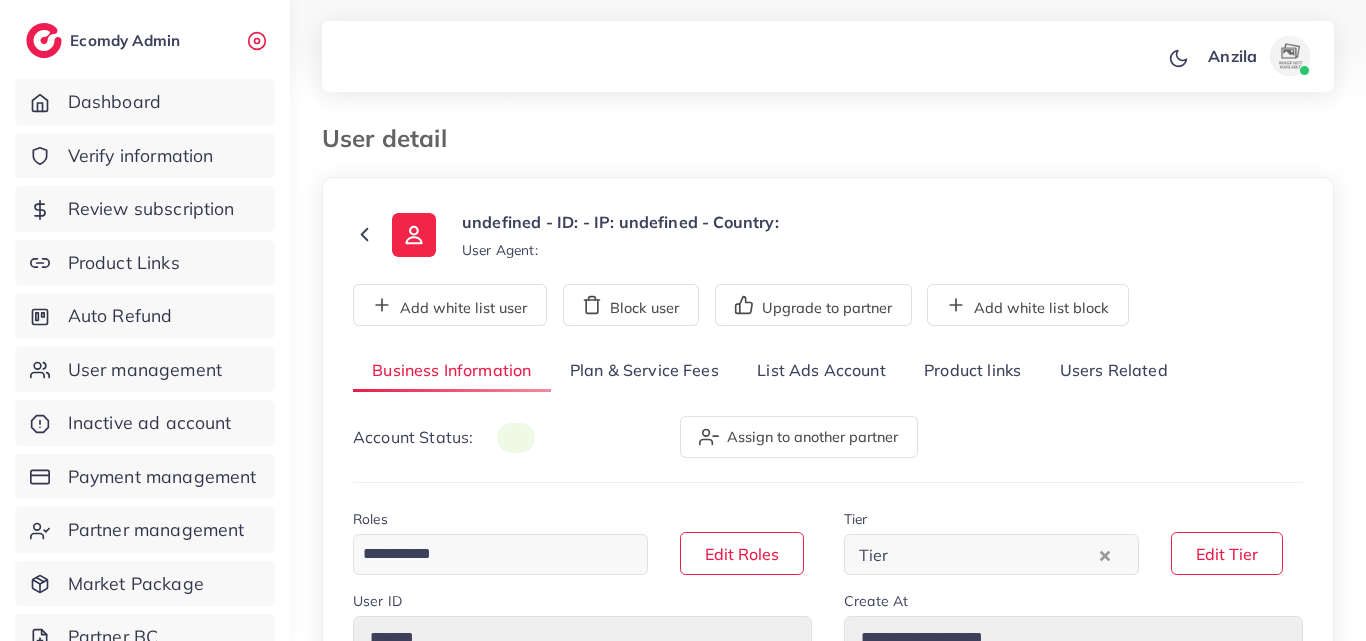 select on "********" 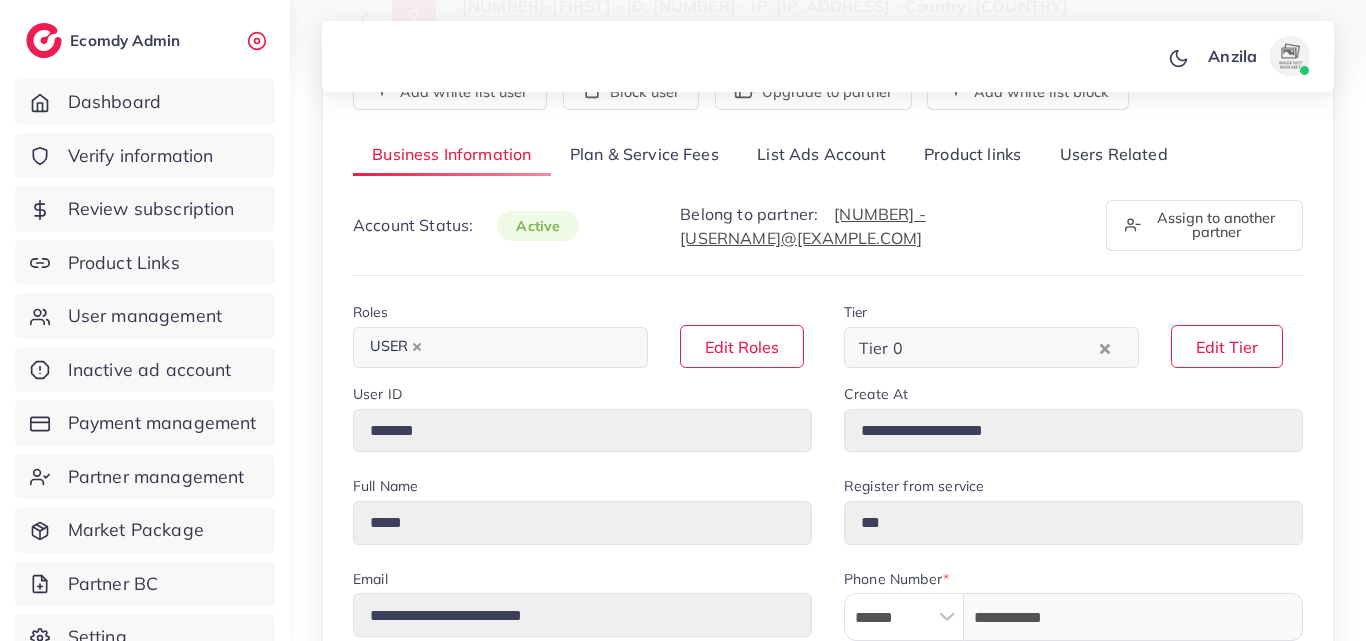 scroll, scrollTop: 100, scrollLeft: 0, axis: vertical 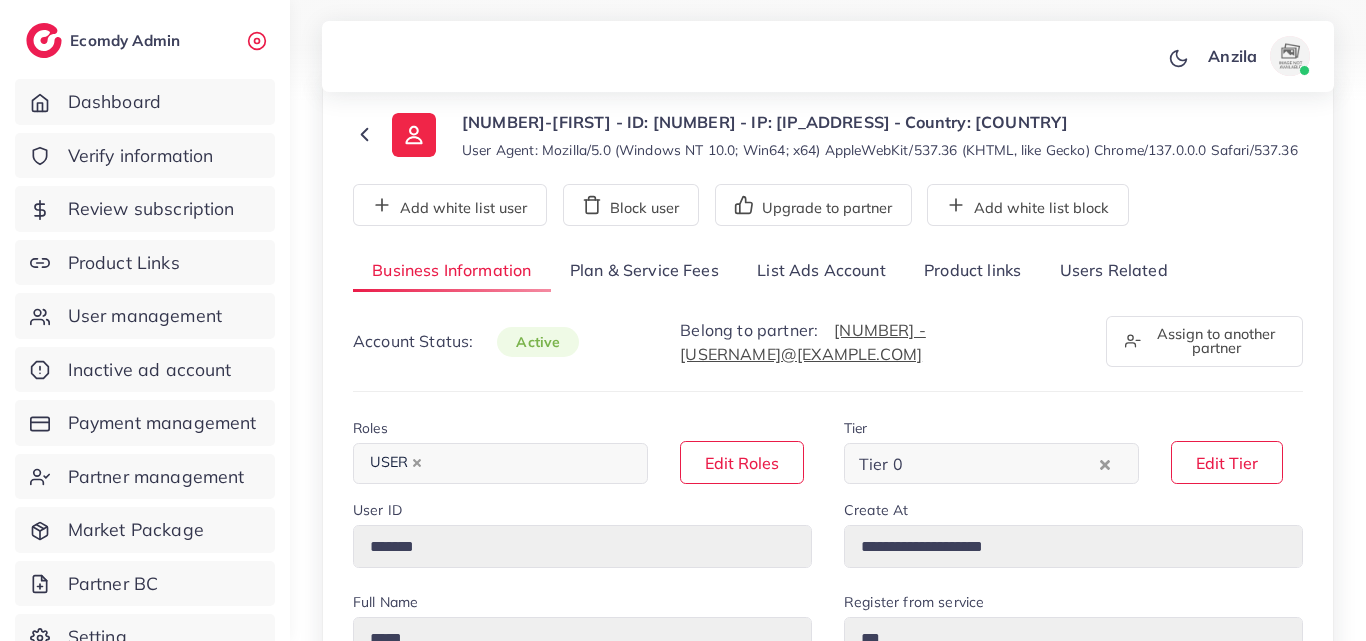 click on "List Ads Account" at bounding box center [821, 271] 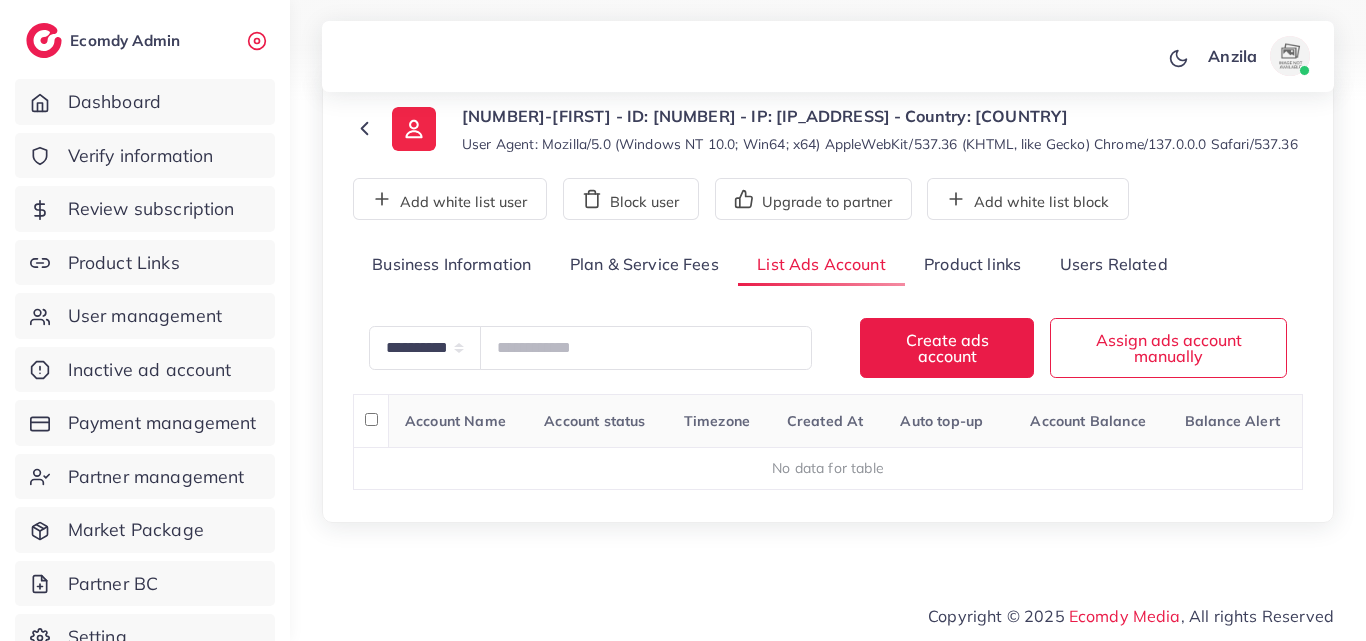 scroll, scrollTop: 126, scrollLeft: 0, axis: vertical 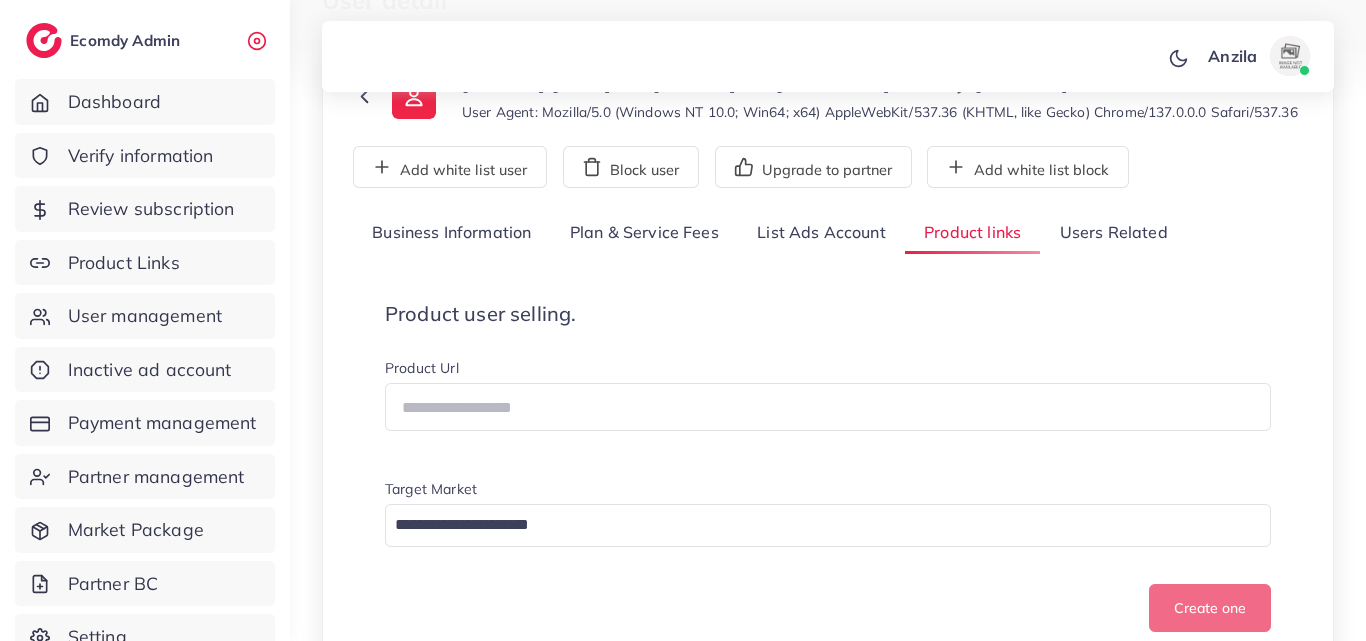 click on "List Ads Account" at bounding box center (821, 233) 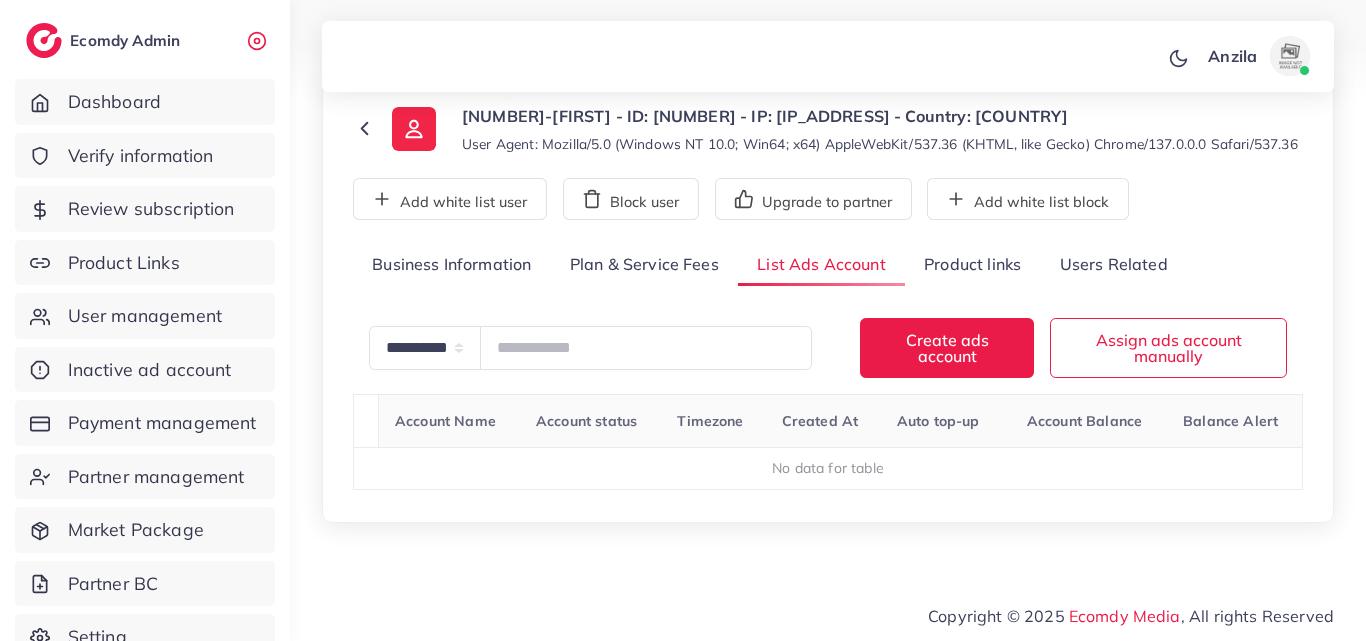 scroll, scrollTop: 126, scrollLeft: 0, axis: vertical 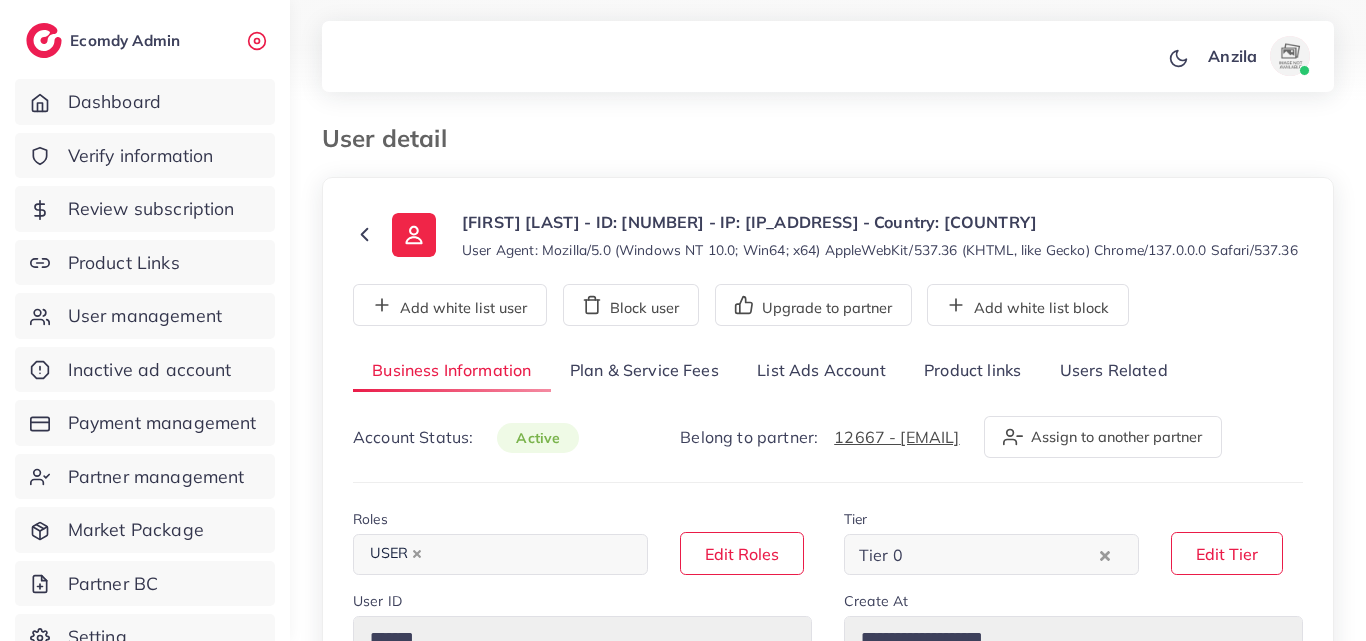 select on "********" 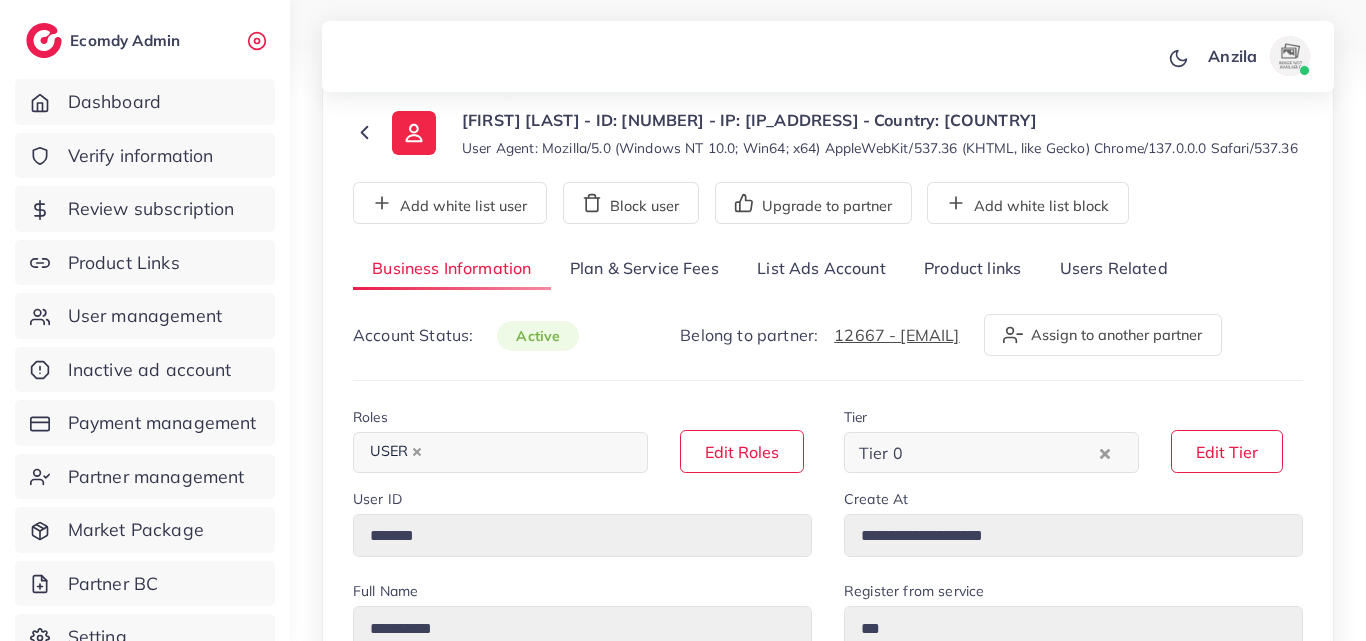 scroll, scrollTop: 100, scrollLeft: 0, axis: vertical 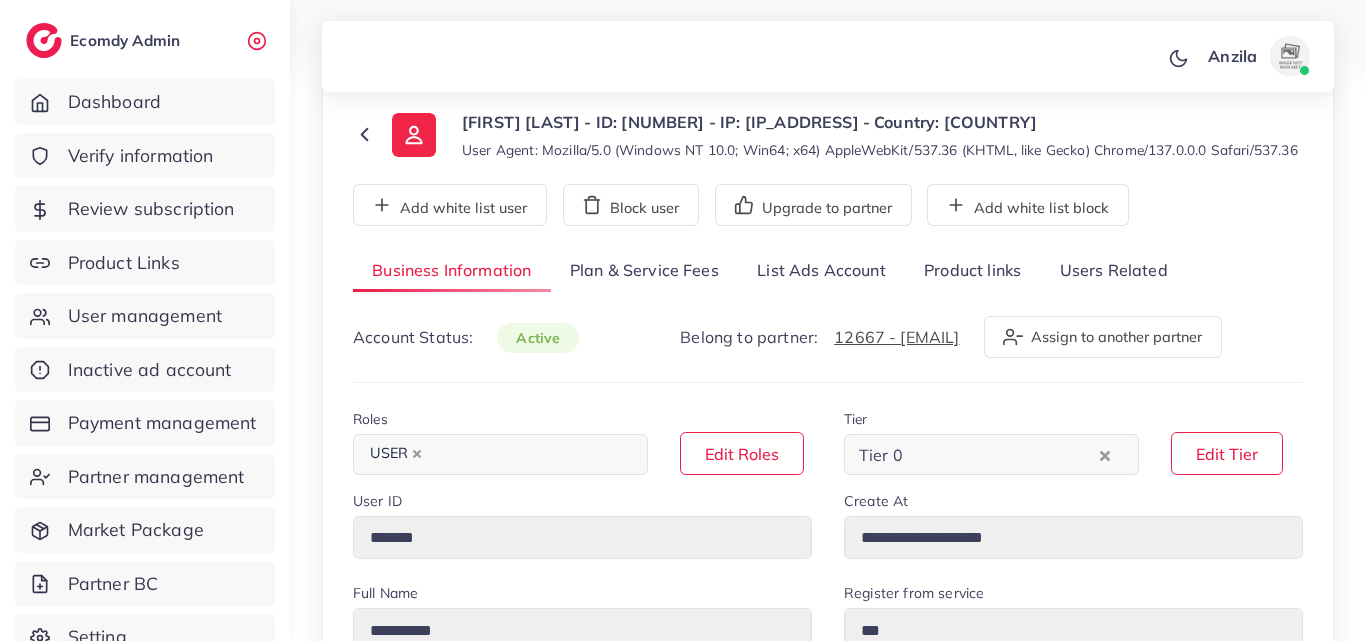 click on "List Ads Account" at bounding box center [821, 271] 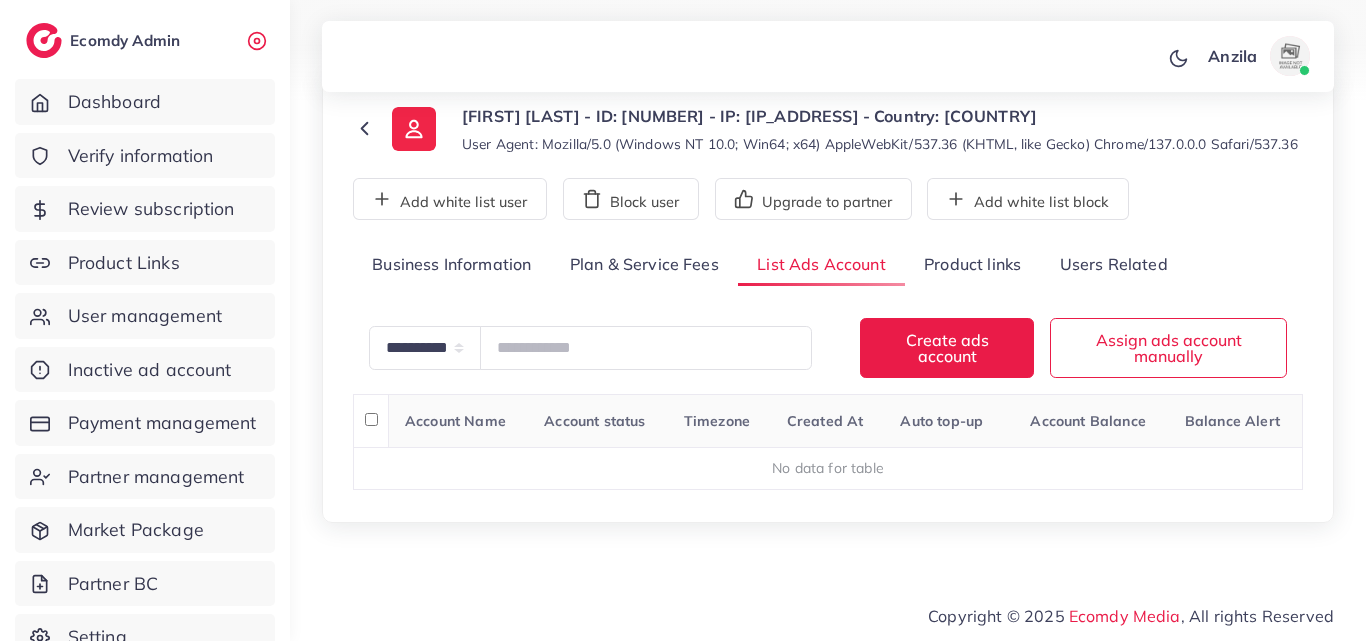 scroll, scrollTop: 126, scrollLeft: 0, axis: vertical 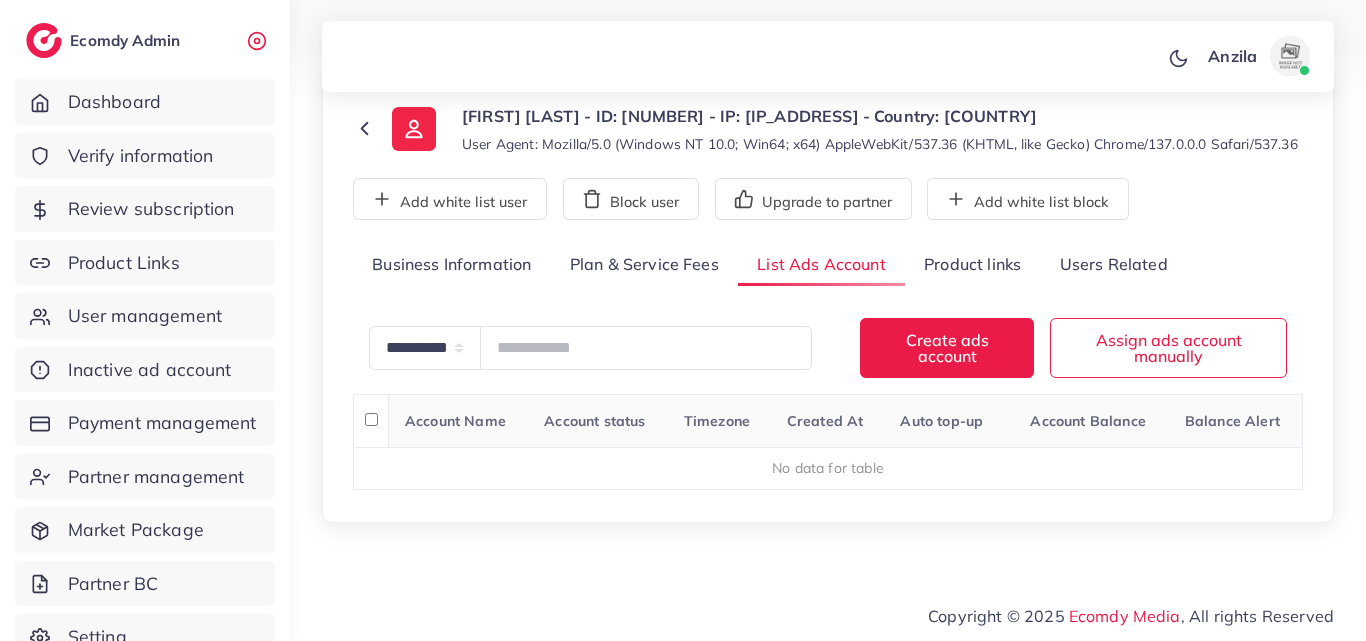 drag, startPoint x: 956, startPoint y: 247, endPoint x: 958, endPoint y: 262, distance: 15.132746 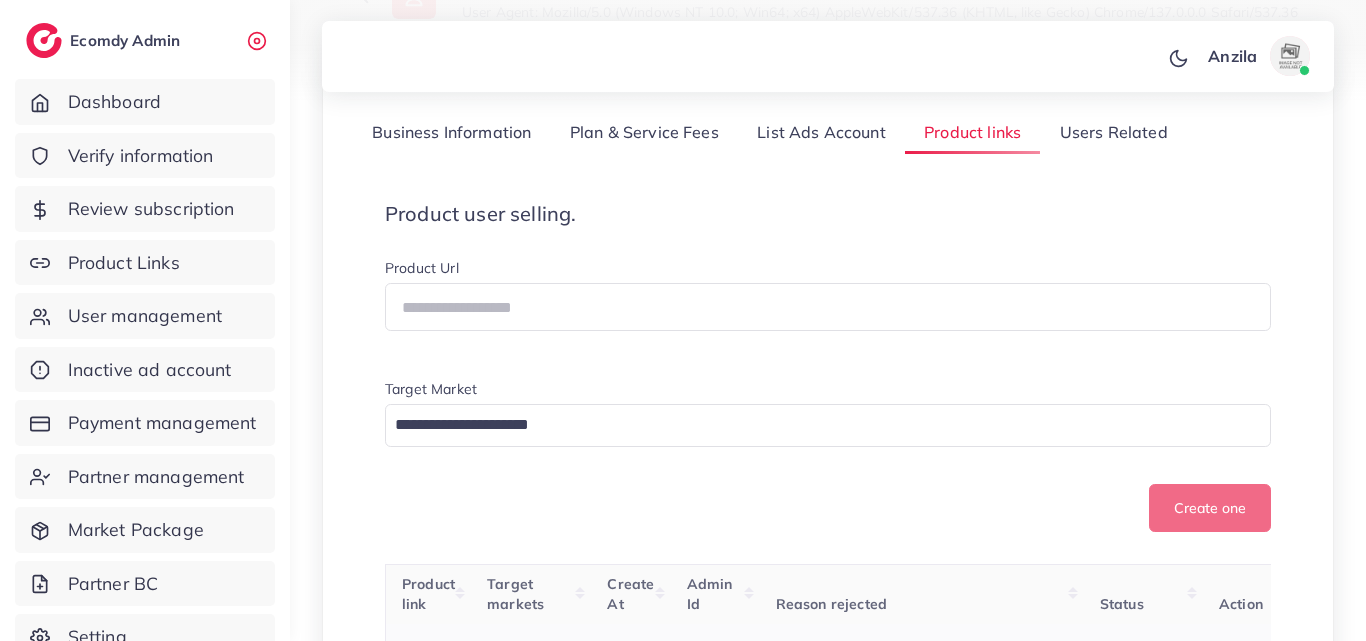 scroll, scrollTop: 208, scrollLeft: 0, axis: vertical 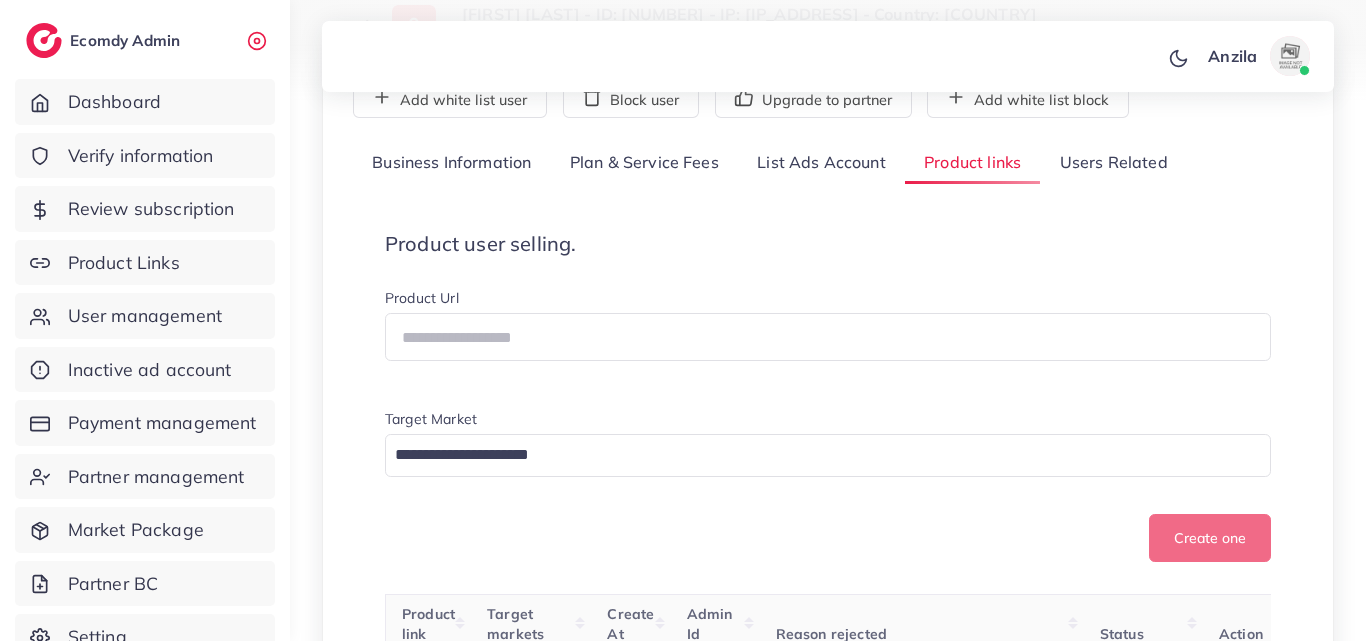click on "List Ads Account" at bounding box center (821, 163) 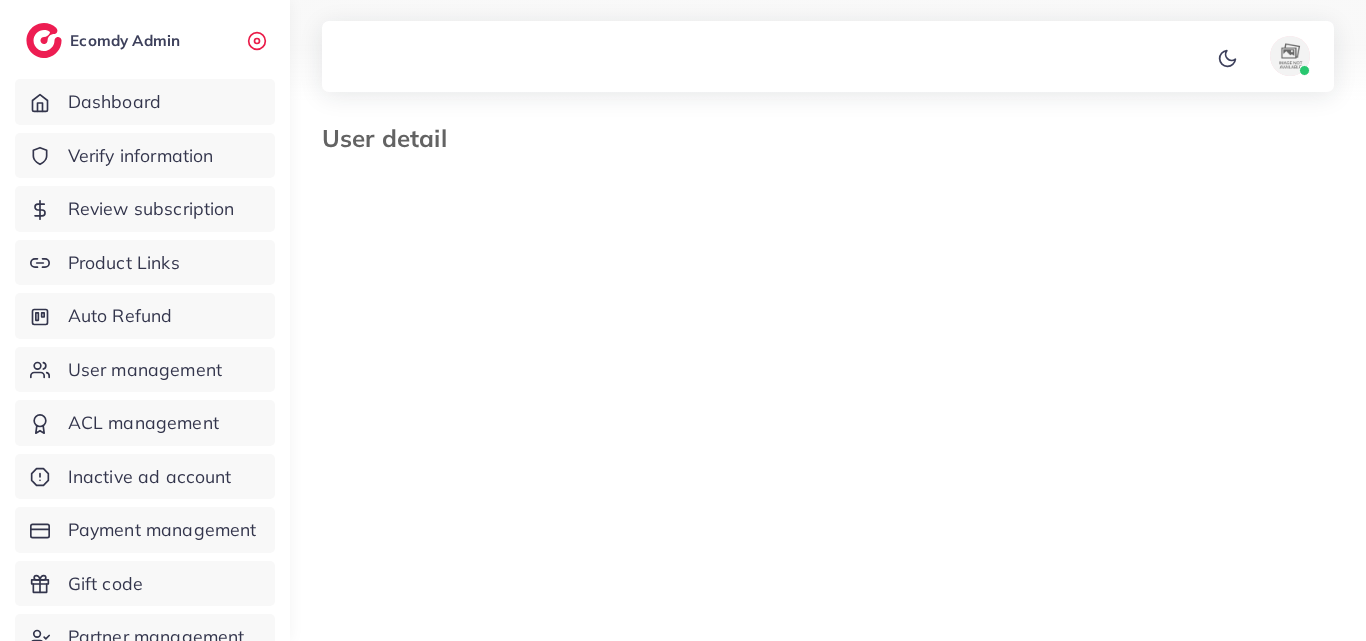 click on "List Ads Account" at bounding box center [822, 387] 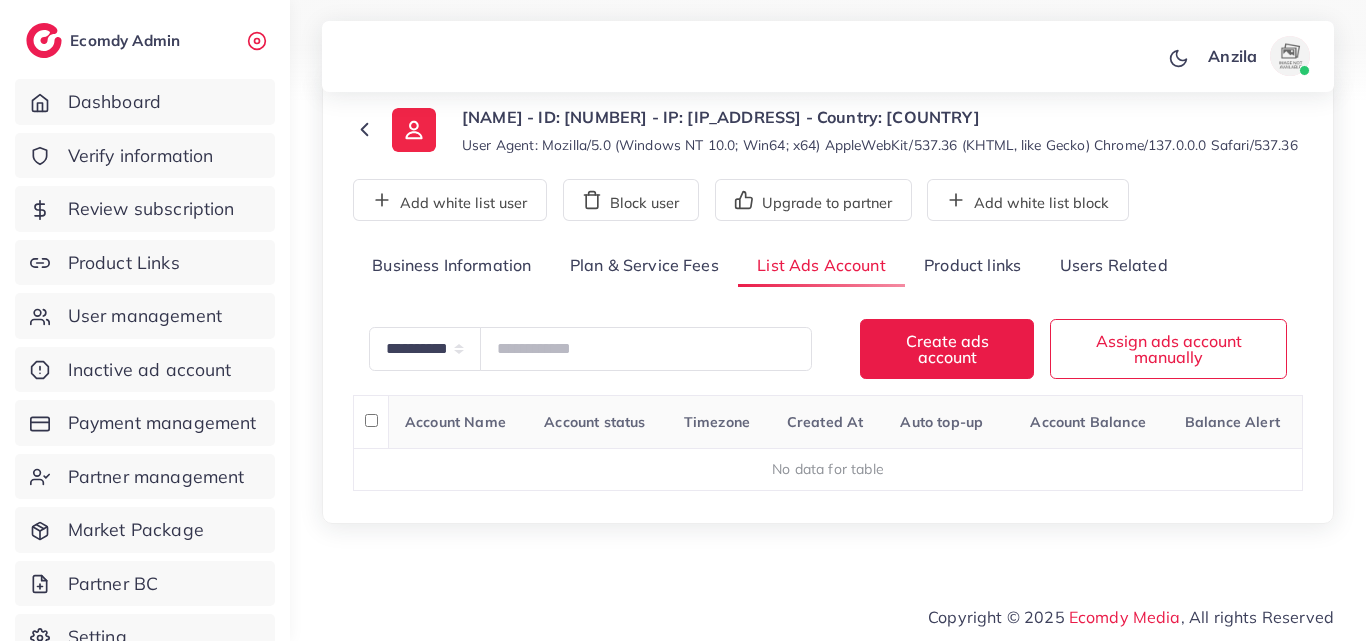 scroll, scrollTop: 126, scrollLeft: 0, axis: vertical 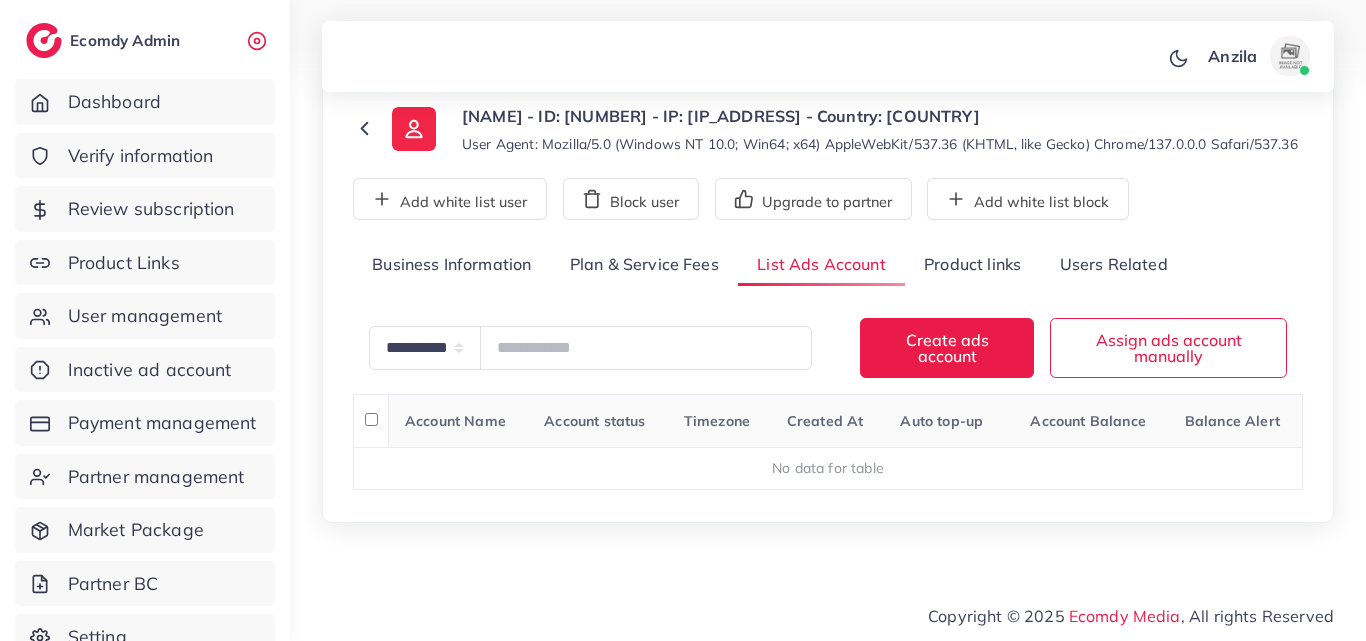 click on "Product links" at bounding box center [972, 265] 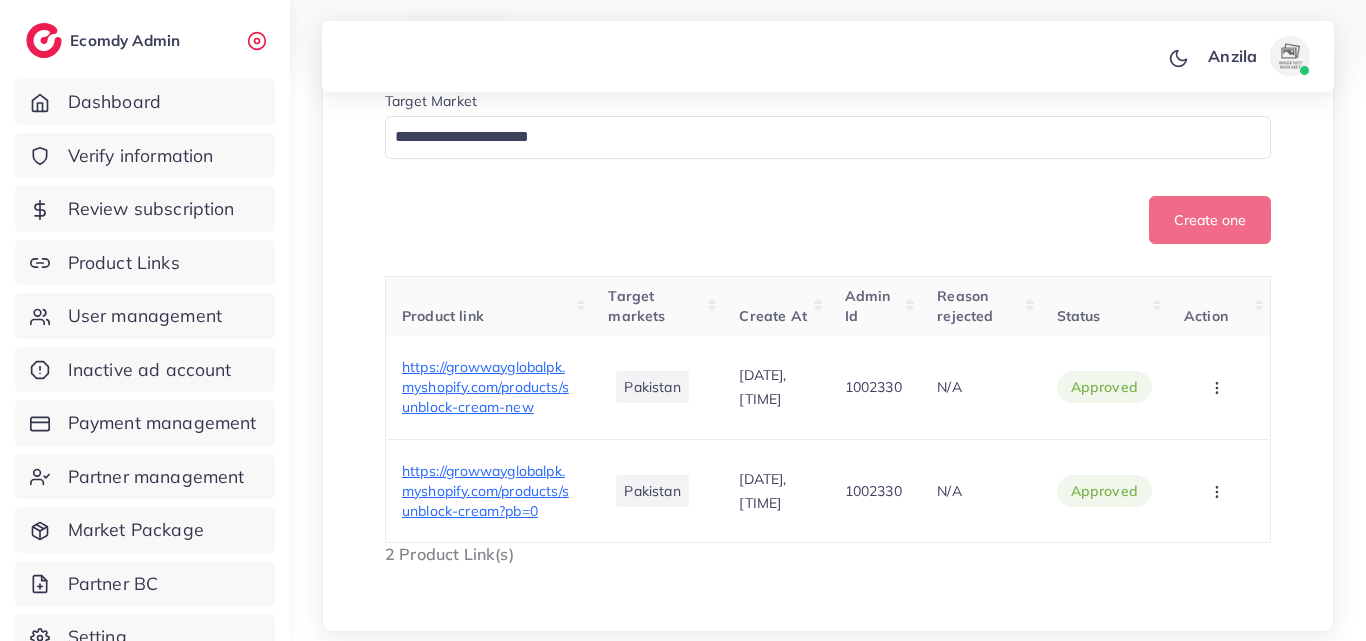 scroll, scrollTop: 695, scrollLeft: 0, axis: vertical 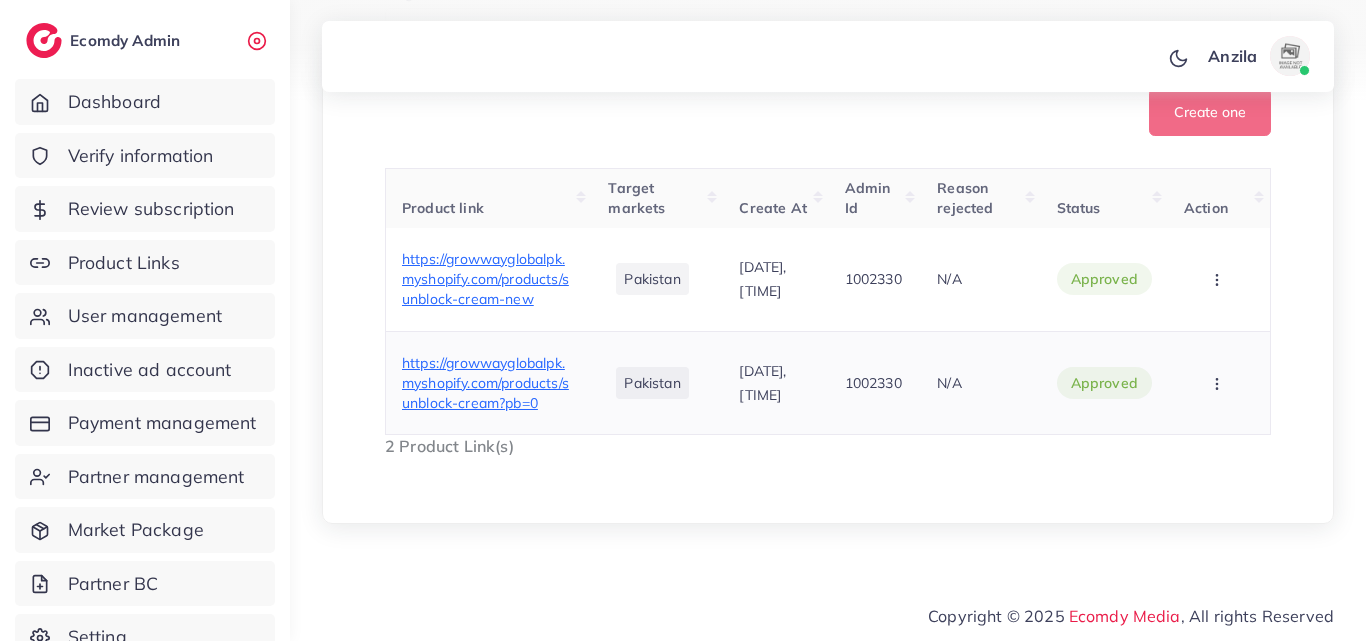 click on "1002330" at bounding box center (873, 383) 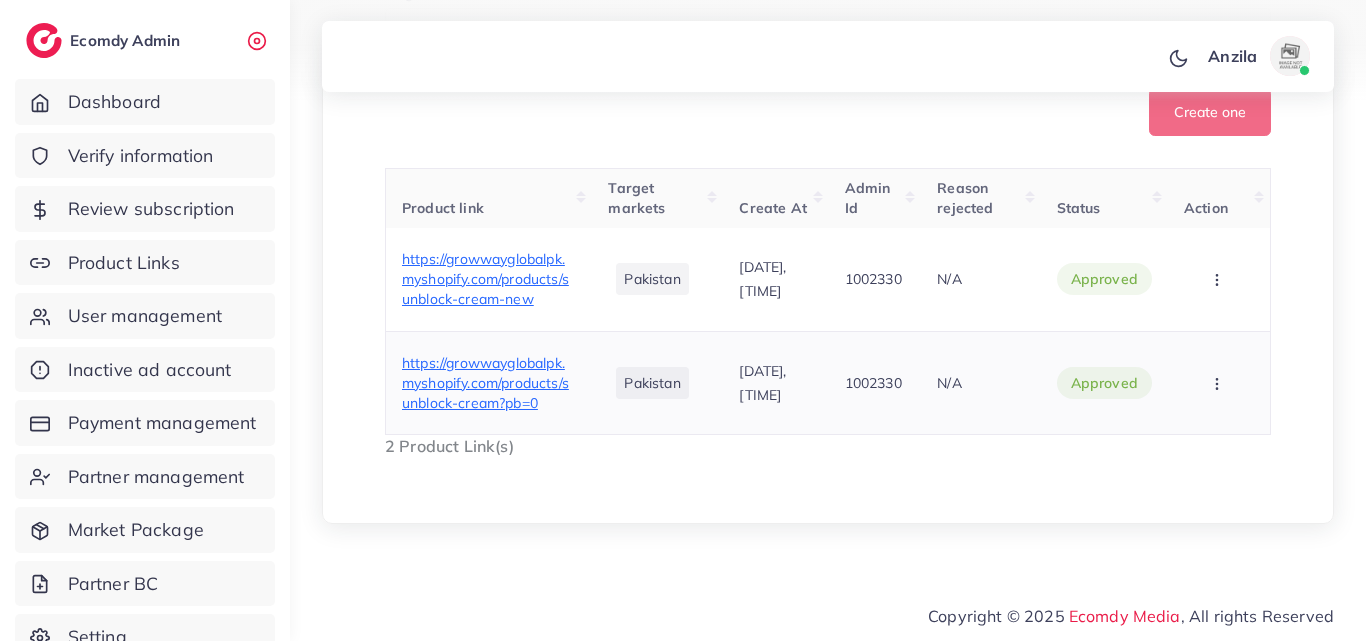 copy on "1002330" 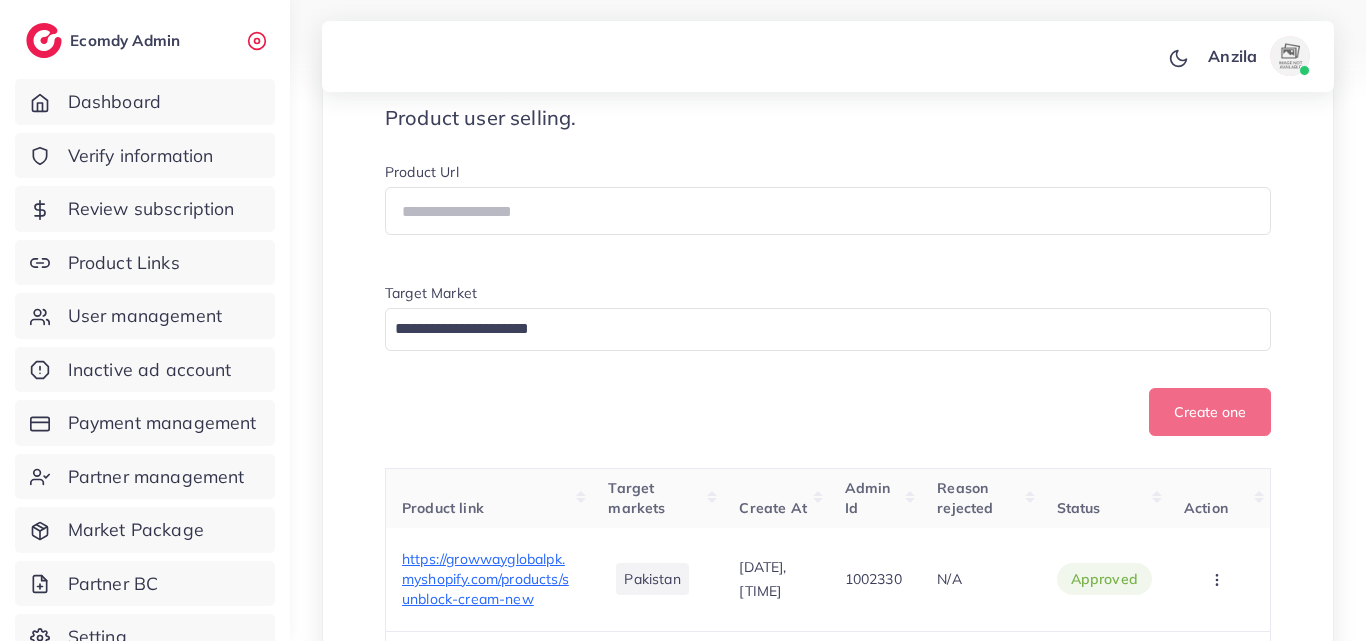 scroll, scrollTop: 0, scrollLeft: 0, axis: both 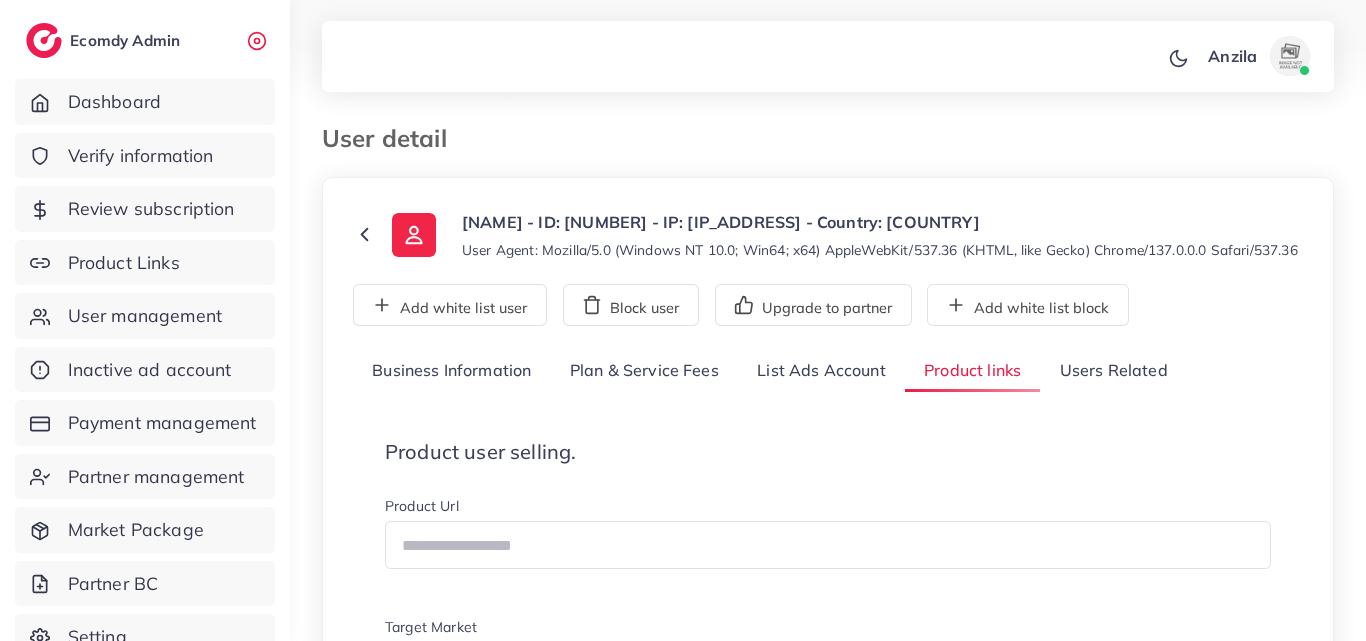 click on "**********" at bounding box center [828, 737] 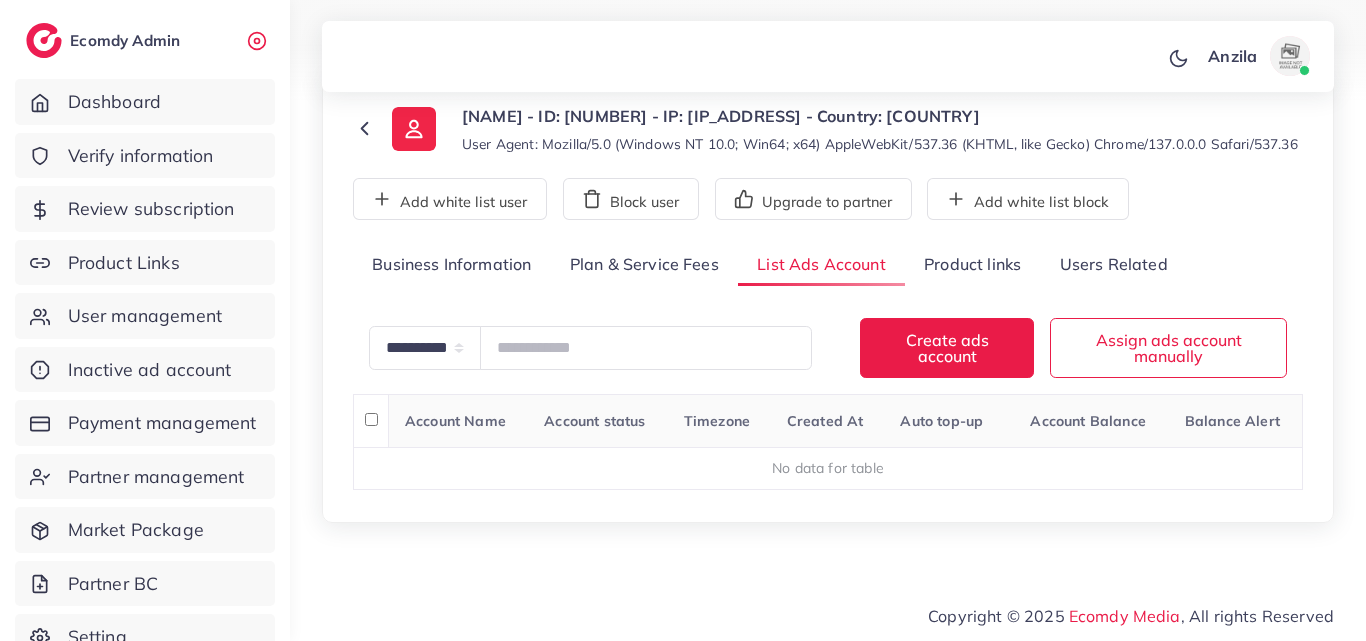 scroll, scrollTop: 126, scrollLeft: 0, axis: vertical 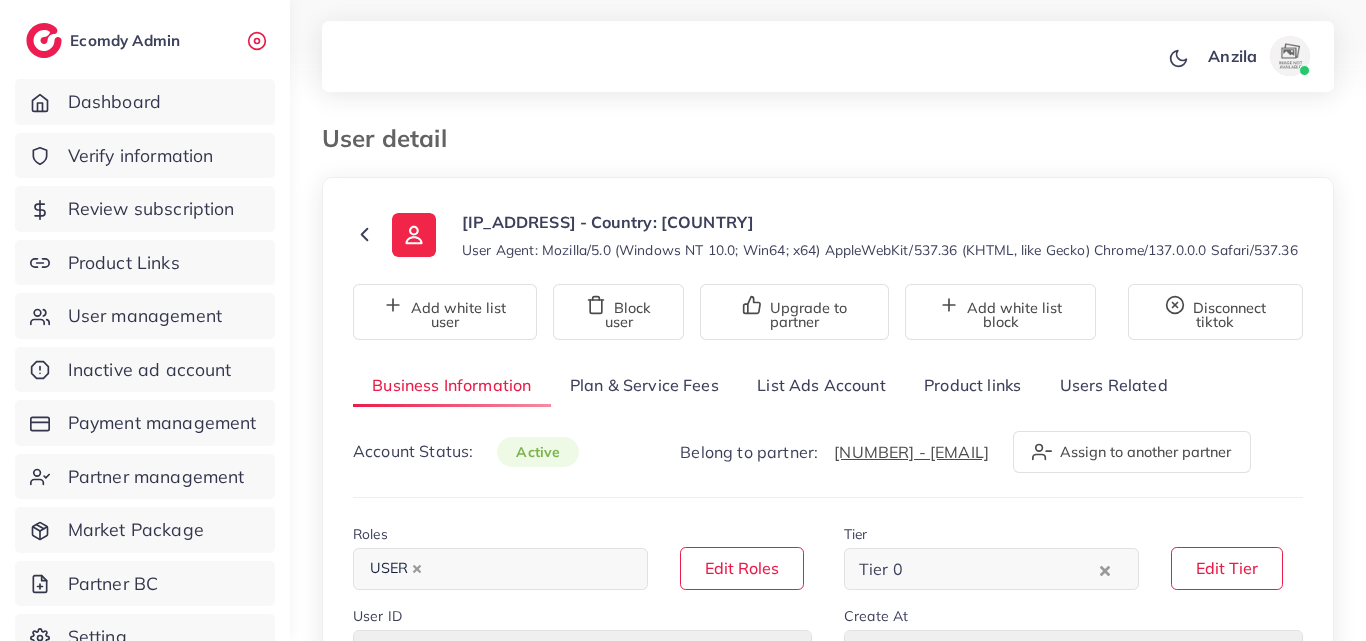 select on "********" 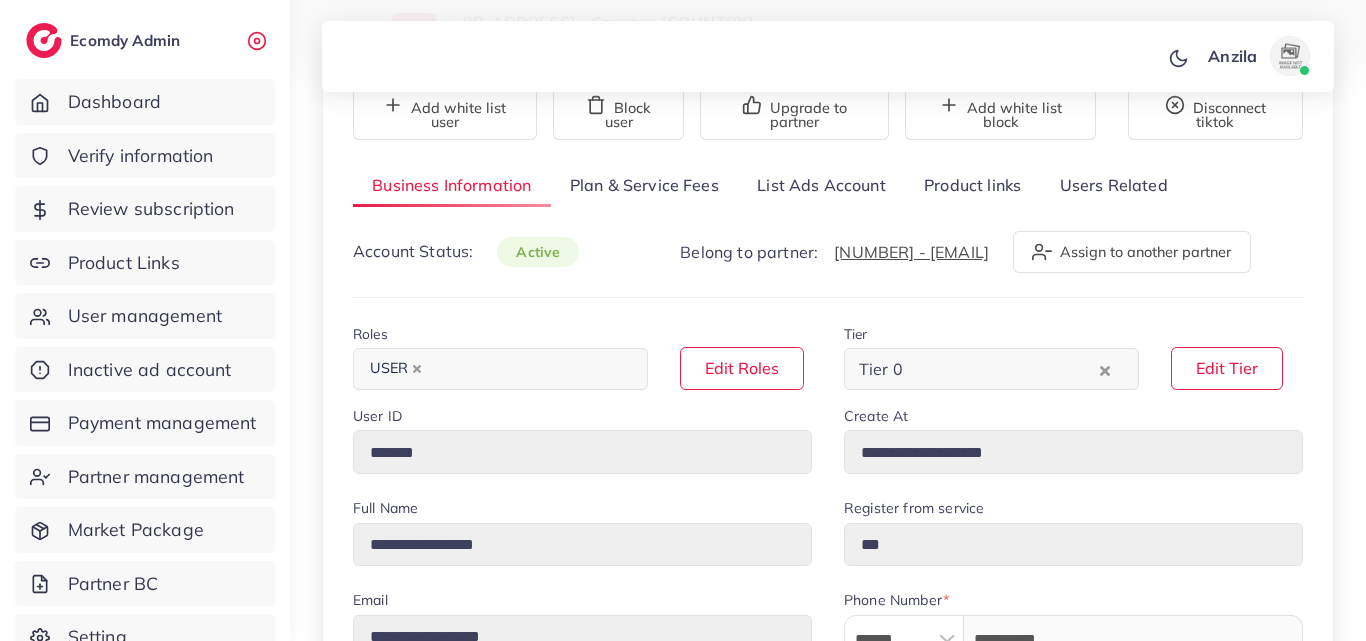 scroll, scrollTop: 200, scrollLeft: 0, axis: vertical 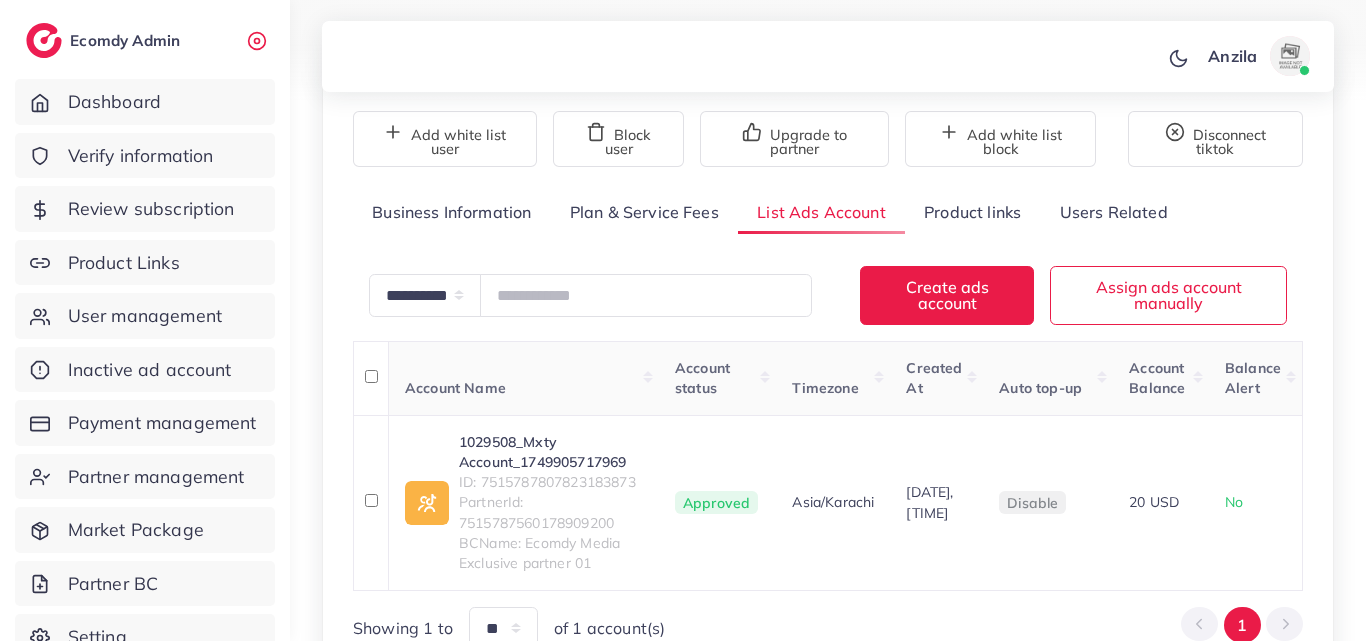 click on "Product links" at bounding box center [972, 212] 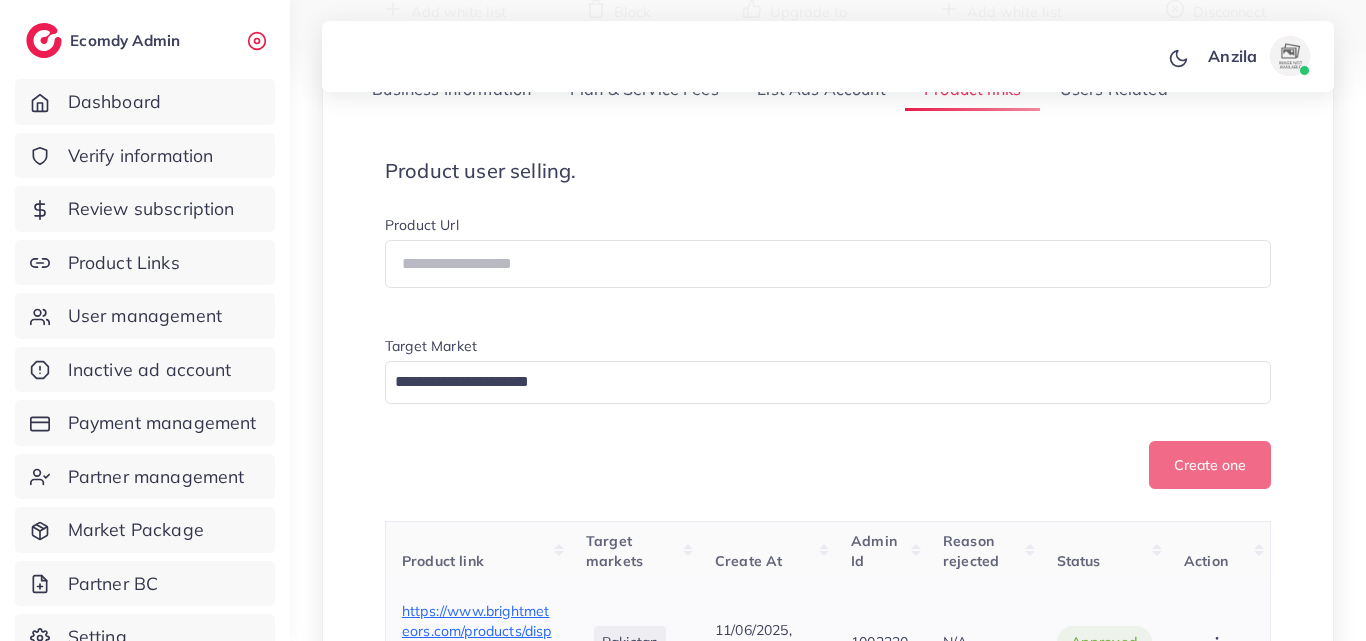 scroll, scrollTop: 273, scrollLeft: 0, axis: vertical 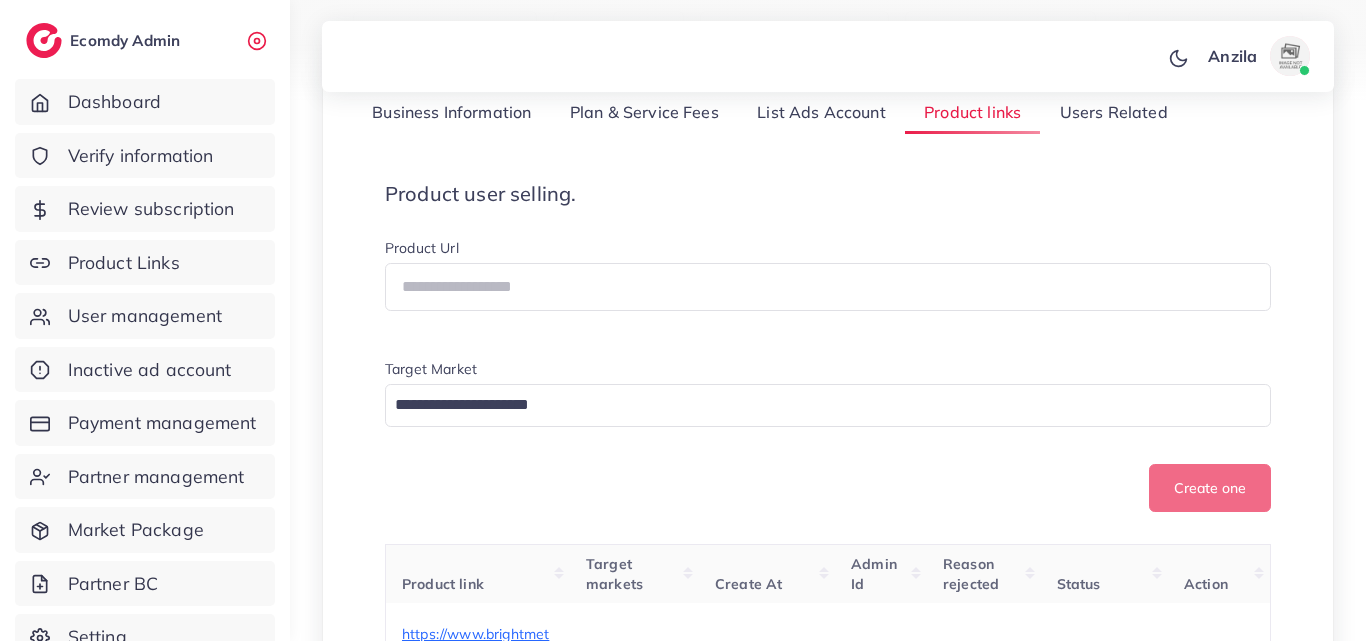 click on "List Ads Account" at bounding box center [821, 112] 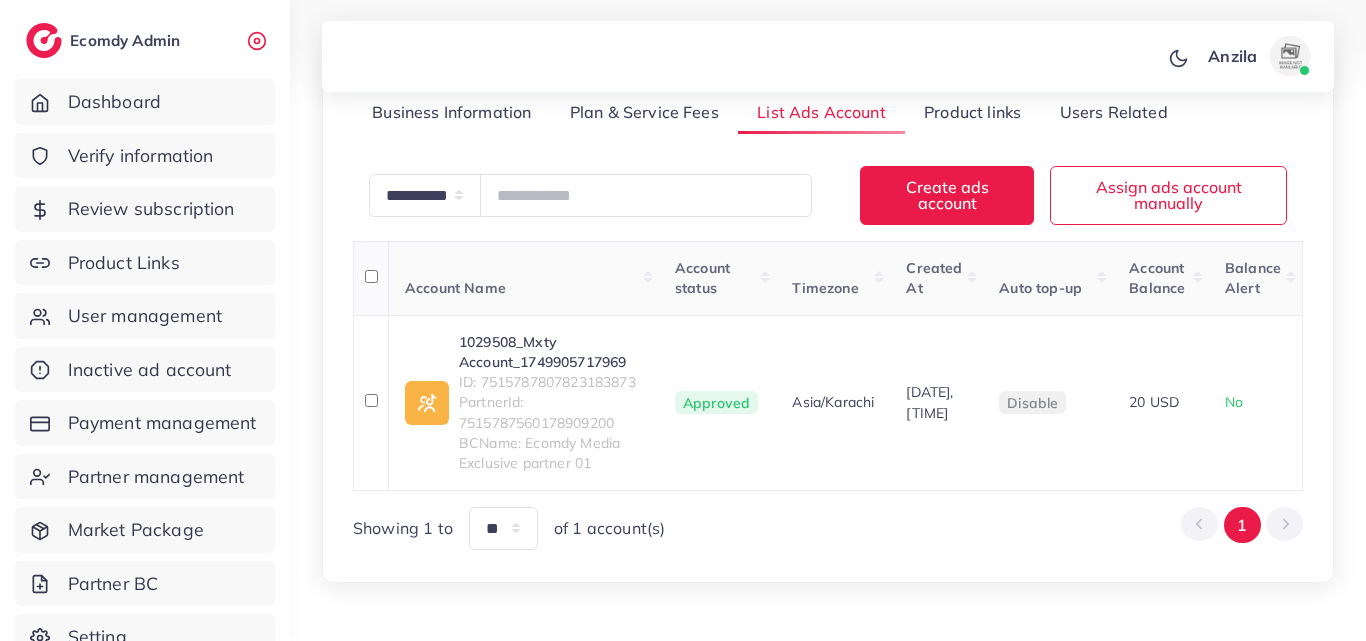 scroll, scrollTop: 373, scrollLeft: 0, axis: vertical 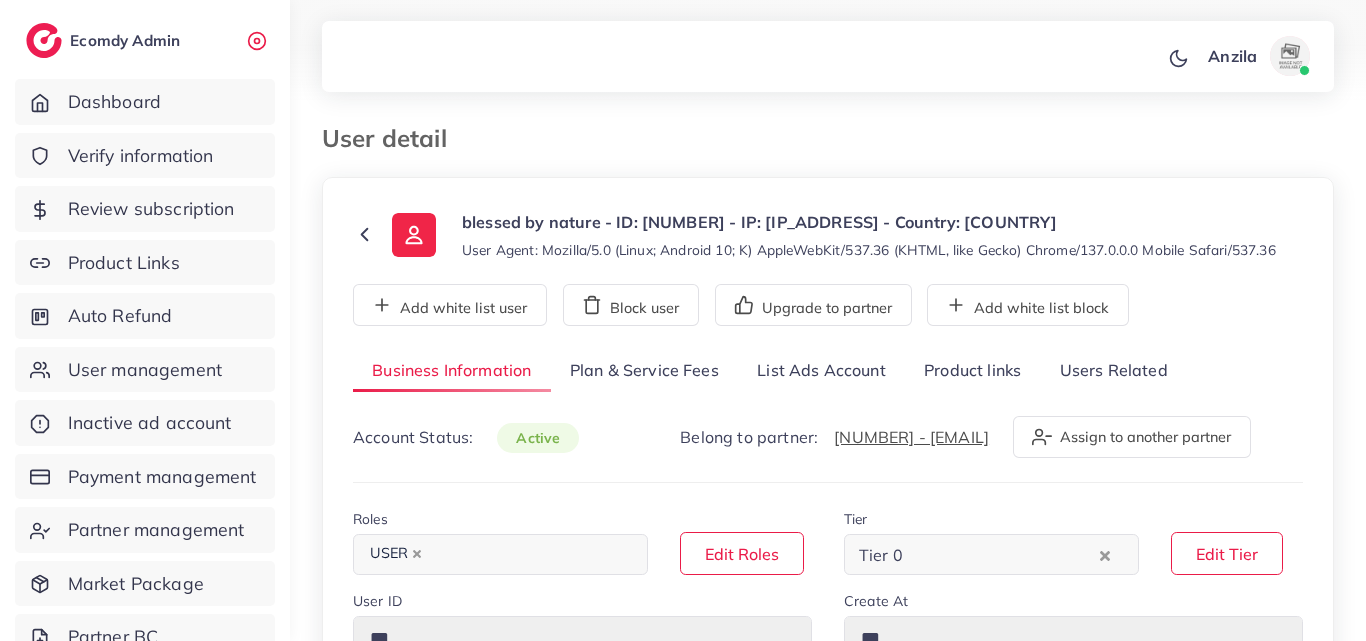 type on "*******" 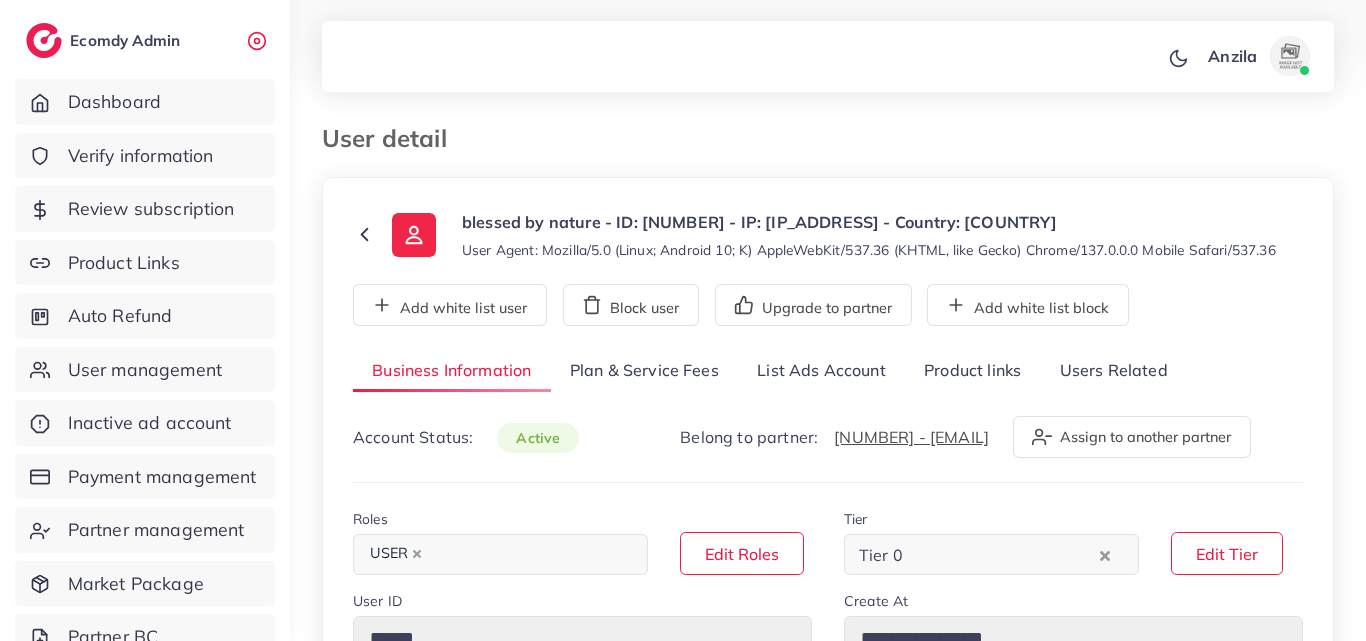 type on "**********" 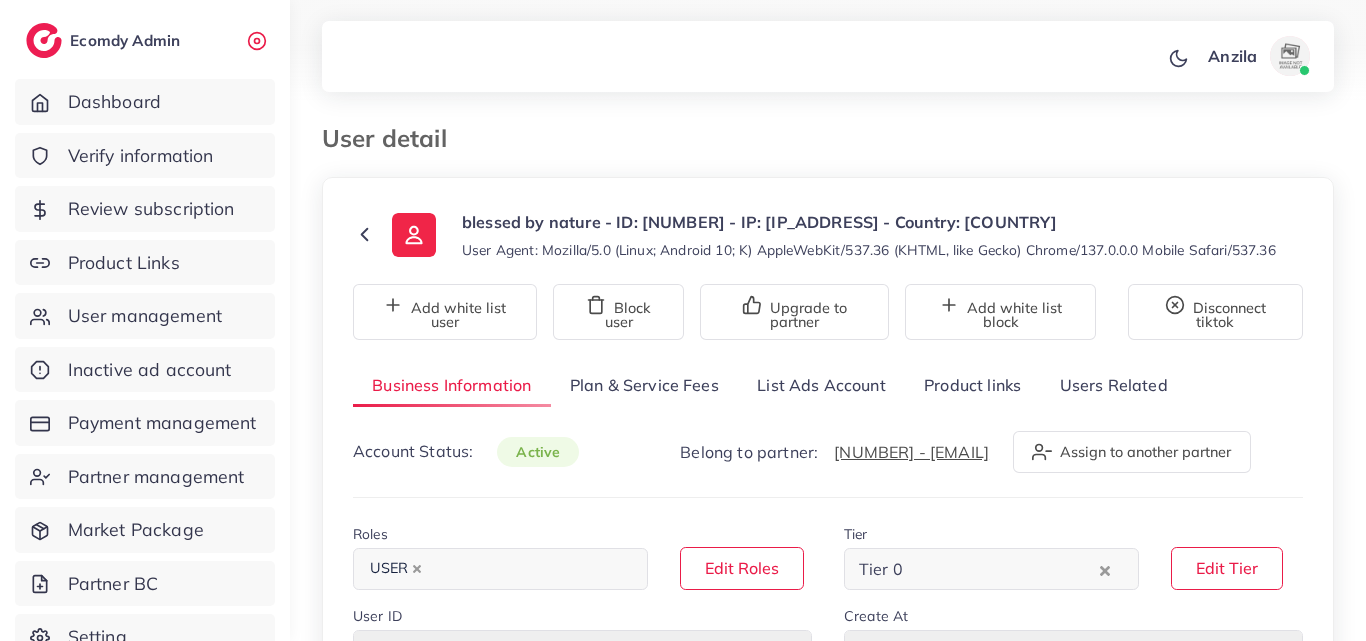 scroll, scrollTop: 200, scrollLeft: 0, axis: vertical 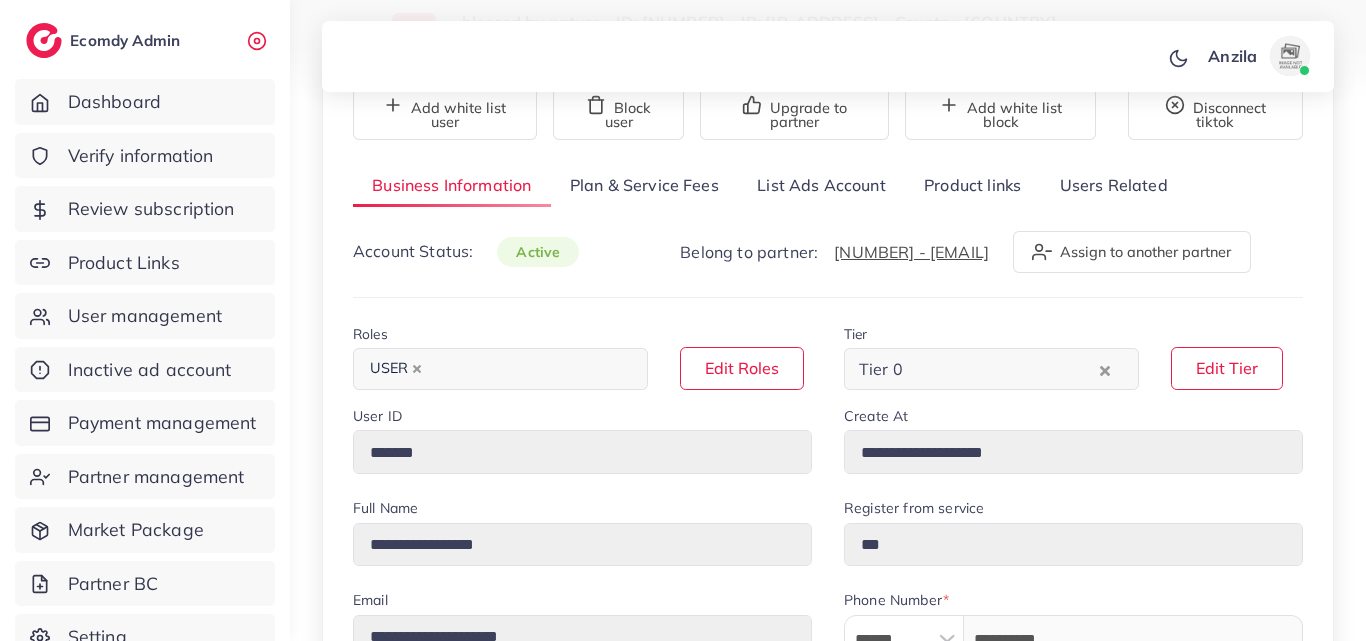 click on "List Ads Account" at bounding box center [821, 185] 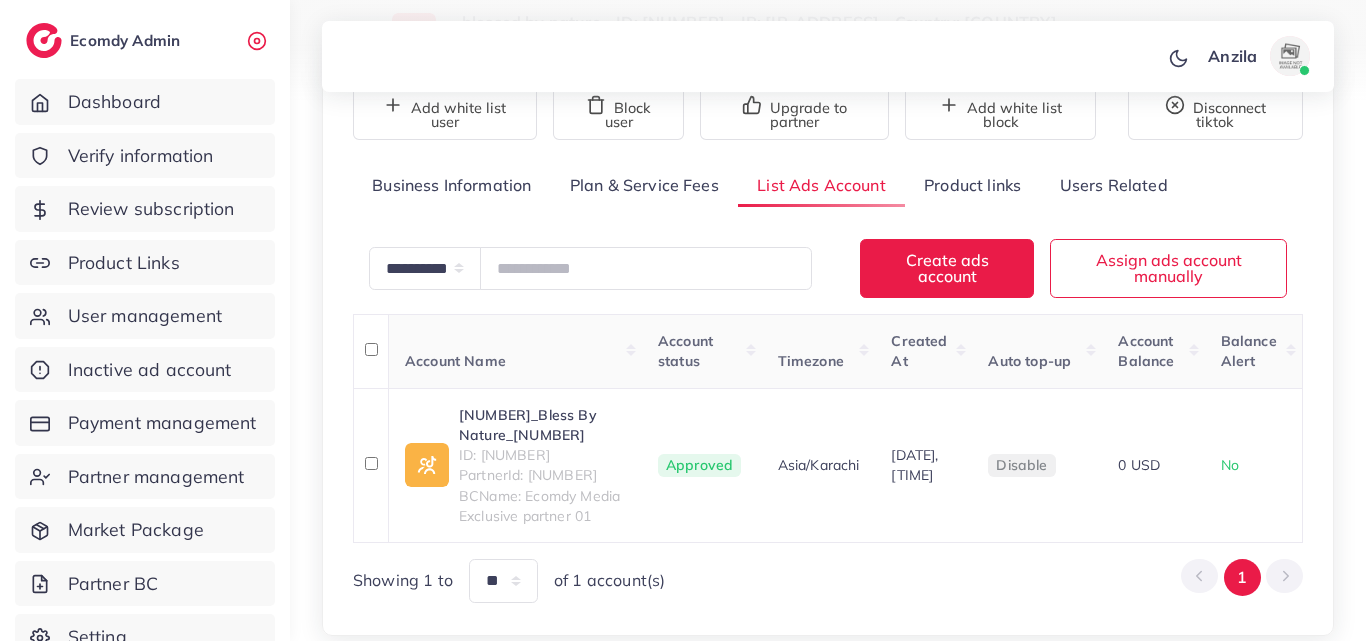 scroll, scrollTop: 253, scrollLeft: 0, axis: vertical 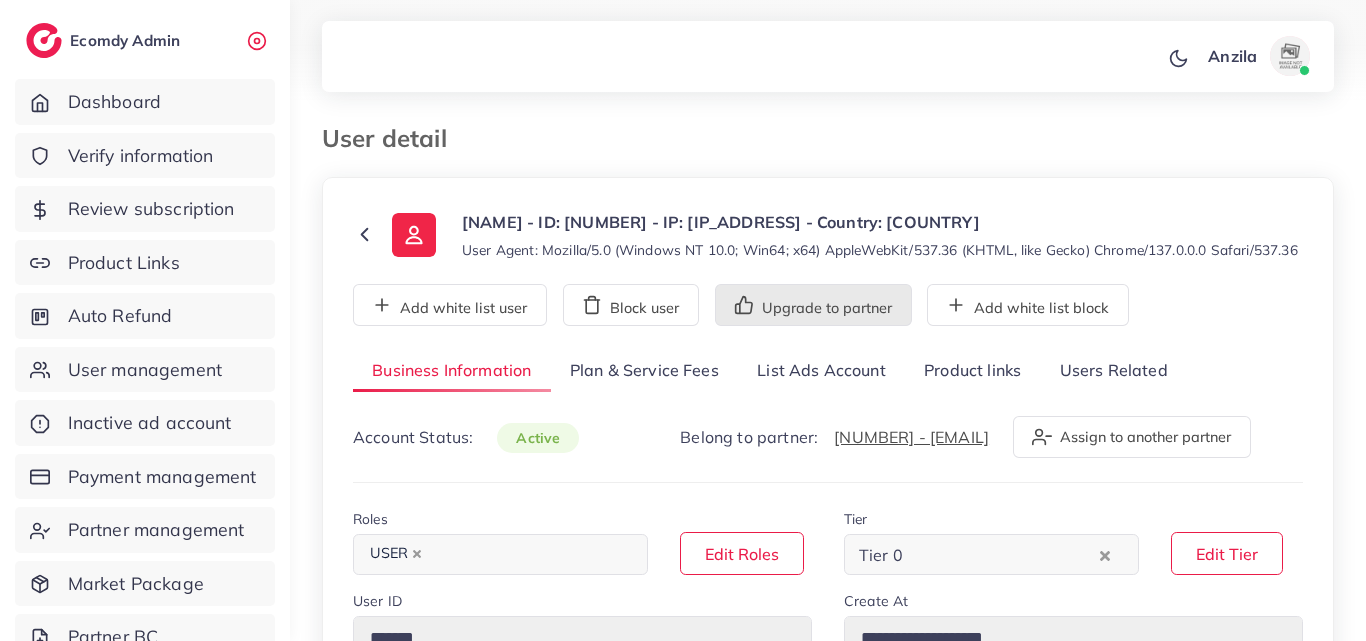 click on "List Ads Account" at bounding box center (821, 371) 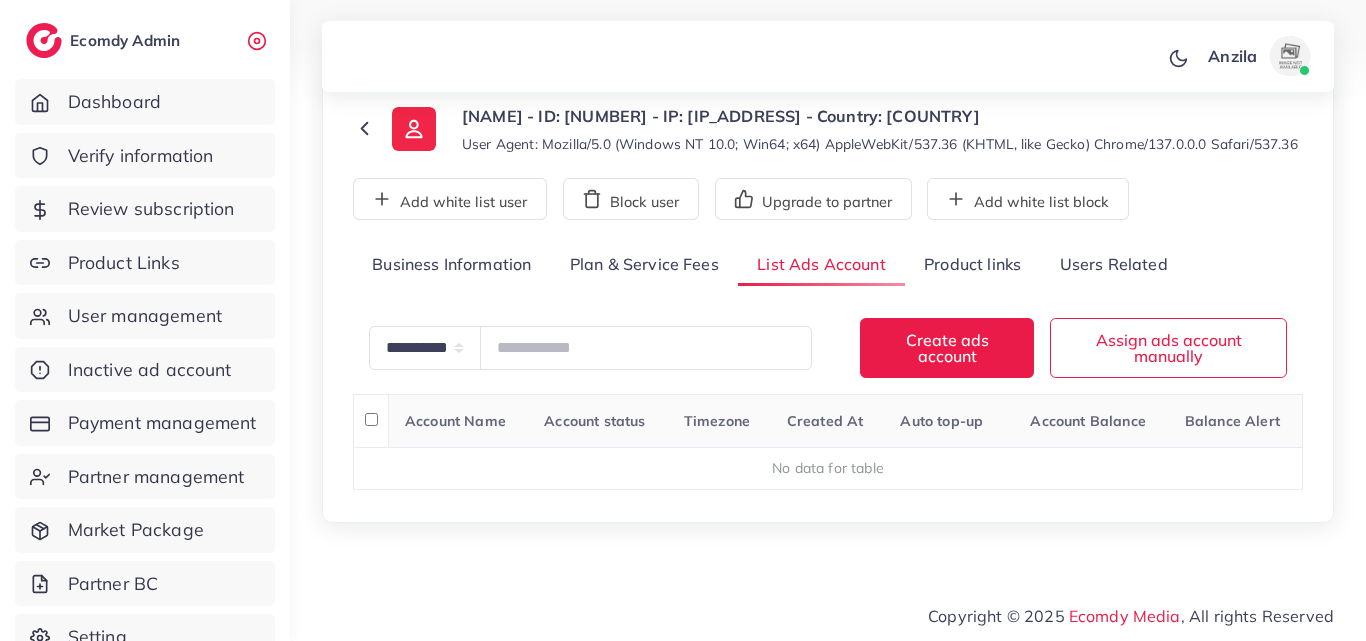 scroll, scrollTop: 126, scrollLeft: 0, axis: vertical 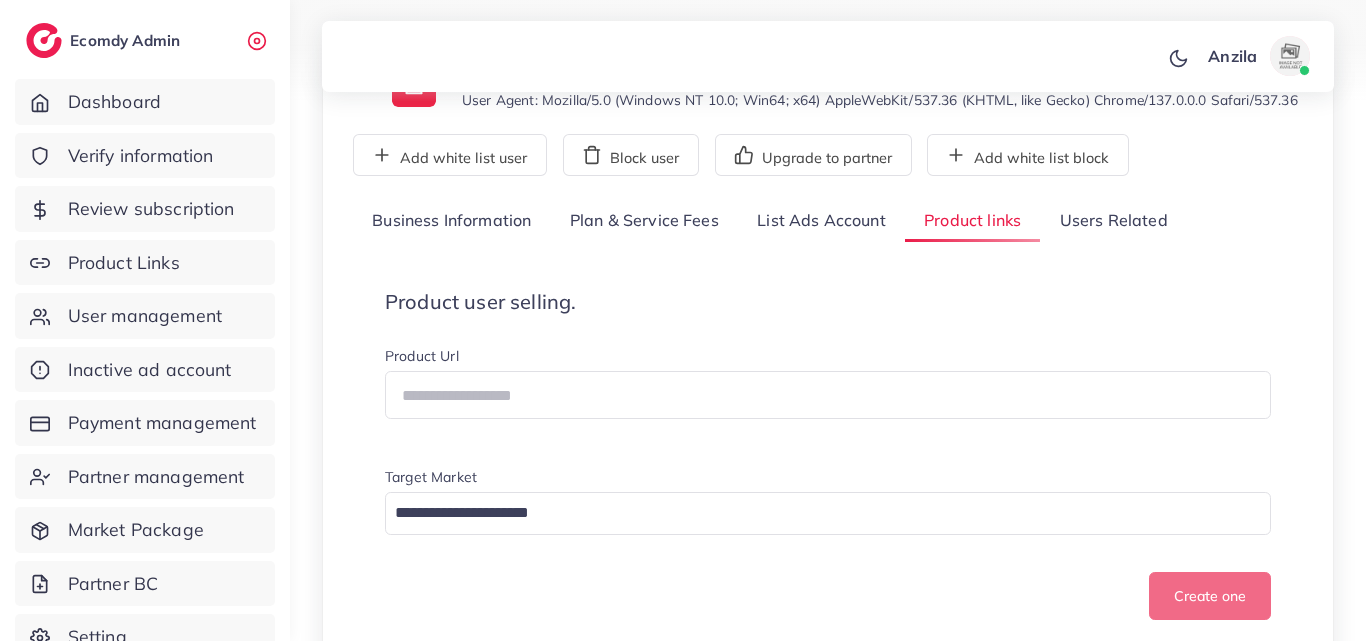 click on "**********" at bounding box center (828, 529) 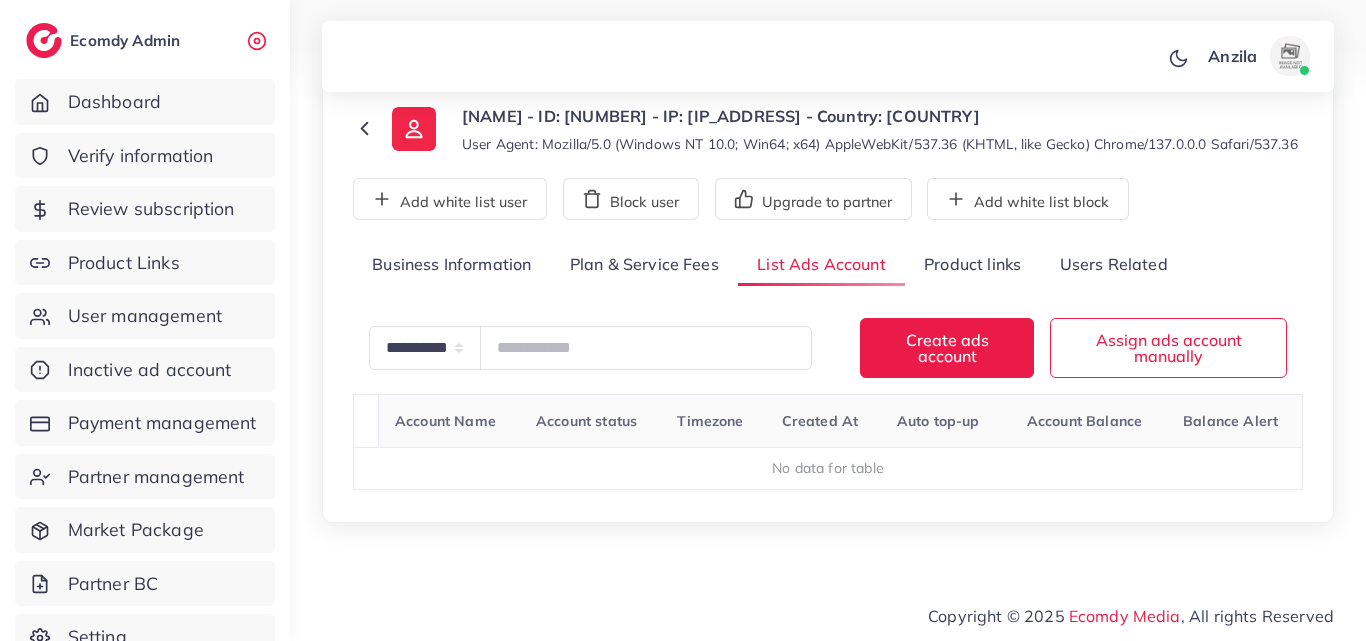 scroll, scrollTop: 126, scrollLeft: 0, axis: vertical 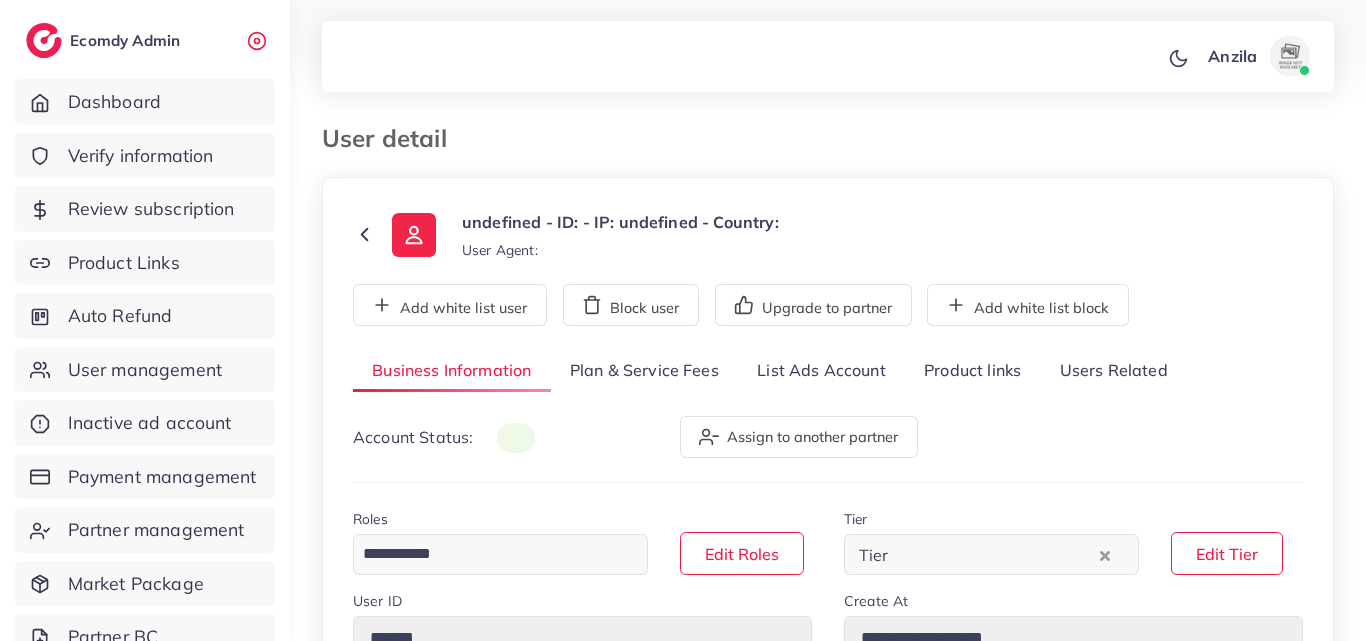 click on "List Ads Account" at bounding box center (821, 371) 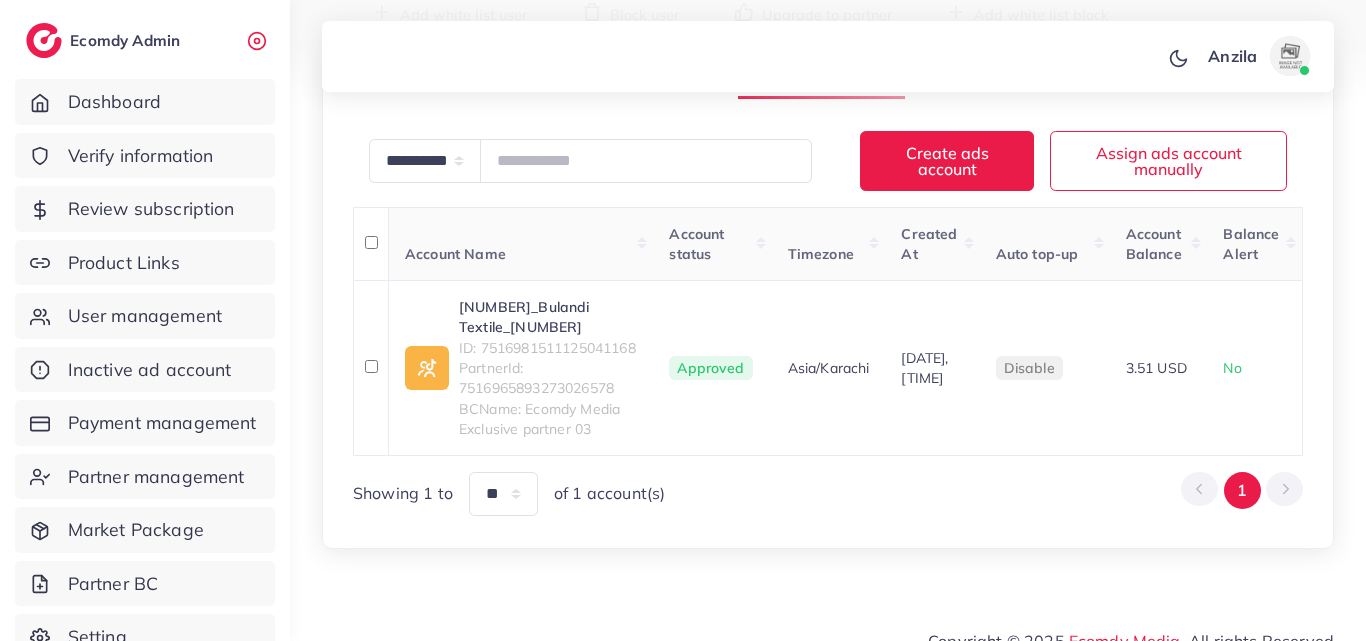 scroll, scrollTop: 358, scrollLeft: 0, axis: vertical 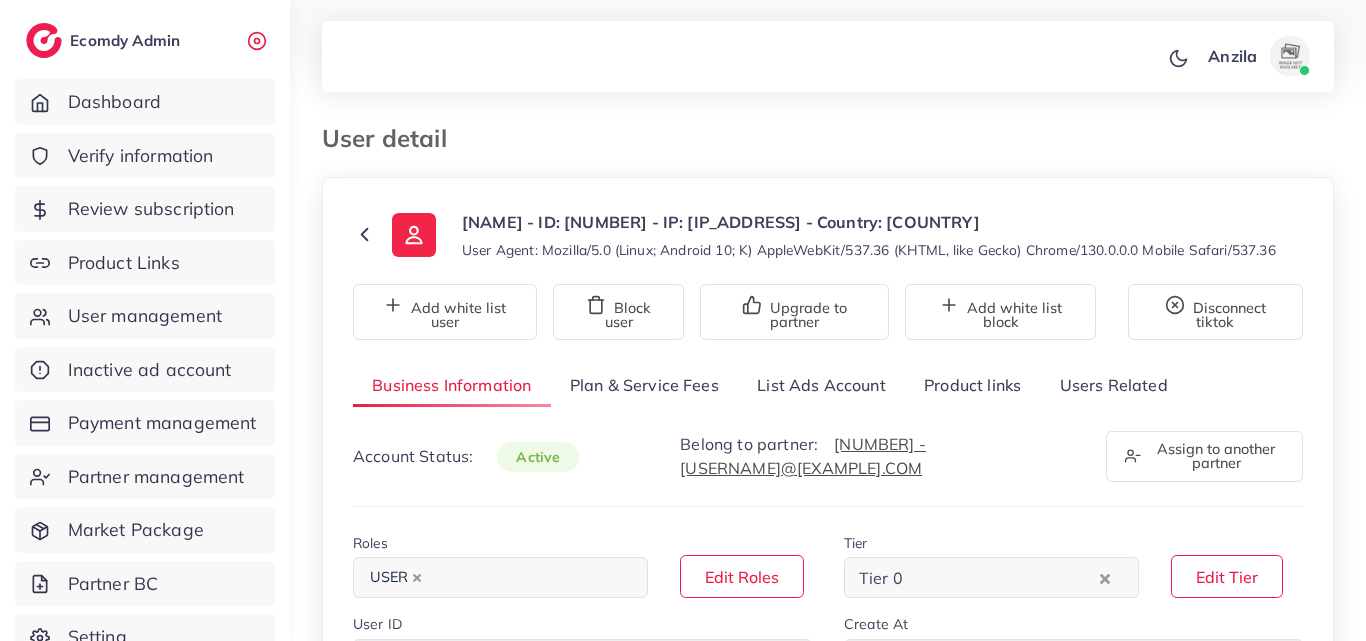 select on "**********" 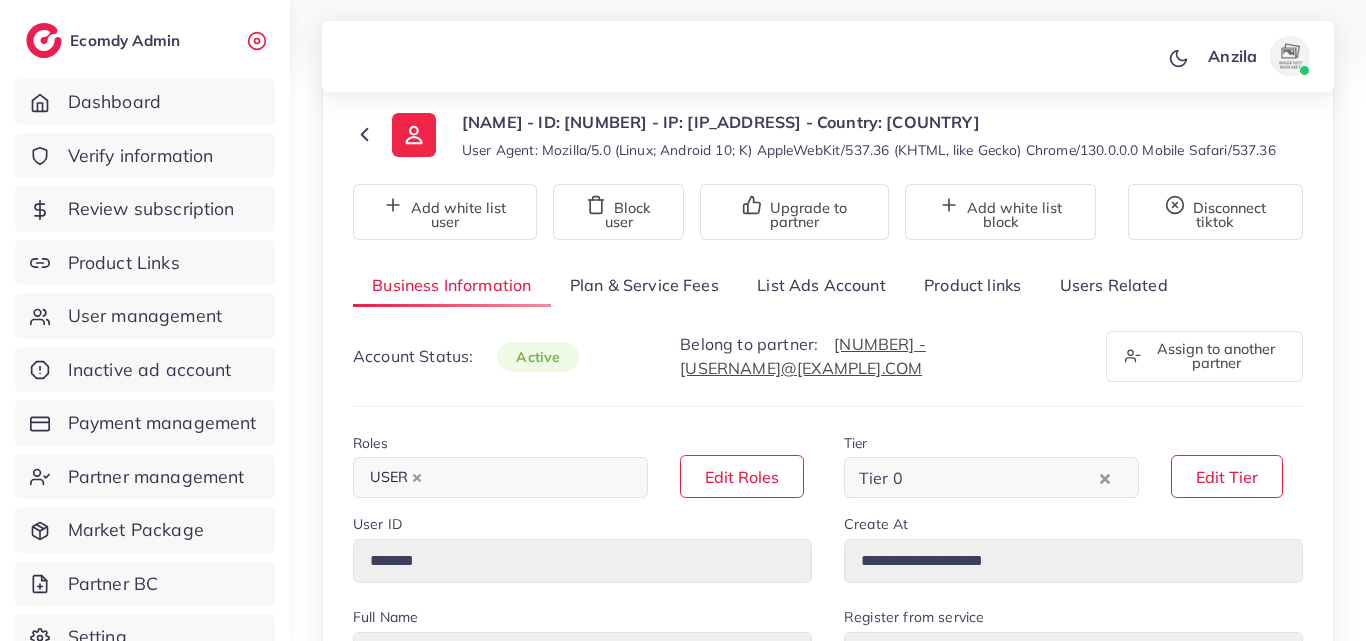 click on "List Ads Account" at bounding box center (821, 285) 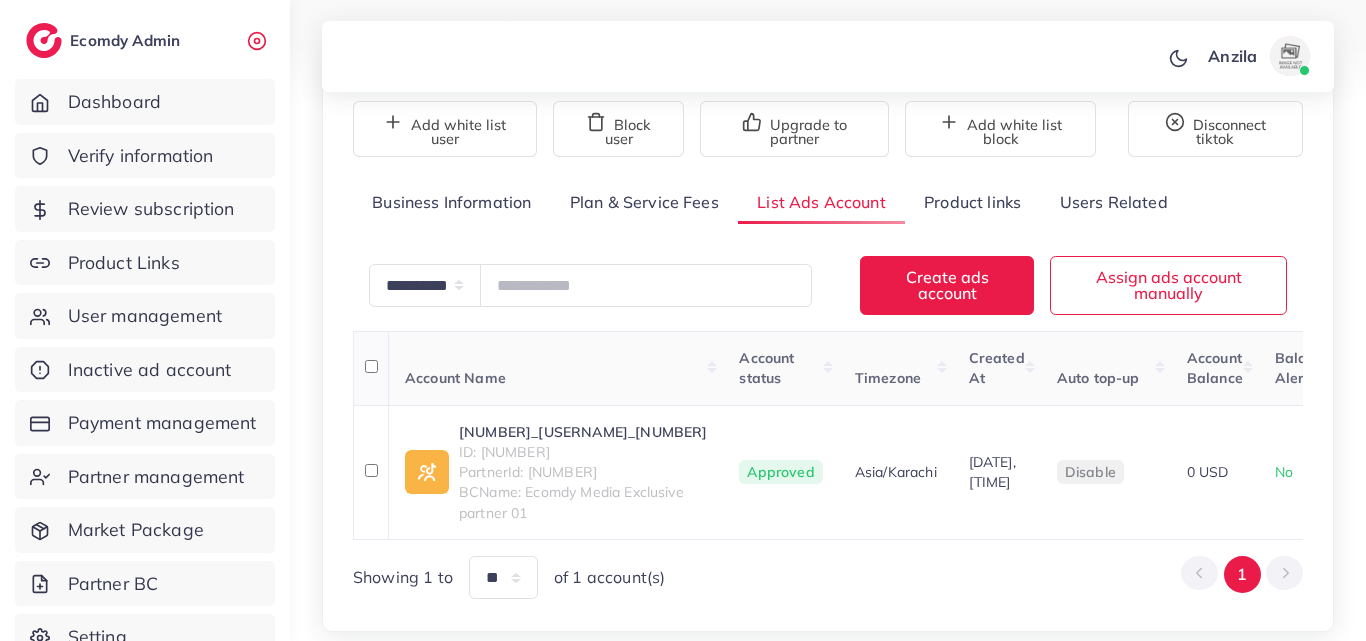 scroll, scrollTop: 307, scrollLeft: 0, axis: vertical 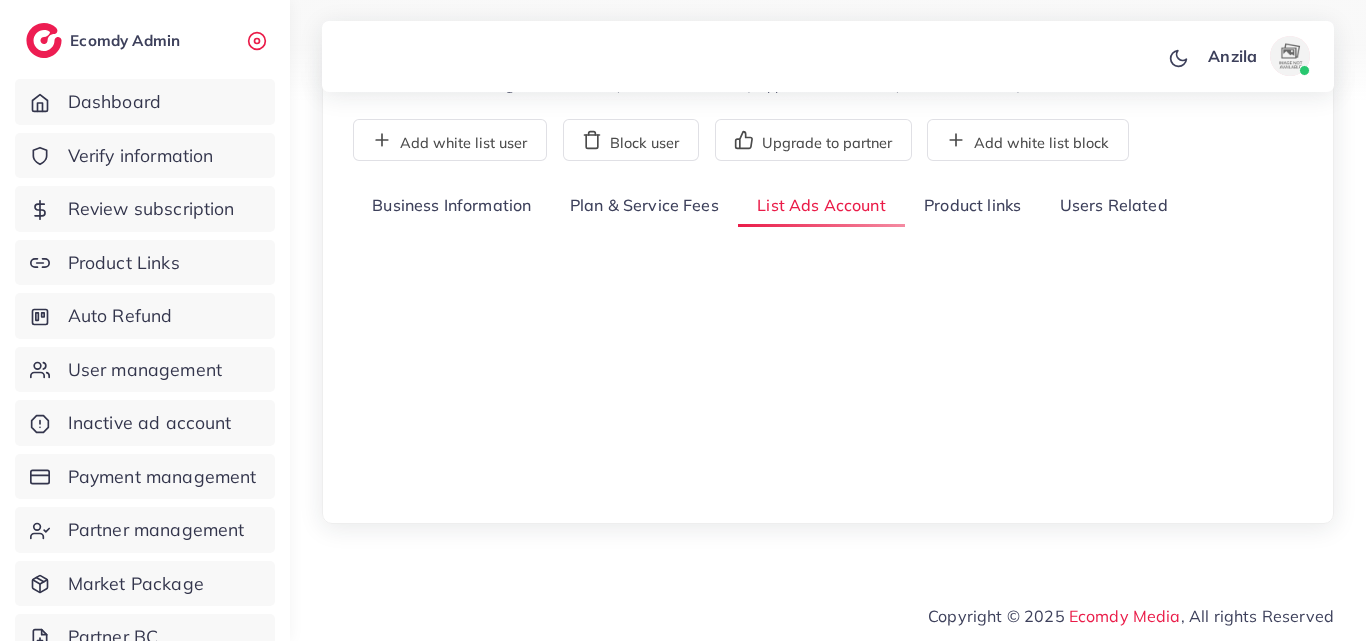 click on "Product links" at bounding box center [972, 206] 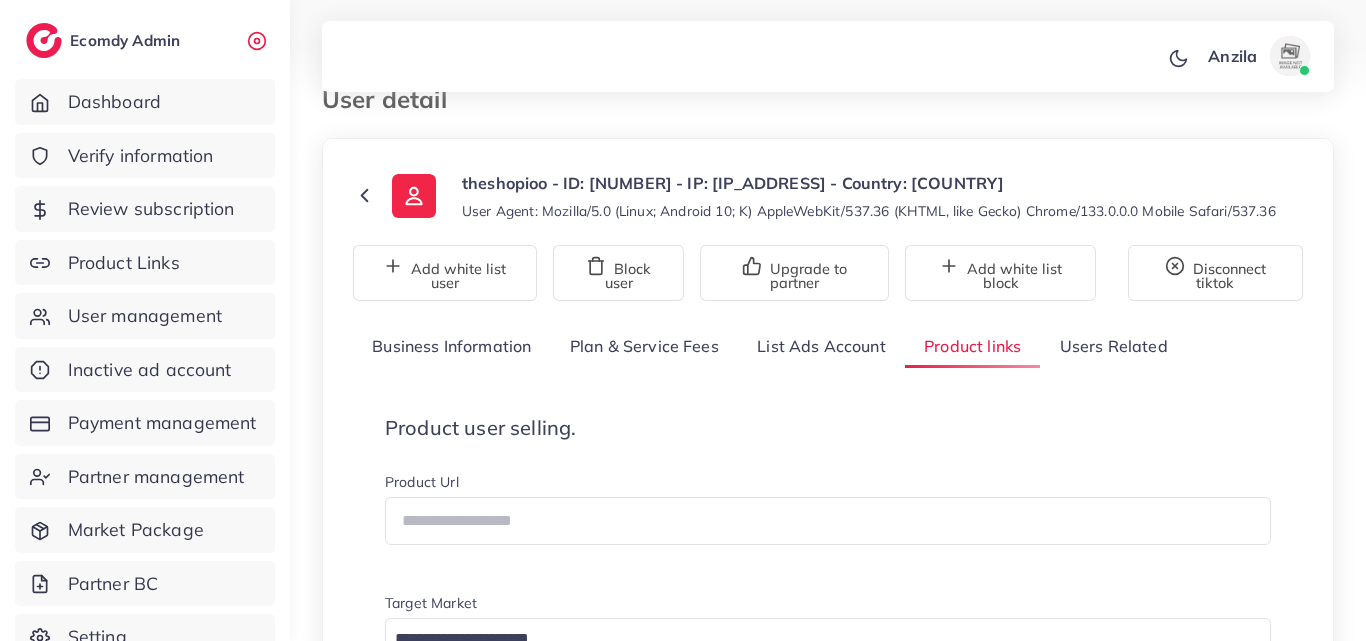scroll, scrollTop: 0, scrollLeft: 0, axis: both 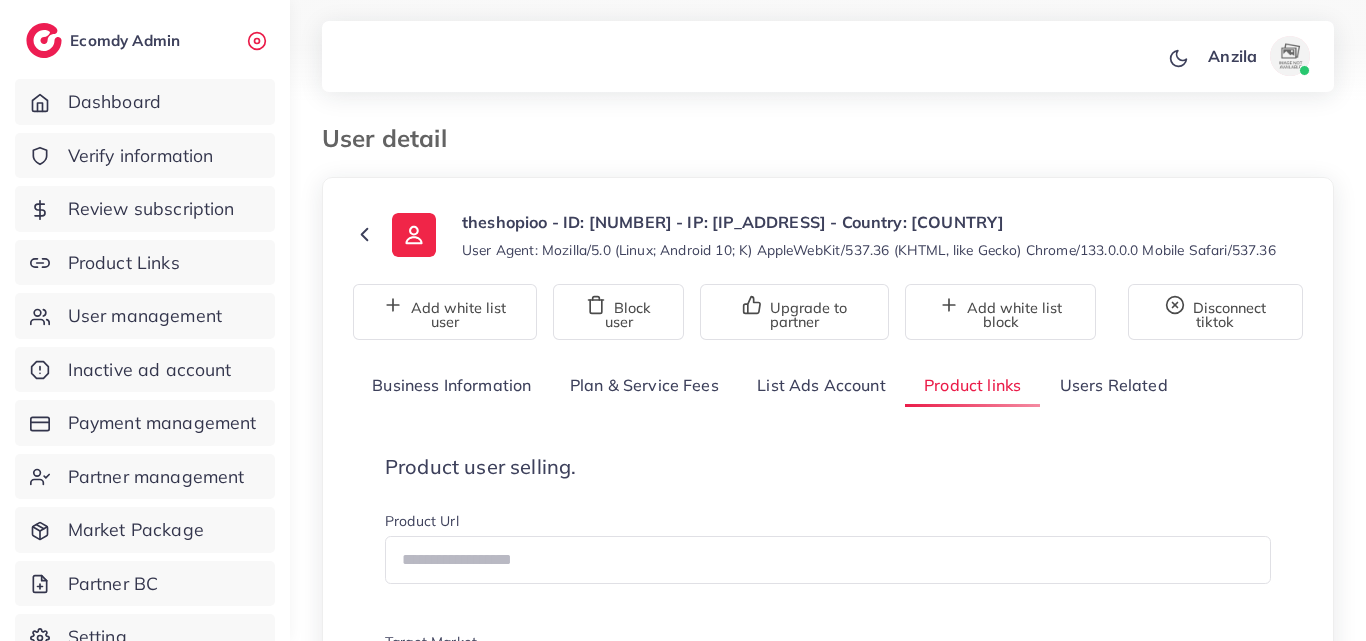 click on "List Ads Account" at bounding box center (821, 385) 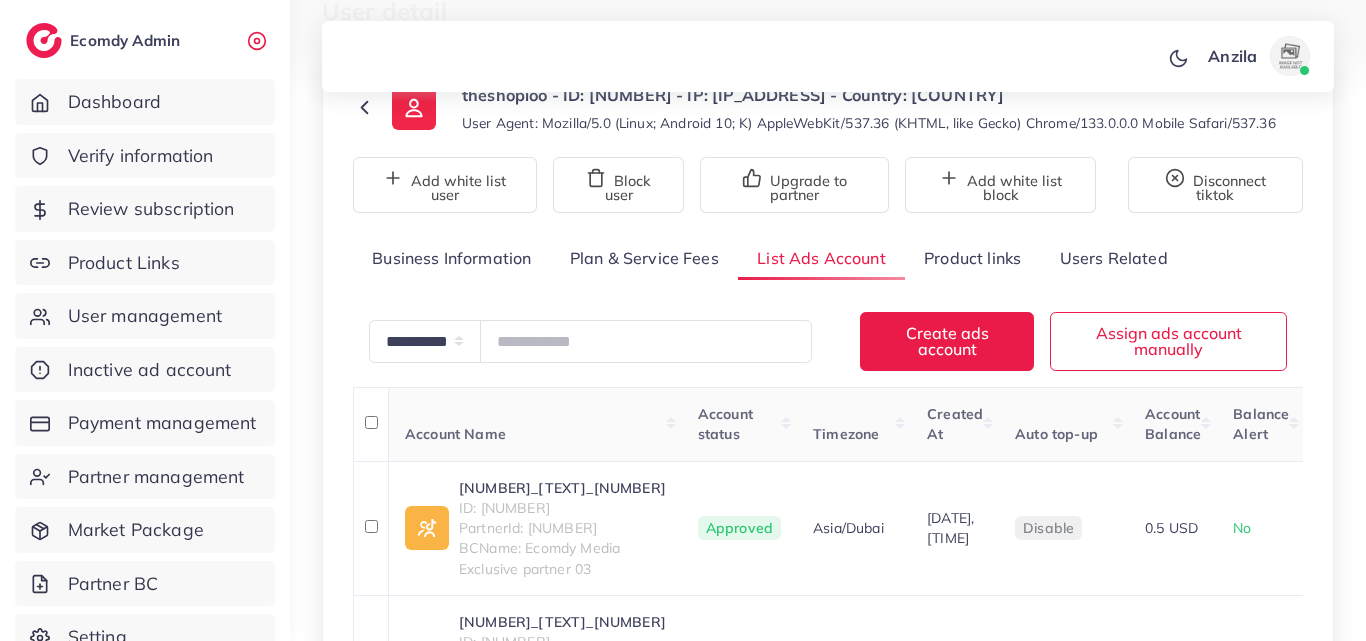 scroll, scrollTop: 200, scrollLeft: 0, axis: vertical 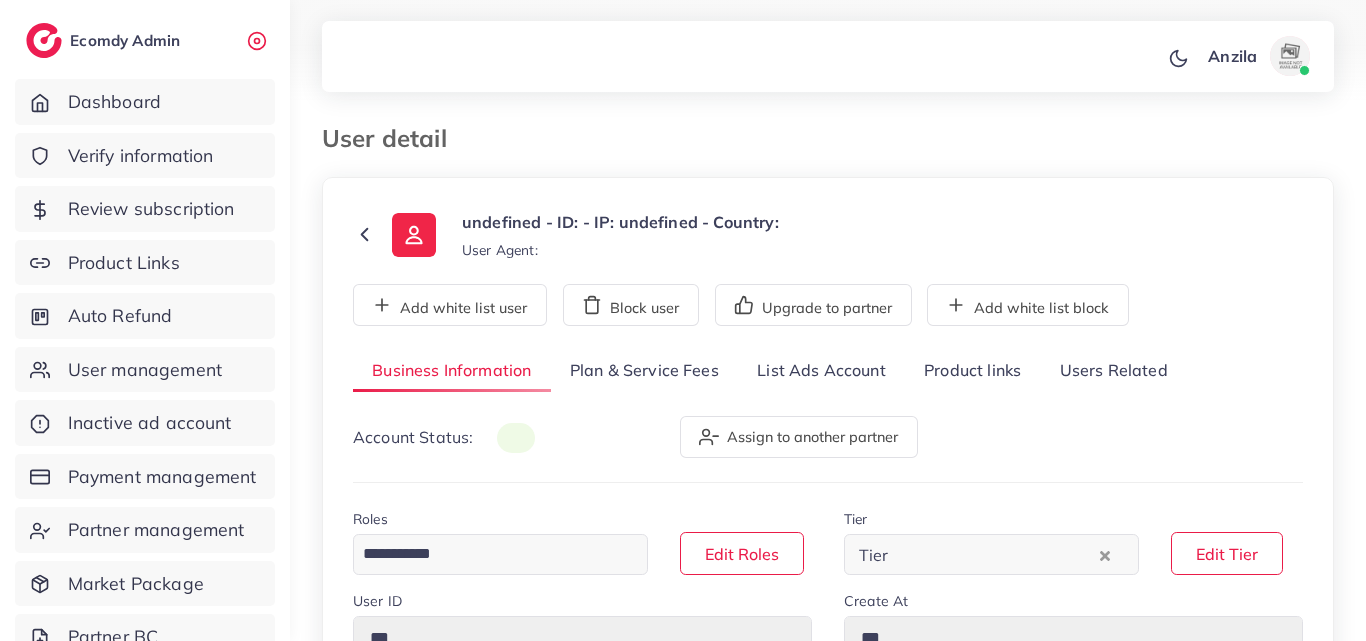 click on "User detail" at bounding box center [828, 150] 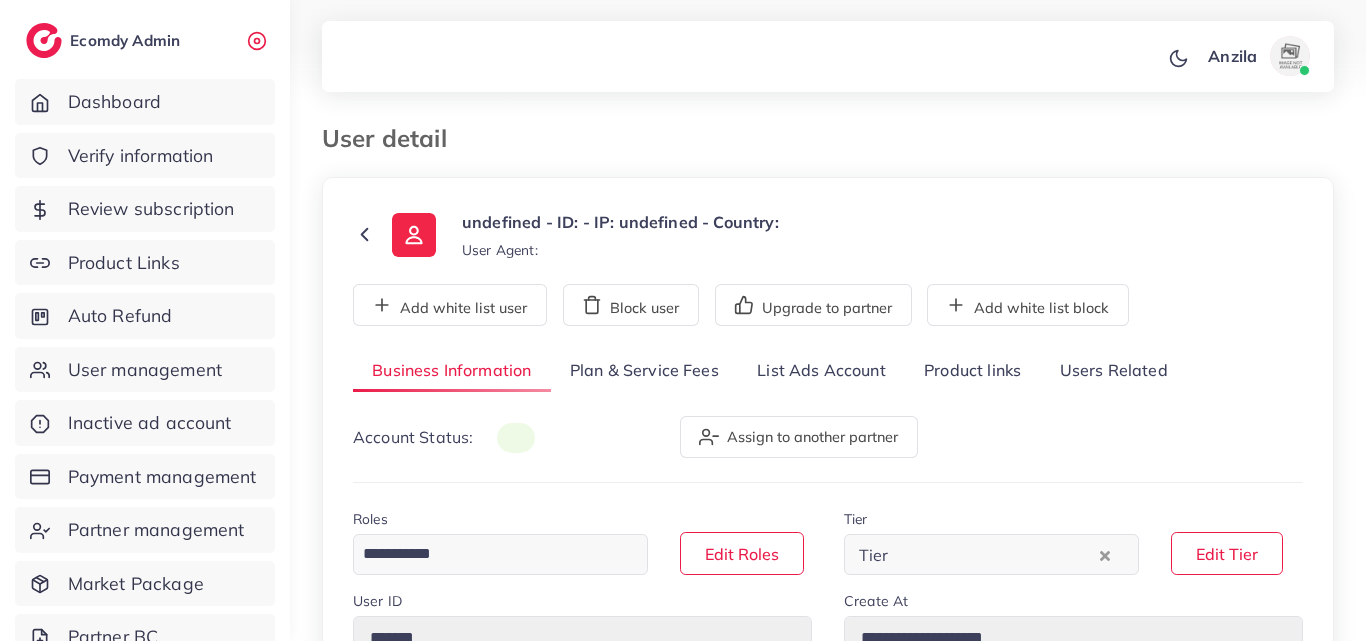 select on "********" 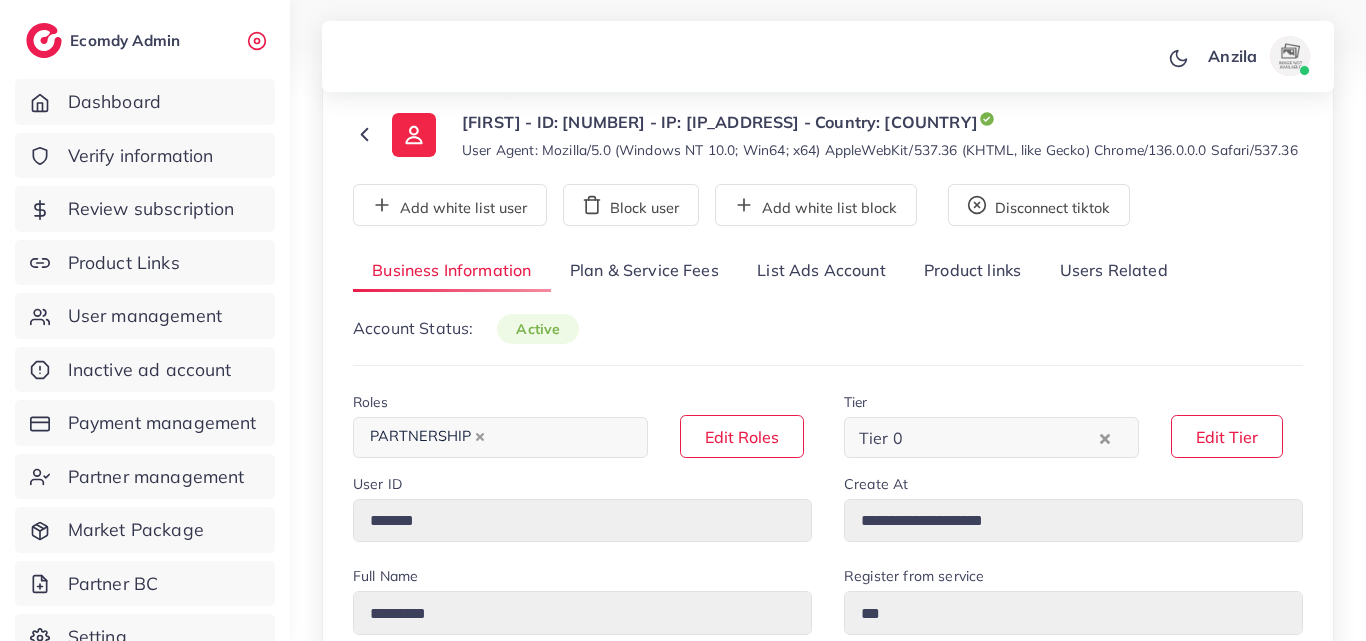 click on "List Ads Account" at bounding box center [821, 271] 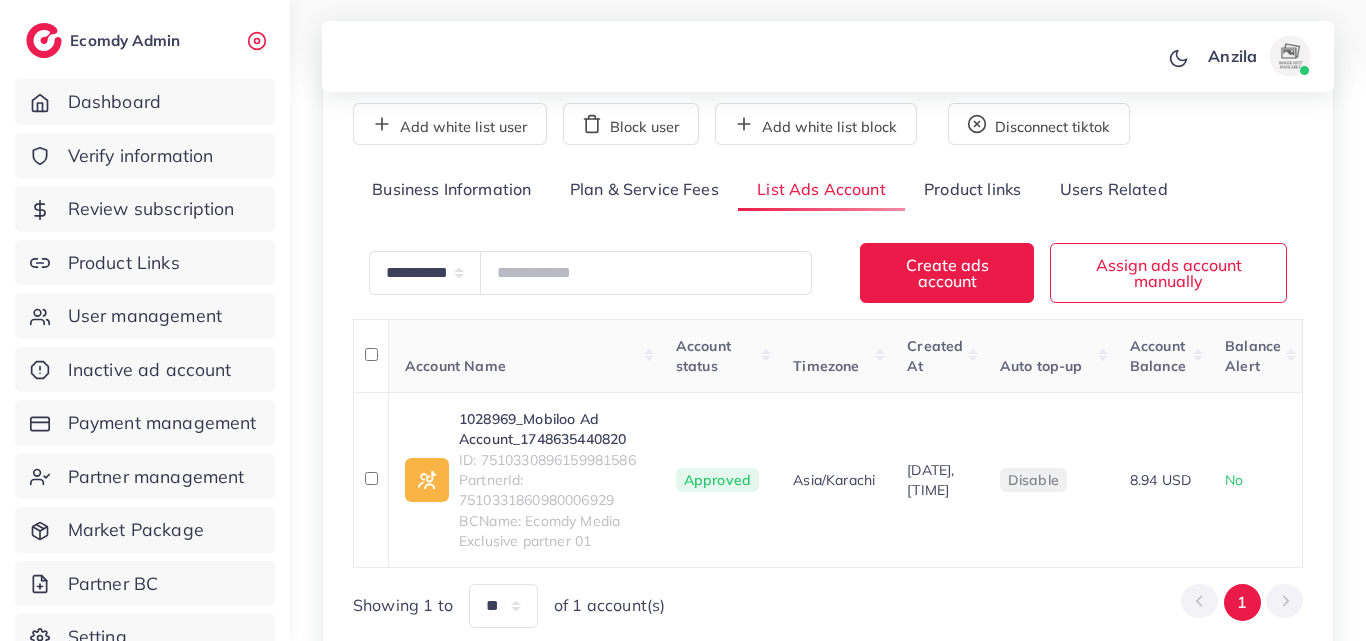 scroll, scrollTop: 300, scrollLeft: 0, axis: vertical 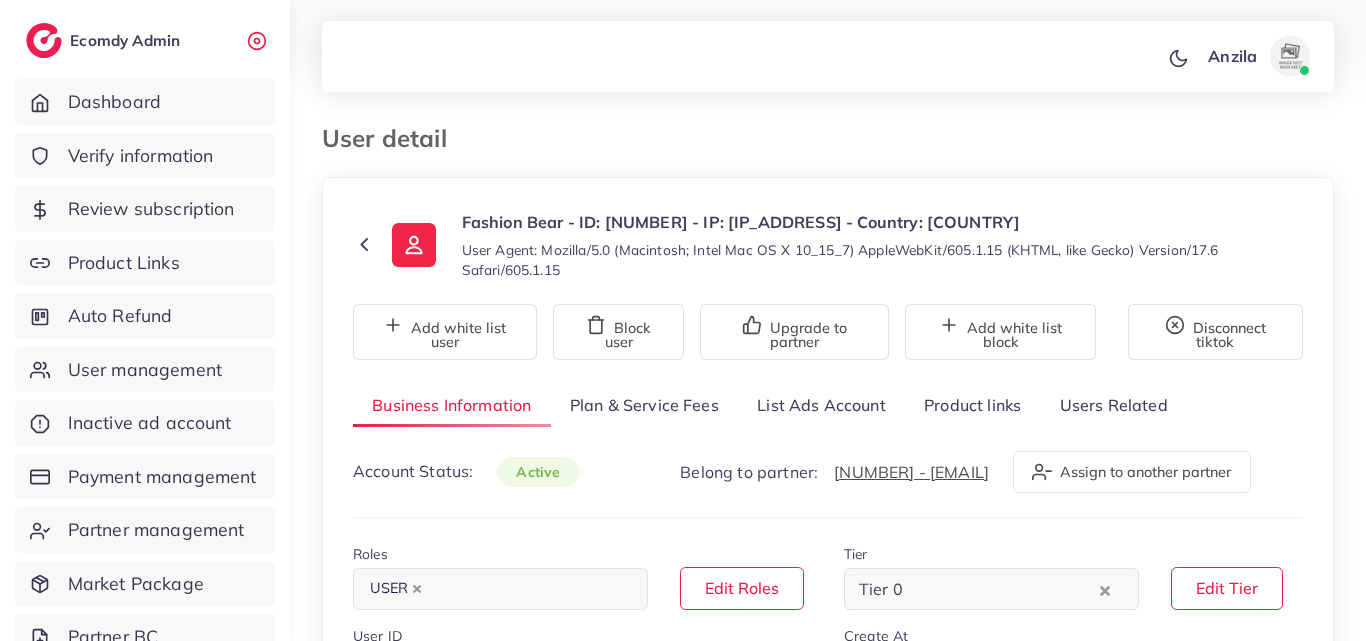select on "********" 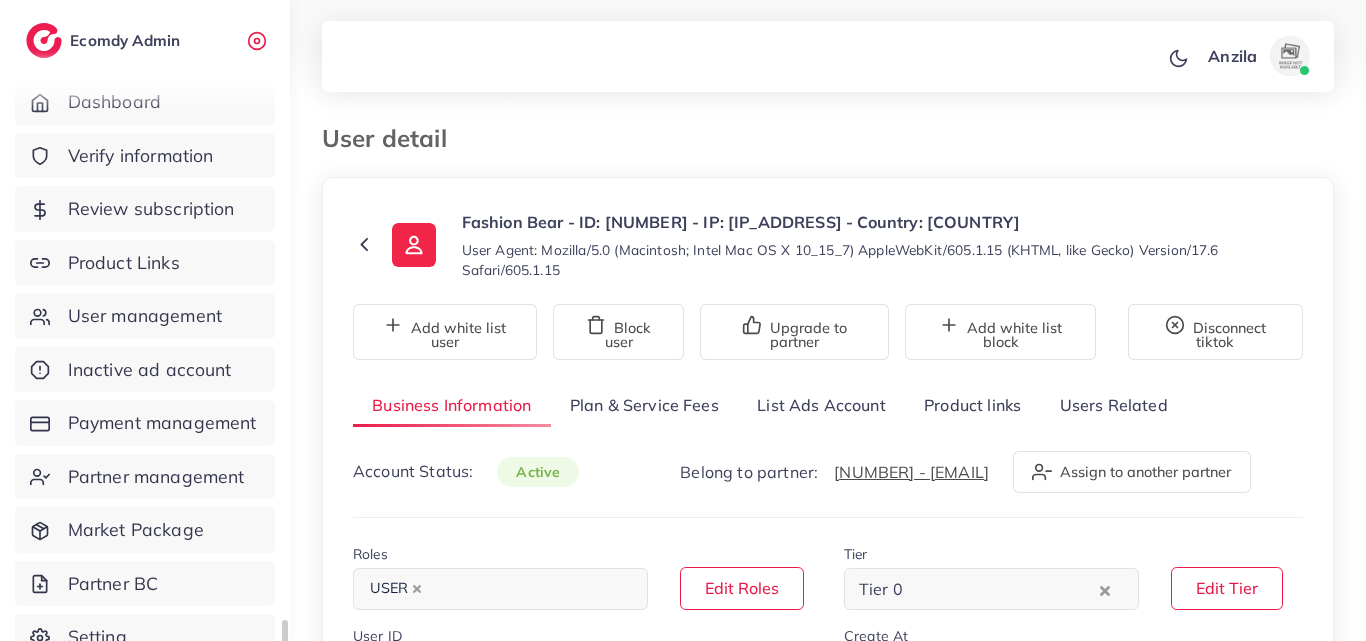 scroll, scrollTop: 39, scrollLeft: 0, axis: vertical 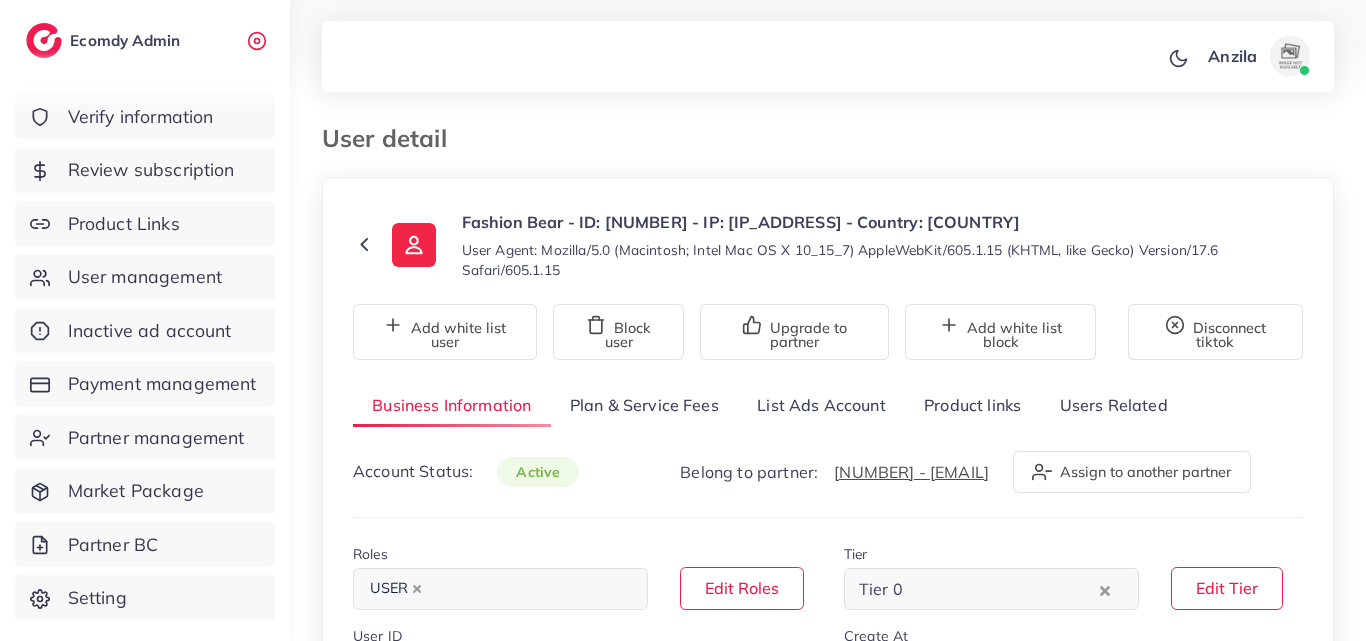 click on "List Ads Account" at bounding box center (821, 405) 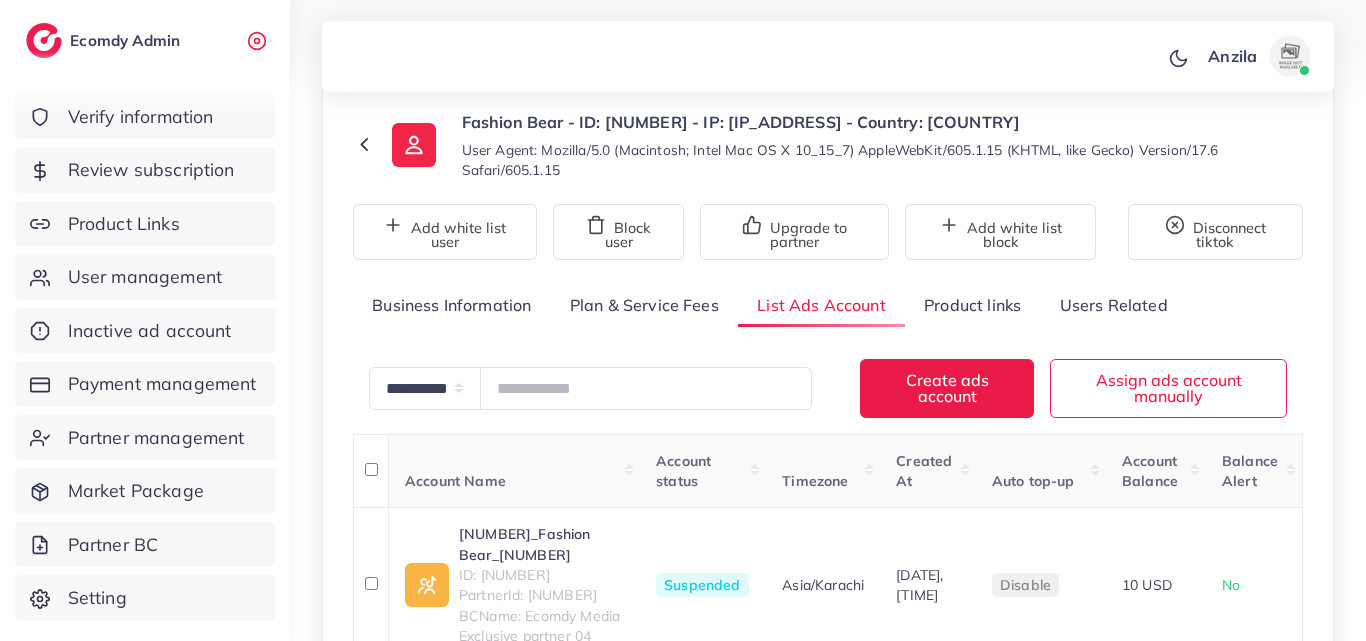 scroll, scrollTop: 300, scrollLeft: 0, axis: vertical 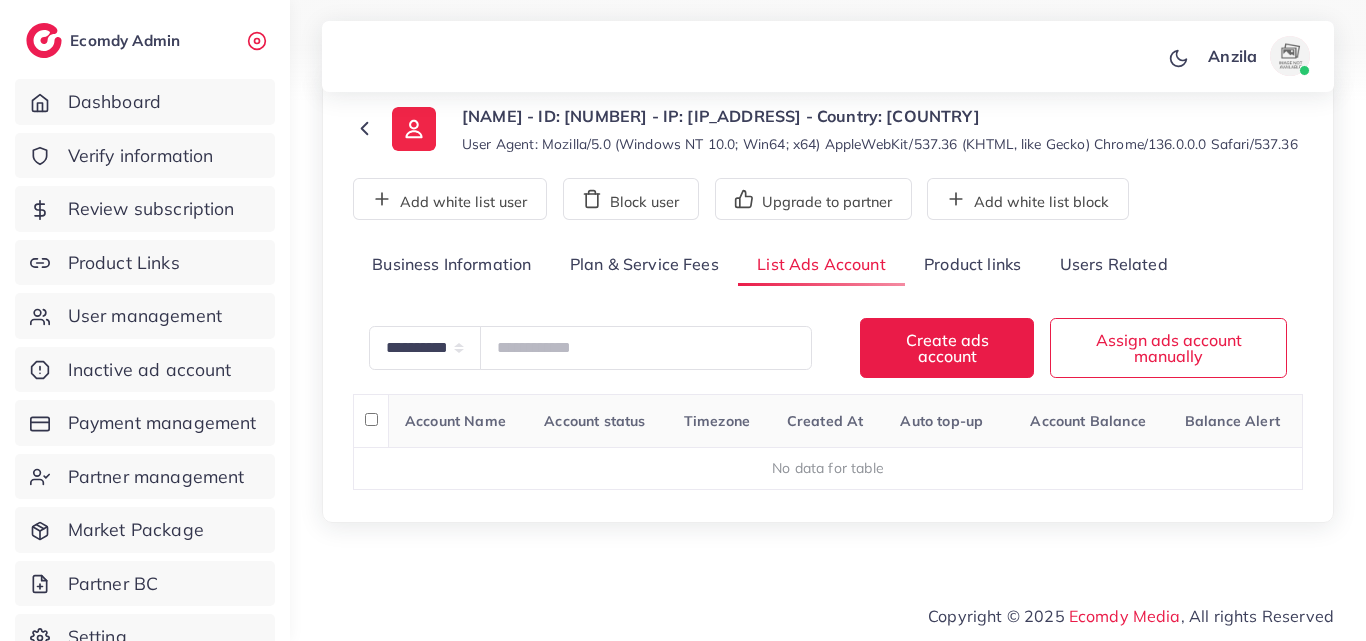click on "Product links" at bounding box center [972, 265] 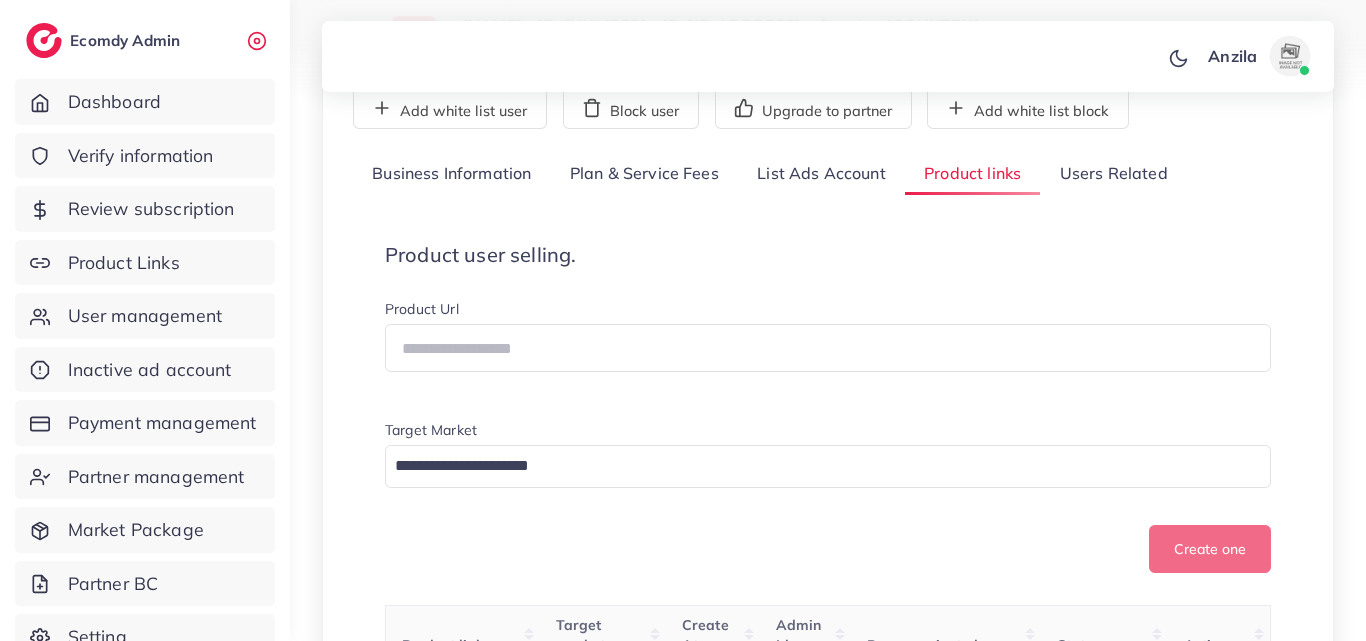 scroll, scrollTop: 126, scrollLeft: 0, axis: vertical 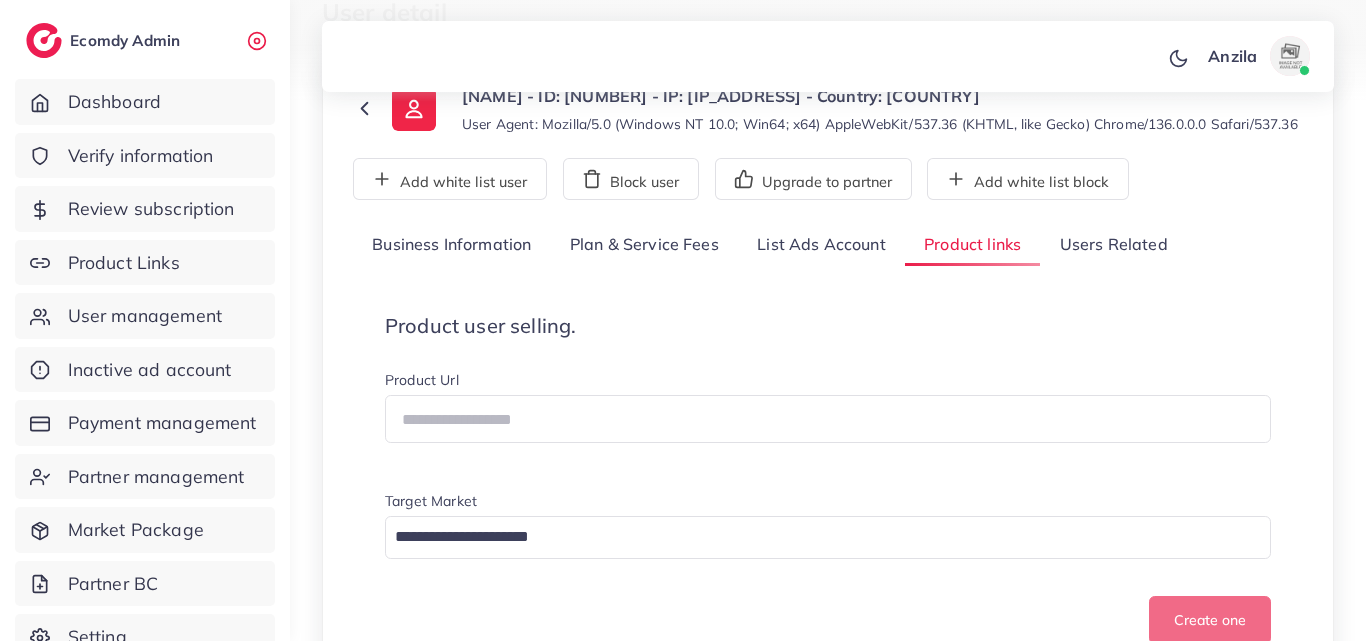 click on "List Ads Account" at bounding box center (821, 245) 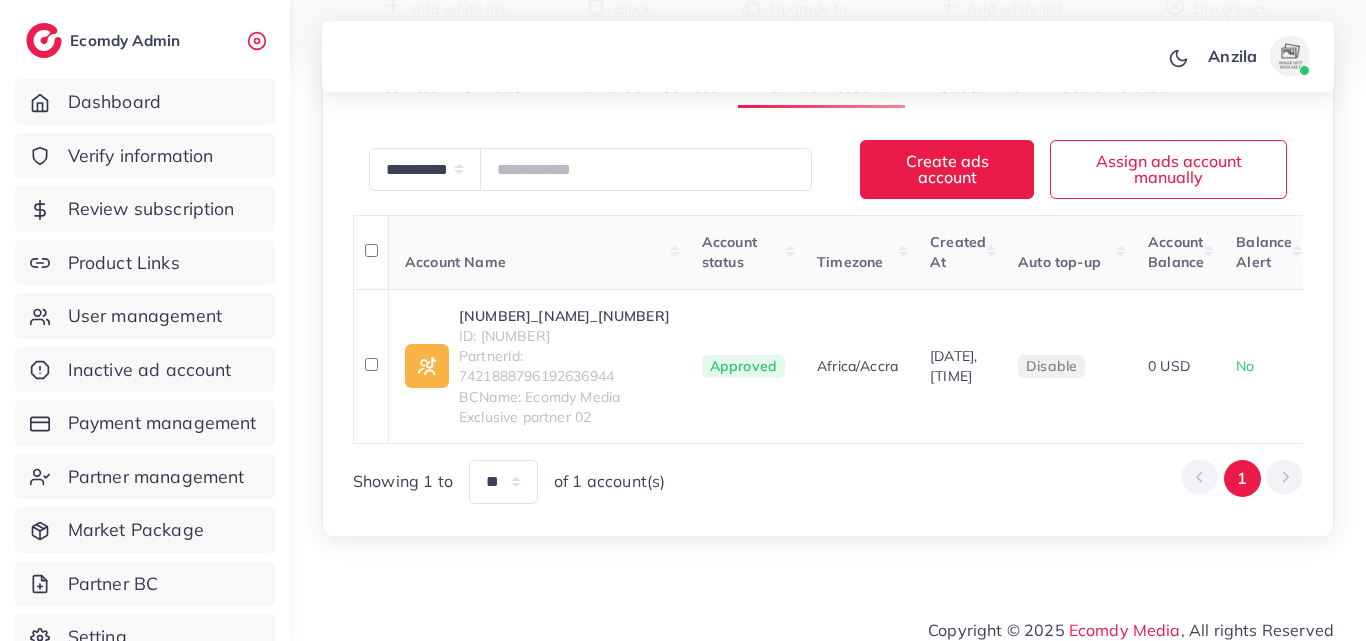scroll, scrollTop: 299, scrollLeft: 0, axis: vertical 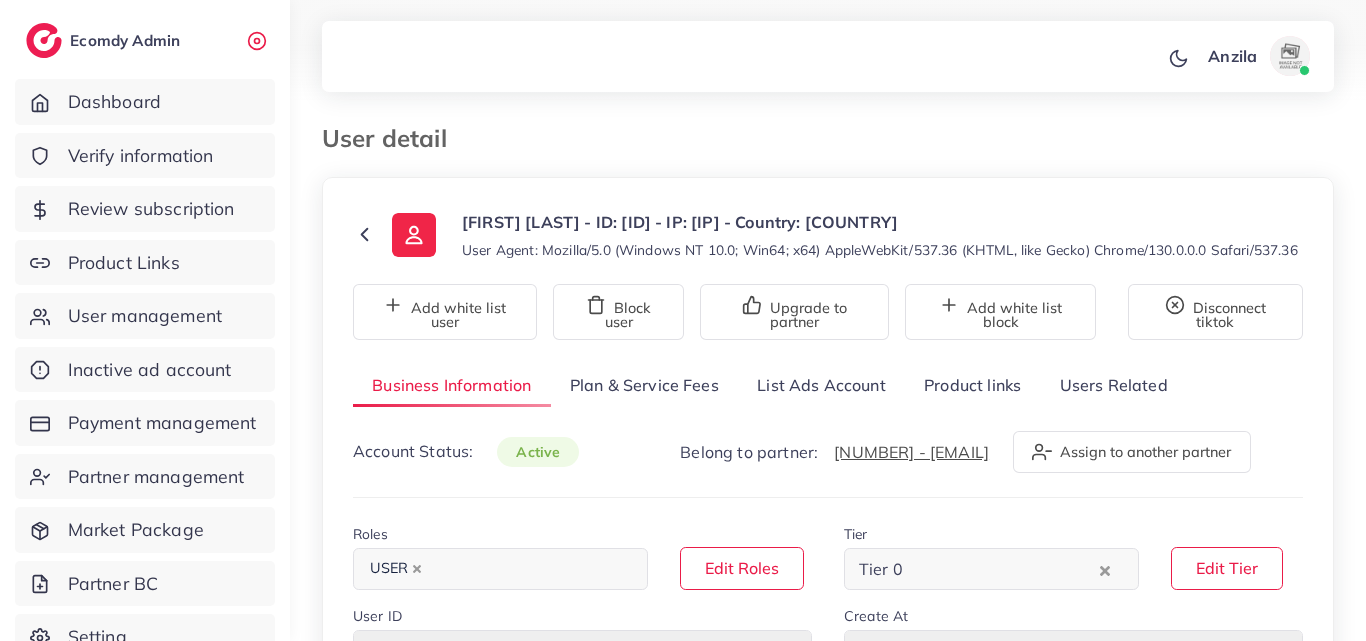 click on "List Ads Account" at bounding box center (821, 385) 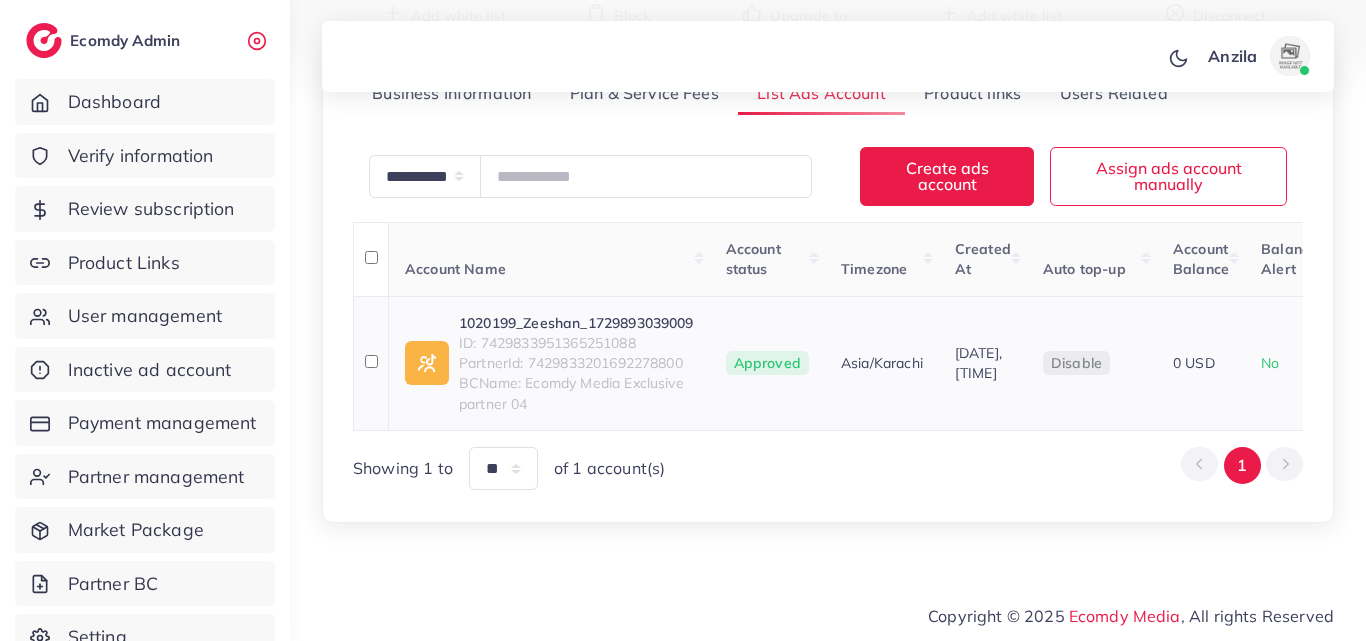 scroll, scrollTop: 127, scrollLeft: 0, axis: vertical 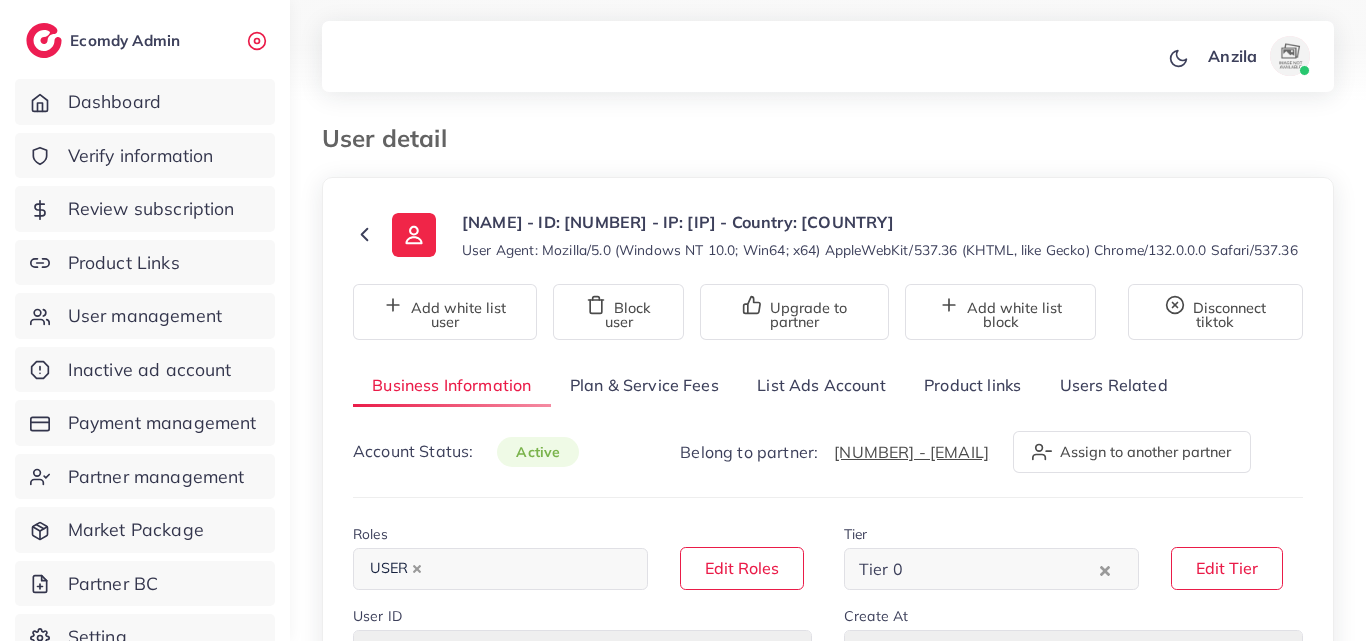 click on "List Ads Account" at bounding box center [821, 385] 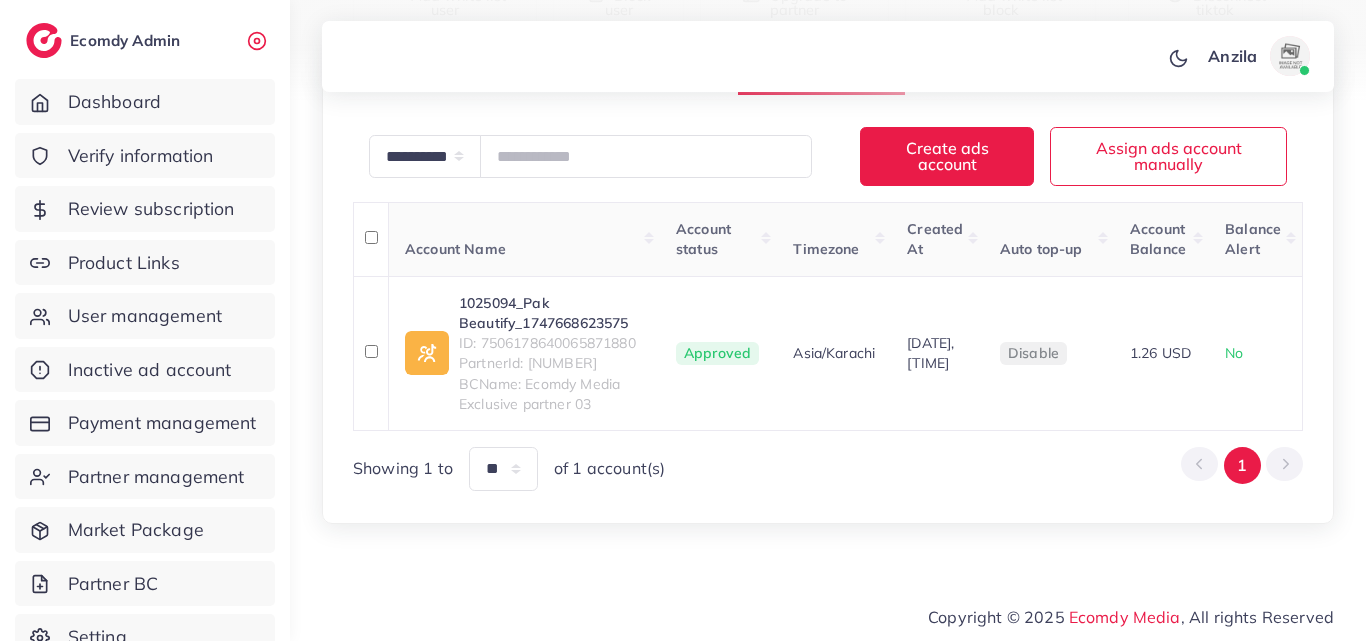 scroll, scrollTop: 373, scrollLeft: 0, axis: vertical 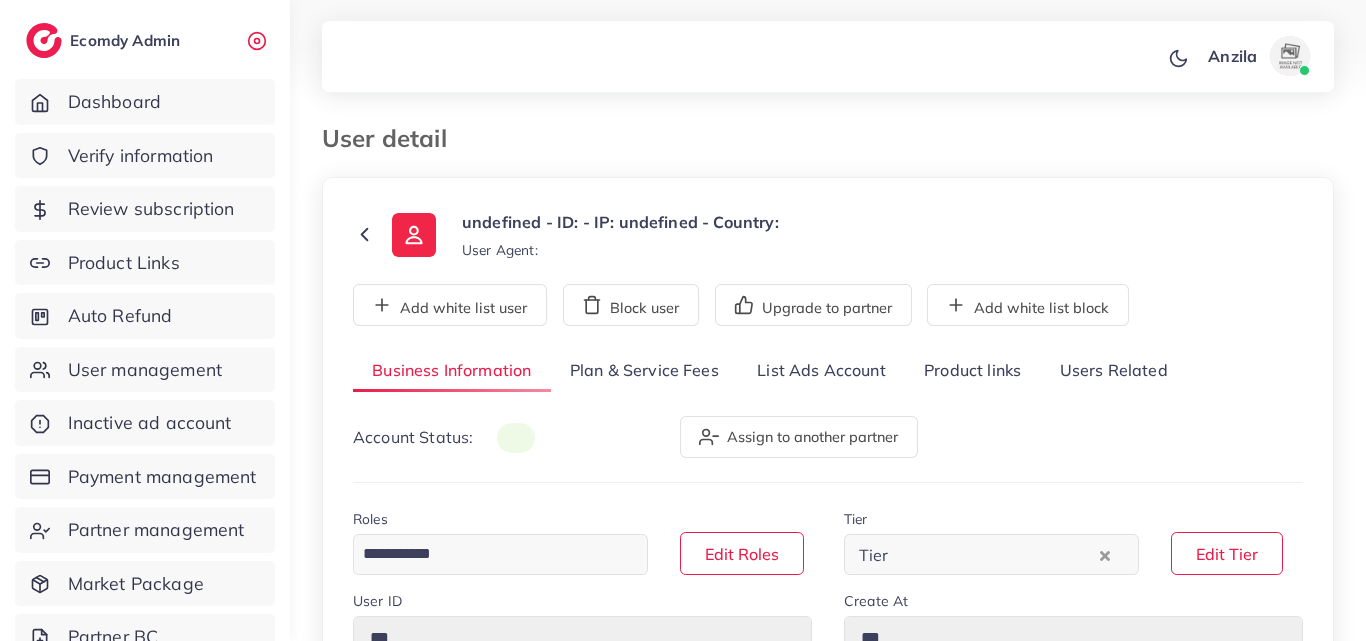 click on "undefined - ID:  - IP: undefined - Country:   User Agent:   Add white list user   Block user   Upgrade to partner   Add white list block  Business Information Plan & Service Fees List Ads Account Product links Users Related  Account Status:   Assign to another partner   Roles            Loading...      Edit Roles   Tier
Tier
Loading...      Edit Tier   User ID  ***  Create At  ***  Full Name  ***  Register from service  ***  Email  ***  Phone Number  * ****** A B C D E F G H I J K L M N O P Q R S T U V W X Y Z search no result Afghanistan (‫افغانستان‬‎) +93 Albania (Shqipëri) +355 Algeria (‫الجزائر‬‎) +213 American Samoa +1684 Andorra +376 Angola +244 Anguilla +1264 Antigua and Barbuda +1268 Argentina +54 Armenia (Հայաստան) +374 Aruba +297 Australia +61 Austria (Österreich) +43 Azerbaijan (Azərbaycan) +994 Bahamas +1242 Bahrain (‫البحرين‬‎) +973 Bangladesh (বাংলাদেশ) +880 Barbados +1246 +375 +32 Belize +1" at bounding box center (828, 927) 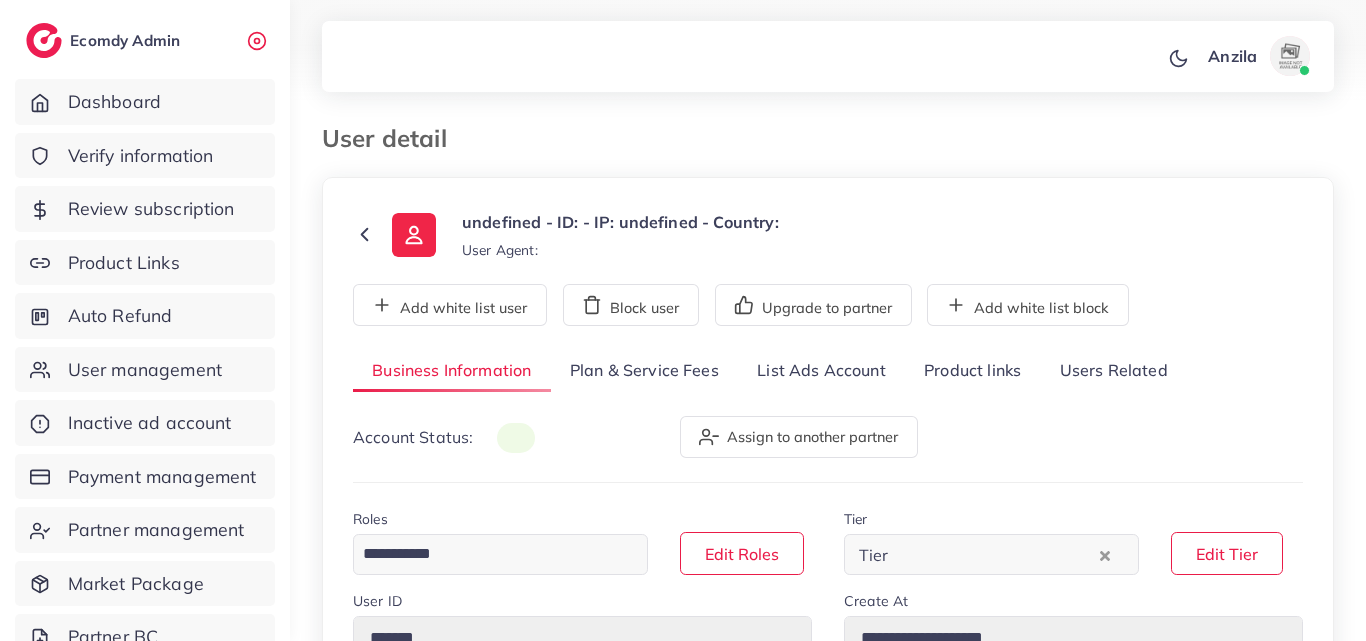 click on "List Ads Account" at bounding box center (821, 371) 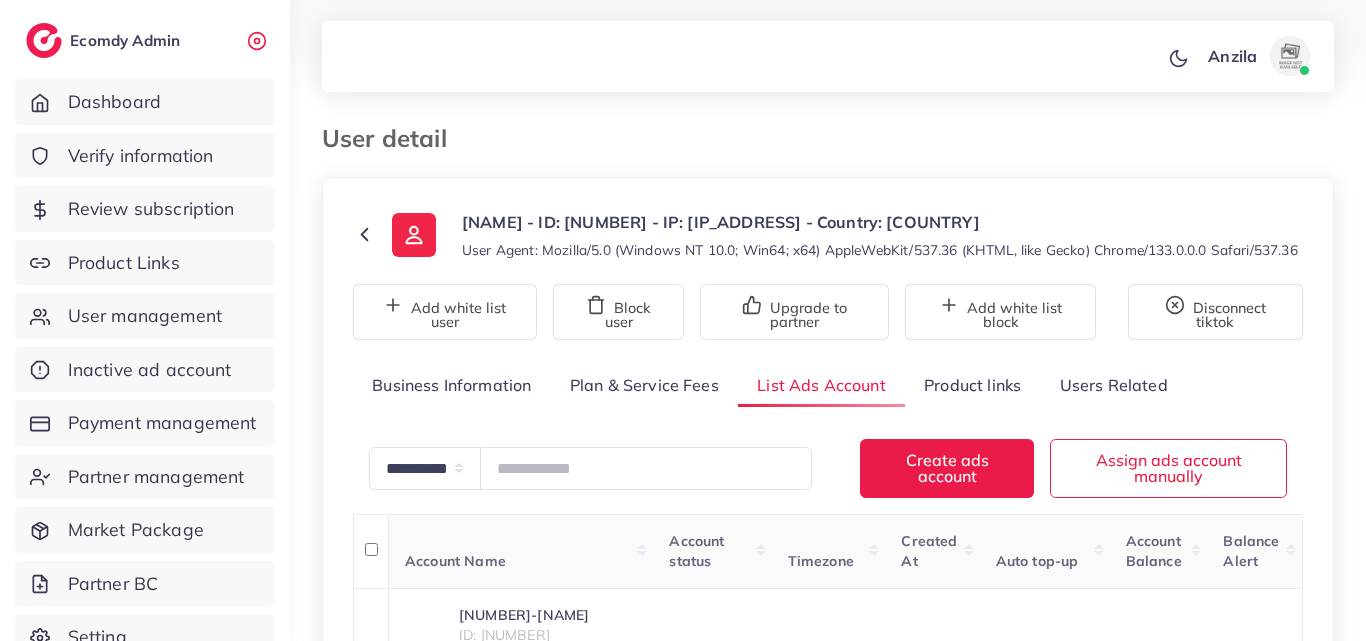 scroll, scrollTop: 373, scrollLeft: 0, axis: vertical 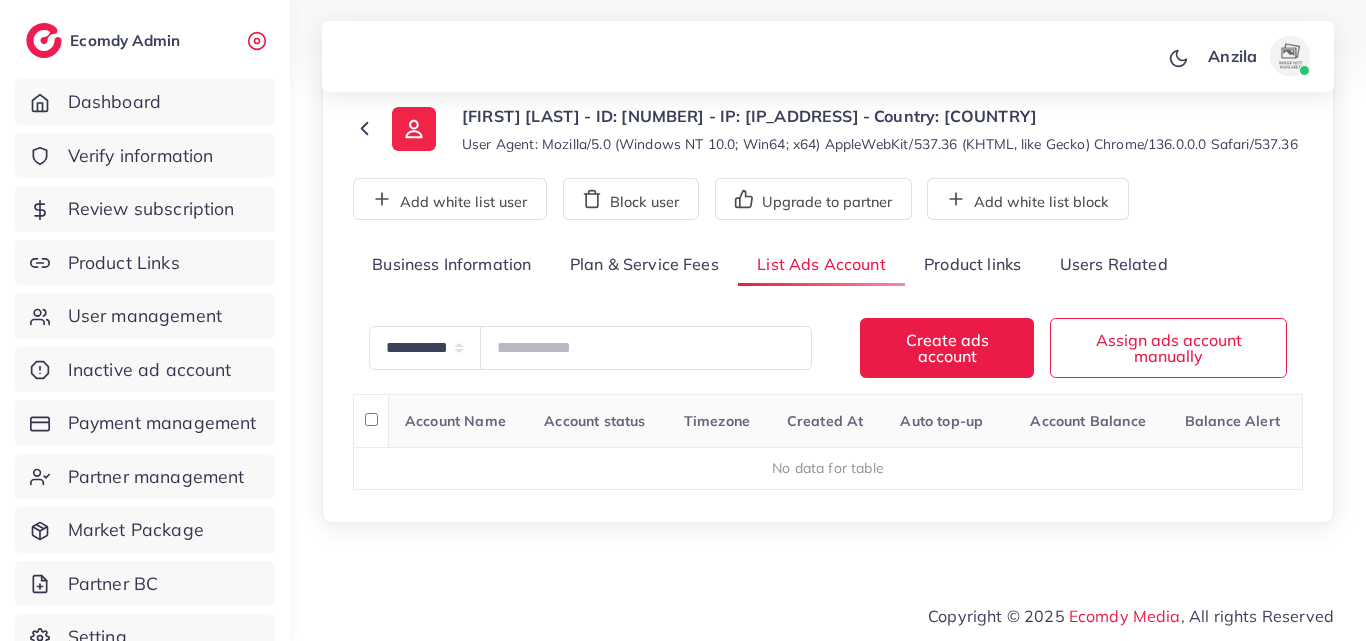 click on "Product links" at bounding box center (972, 265) 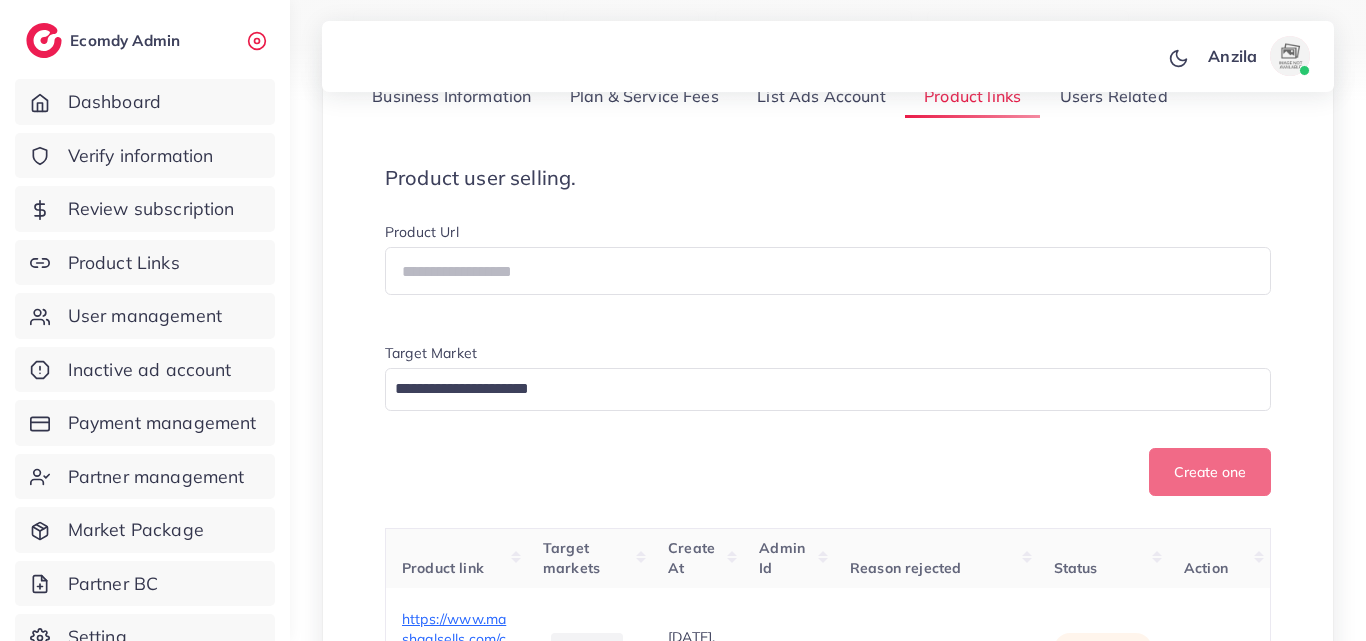 scroll, scrollTop: 126, scrollLeft: 0, axis: vertical 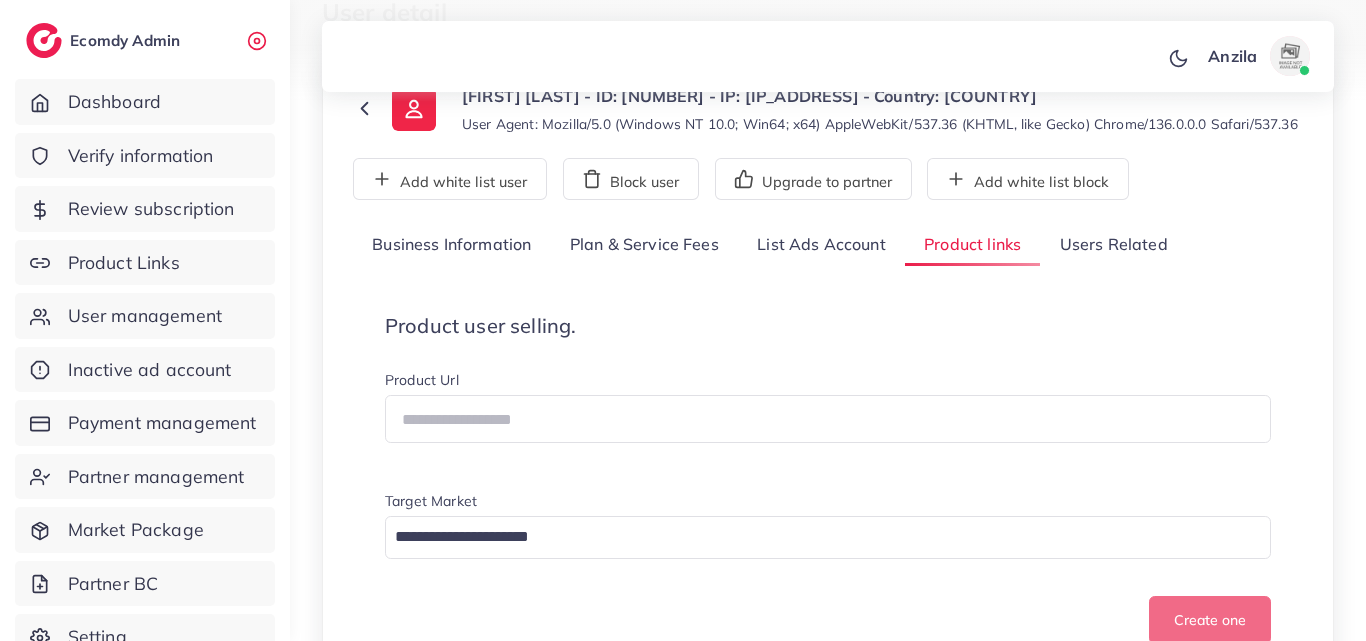click on "List Ads Account" at bounding box center [821, 245] 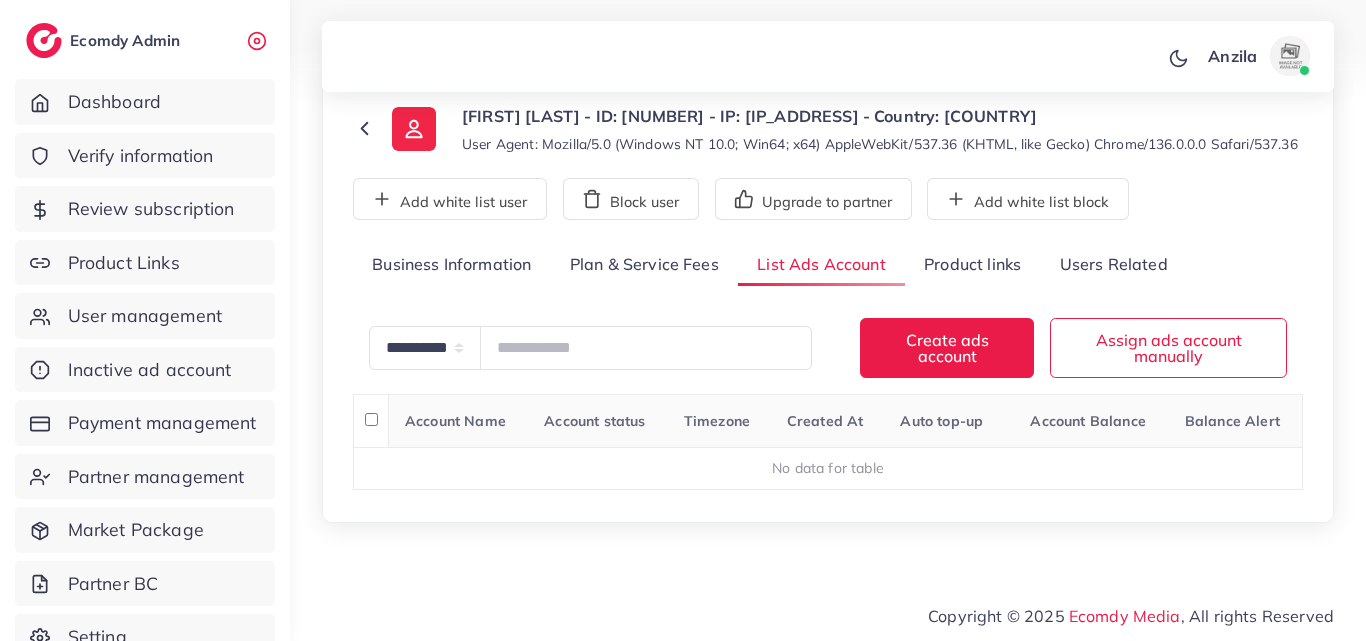 click on "**********" at bounding box center (828, 297) 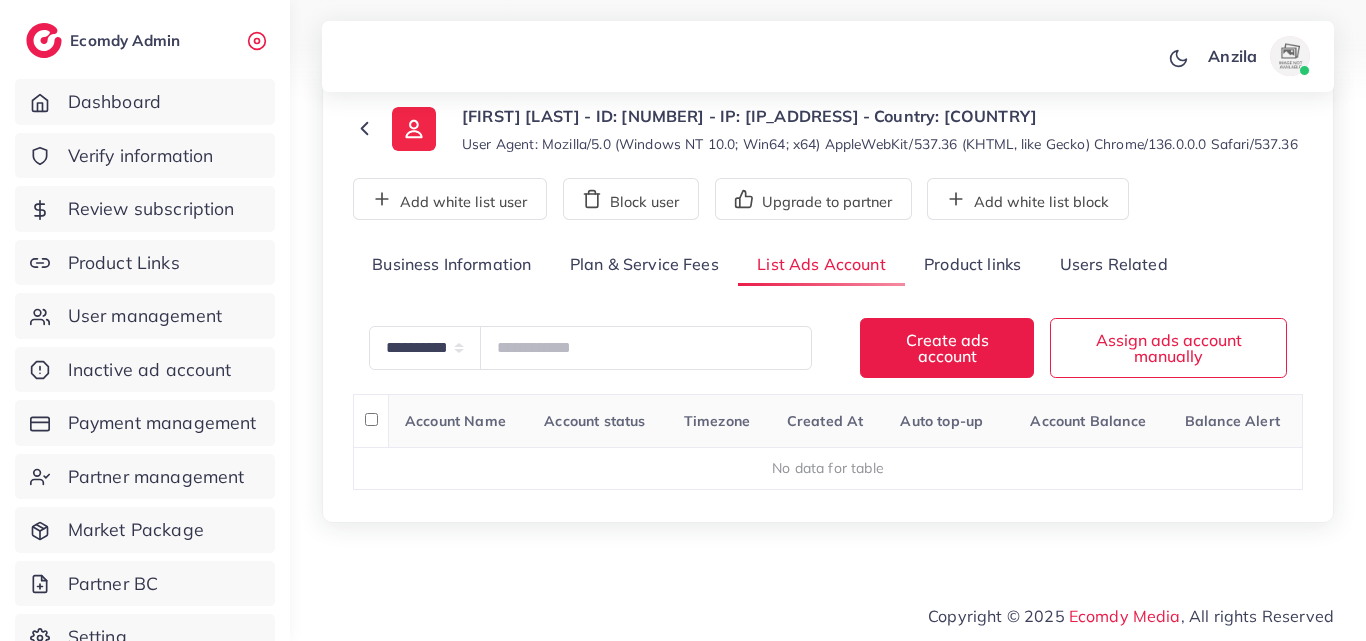 click on "Business Information" at bounding box center [452, 265] 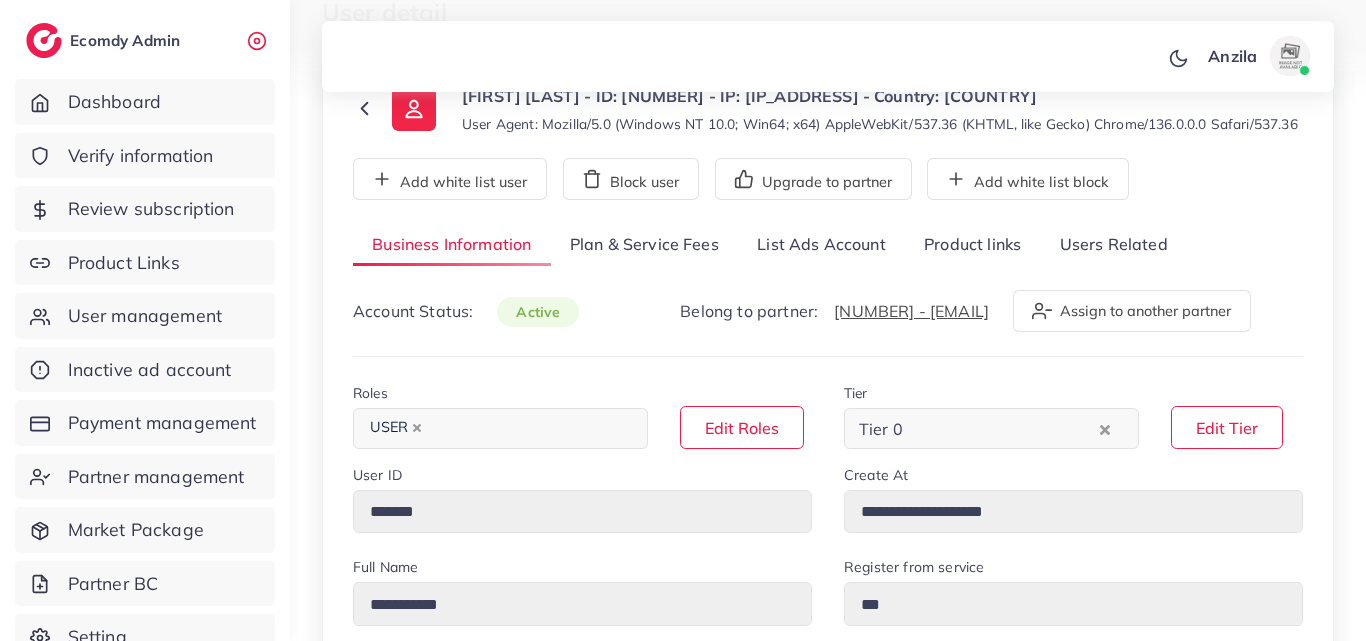 click on "List Ads Account" at bounding box center (821, 245) 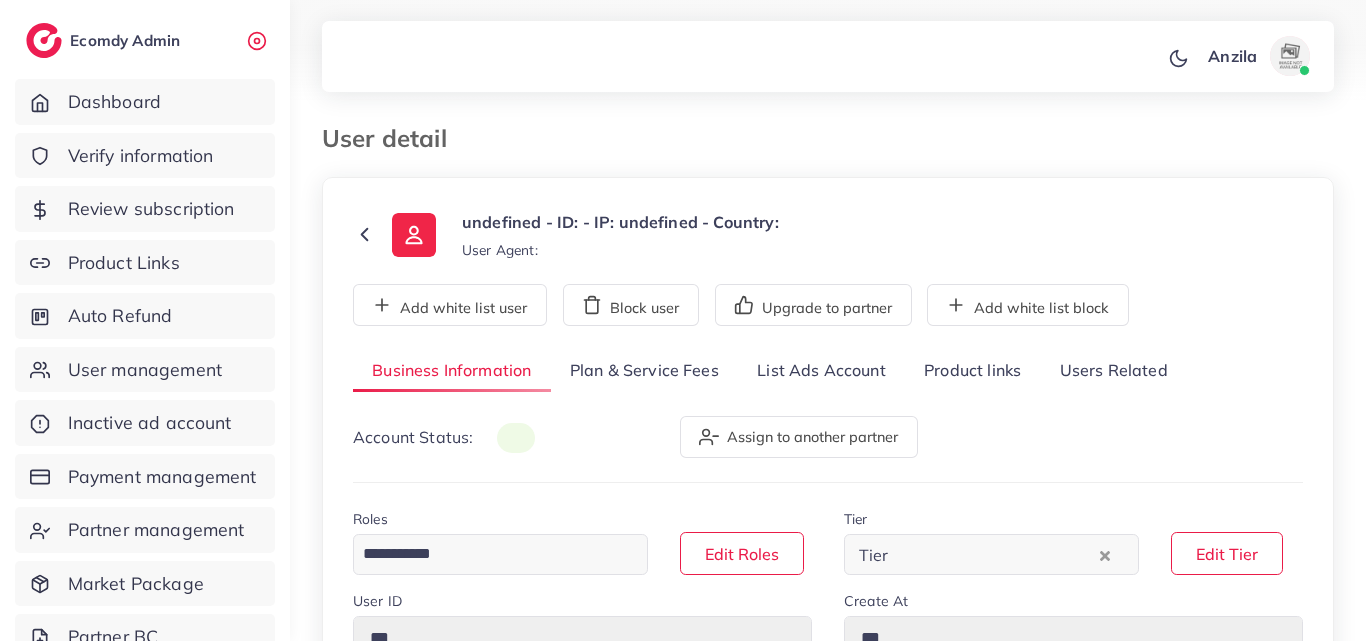 click on "List Ads Account" at bounding box center (821, 371) 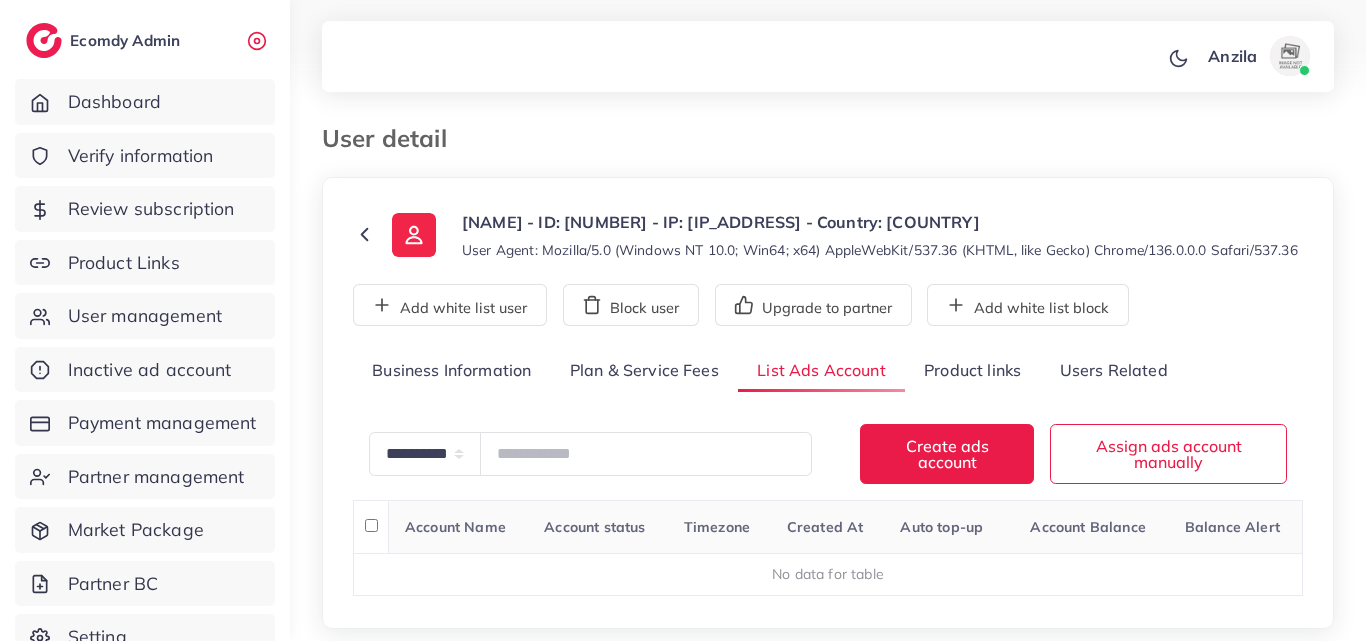 scroll, scrollTop: 126, scrollLeft: 0, axis: vertical 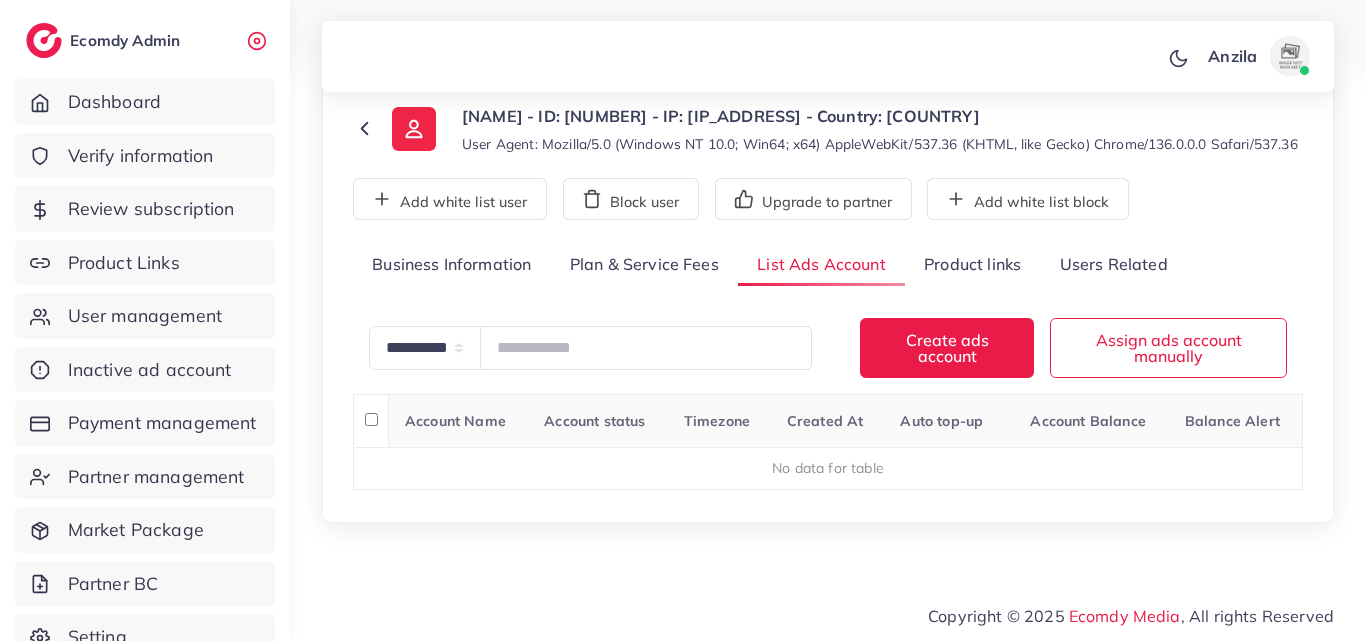 click on "Product links" at bounding box center (972, 265) 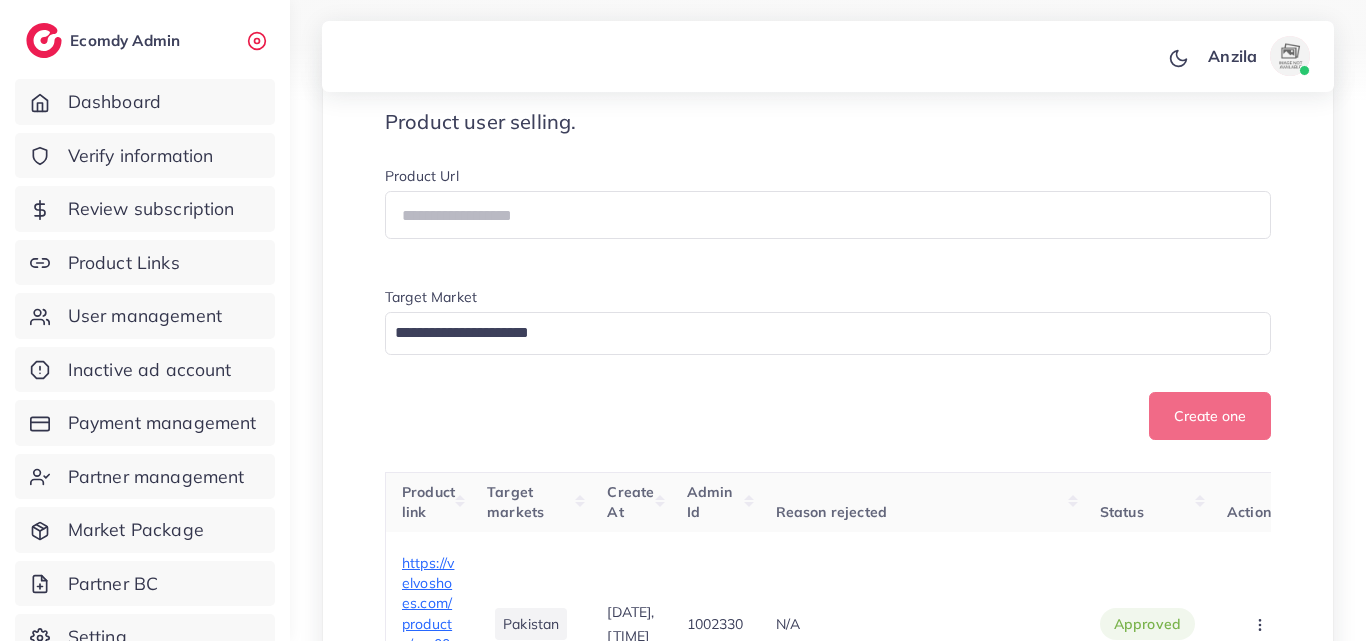 scroll, scrollTop: 221, scrollLeft: 0, axis: vertical 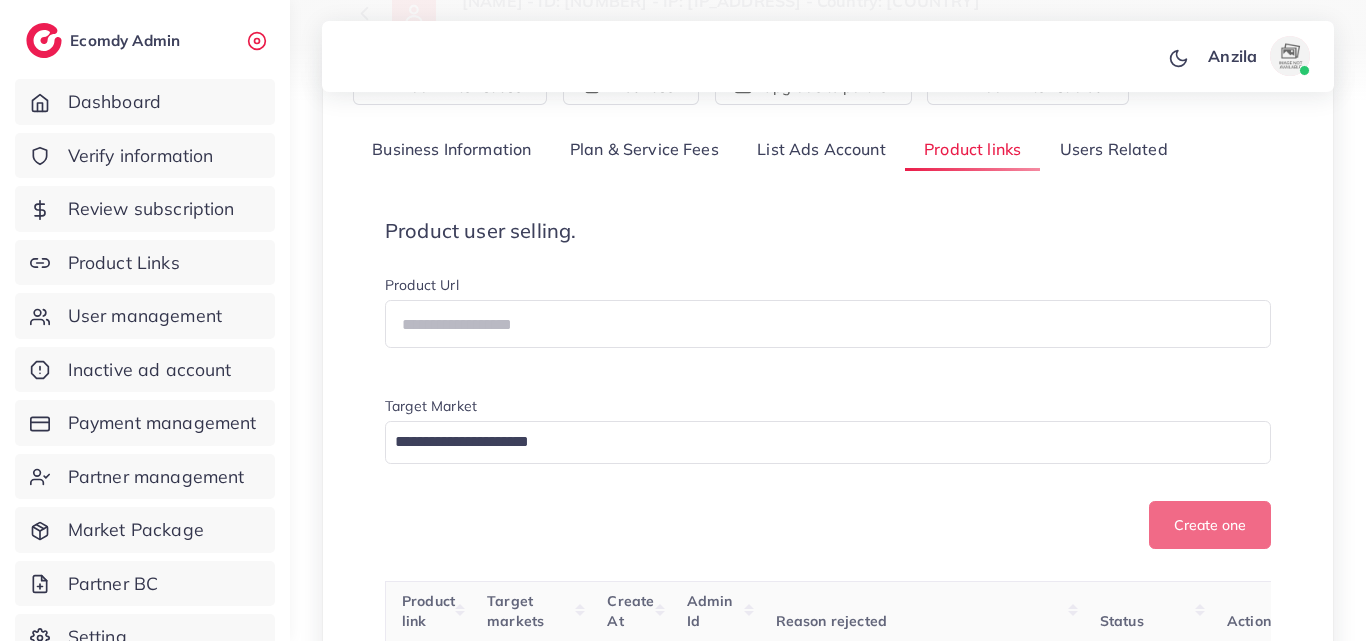 click on "List Ads Account" at bounding box center (821, 150) 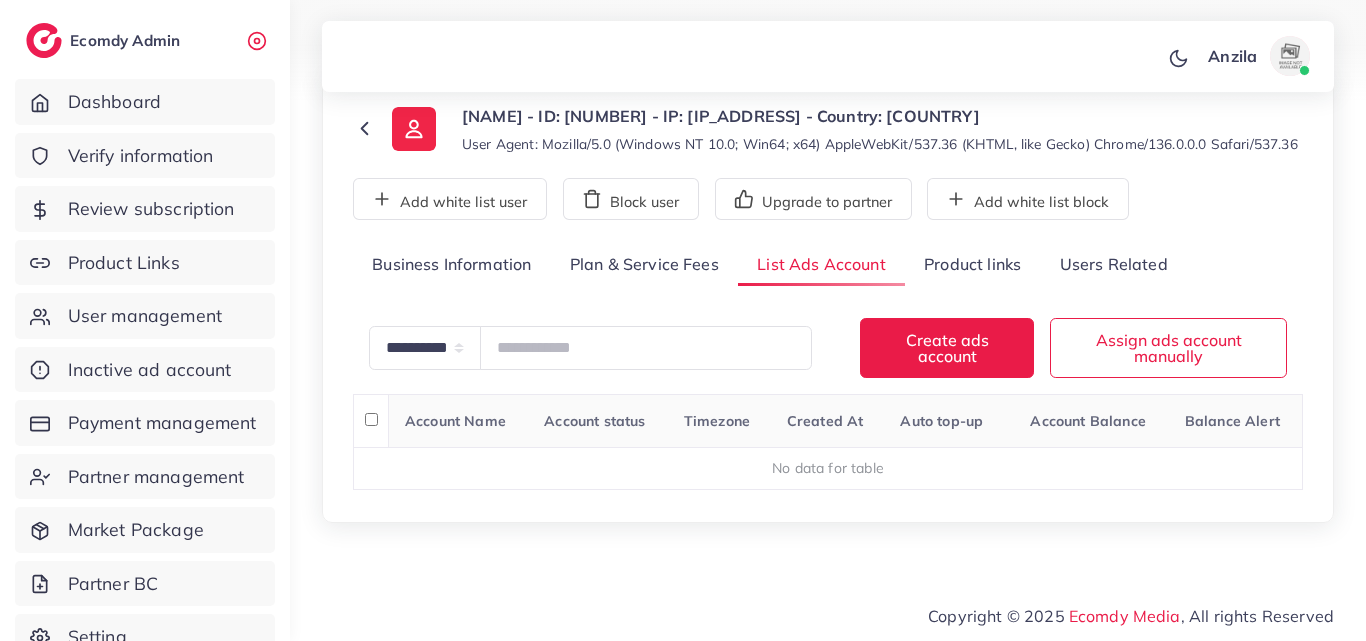 scroll, scrollTop: 126, scrollLeft: 0, axis: vertical 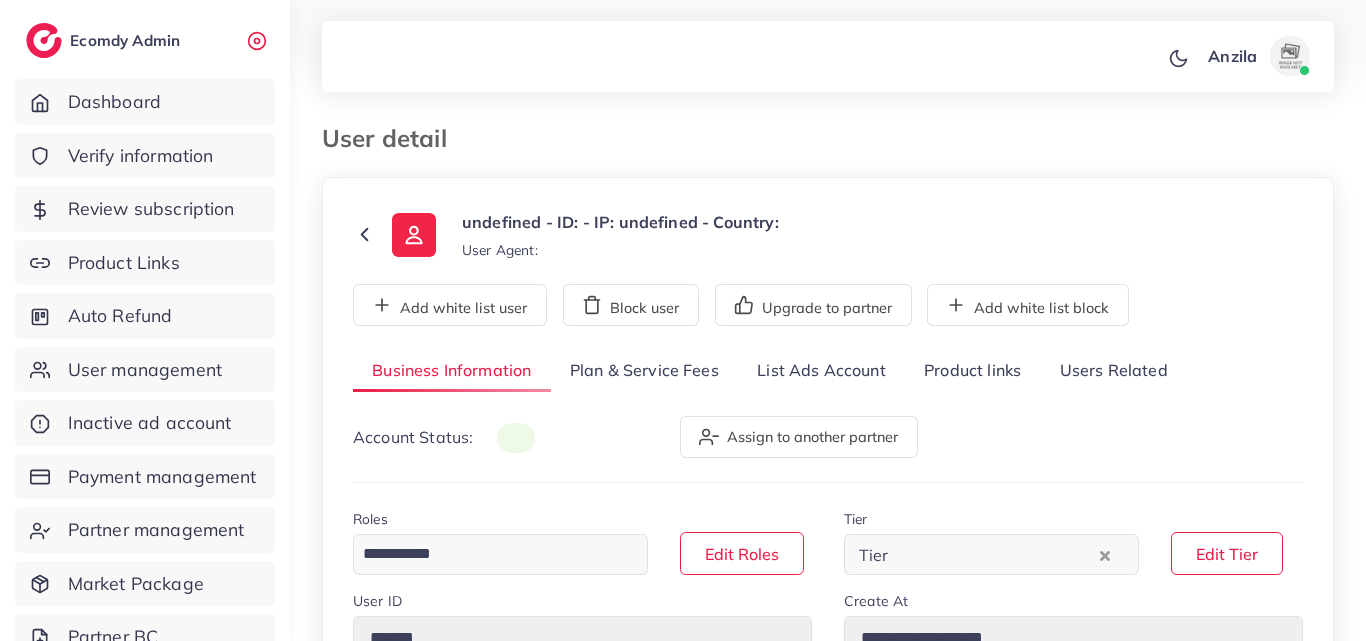 click on "List Ads Account" at bounding box center (821, 371) 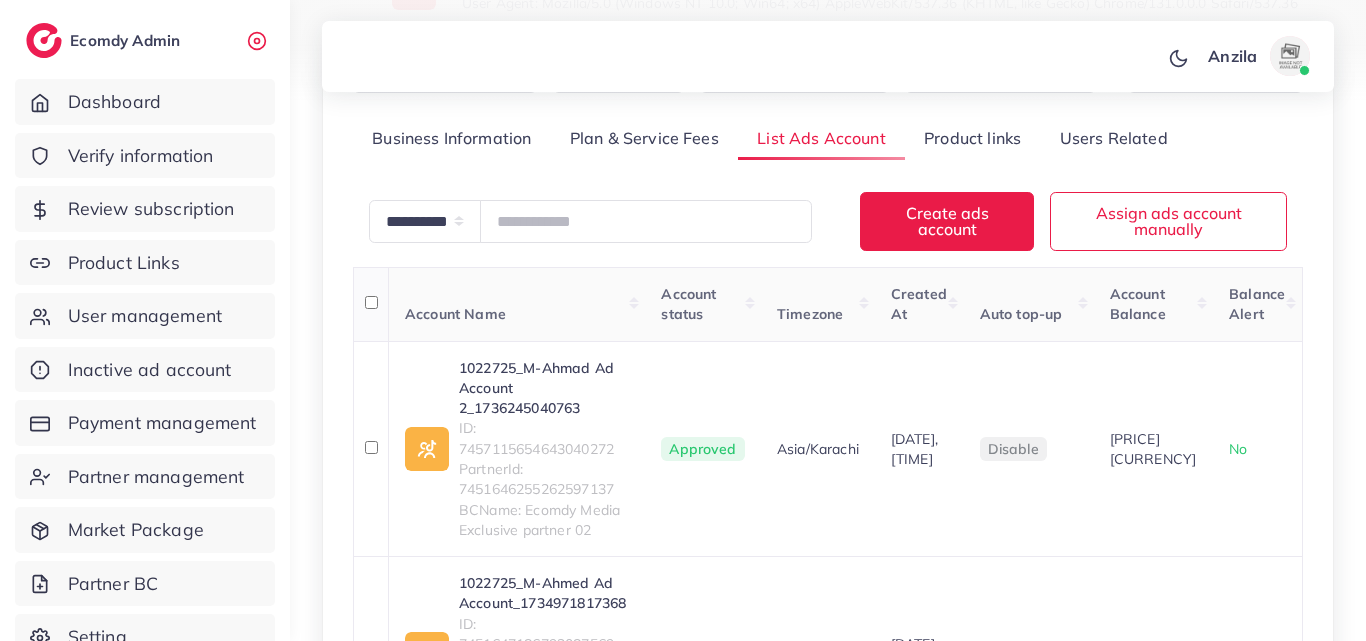 scroll, scrollTop: 199, scrollLeft: 0, axis: vertical 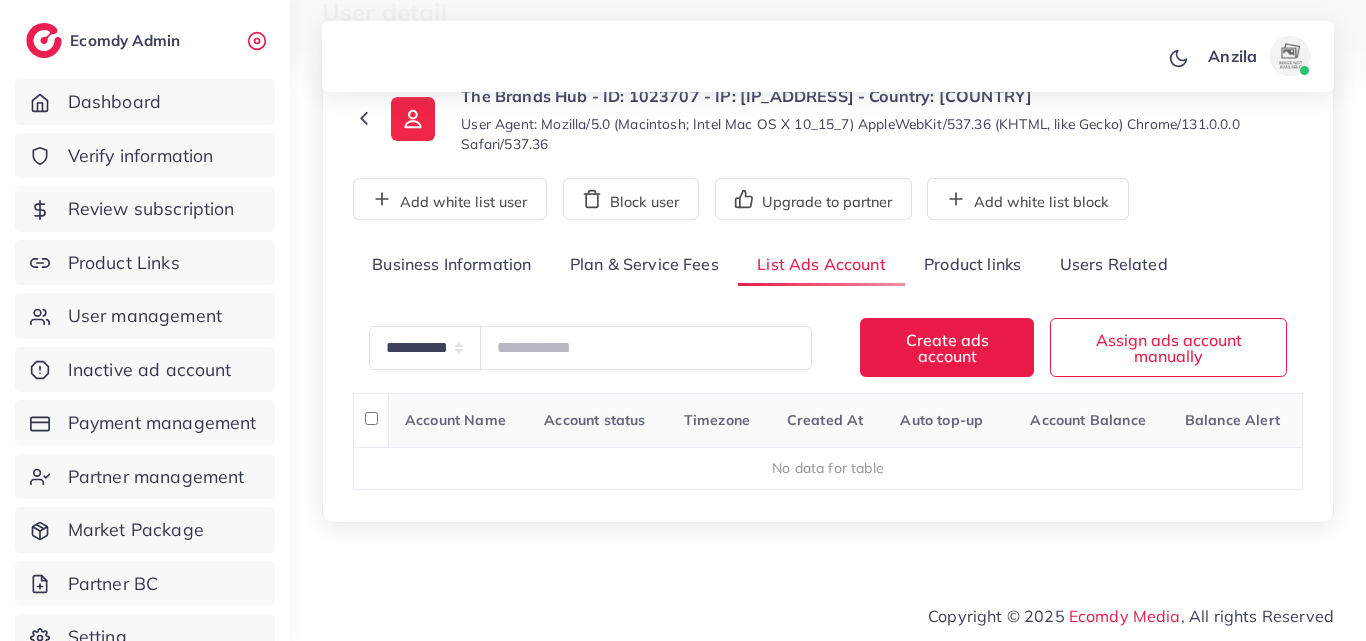 click on "Product links" at bounding box center (972, 265) 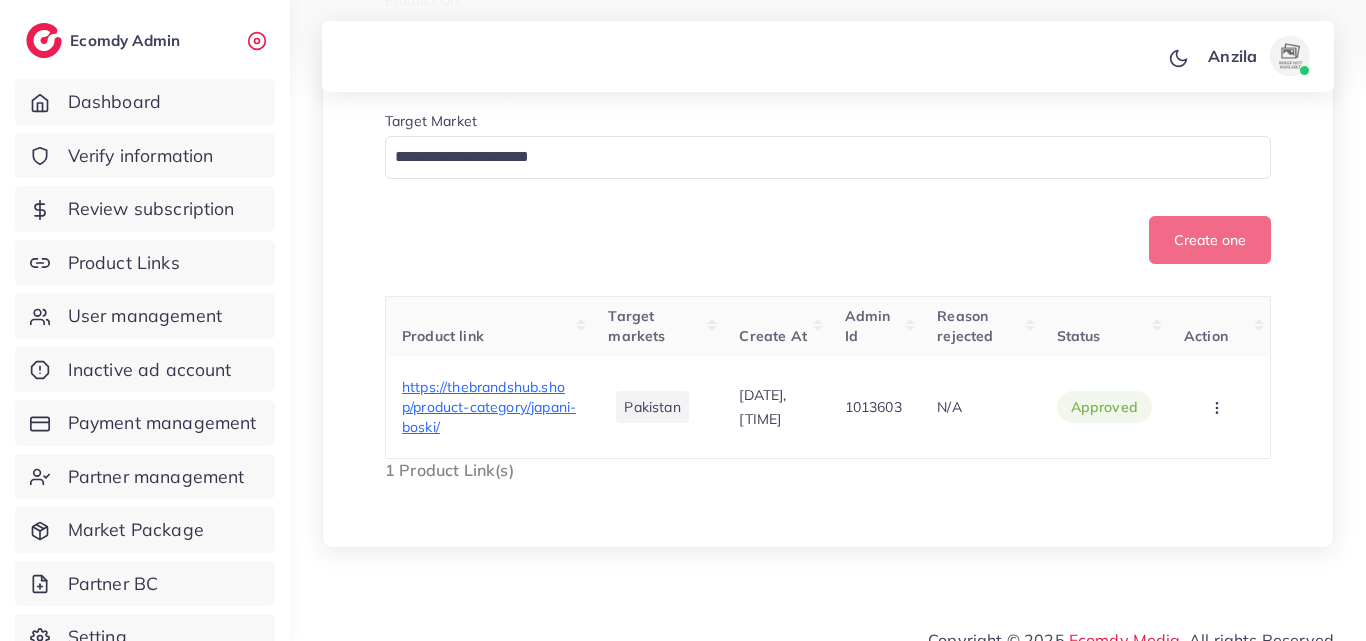 scroll, scrollTop: 550, scrollLeft: 0, axis: vertical 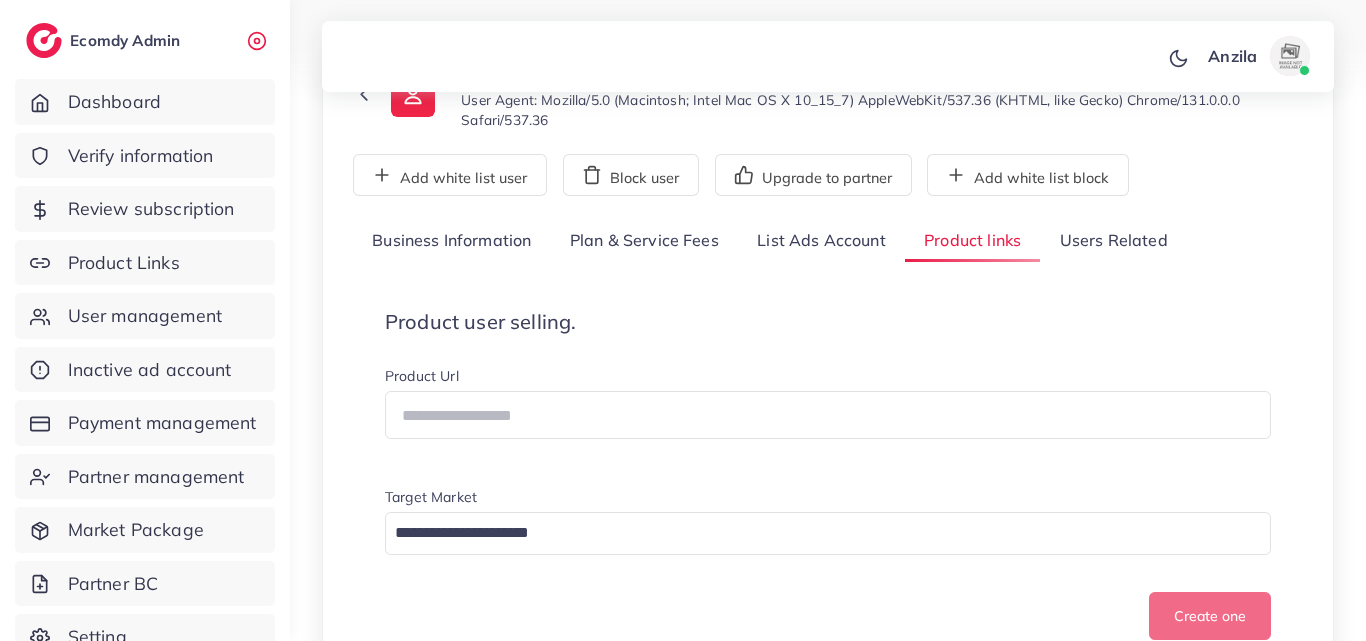 click on "List Ads Account" at bounding box center (821, 241) 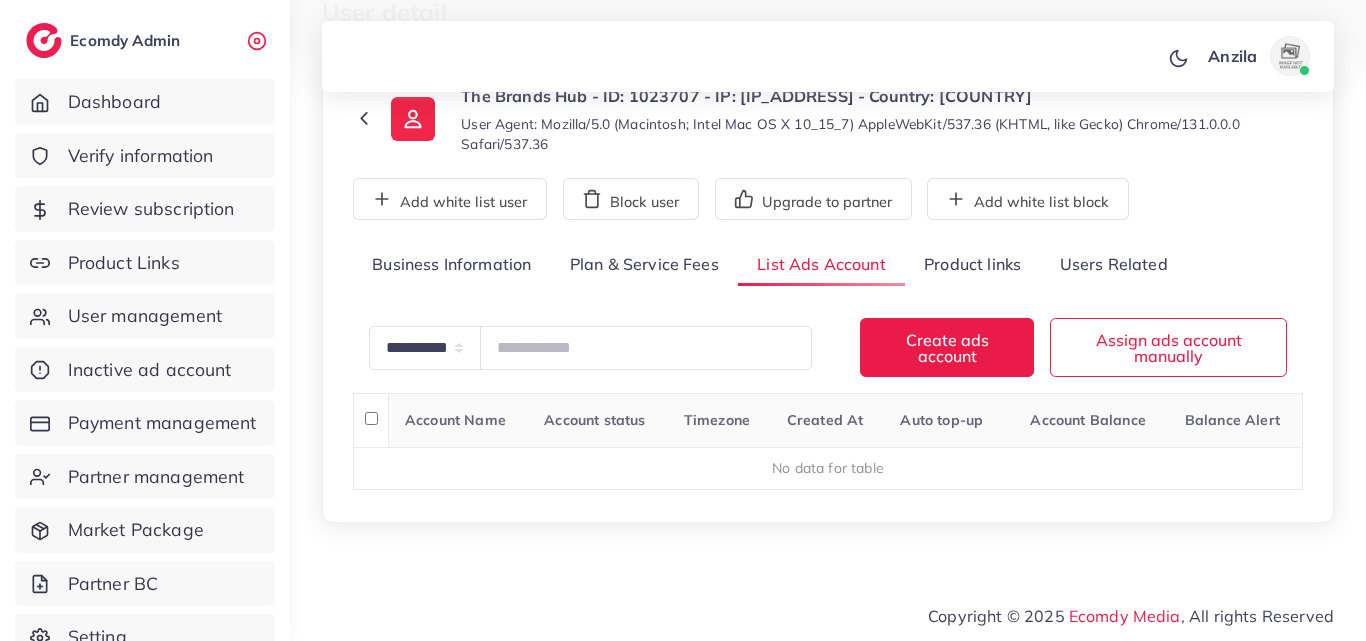 scroll, scrollTop: 126, scrollLeft: 0, axis: vertical 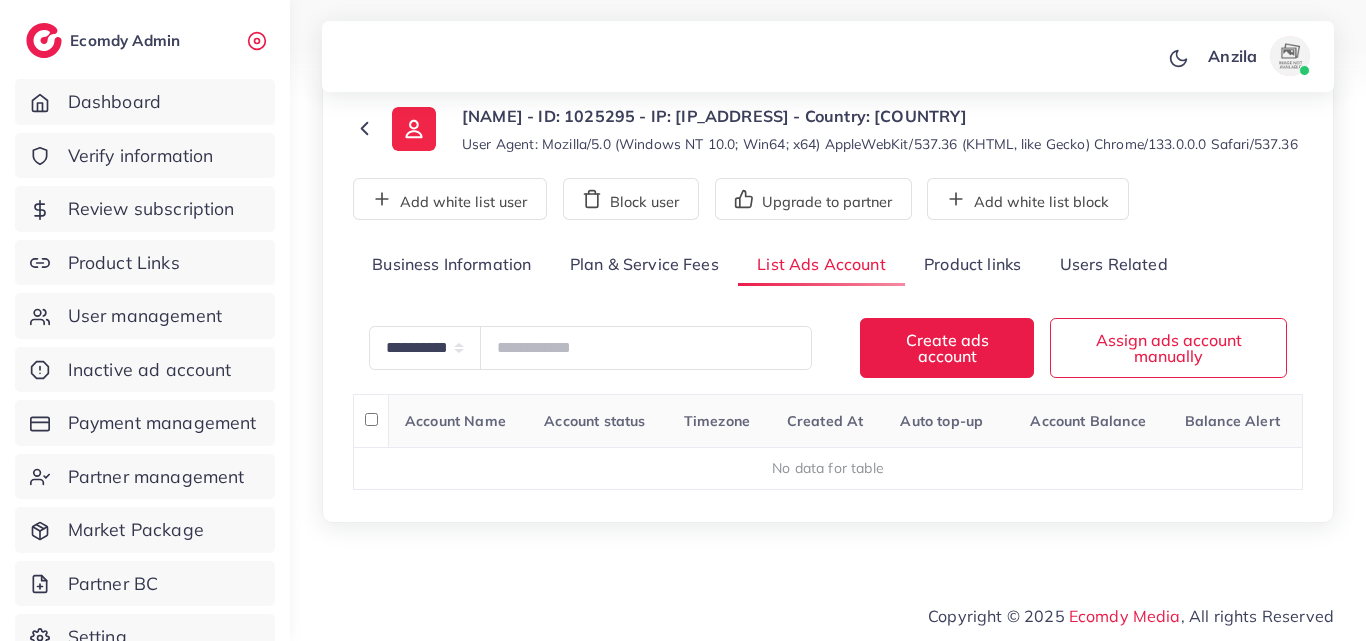 click on "Product links" at bounding box center (972, 265) 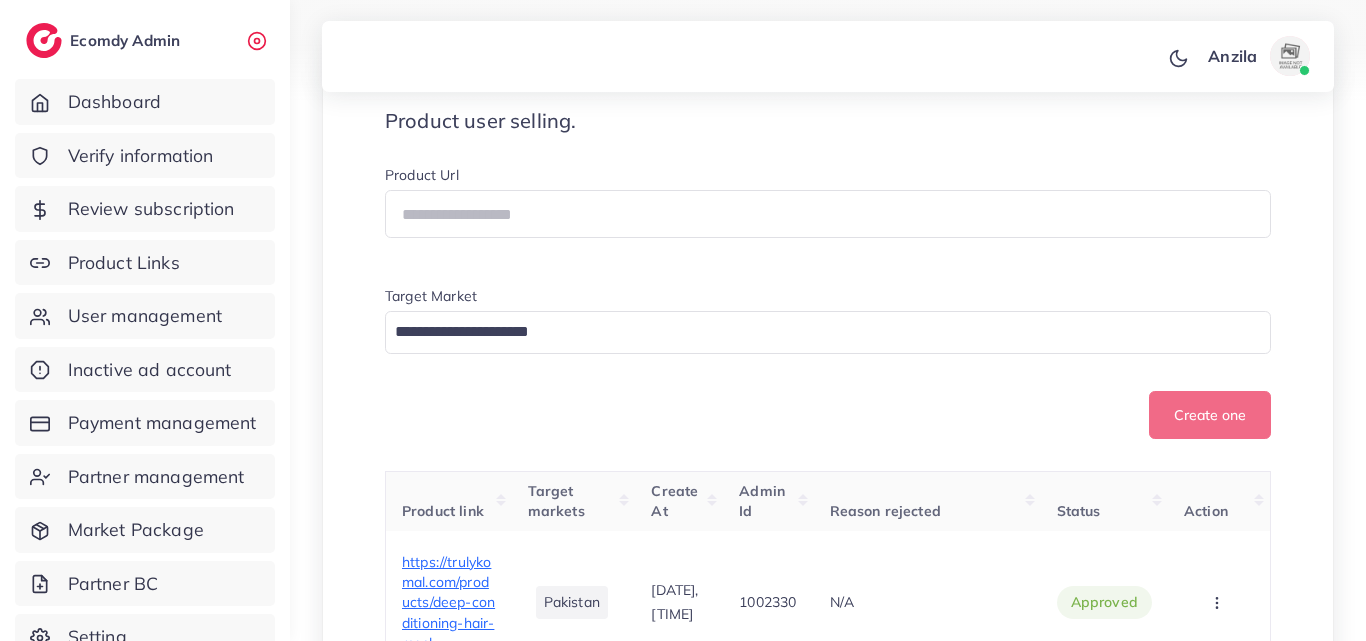 scroll, scrollTop: 26, scrollLeft: 0, axis: vertical 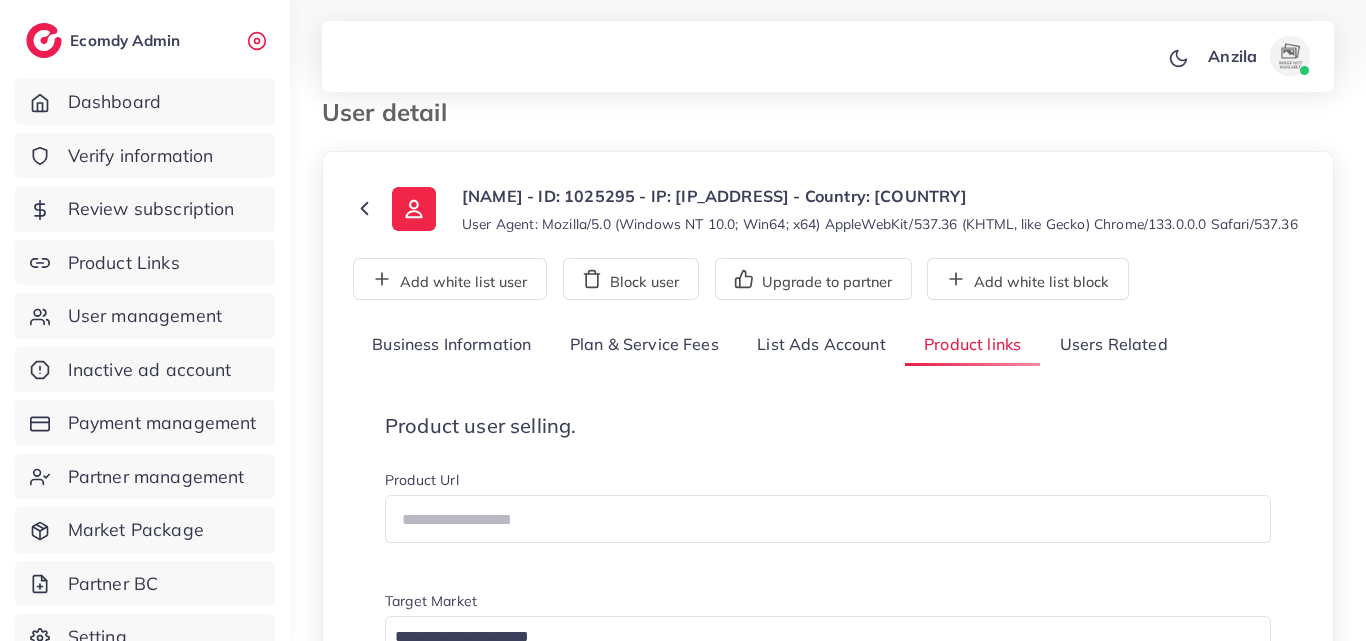 click on "List Ads Account" at bounding box center [821, 345] 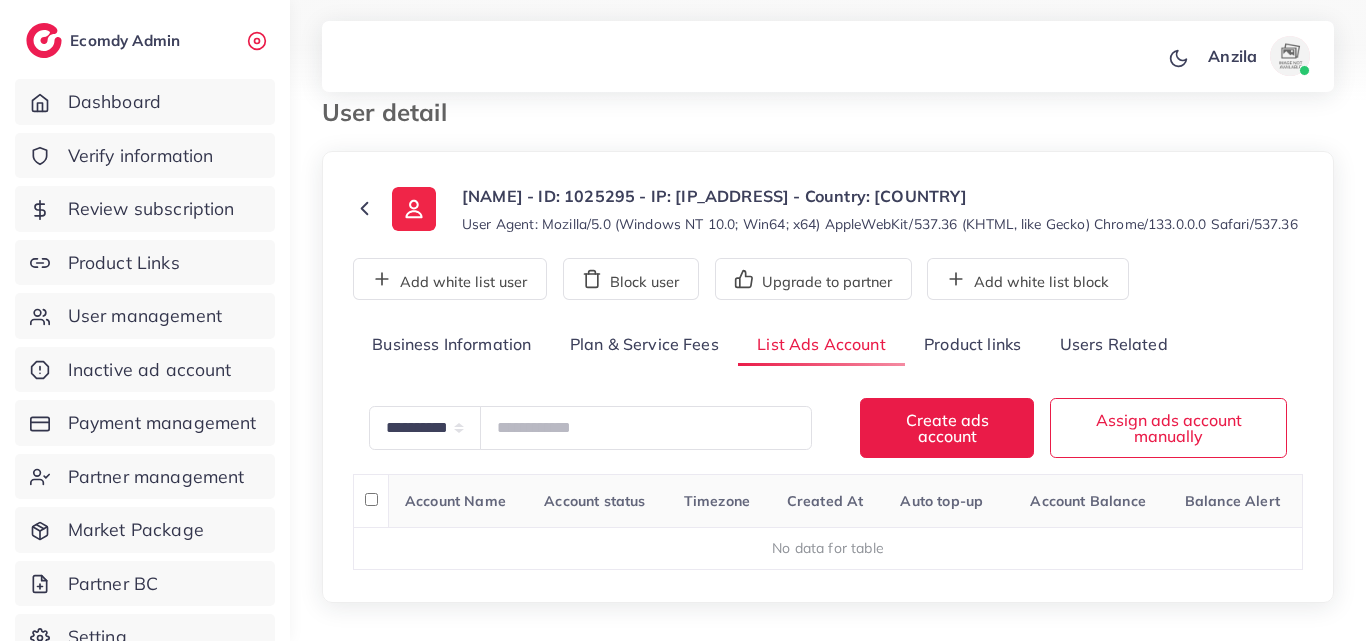scroll, scrollTop: 126, scrollLeft: 0, axis: vertical 